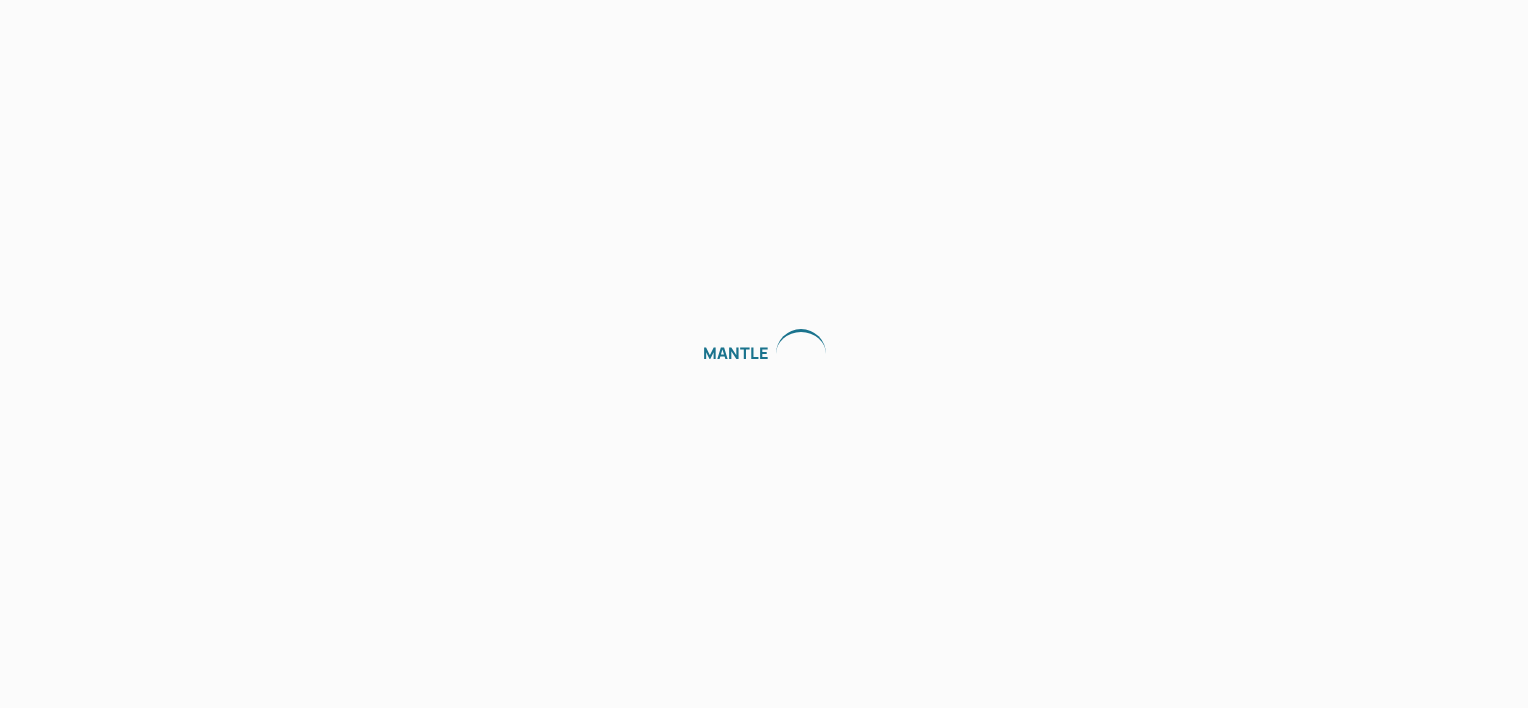 scroll, scrollTop: 0, scrollLeft: 0, axis: both 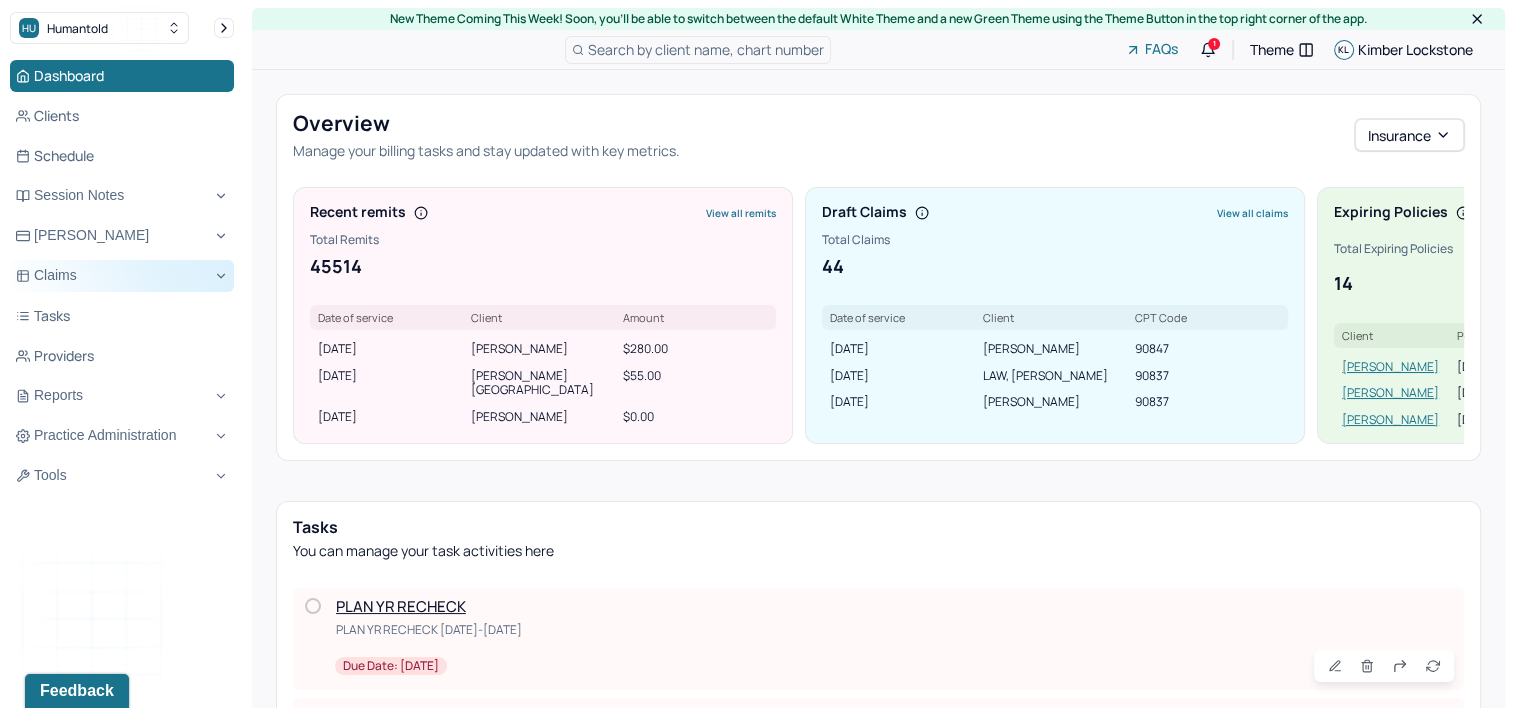 click on "Claims" at bounding box center [122, 276] 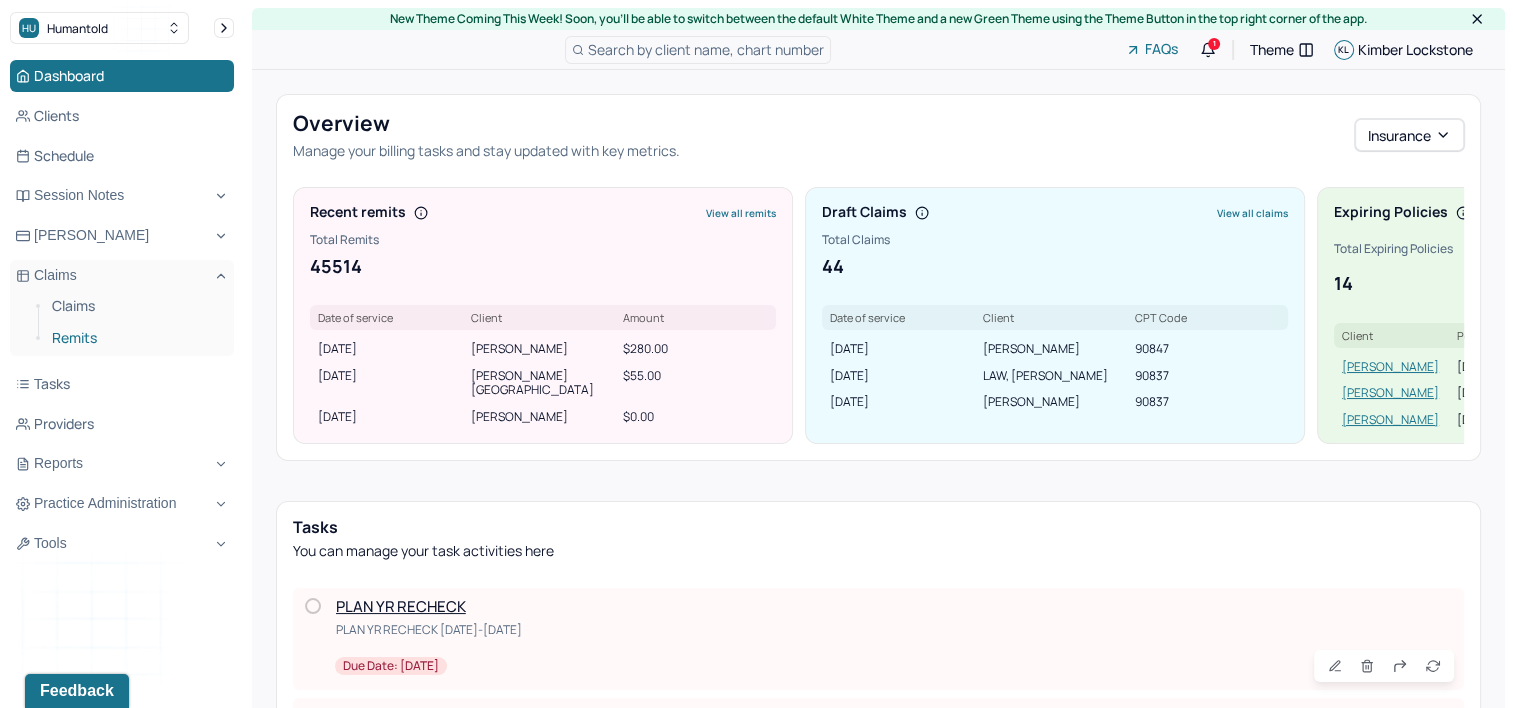 click on "Remits" at bounding box center (135, 338) 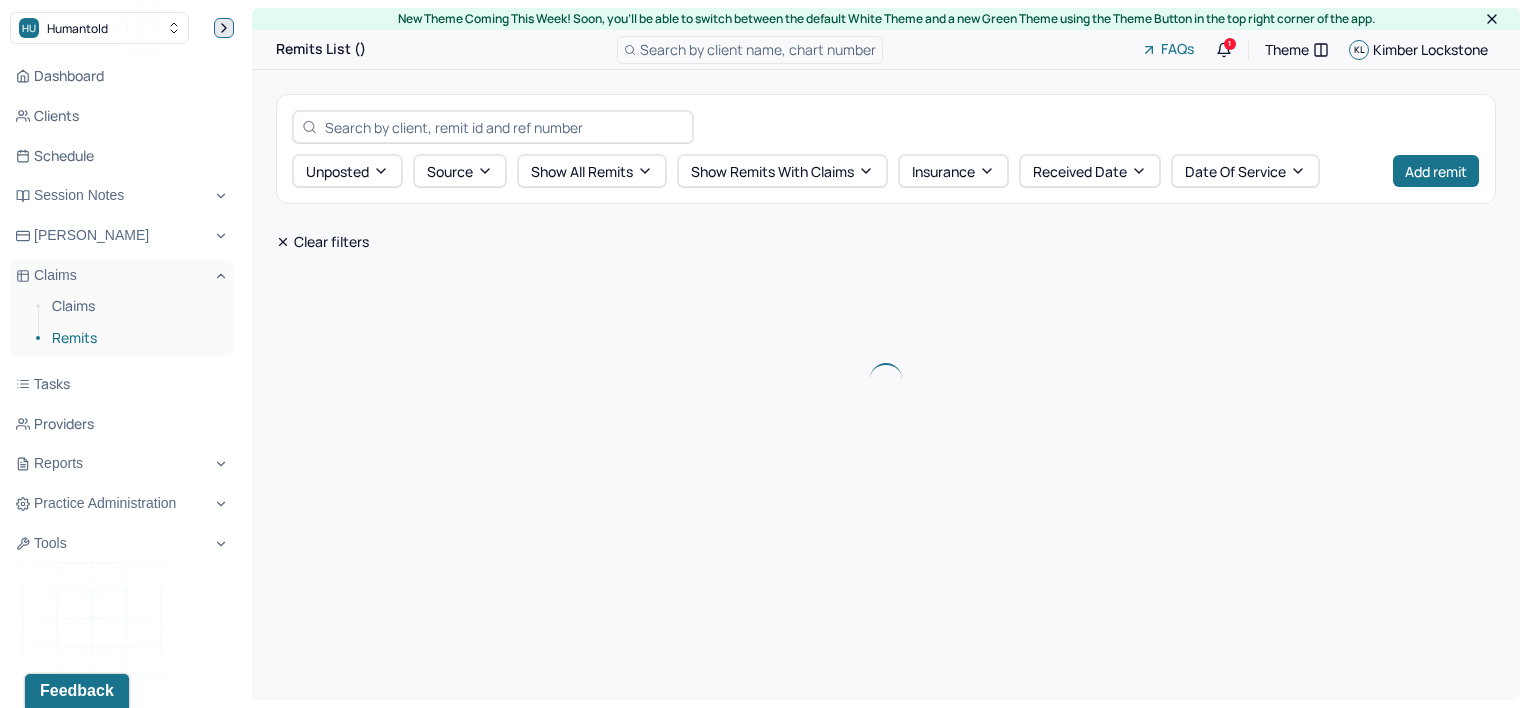 click 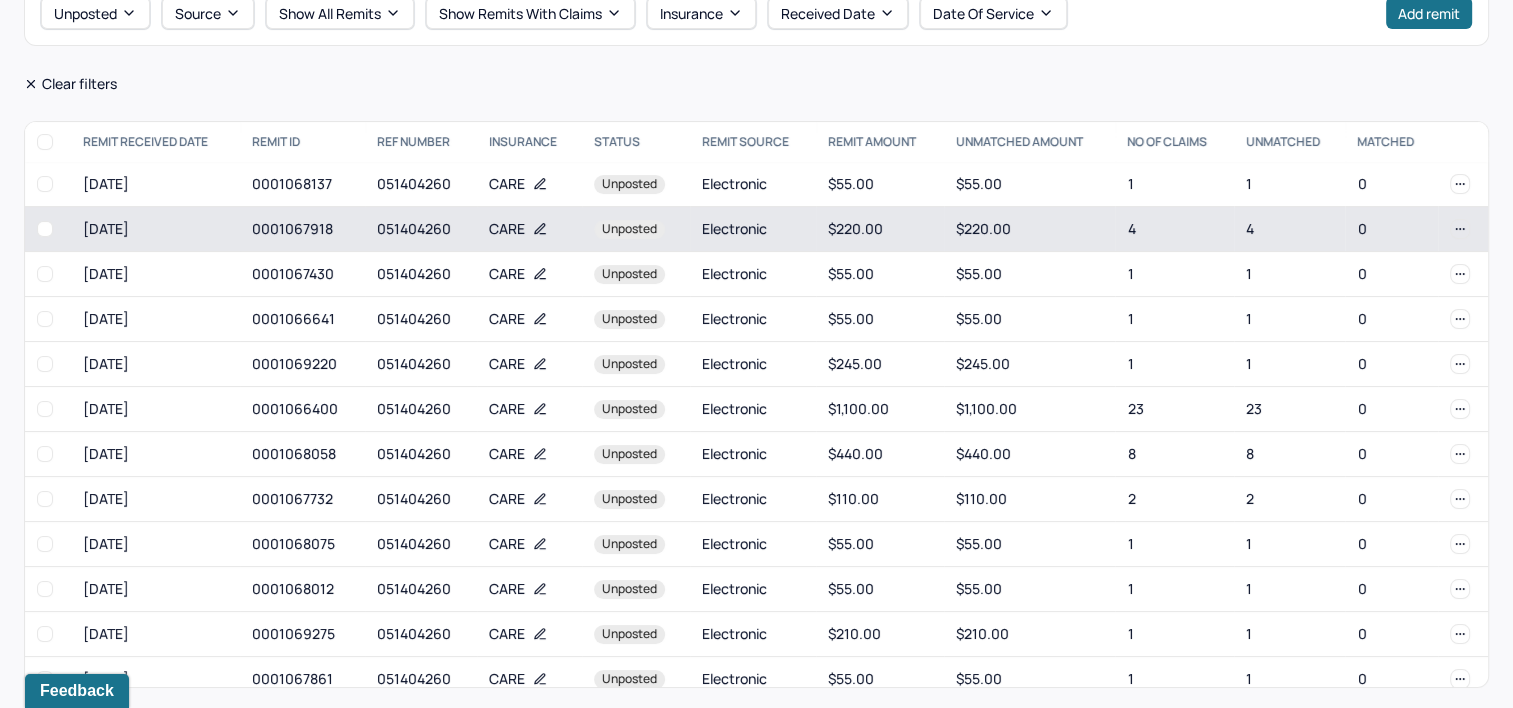scroll, scrollTop: 153, scrollLeft: 0, axis: vertical 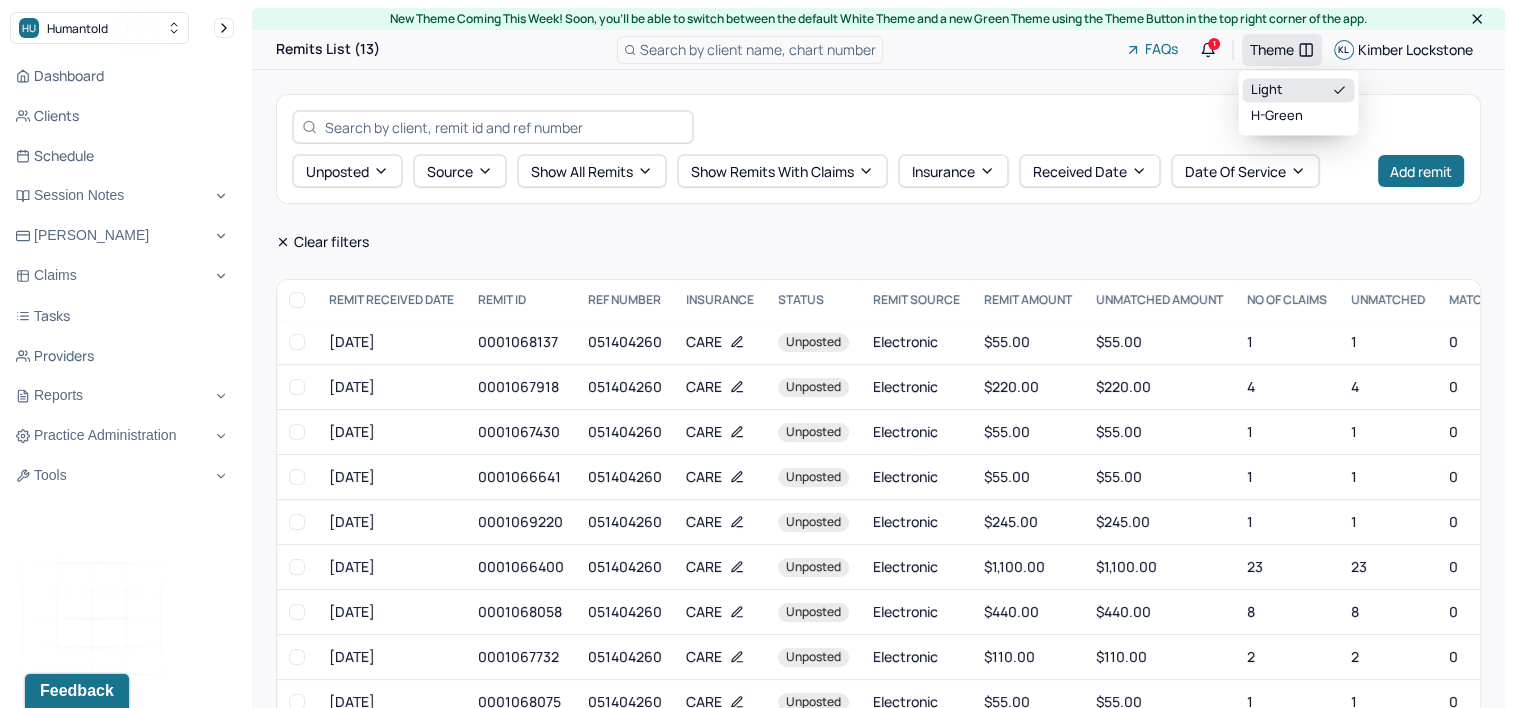click on "Theme" at bounding box center [1282, 50] 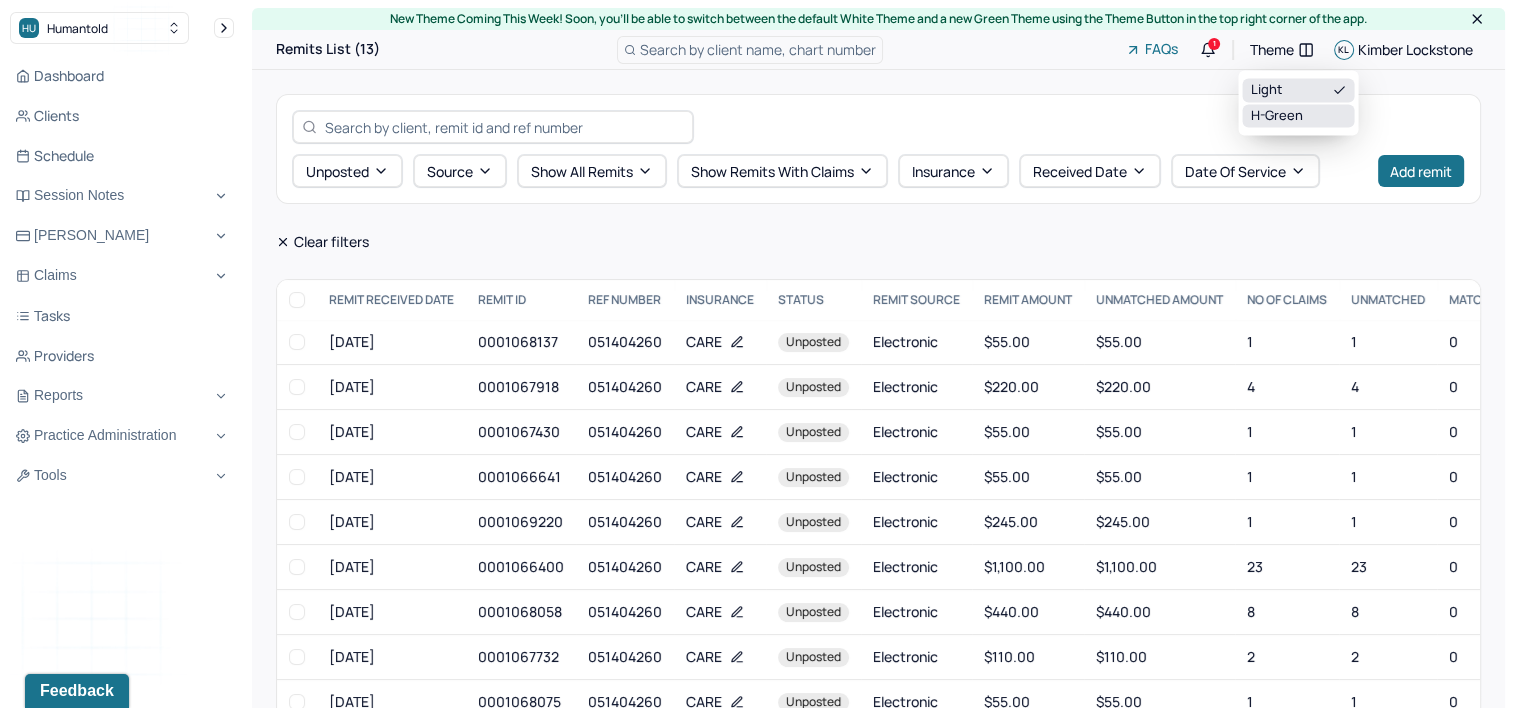 click on "H-green" at bounding box center [1298, 116] 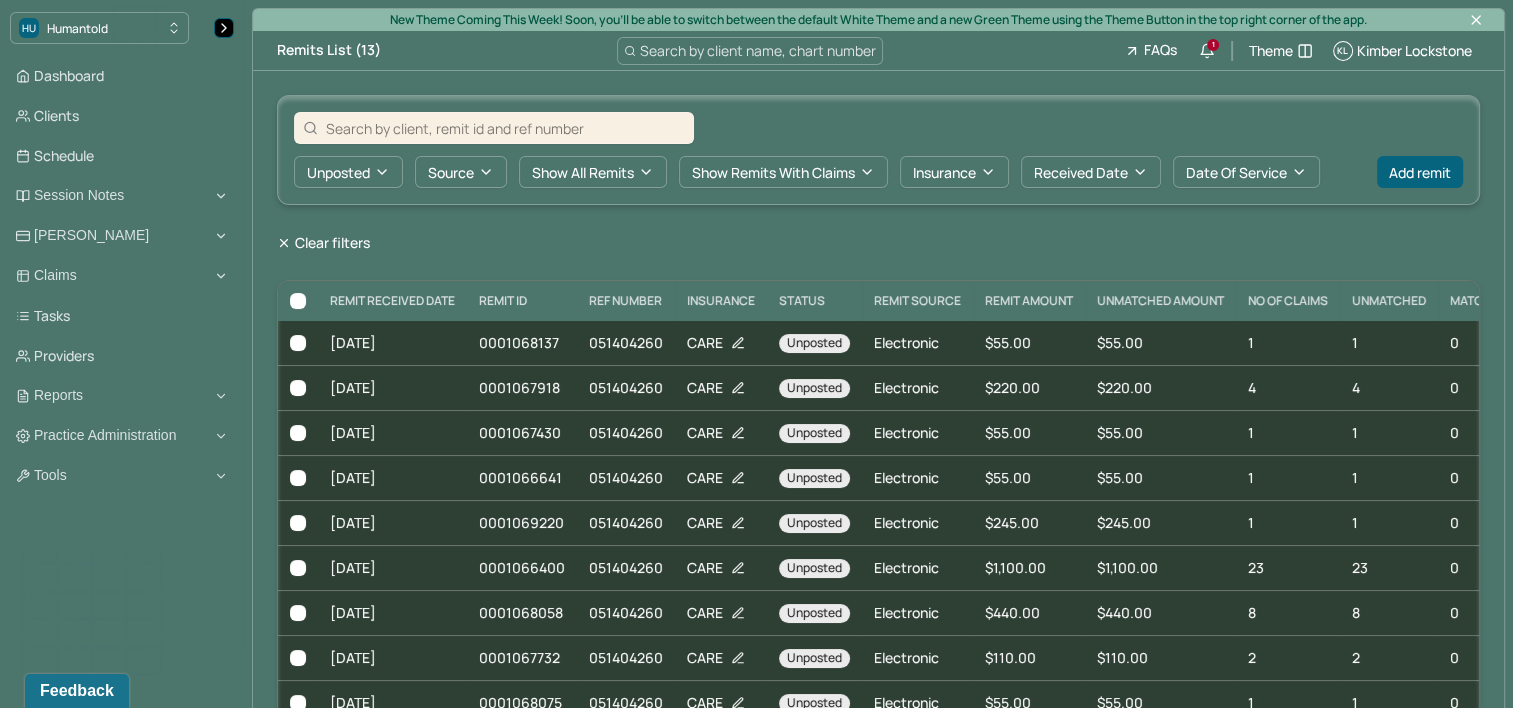 click 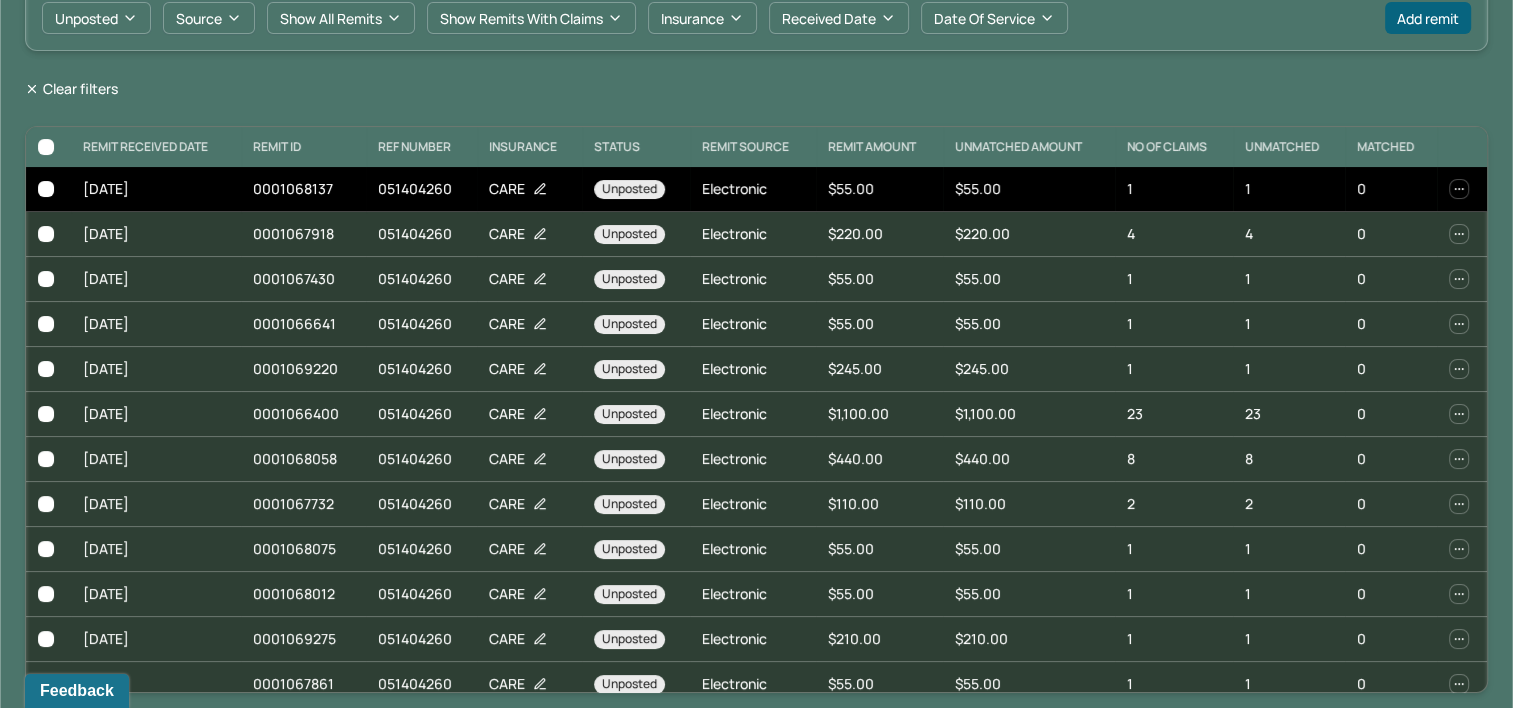 scroll, scrollTop: 155, scrollLeft: 0, axis: vertical 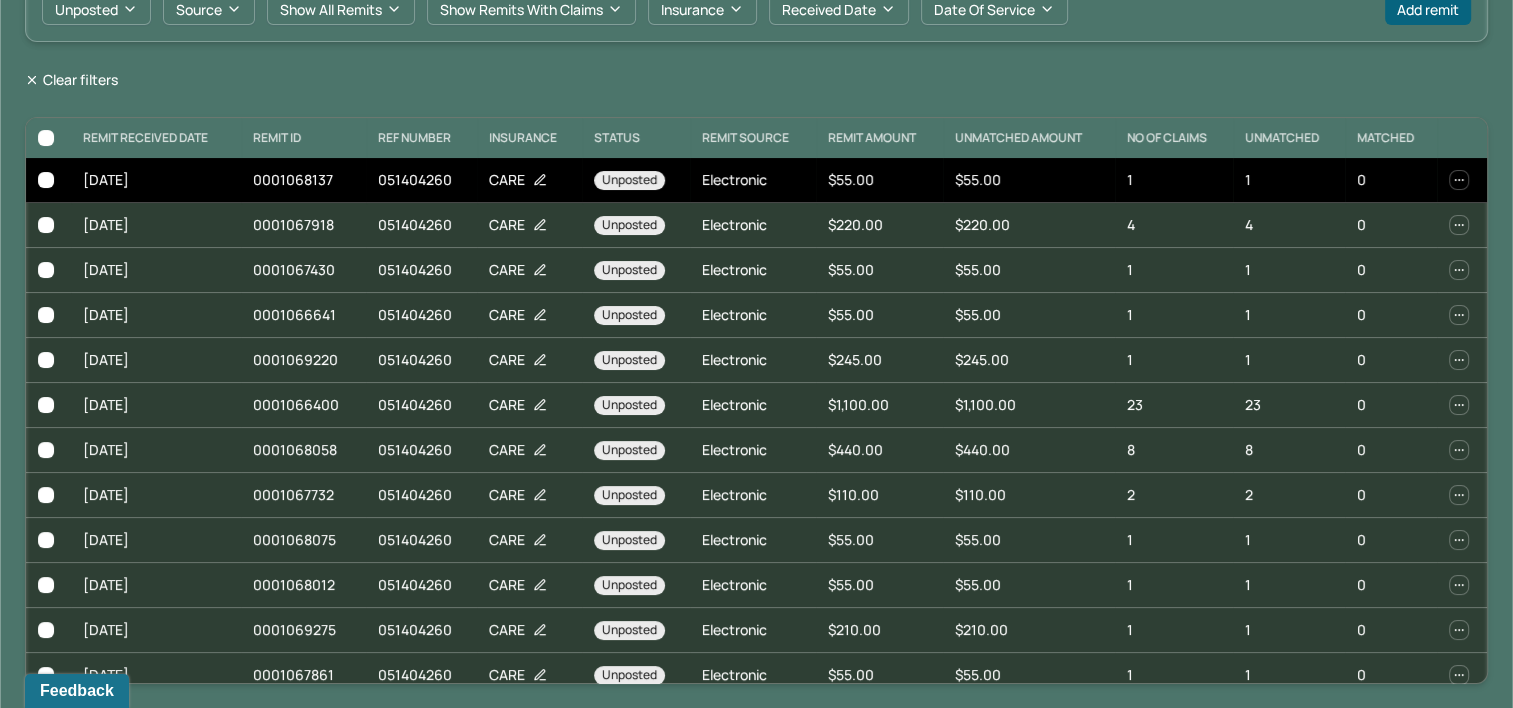 click on "CARE" at bounding box center [529, 180] 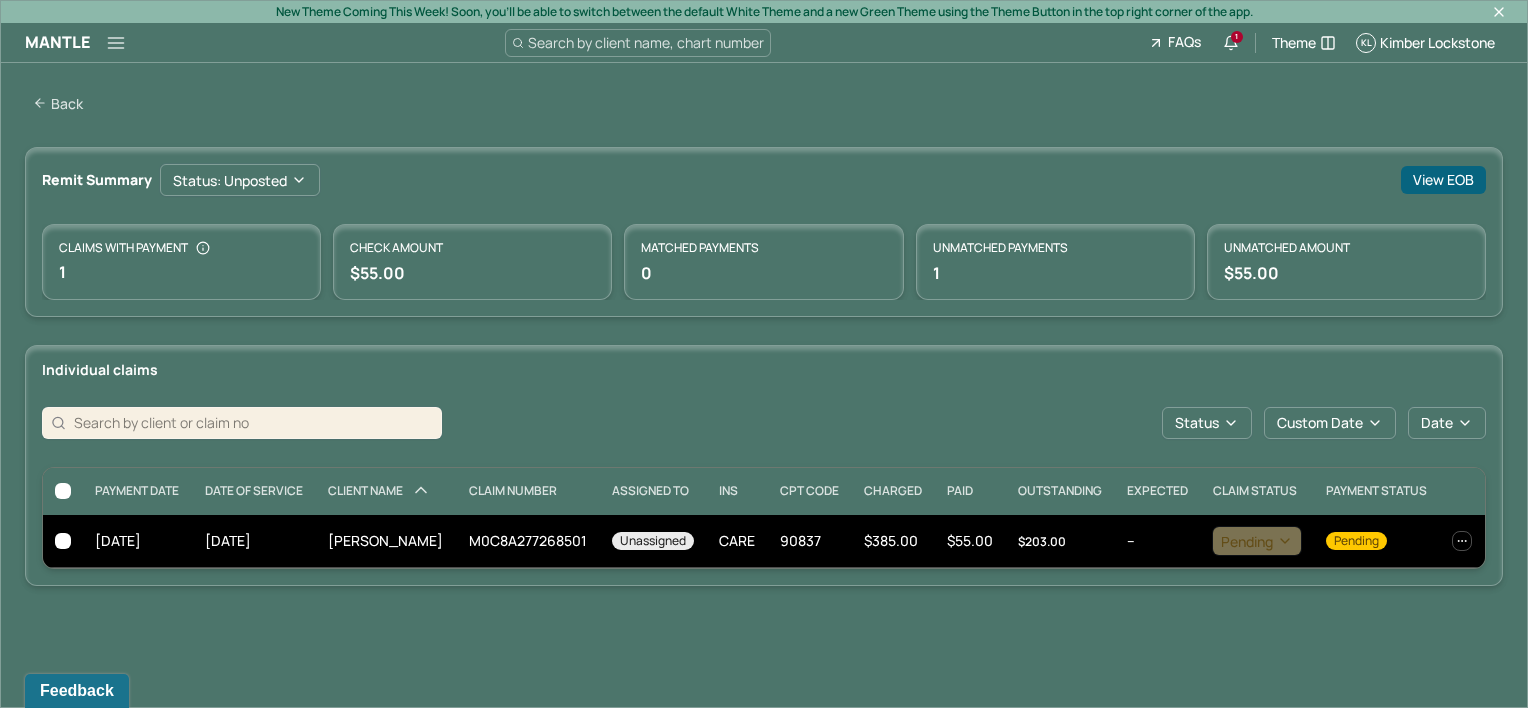 click on "M0C8A277268501" at bounding box center [529, 541] 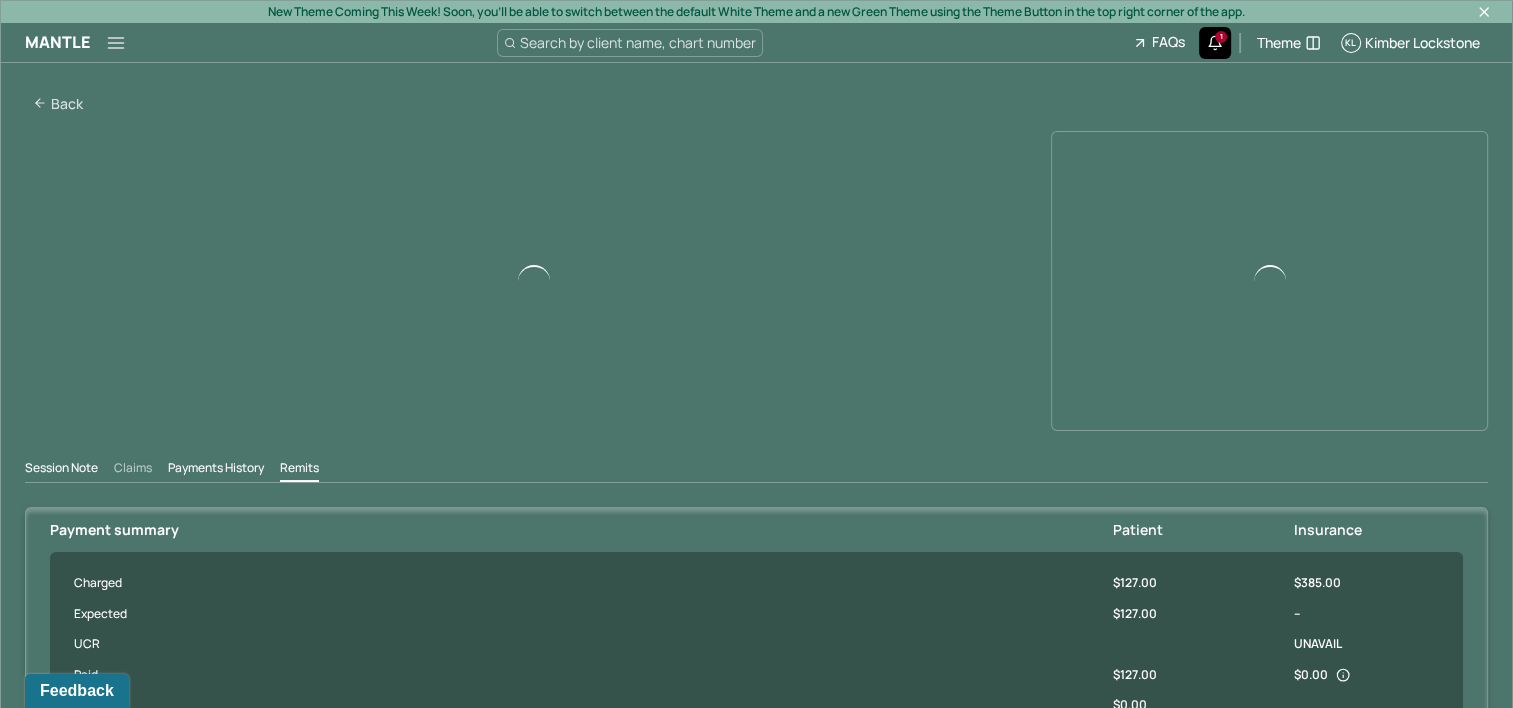 click 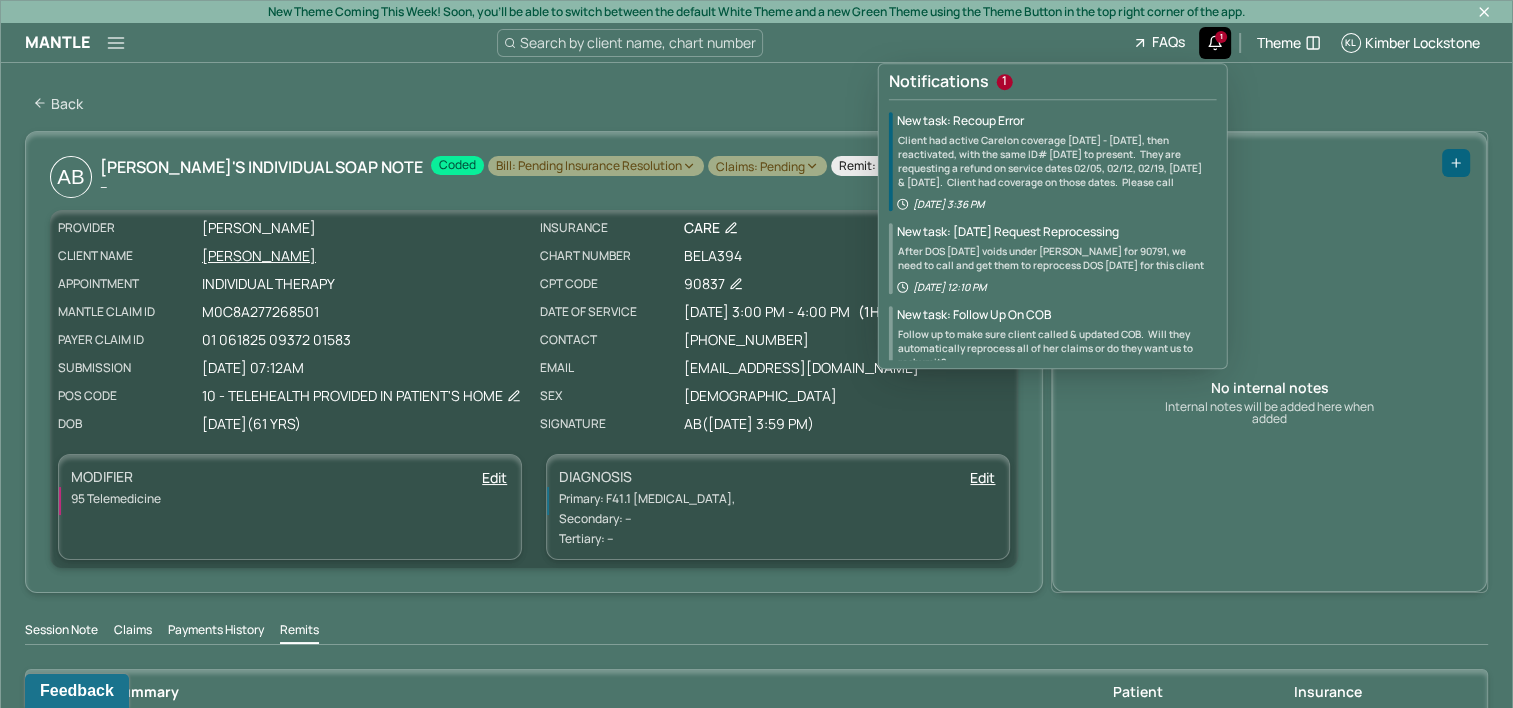click 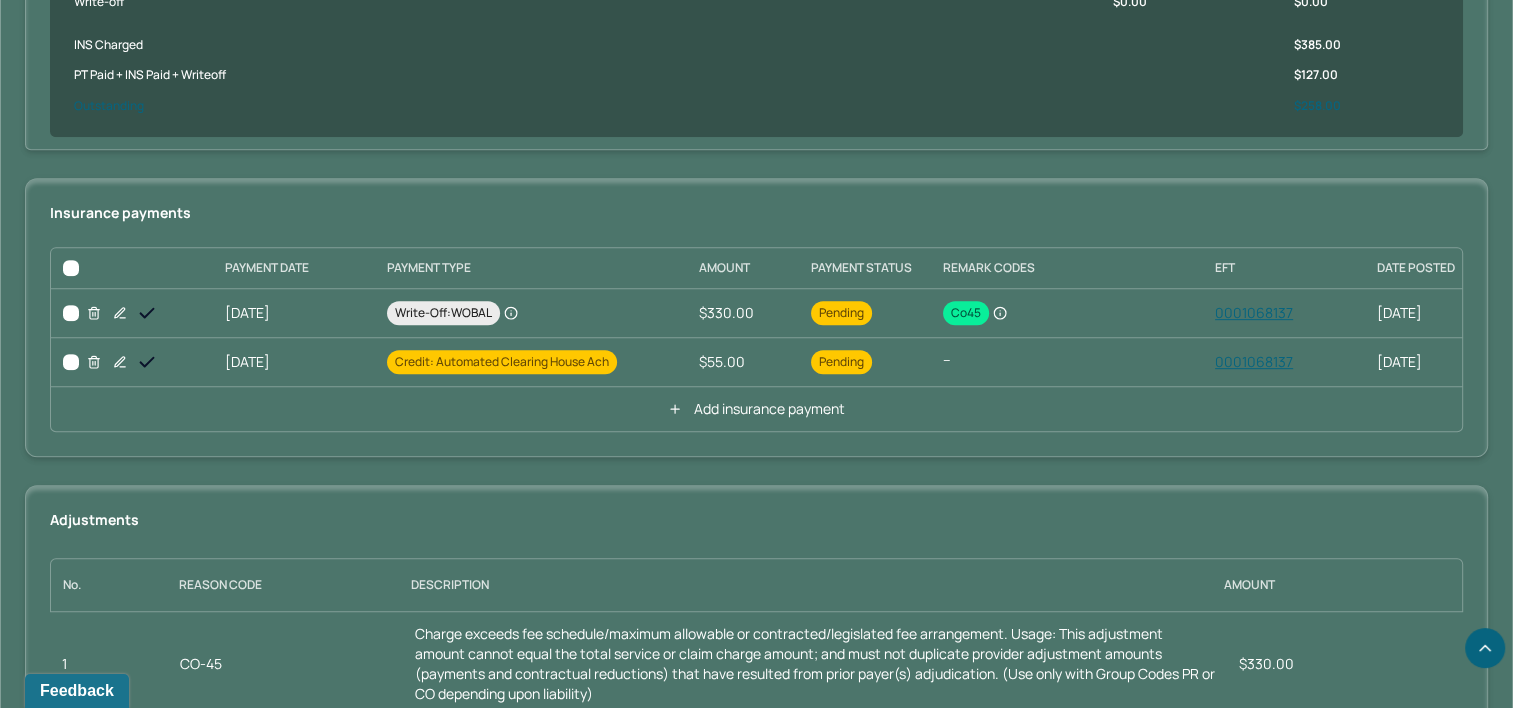 scroll, scrollTop: 900, scrollLeft: 0, axis: vertical 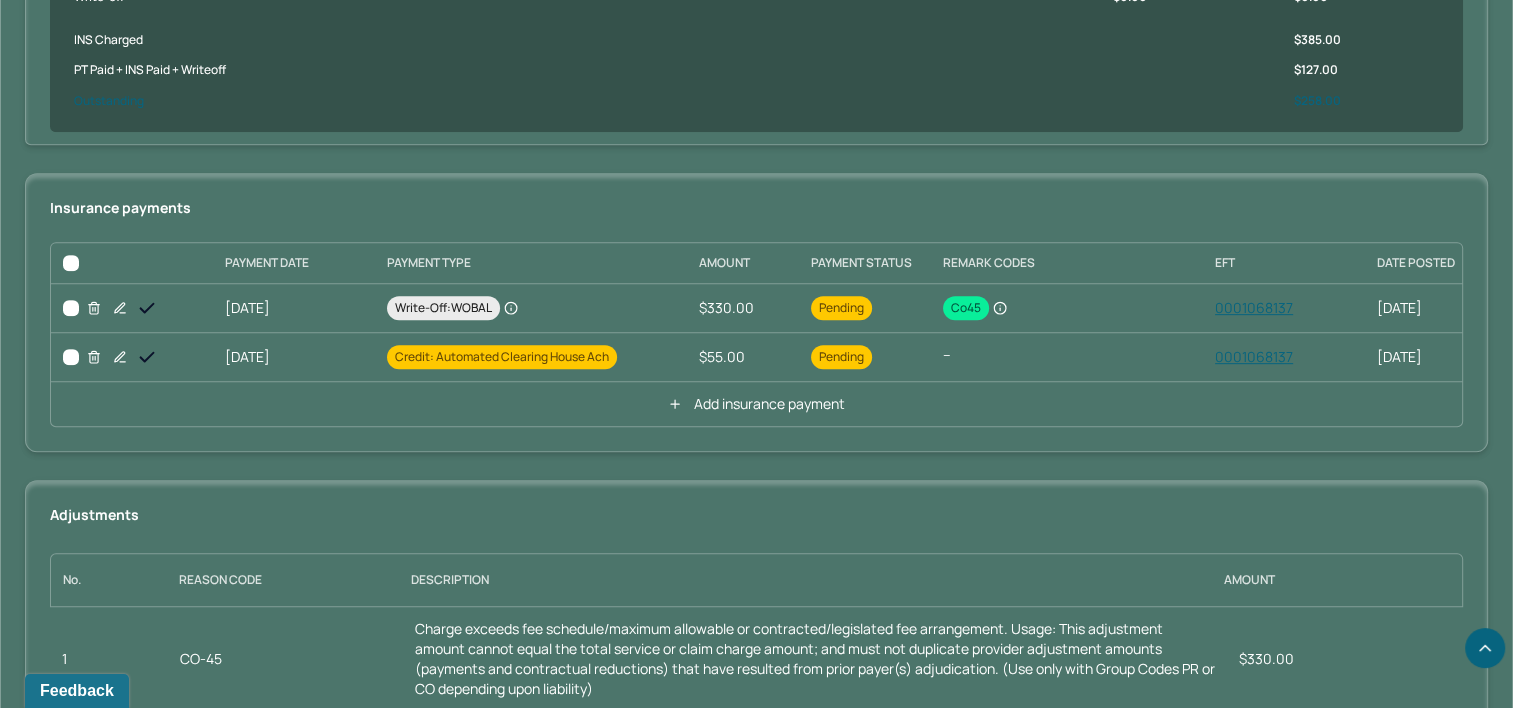 click 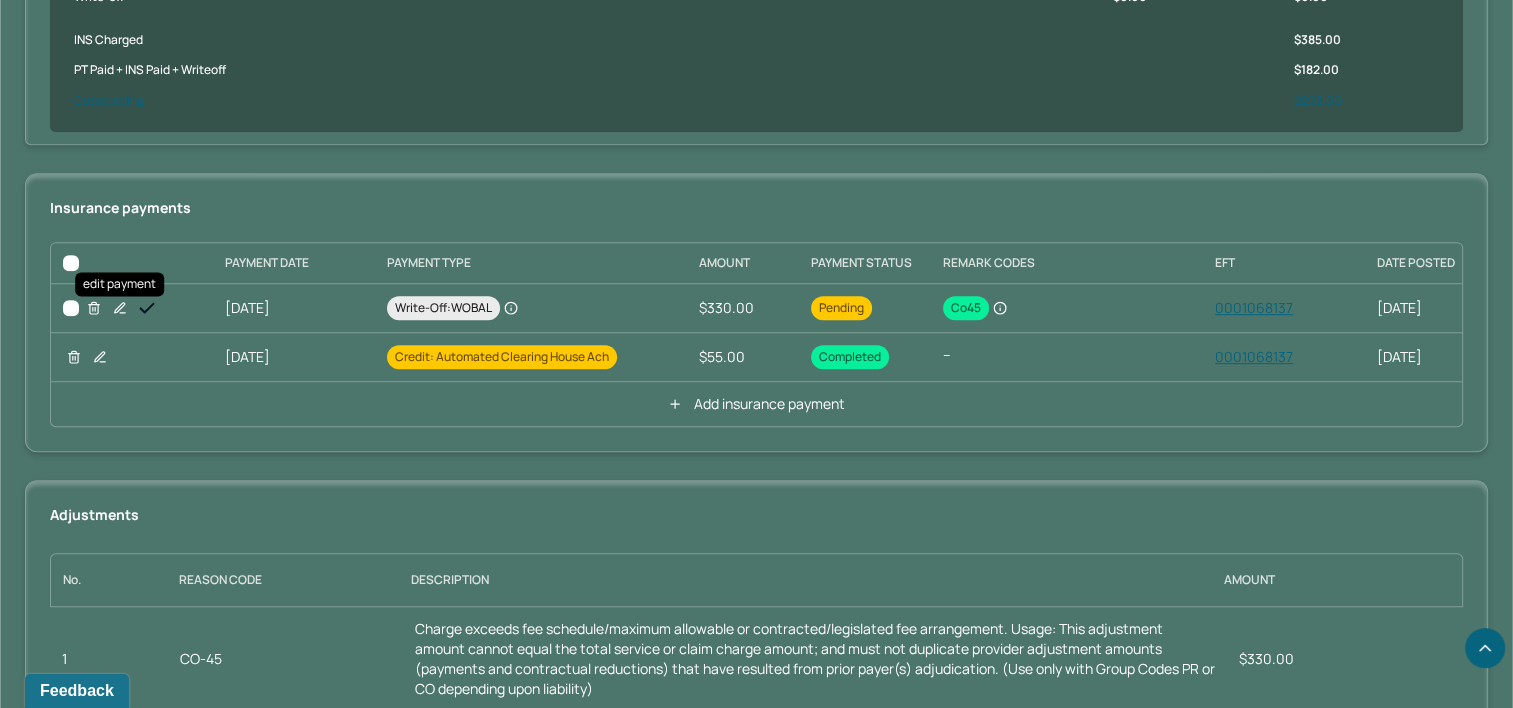 click 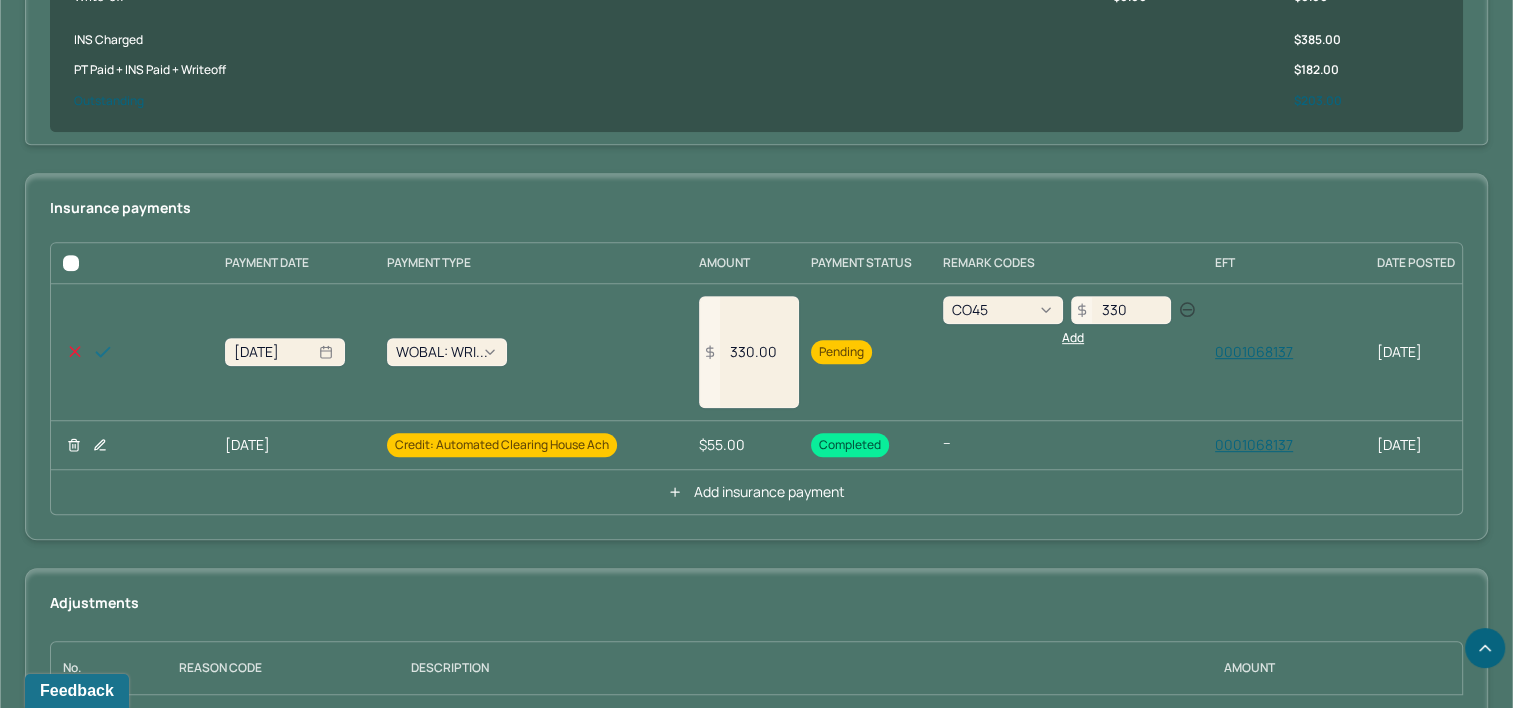 click on "330.00" at bounding box center (749, 352) 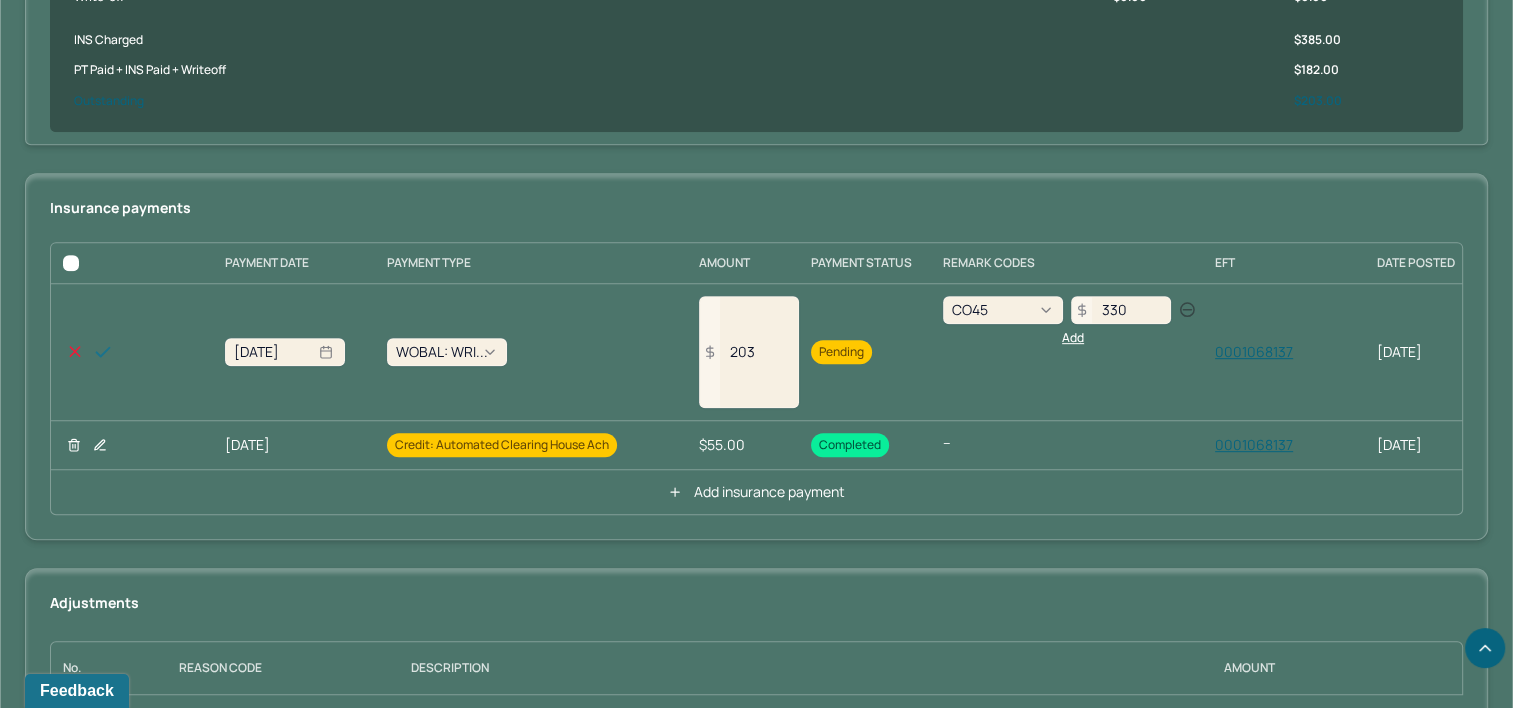 type on "203" 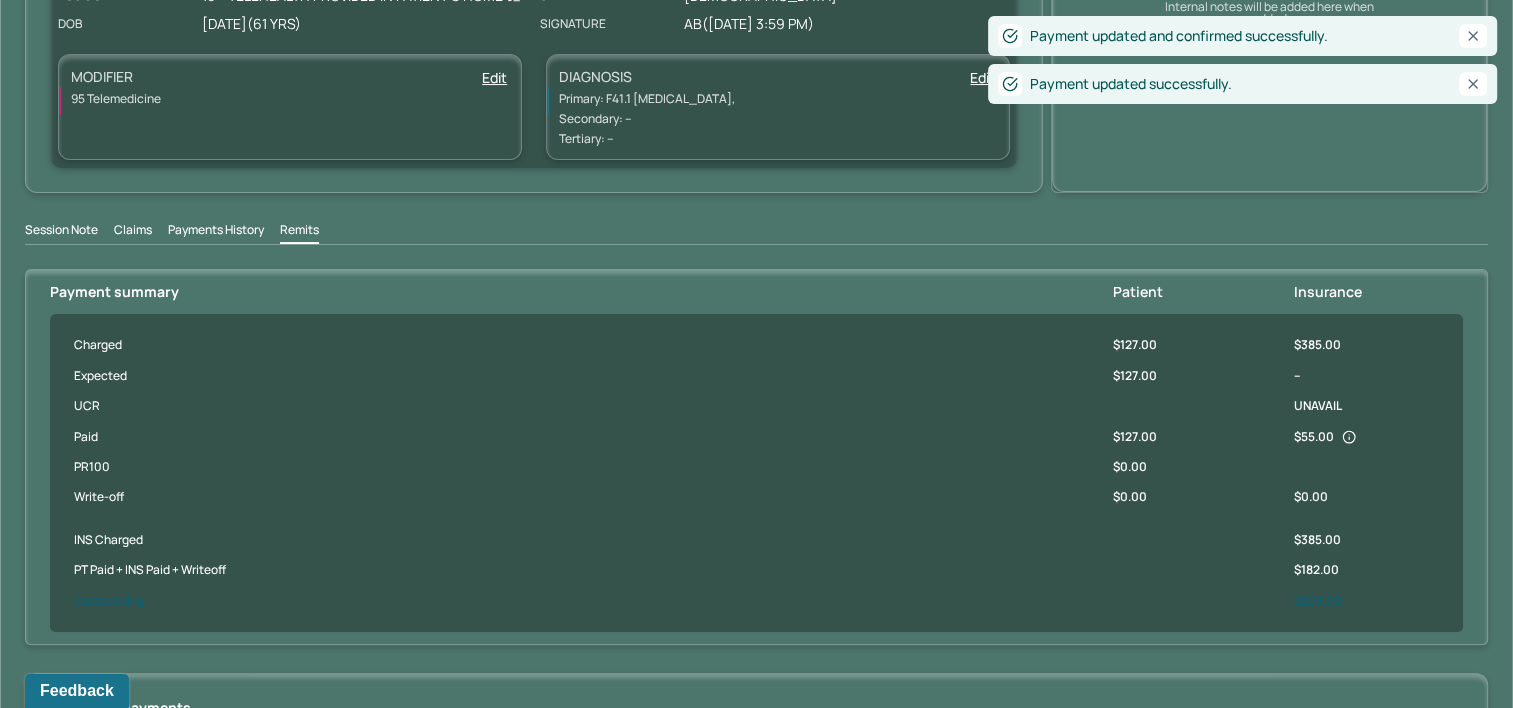 scroll, scrollTop: 0, scrollLeft: 0, axis: both 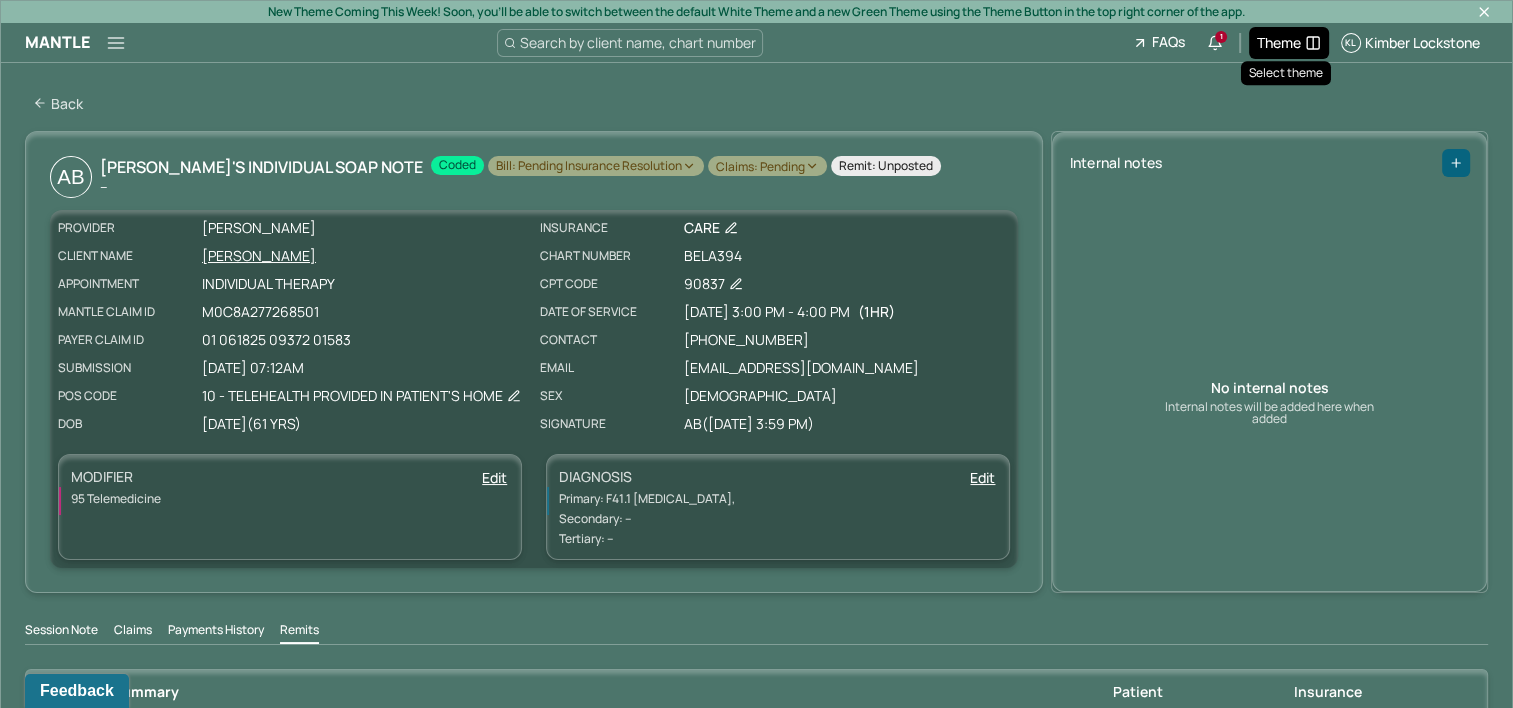 click on "Theme" at bounding box center [1279, 42] 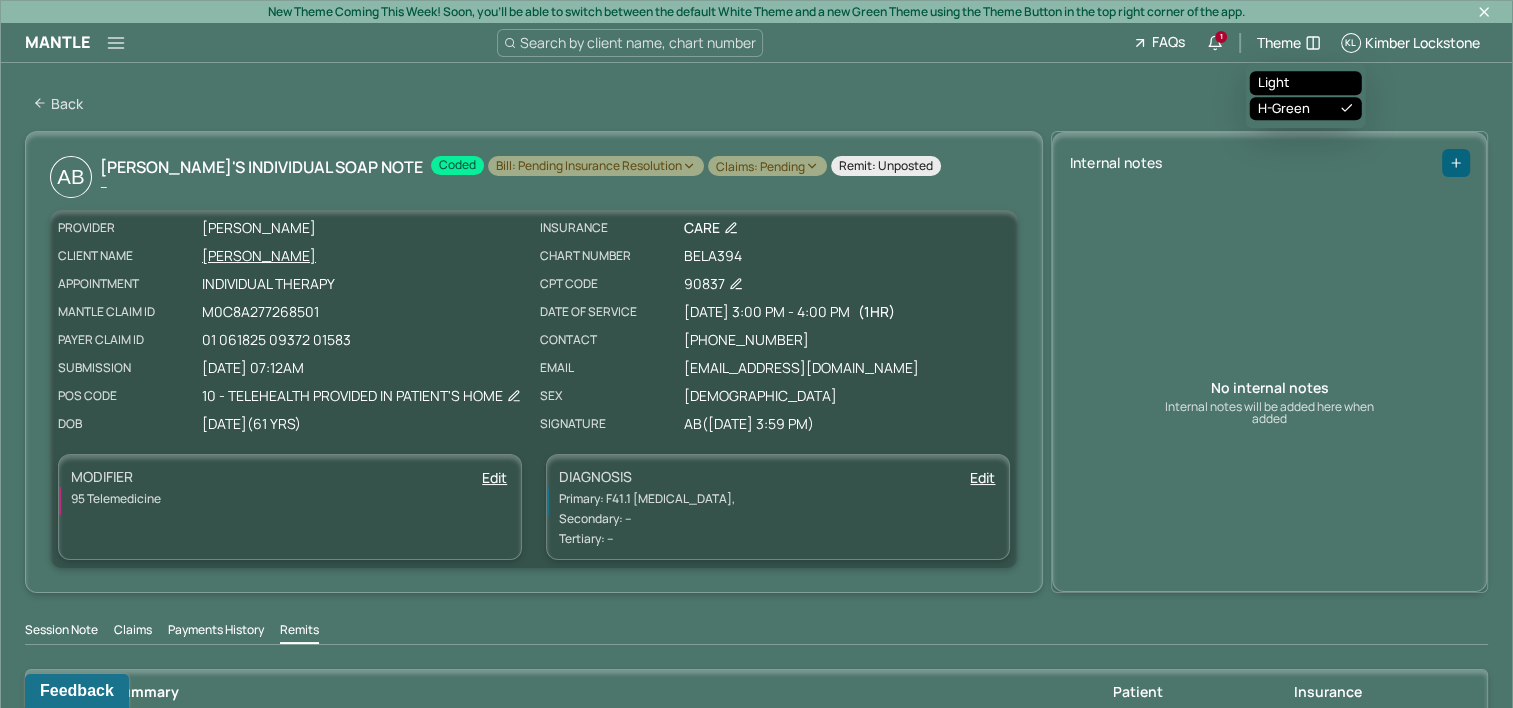 click on "Light" at bounding box center [1306, 83] 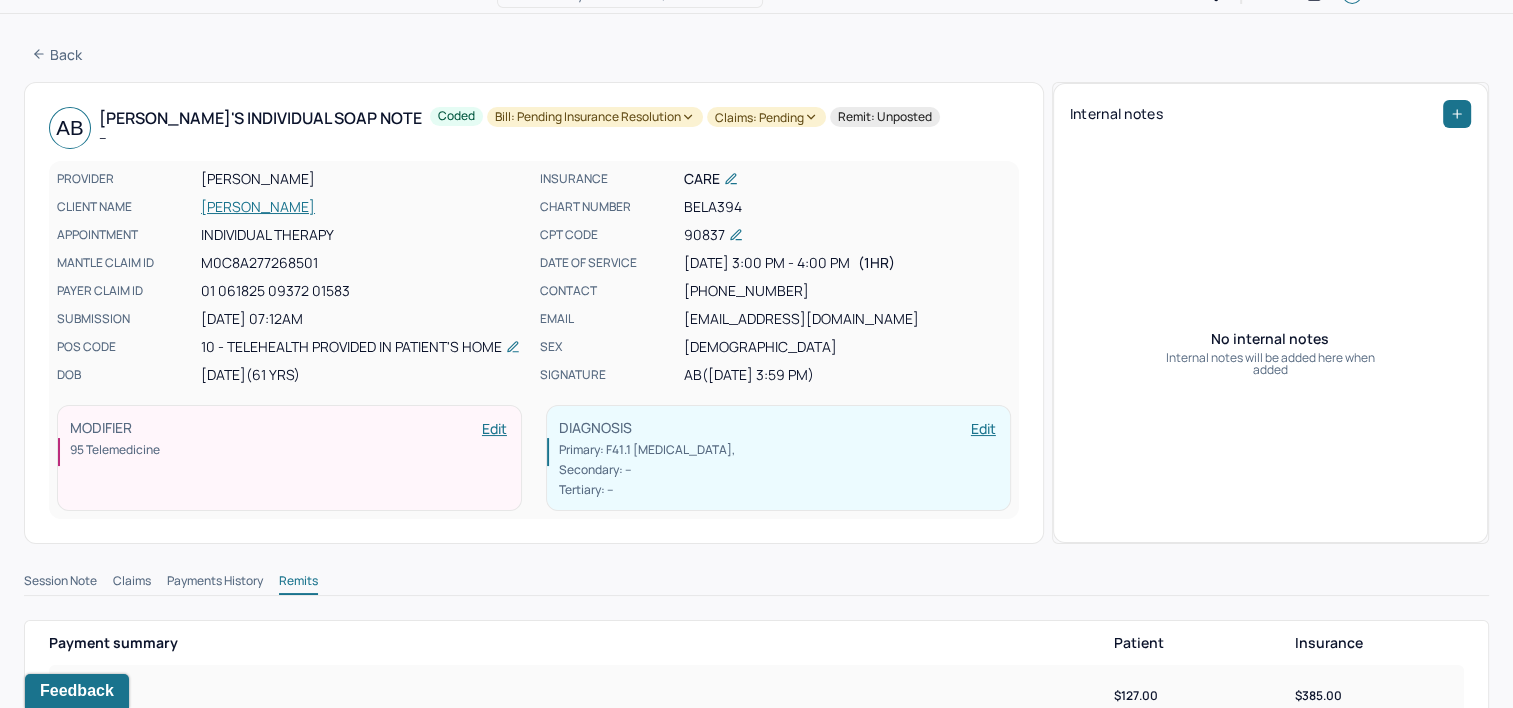 scroll, scrollTop: 0, scrollLeft: 0, axis: both 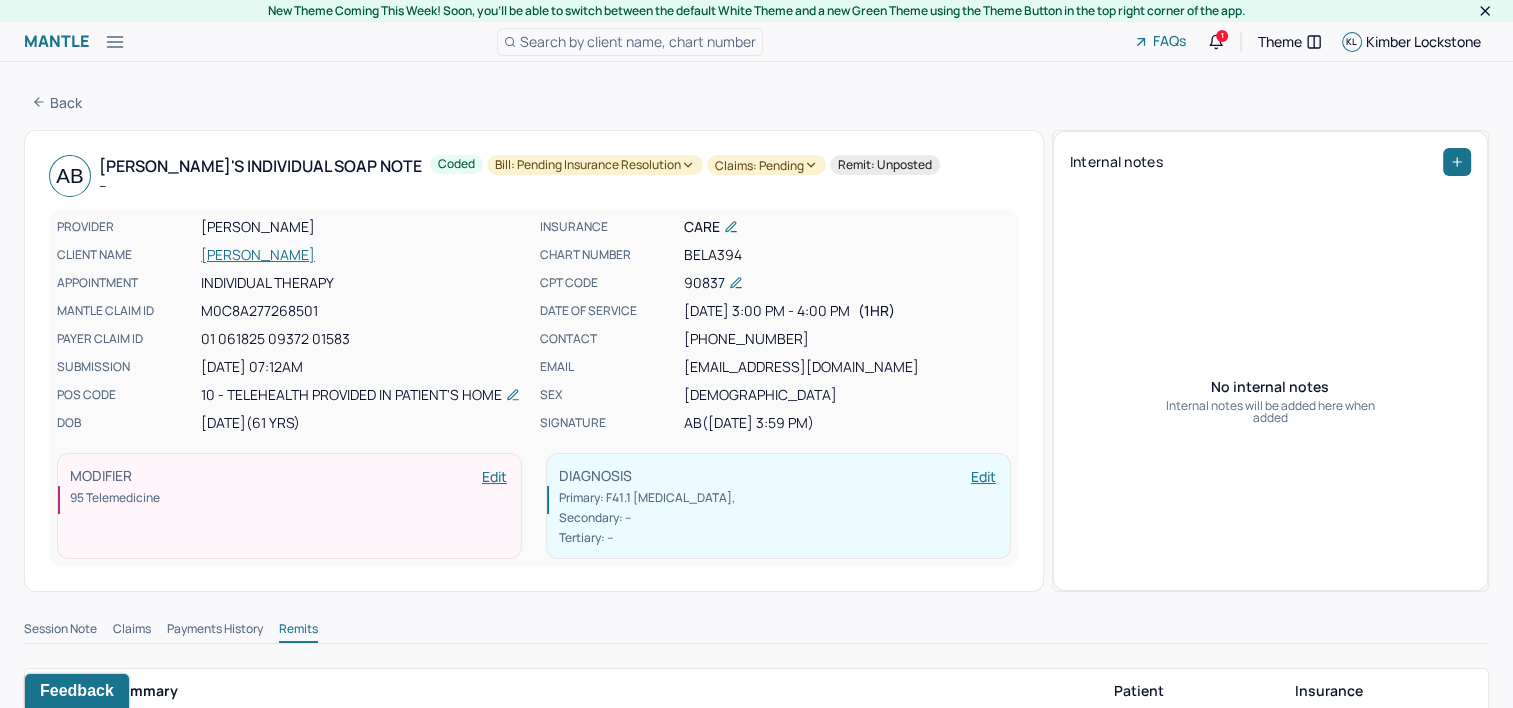 click on "Bill: Pending Insurance Resolution" at bounding box center (595, 165) 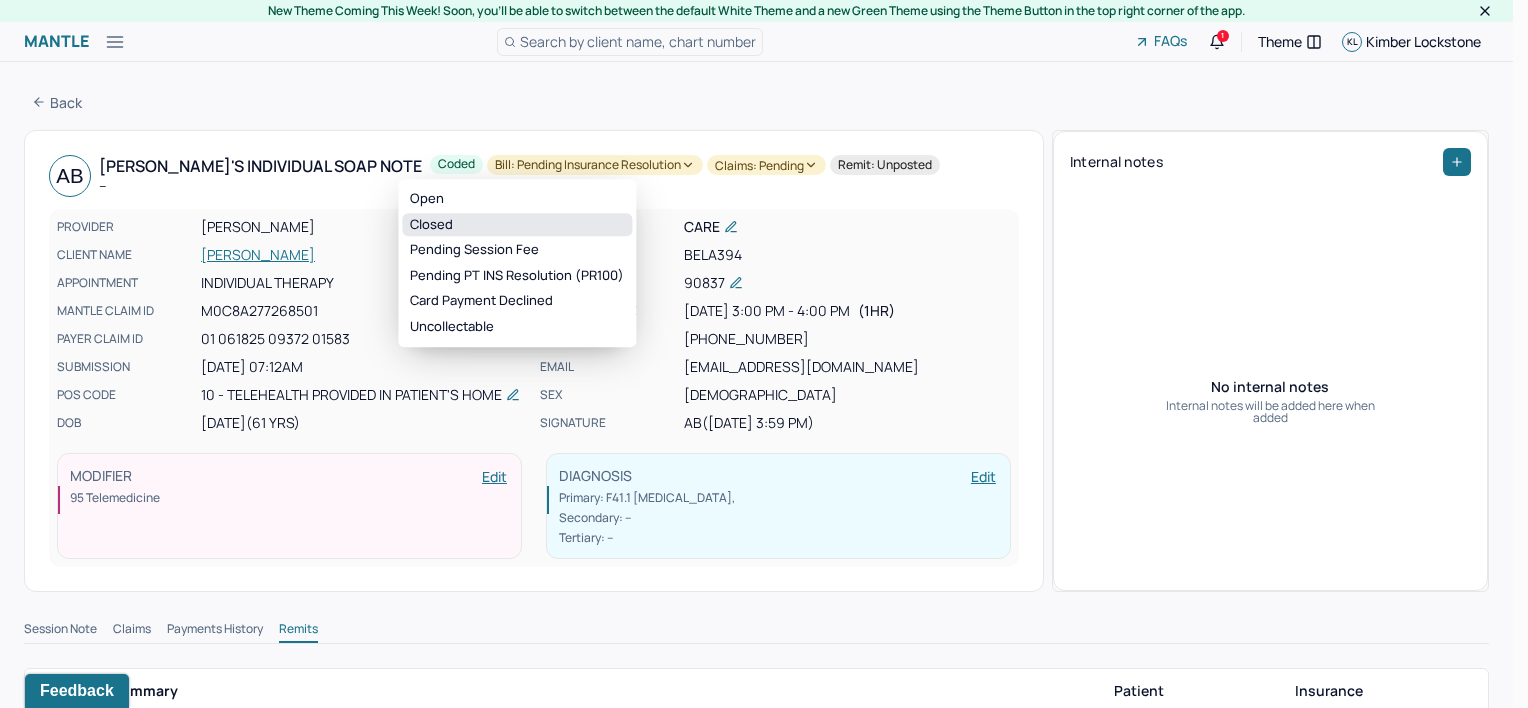 click on "Closed" at bounding box center (517, 225) 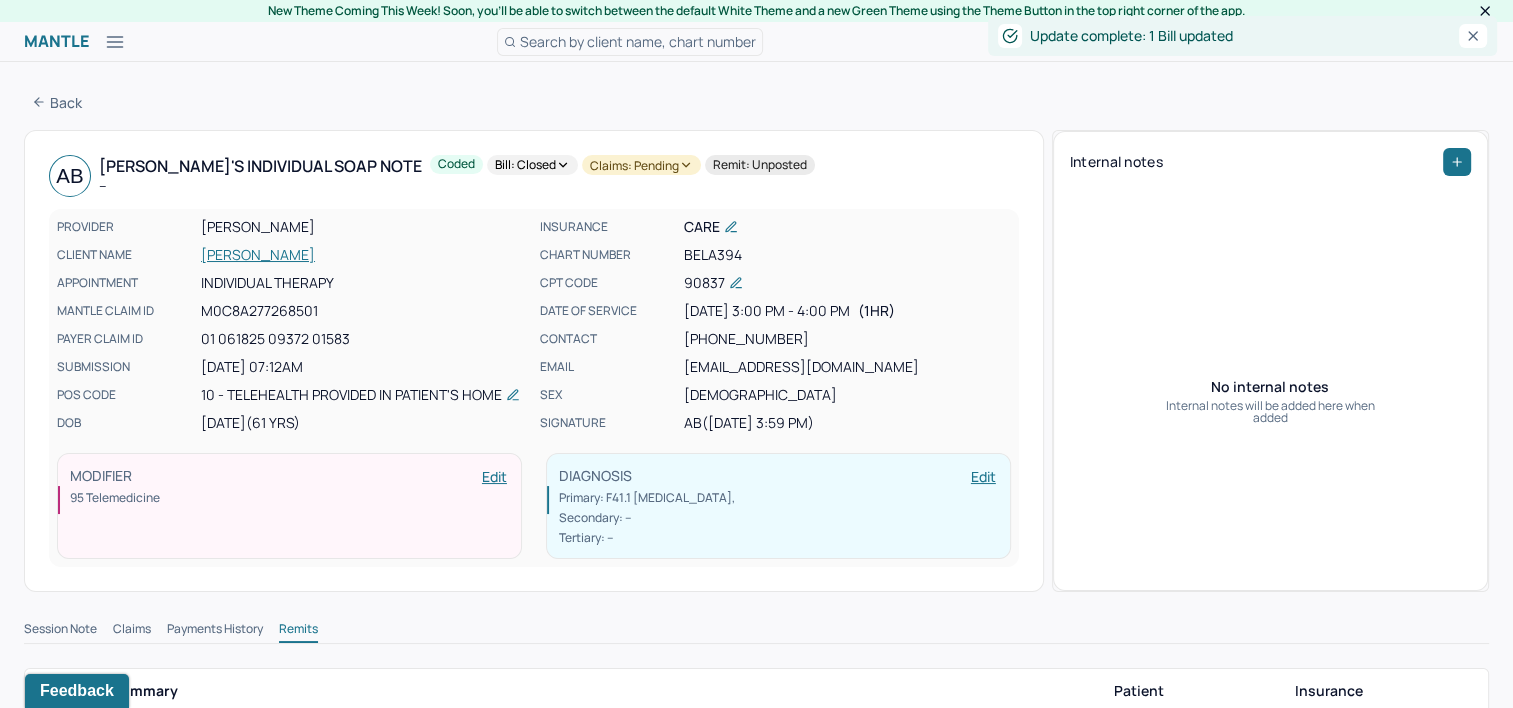 click on "Claims: pending" at bounding box center [641, 165] 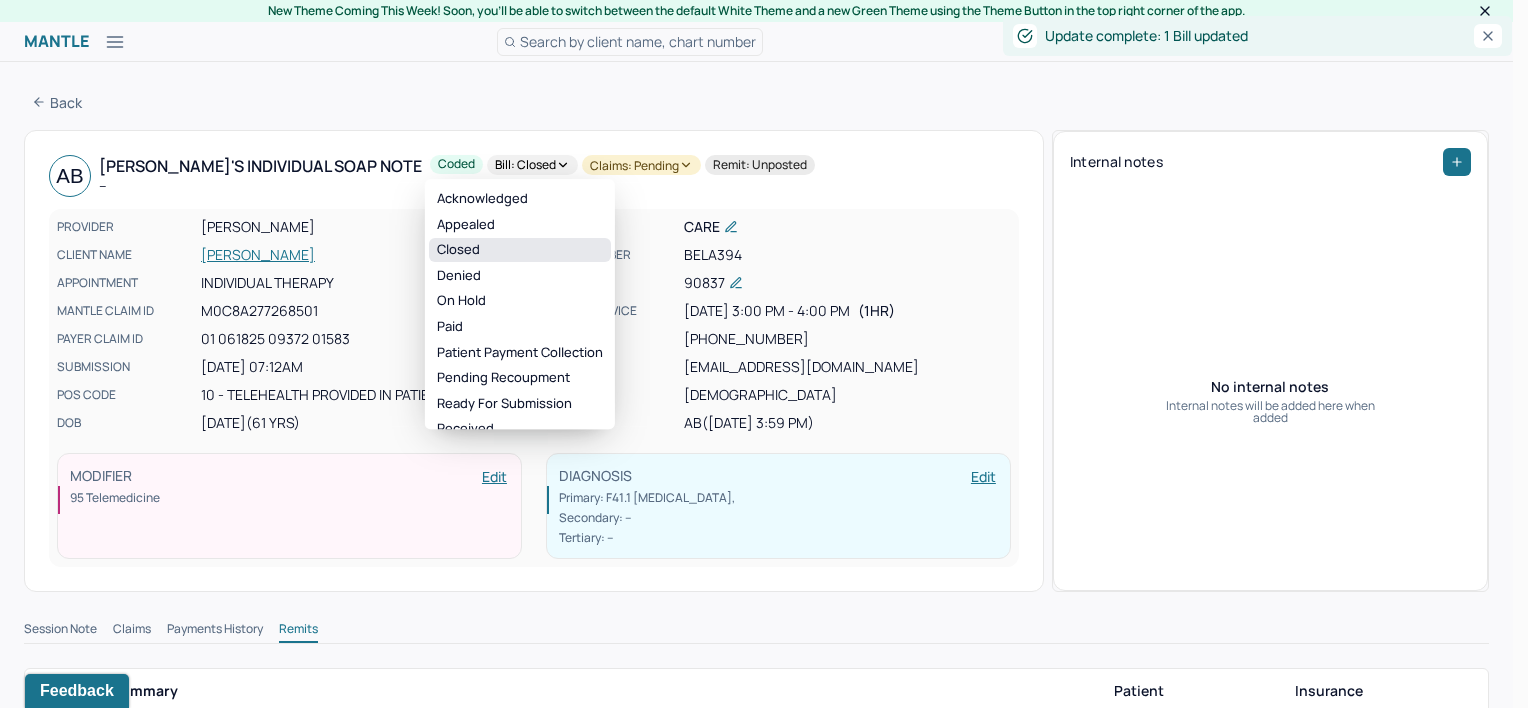 click on "Closed" at bounding box center [520, 250] 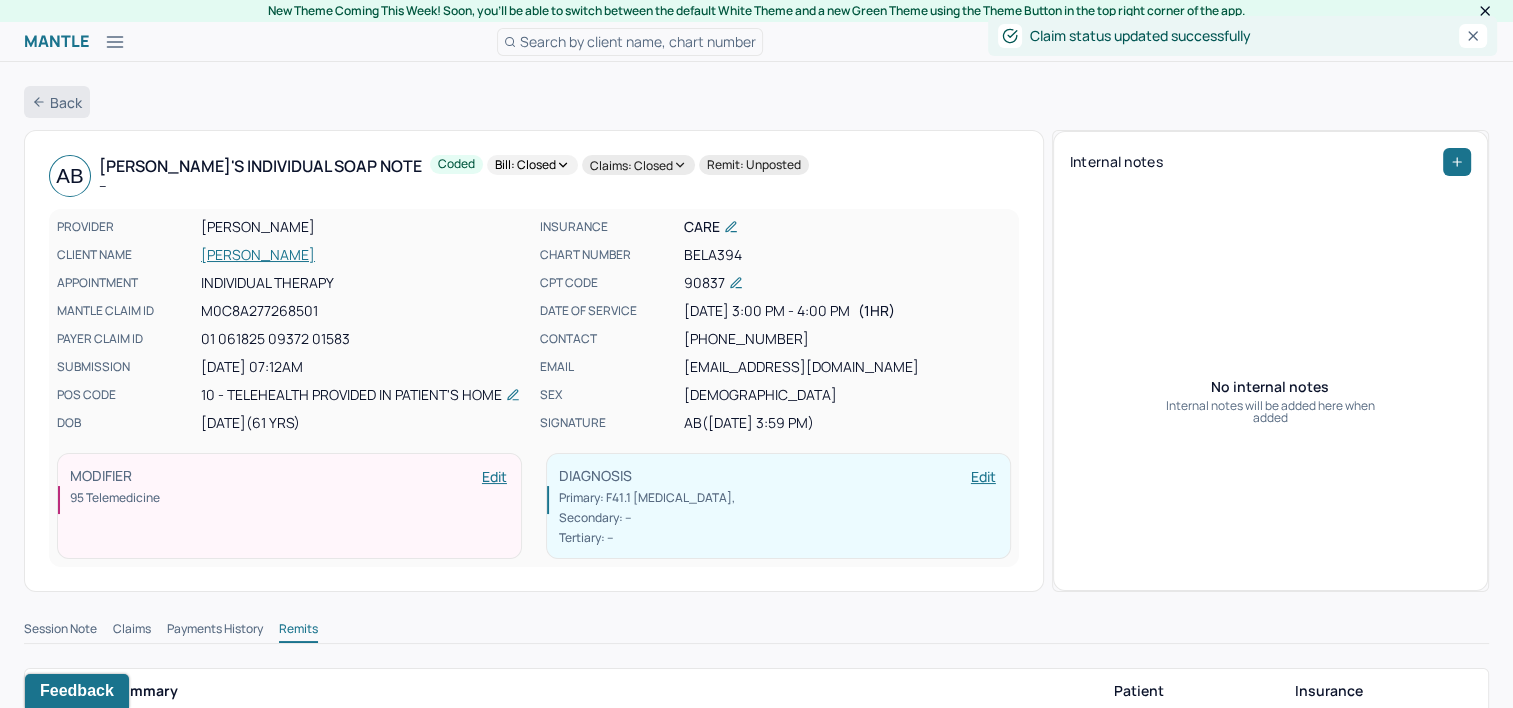click on "Back" at bounding box center [57, 102] 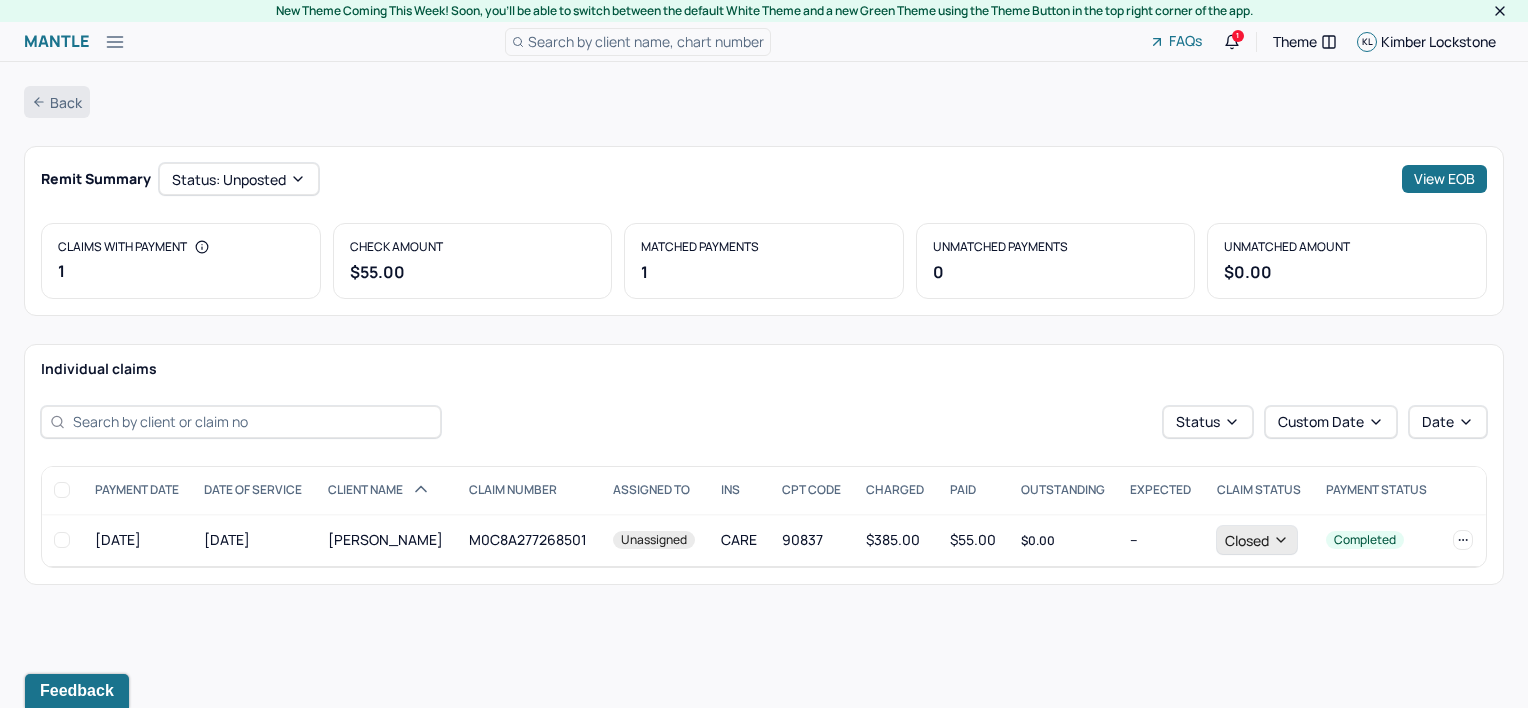 click on "Back" at bounding box center (57, 102) 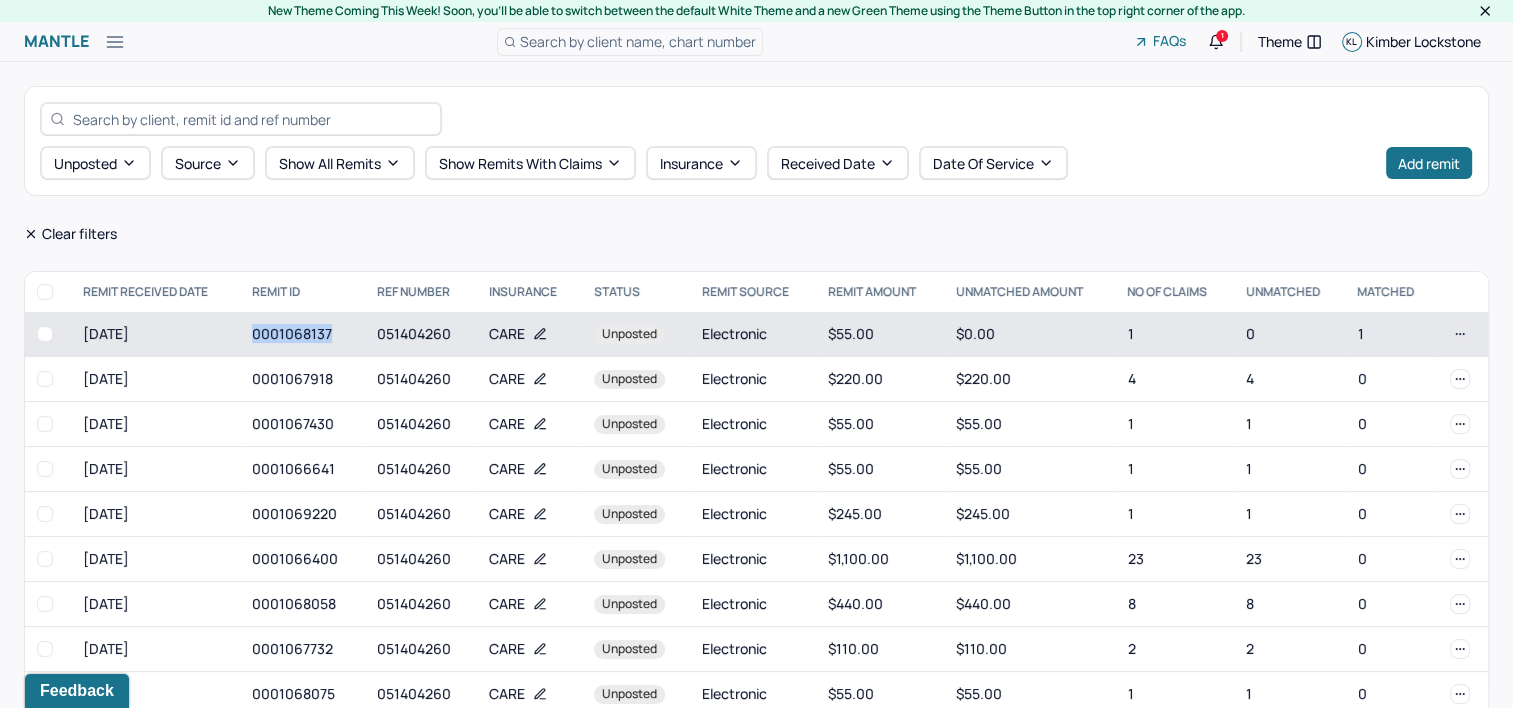 drag, startPoint x: 250, startPoint y: 337, endPoint x: 333, endPoint y: 347, distance: 83.60024 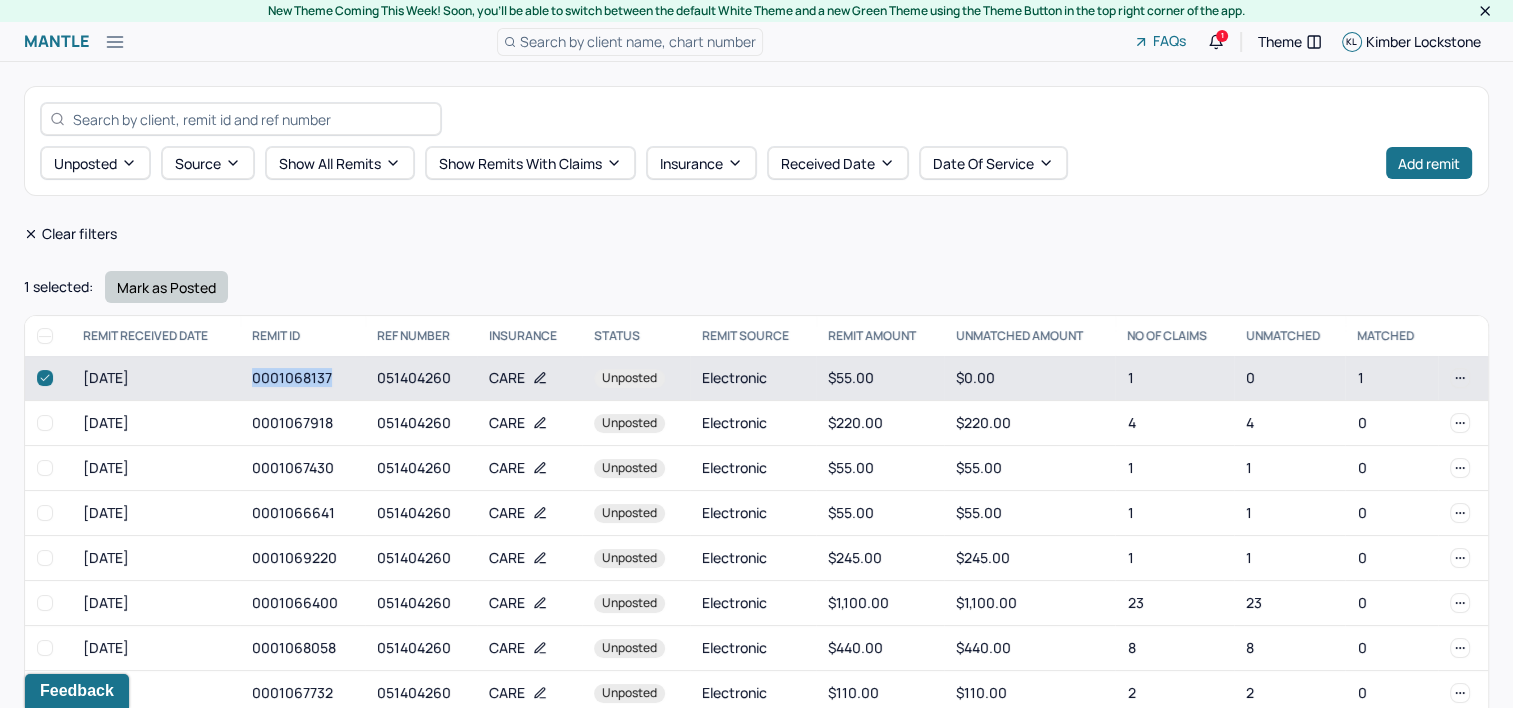 click on "Mark as Posted" at bounding box center (166, 287) 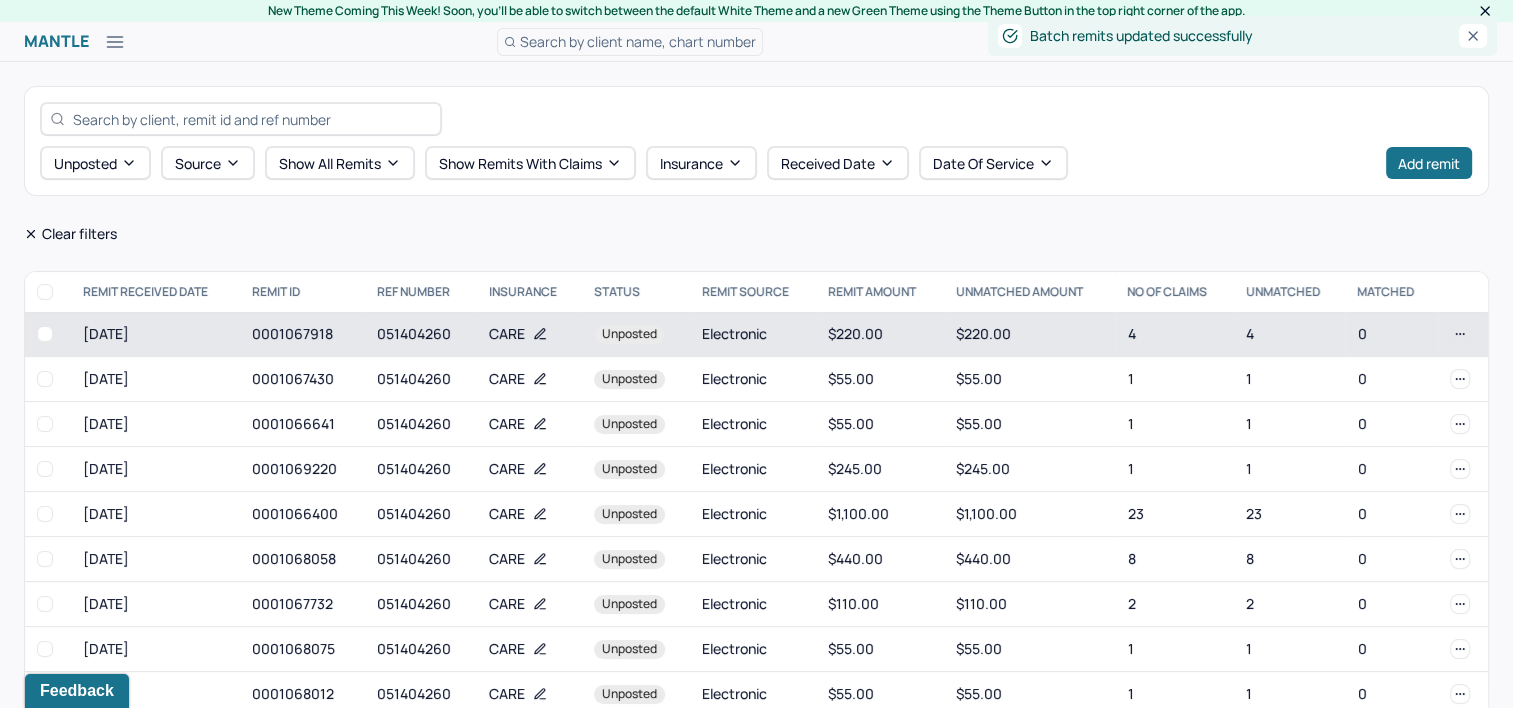 click on "0001067918" at bounding box center [302, 334] 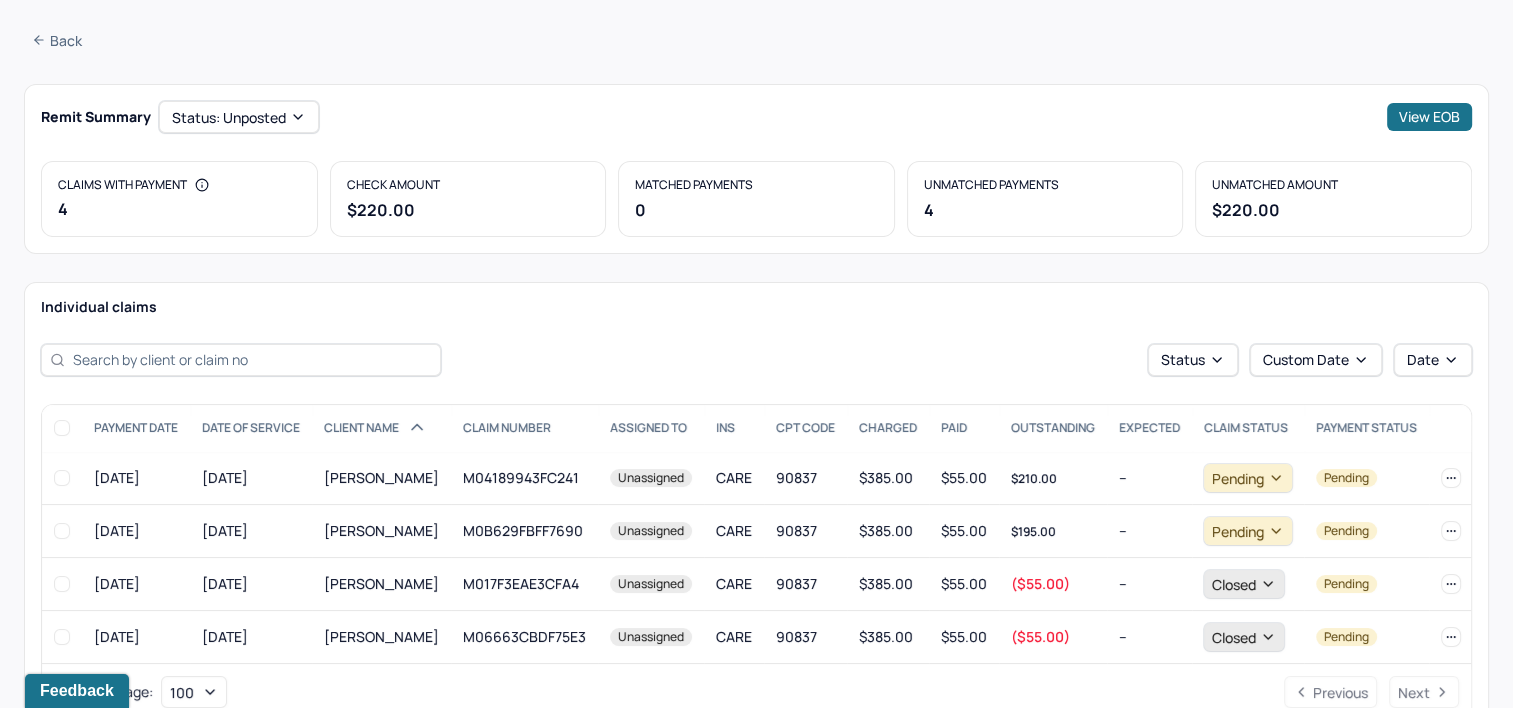 scroll, scrollTop: 129, scrollLeft: 0, axis: vertical 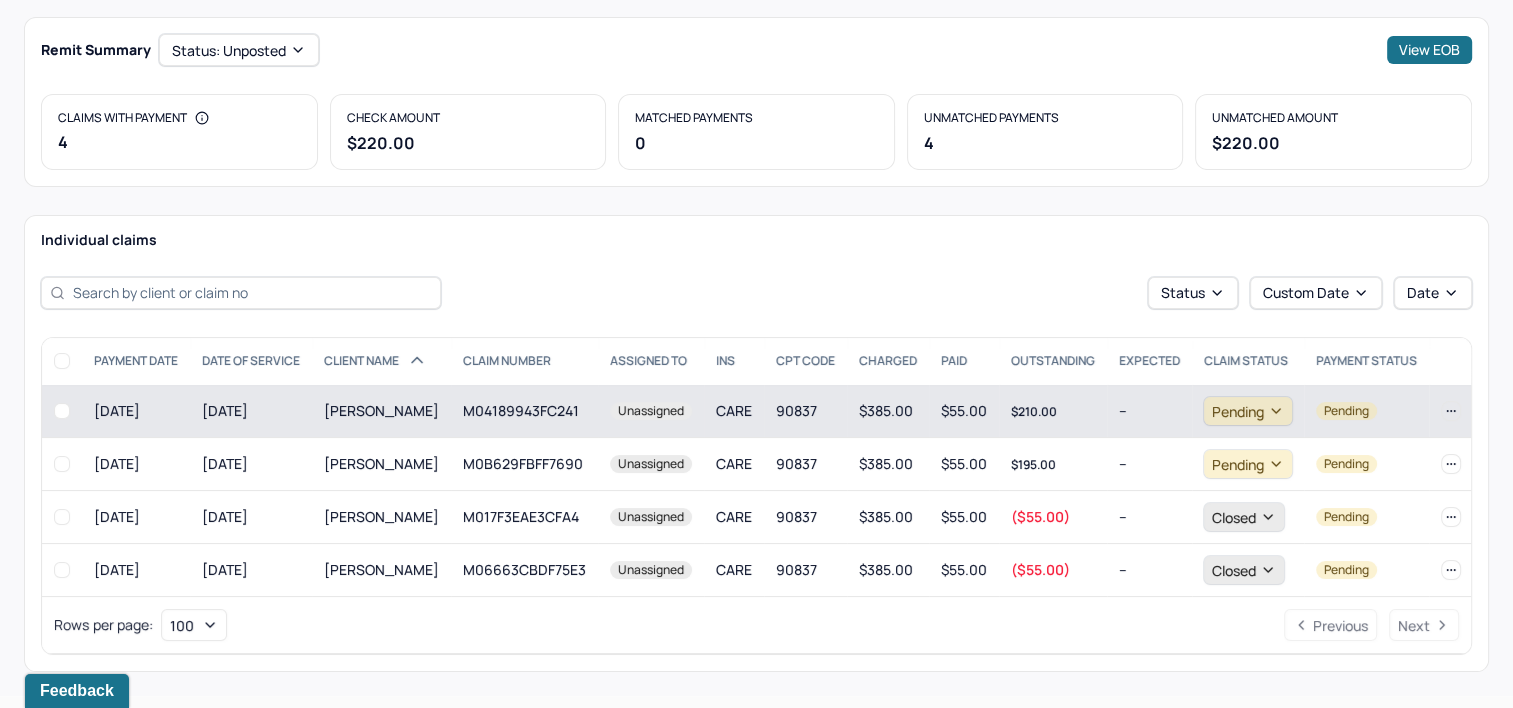 click on "[PERSON_NAME]" at bounding box center (381, 411) 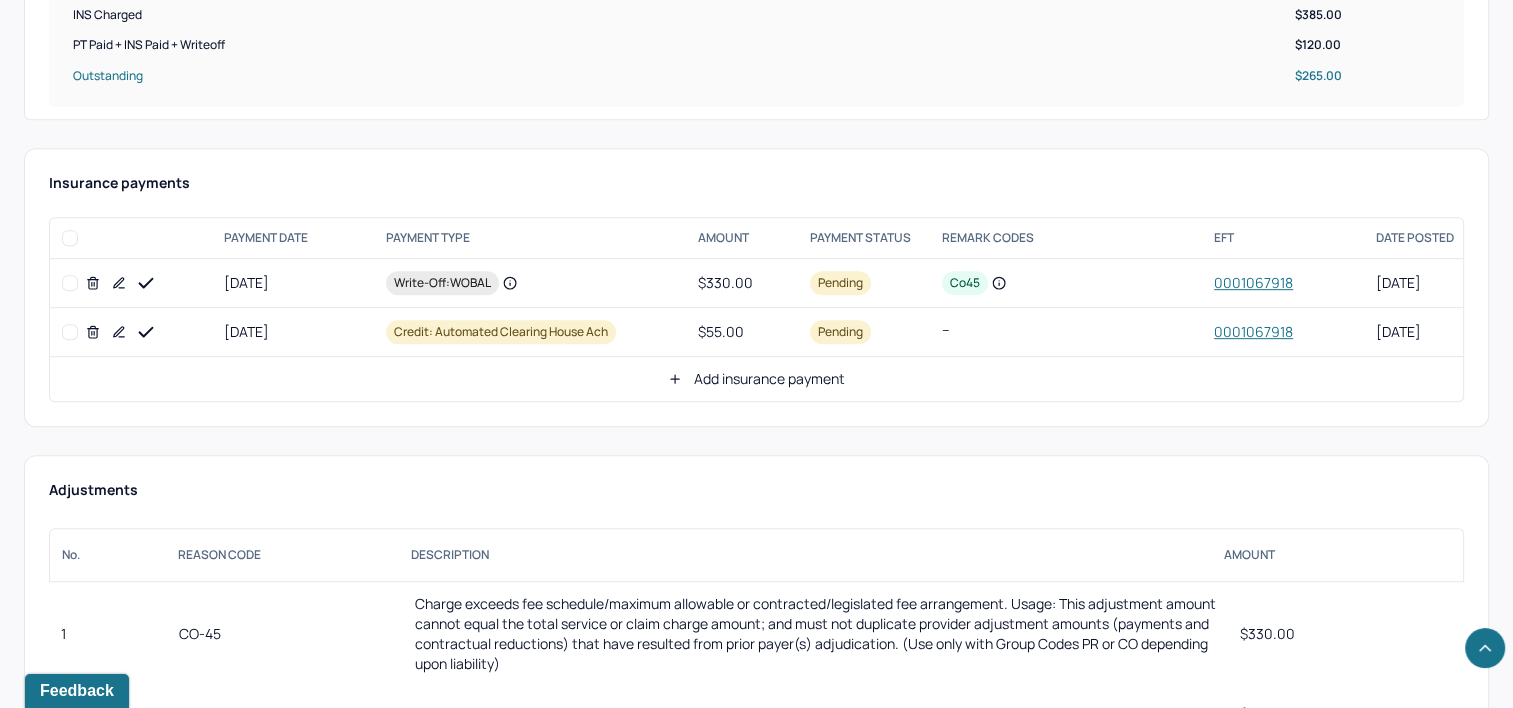 scroll, scrollTop: 929, scrollLeft: 0, axis: vertical 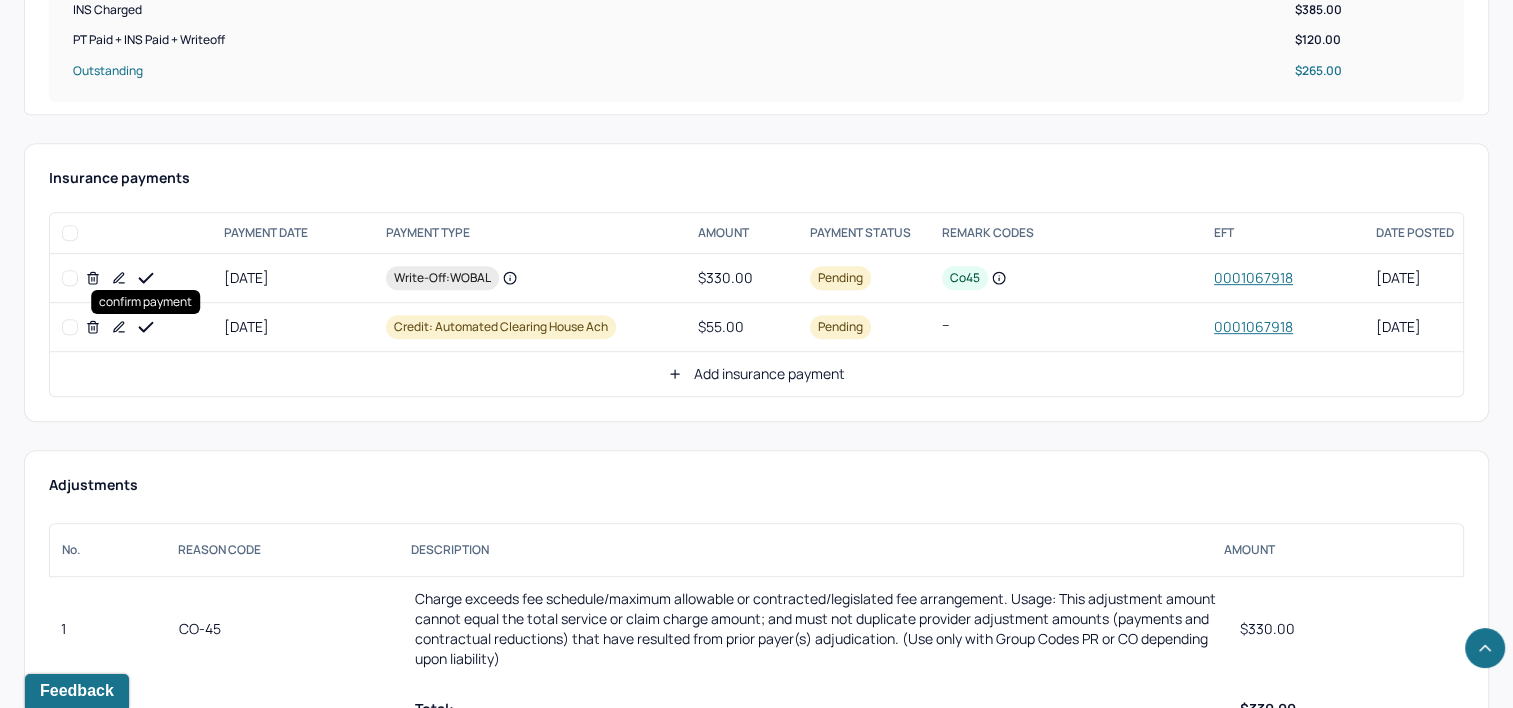 click 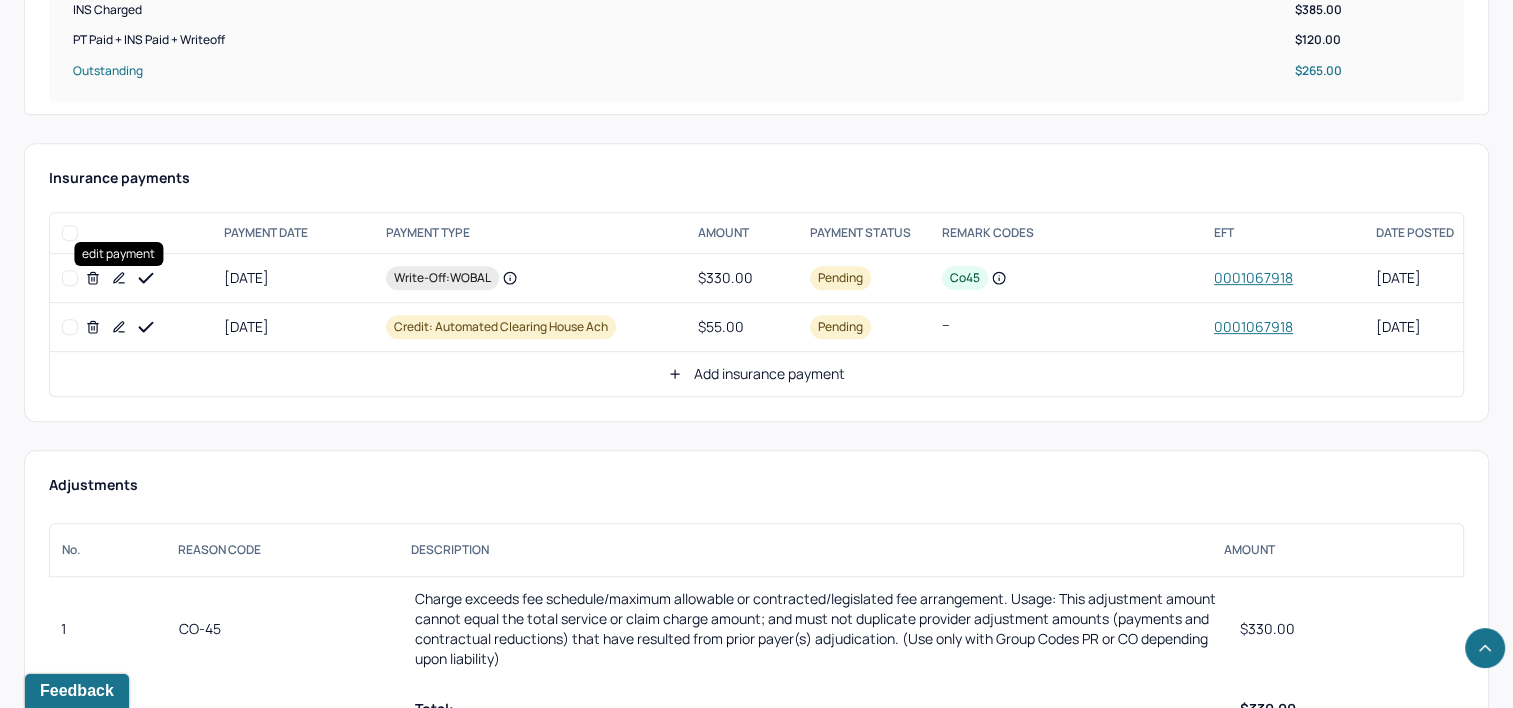 click 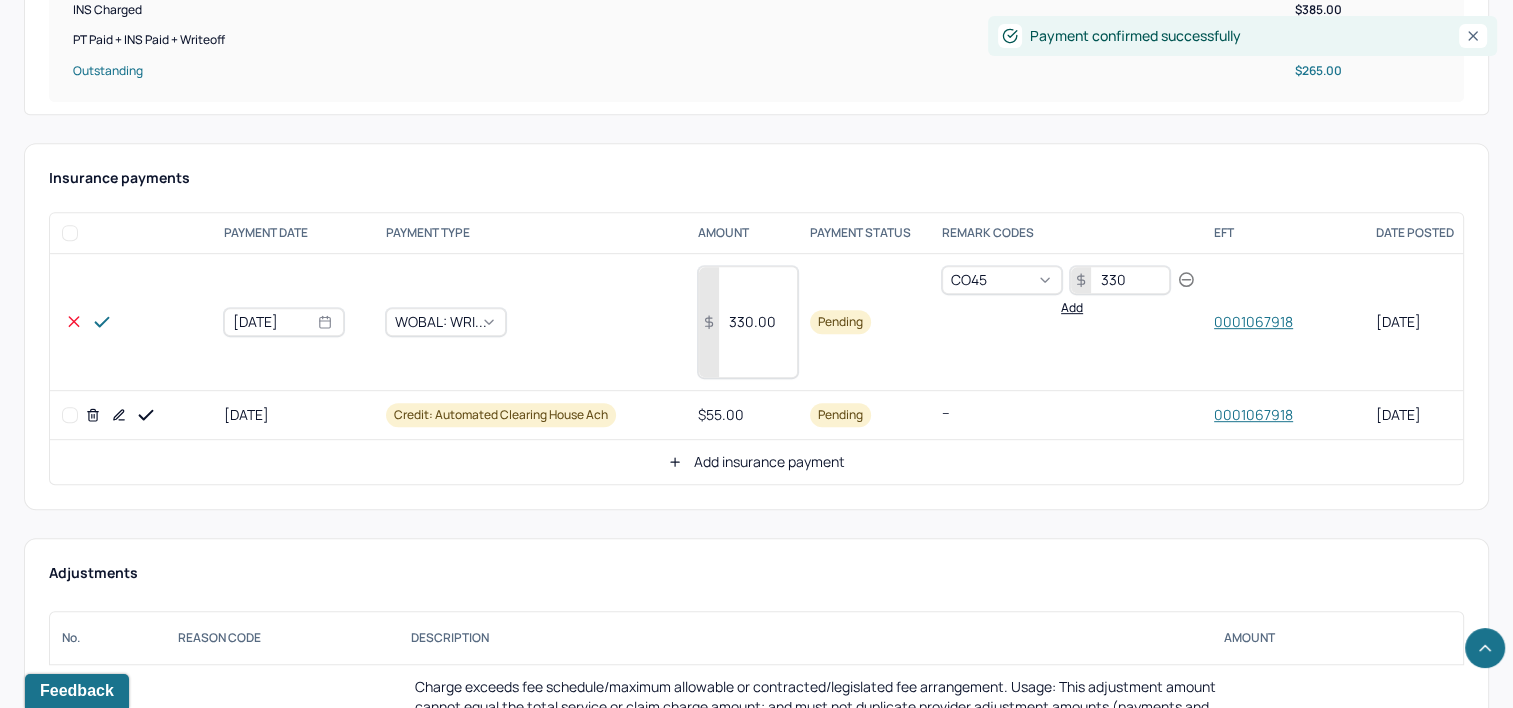 click on "330.00" at bounding box center [748, 322] 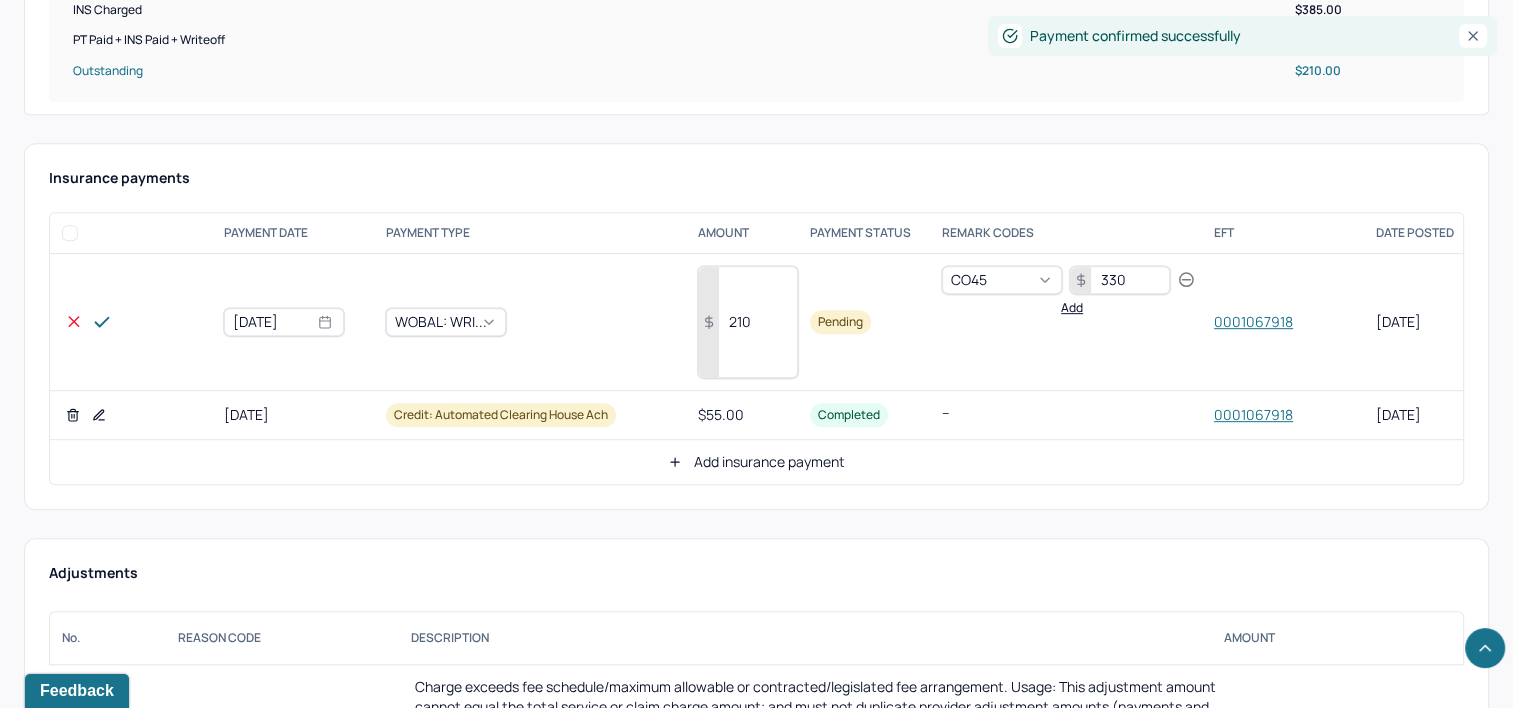type on "210" 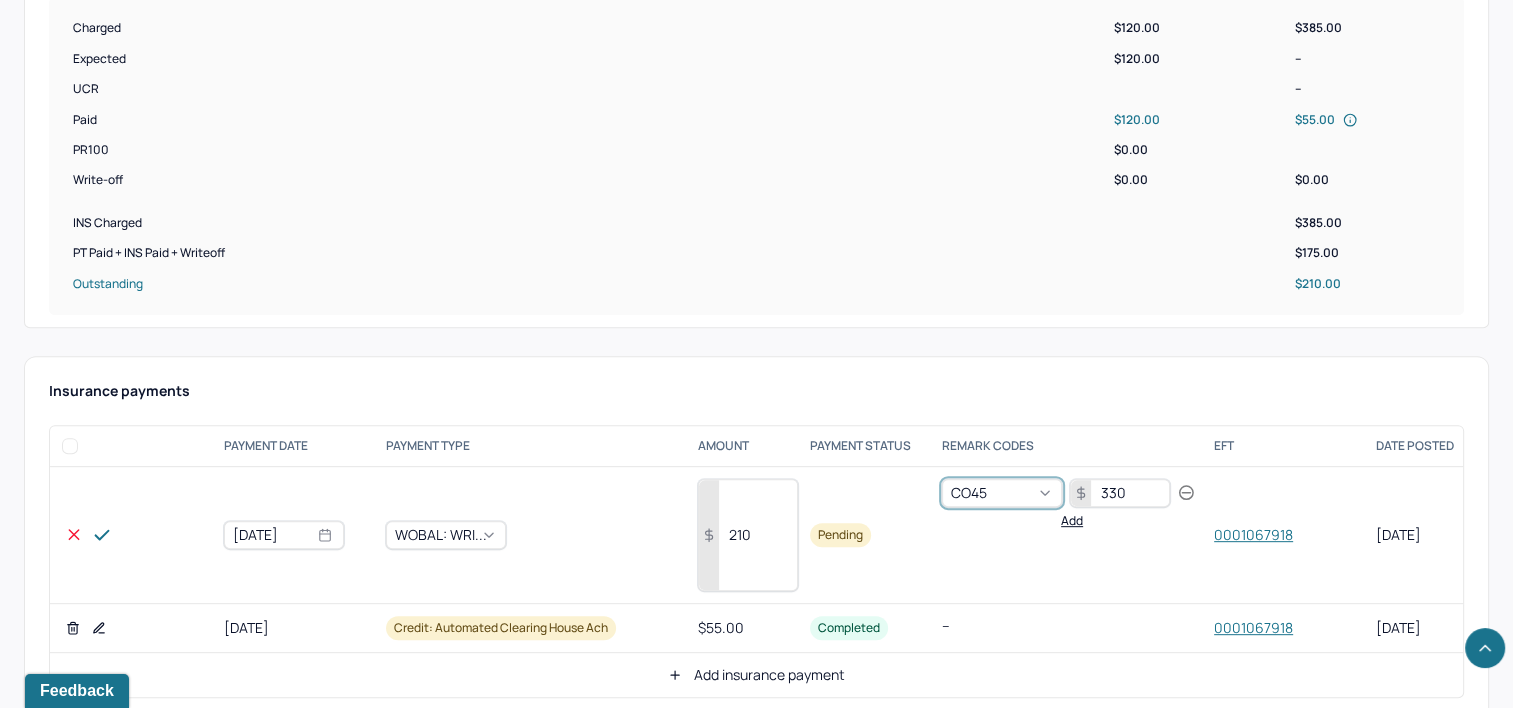 scroll, scrollTop: 729, scrollLeft: 0, axis: vertical 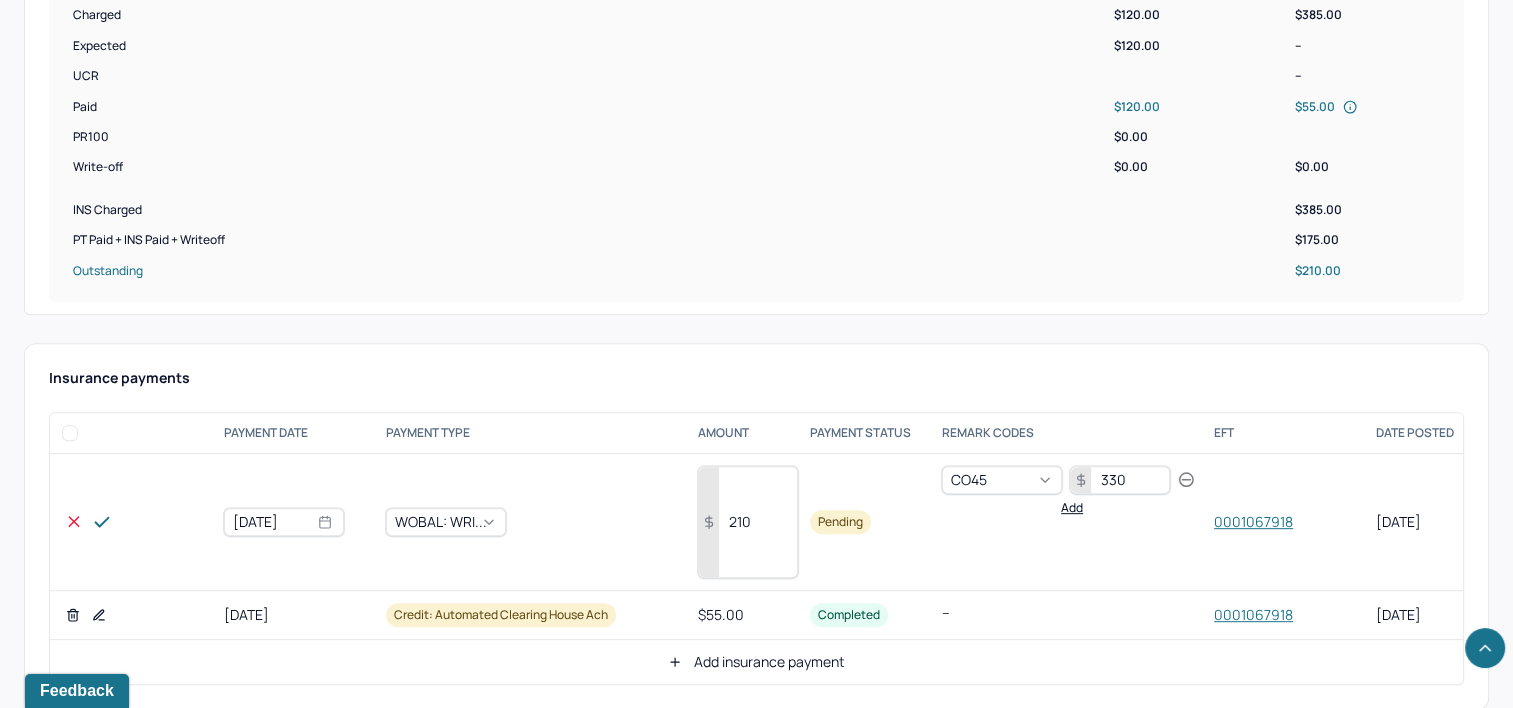 click 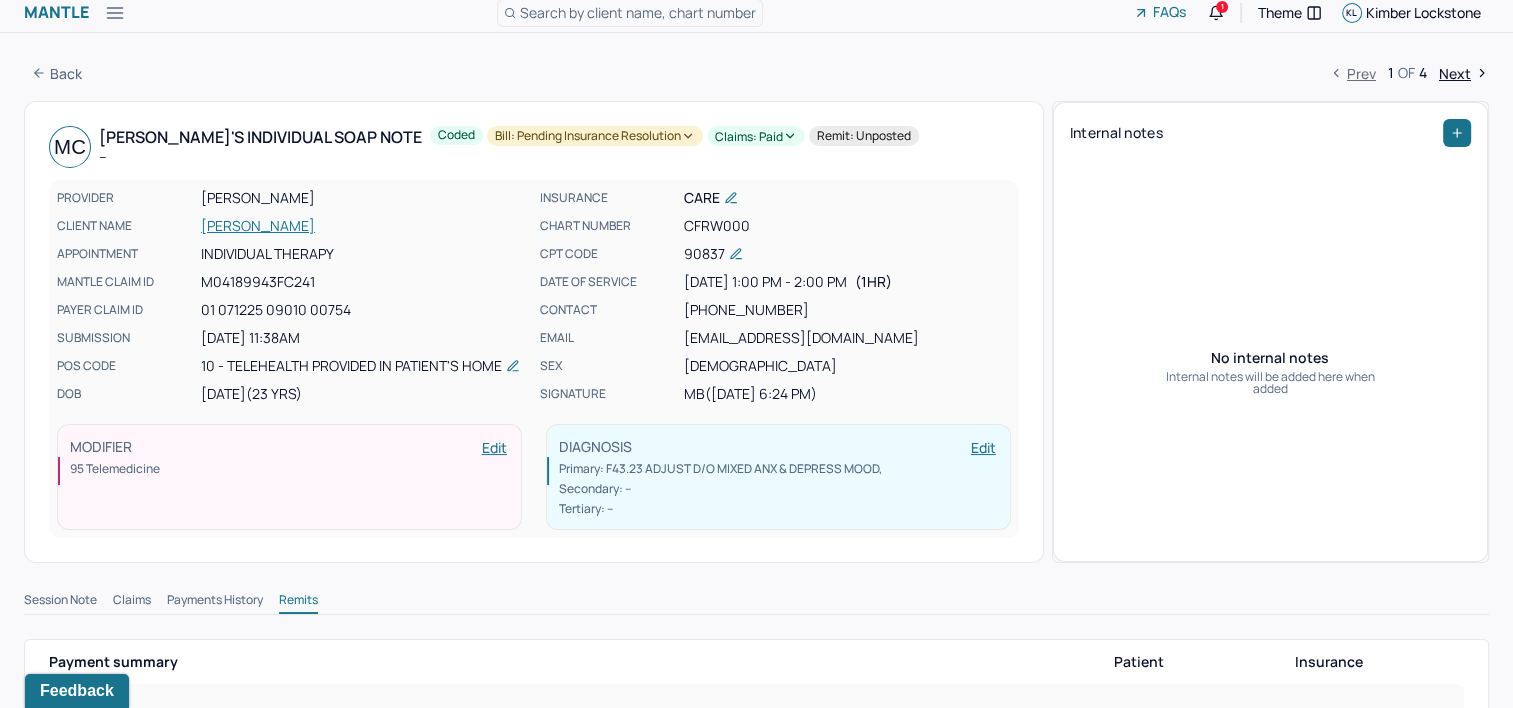 scroll, scrollTop: 0, scrollLeft: 0, axis: both 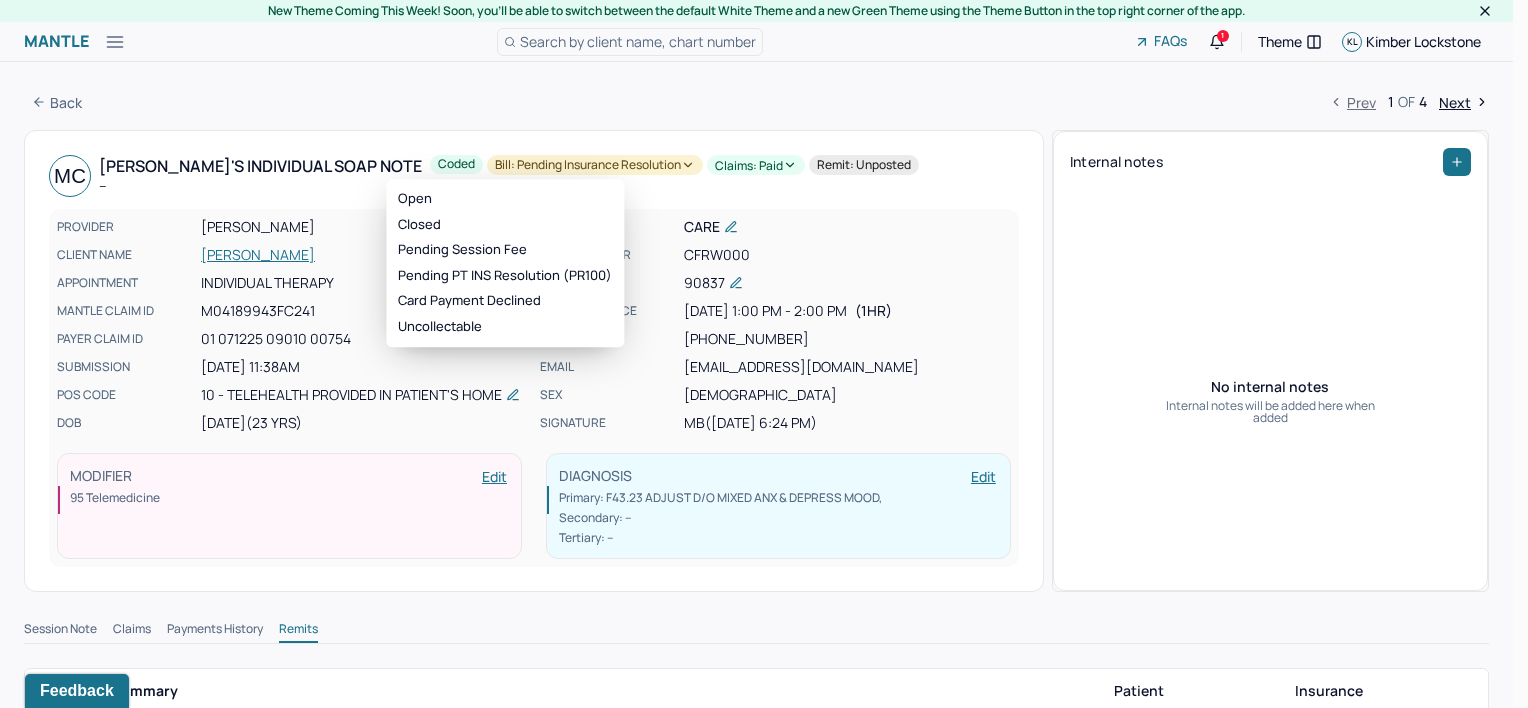 click on "Bill: Pending Insurance Resolution" at bounding box center (595, 165) 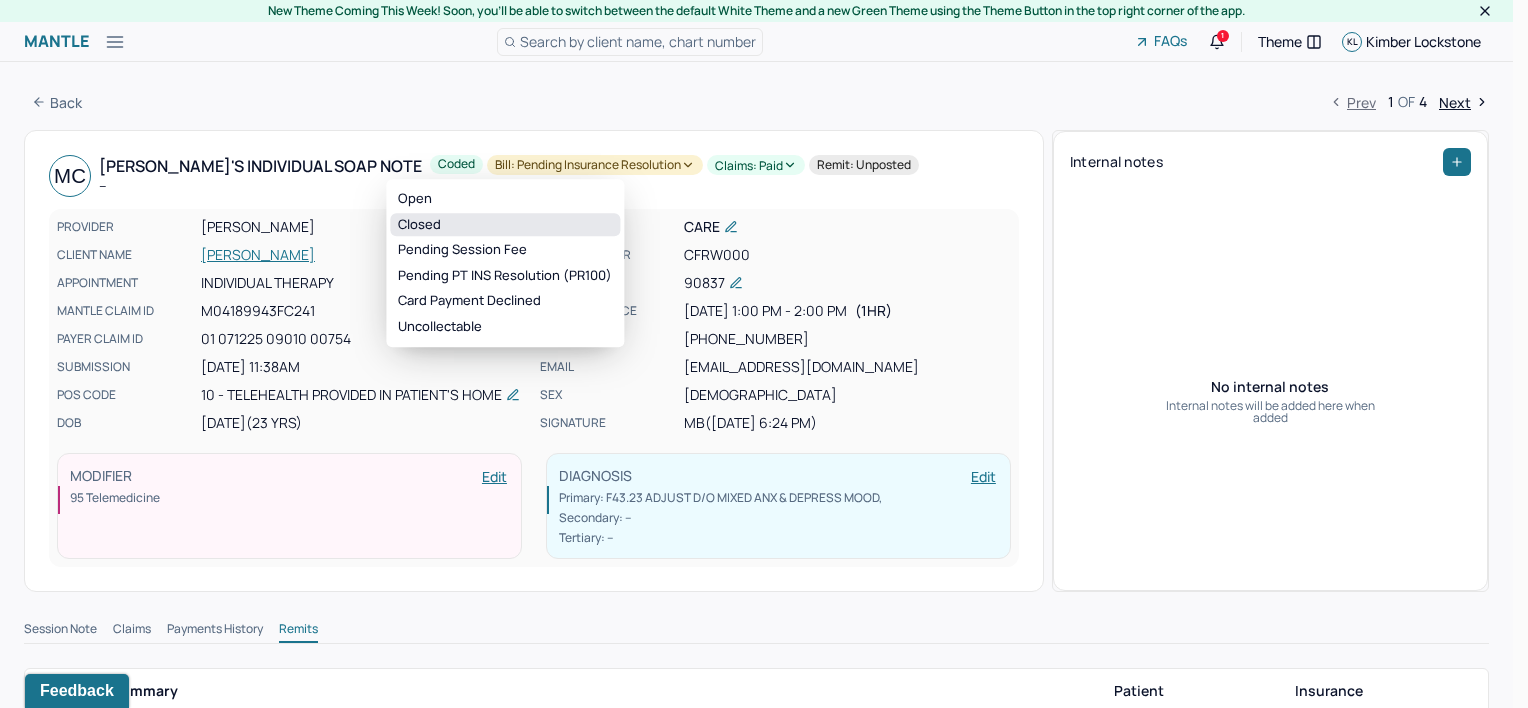 click on "Closed" at bounding box center (505, 225) 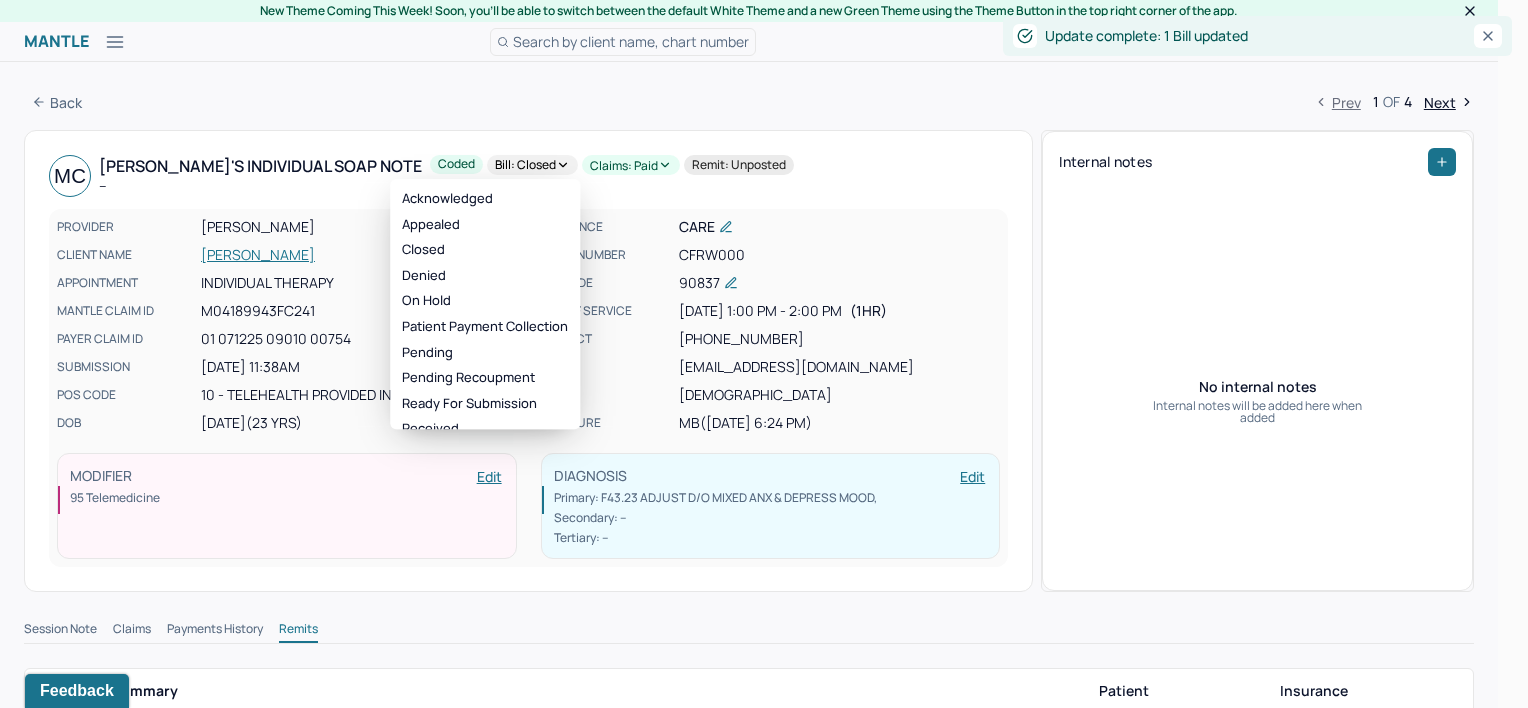 click on "Claims: paid" at bounding box center (631, 165) 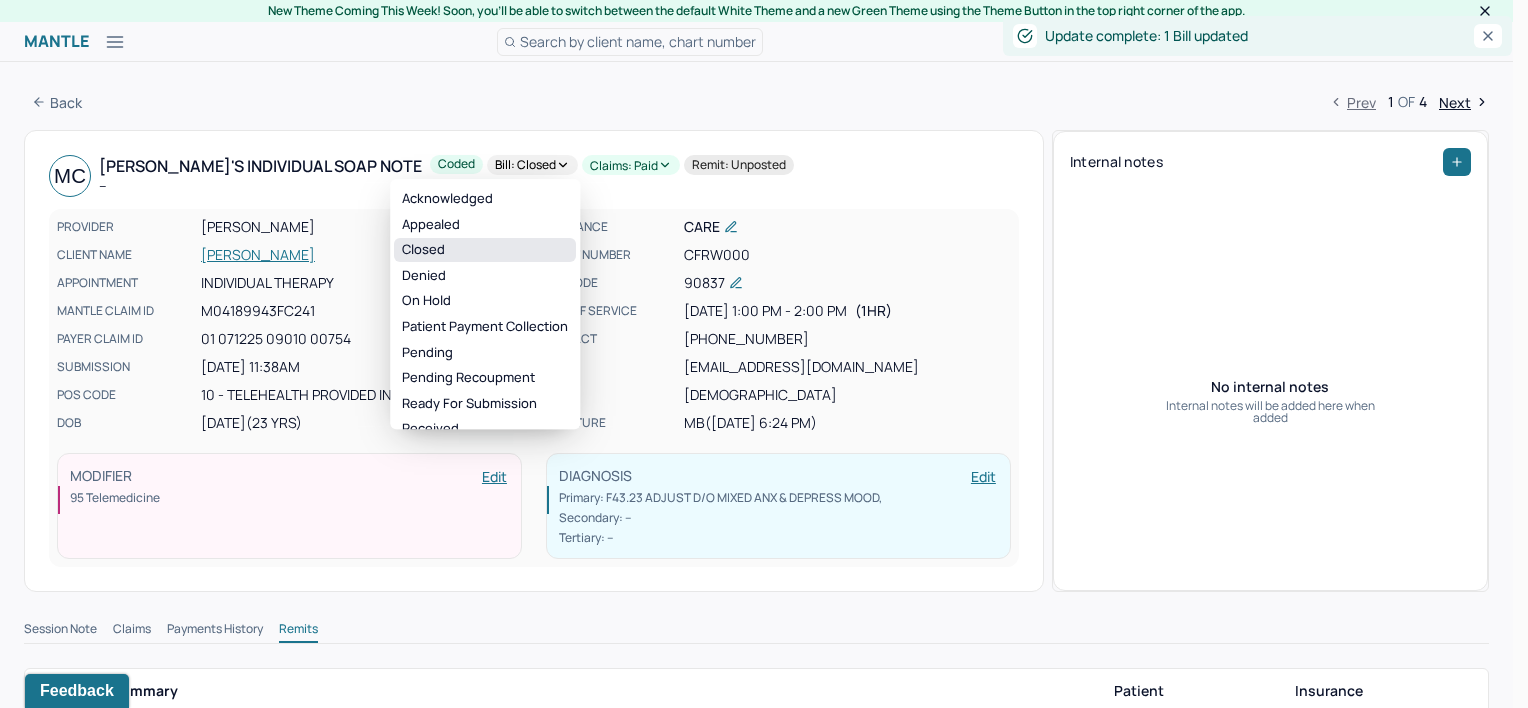 click on "Closed" at bounding box center [485, 250] 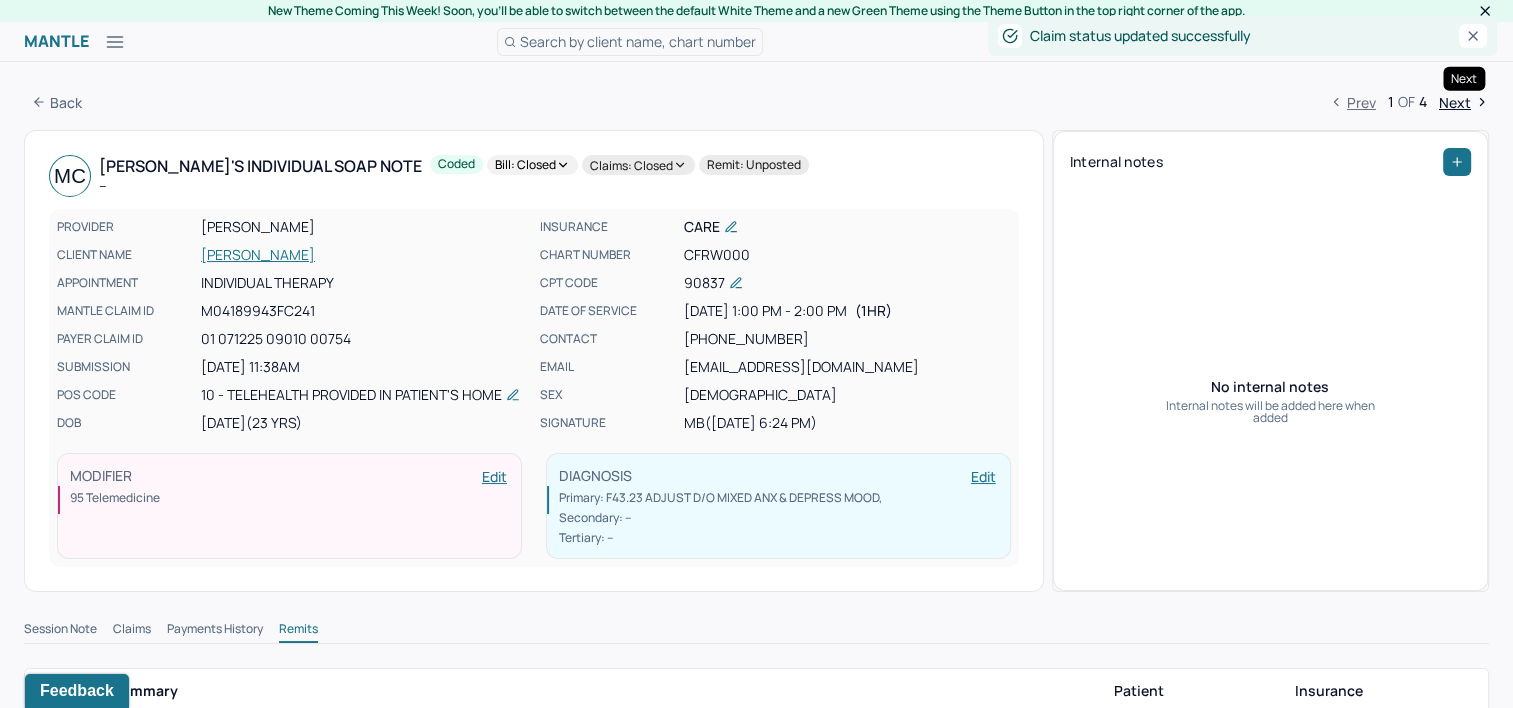 click on "Next" at bounding box center (1464, 102) 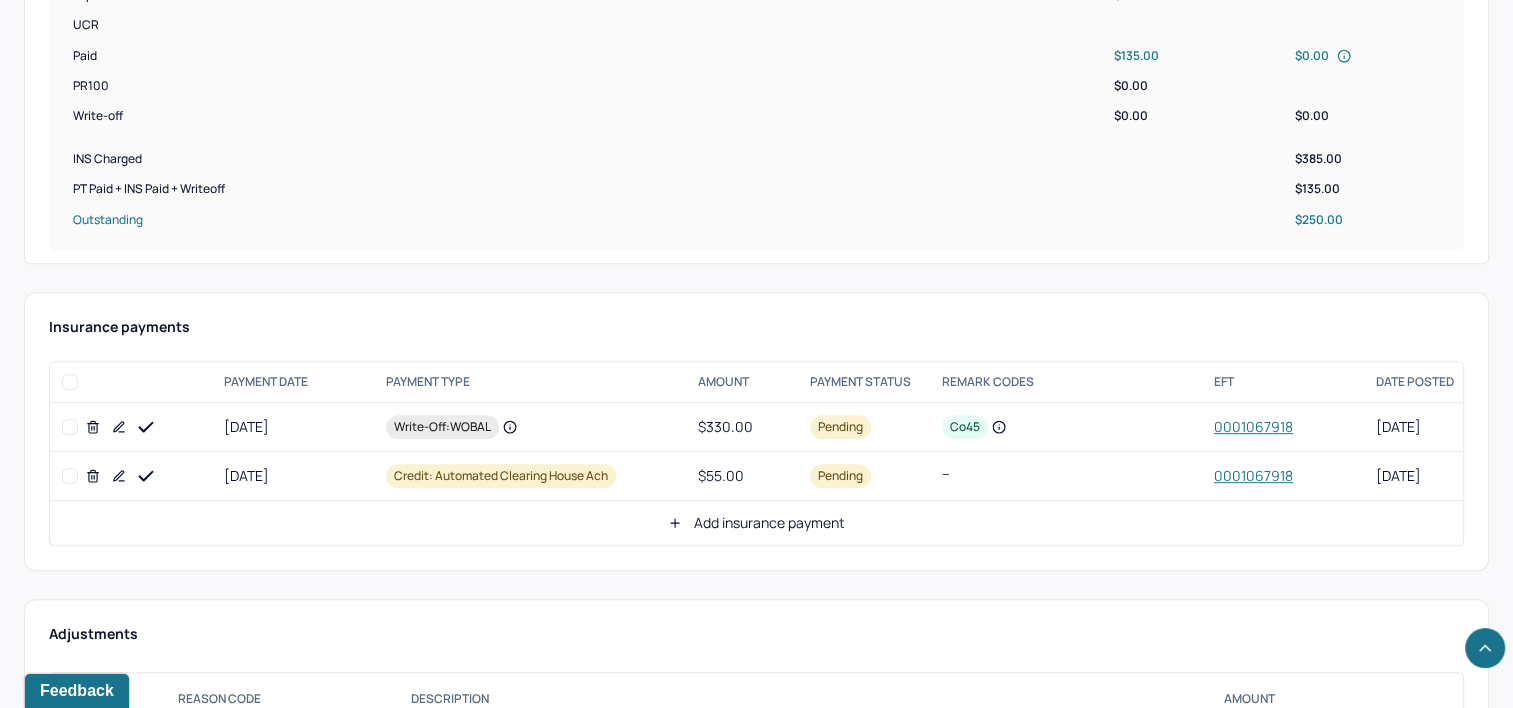 scroll, scrollTop: 800, scrollLeft: 0, axis: vertical 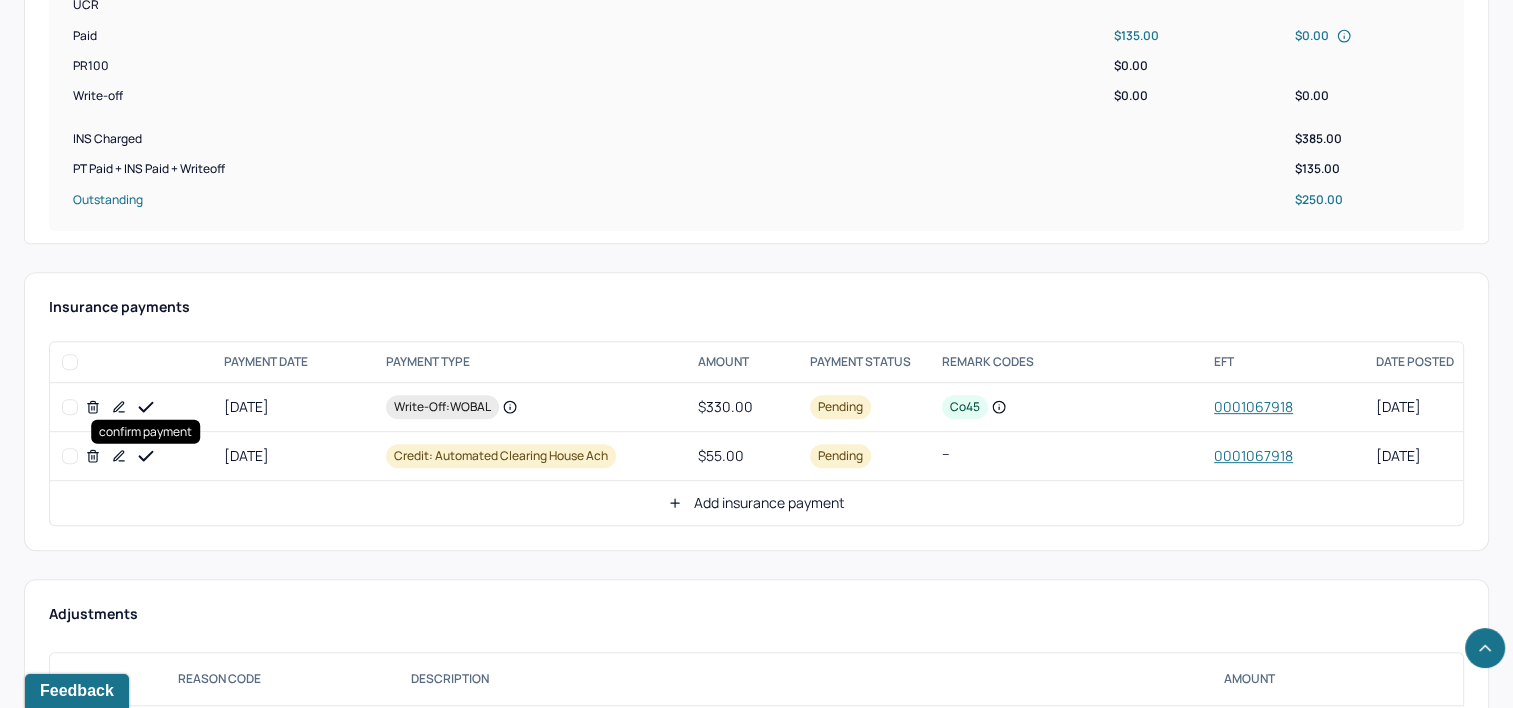click 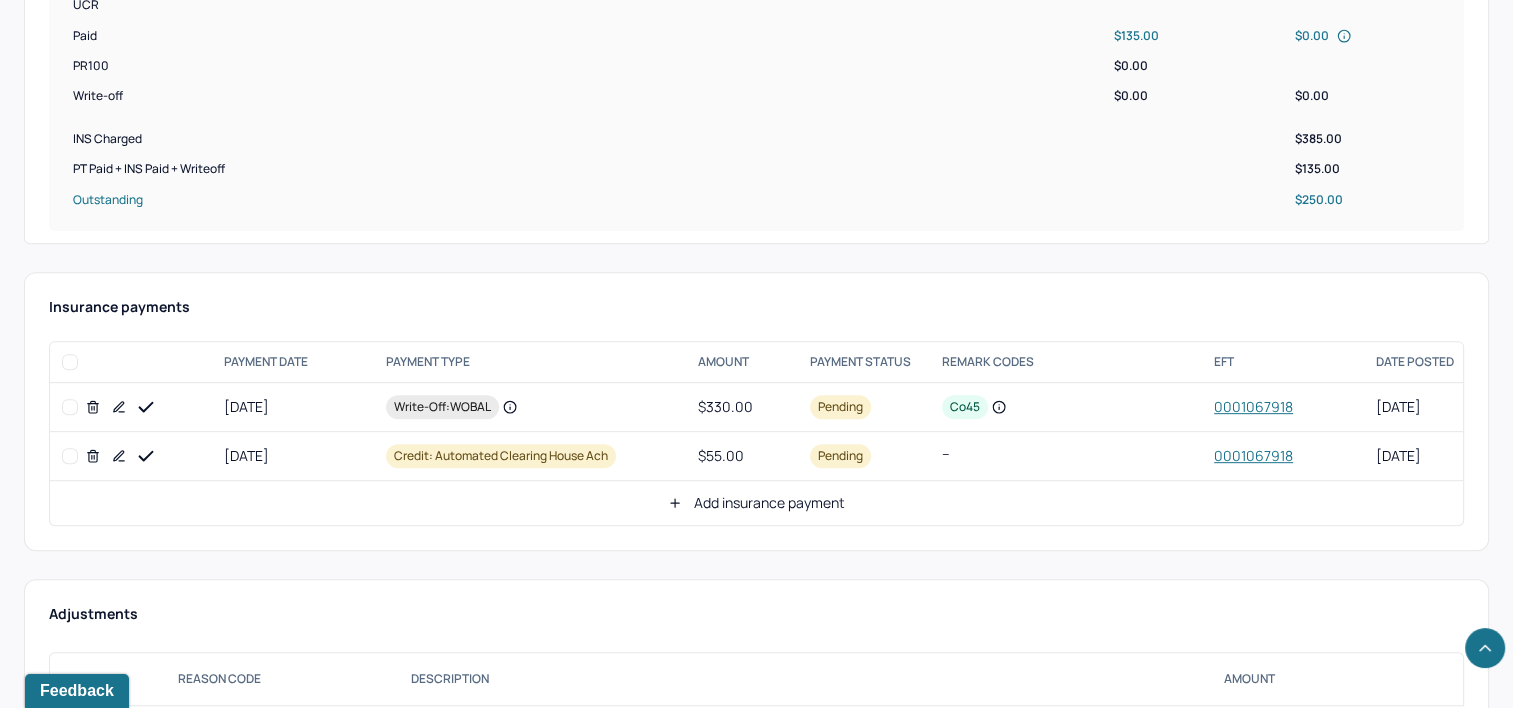 click 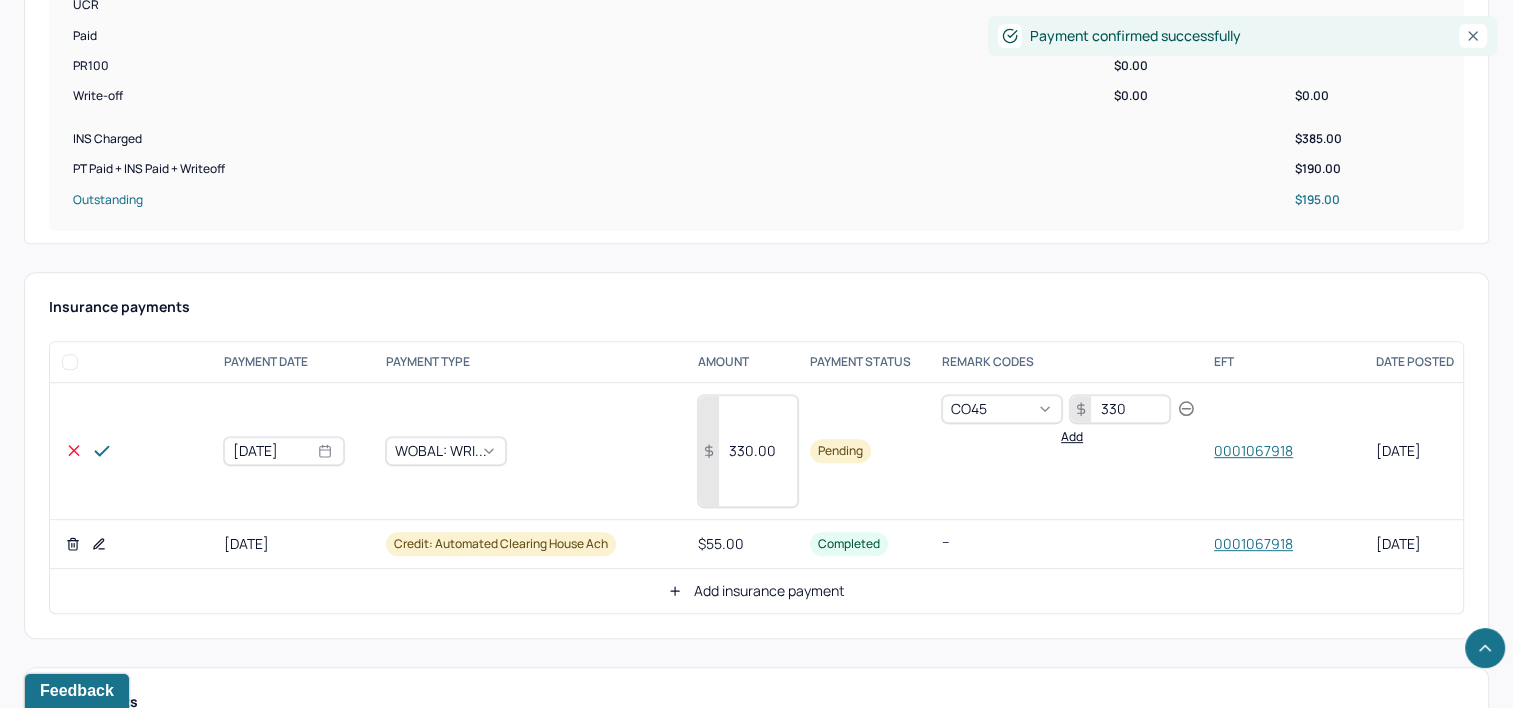 click on "330.00" at bounding box center (748, 451) 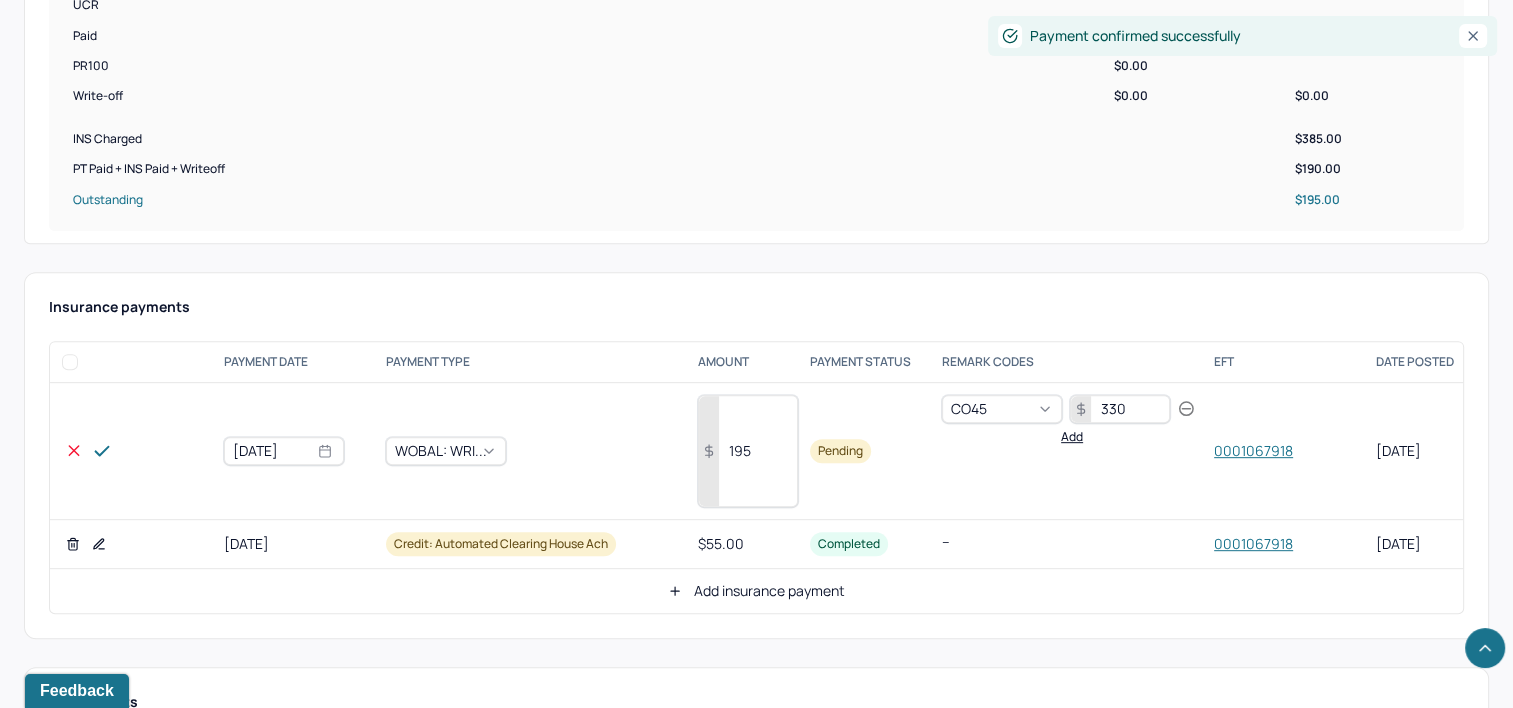 type on "195" 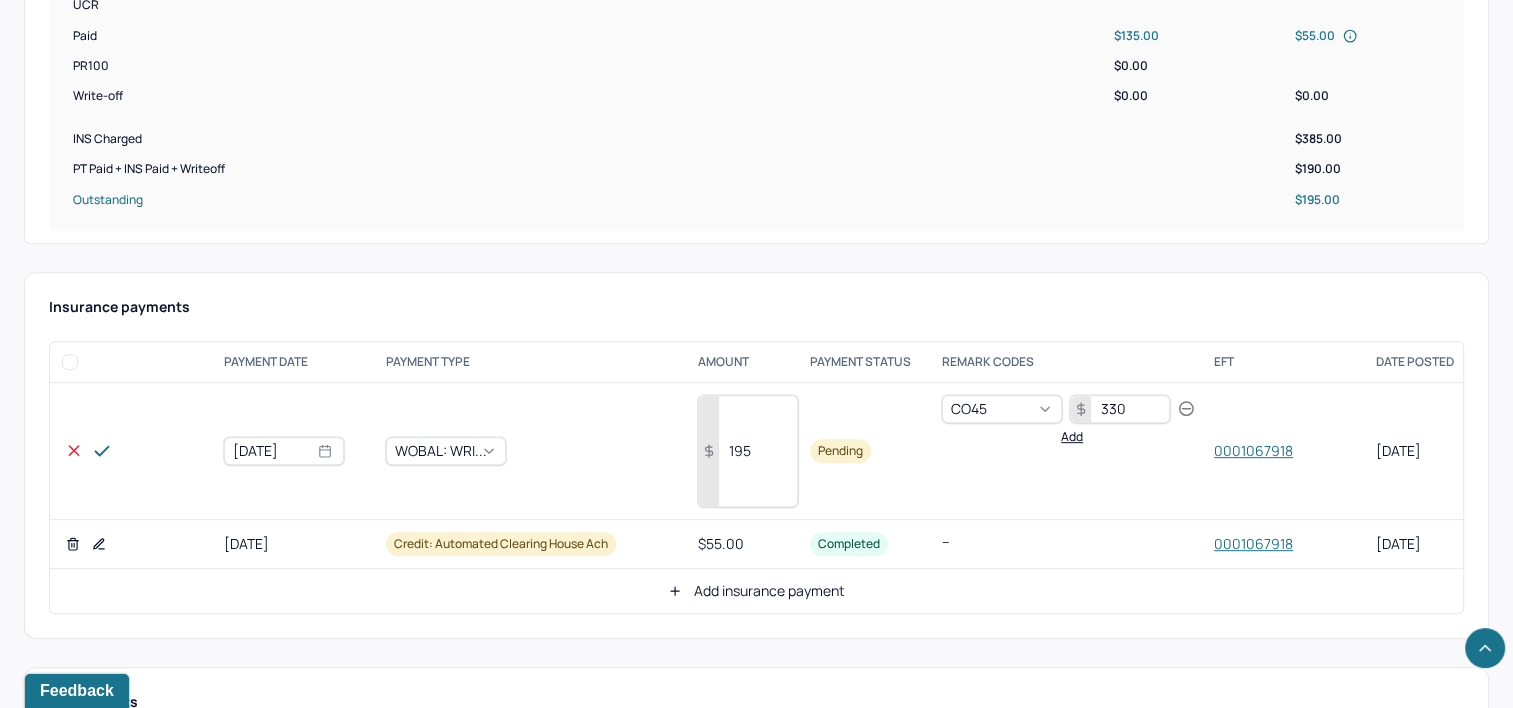 click 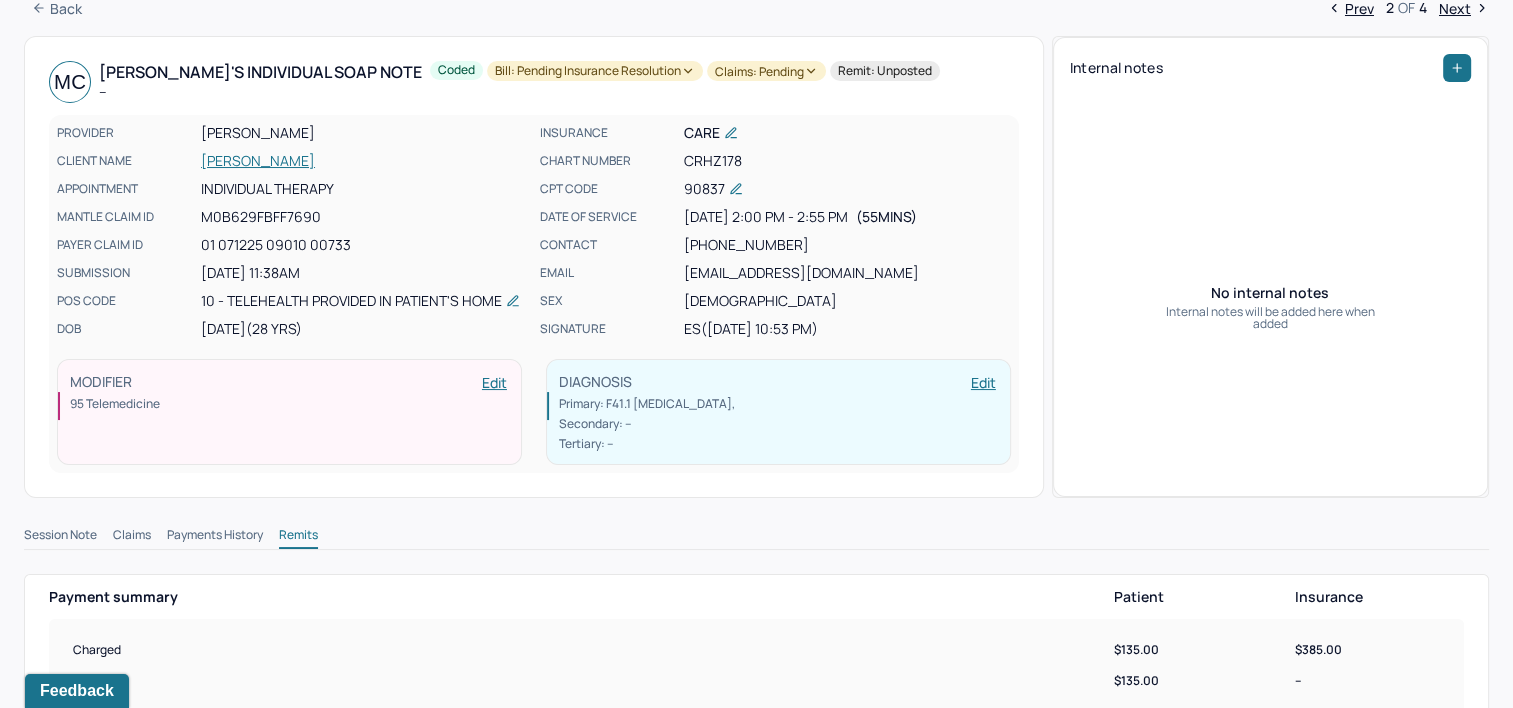 scroll, scrollTop: 0, scrollLeft: 0, axis: both 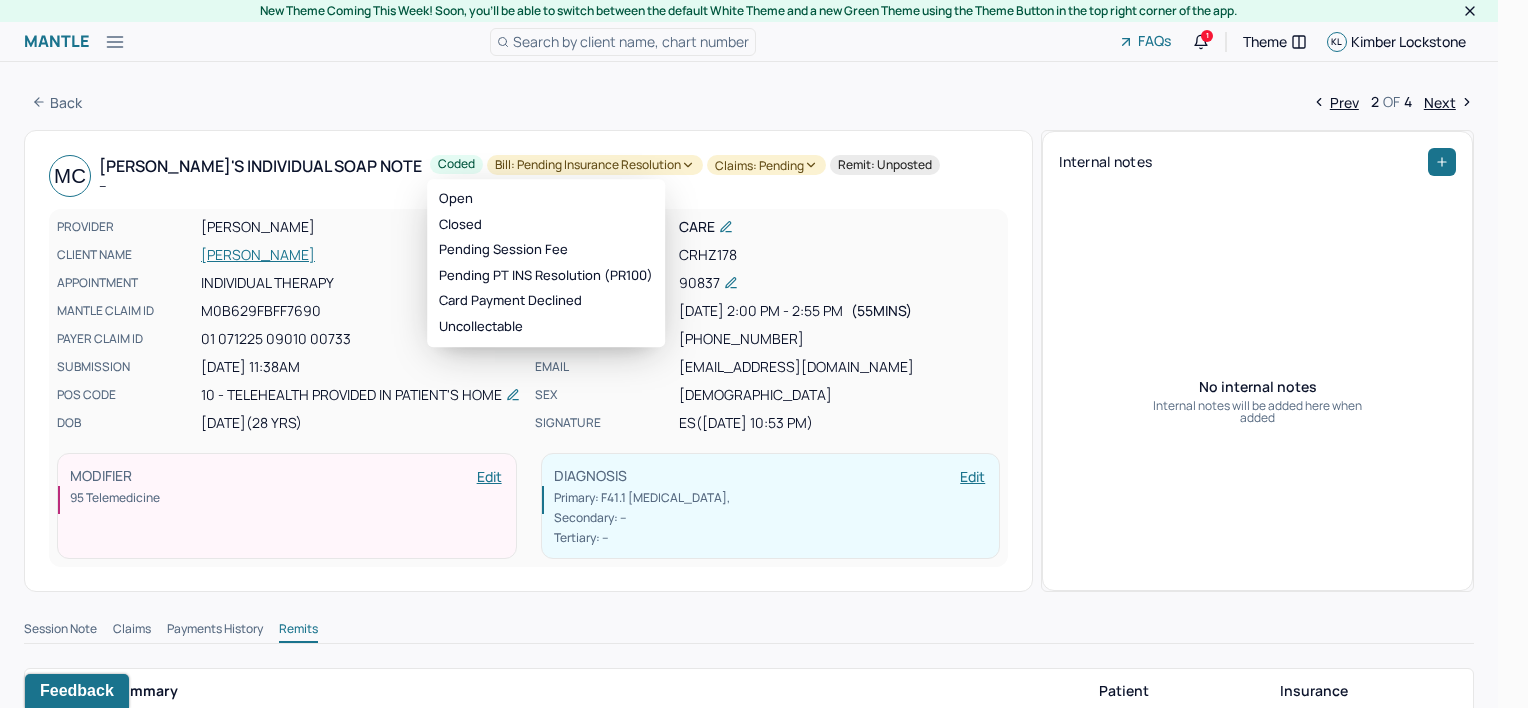 click on "Bill: Pending Insurance Resolution" at bounding box center [595, 165] 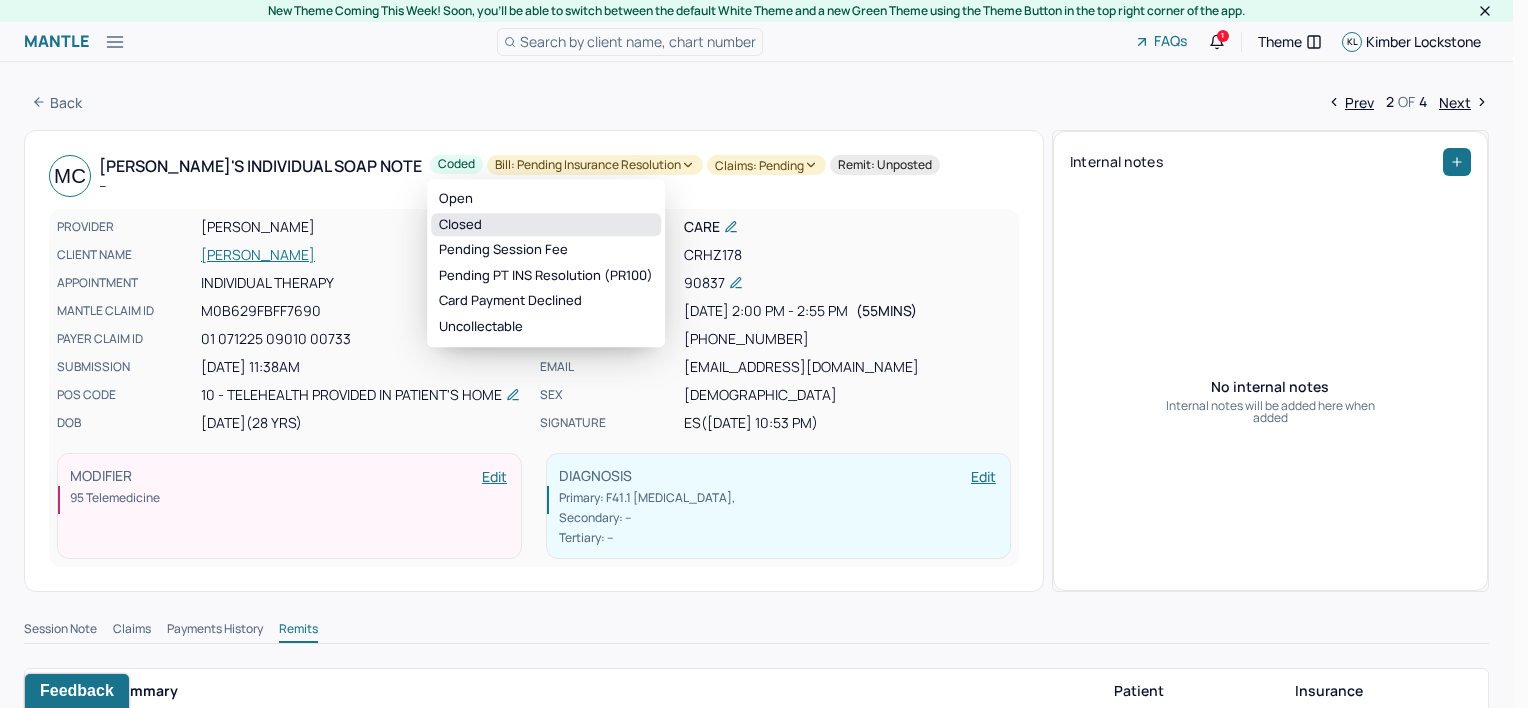 click on "Closed" at bounding box center [546, 225] 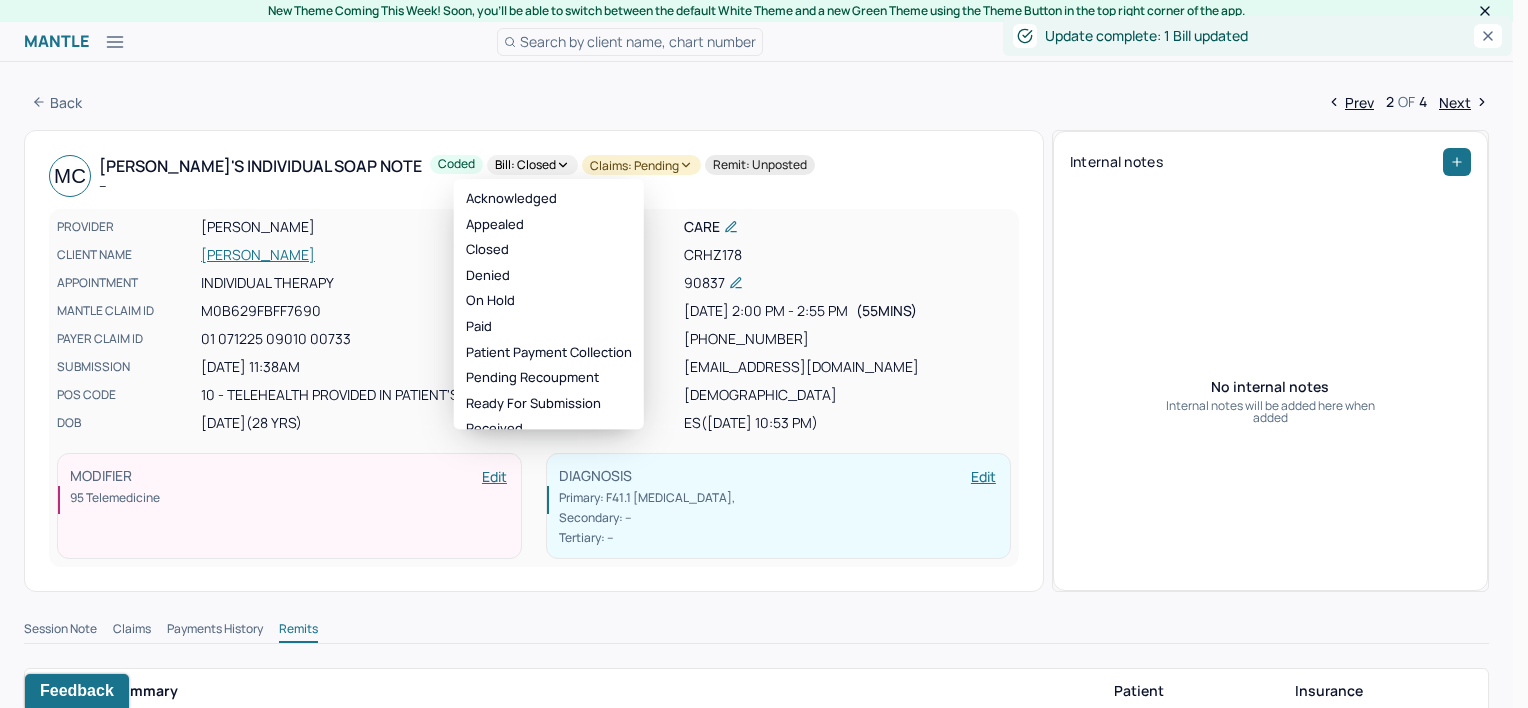 click on "Claims: pending" at bounding box center [641, 165] 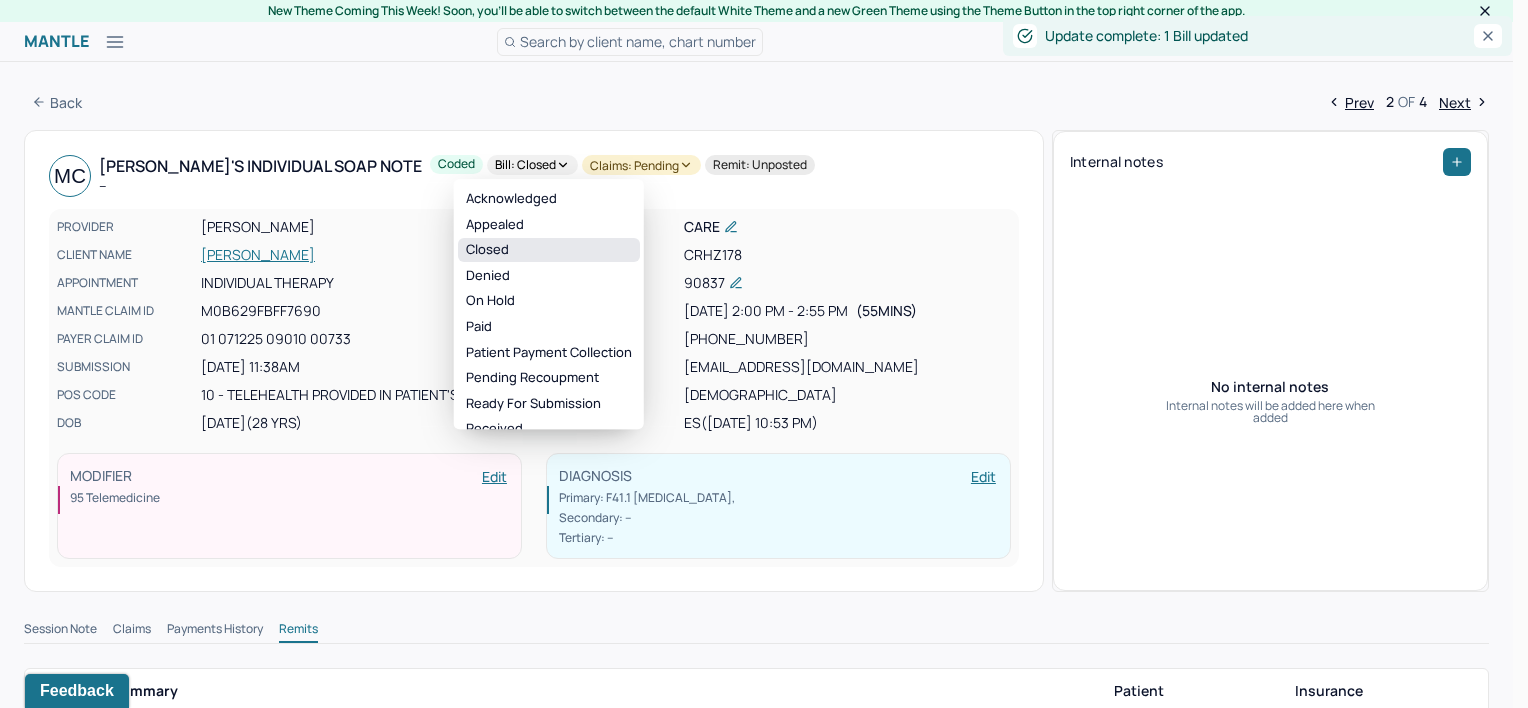 click on "Closed" at bounding box center [549, 250] 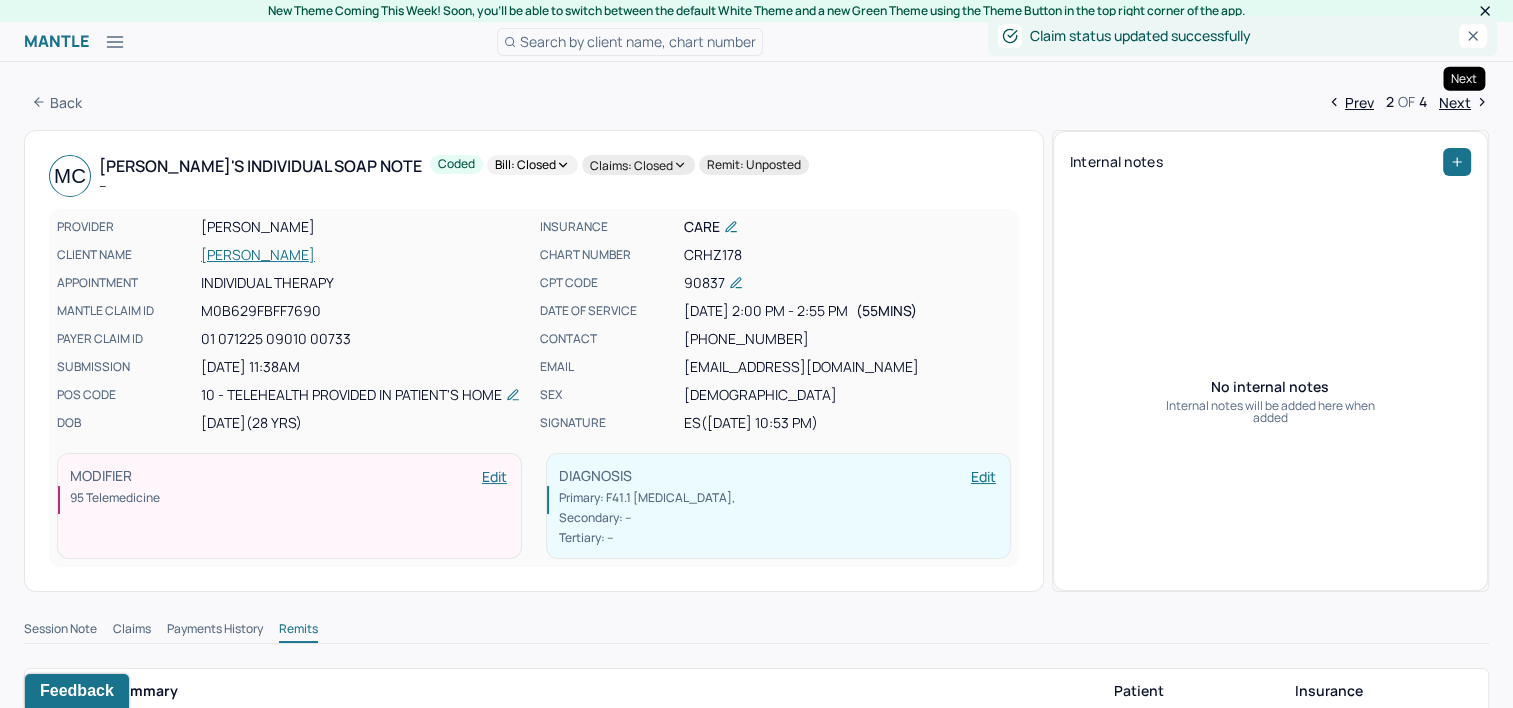 click on "Next" at bounding box center (1464, 102) 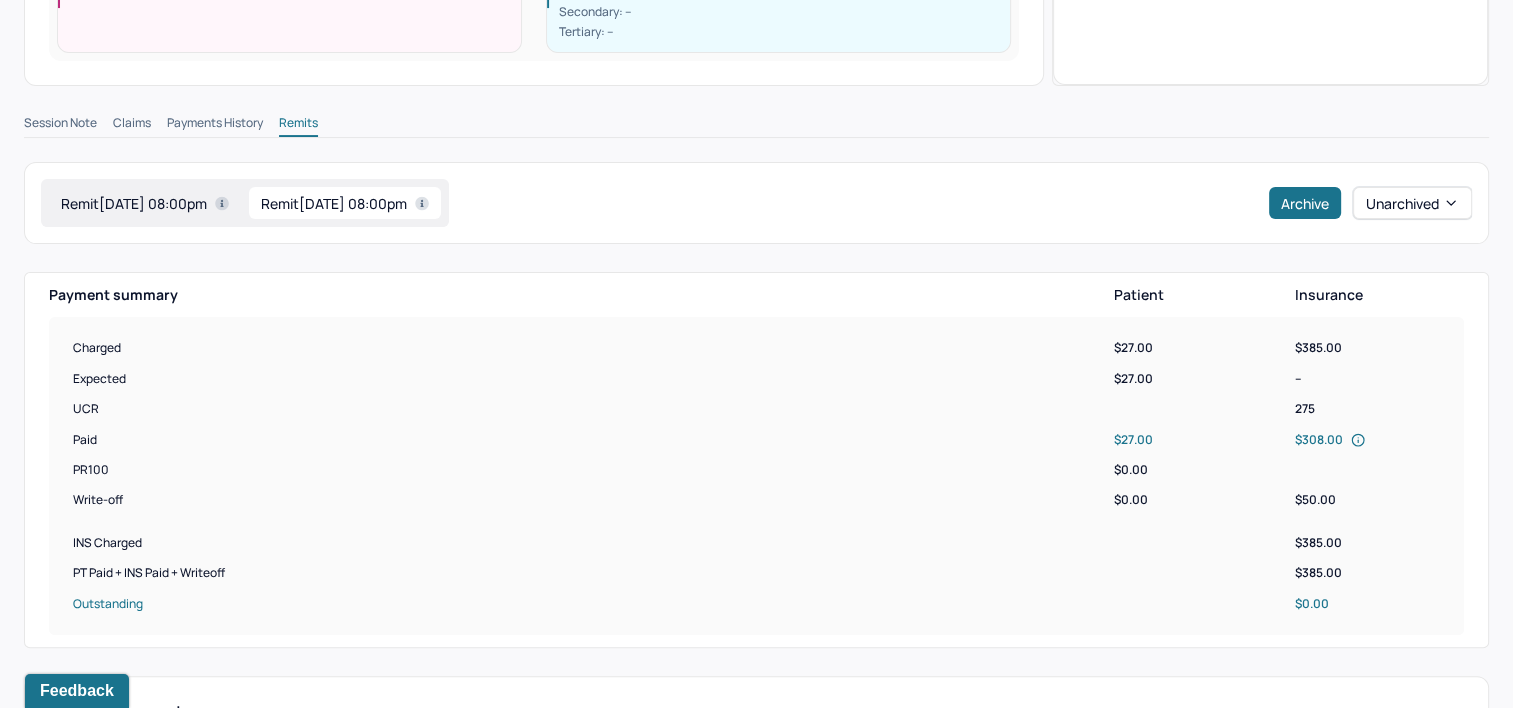 scroll, scrollTop: 500, scrollLeft: 0, axis: vertical 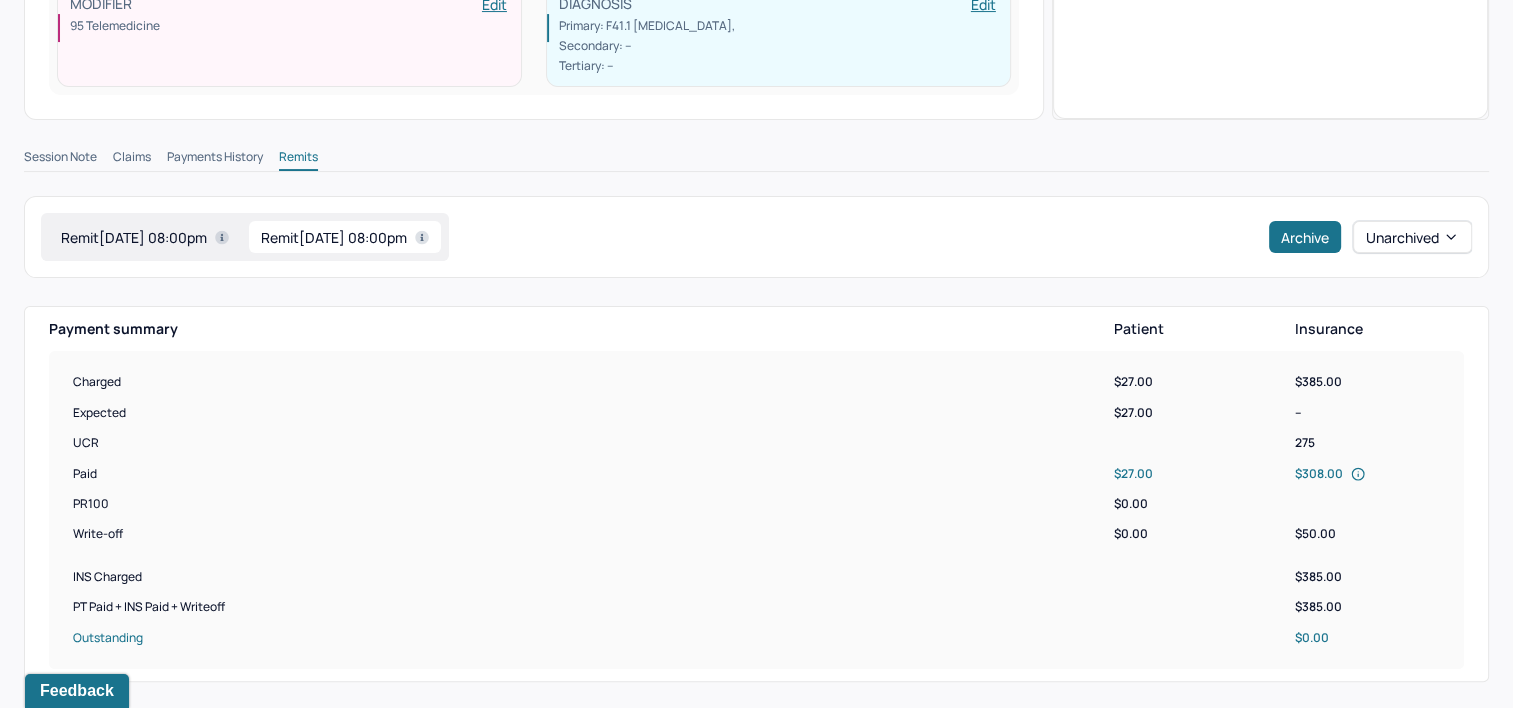 click on "Remit [DATE] 08:00pm" at bounding box center (145, 237) 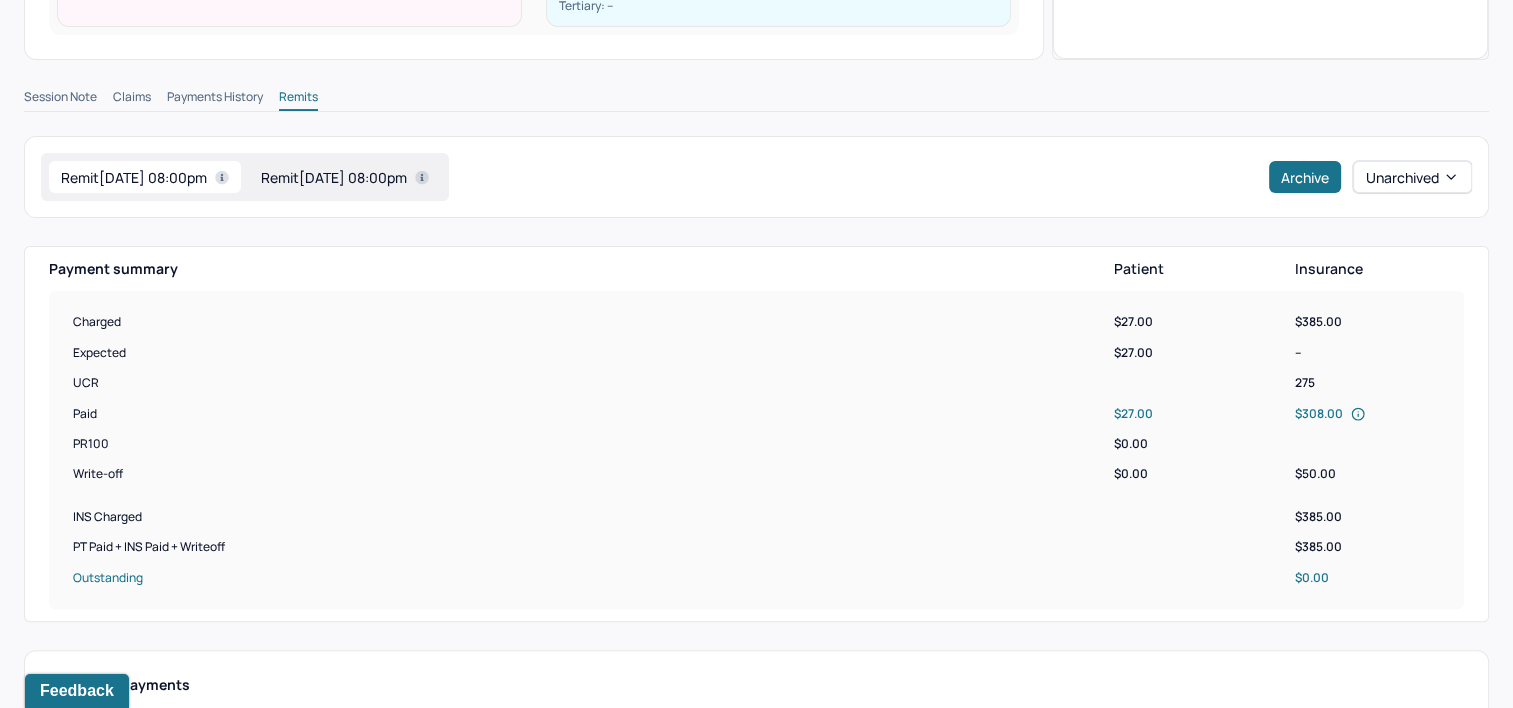 scroll, scrollTop: 500, scrollLeft: 0, axis: vertical 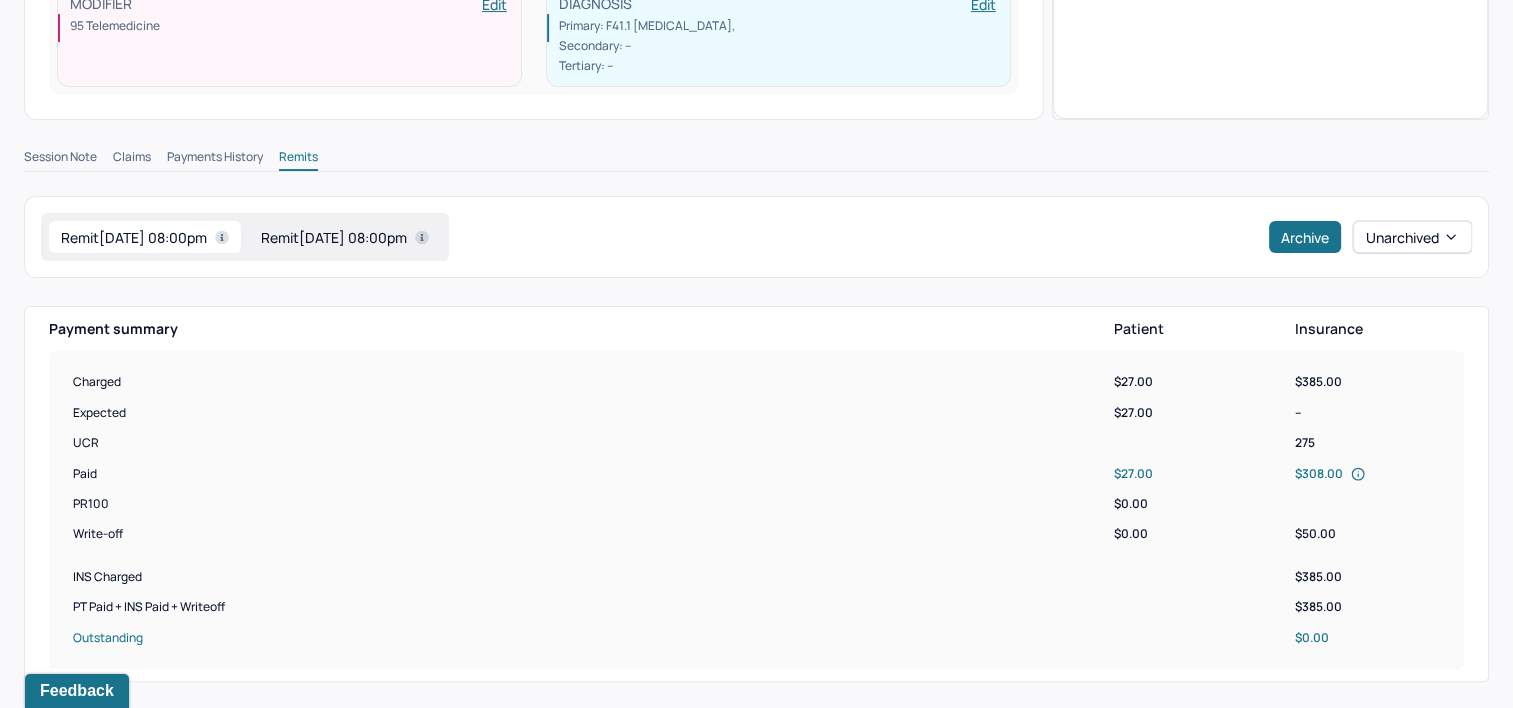 click on "Remit [DATE] 08:00pm" at bounding box center (345, 237) 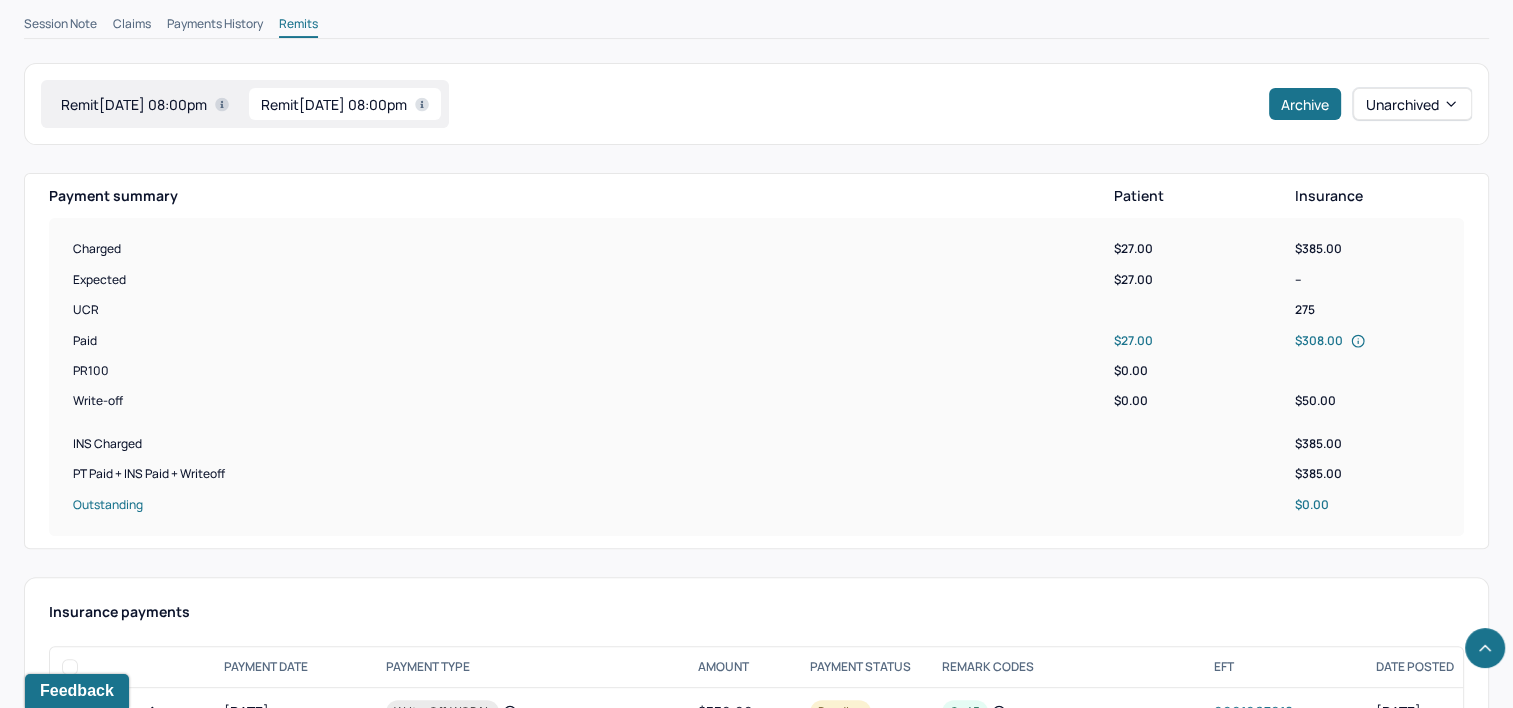scroll, scrollTop: 600, scrollLeft: 0, axis: vertical 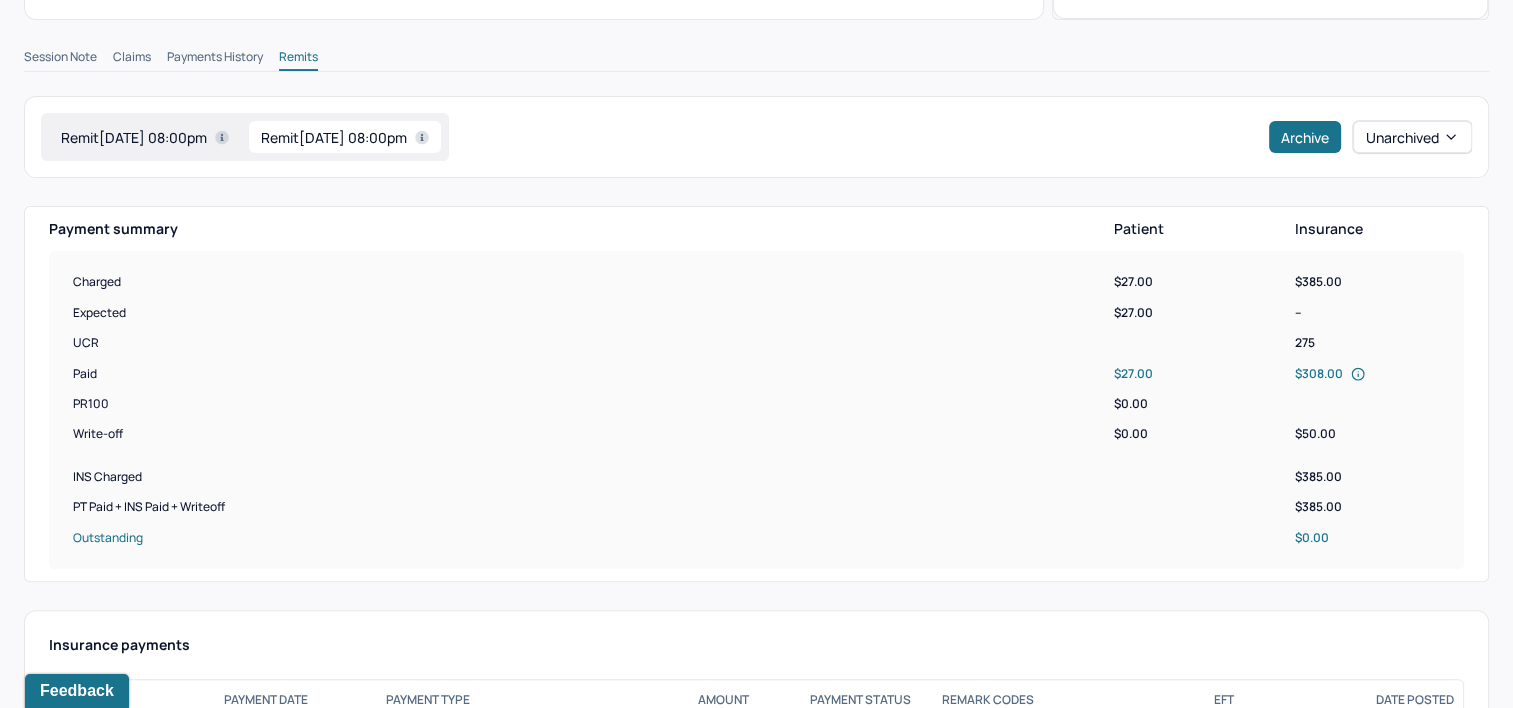 drag, startPoint x: 133, startPoint y: 117, endPoint x: 133, endPoint y: 131, distance: 14 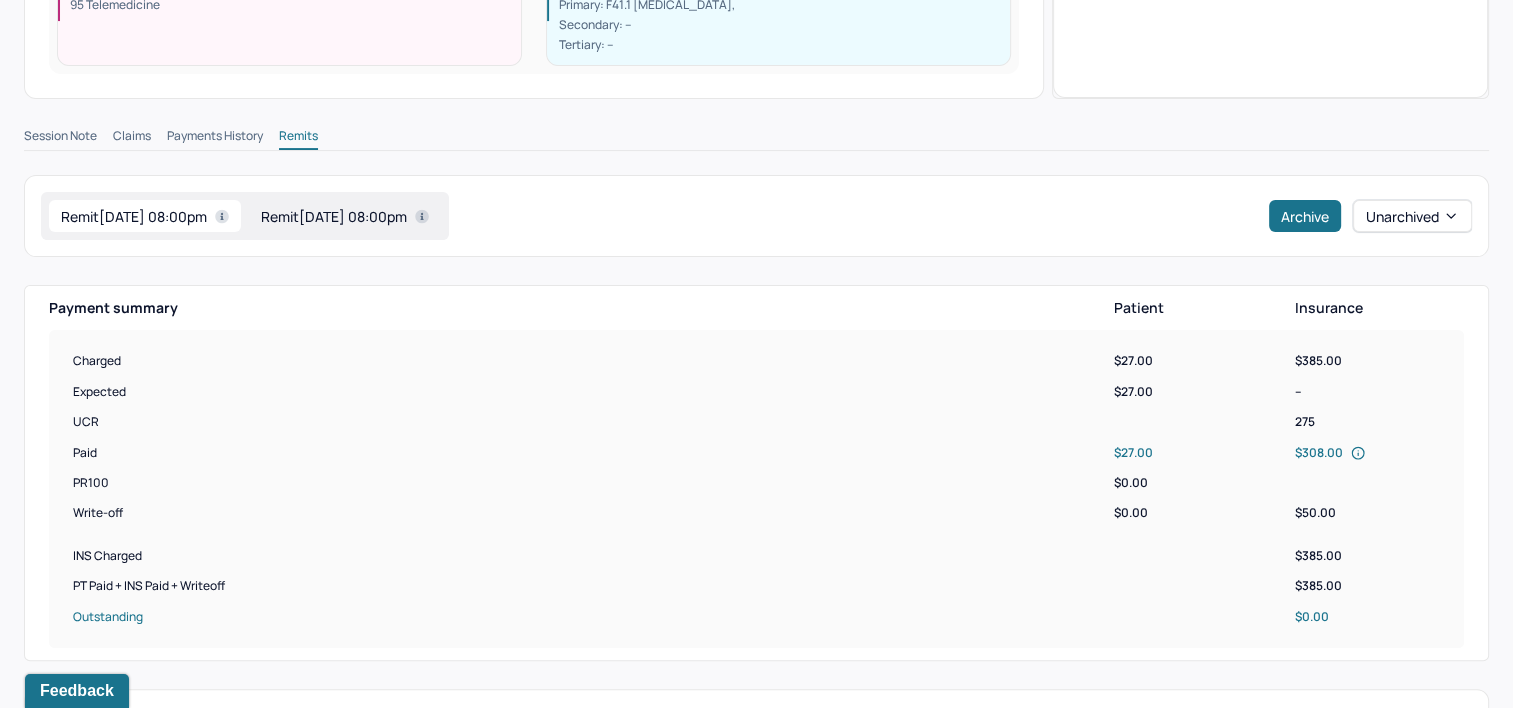 scroll, scrollTop: 500, scrollLeft: 0, axis: vertical 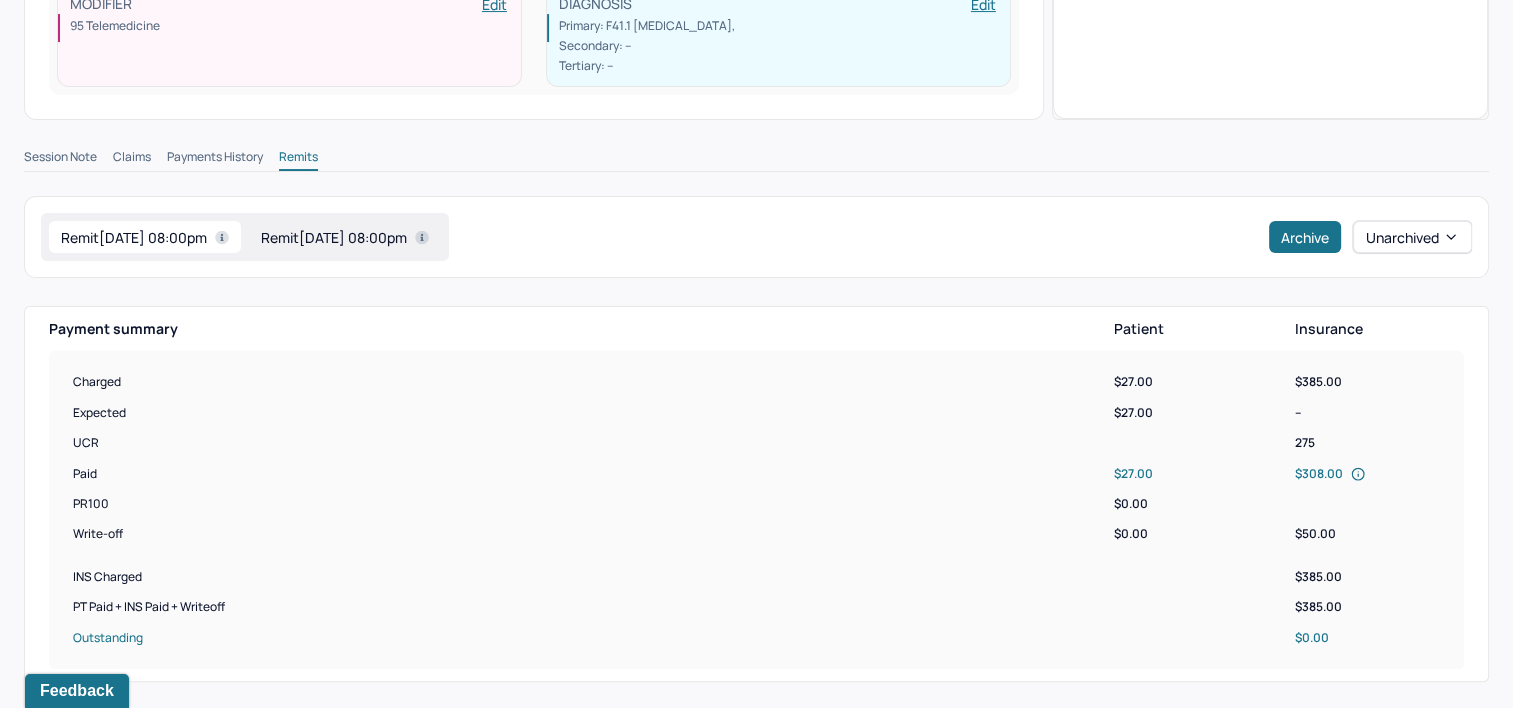 click on "Remit [DATE] 08:00pm" at bounding box center (345, 237) 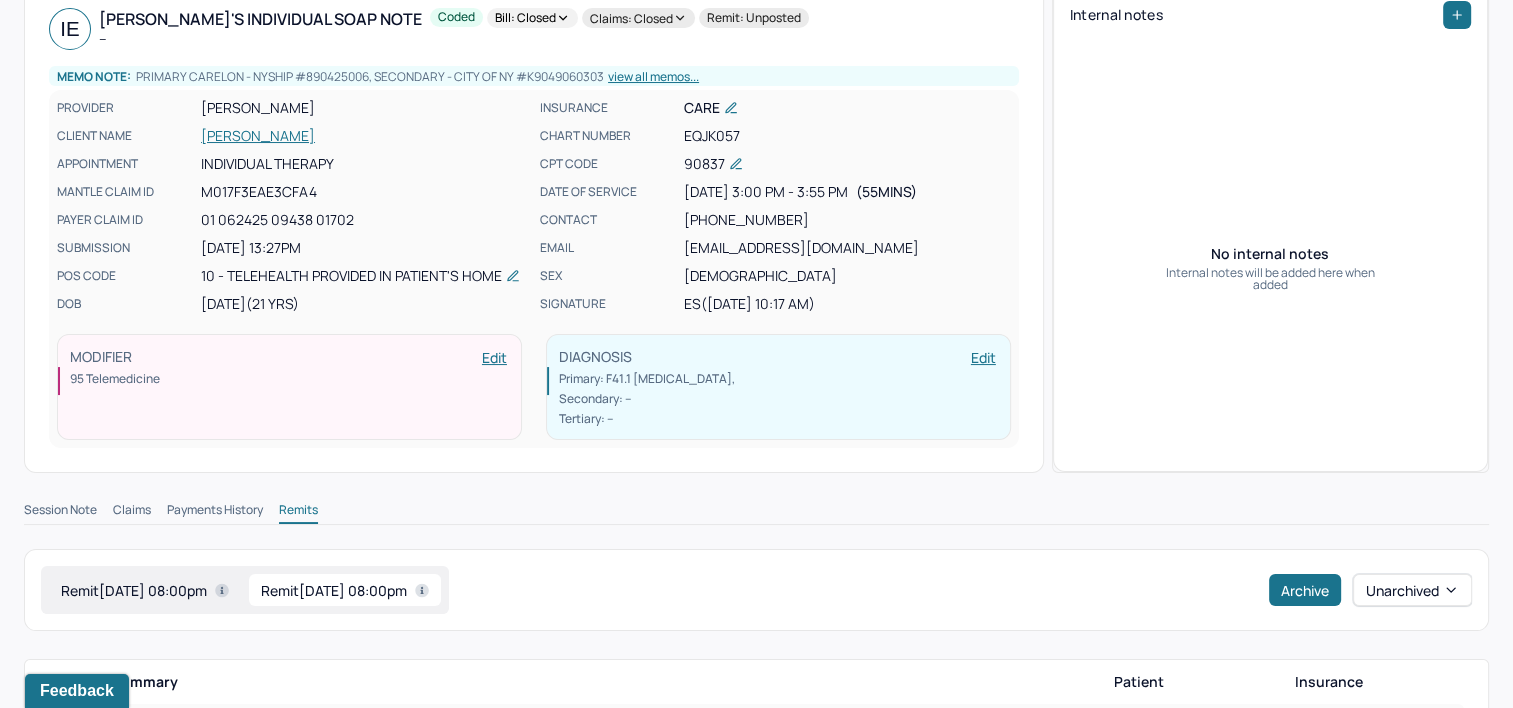scroll, scrollTop: 100, scrollLeft: 0, axis: vertical 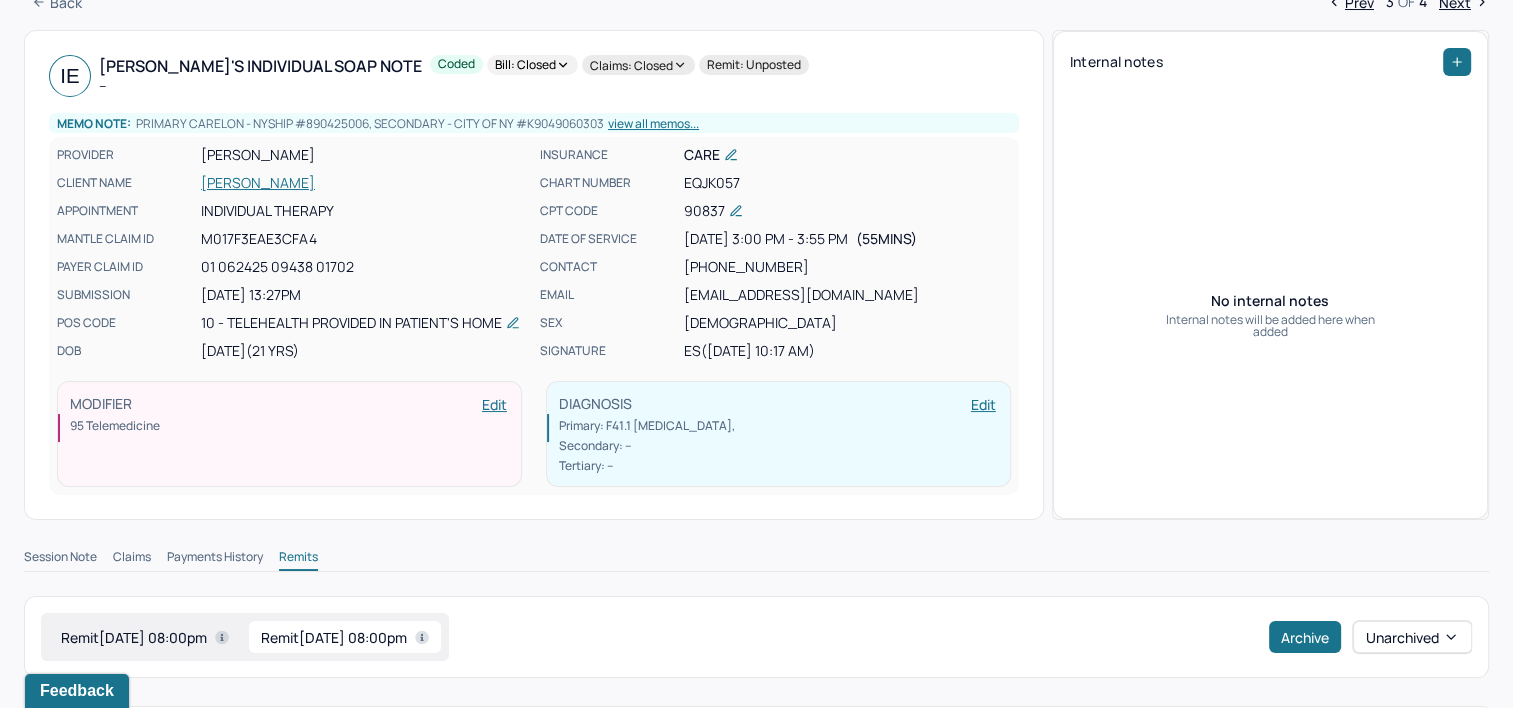 click on "EQJK057" at bounding box center [847, 183] 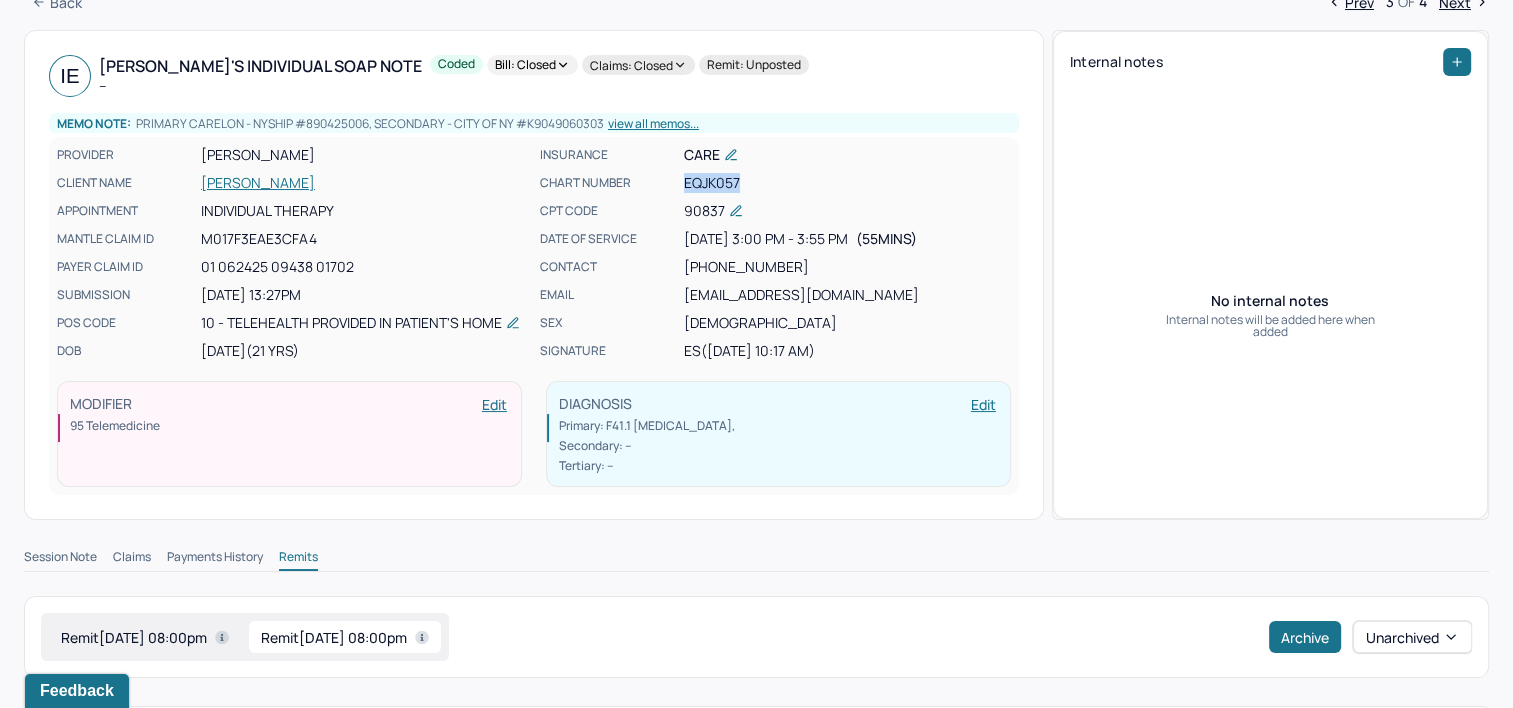click on "EQJK057" at bounding box center [847, 183] 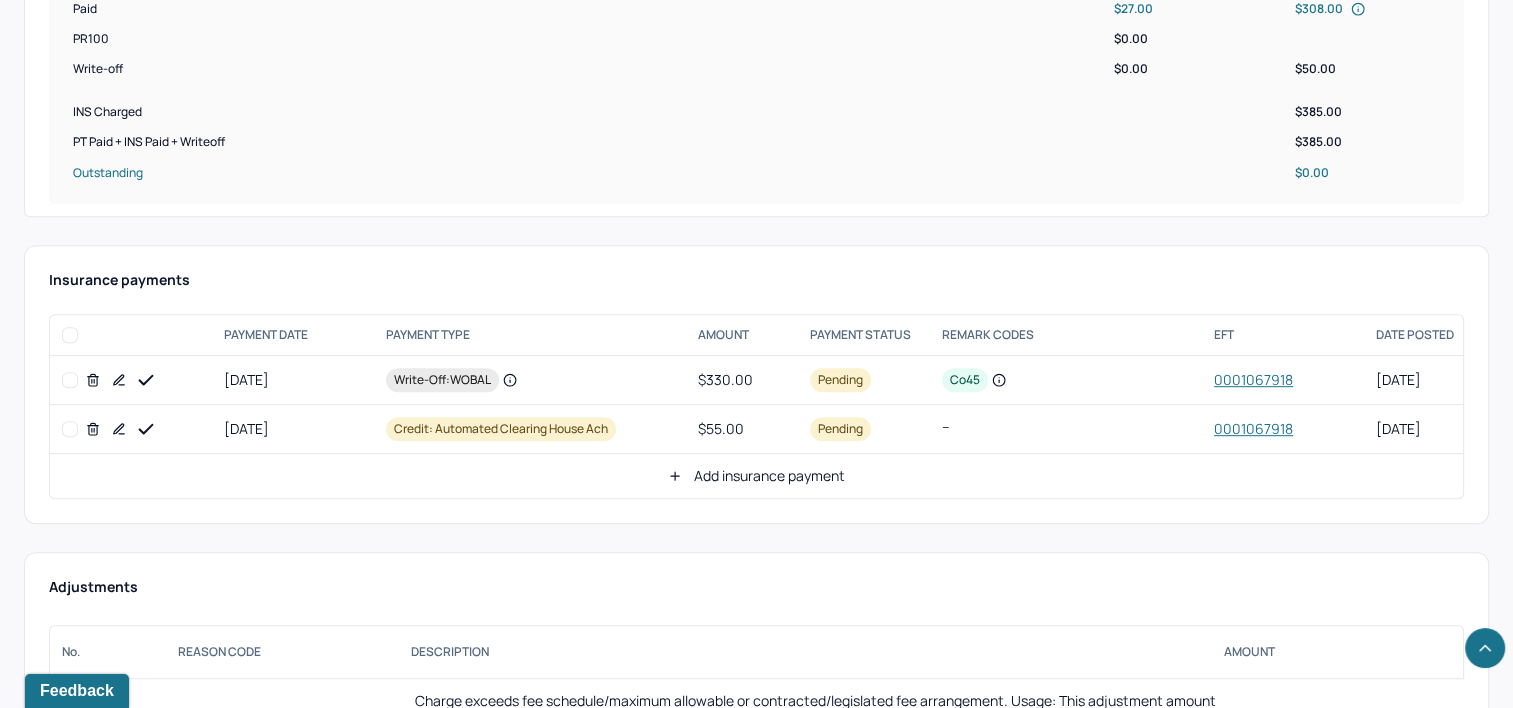 scroll, scrollTop: 600, scrollLeft: 0, axis: vertical 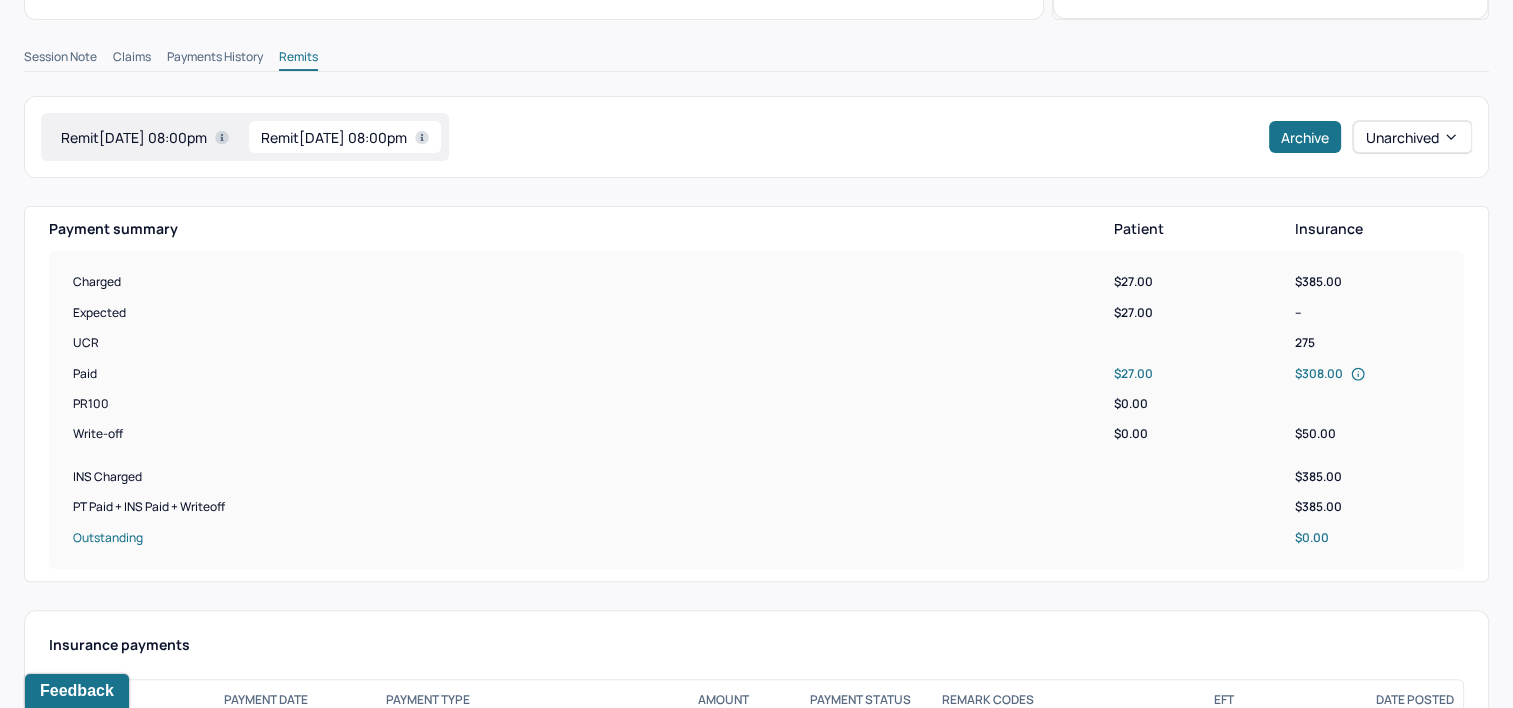 click on "Remit [DATE] 08:00pm" at bounding box center [145, 137] 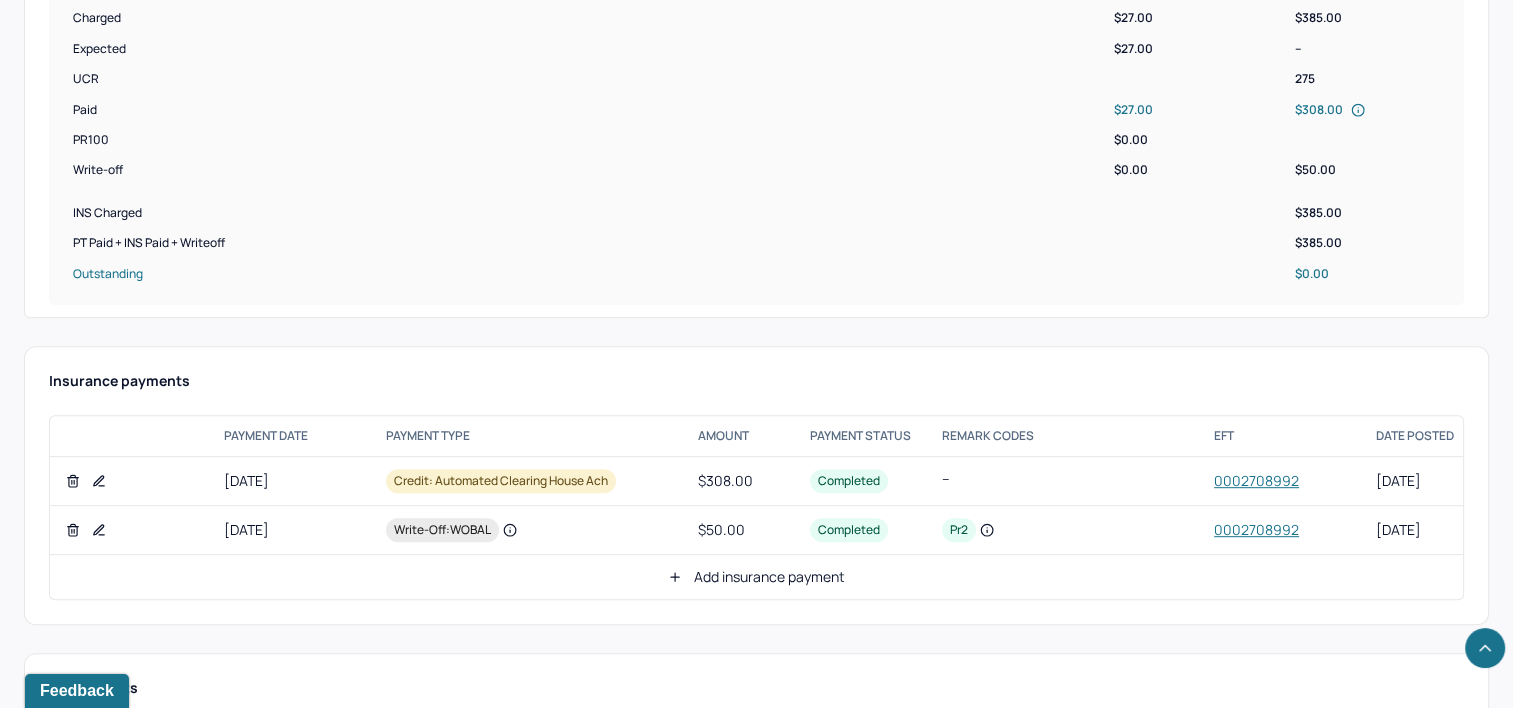scroll, scrollTop: 900, scrollLeft: 0, axis: vertical 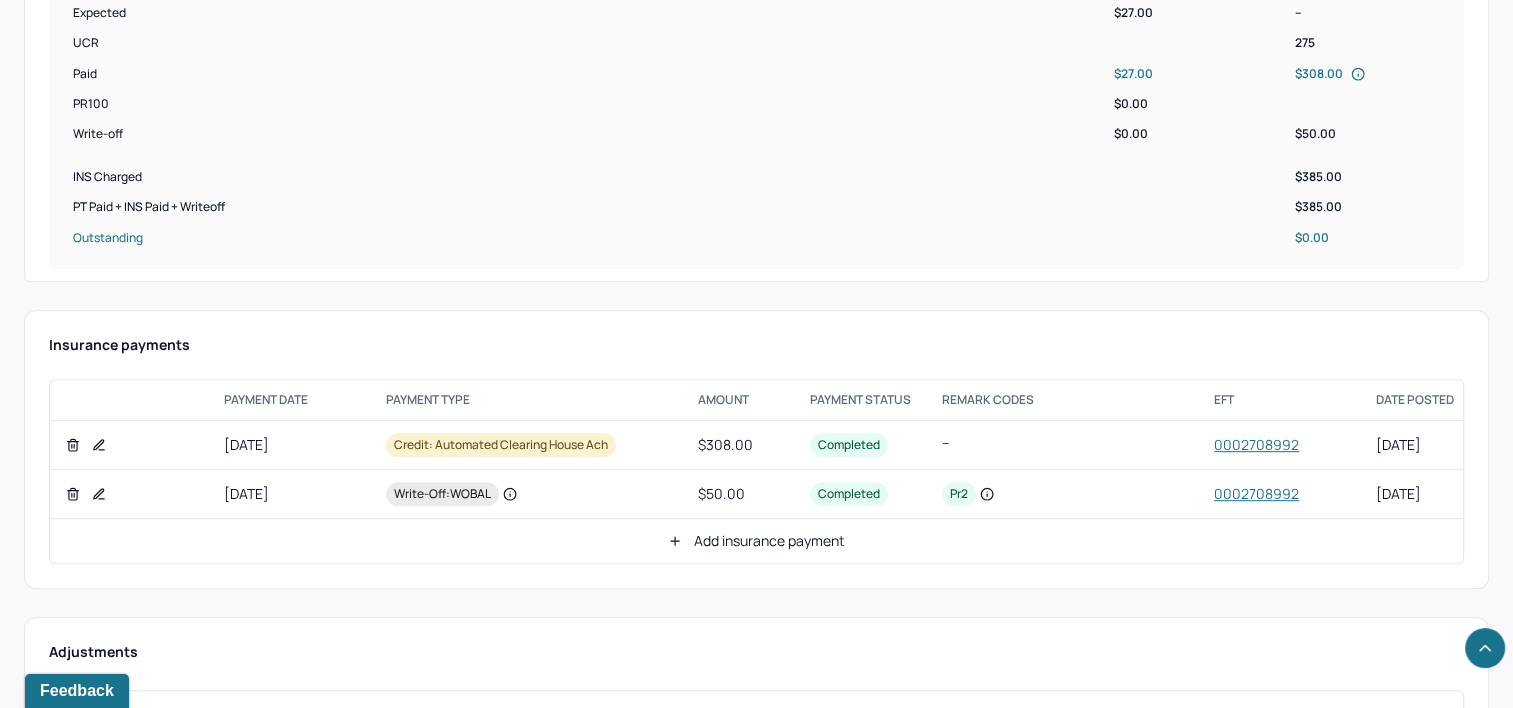 click 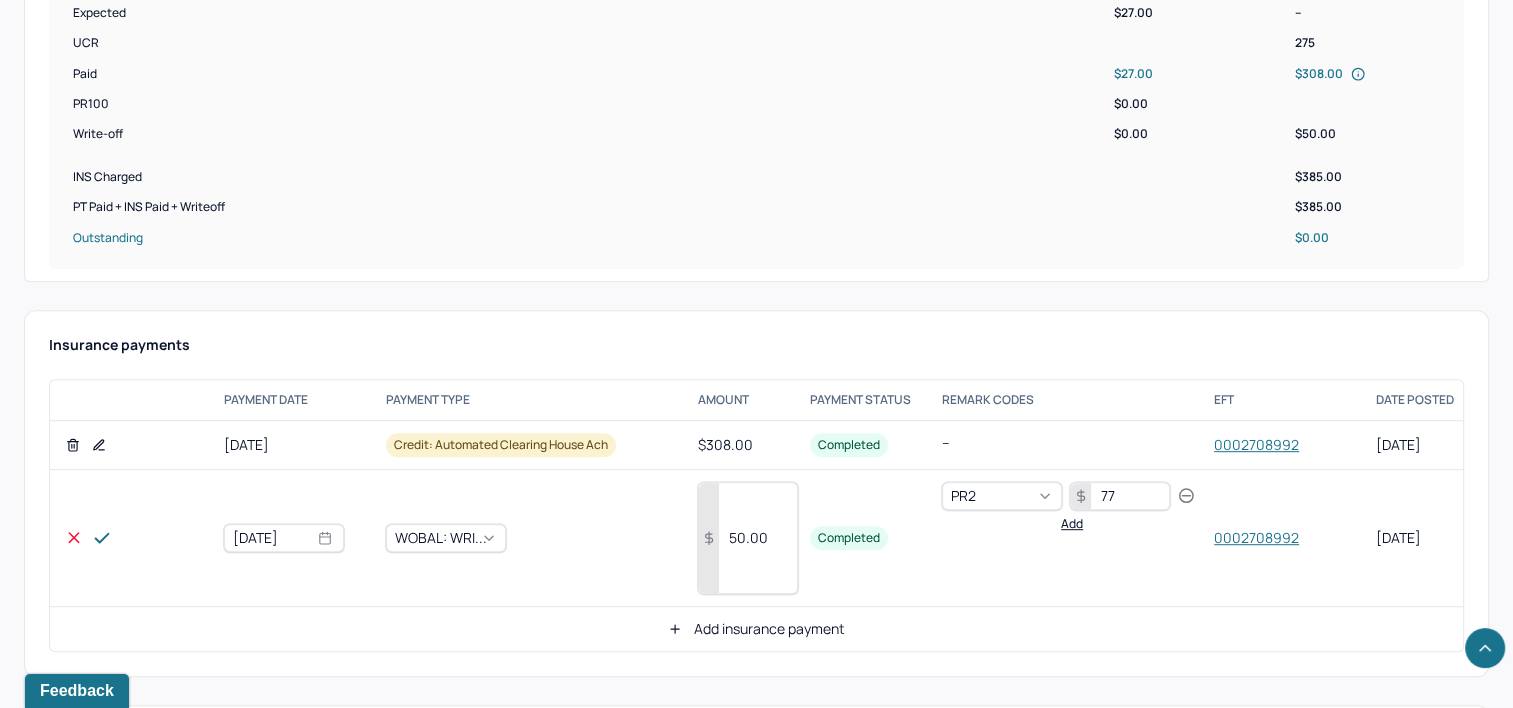 click on "50.00" at bounding box center (748, 538) 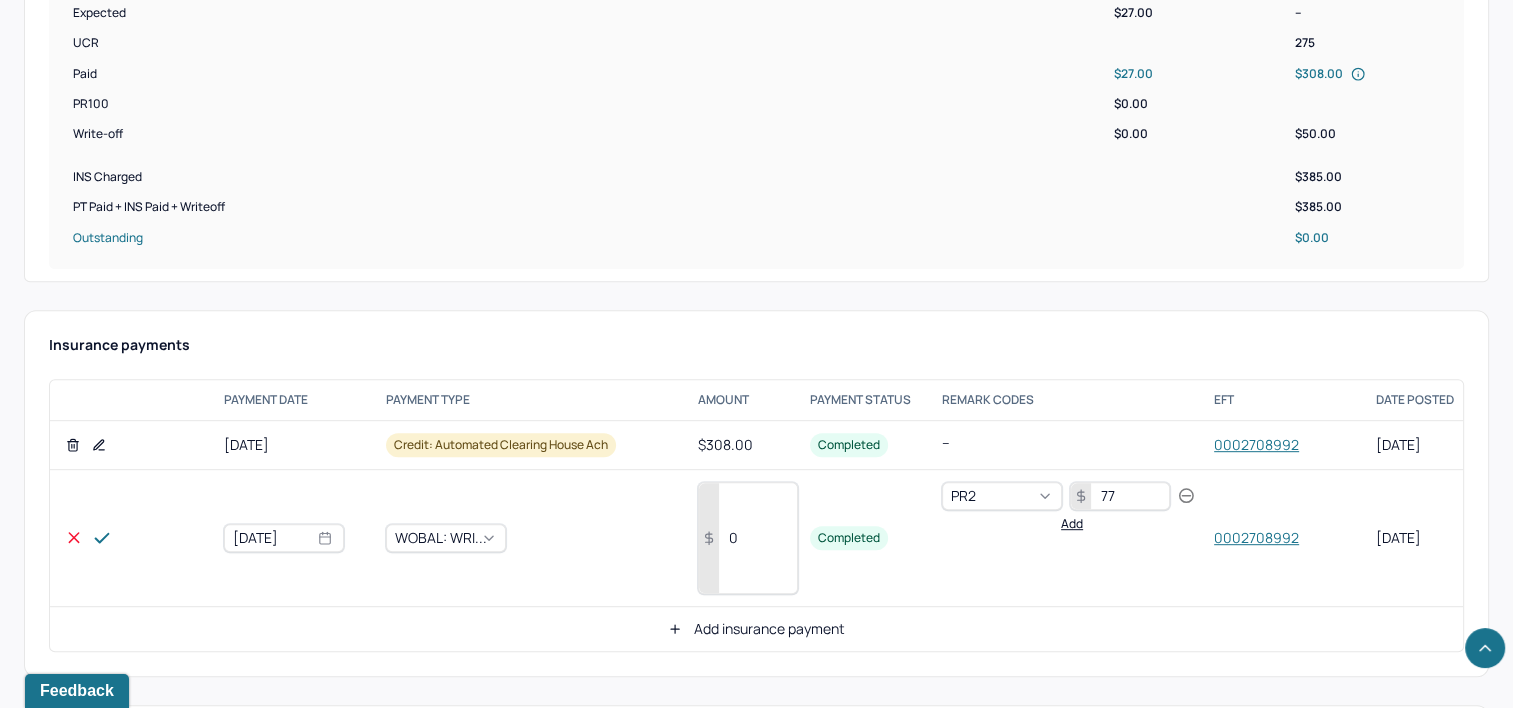 type on "0" 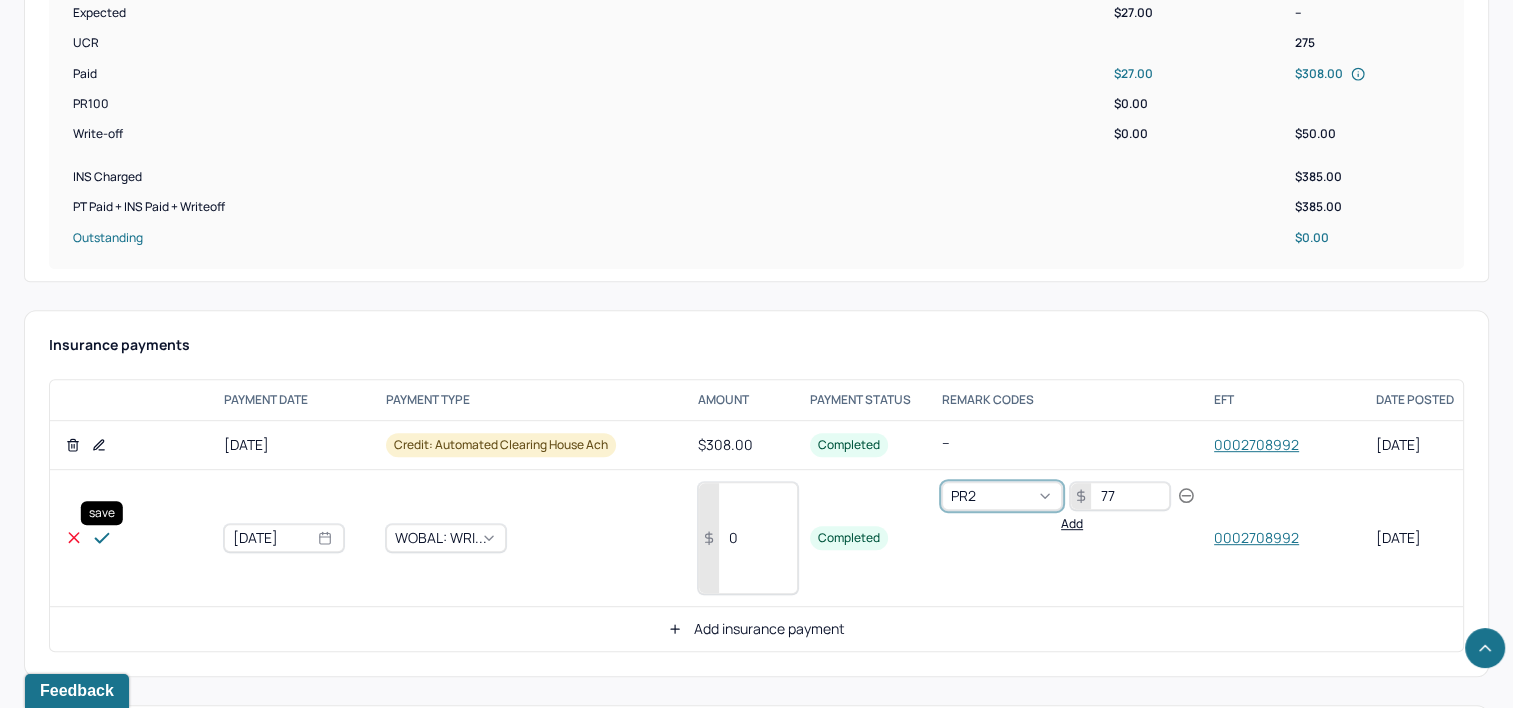 click 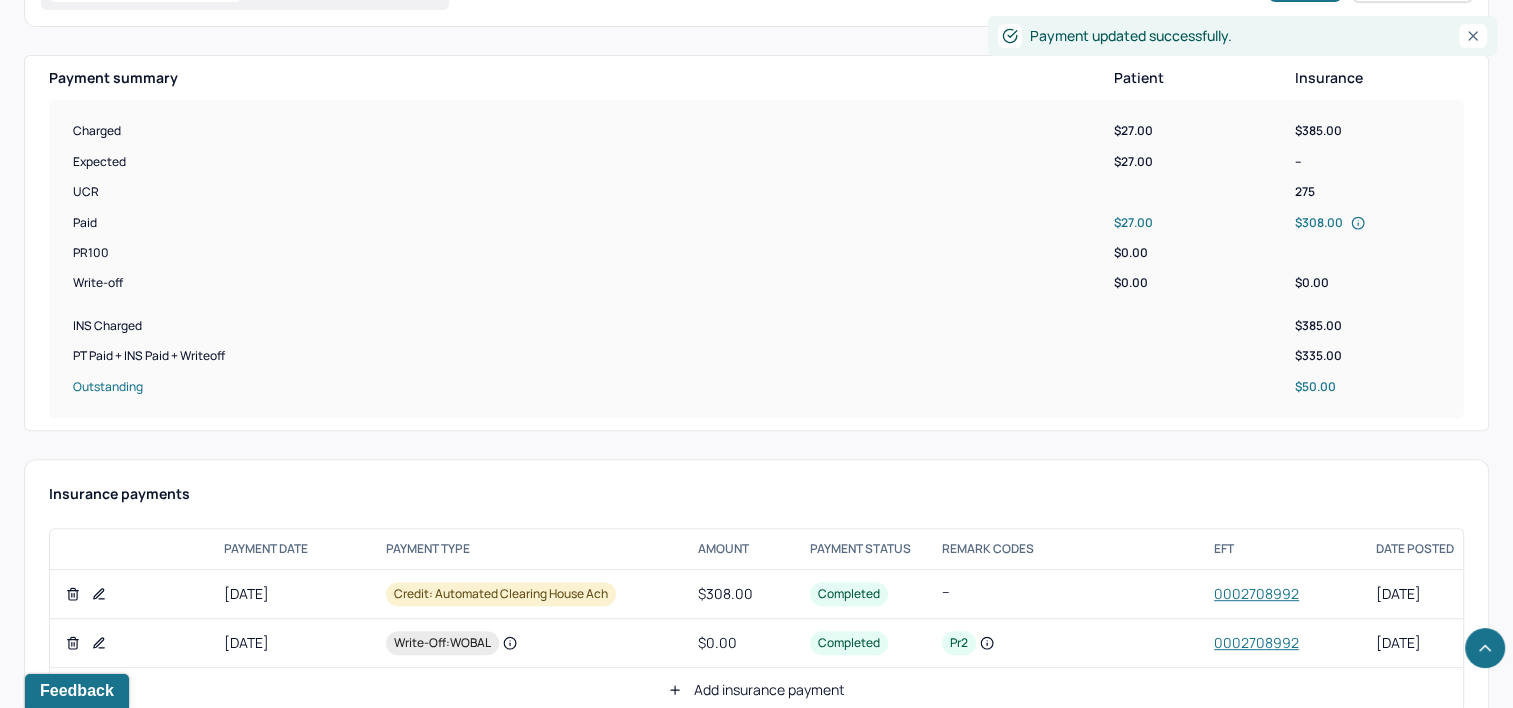scroll, scrollTop: 600, scrollLeft: 0, axis: vertical 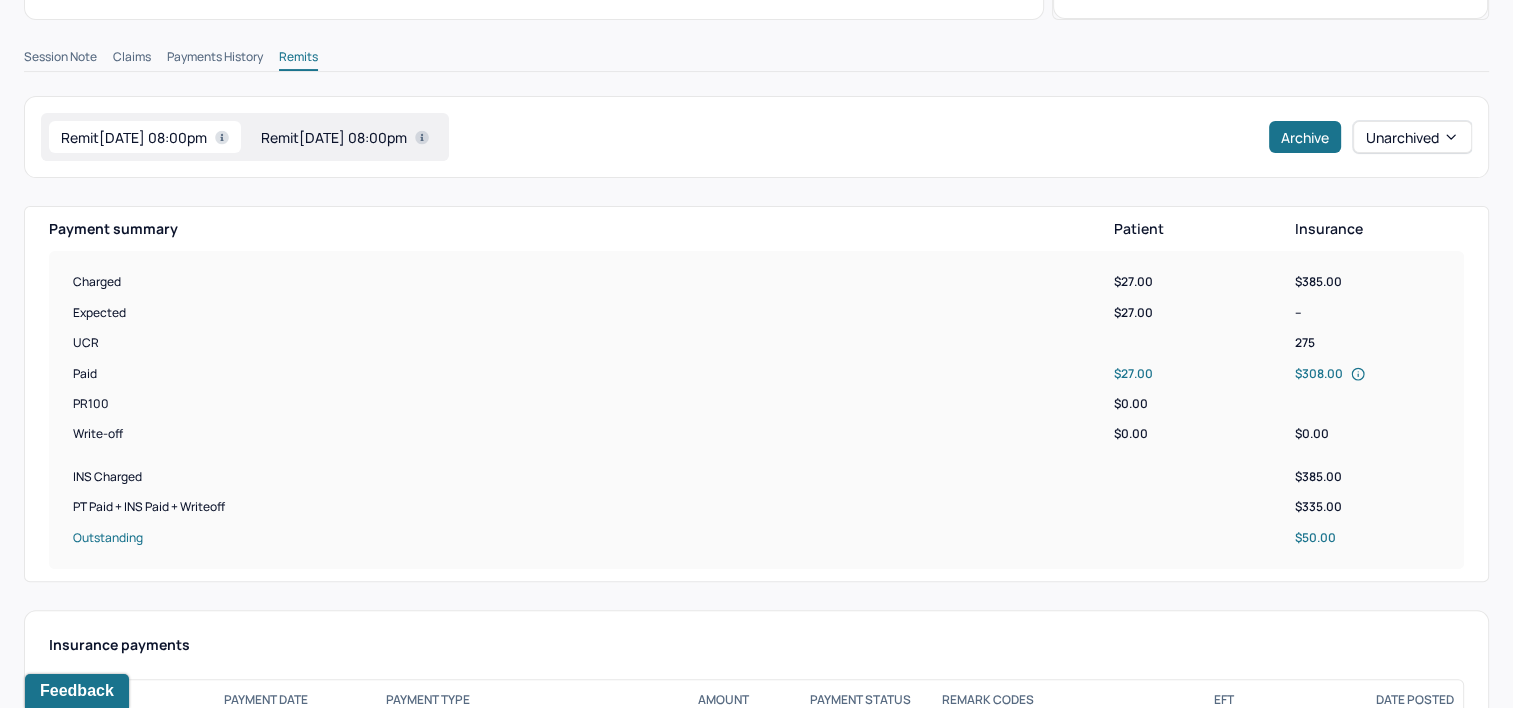 click on "Remit [DATE] 08:00pm" at bounding box center [345, 137] 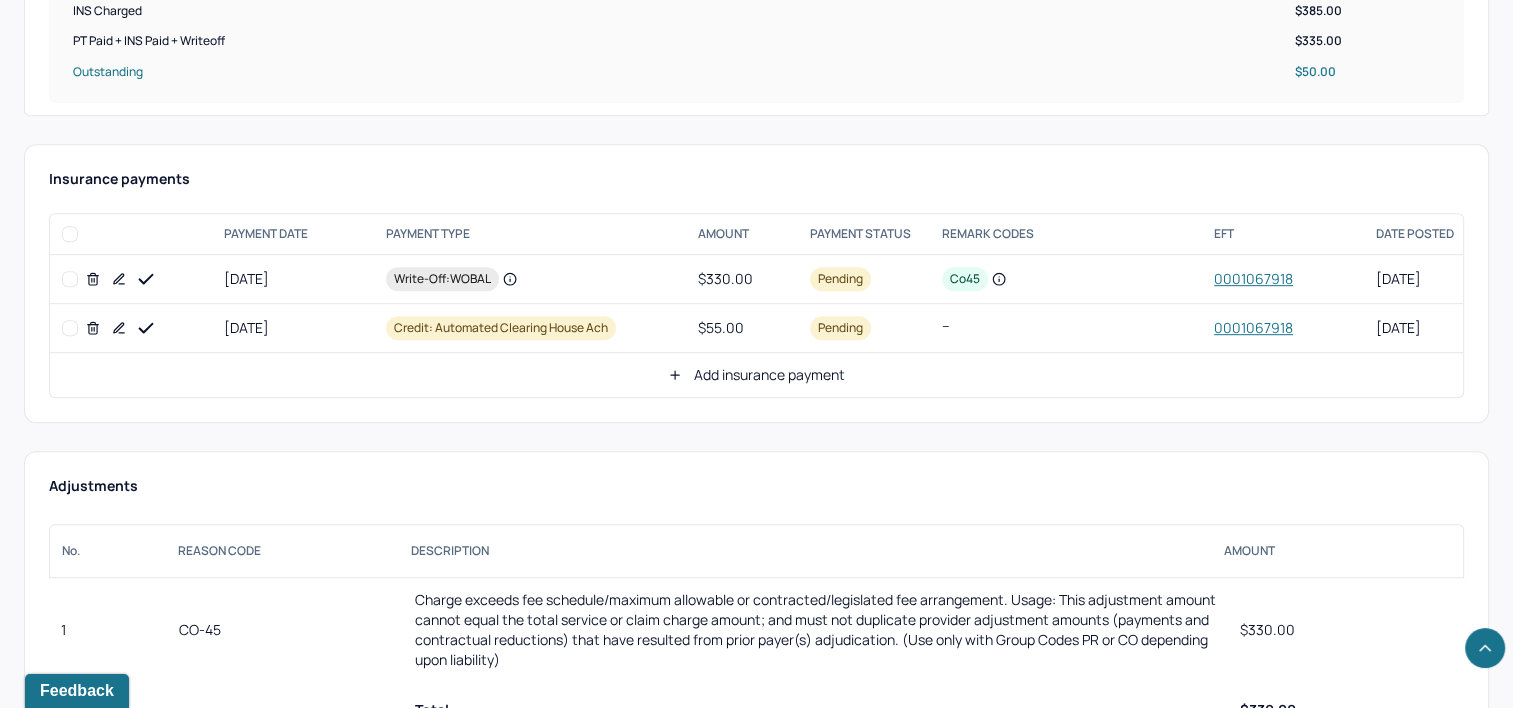 scroll, scrollTop: 1100, scrollLeft: 0, axis: vertical 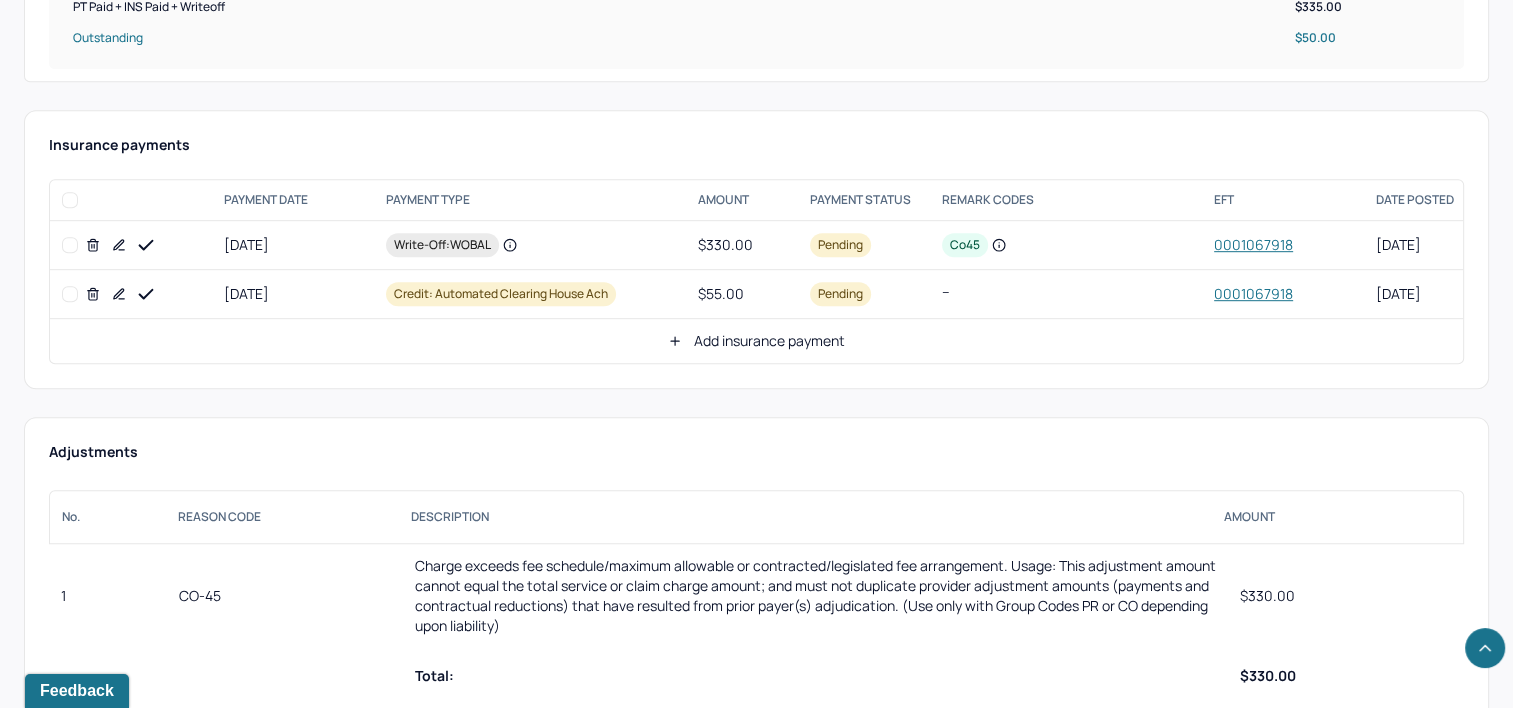 click 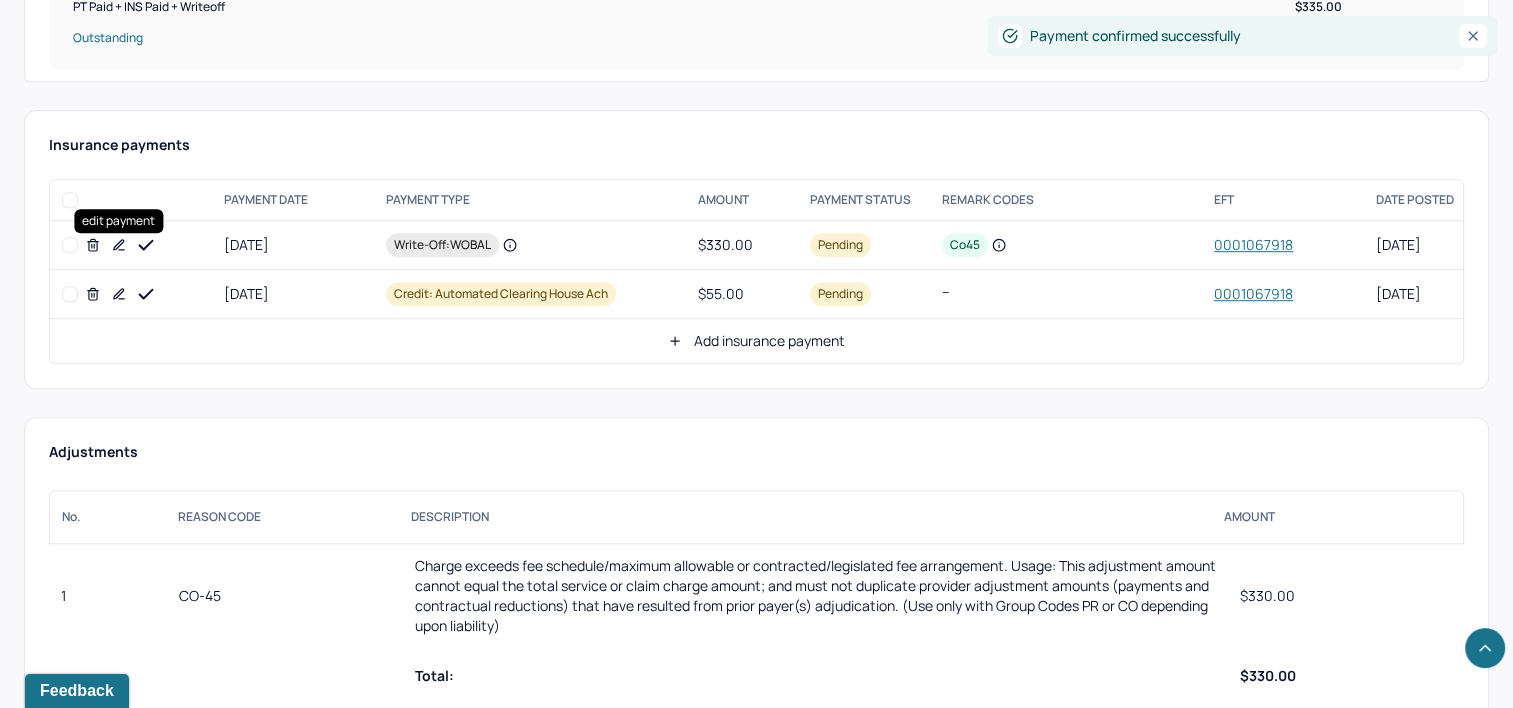 click 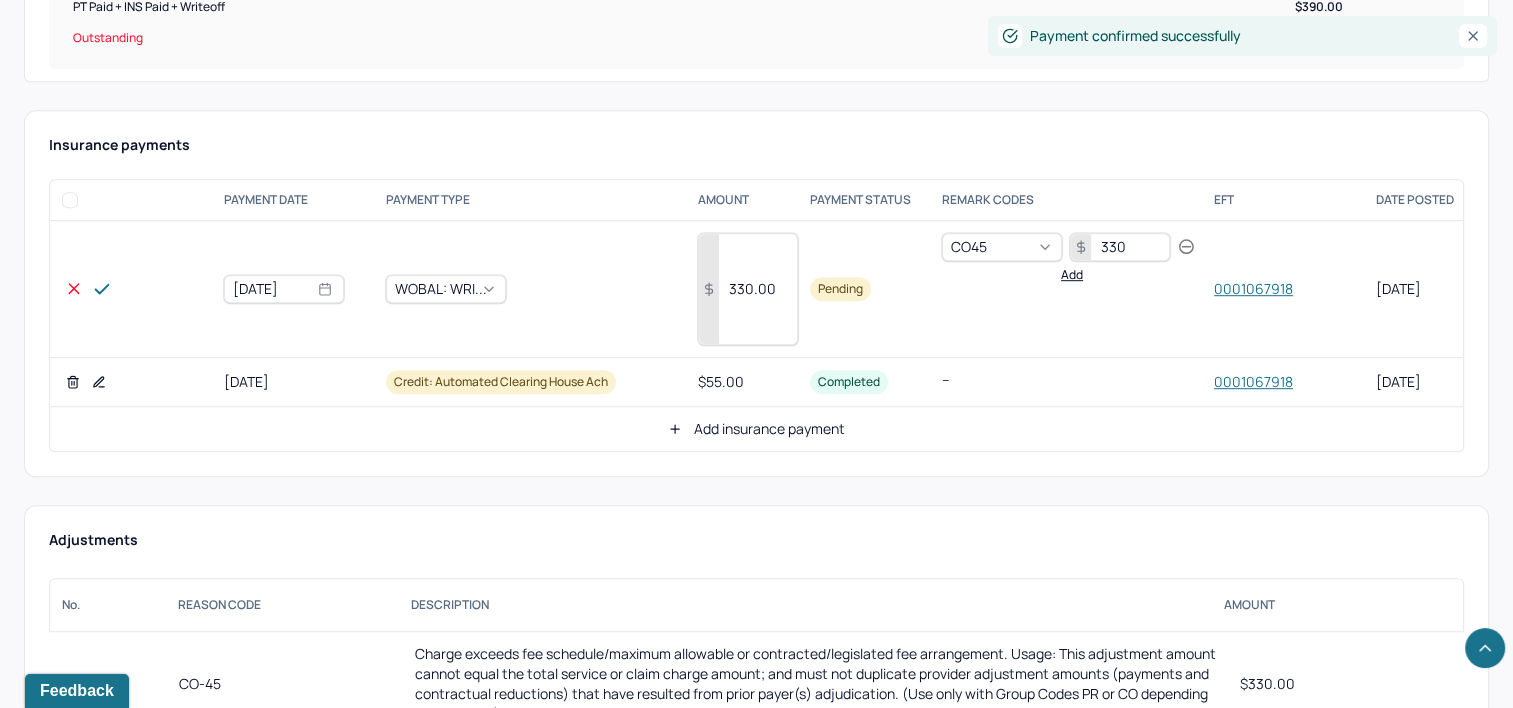 click on "330.00" at bounding box center (748, 289) 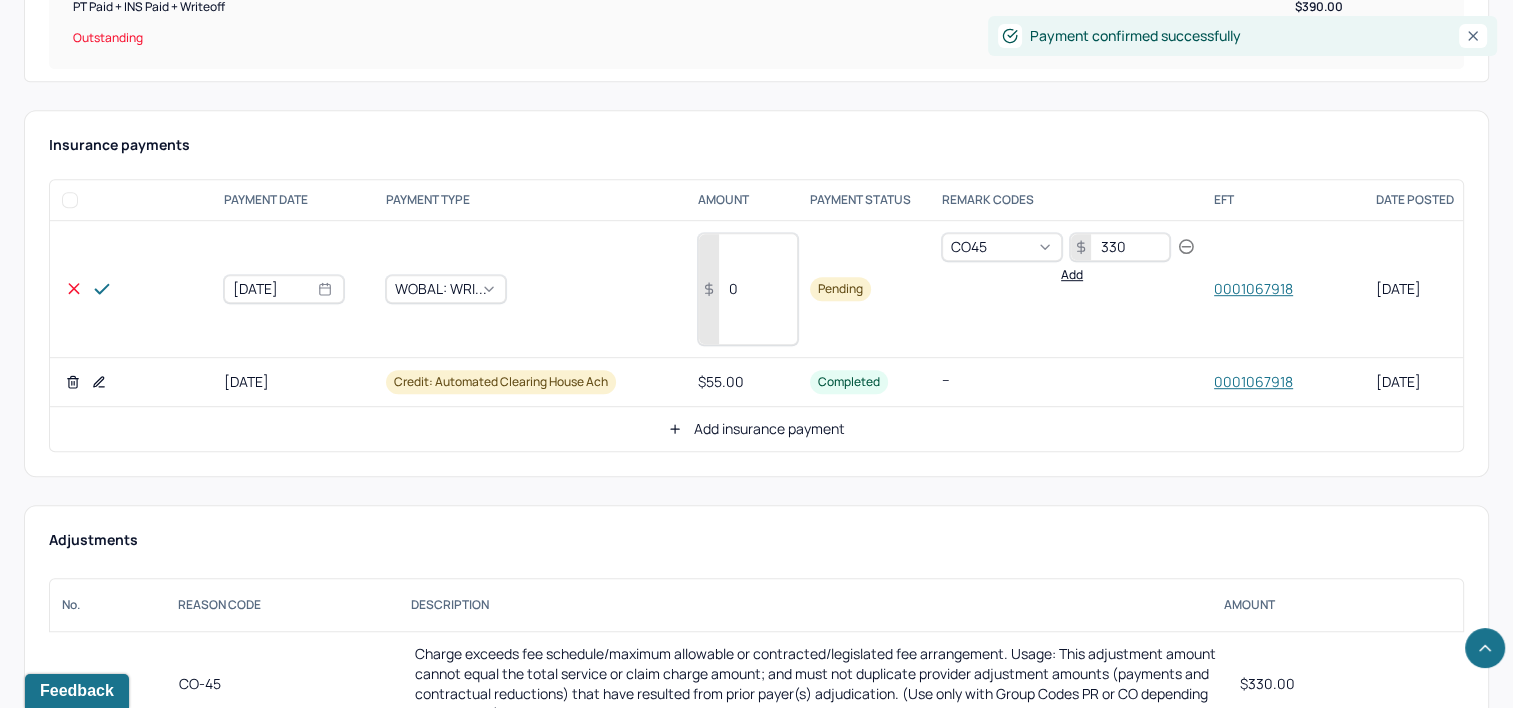type on "0" 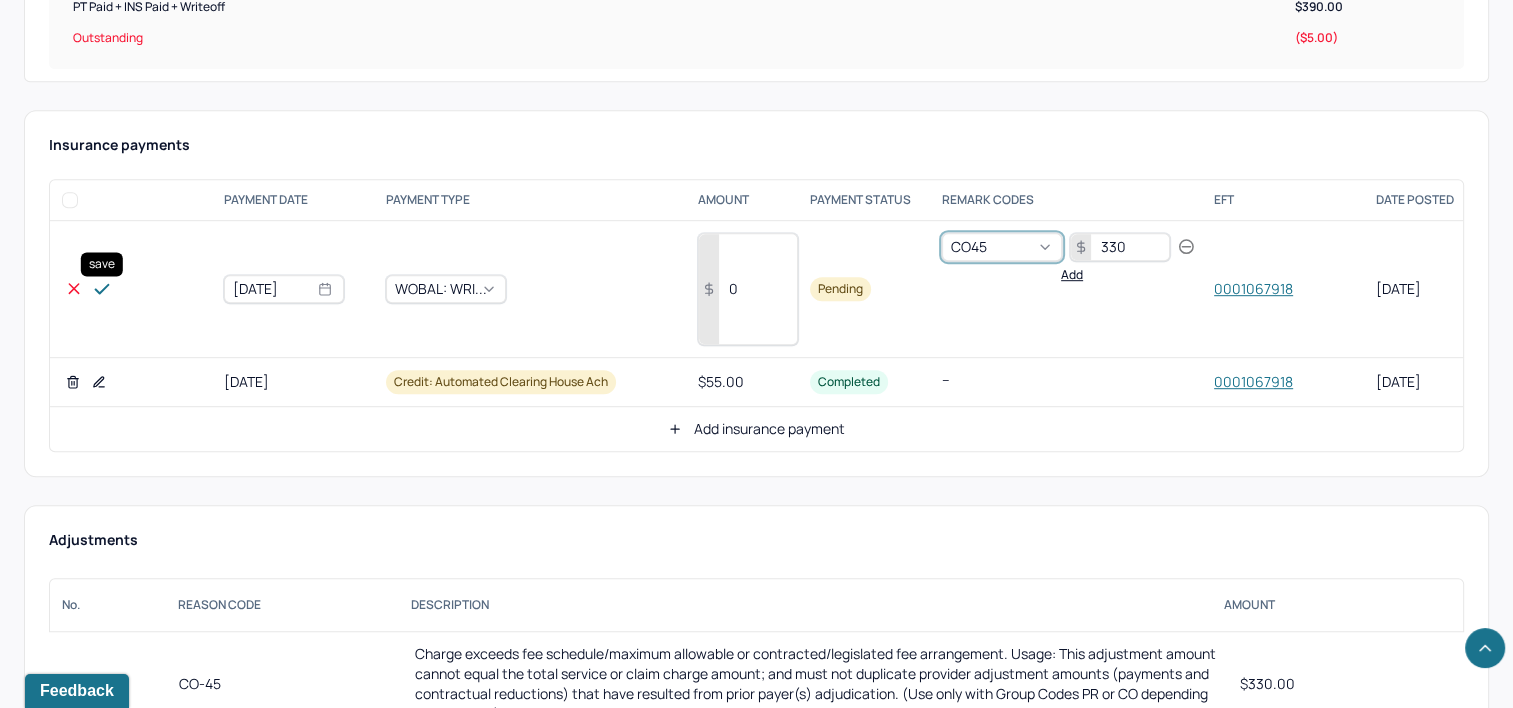click 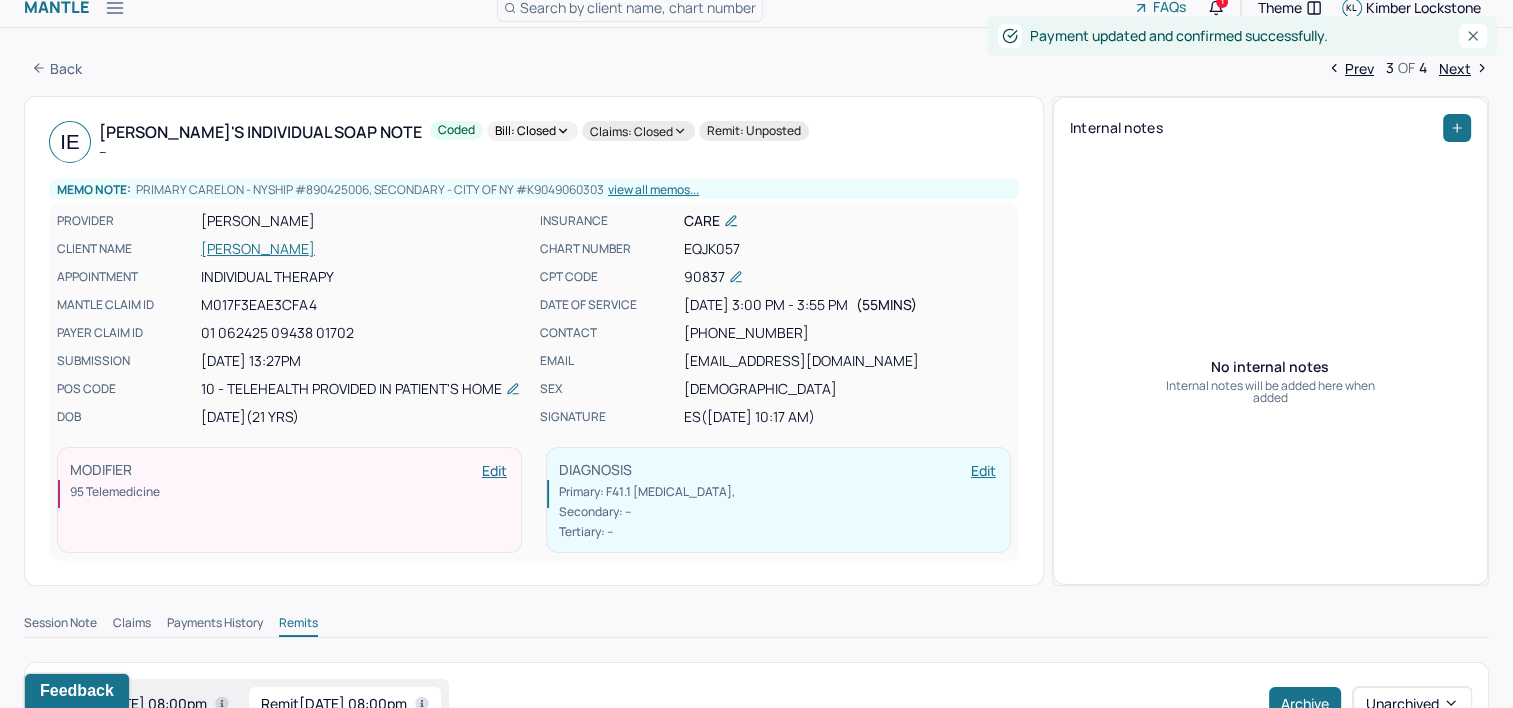 scroll, scrollTop: 0, scrollLeft: 0, axis: both 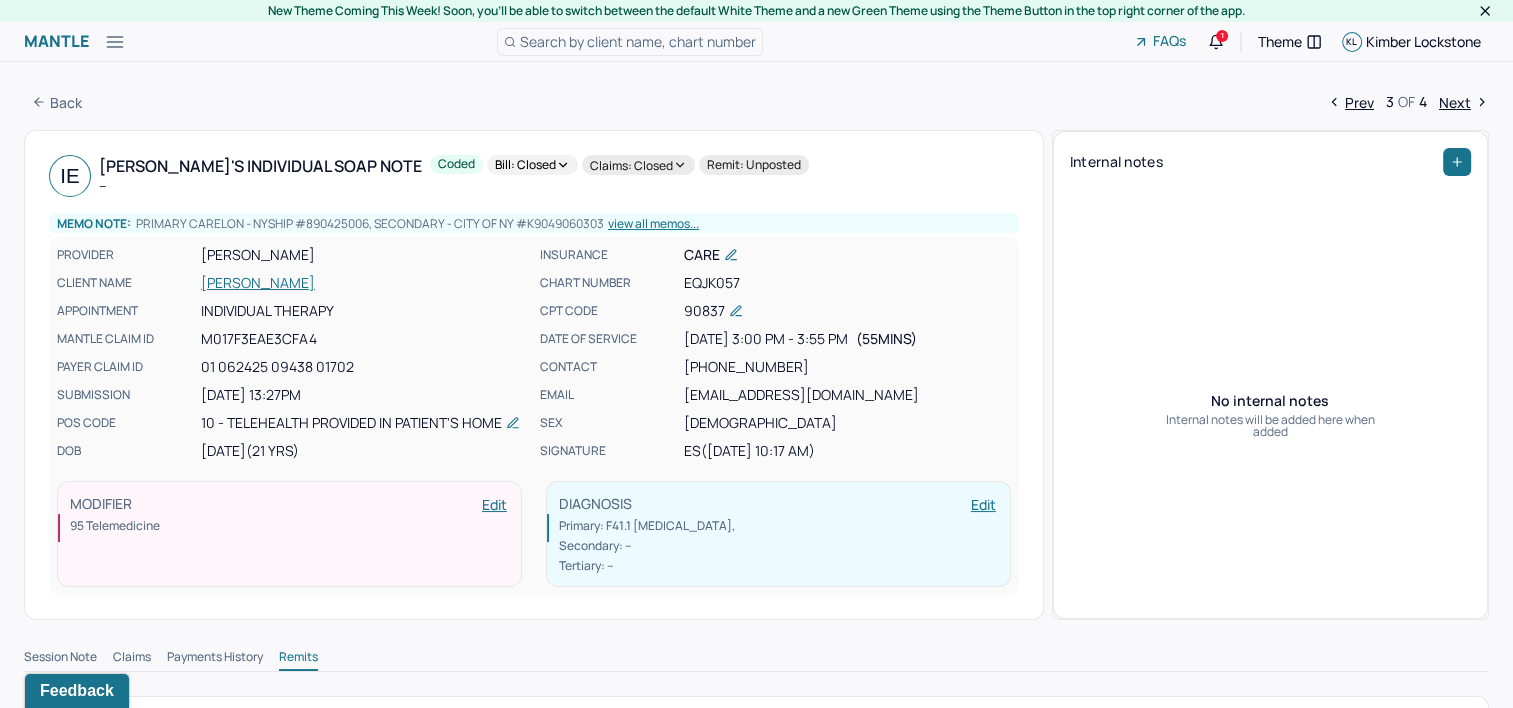 click on "Bill: Closed" at bounding box center [532, 165] 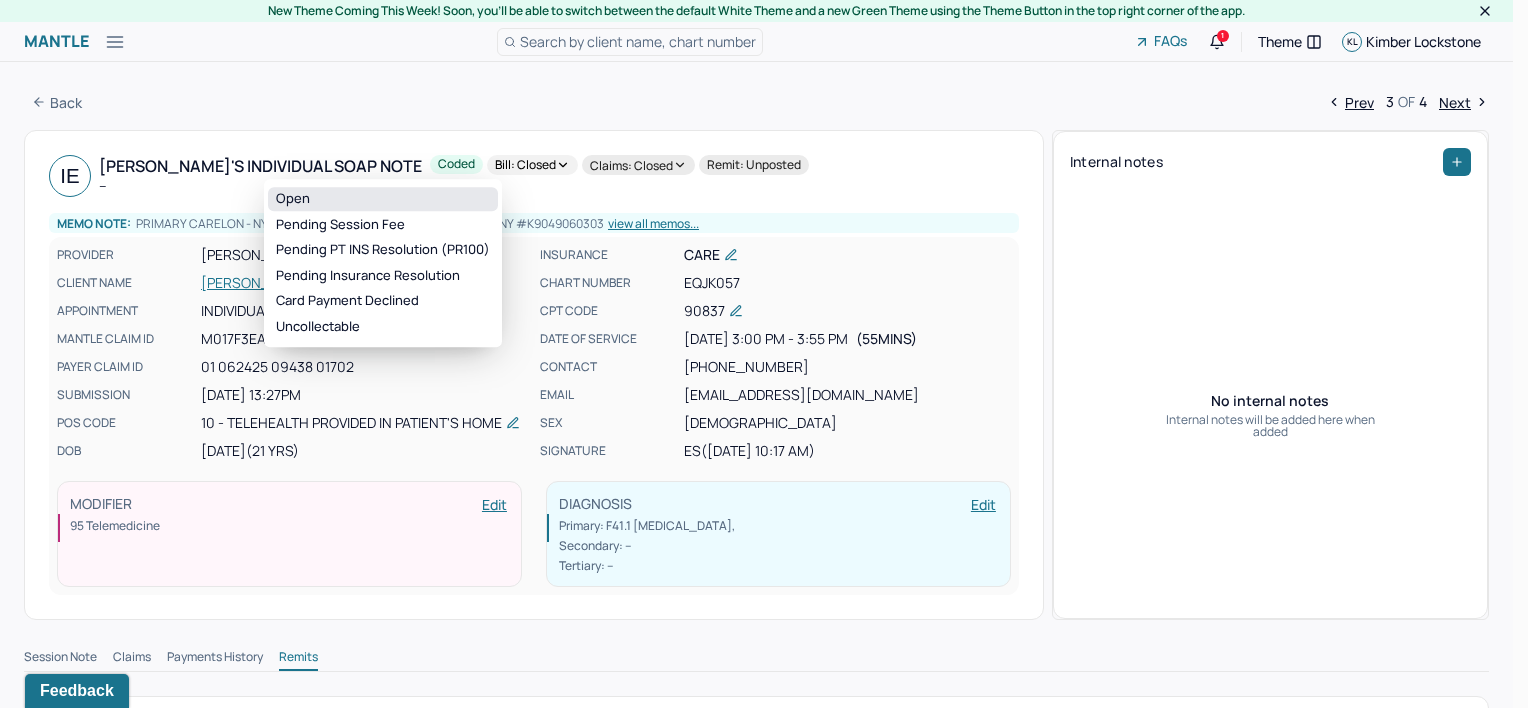 click on "Open" at bounding box center (383, 199) 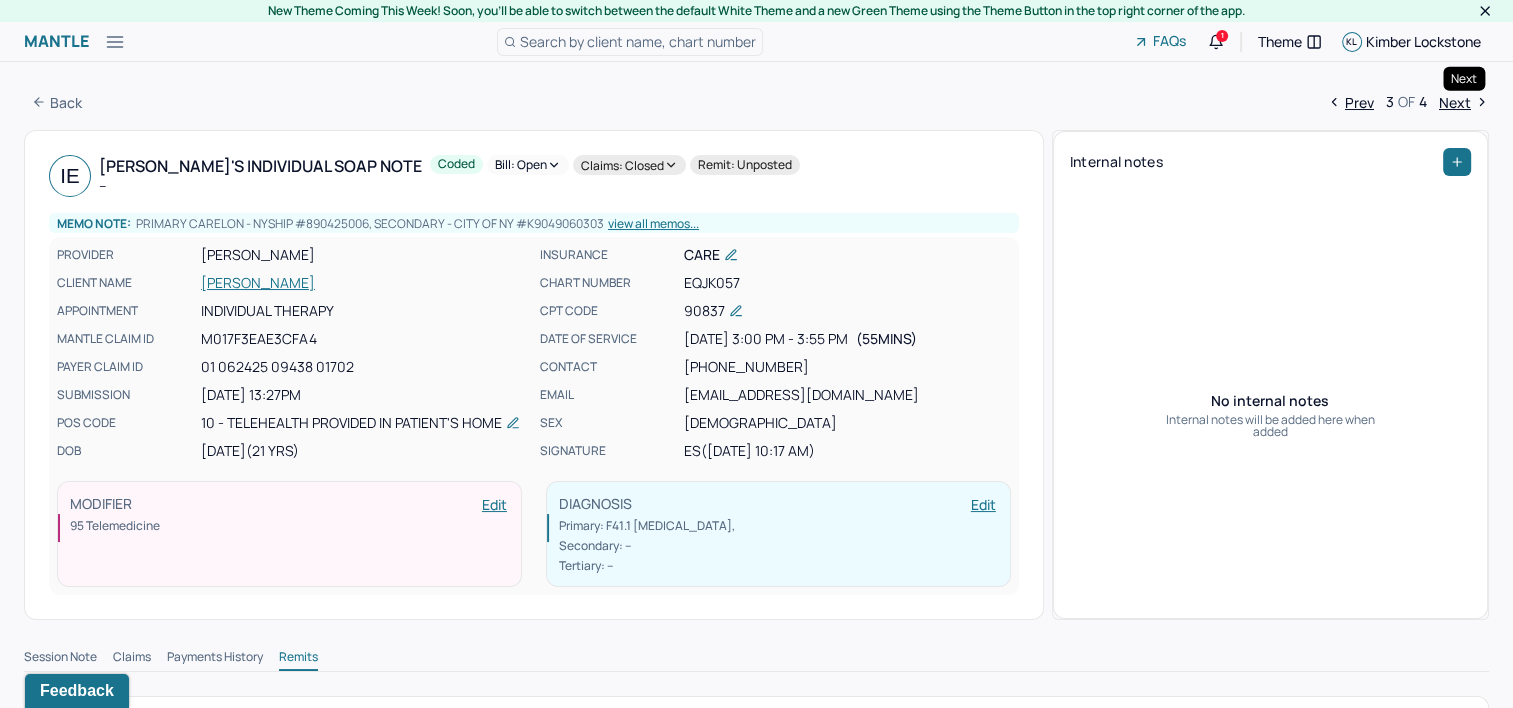 click on "Next" at bounding box center (1464, 102) 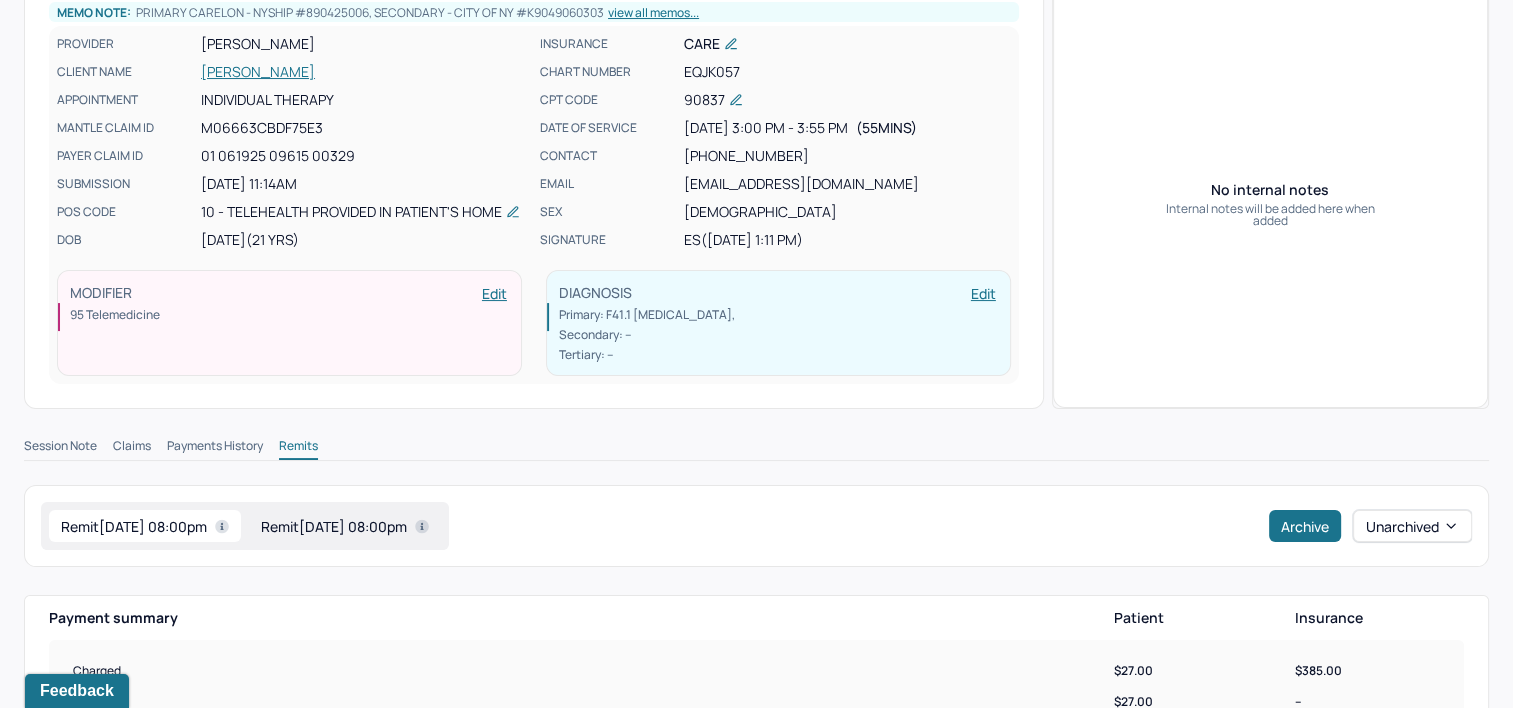 scroll, scrollTop: 0, scrollLeft: 0, axis: both 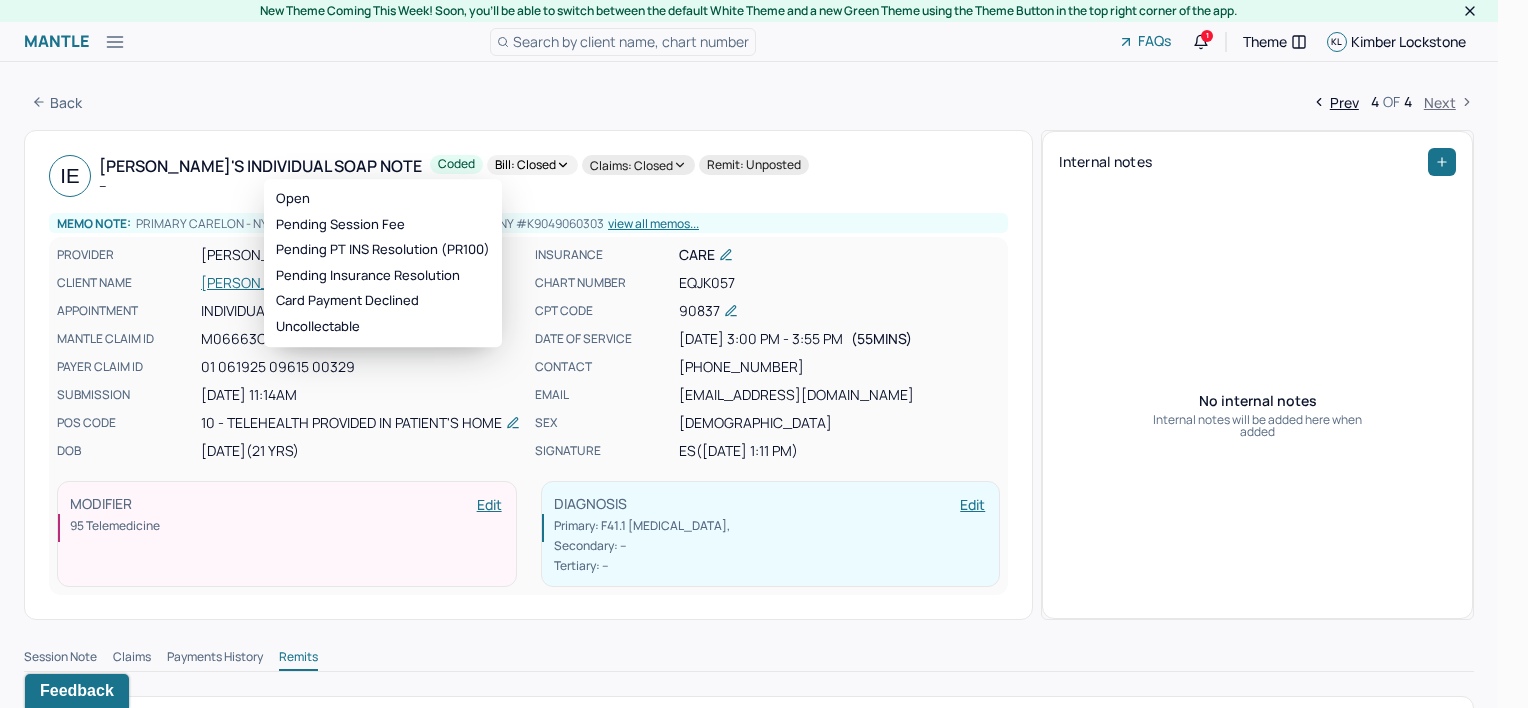 click on "Bill: Closed" at bounding box center (532, 165) 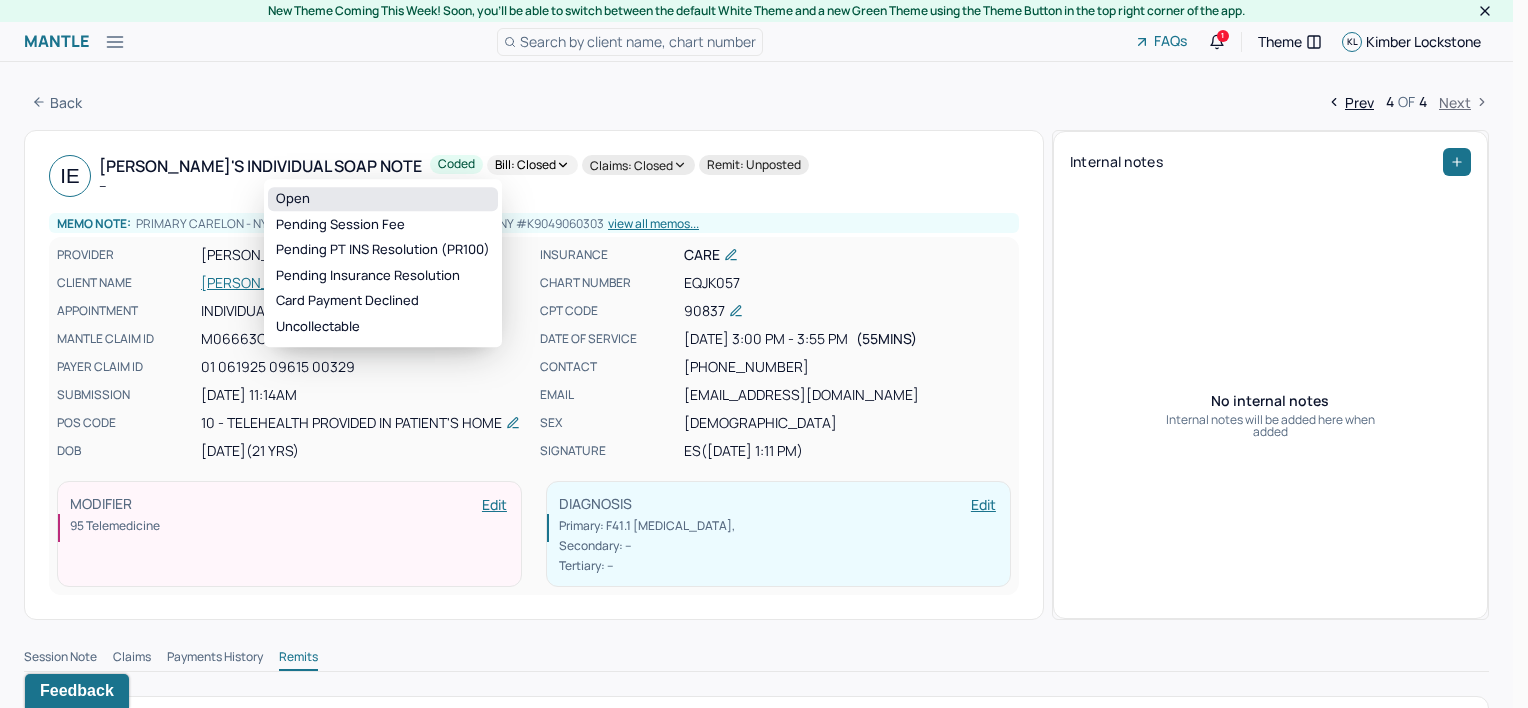 click on "Open" at bounding box center (383, 199) 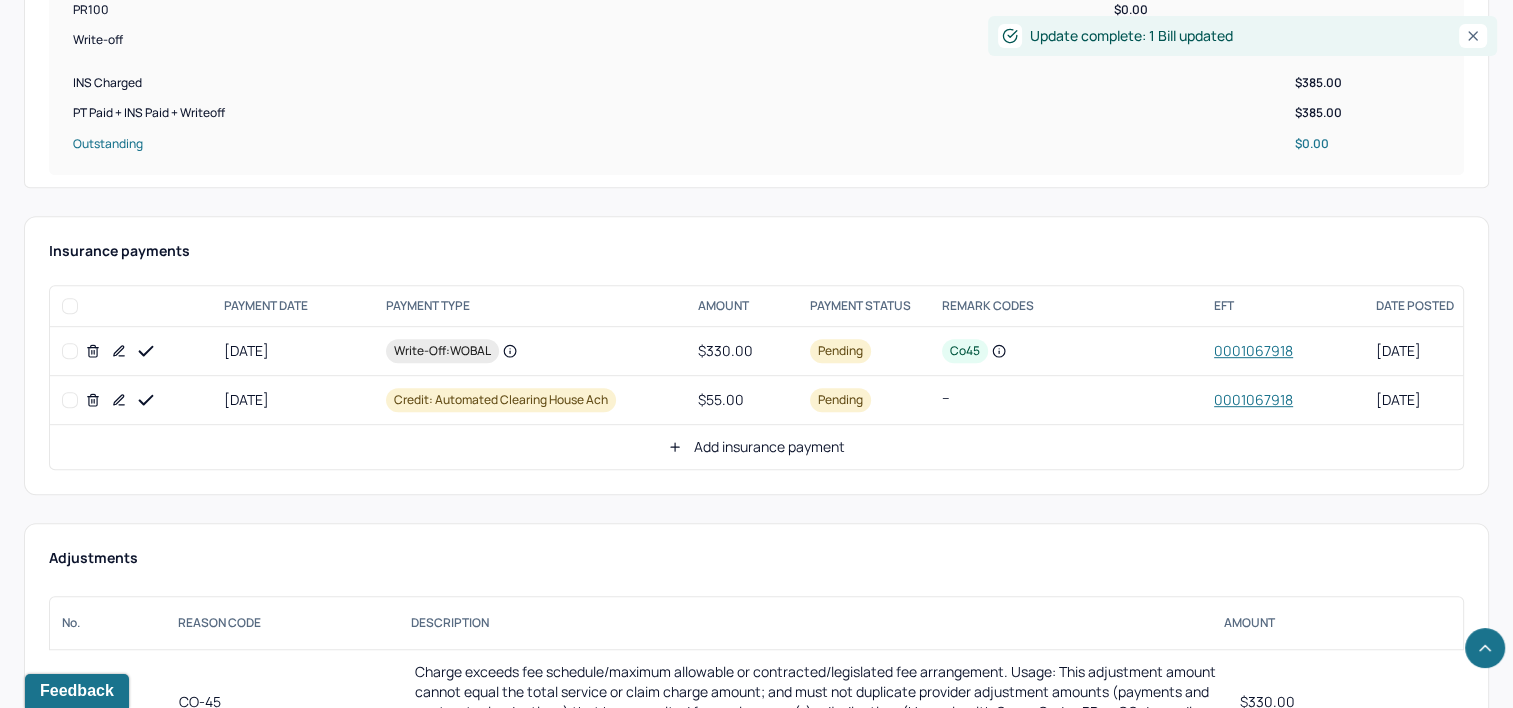 scroll, scrollTop: 1000, scrollLeft: 0, axis: vertical 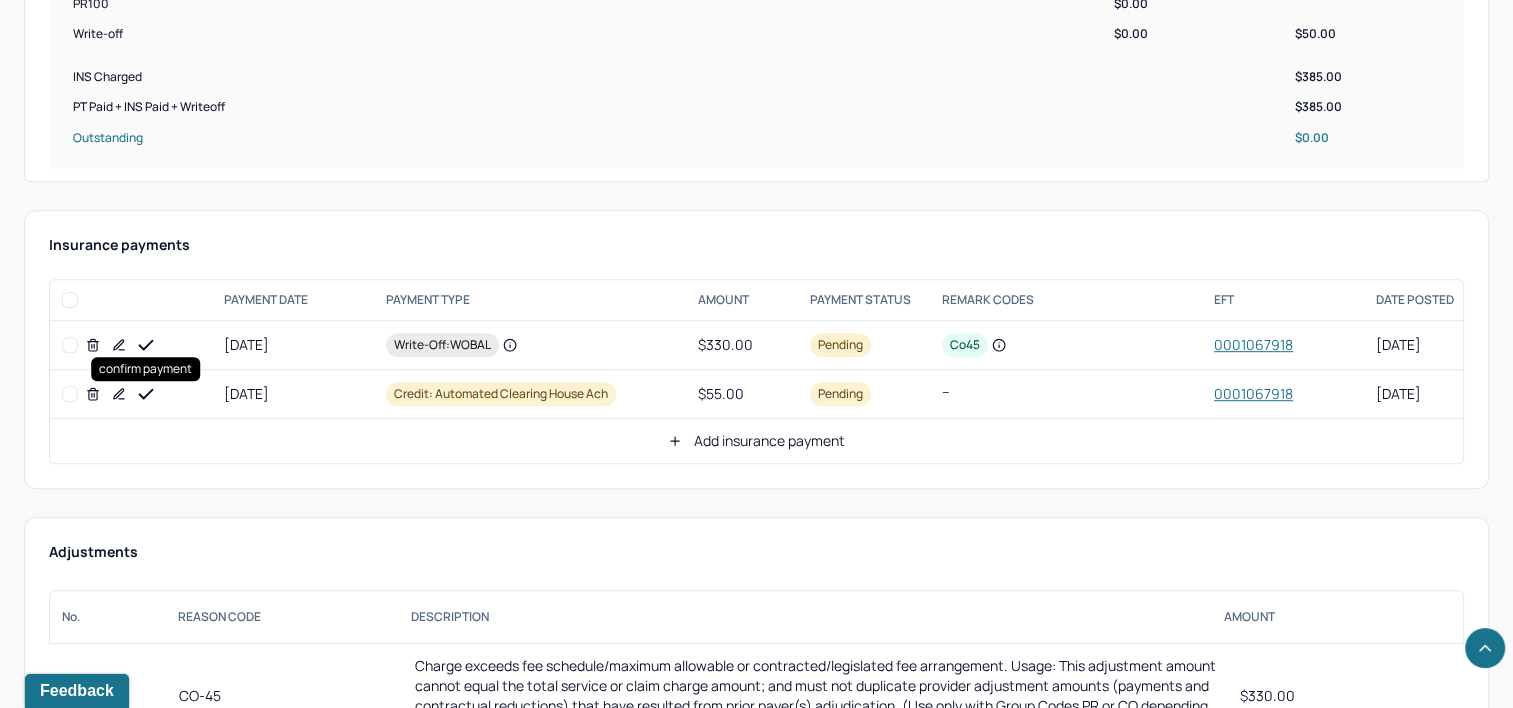 click 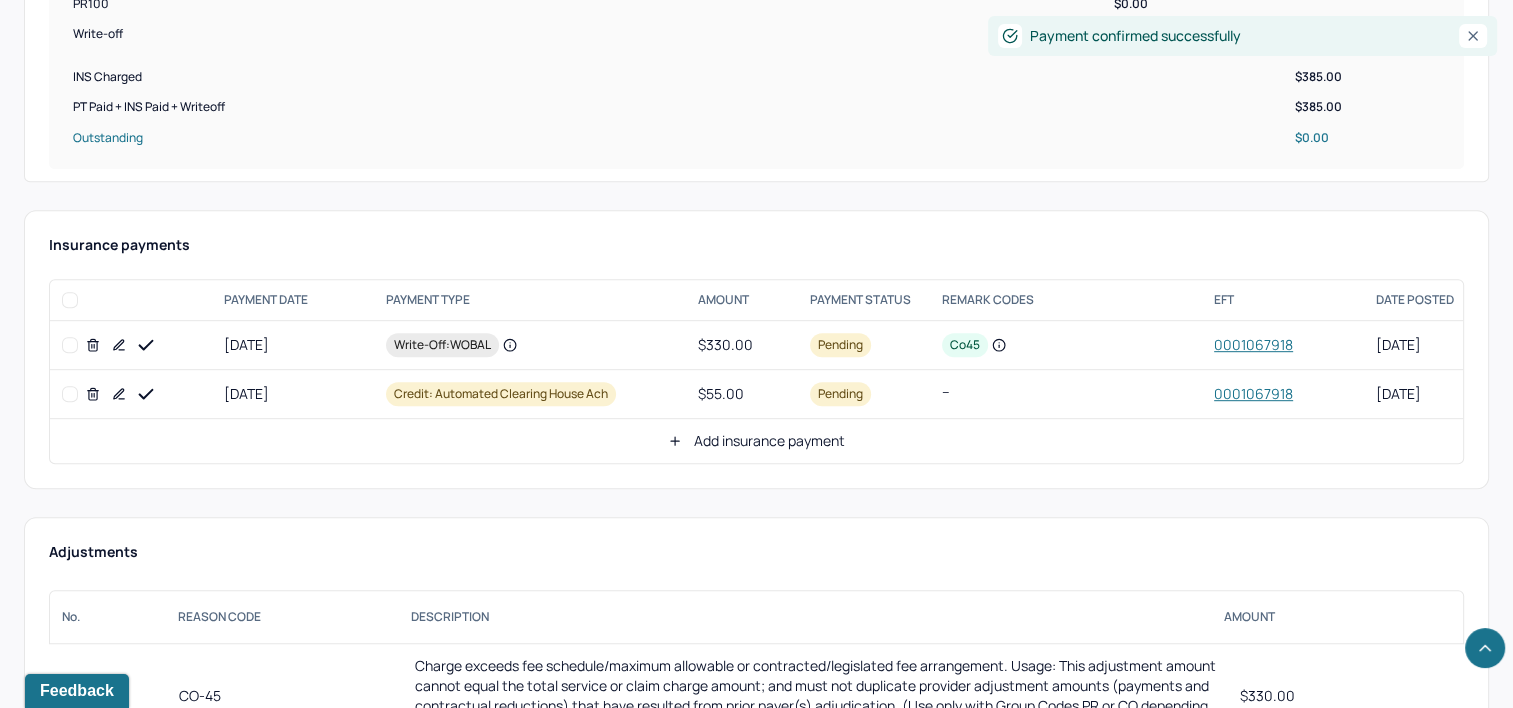 click 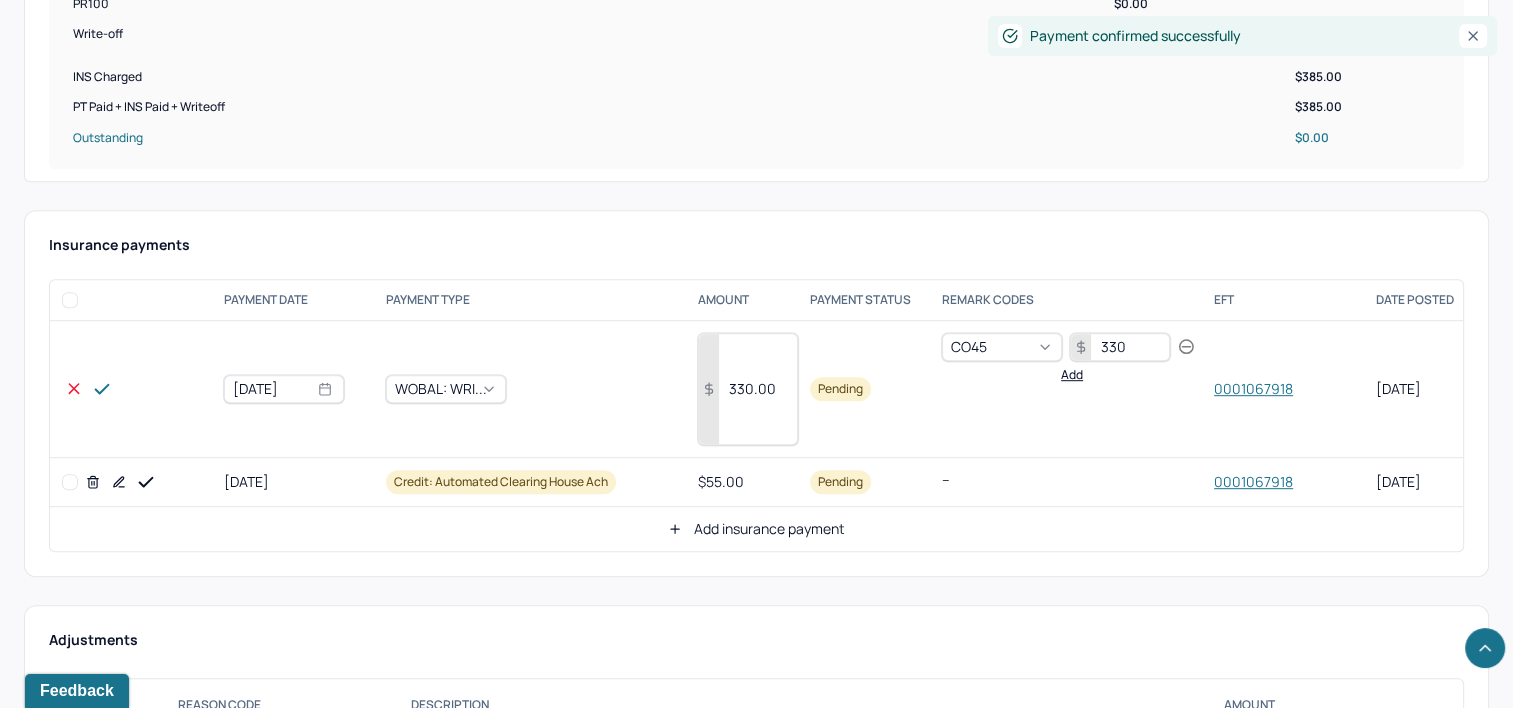 click on "330.00" at bounding box center [748, 389] 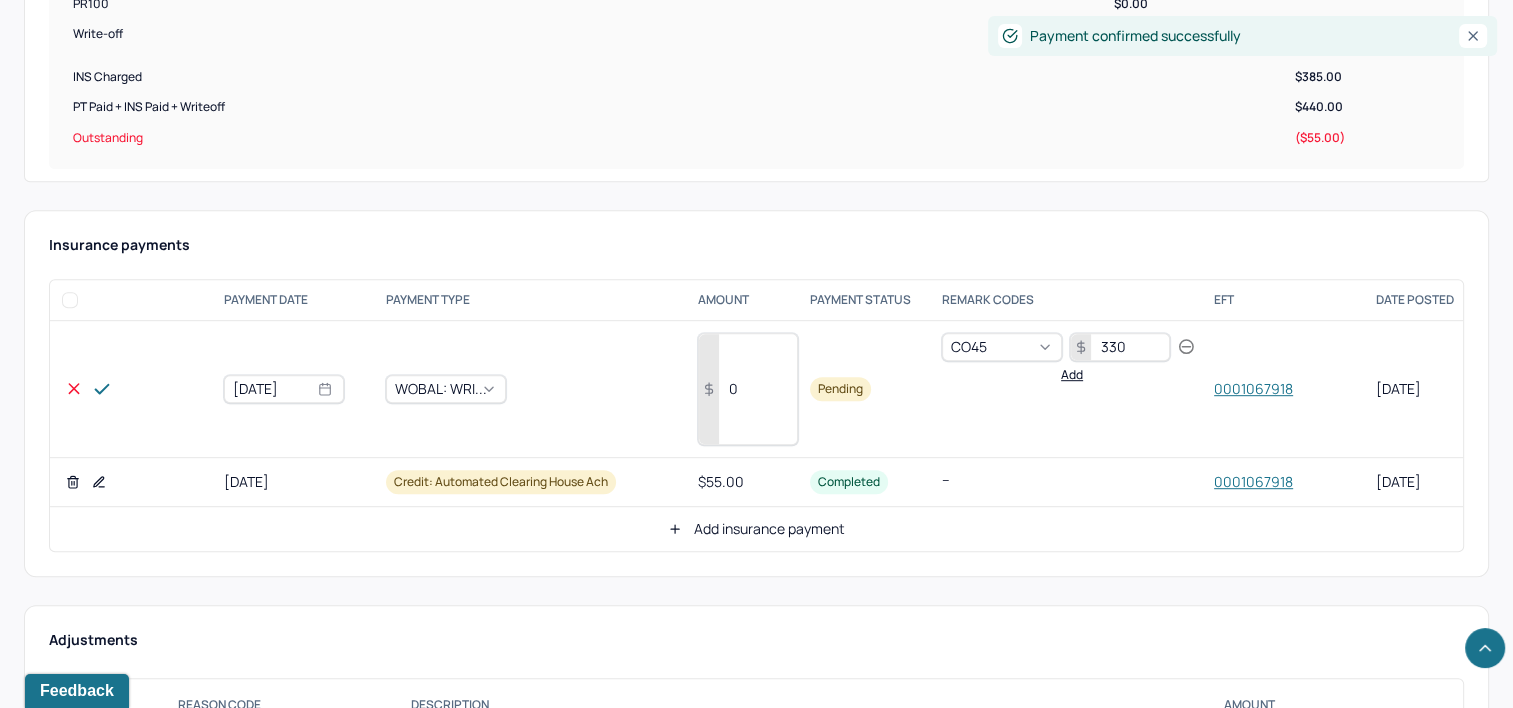type on "0" 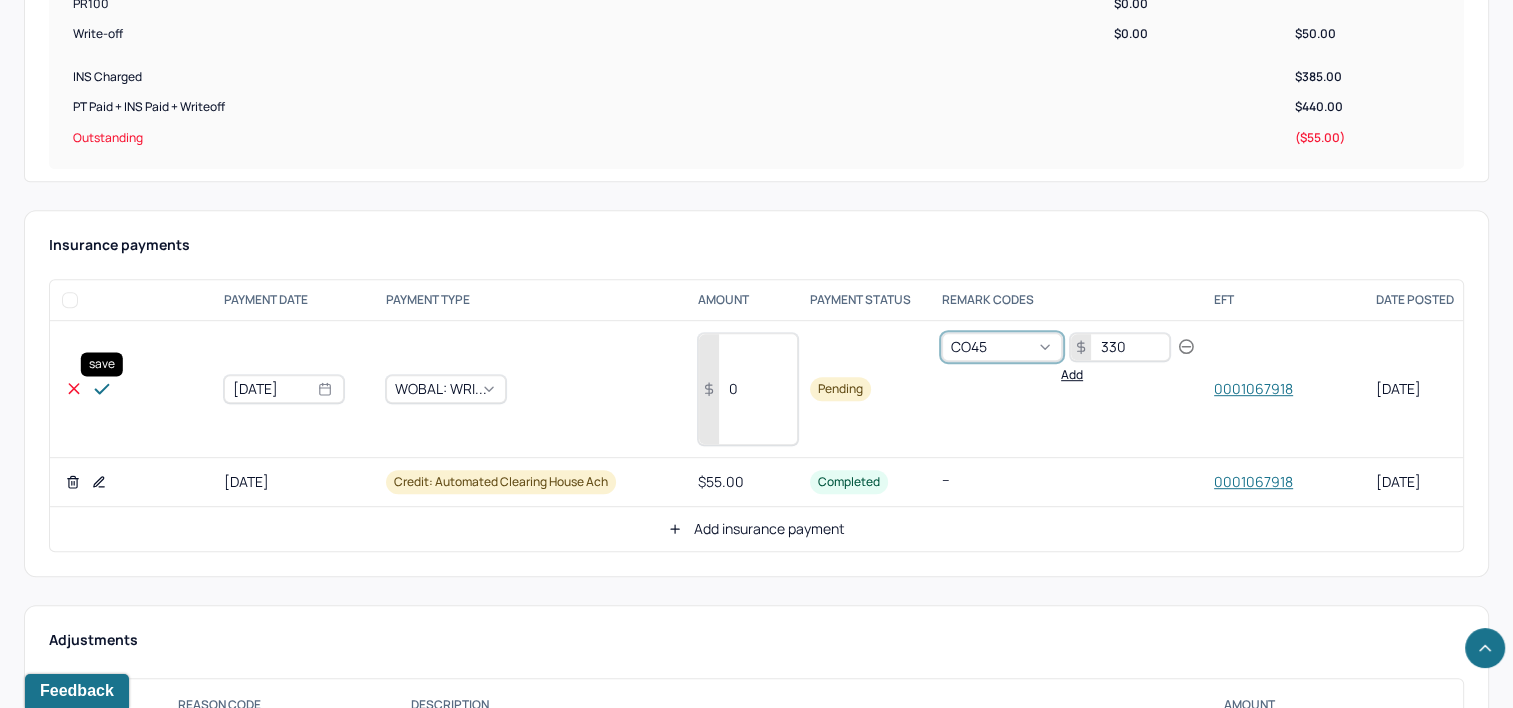 click 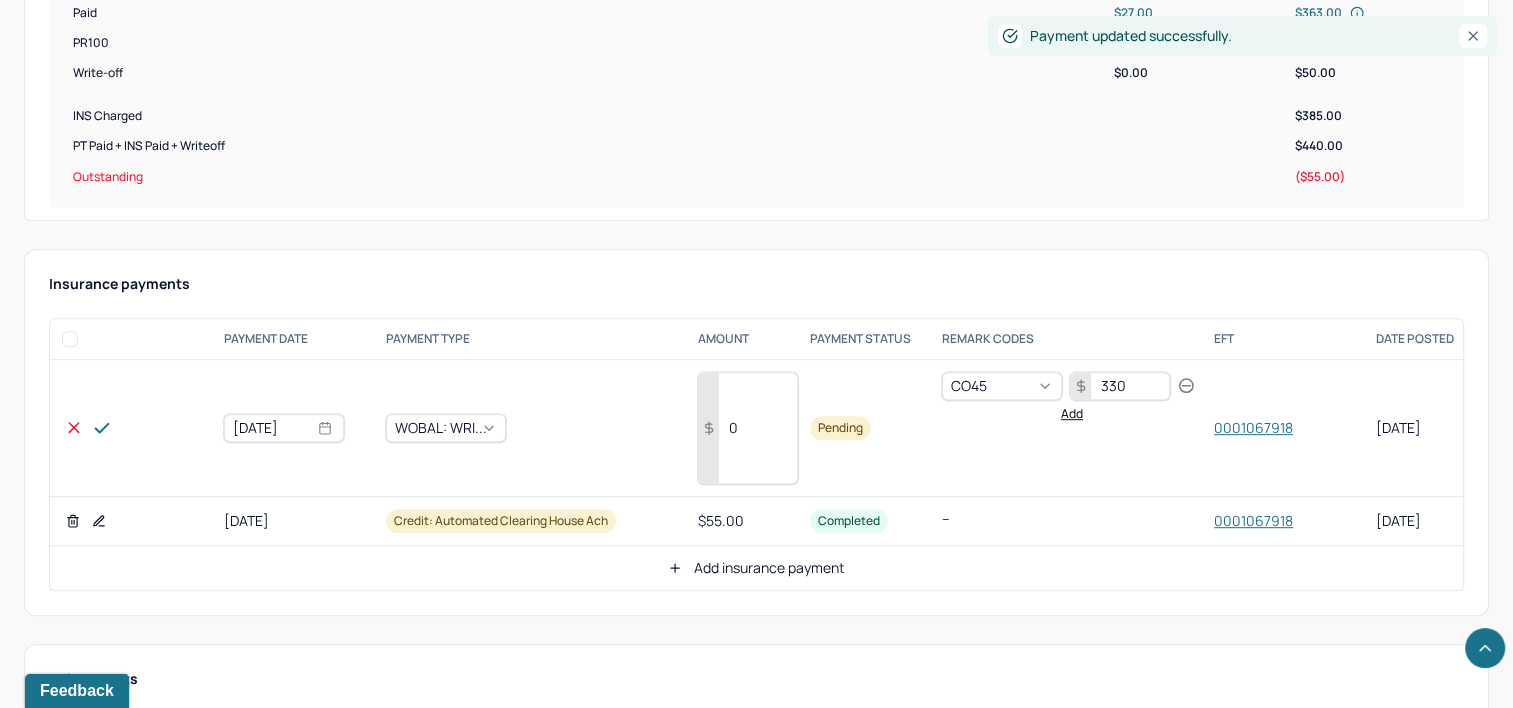 scroll, scrollTop: 500, scrollLeft: 0, axis: vertical 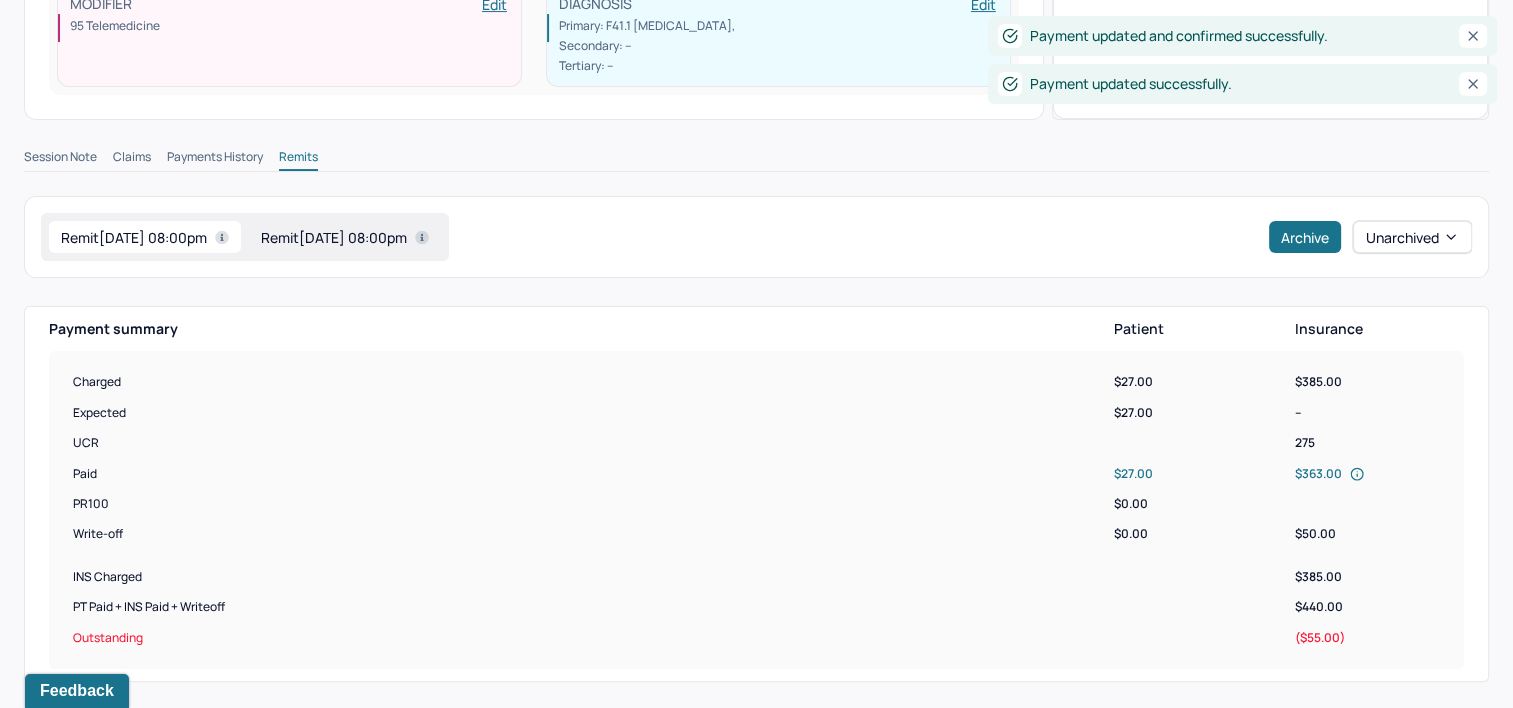 click on "Remit [DATE] 08:00pm" at bounding box center (345, 237) 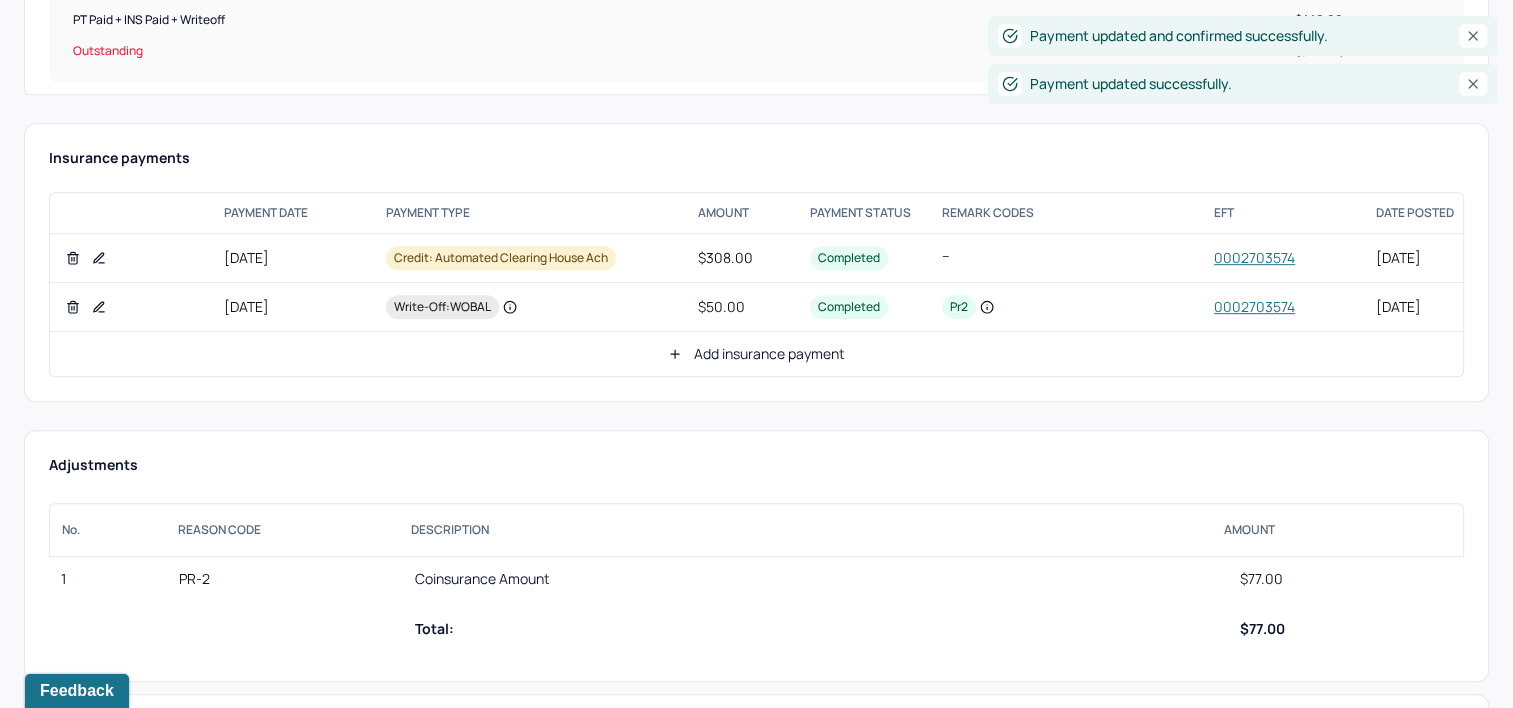 scroll, scrollTop: 1100, scrollLeft: 0, axis: vertical 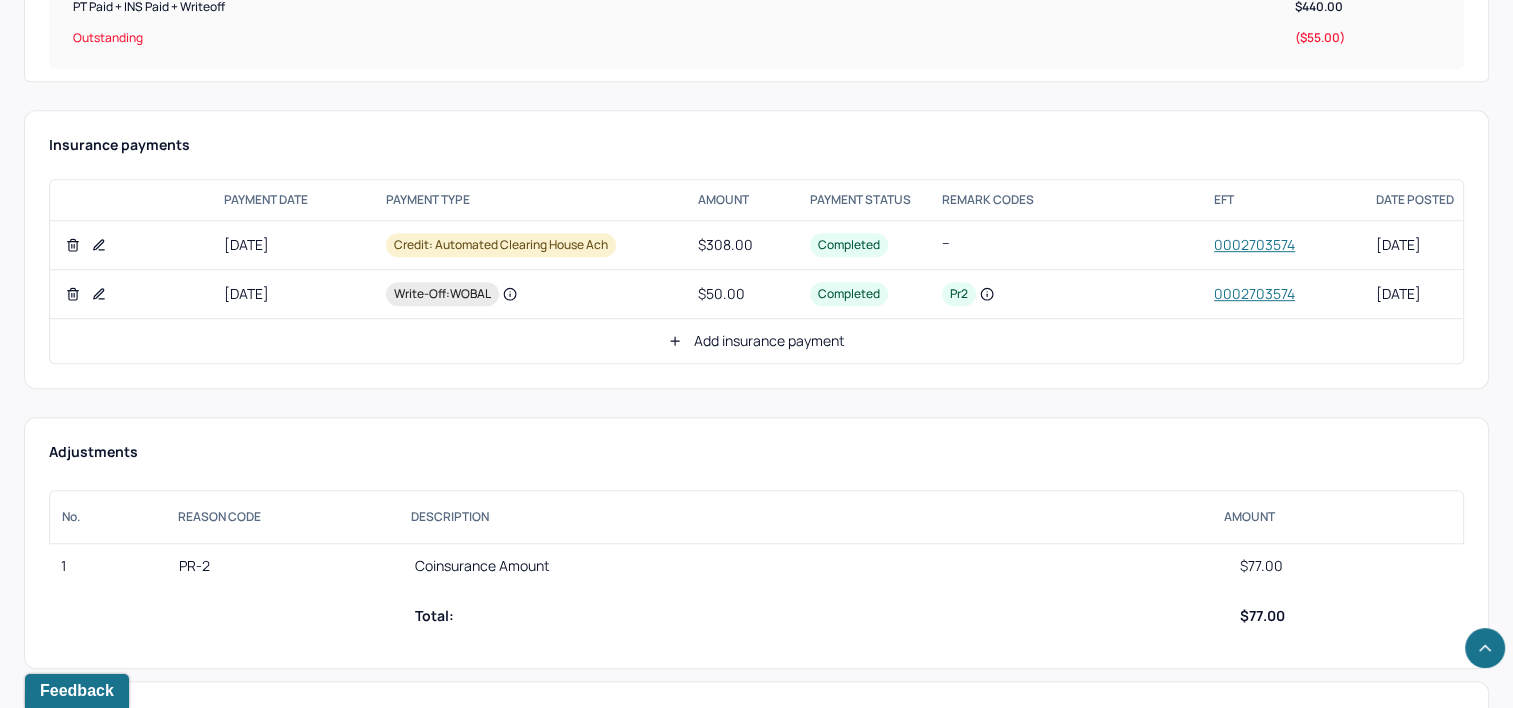 click 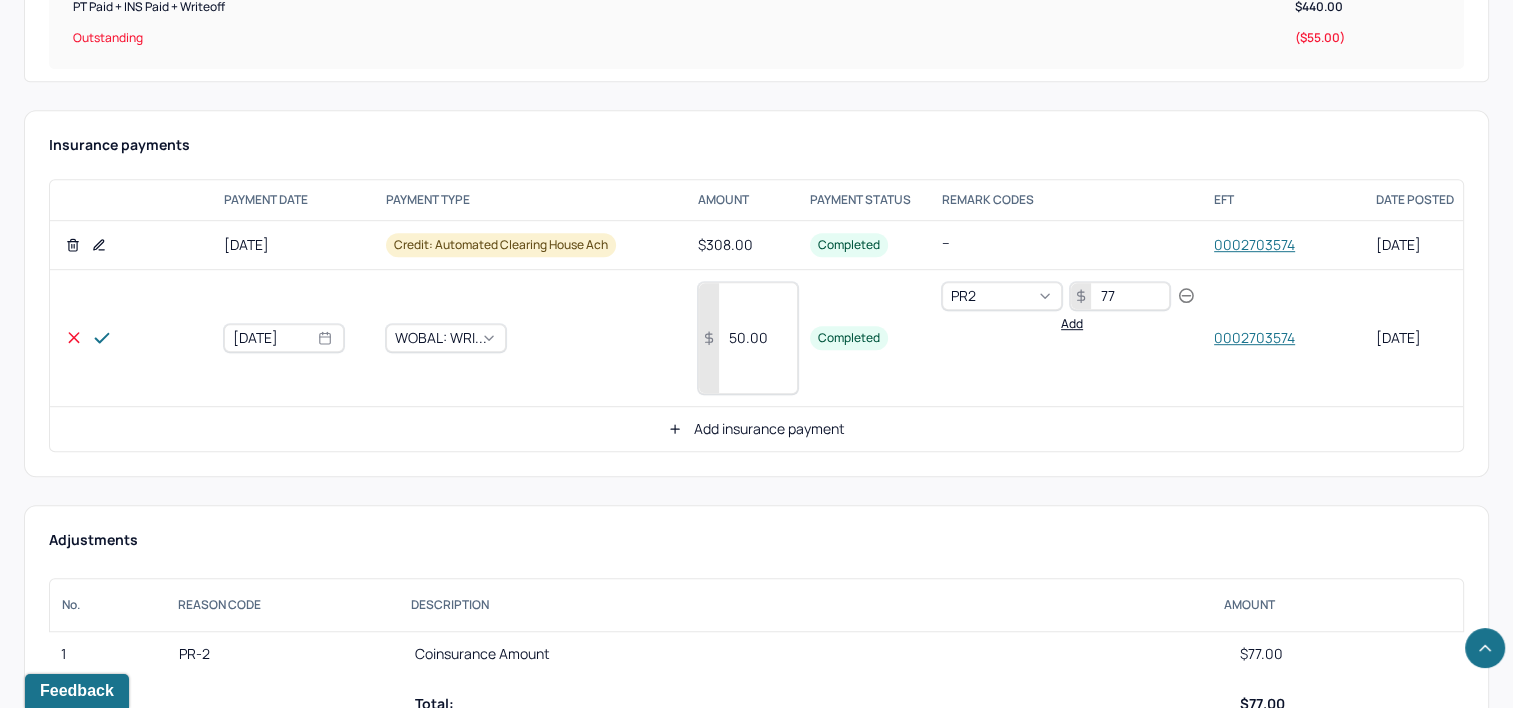 click on "50.00" at bounding box center (748, 338) 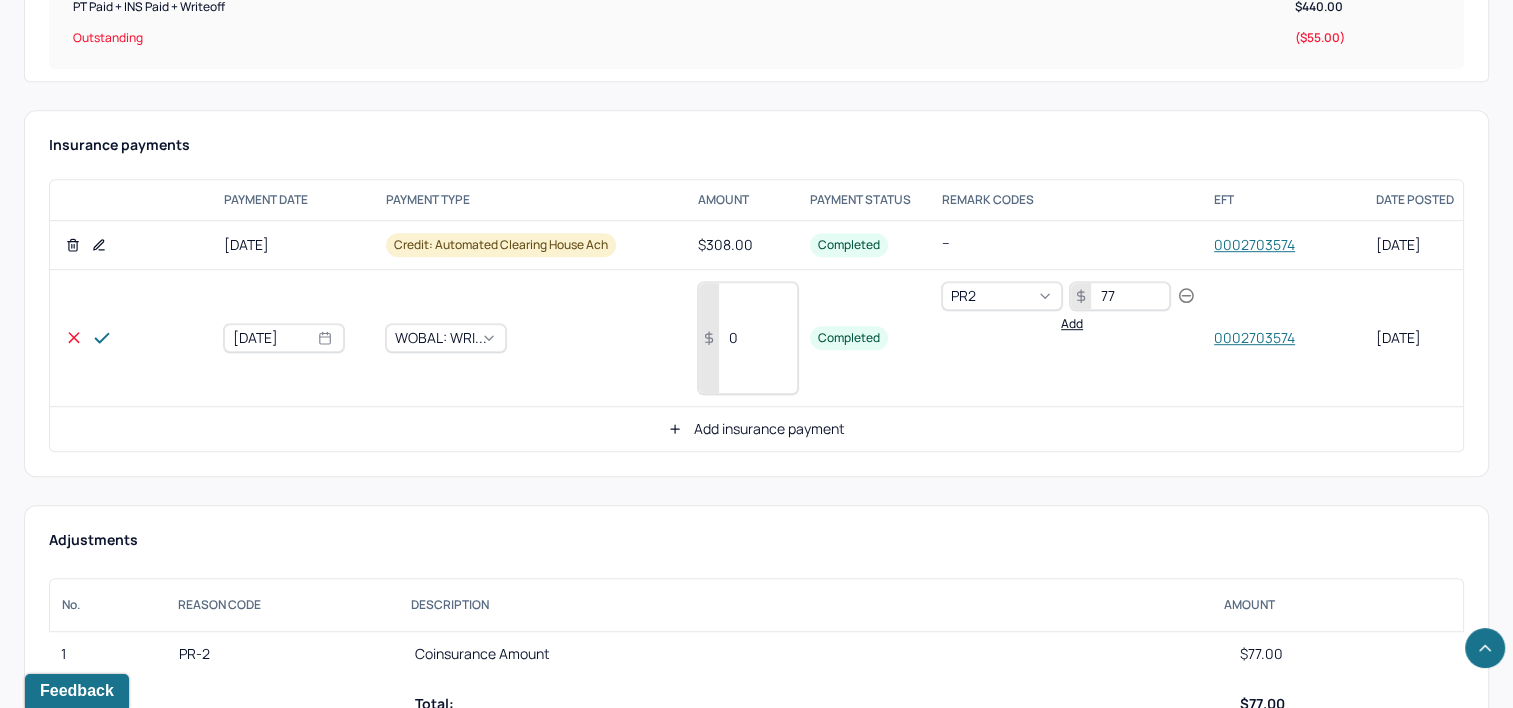 type on "0" 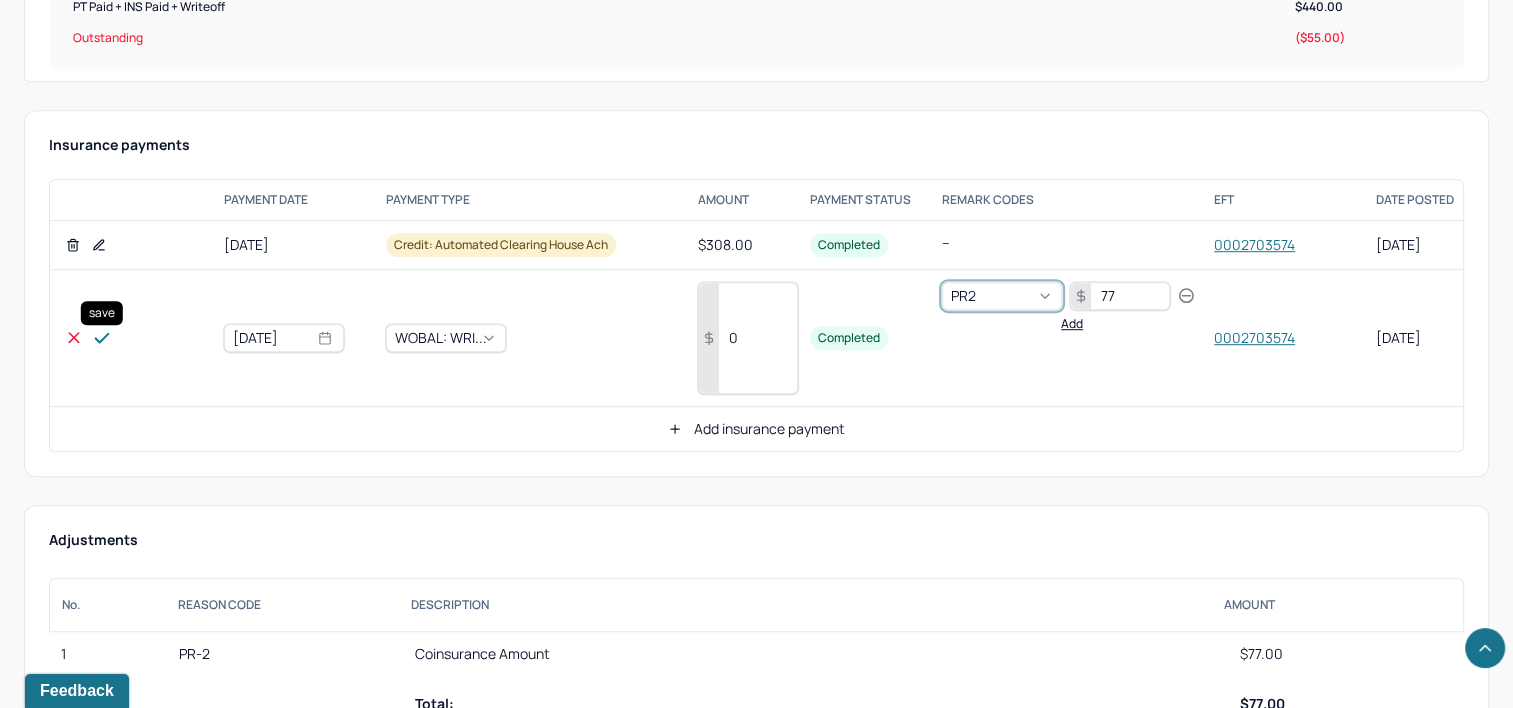 click 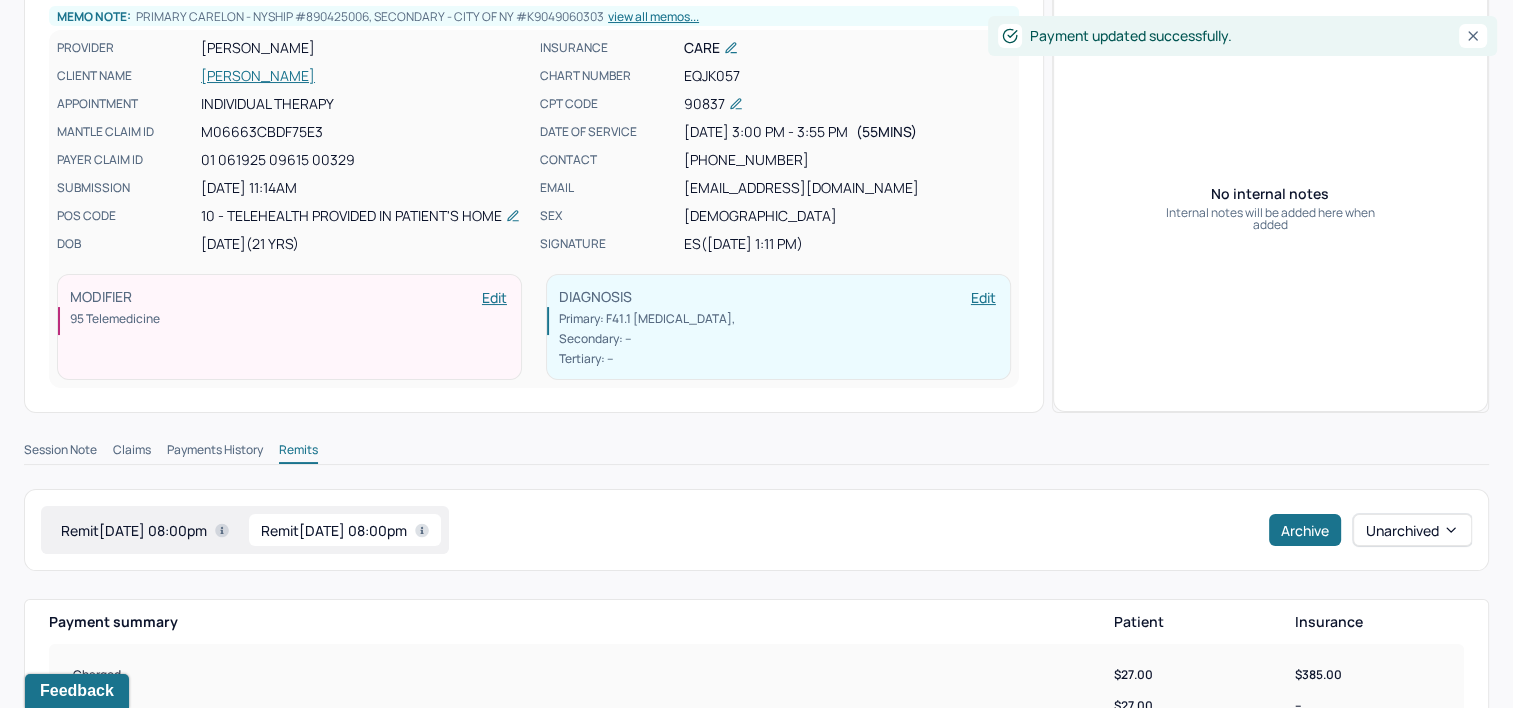 scroll, scrollTop: 0, scrollLeft: 0, axis: both 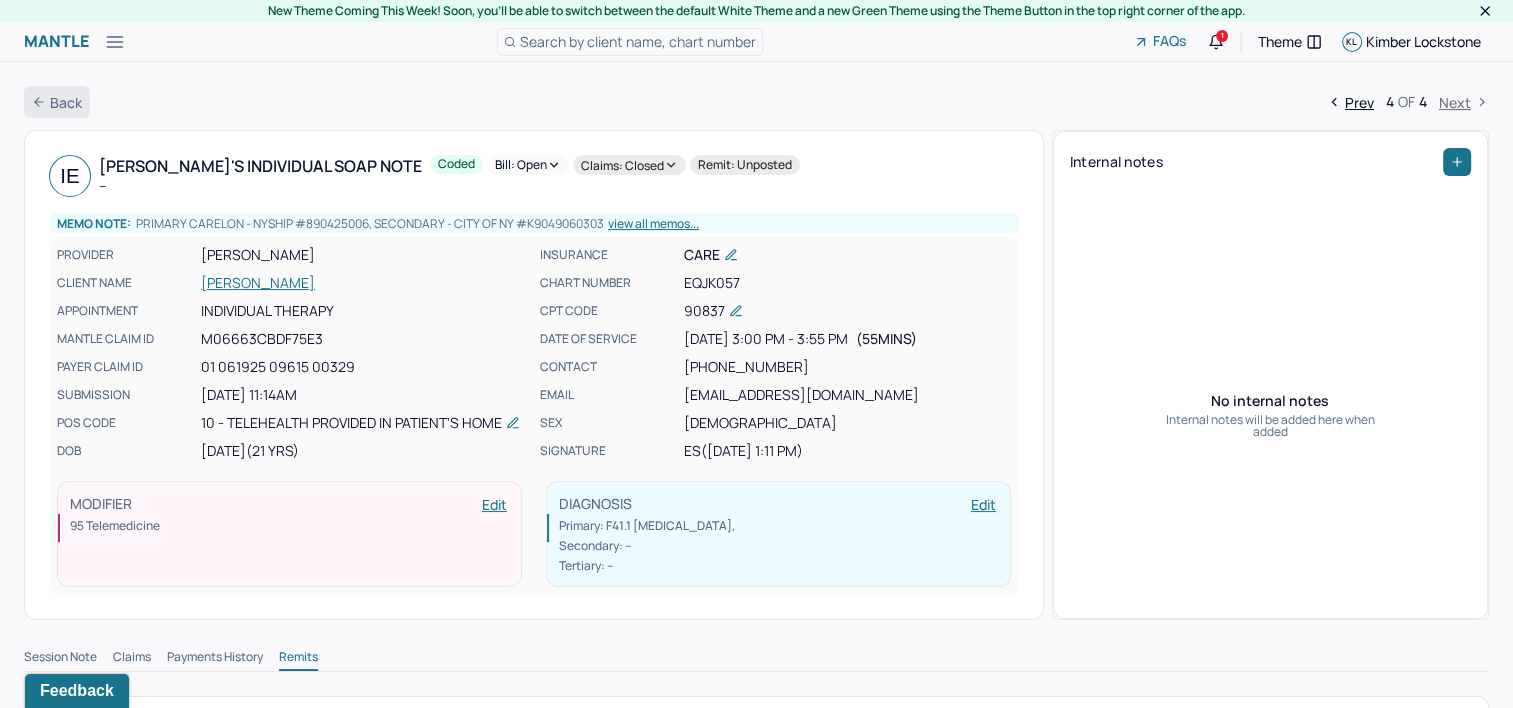 click on "Back" at bounding box center [57, 102] 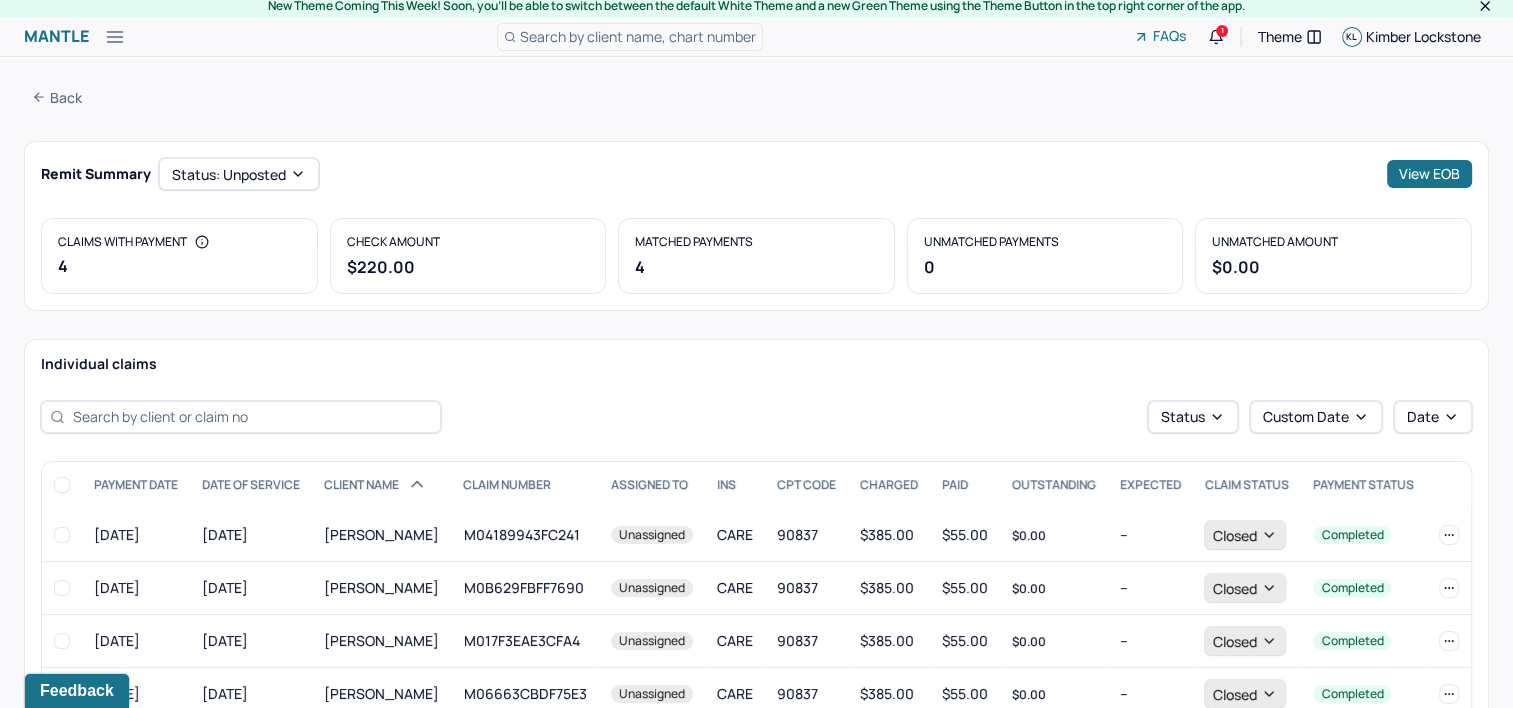 scroll, scrollTop: 0, scrollLeft: 0, axis: both 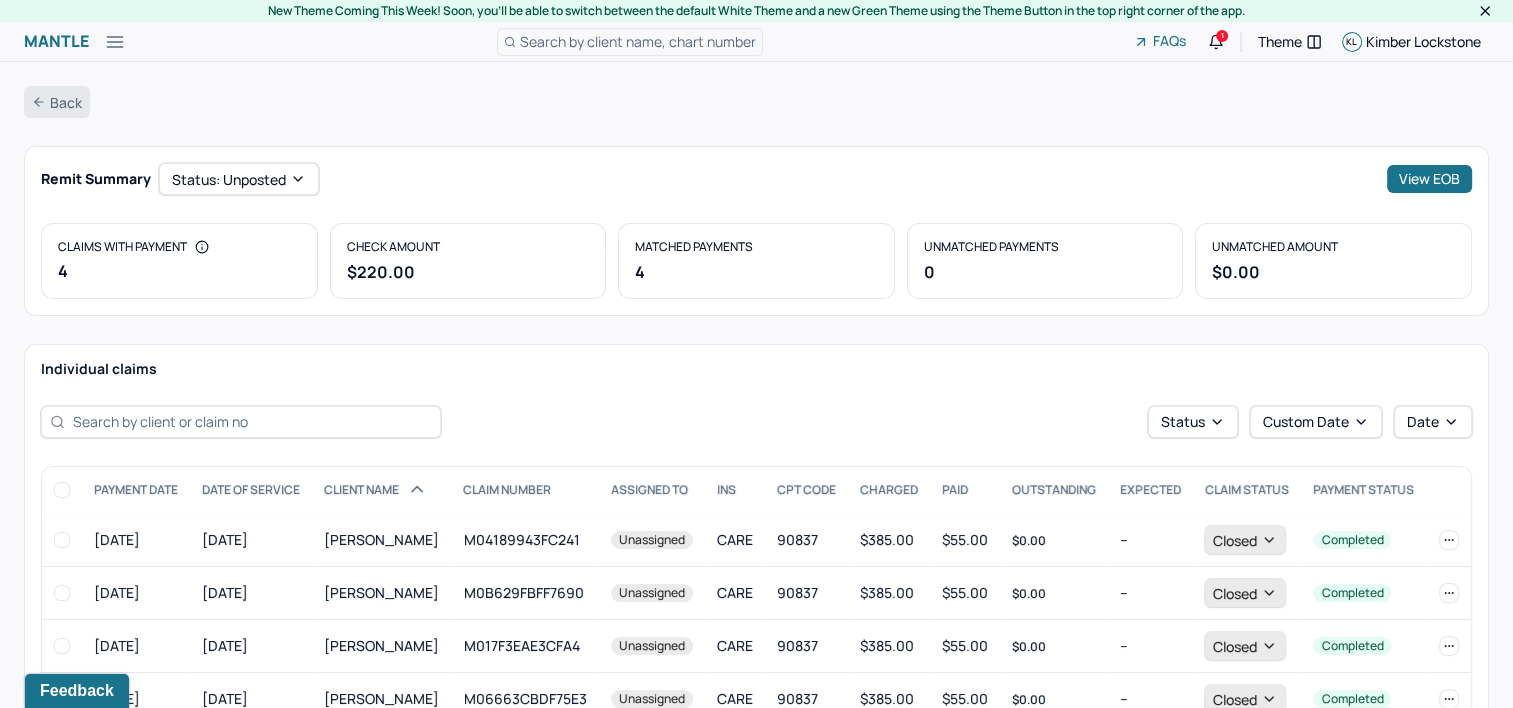 click on "Back" at bounding box center [57, 102] 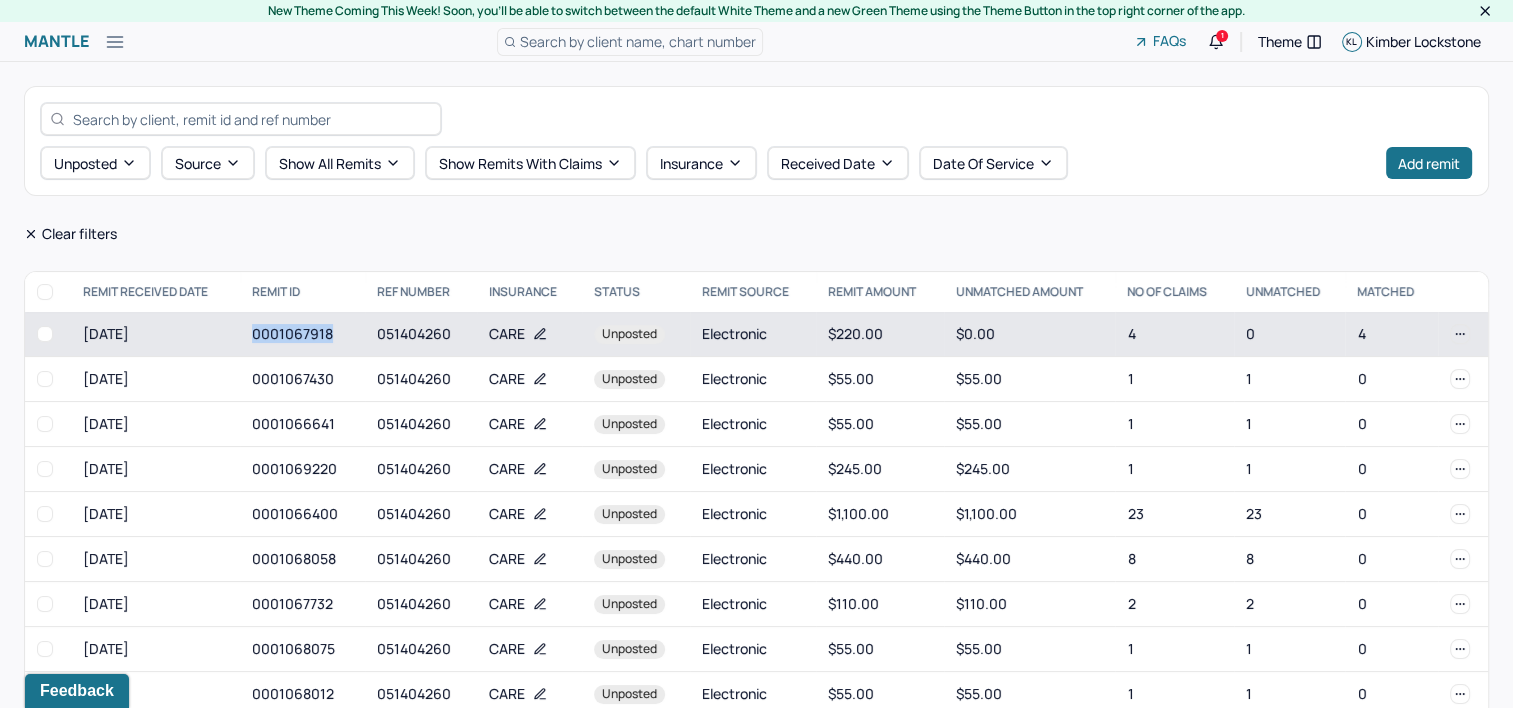 drag, startPoint x: 246, startPoint y: 337, endPoint x: 336, endPoint y: 338, distance: 90.005554 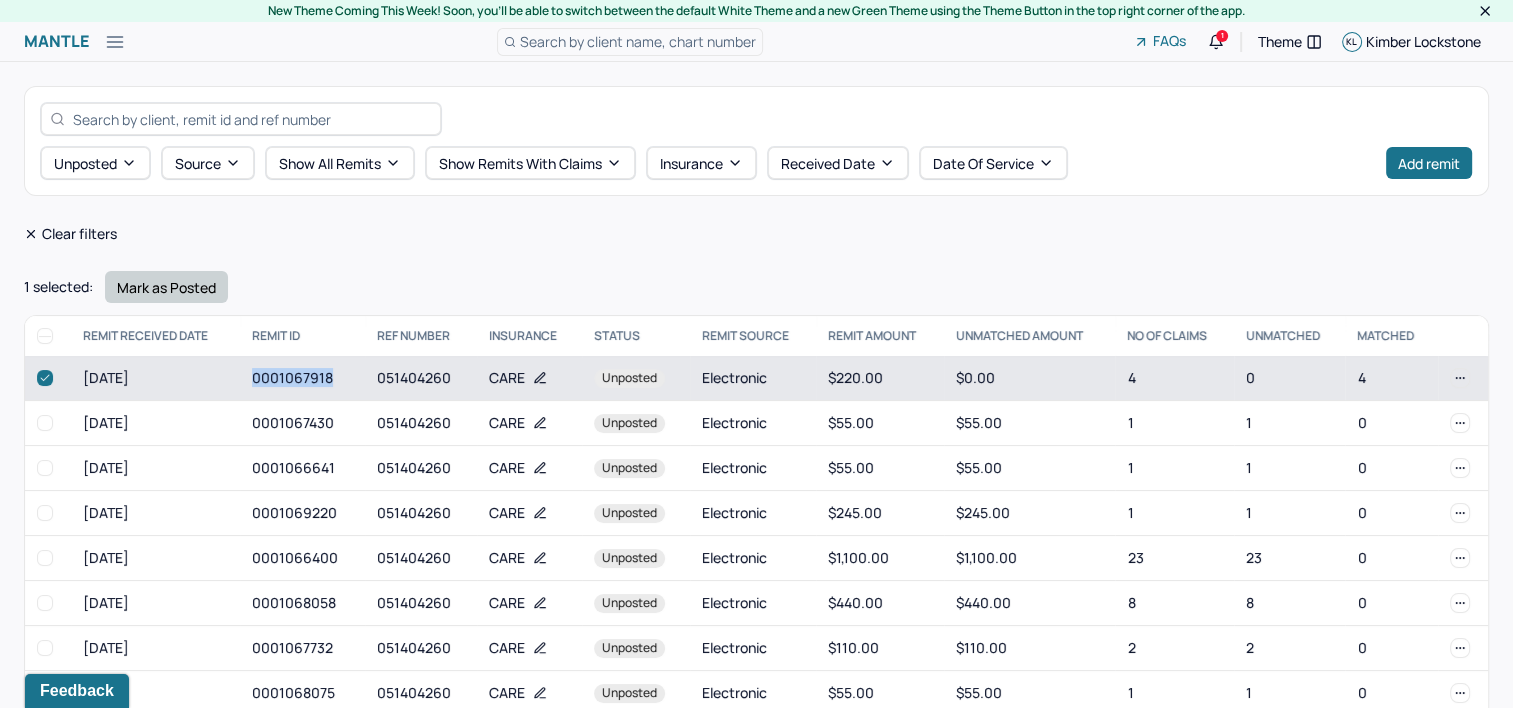 click on "Mark as Posted" at bounding box center (166, 287) 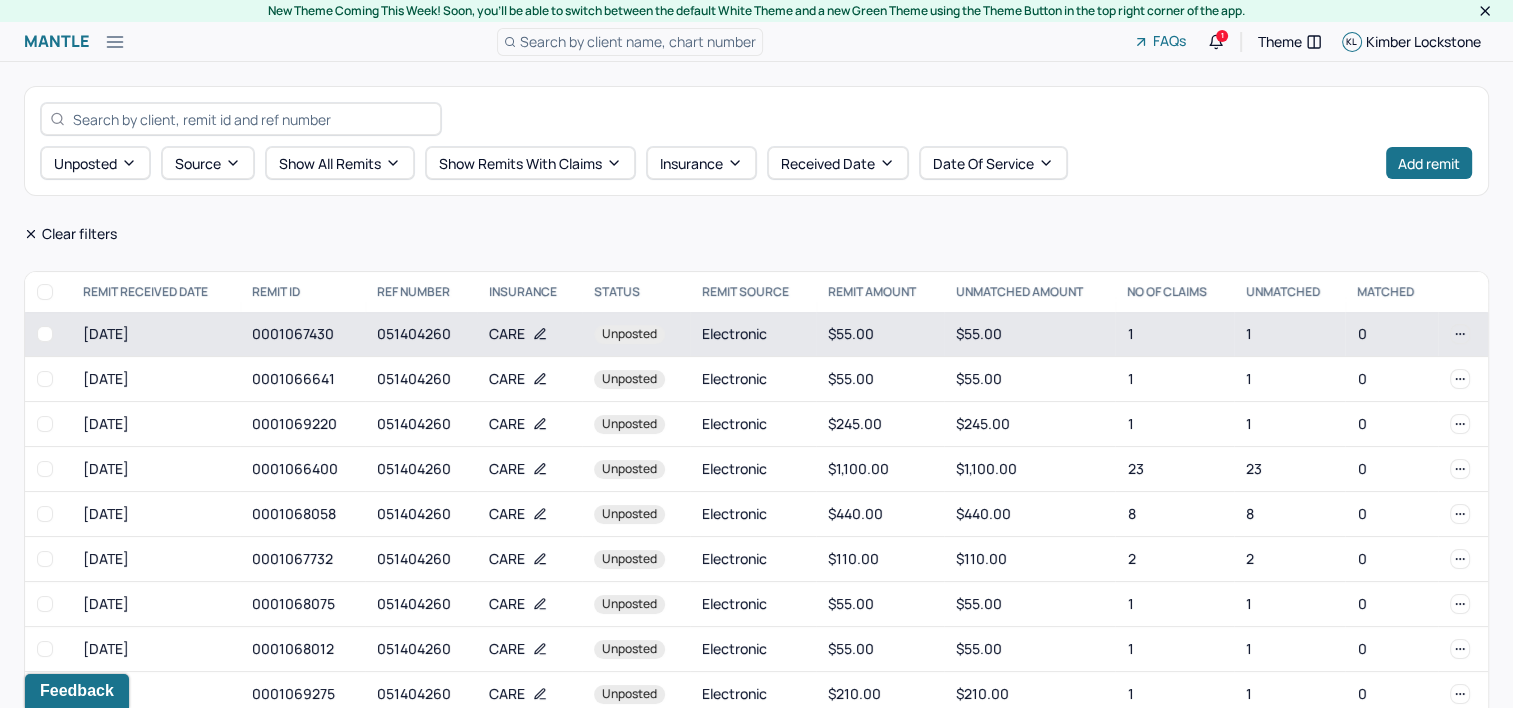 click on "051404260" at bounding box center (421, 334) 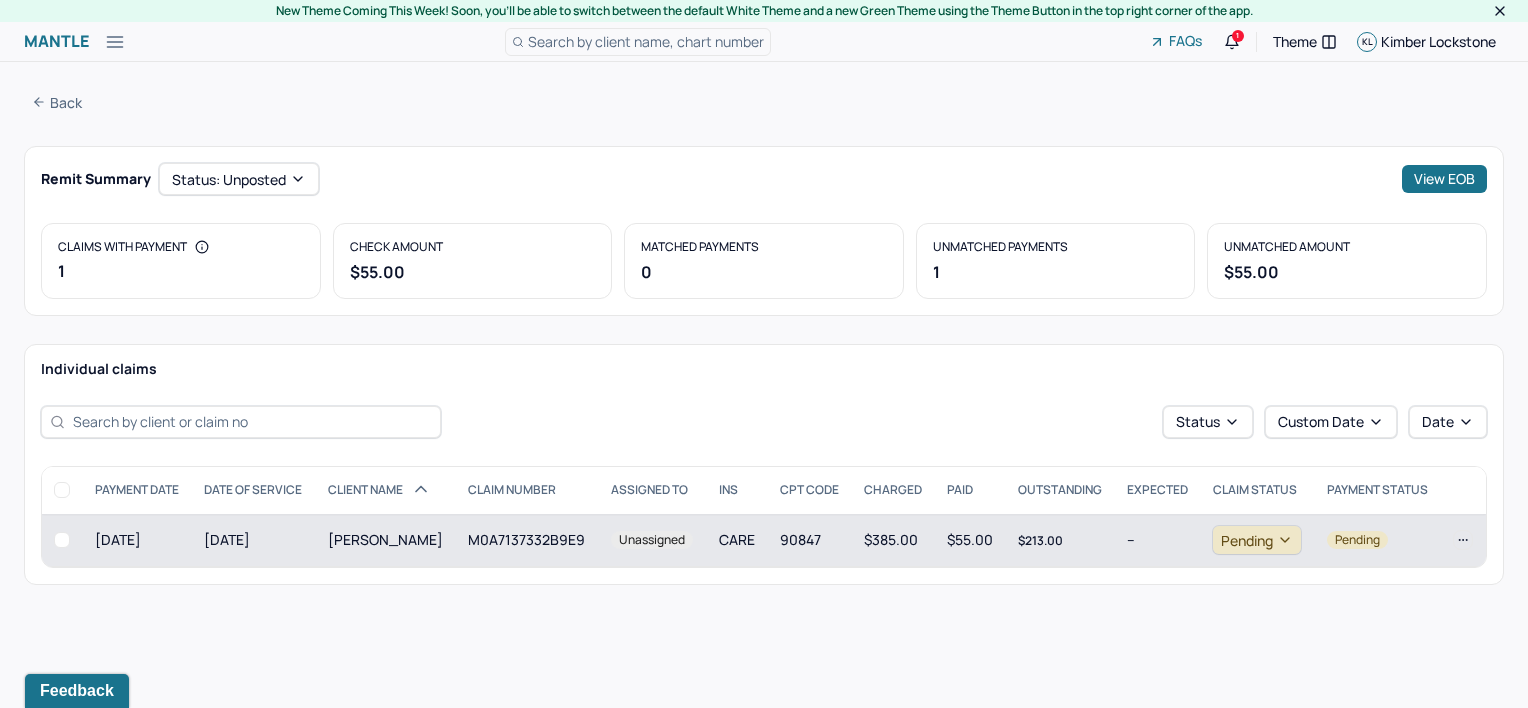 click on "[PERSON_NAME]" at bounding box center [386, 540] 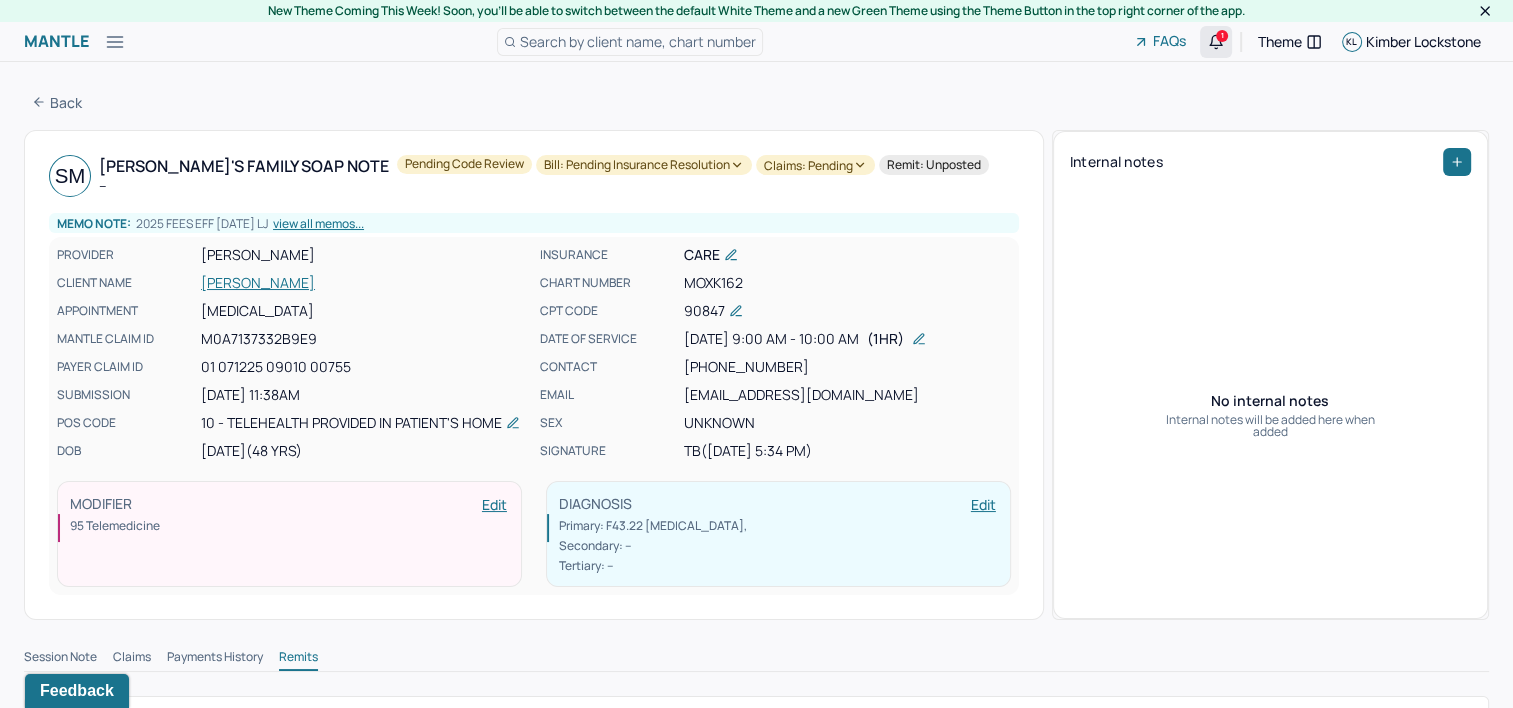 click on "1" at bounding box center [1222, 36] 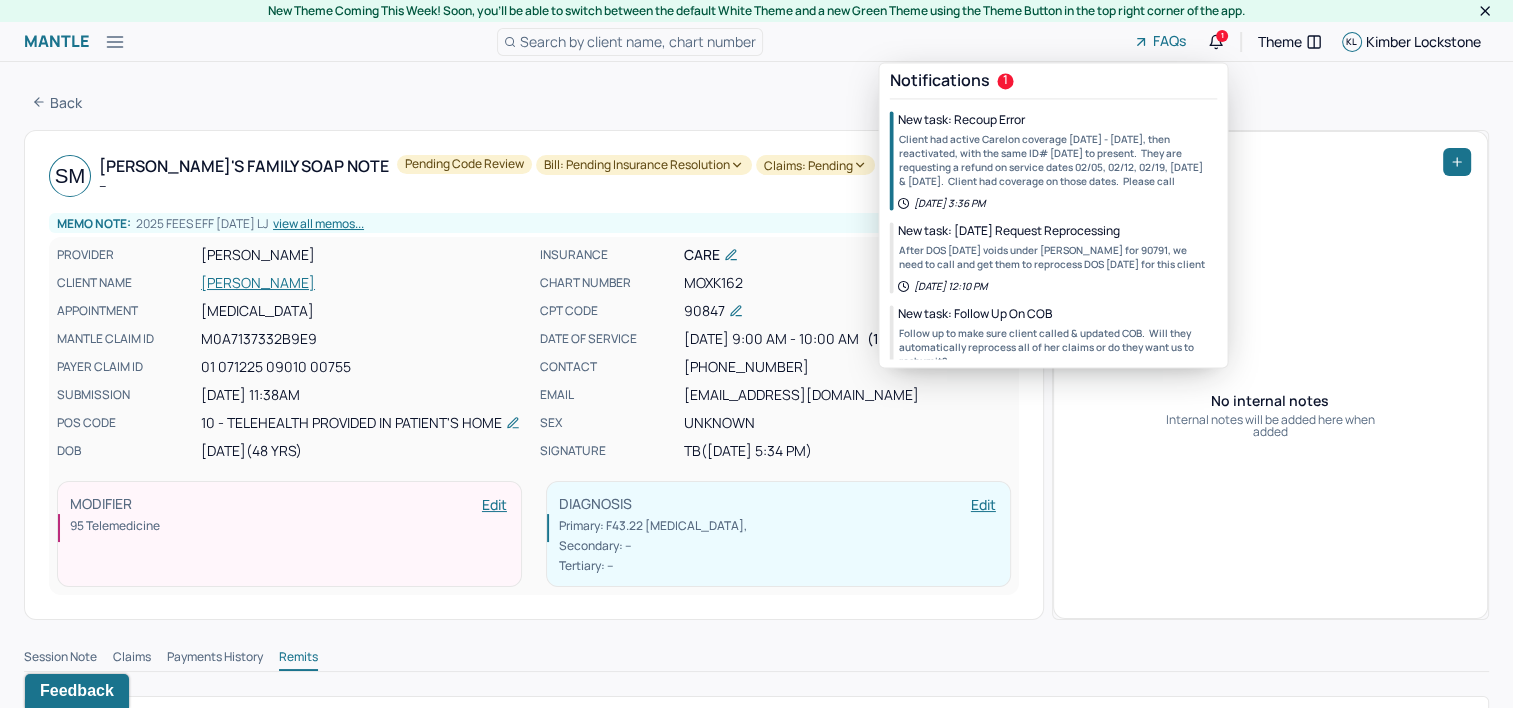 click on "New task: Recoup Error Client had active Carelon coverage [DATE] - [DATE], then reactivated, with the same ID# [DATE] to present.  They are requesting a refund on service dates 02/05, 02/12, 02/19, [DATE] & [DATE].  Client had coverage on those dates.  Please call [DATE] 3:36 PM" at bounding box center [1053, 161] 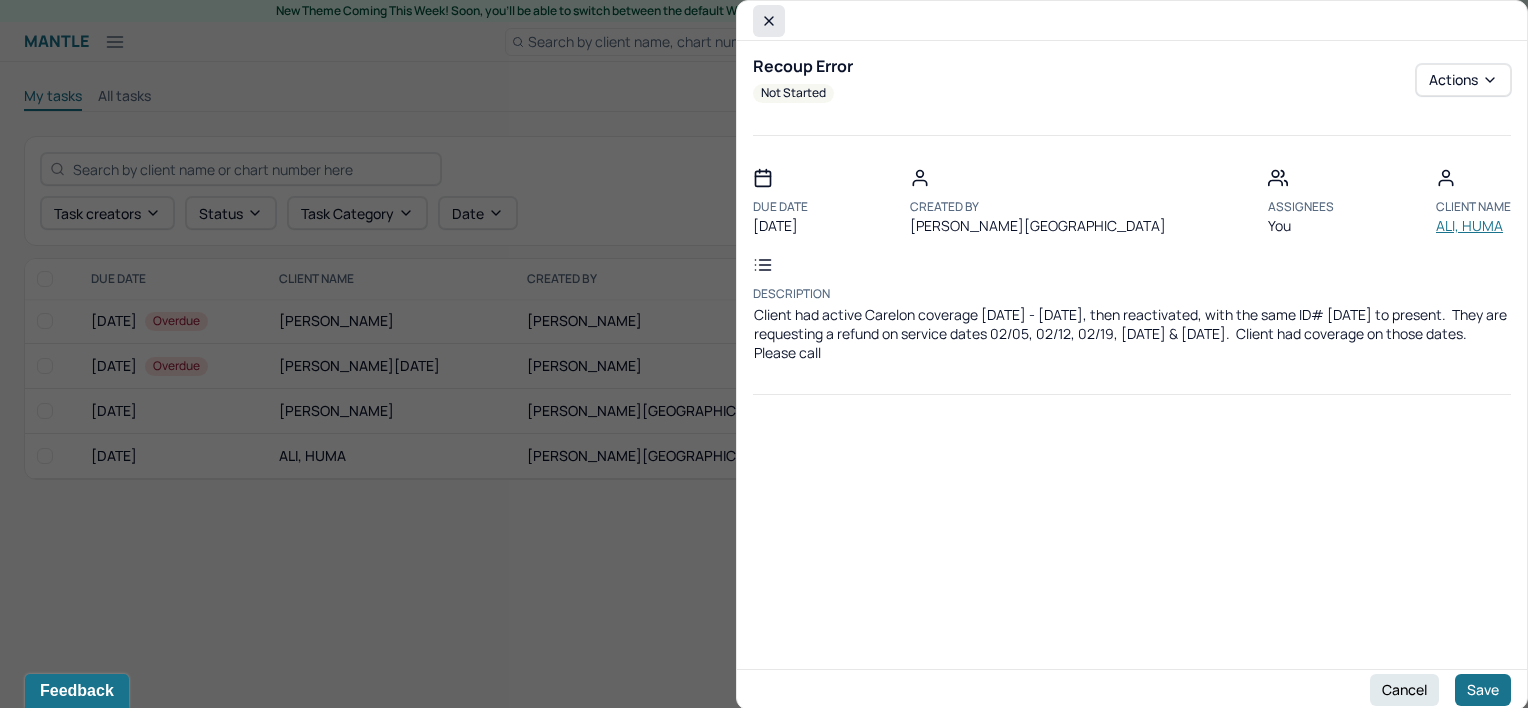 click 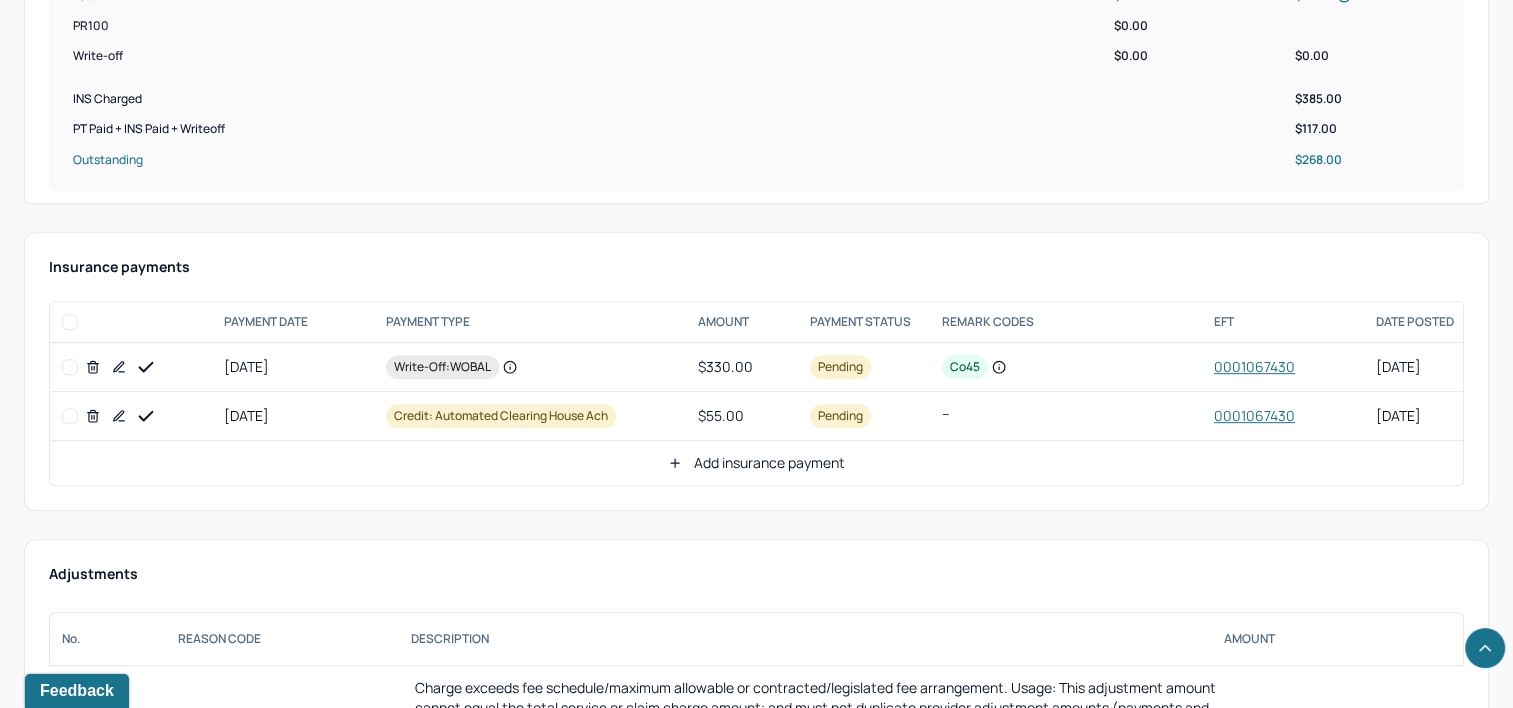 scroll, scrollTop: 900, scrollLeft: 0, axis: vertical 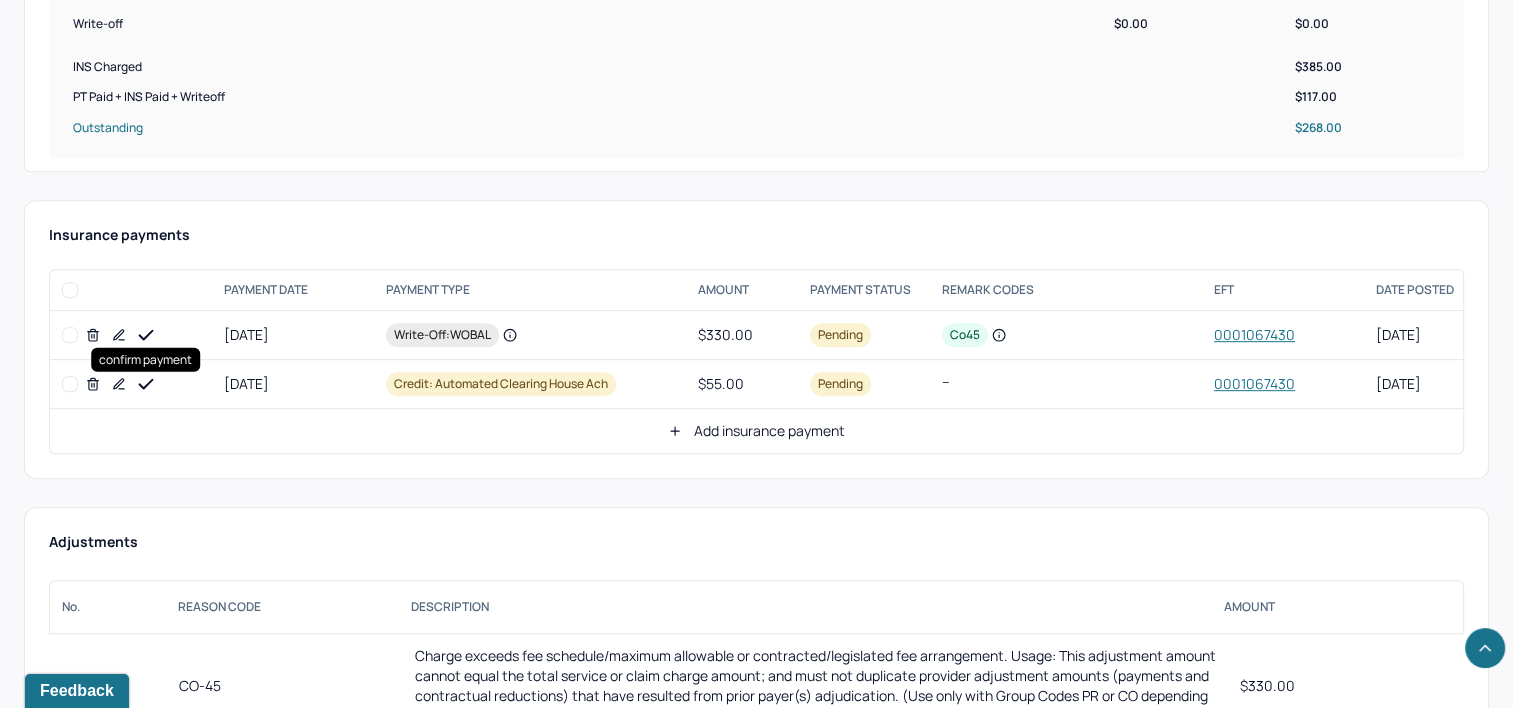 click 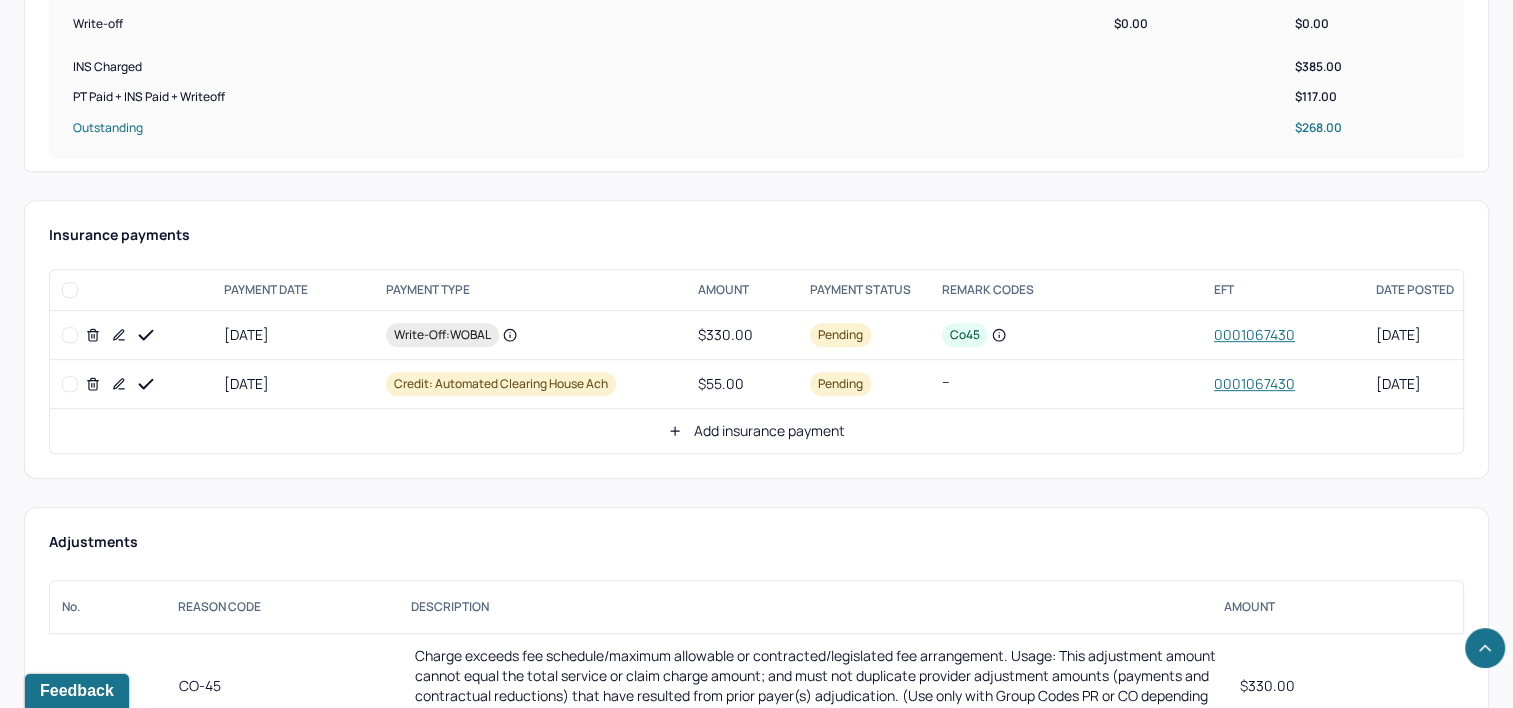 click 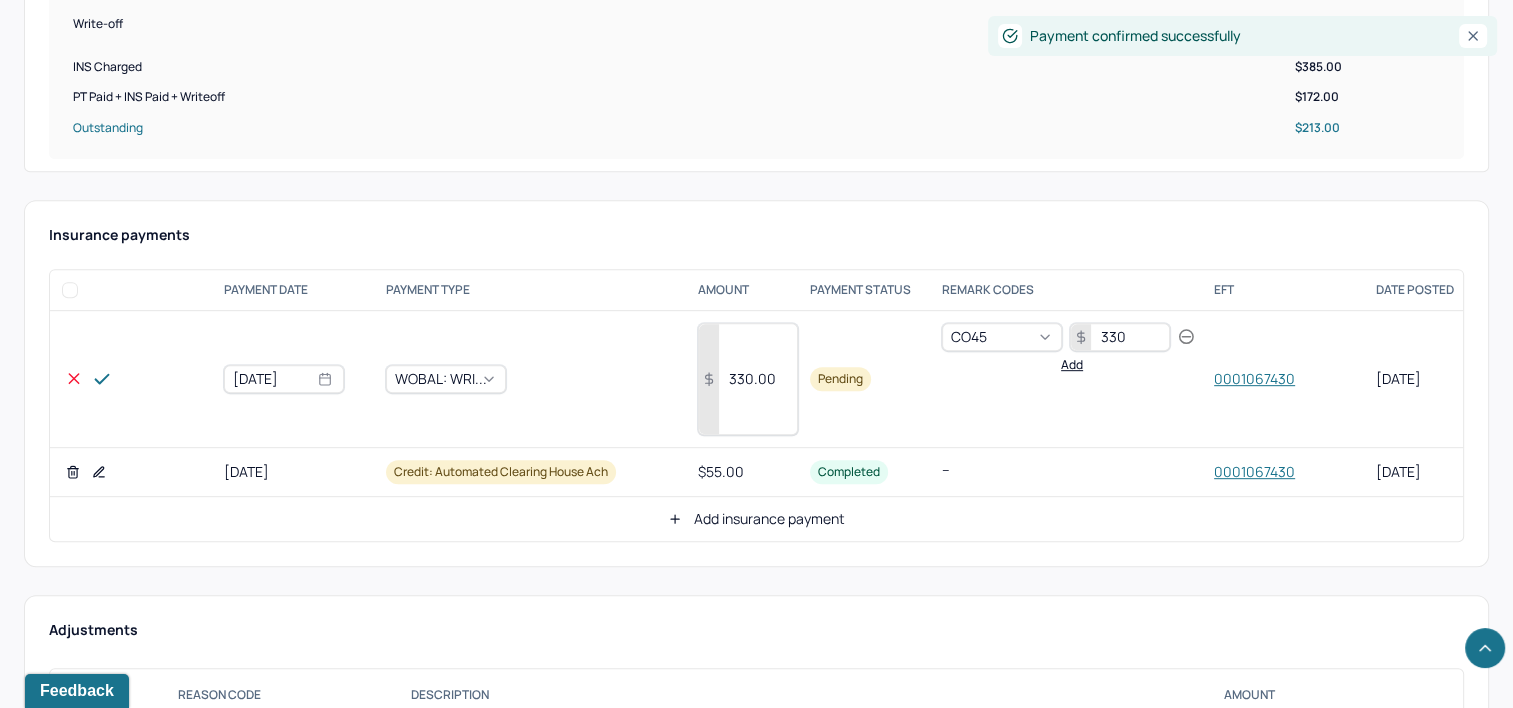click on "330.00" at bounding box center (748, 379) 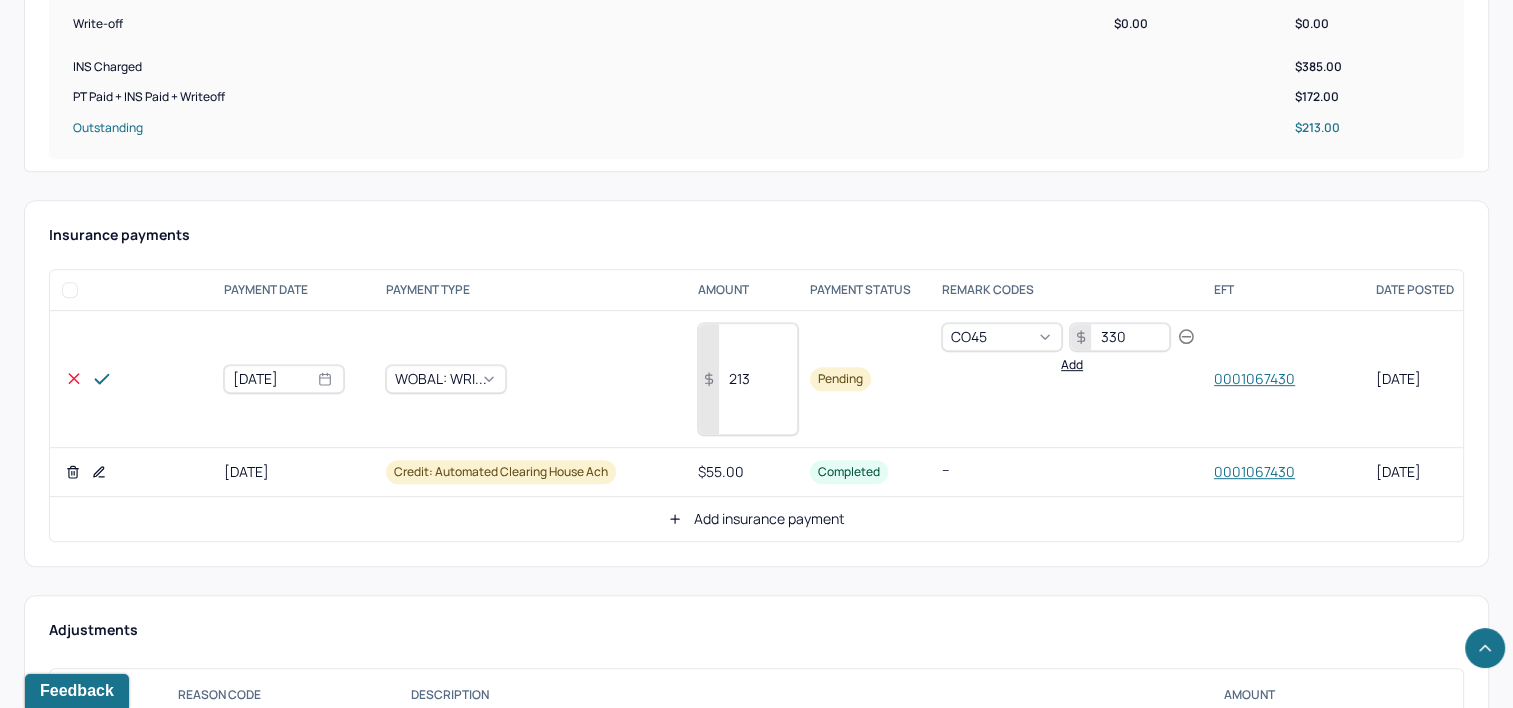 type on "213" 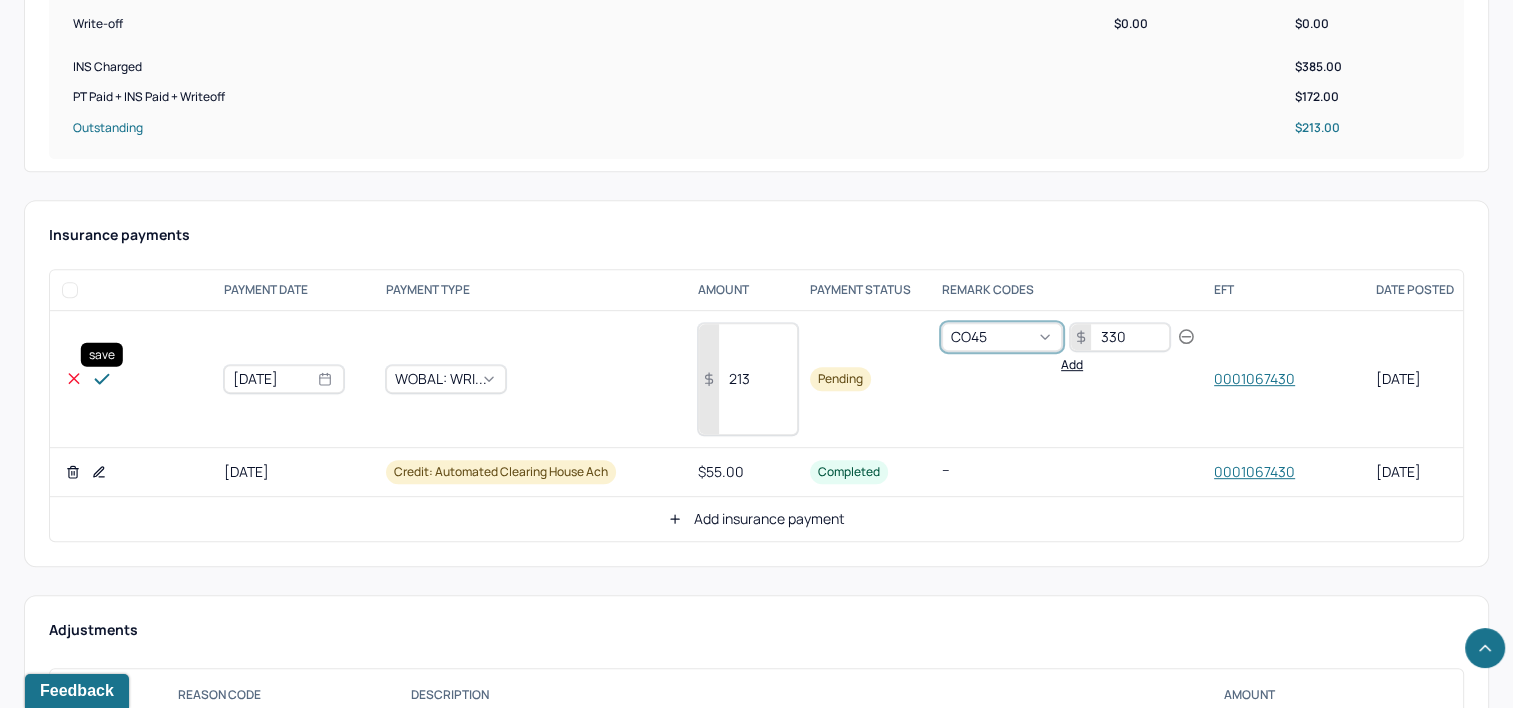 click 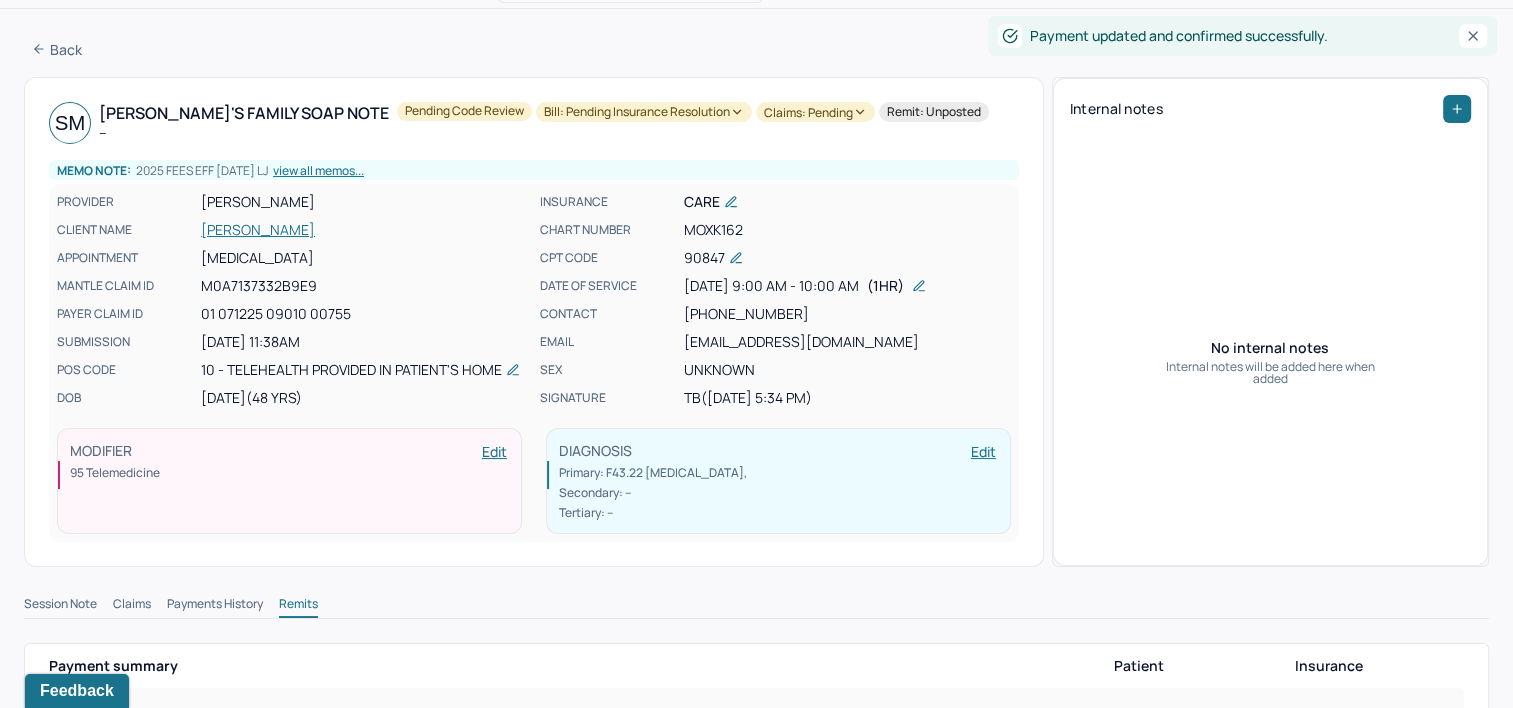 scroll, scrollTop: 0, scrollLeft: 0, axis: both 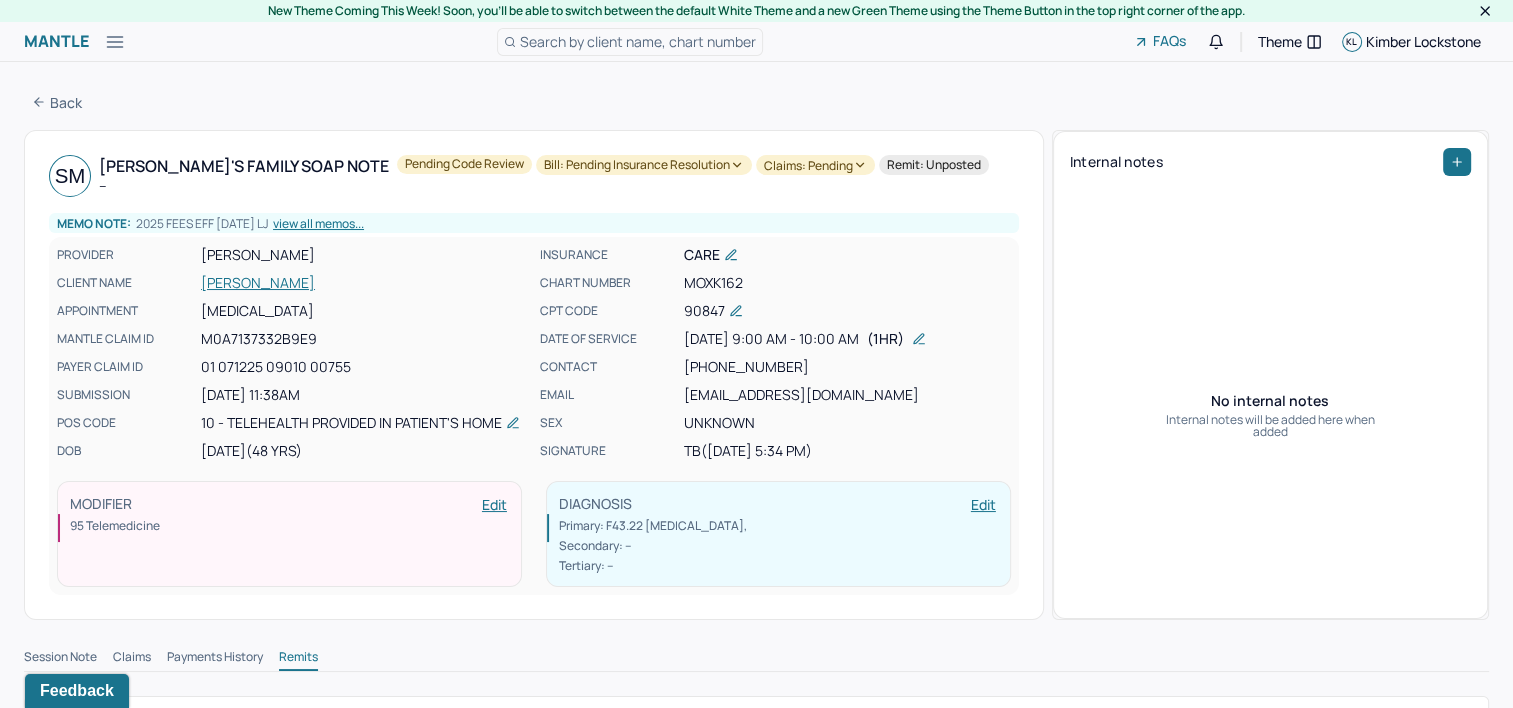 click on "Bill: Pending Insurance Resolution" at bounding box center [644, 165] 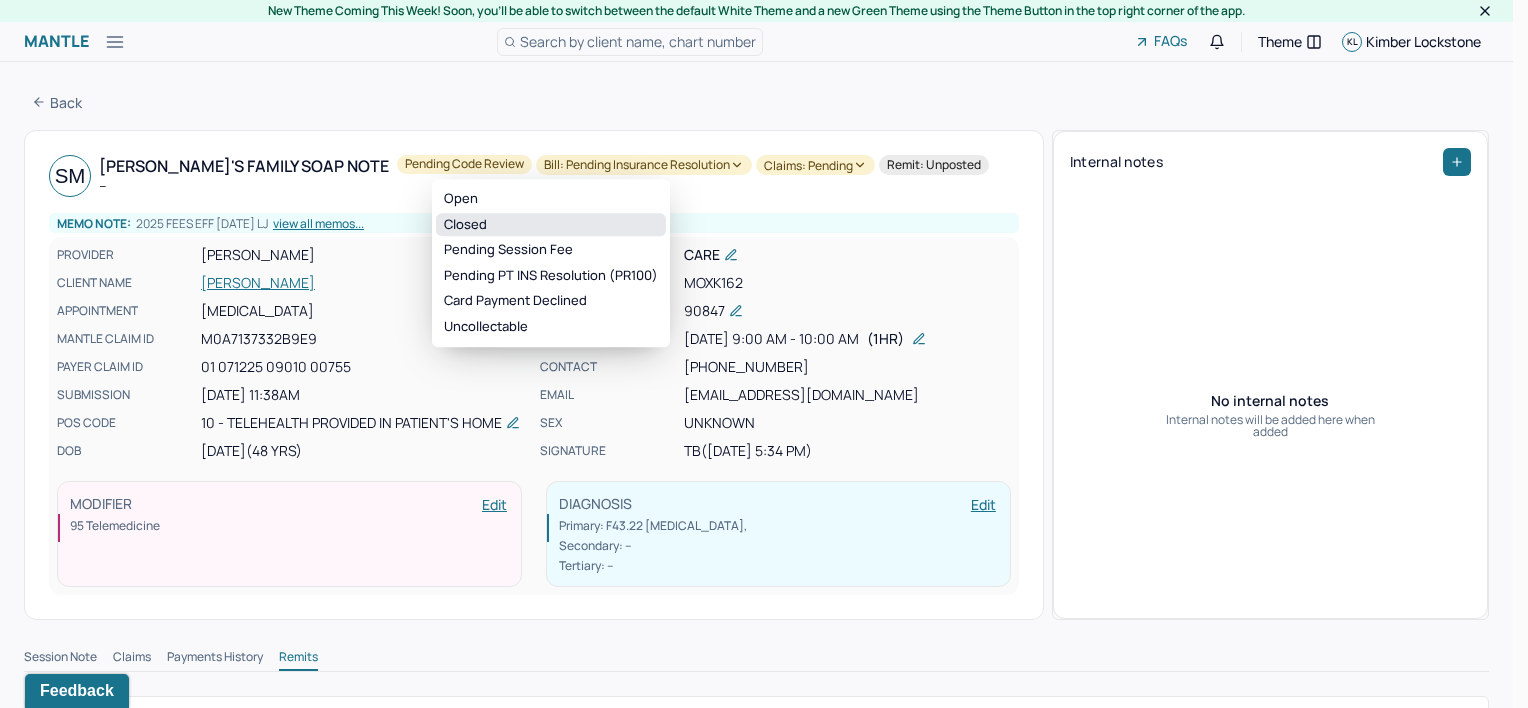click on "Closed" at bounding box center [551, 225] 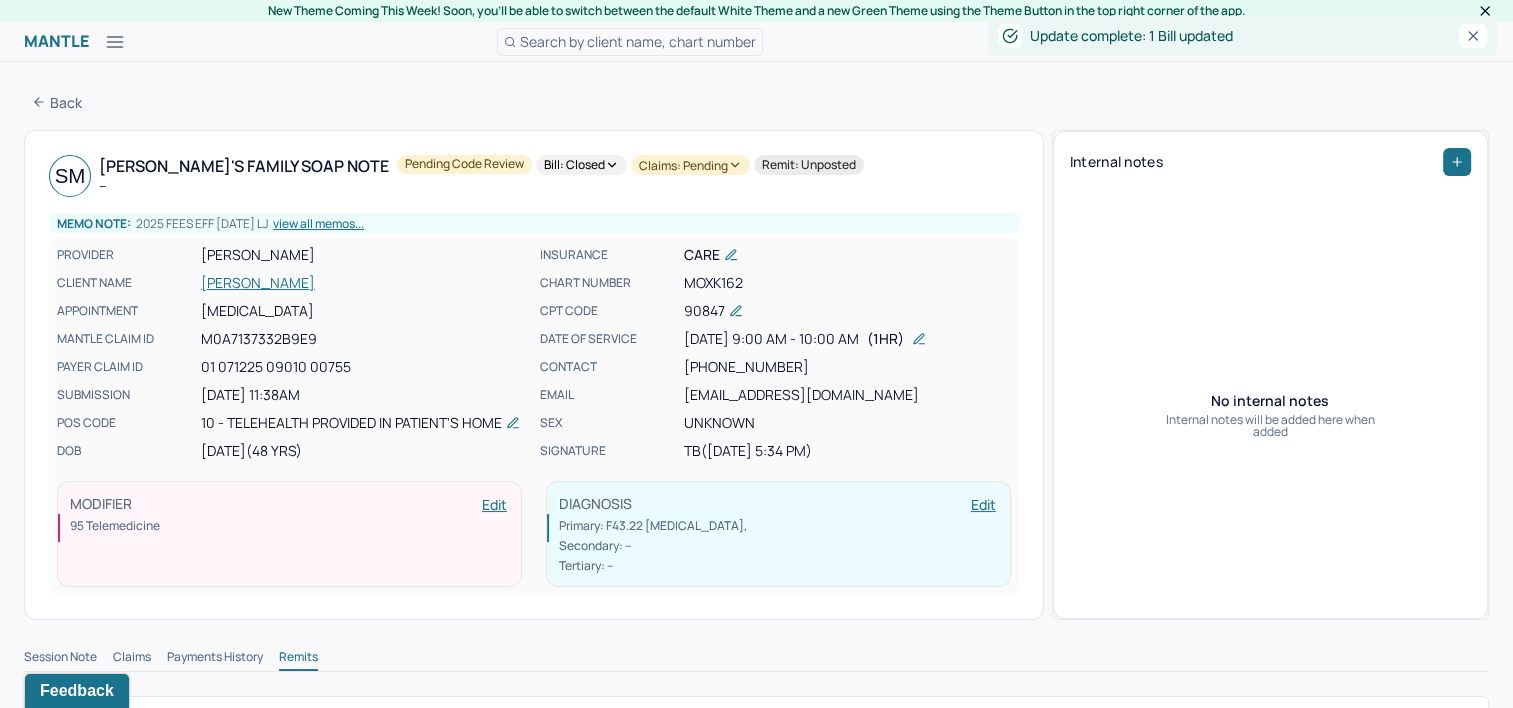 click on "Claims: pending" at bounding box center [690, 165] 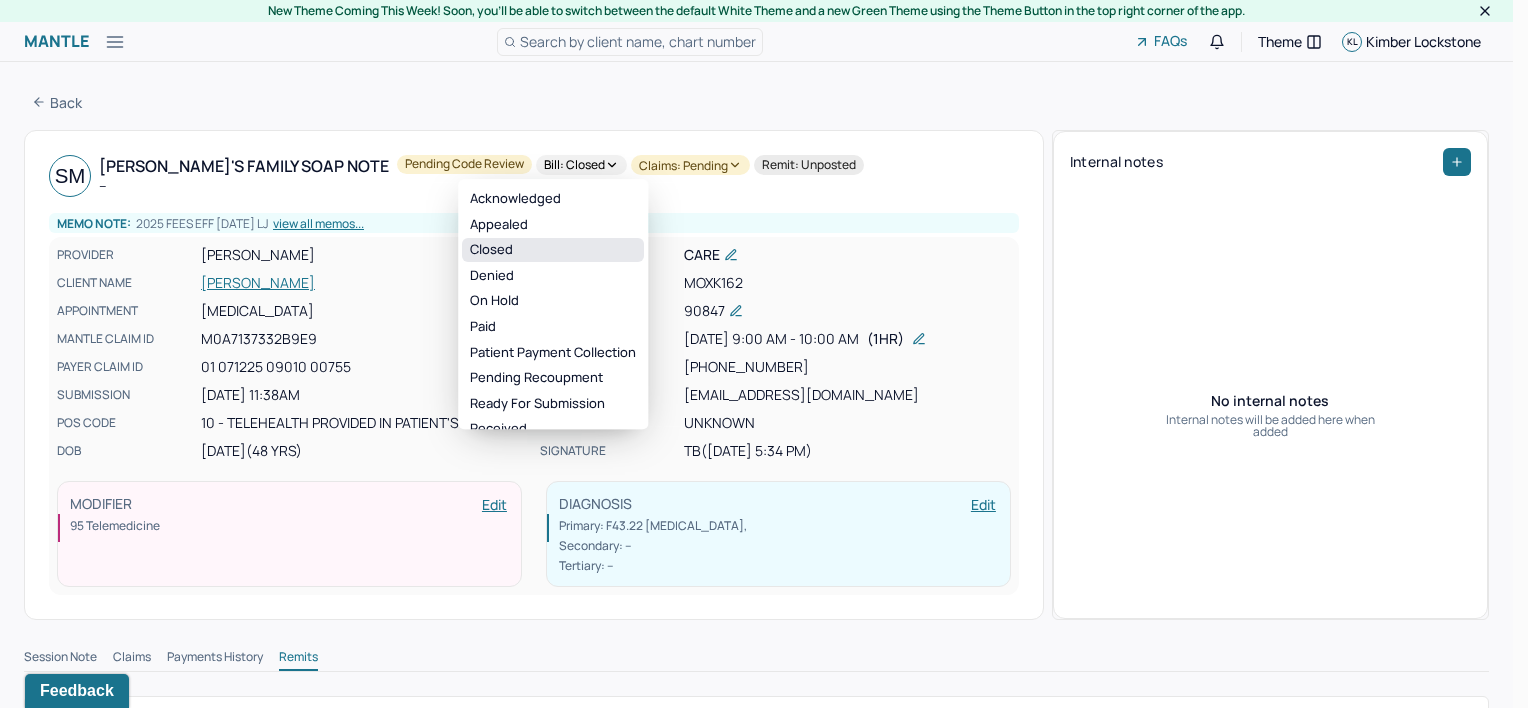 click on "Closed" at bounding box center [553, 250] 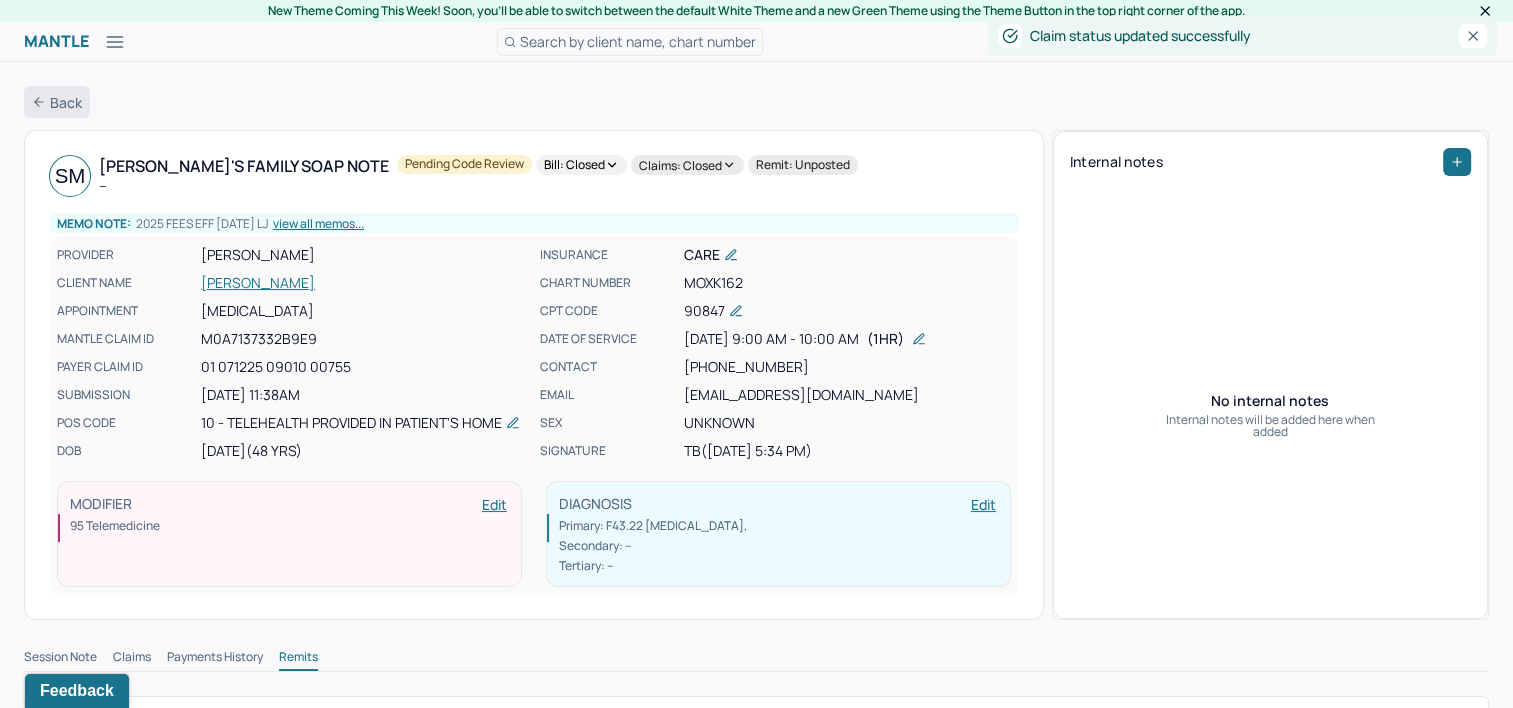 click on "Back" at bounding box center [57, 102] 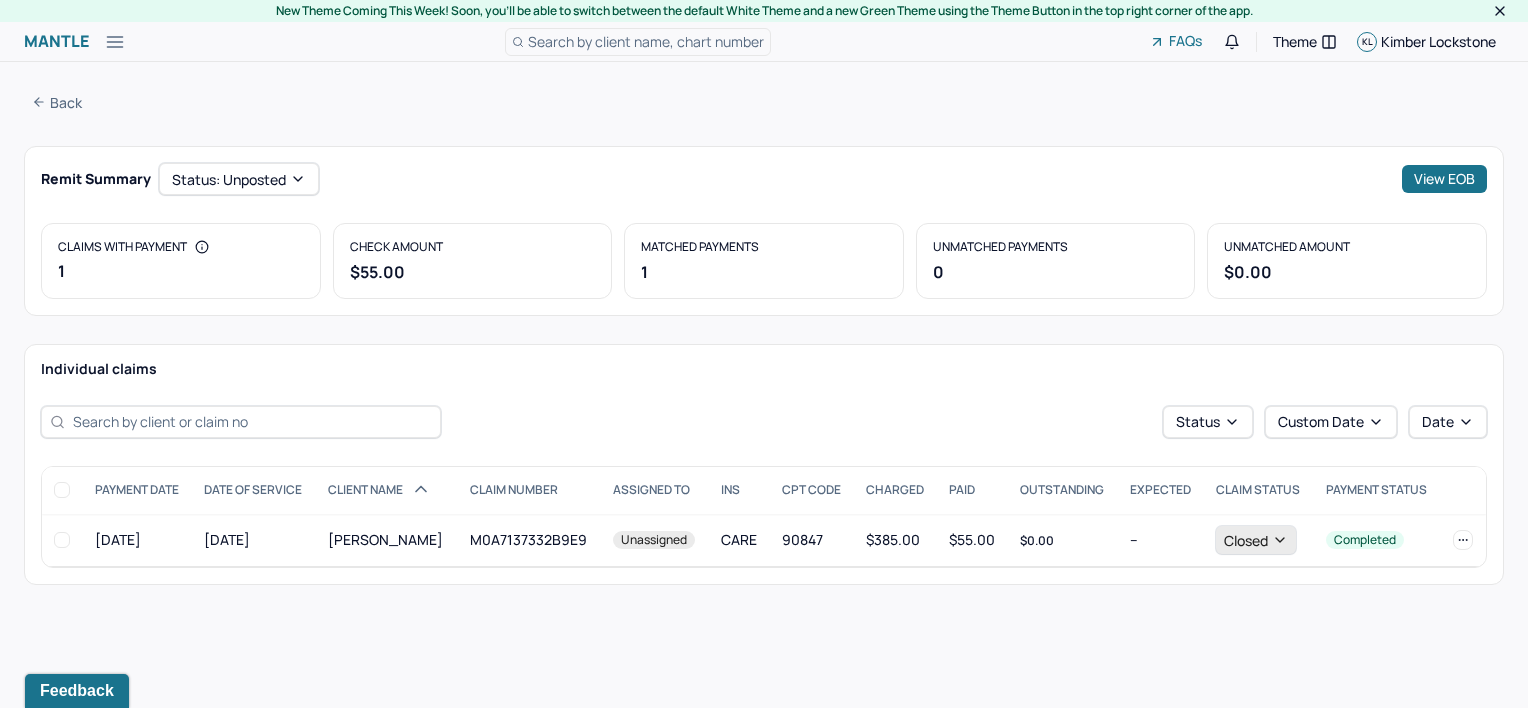 click on "Back" at bounding box center [57, 102] 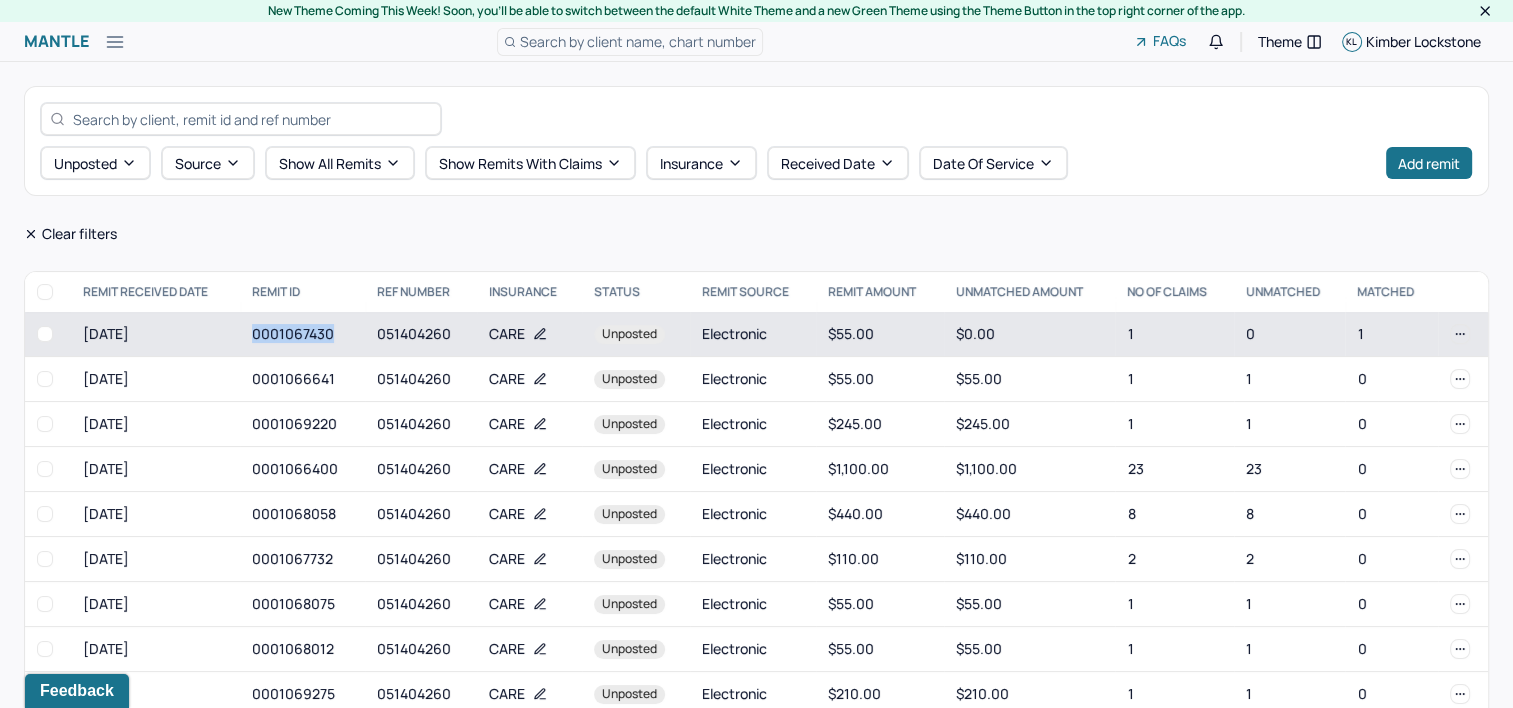 drag, startPoint x: 252, startPoint y: 338, endPoint x: 347, endPoint y: 339, distance: 95.005264 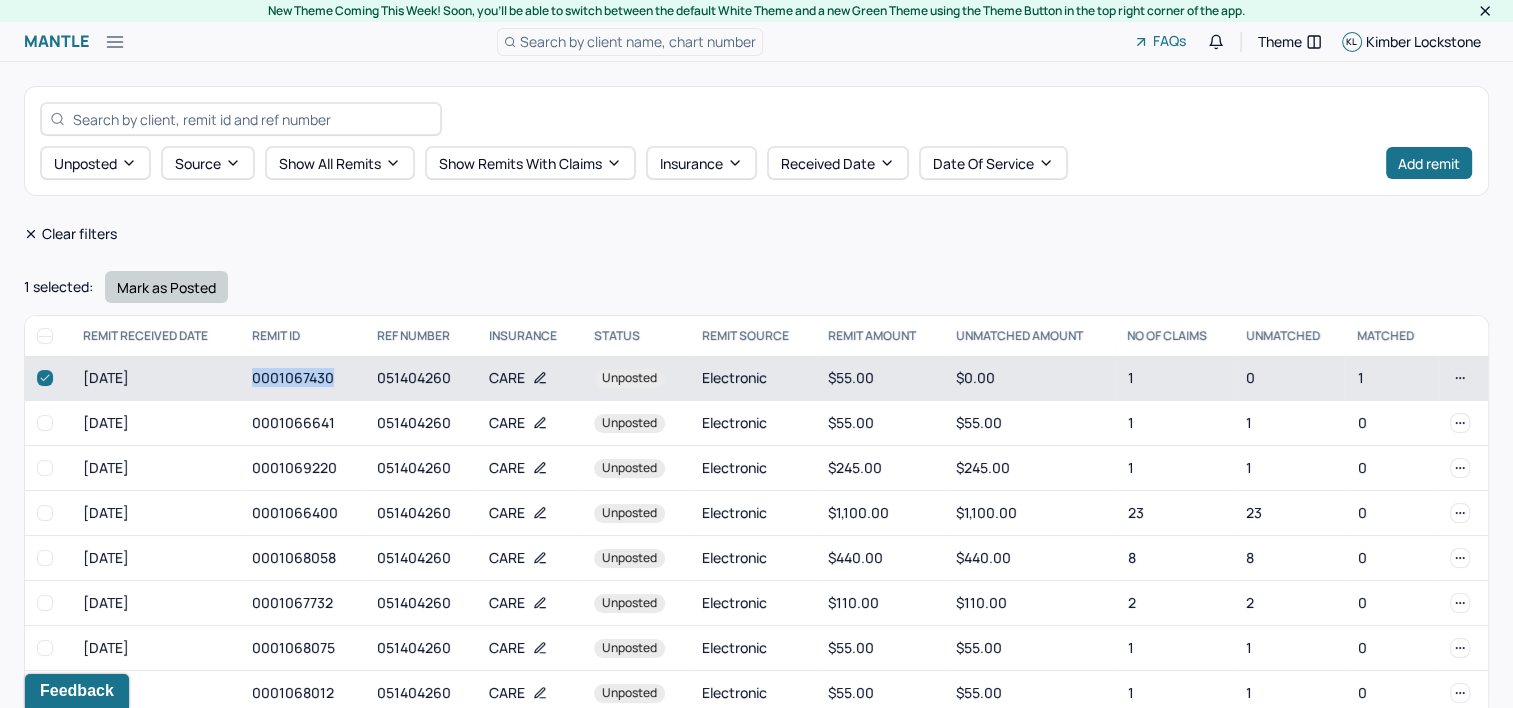 click on "Mark as Posted" at bounding box center (166, 287) 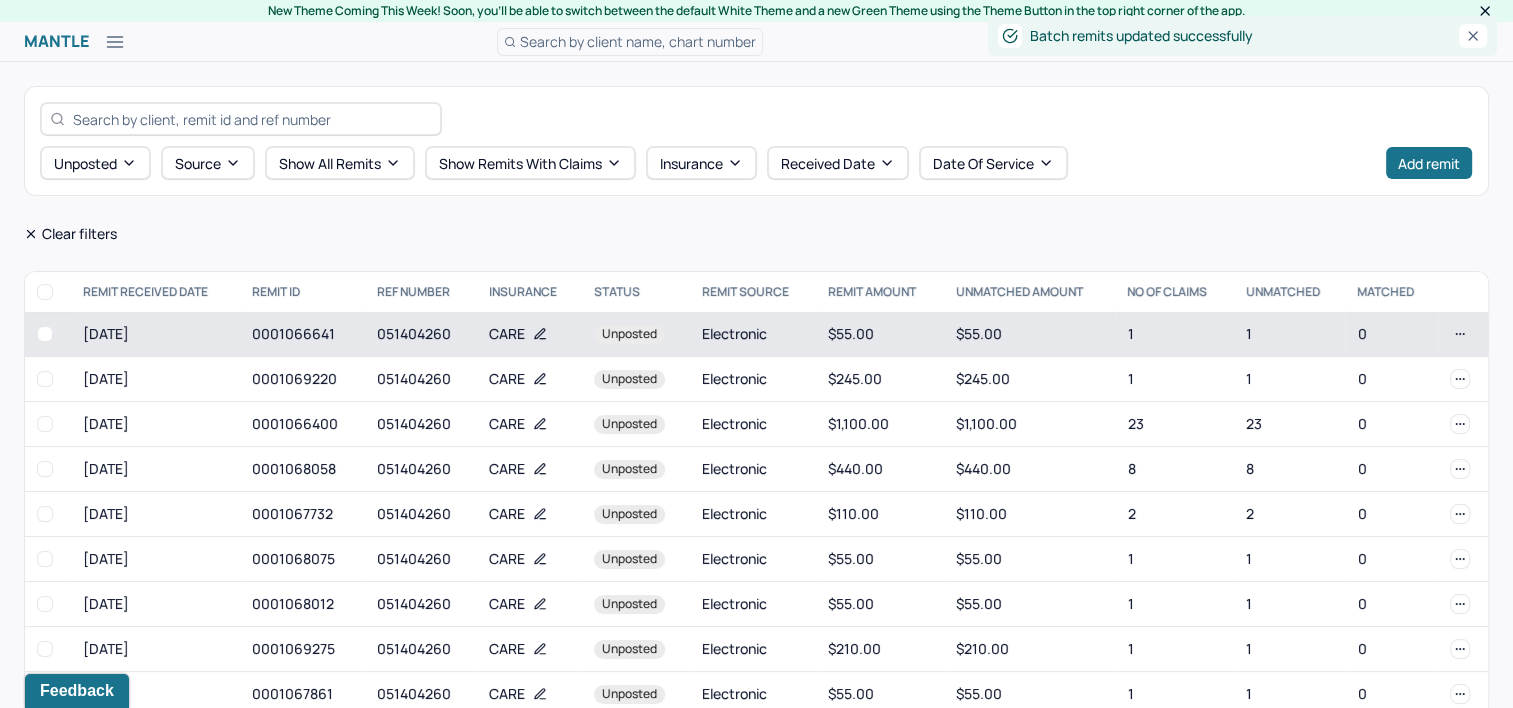click on "0001066641" at bounding box center [302, 334] 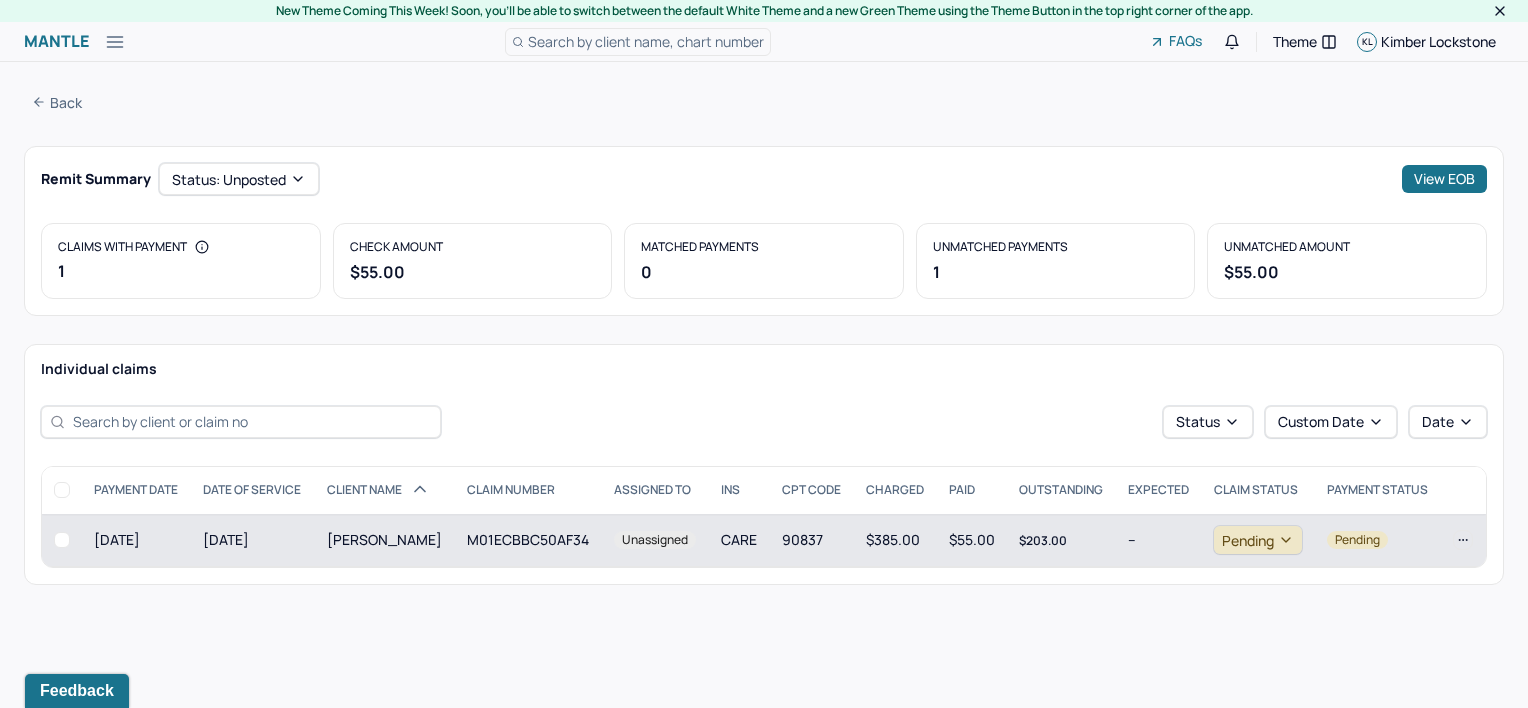 click on "[PERSON_NAME]" at bounding box center (385, 540) 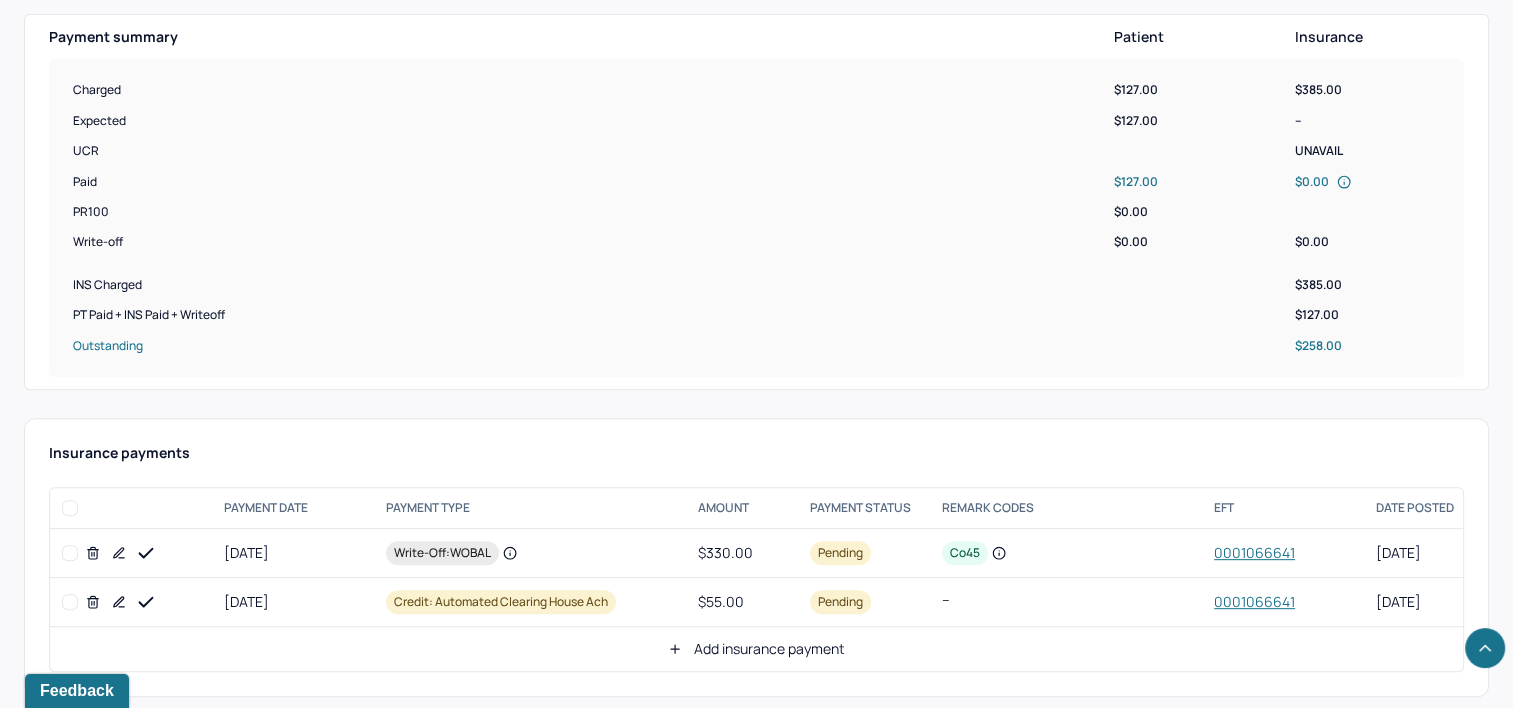 scroll, scrollTop: 800, scrollLeft: 0, axis: vertical 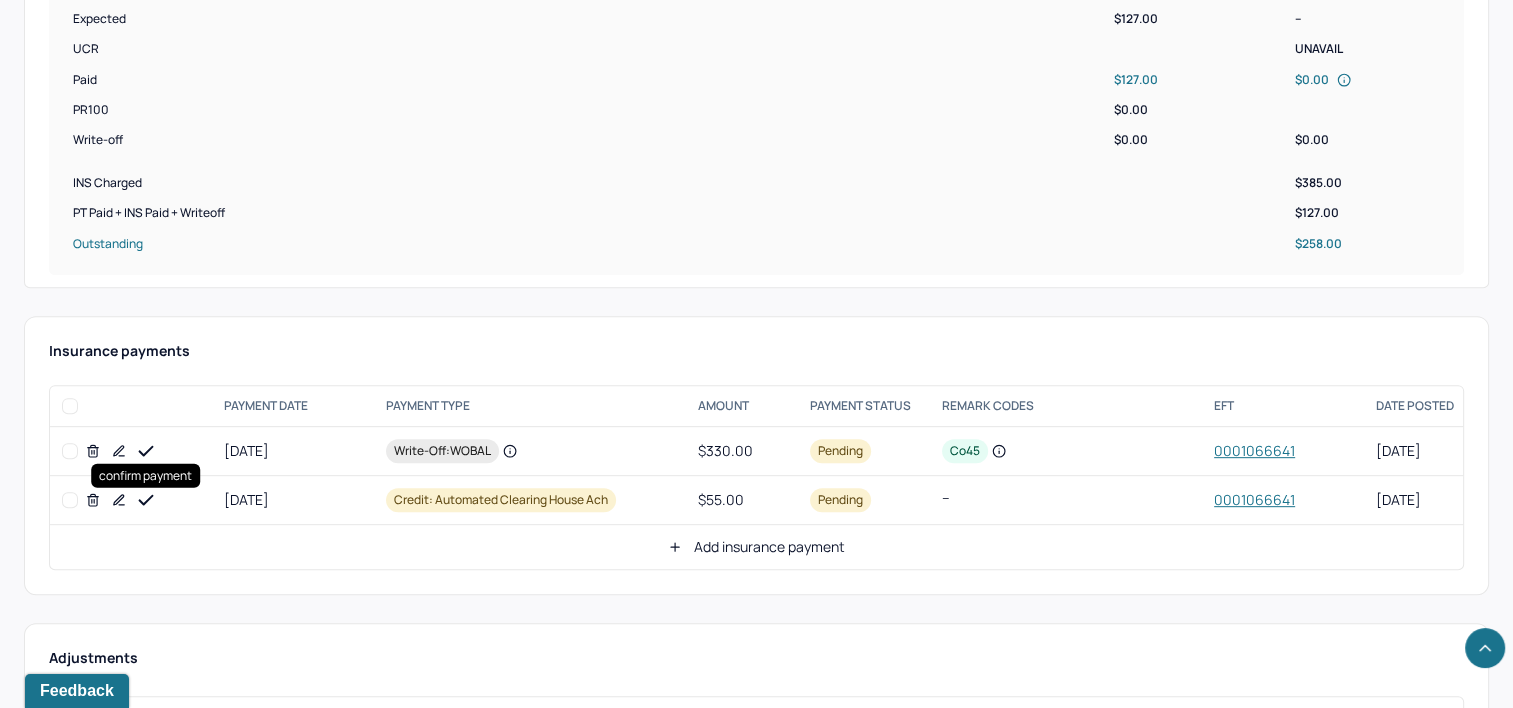 click 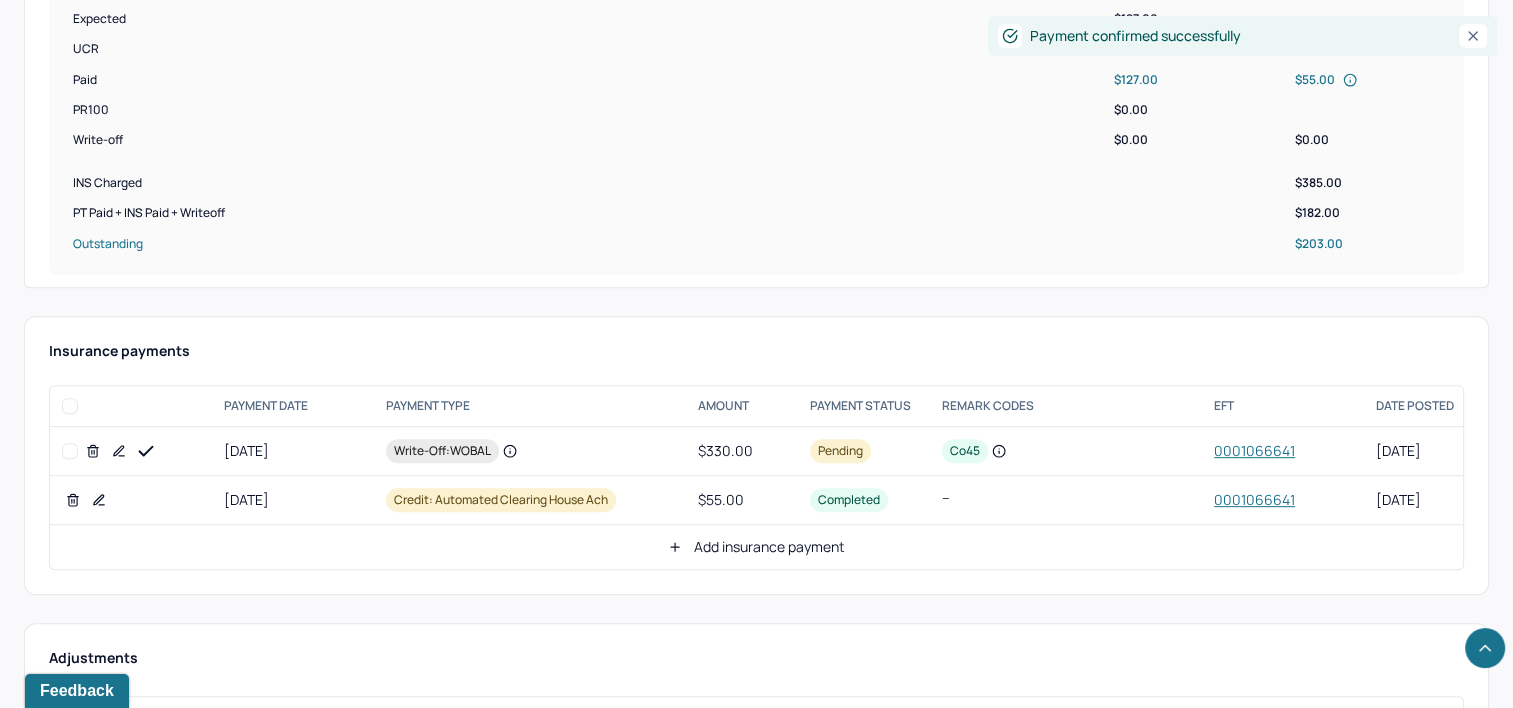 click 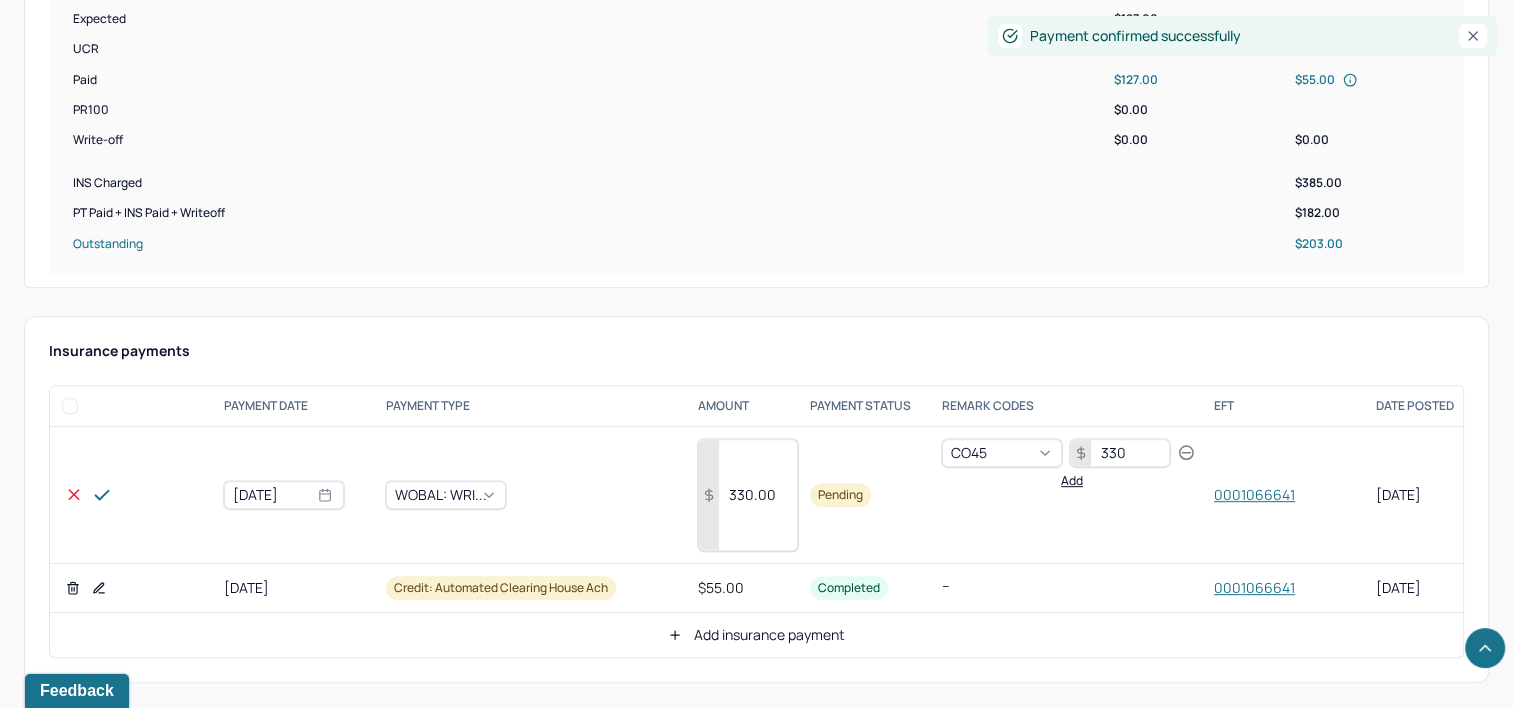 click on "330.00" at bounding box center [748, 495] 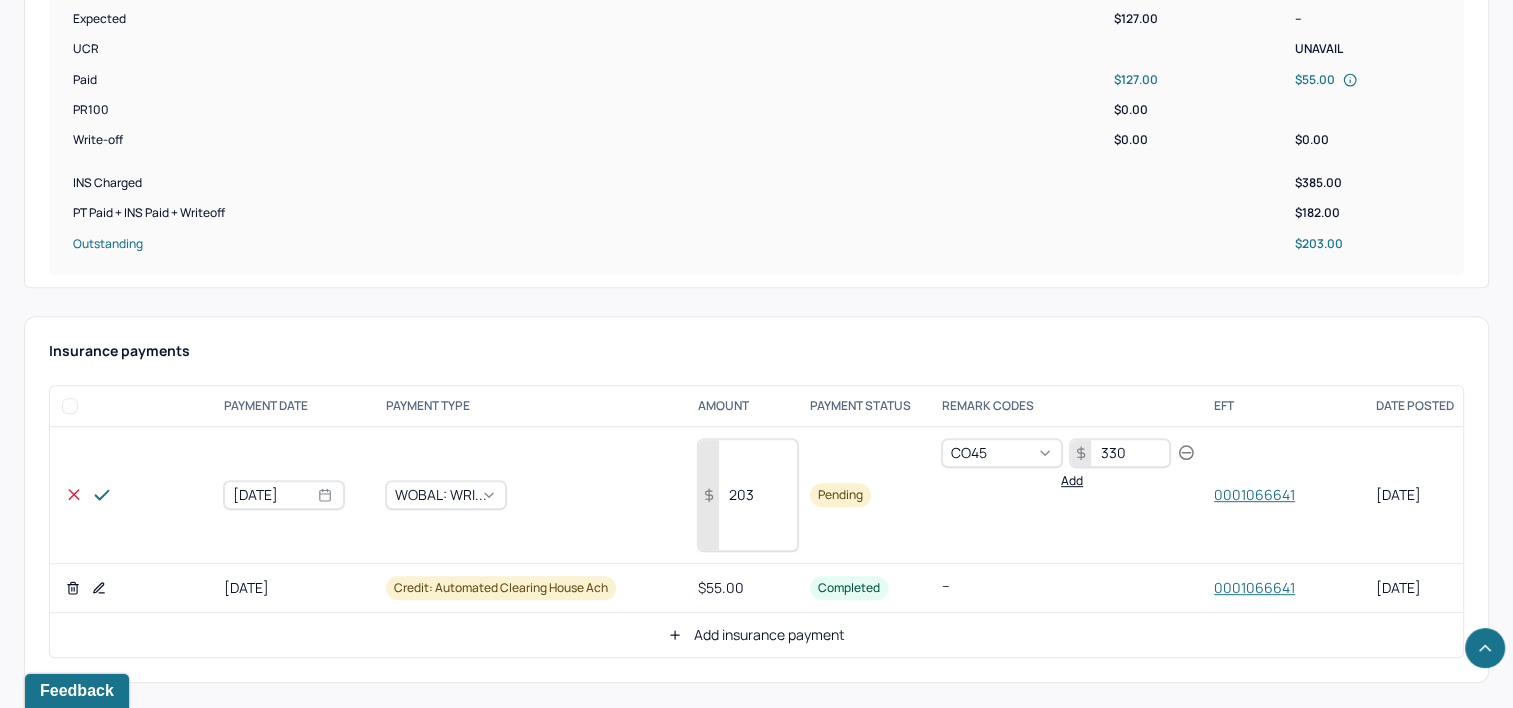 type on "203" 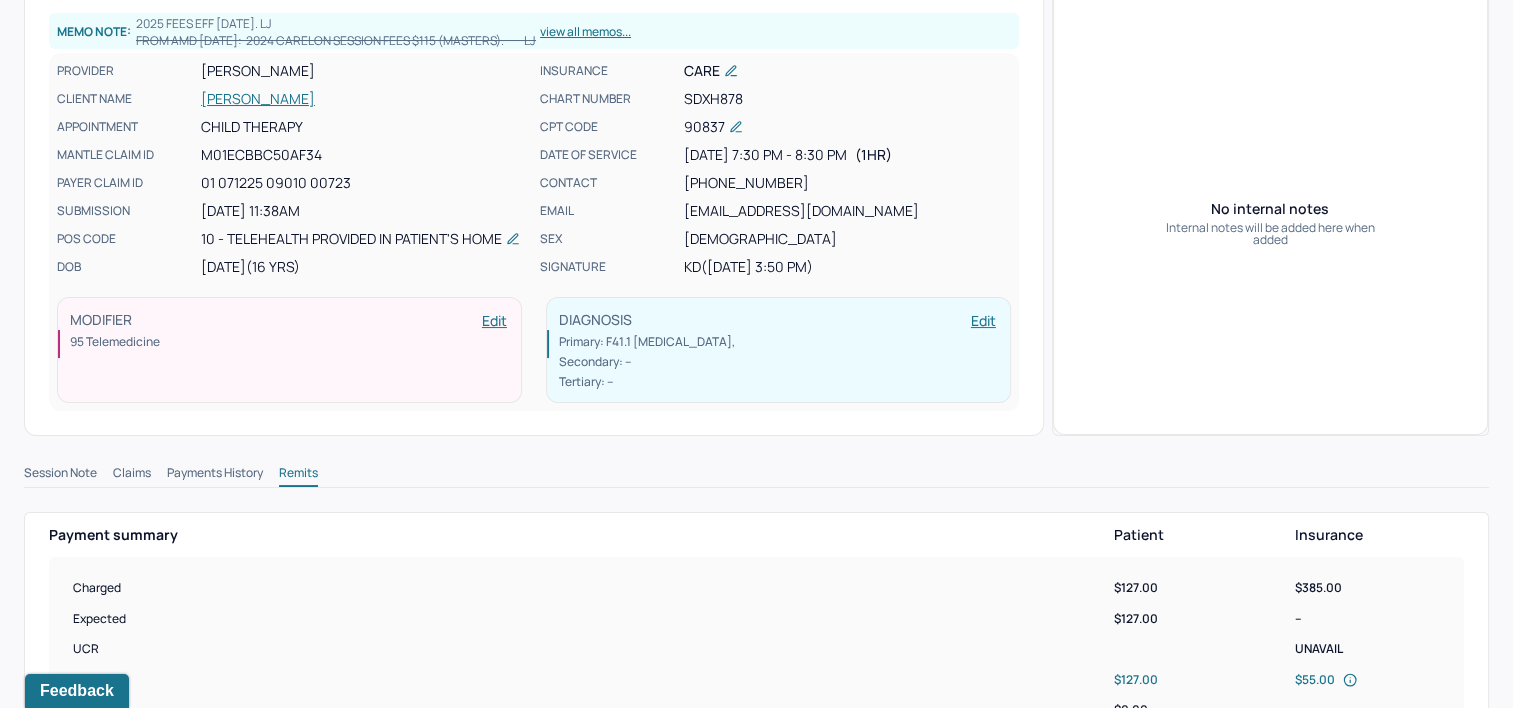 scroll, scrollTop: 0, scrollLeft: 0, axis: both 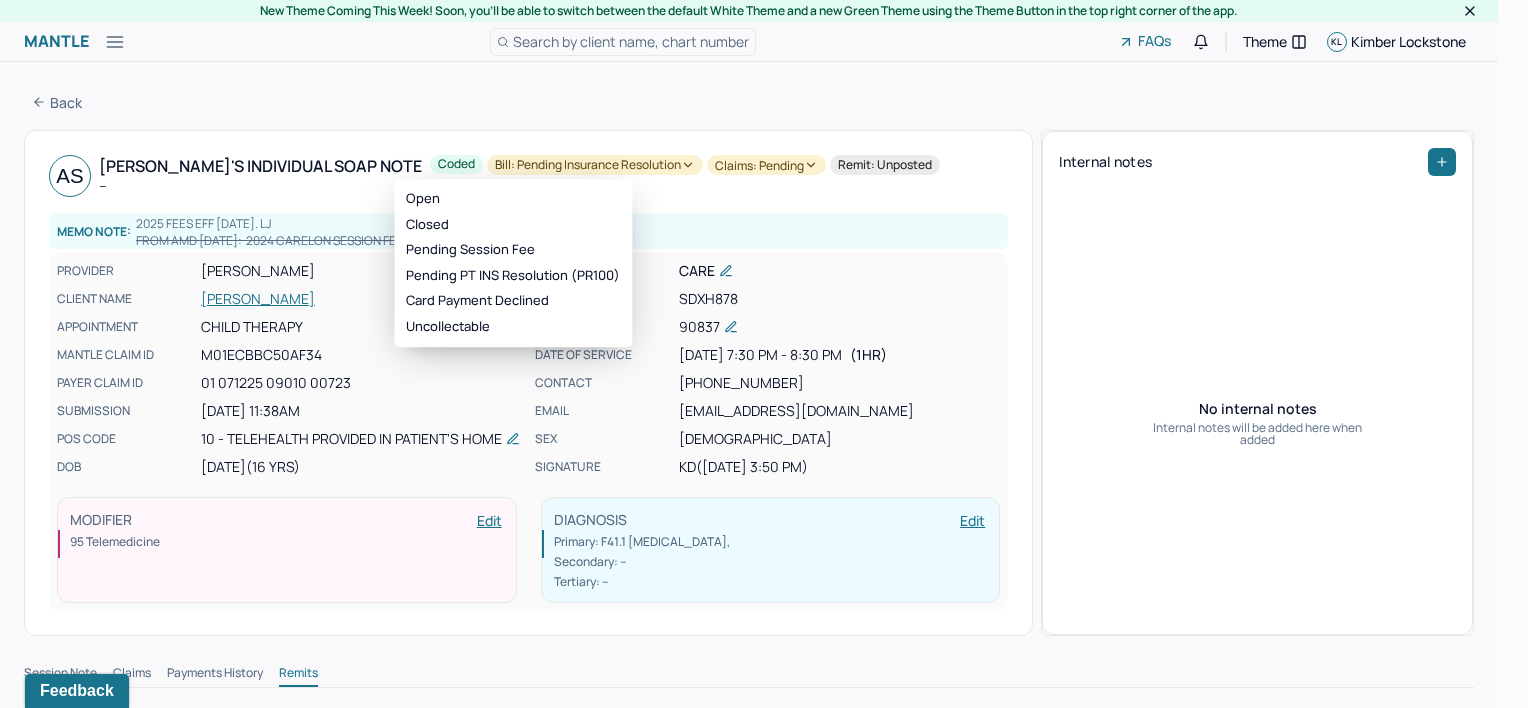 click on "Bill: Pending Insurance Resolution" at bounding box center [595, 165] 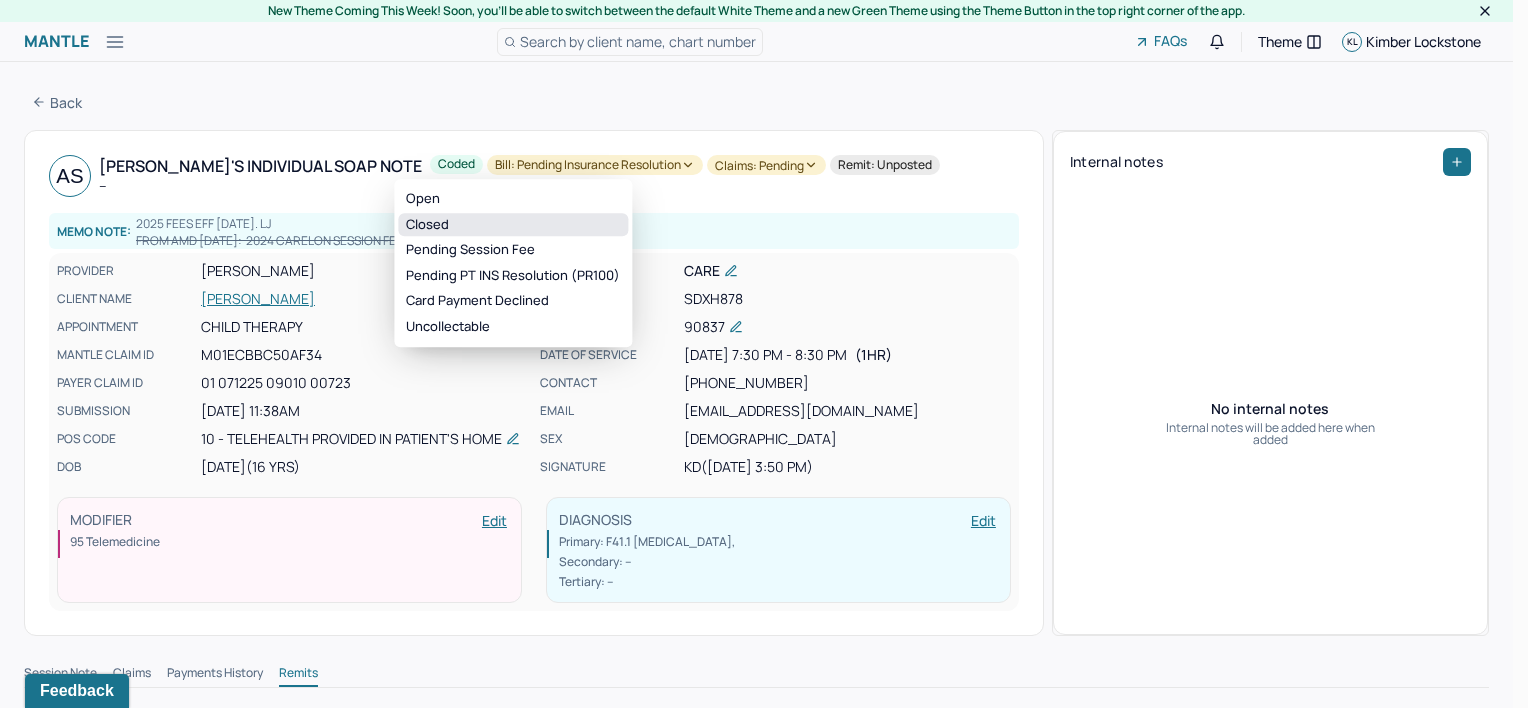 click on "Closed" at bounding box center [513, 225] 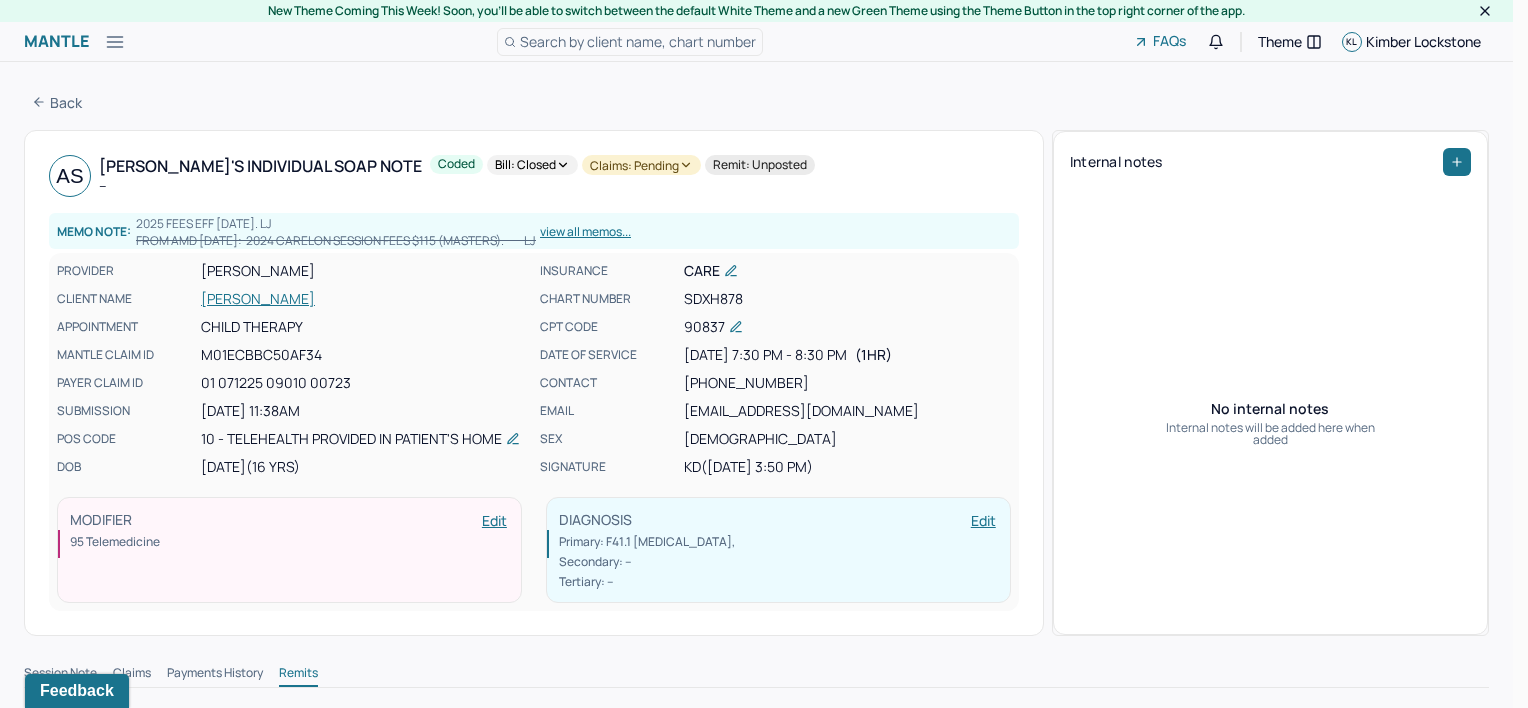 click on "Claims: pending" at bounding box center (641, 165) 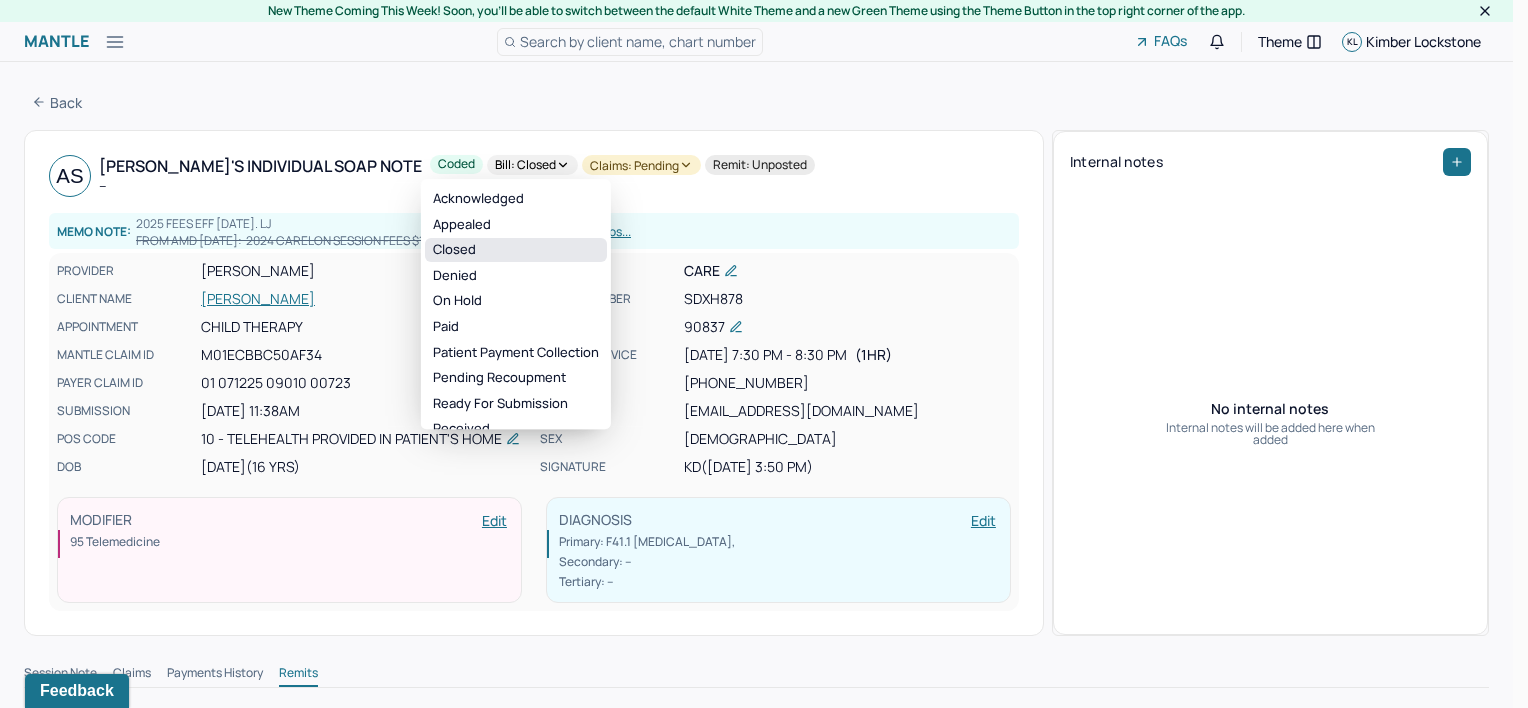 click on "Closed" at bounding box center [516, 250] 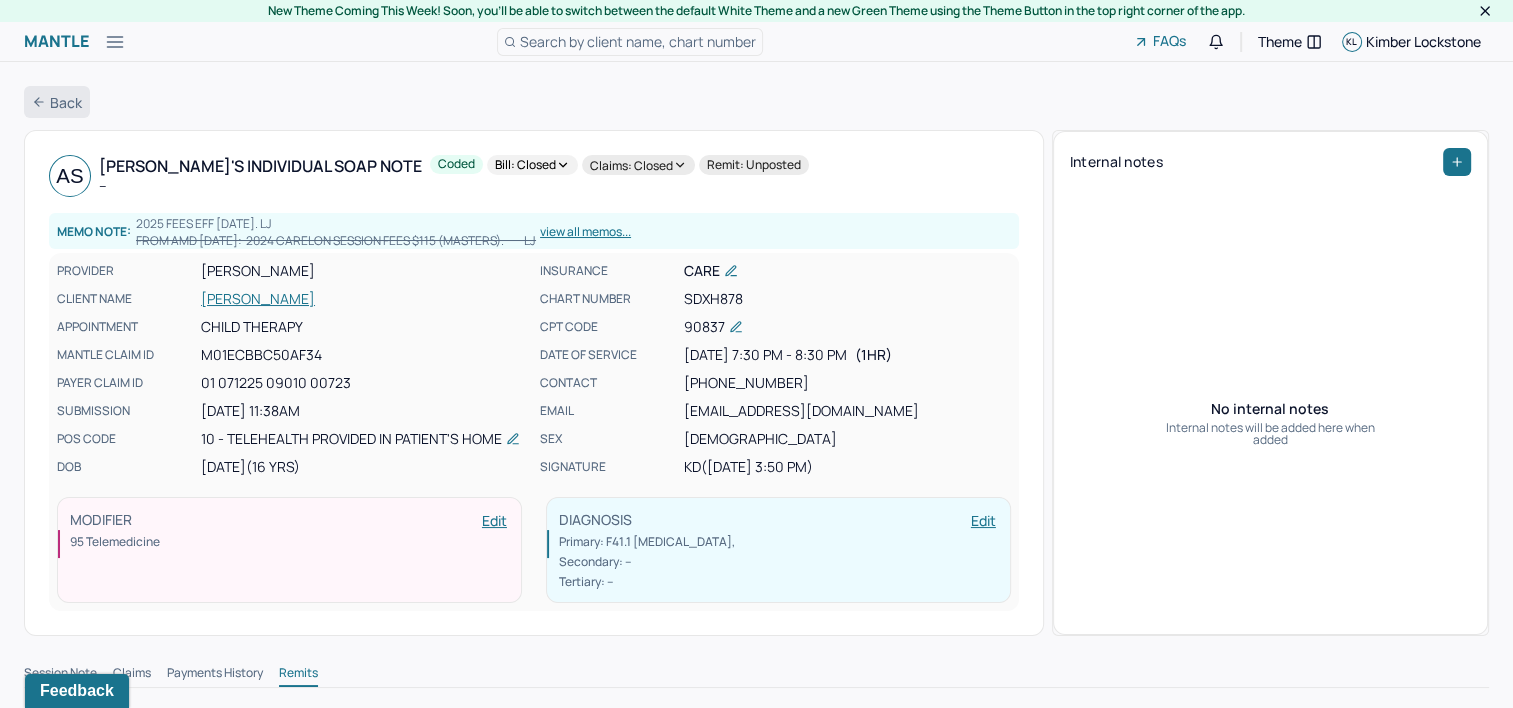 click 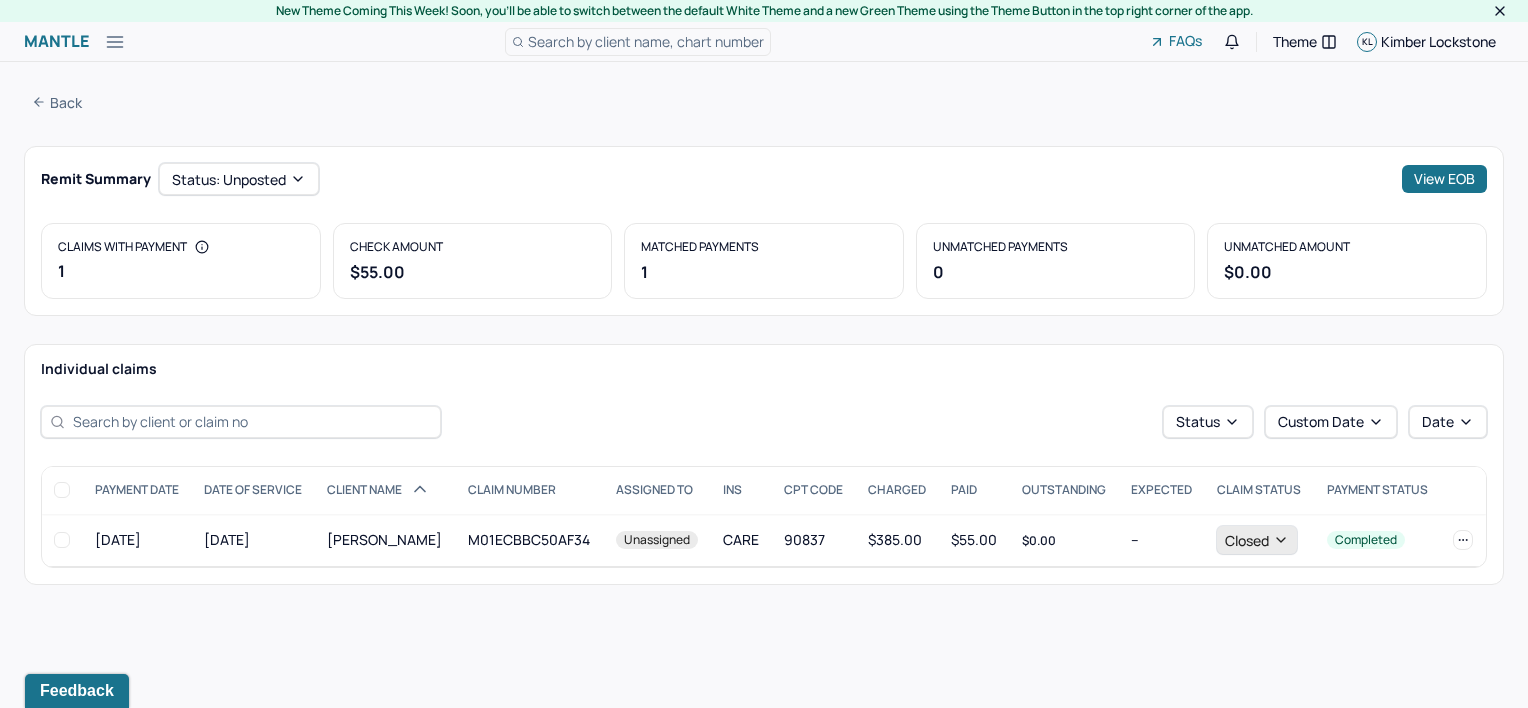 click 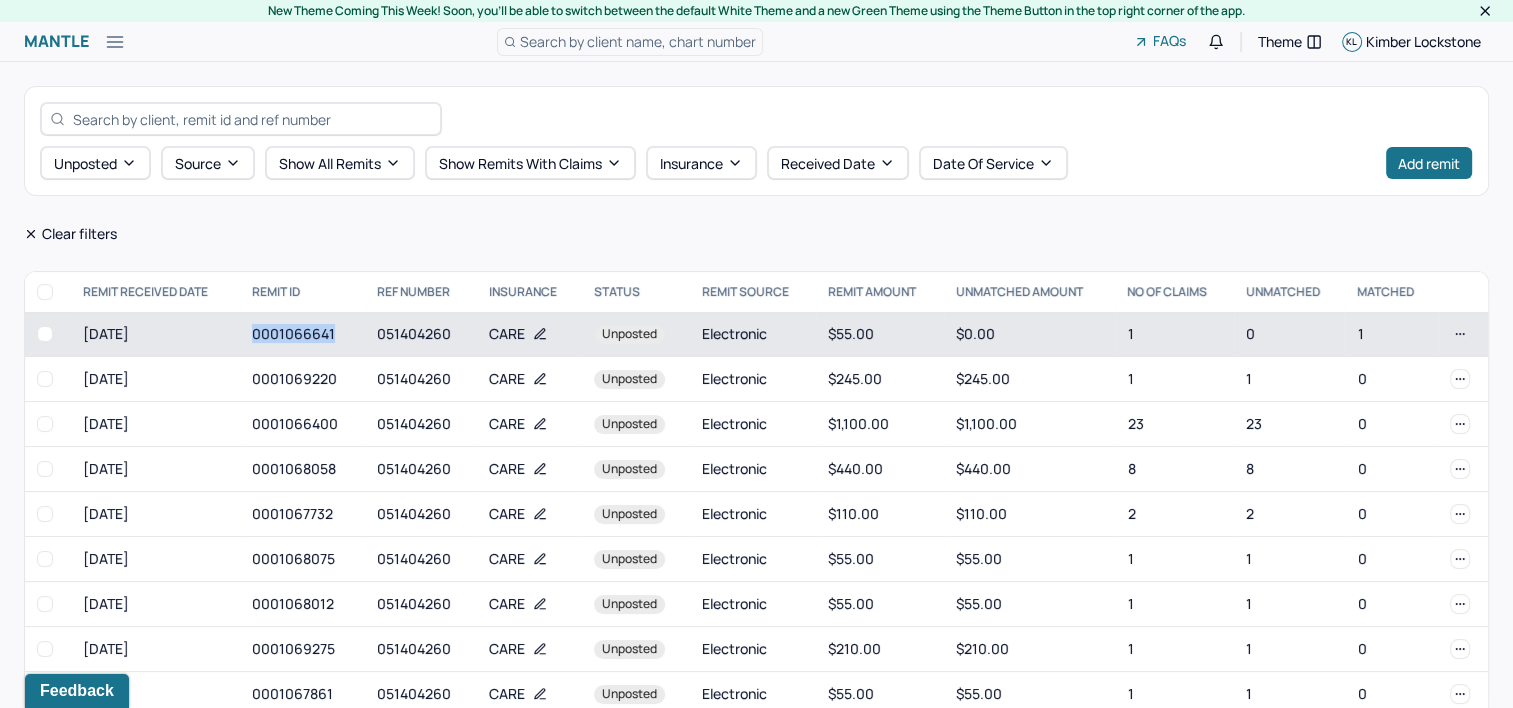 drag, startPoint x: 247, startPoint y: 336, endPoint x: 332, endPoint y: 339, distance: 85.052925 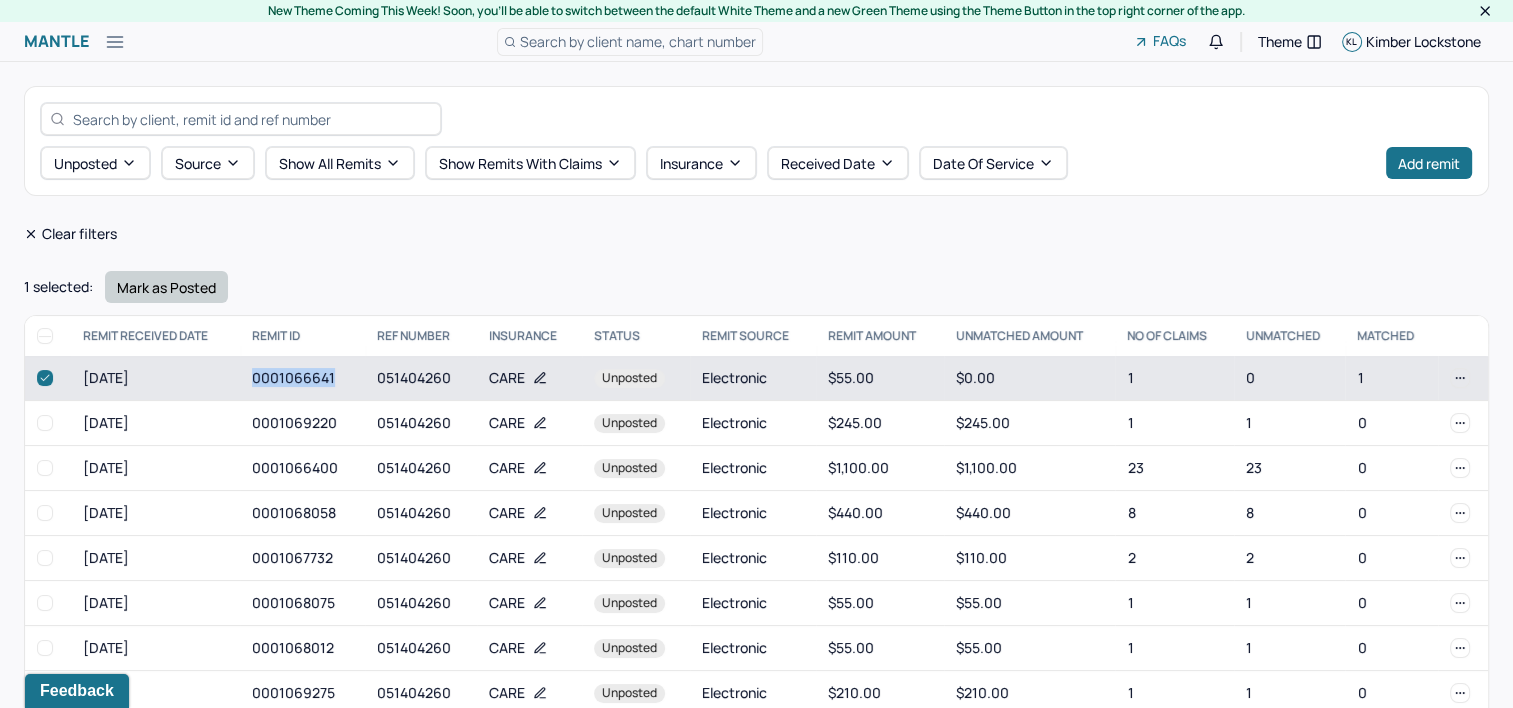 click on "Mark as Posted" at bounding box center [166, 287] 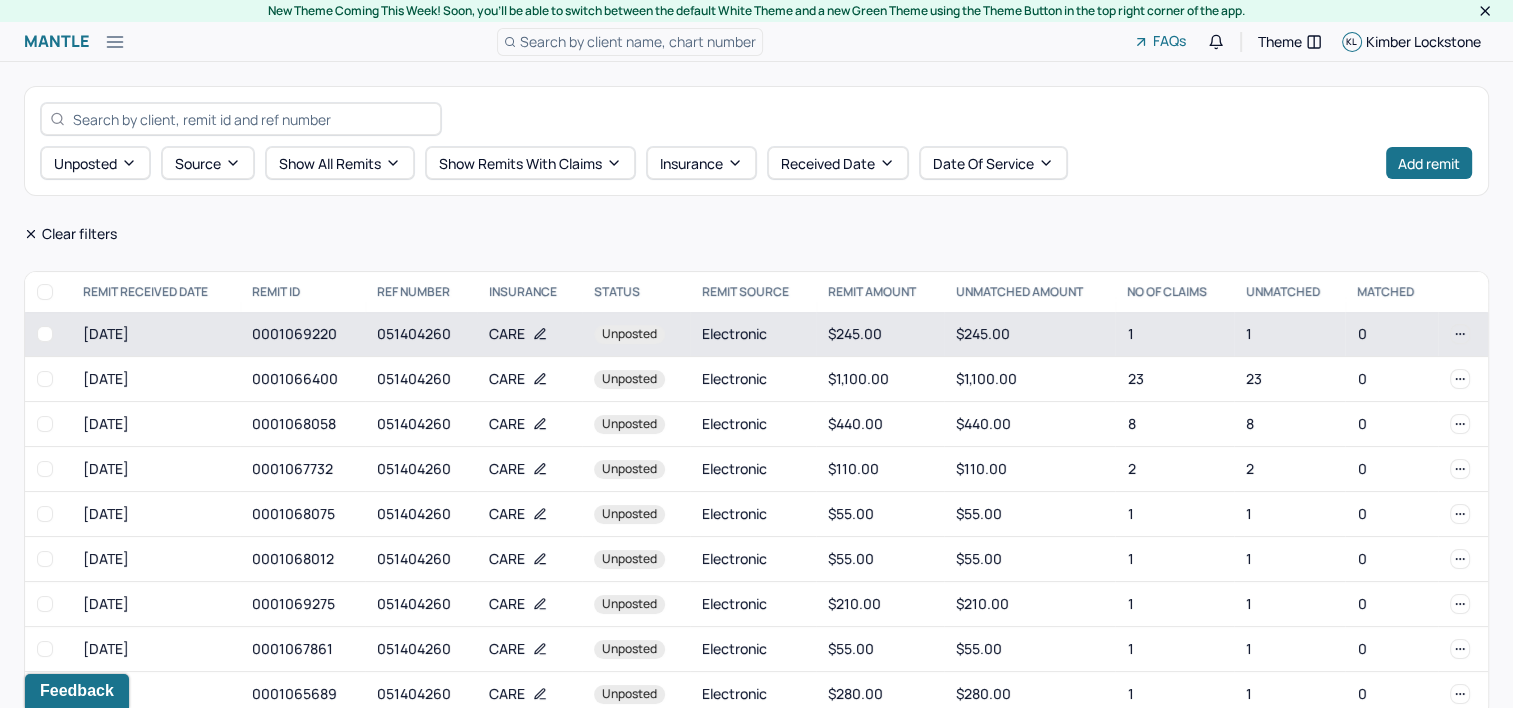 click on "[DATE]" at bounding box center [156, 334] 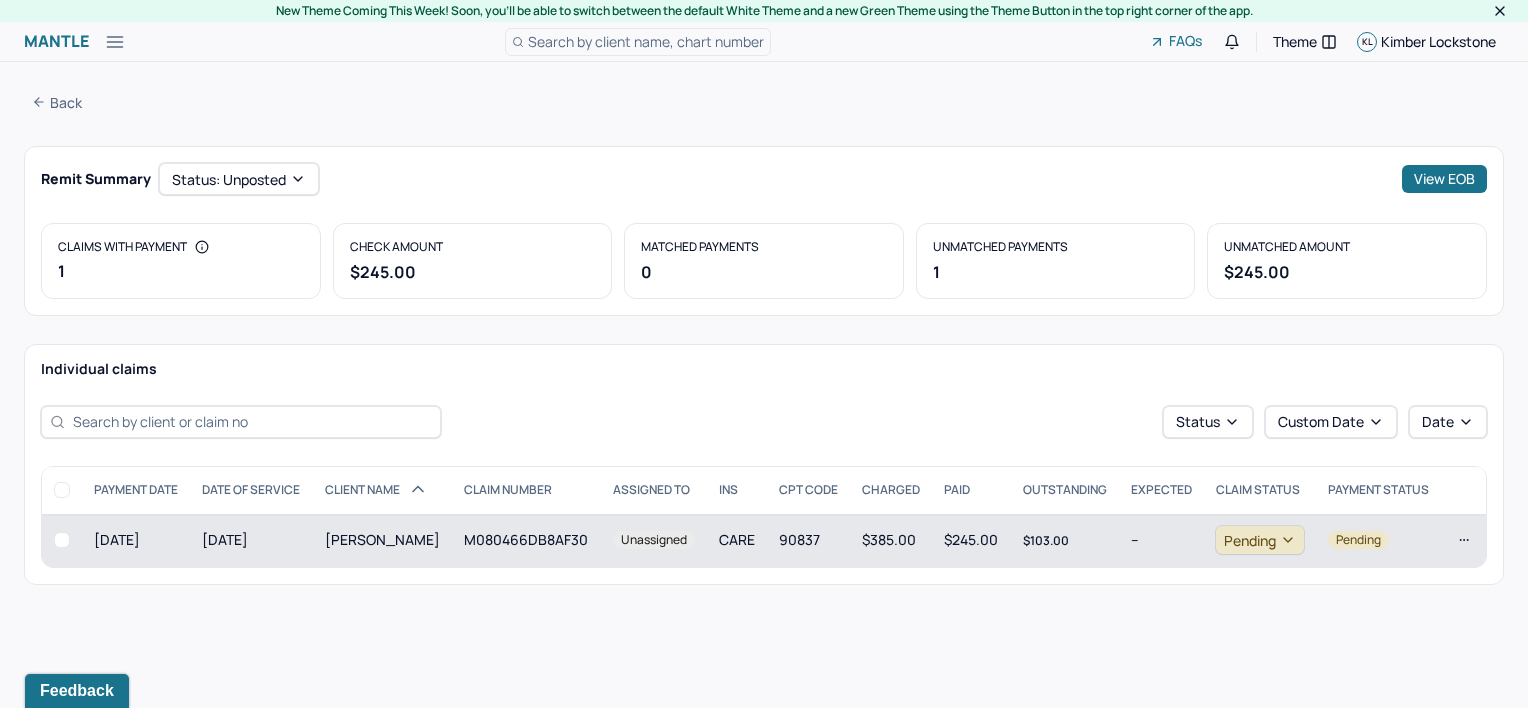 click on "[PERSON_NAME]" at bounding box center (382, 540) 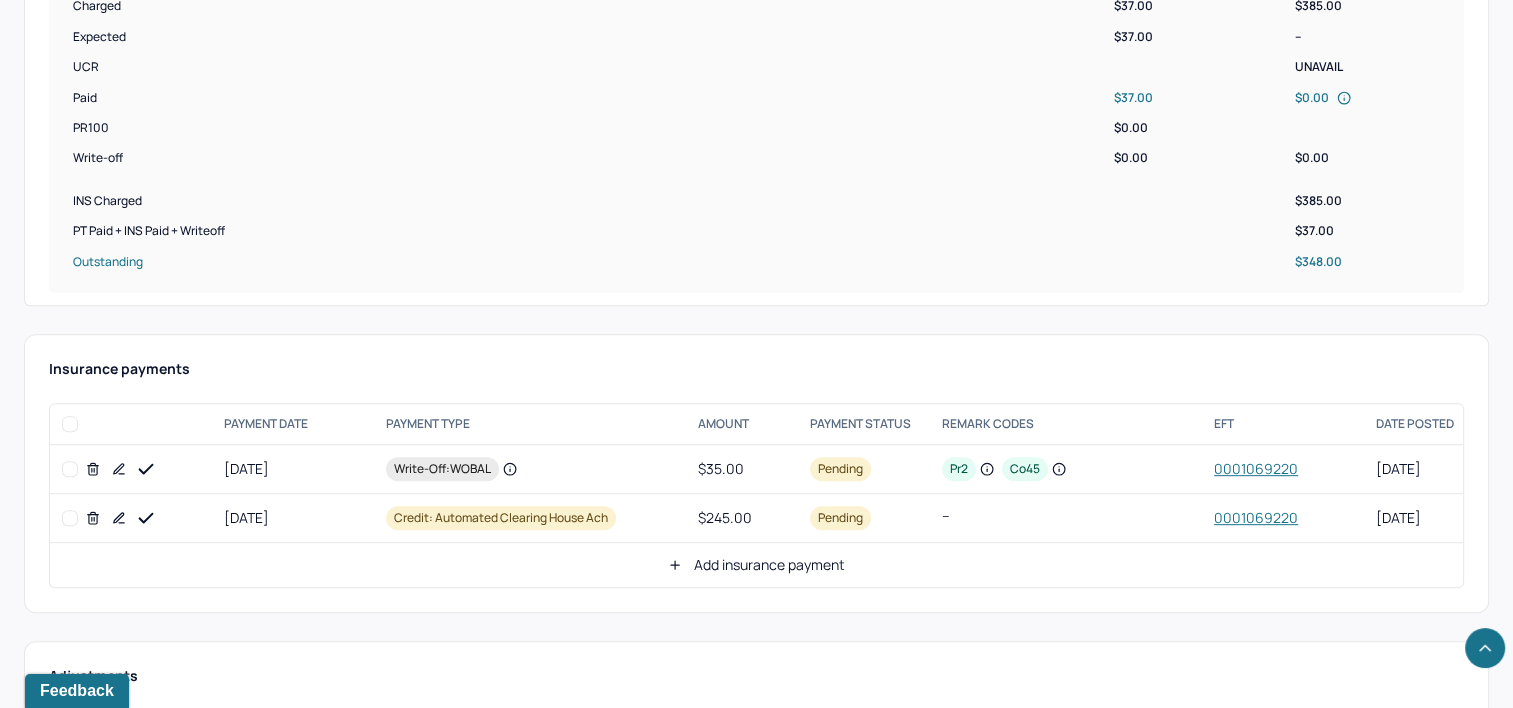 scroll, scrollTop: 800, scrollLeft: 0, axis: vertical 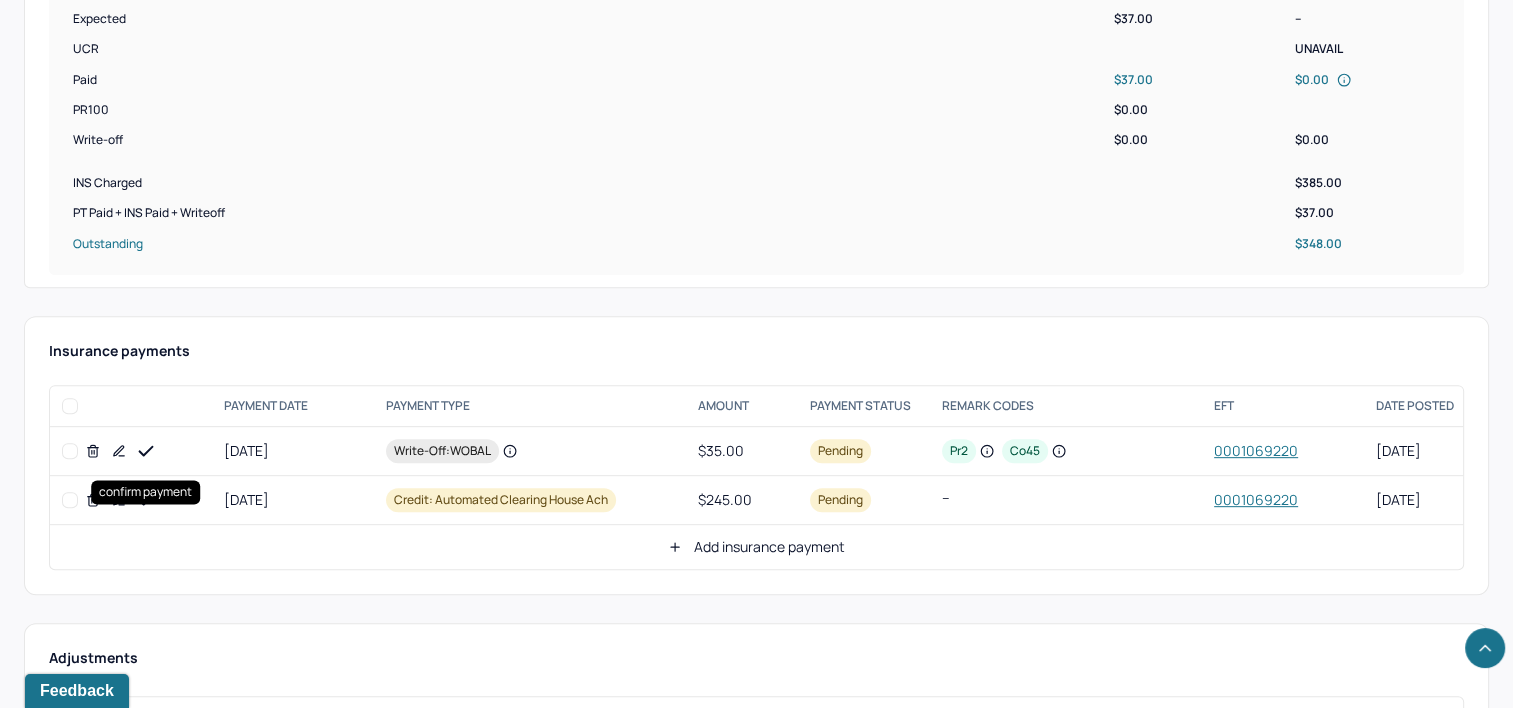 click 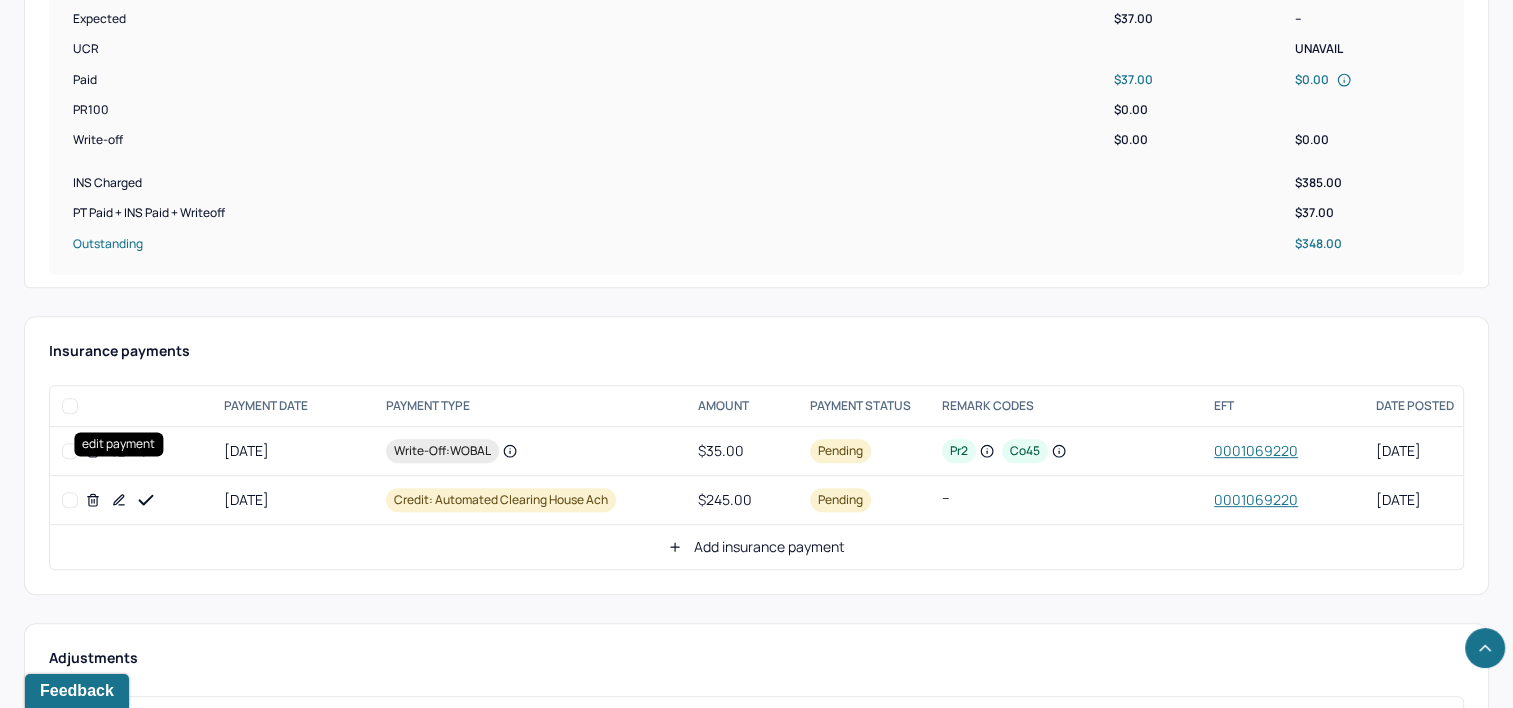 click 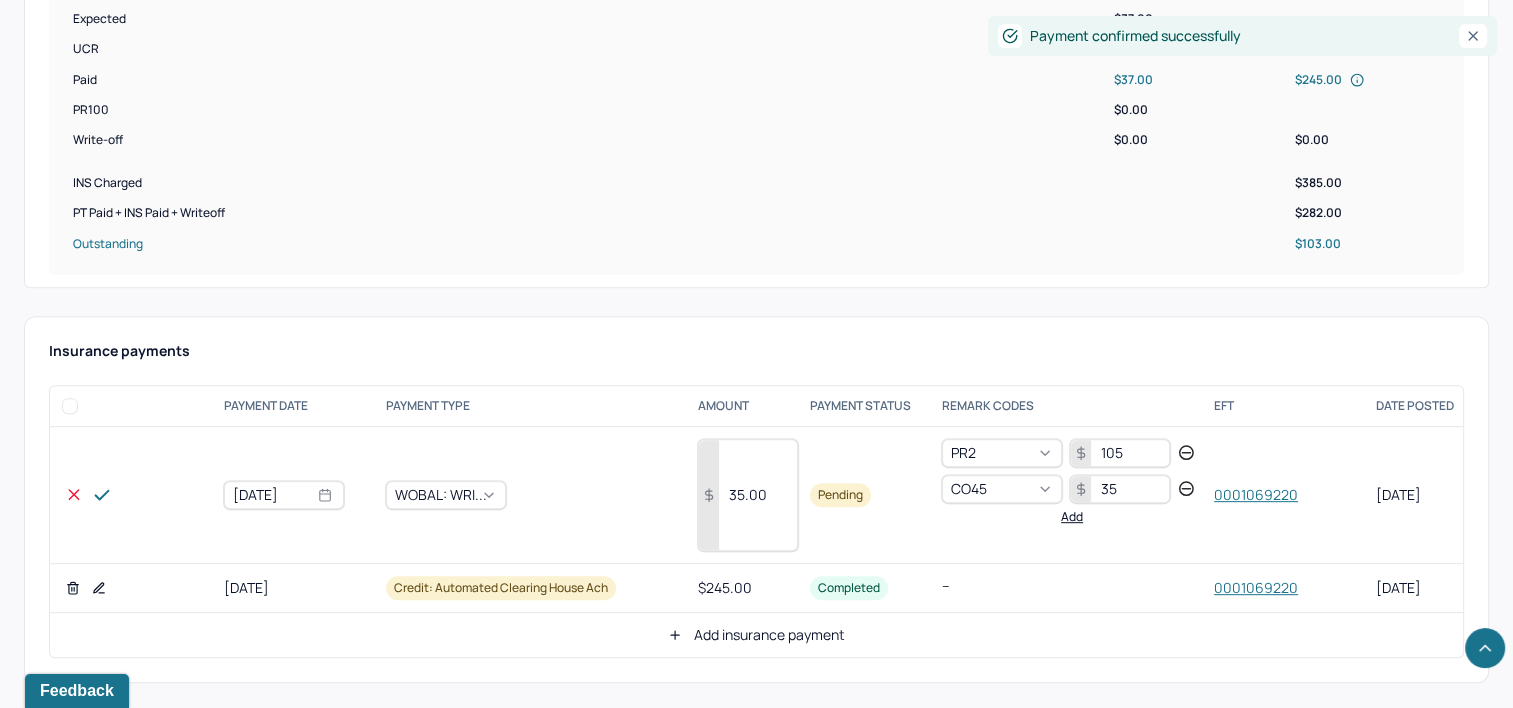 click on "35.00" at bounding box center (748, 495) 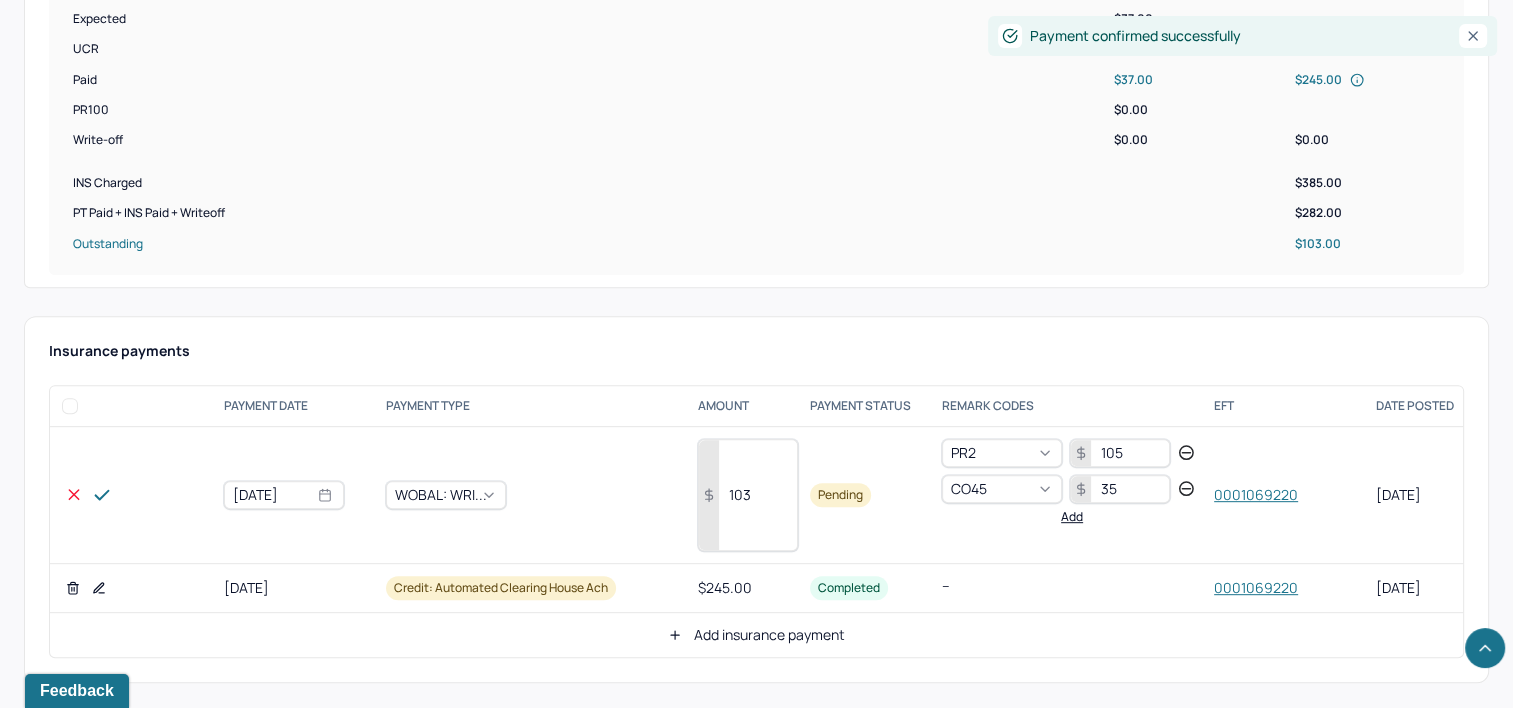 type on "103" 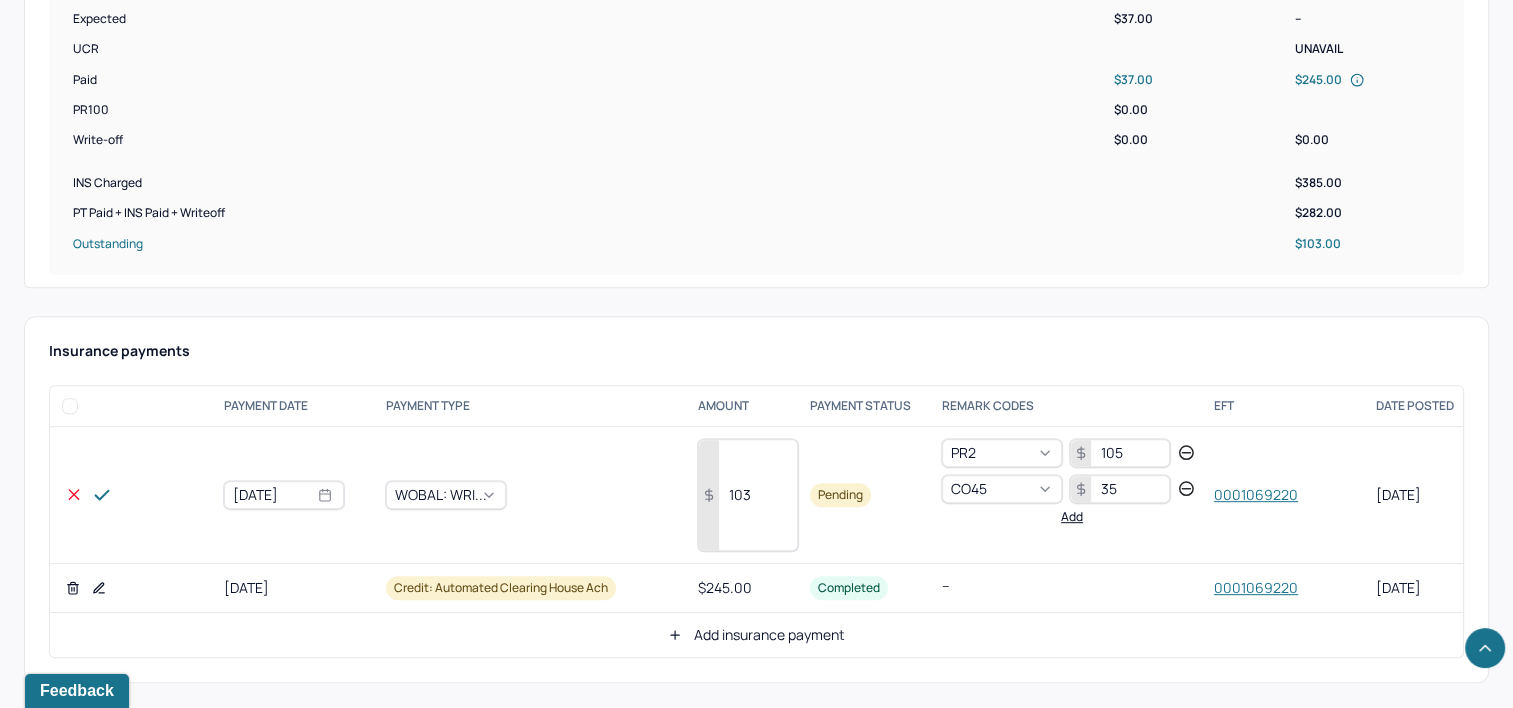click 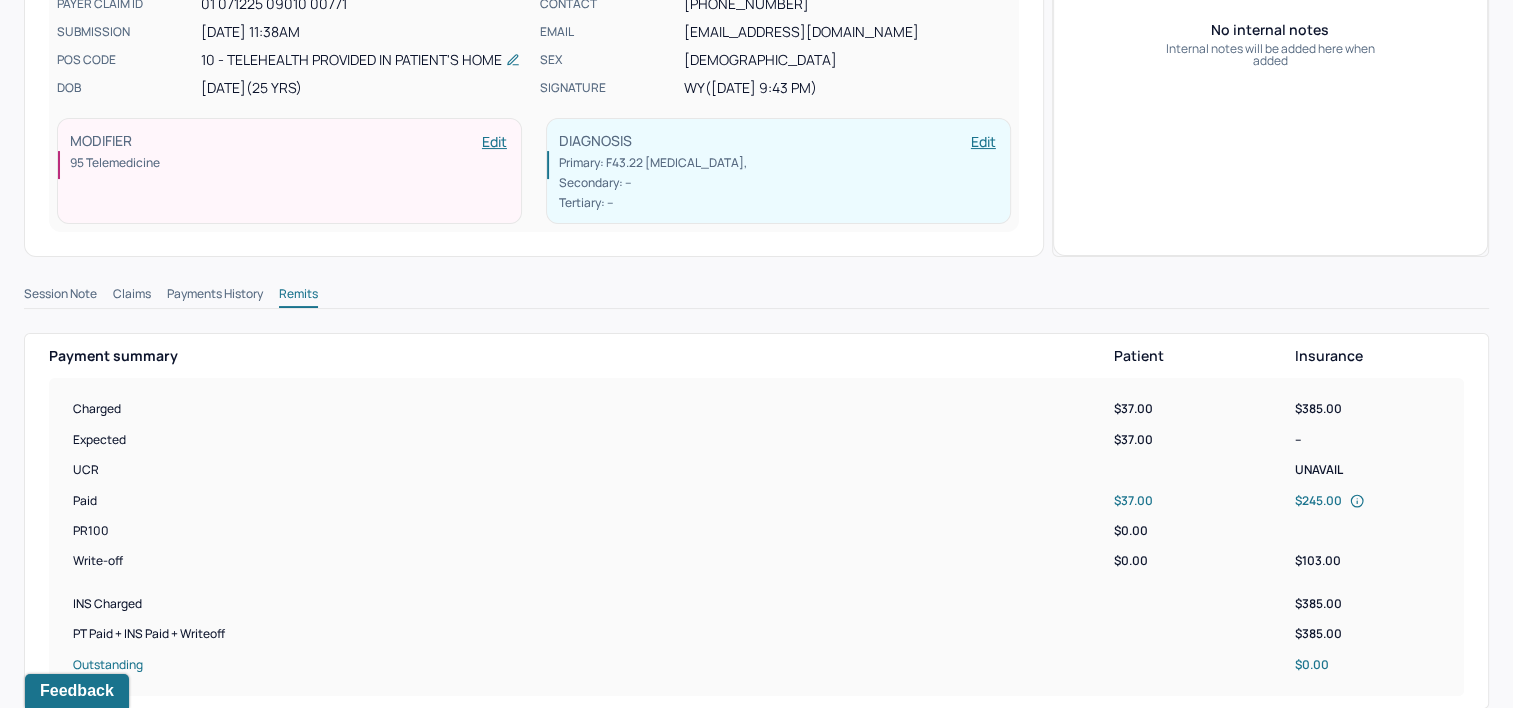 scroll, scrollTop: 100, scrollLeft: 0, axis: vertical 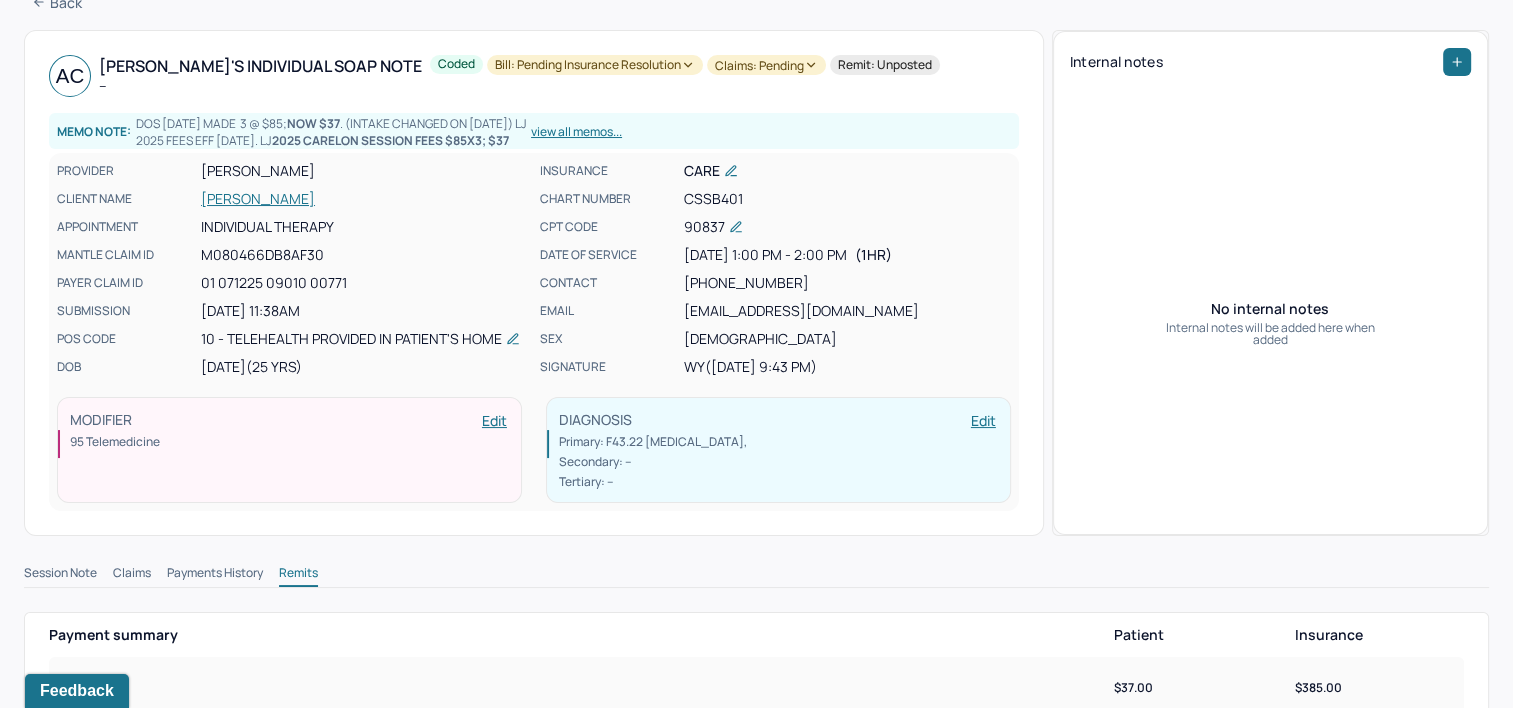 click on "Bill: Pending Insurance Resolution" at bounding box center (595, 65) 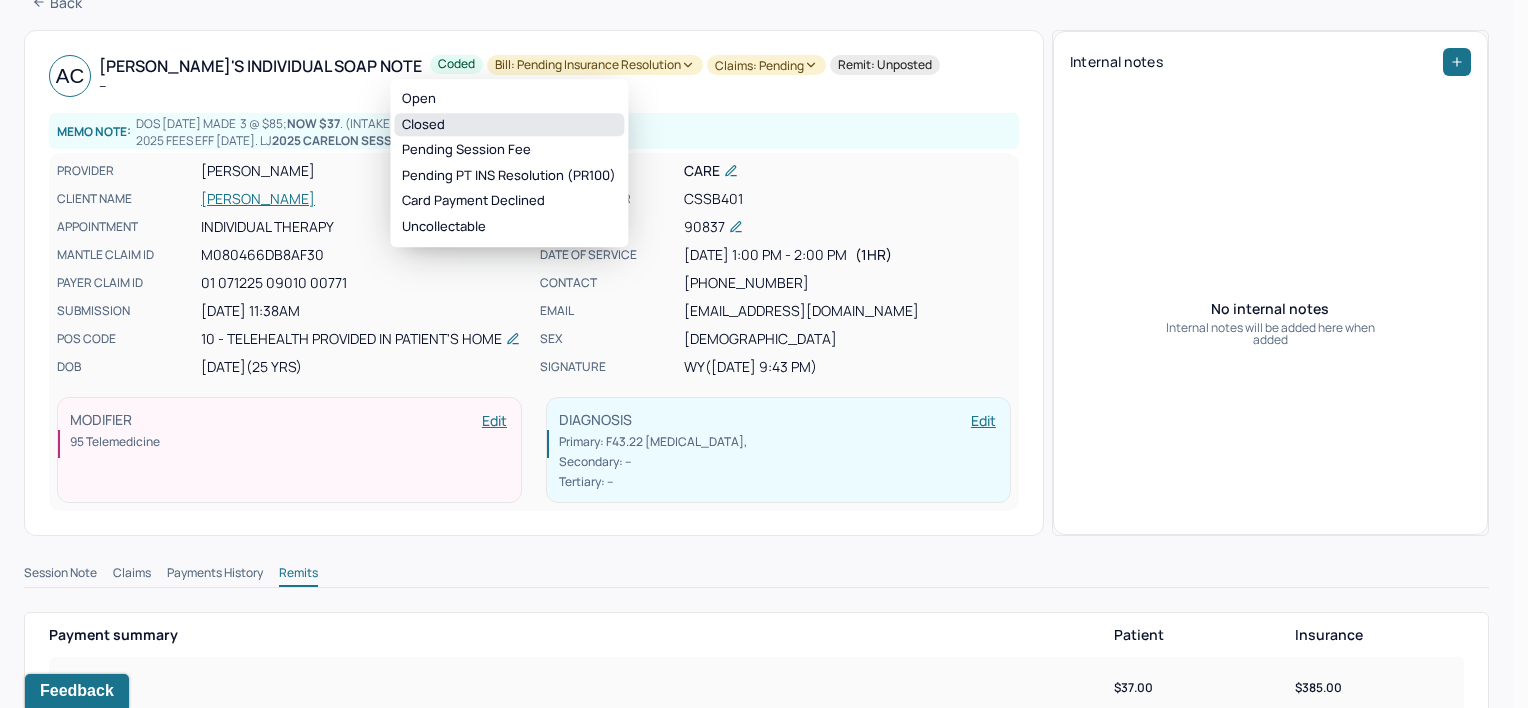 click on "Closed" at bounding box center (509, 125) 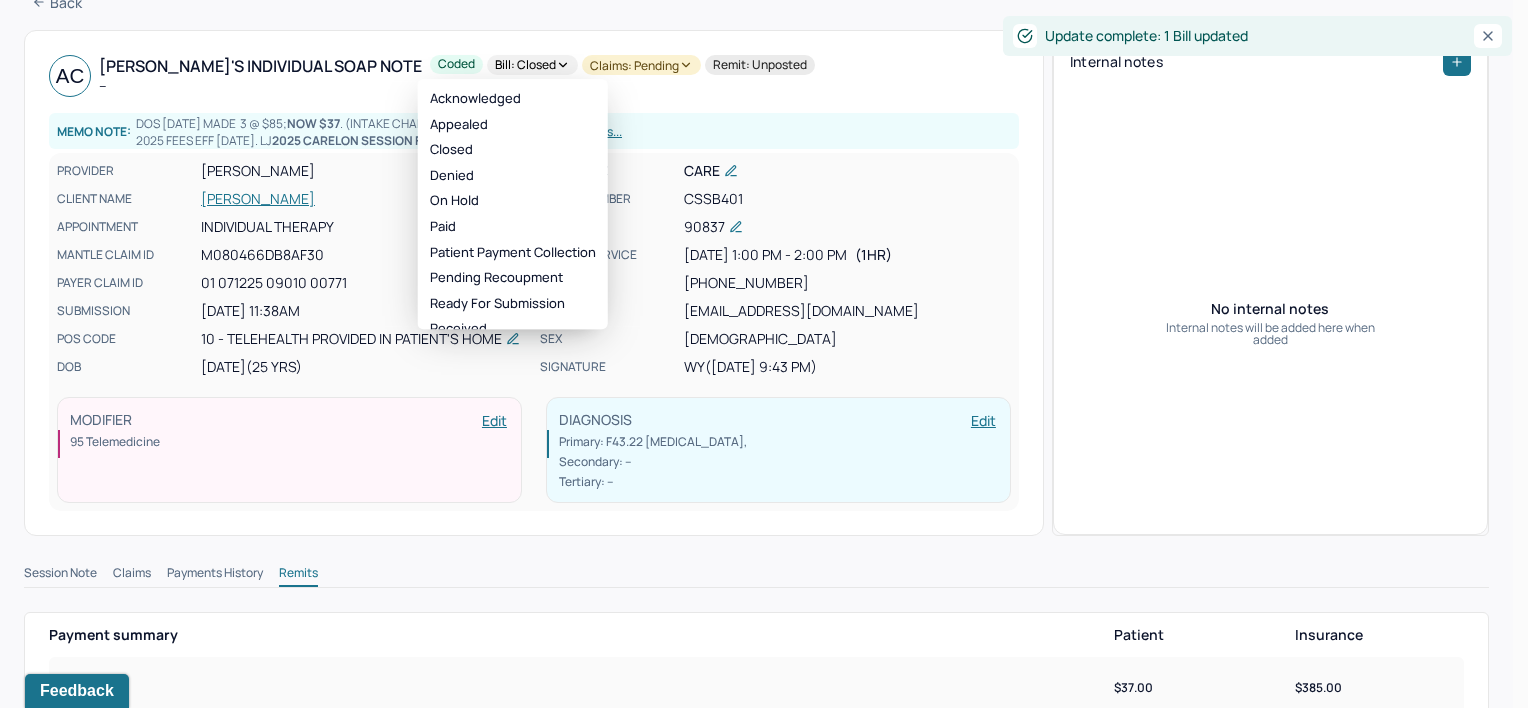 click on "Claims: pending" at bounding box center (641, 65) 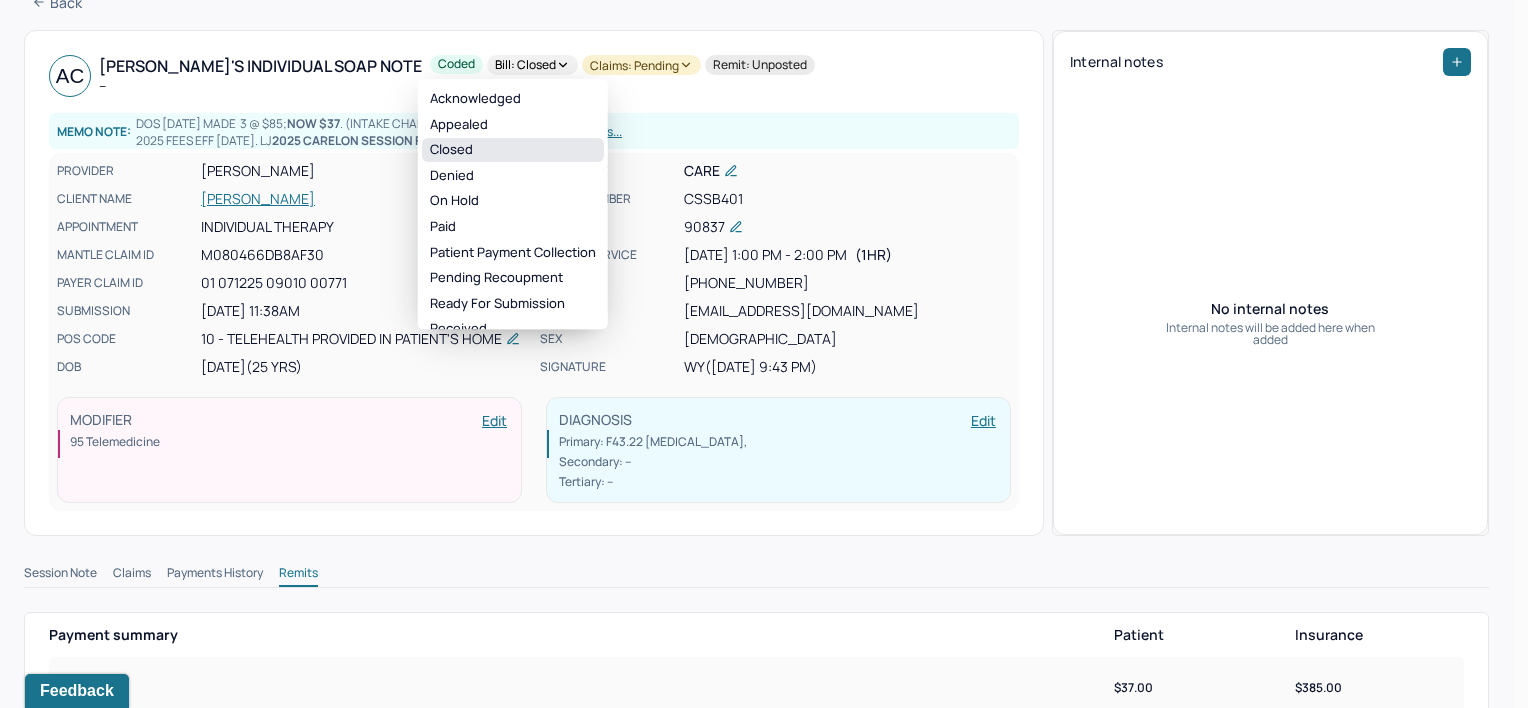 click on "Closed" at bounding box center (513, 150) 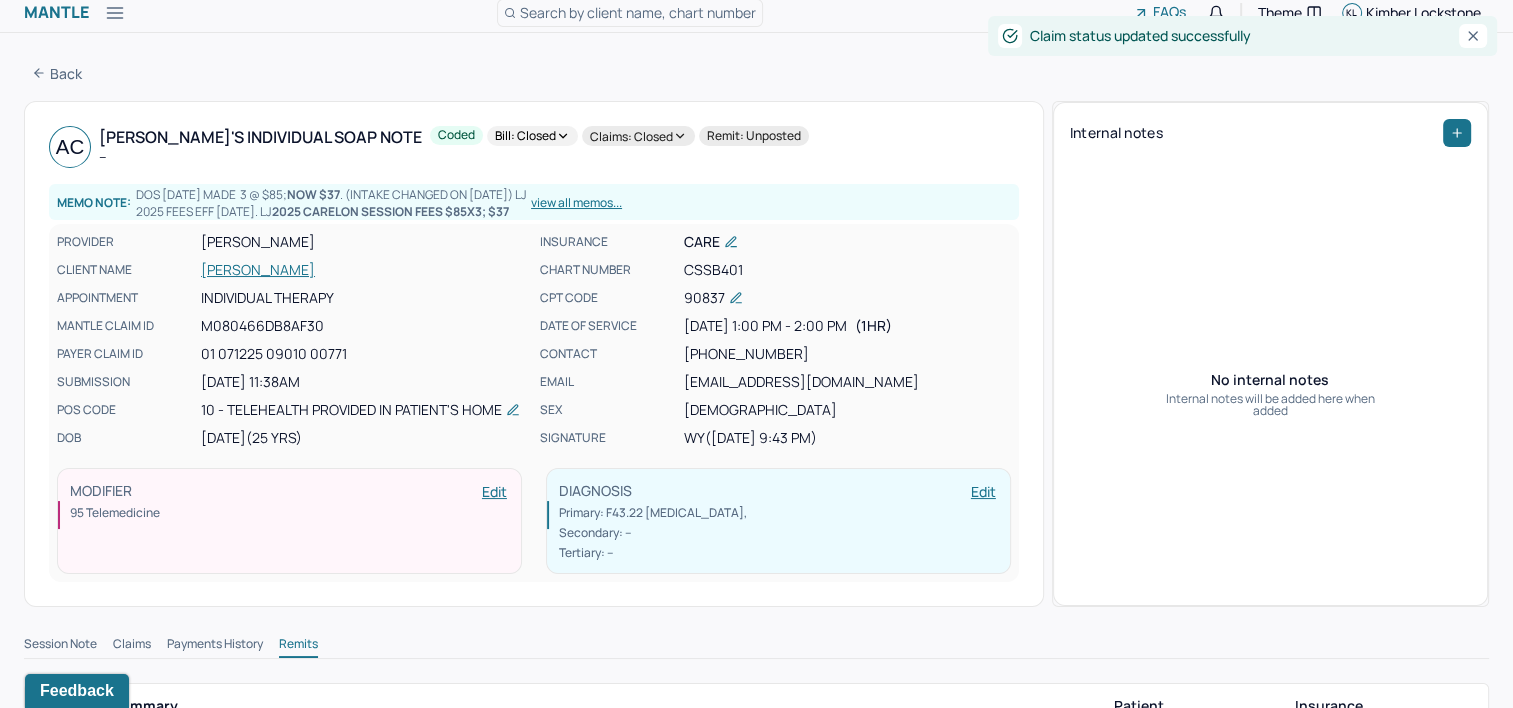 scroll, scrollTop: 0, scrollLeft: 0, axis: both 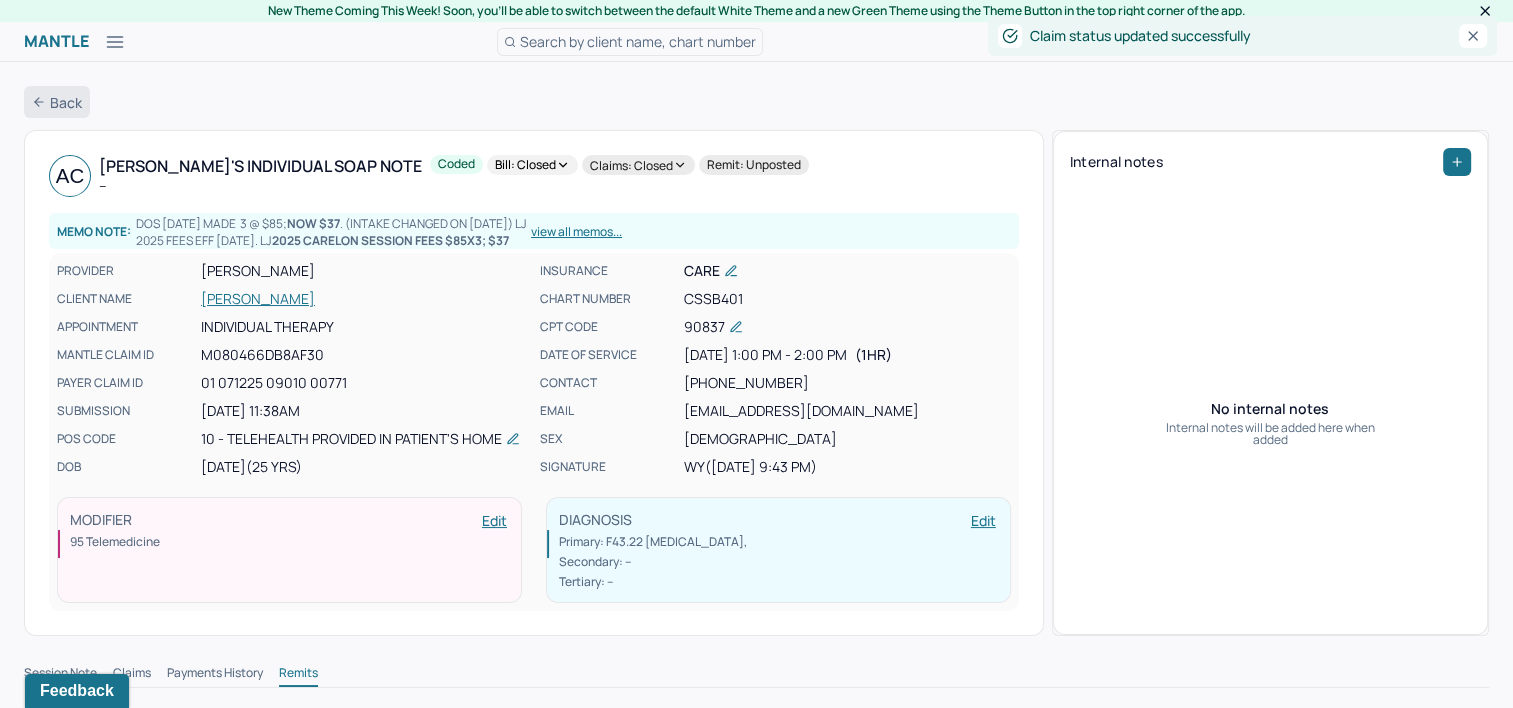 click on "Back" at bounding box center [57, 102] 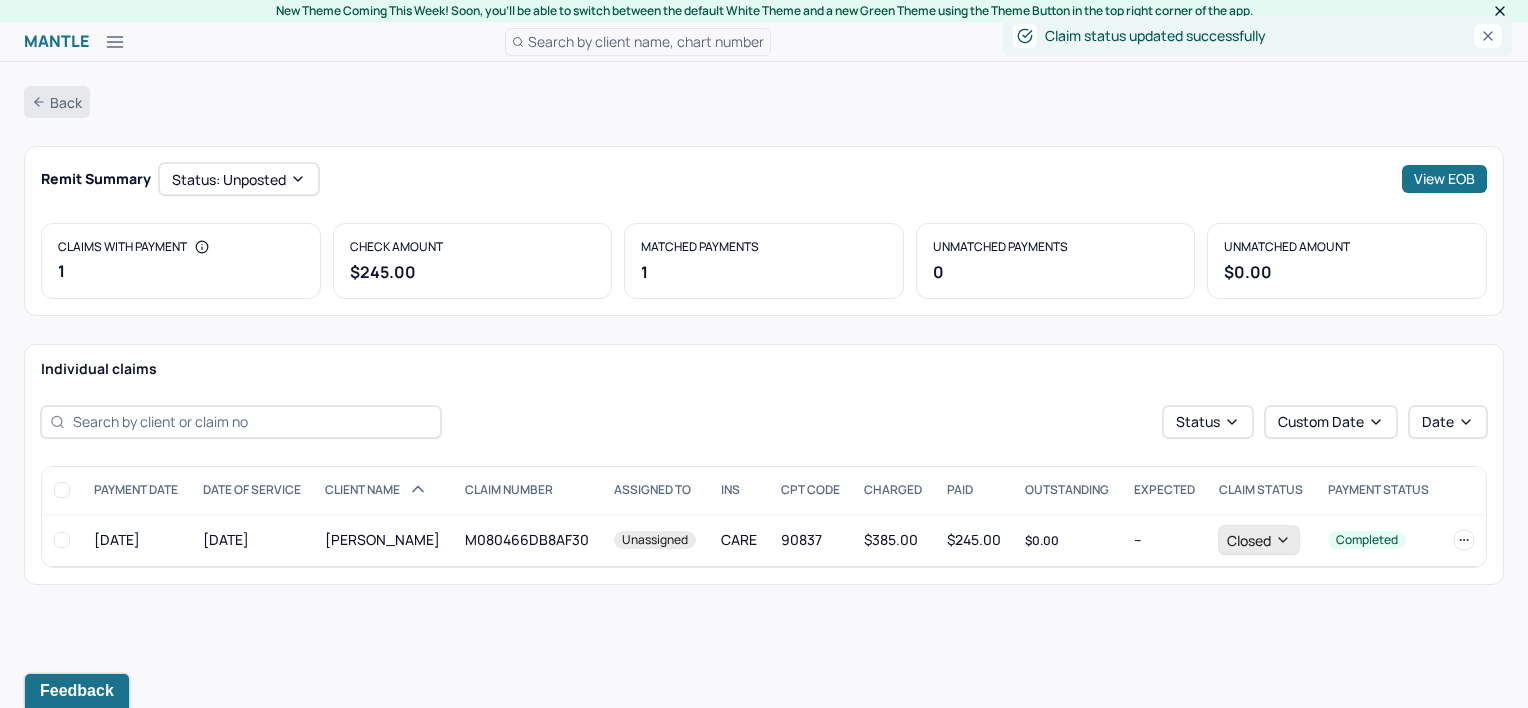 click on "Back" at bounding box center [57, 102] 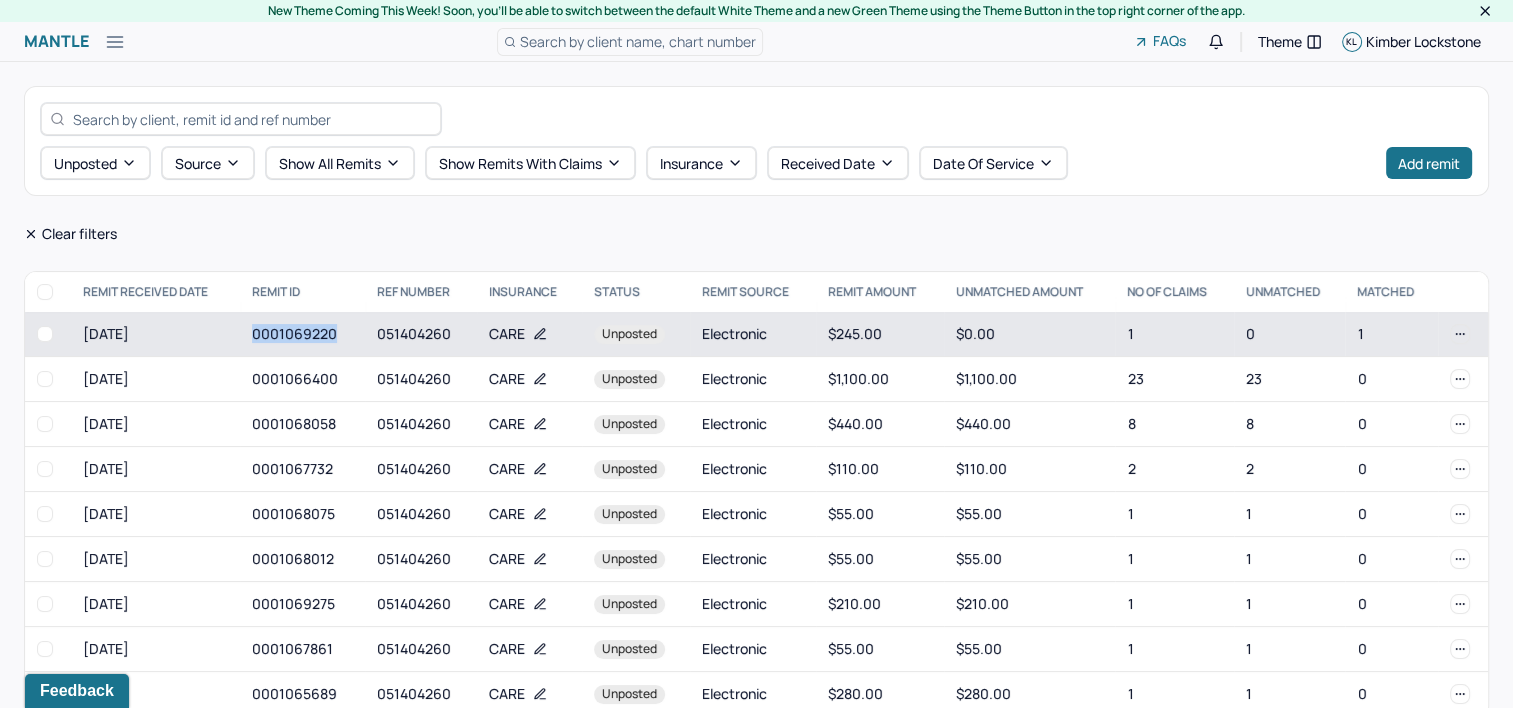 drag, startPoint x: 244, startPoint y: 336, endPoint x: 341, endPoint y: 340, distance: 97.082436 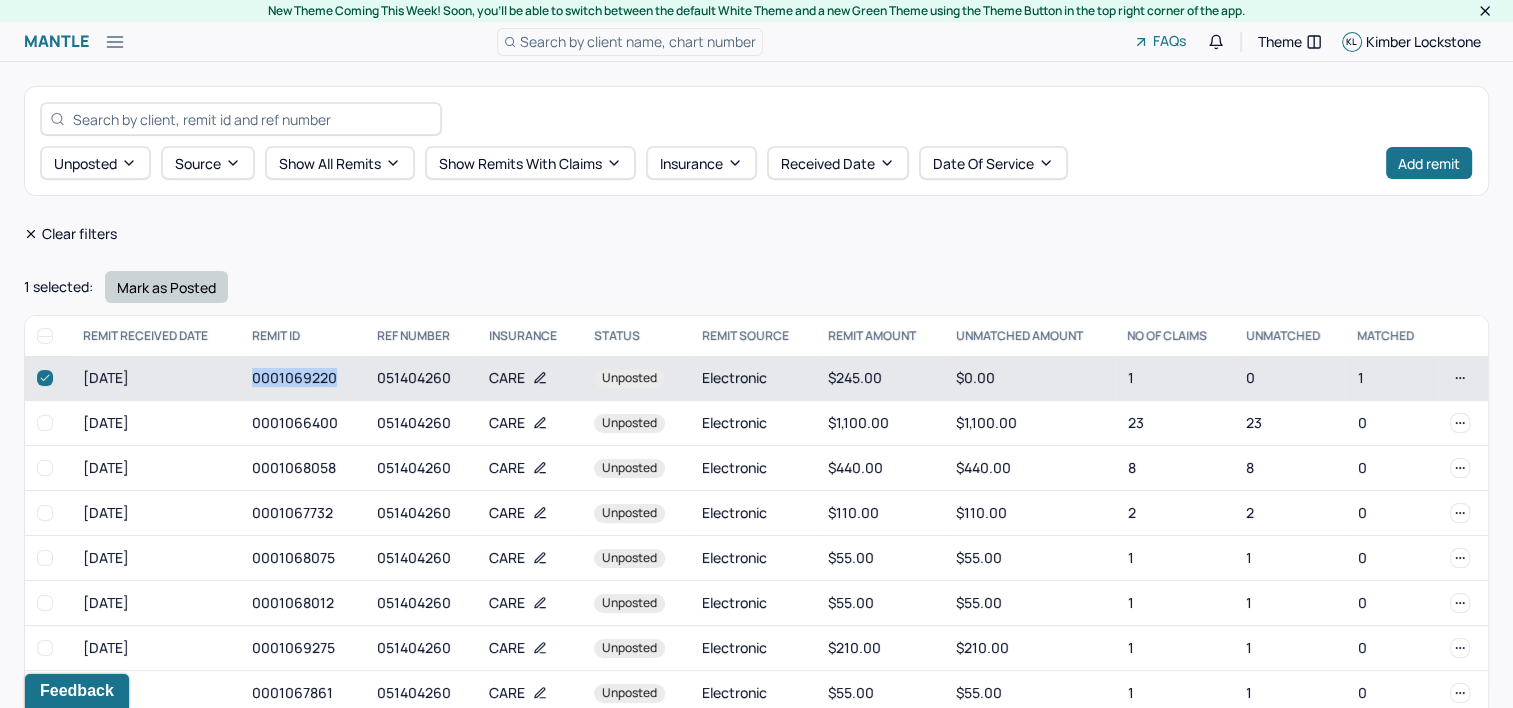 click on "Mark as Posted" at bounding box center [166, 287] 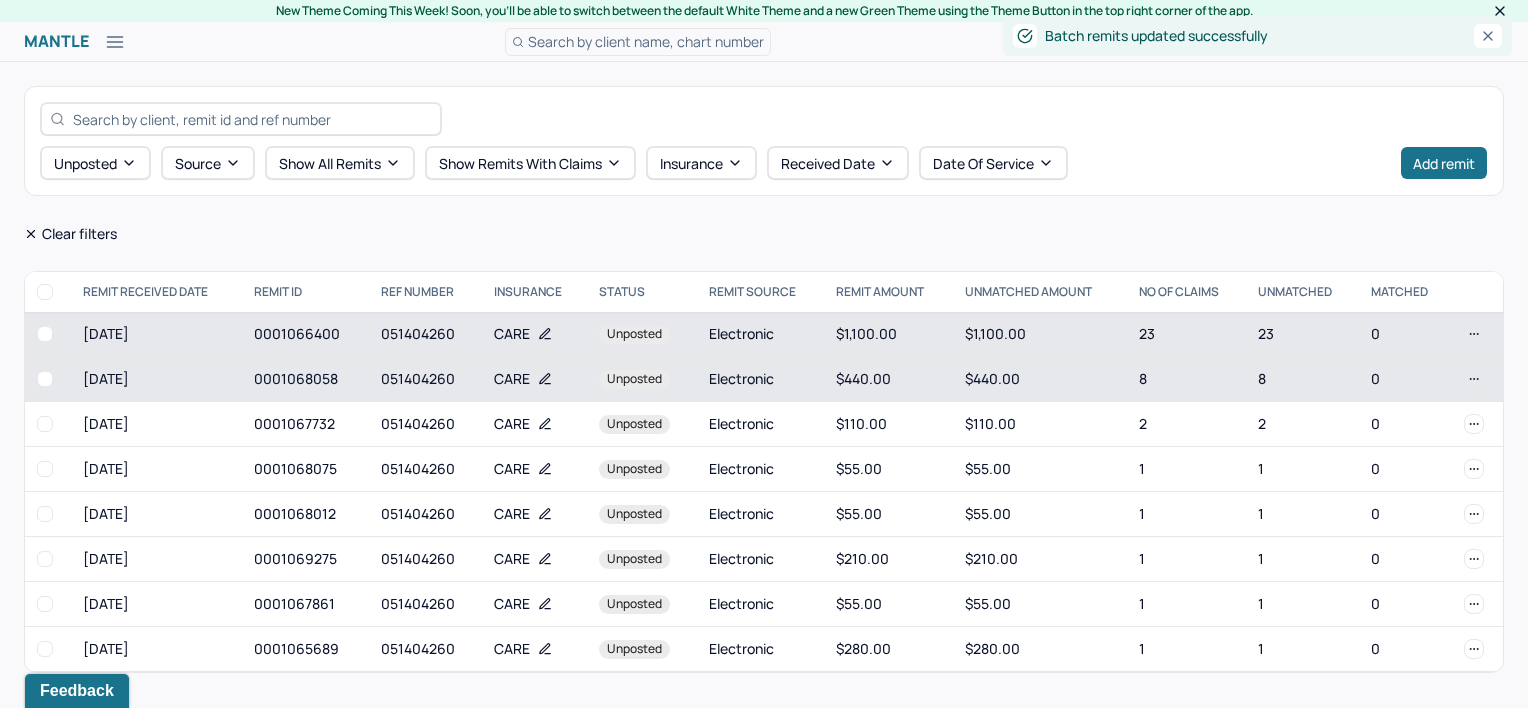 click on "0001068058" at bounding box center (305, 379) 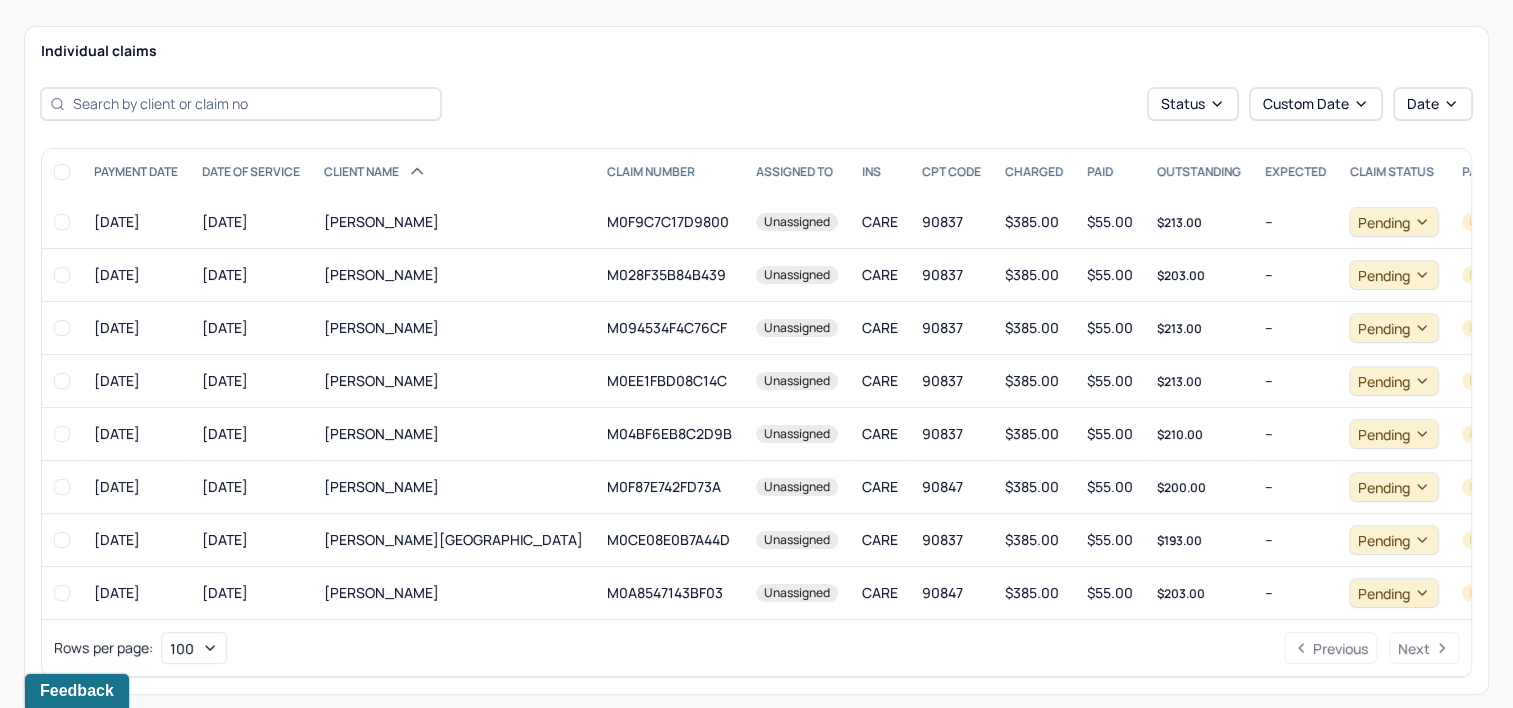 scroll, scrollTop: 340, scrollLeft: 0, axis: vertical 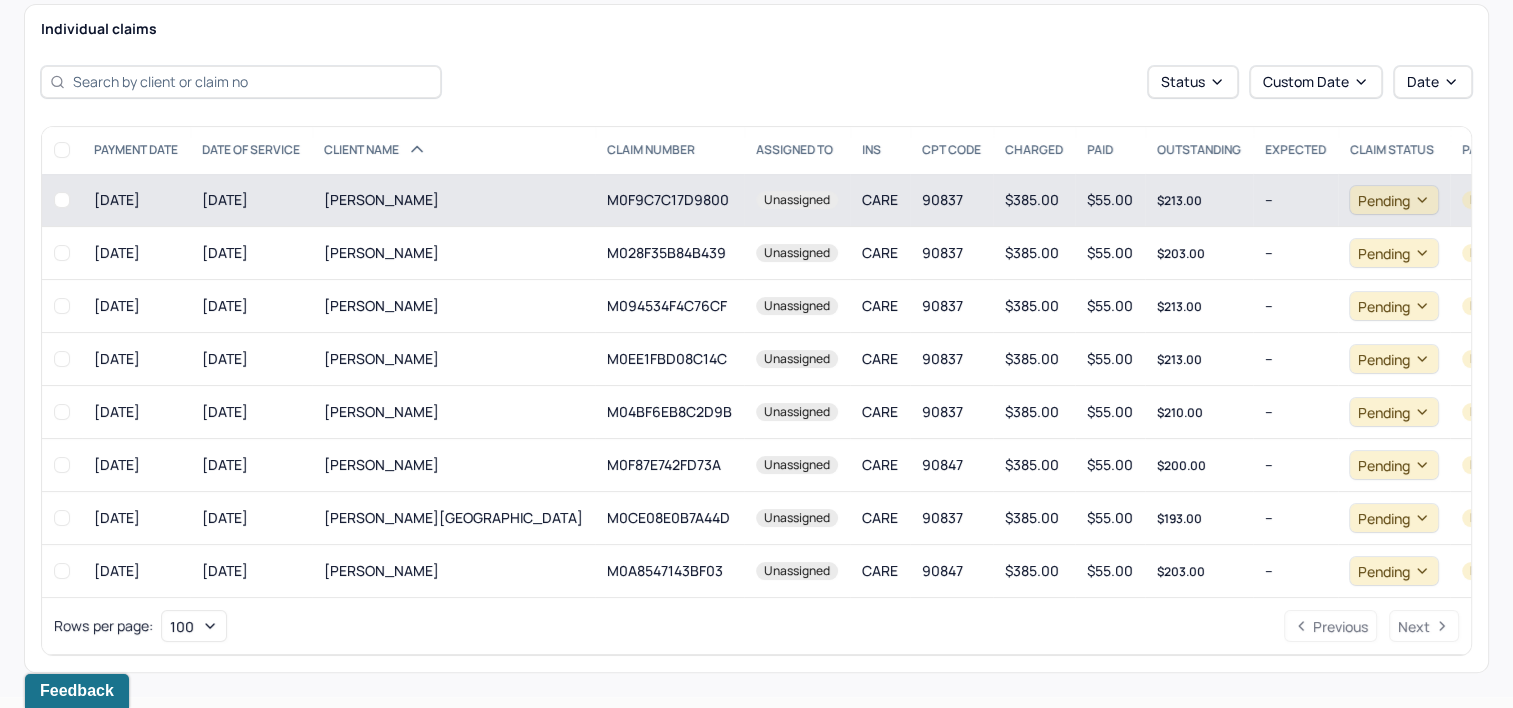 click on "[PERSON_NAME]" at bounding box center [453, 200] 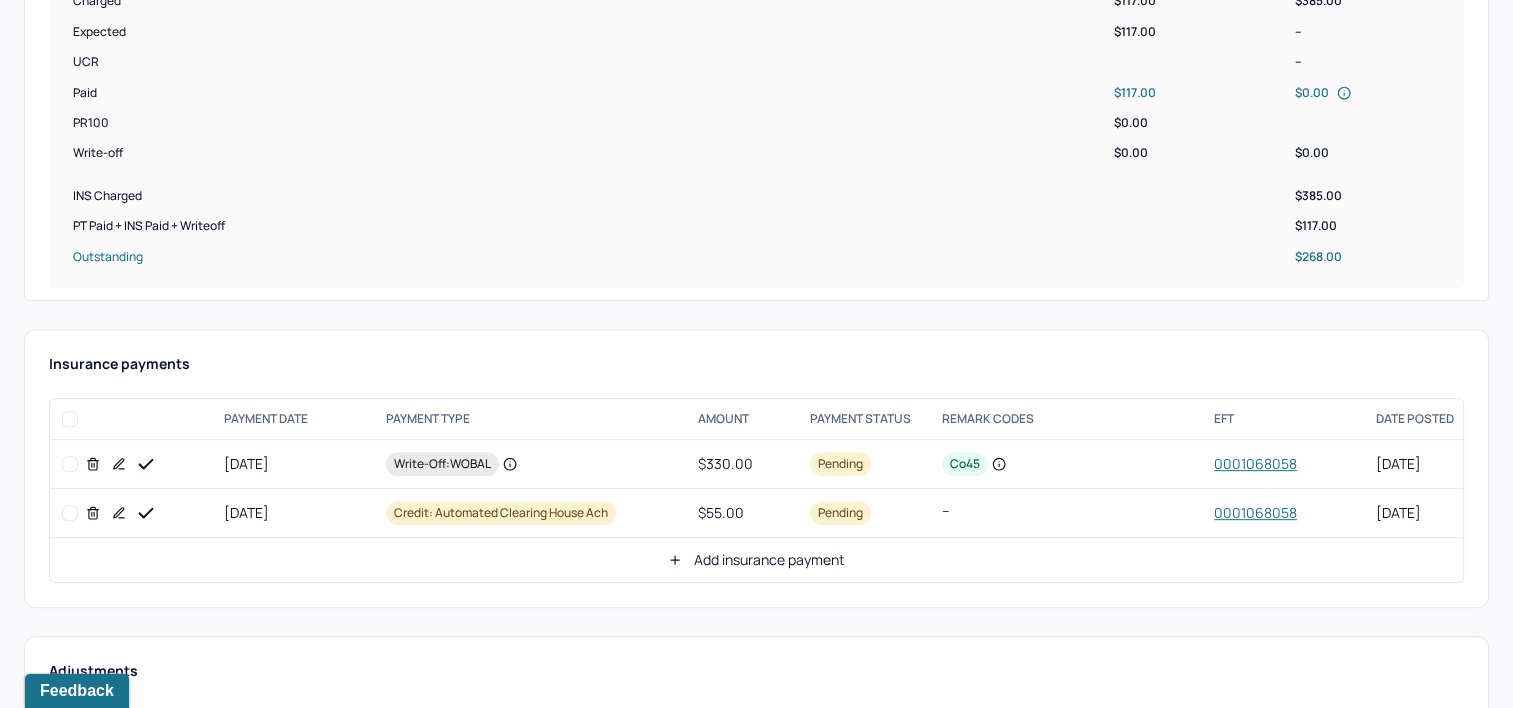 scroll, scrollTop: 840, scrollLeft: 0, axis: vertical 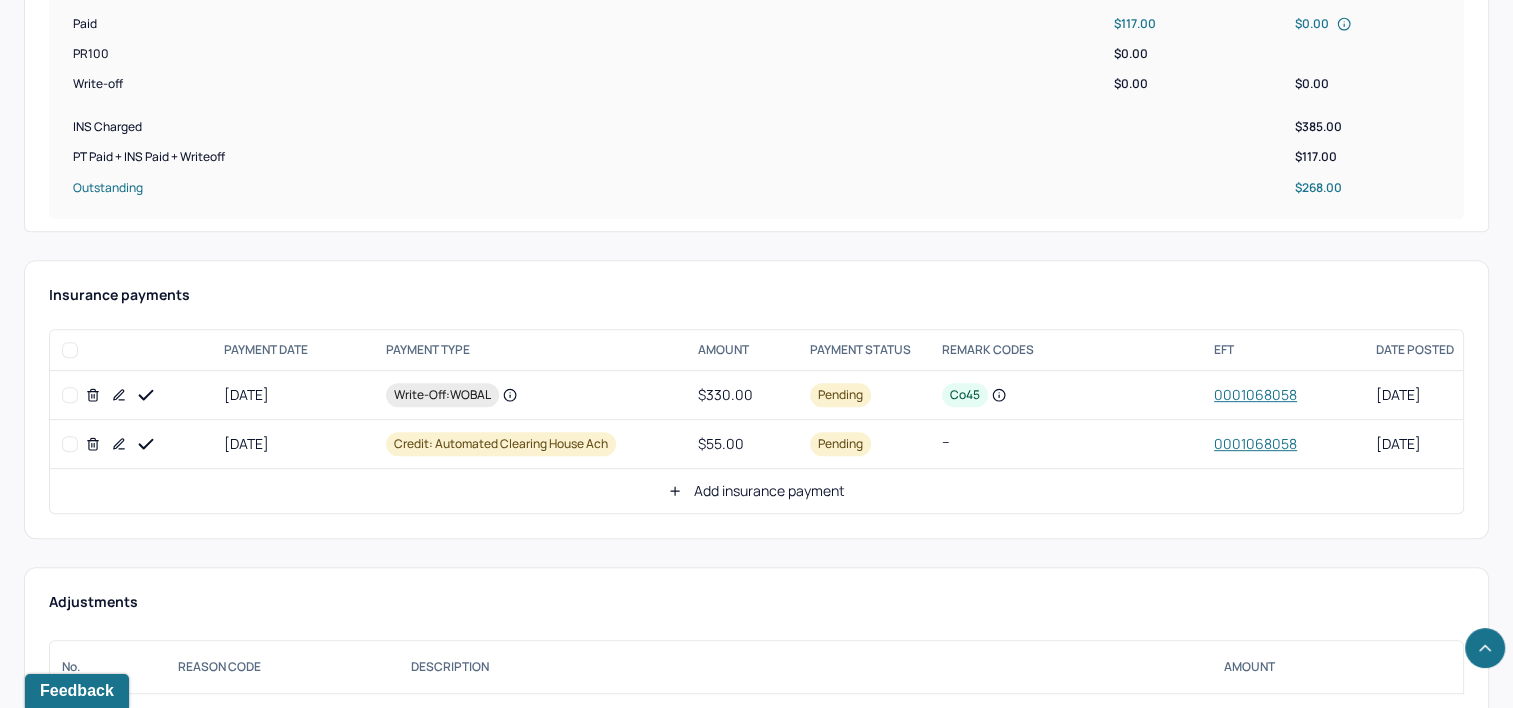click 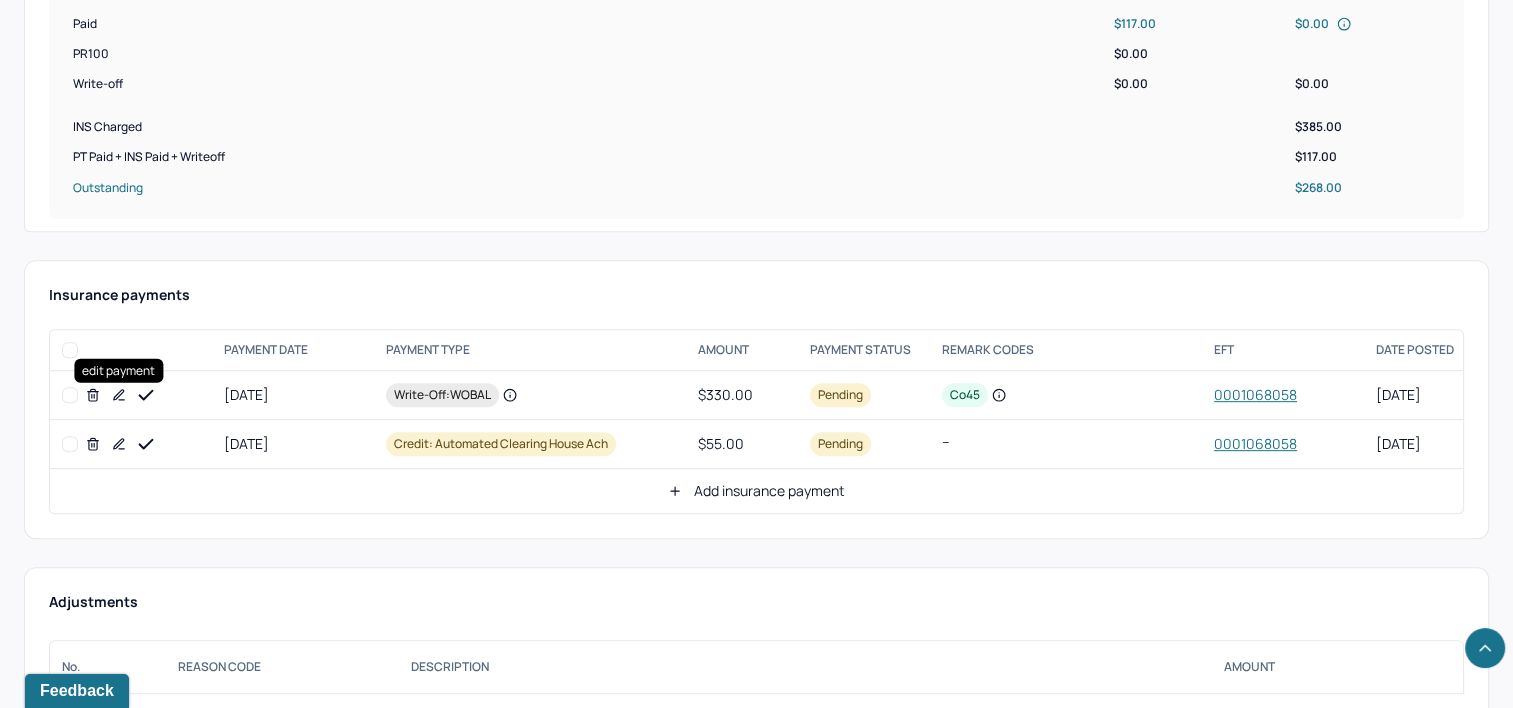 click 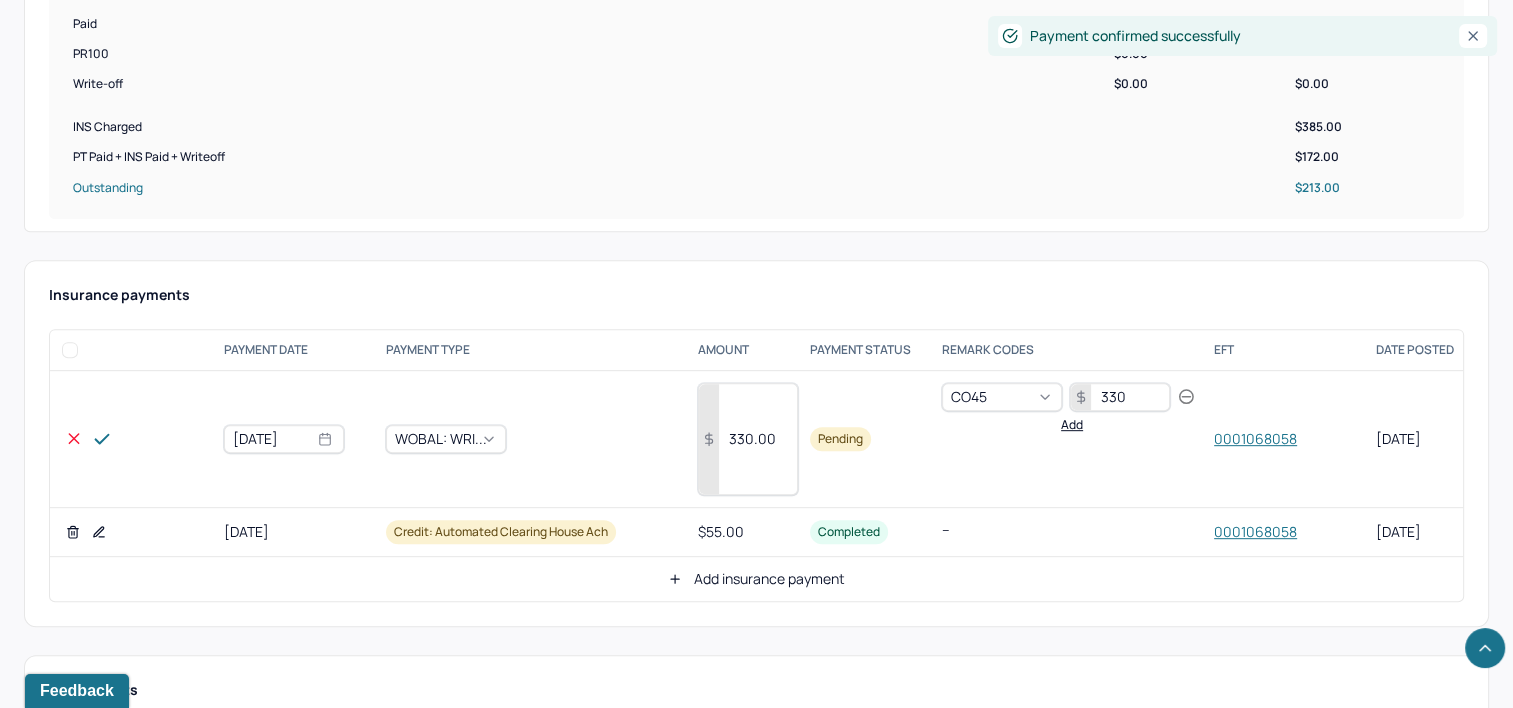click on "330.00" at bounding box center (748, 439) 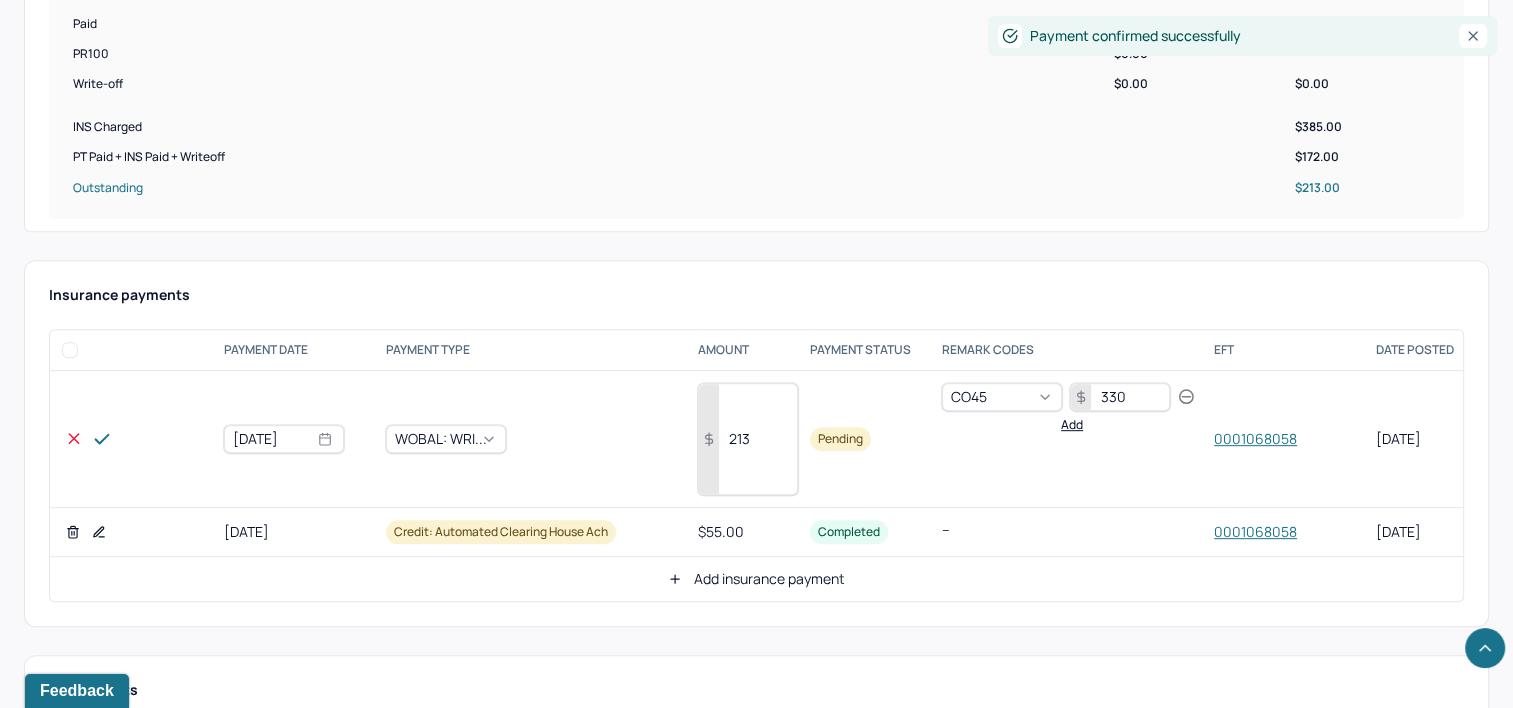type on "213" 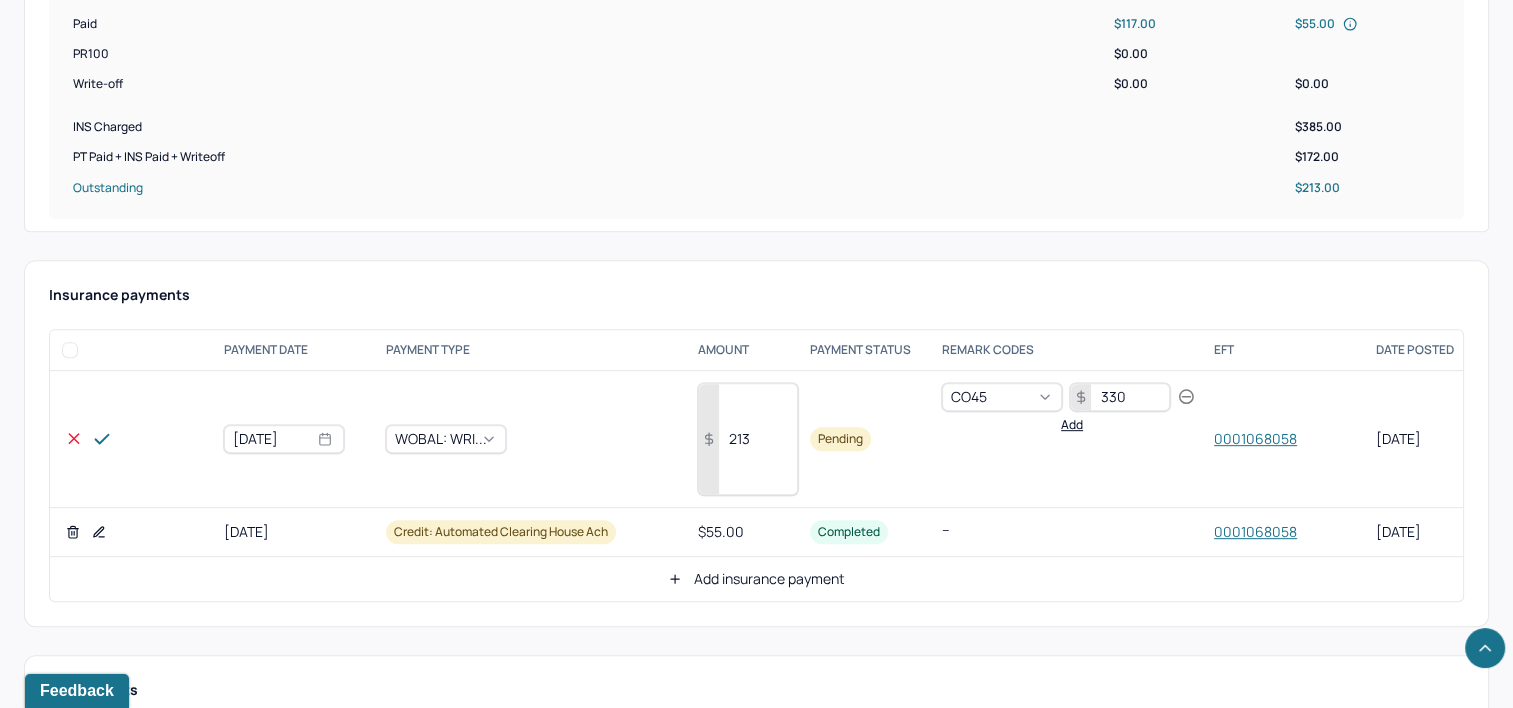 click 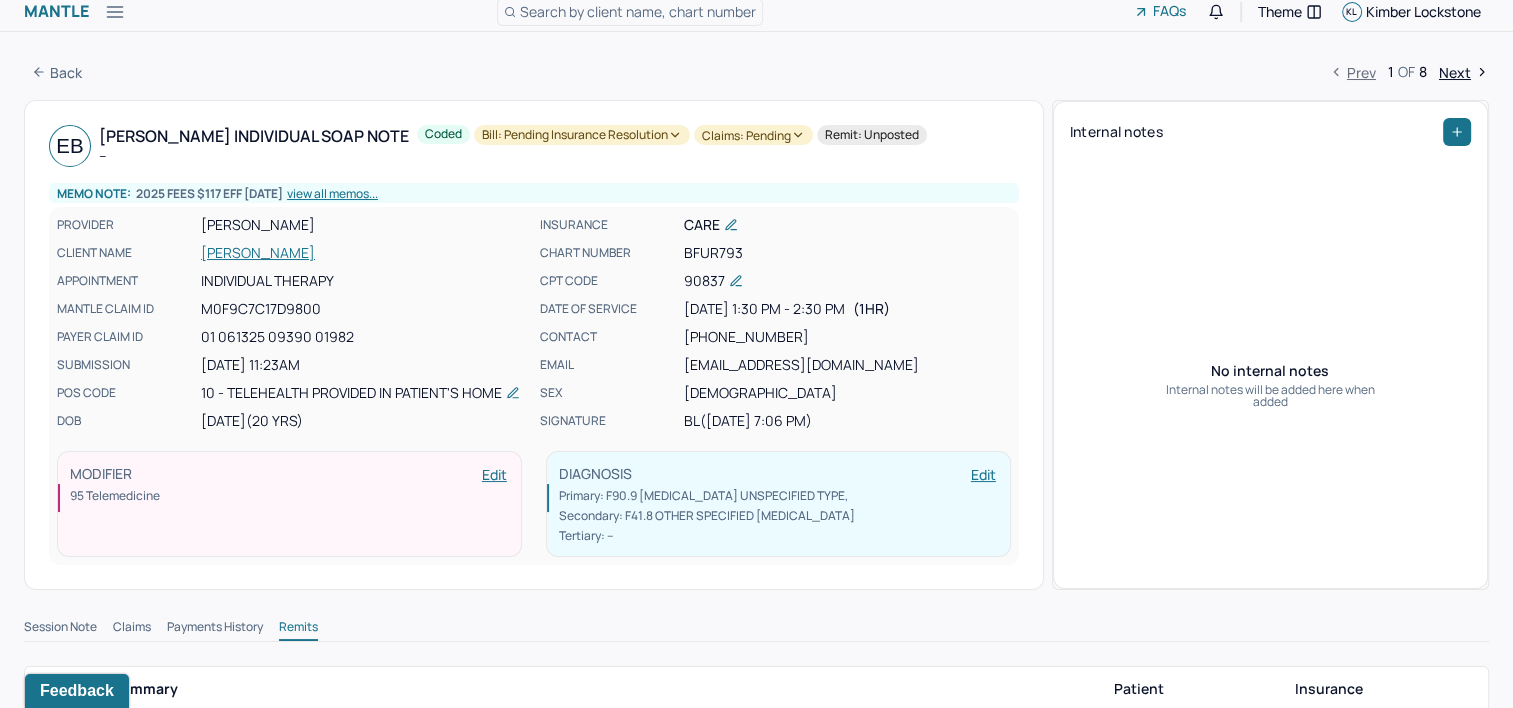 scroll, scrollTop: 0, scrollLeft: 0, axis: both 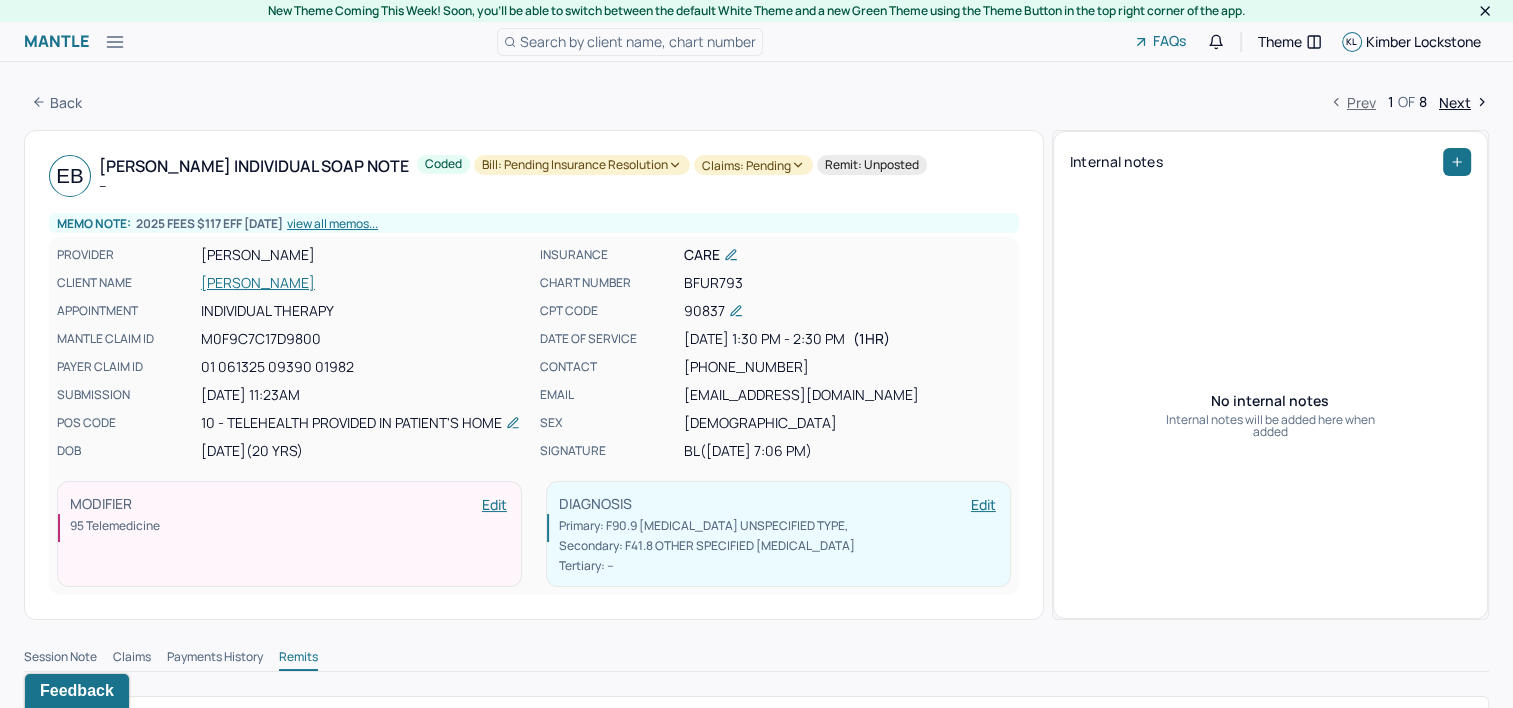click on "Bill: Pending Insurance Resolution" at bounding box center [582, 165] 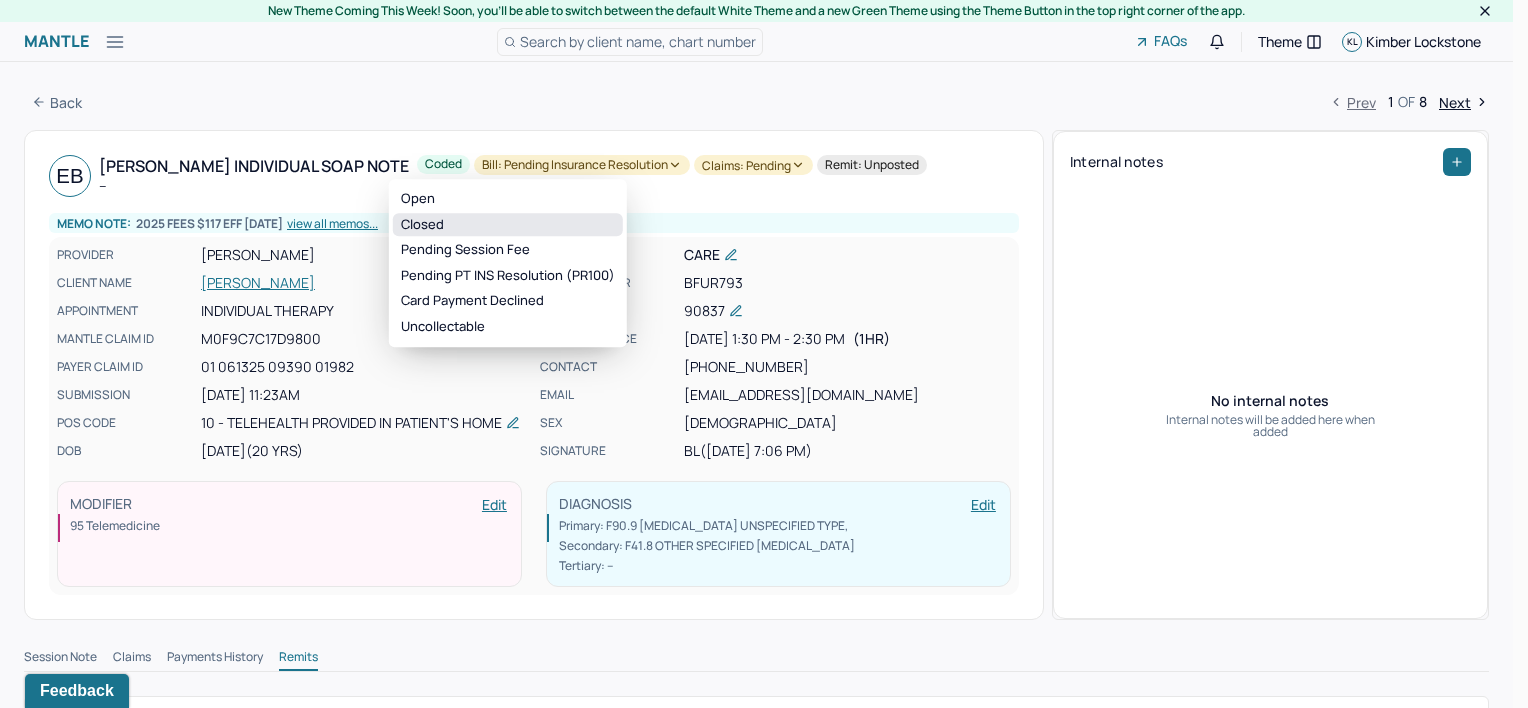 click on "Closed" at bounding box center [508, 225] 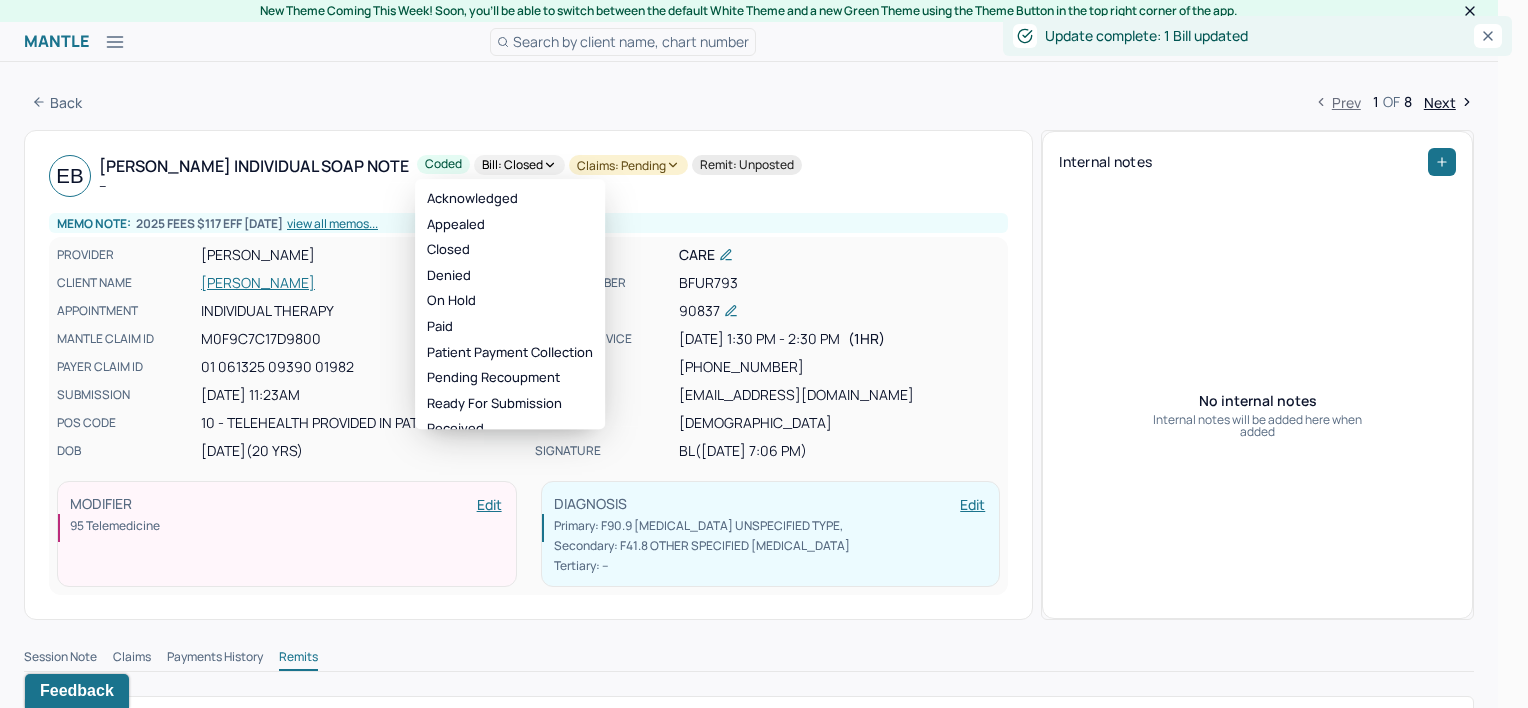 click on "Claims: pending" at bounding box center (628, 165) 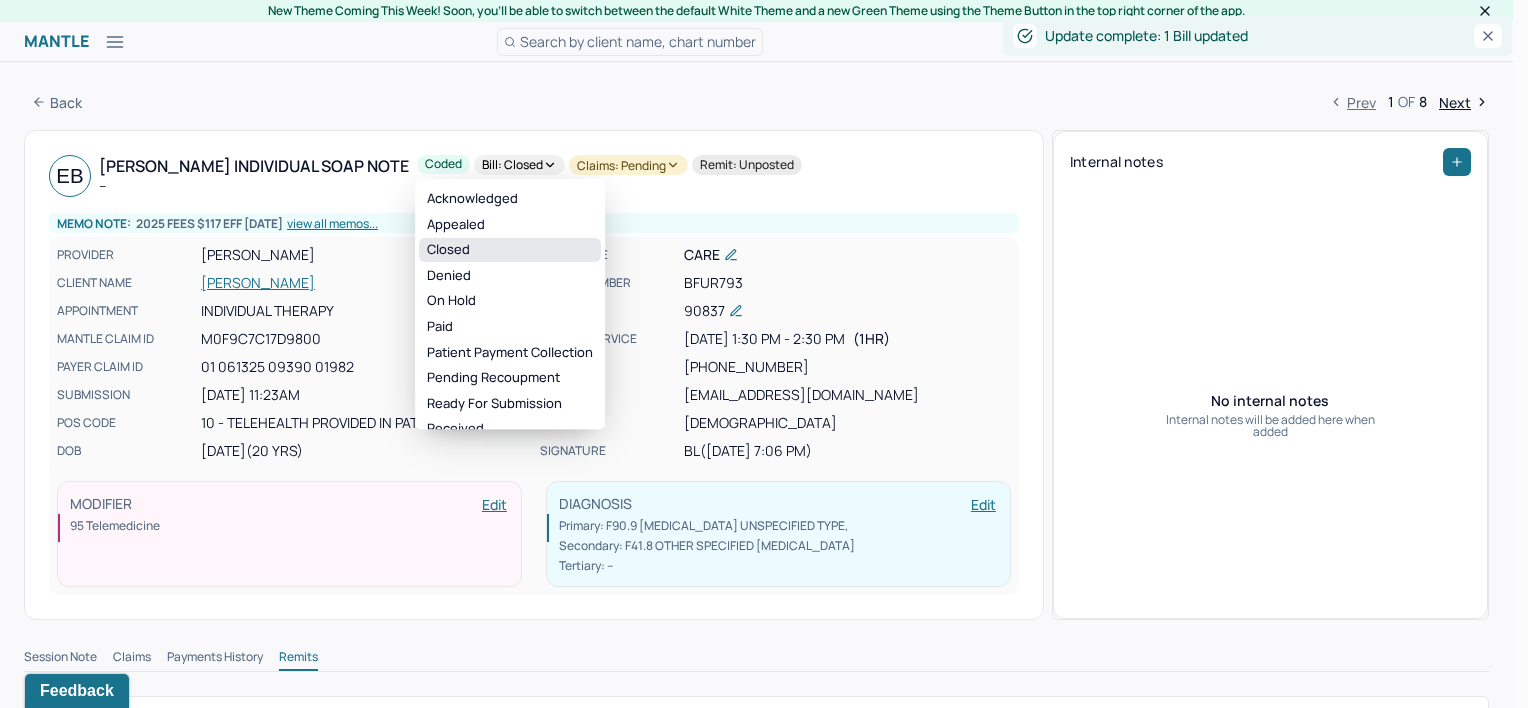 click on "Closed" at bounding box center (510, 250) 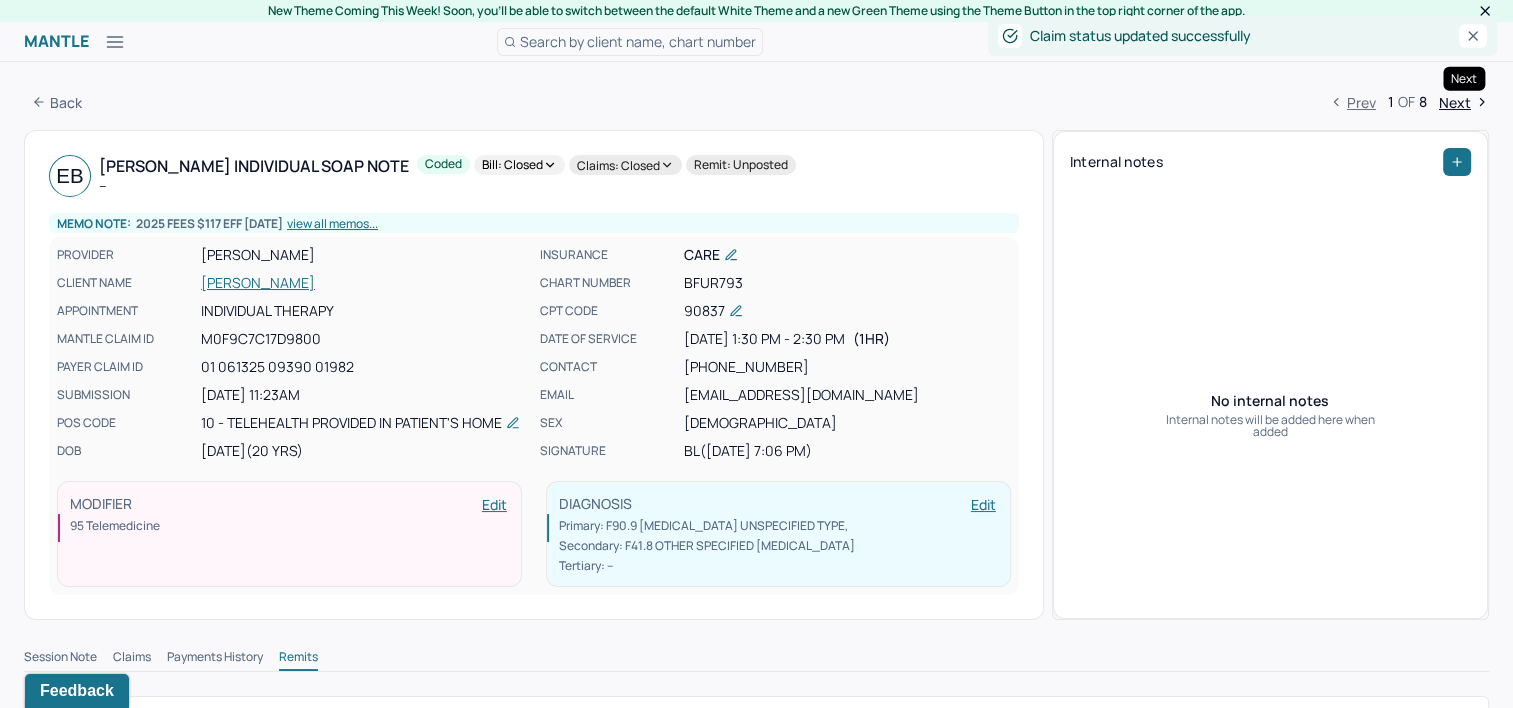 click on "Next" at bounding box center [1464, 102] 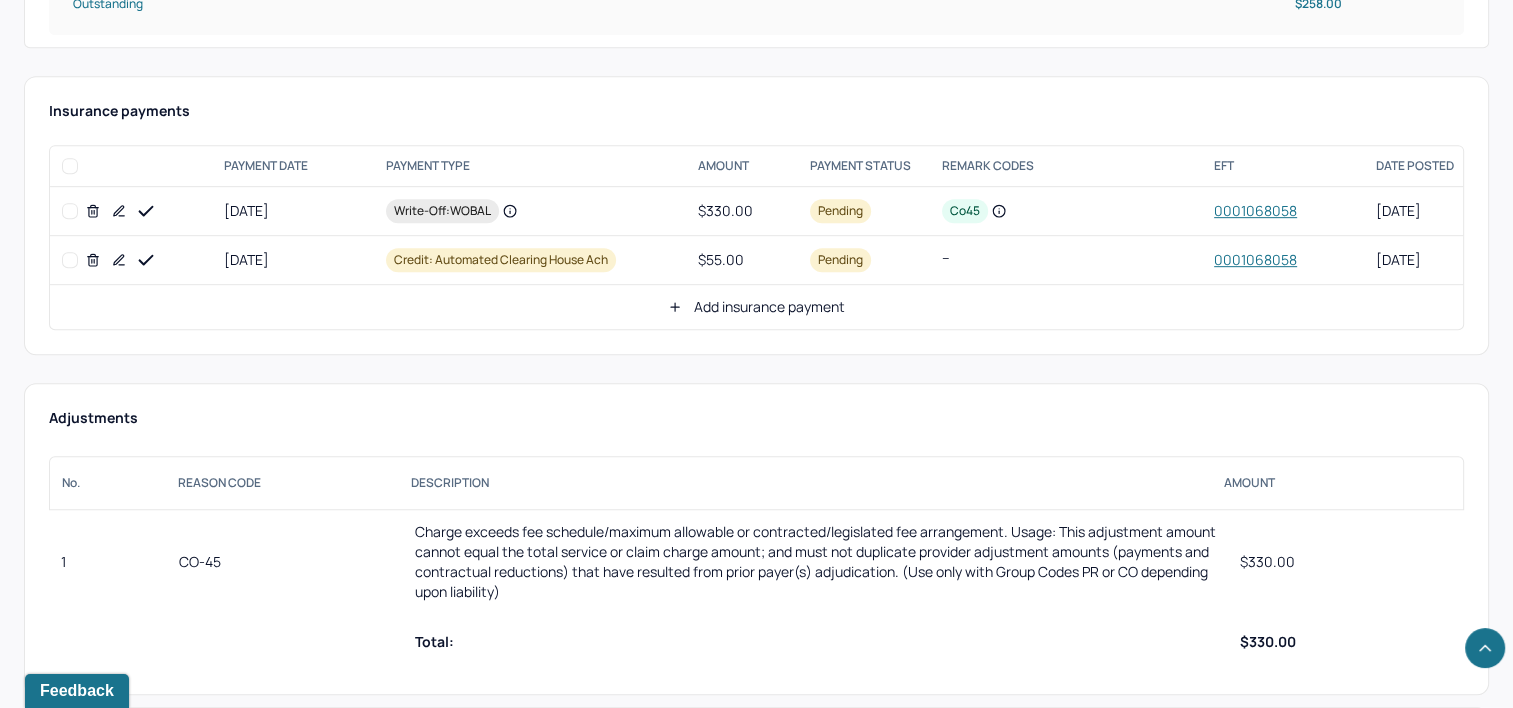 scroll, scrollTop: 1000, scrollLeft: 0, axis: vertical 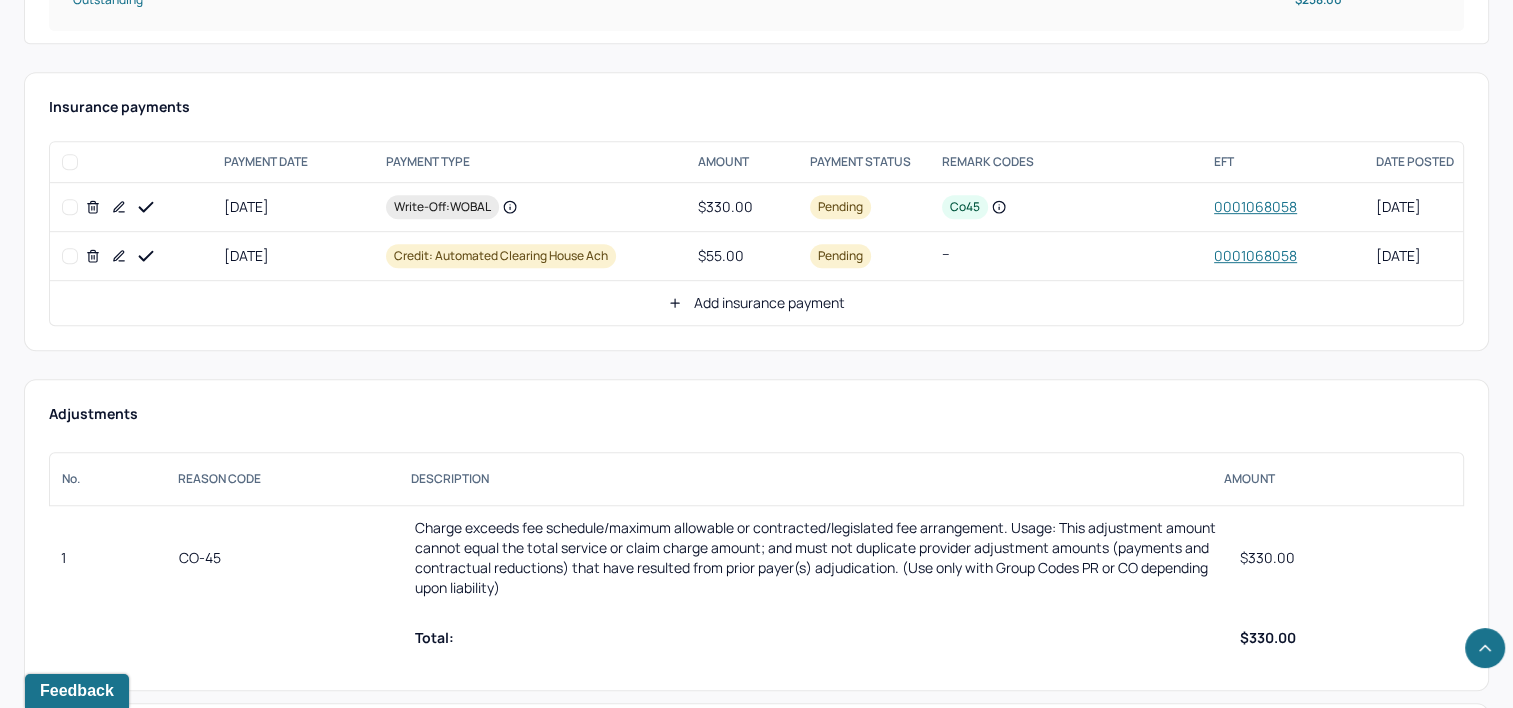 click 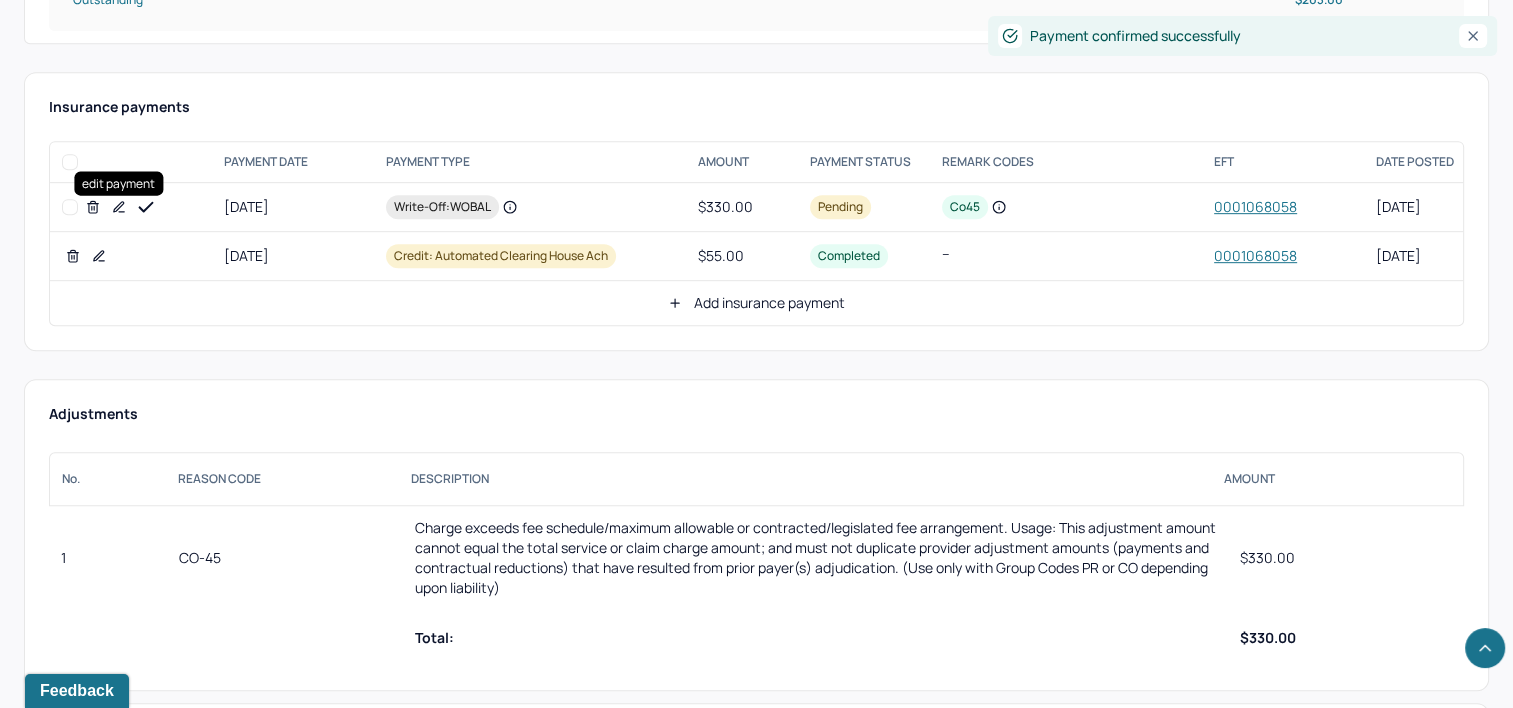 click 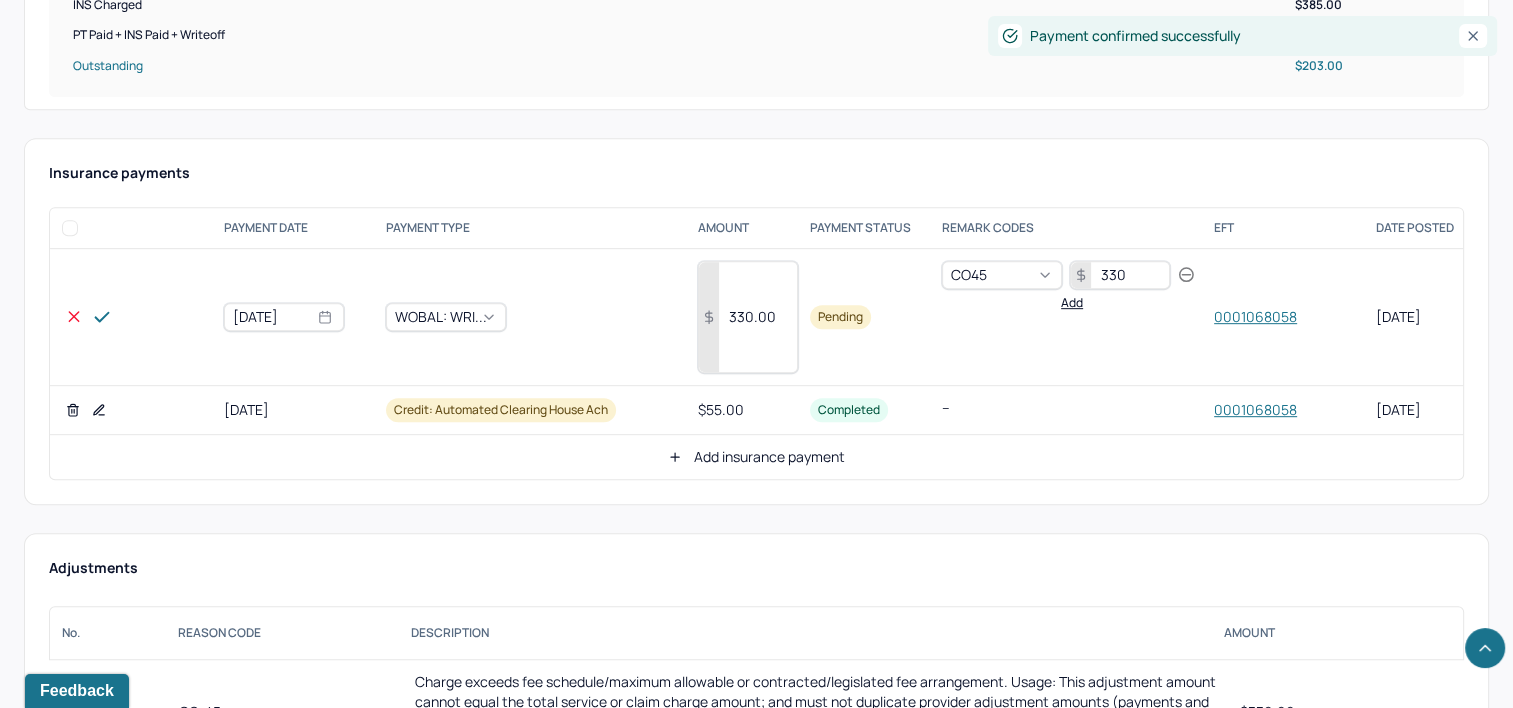 scroll, scrollTop: 900, scrollLeft: 0, axis: vertical 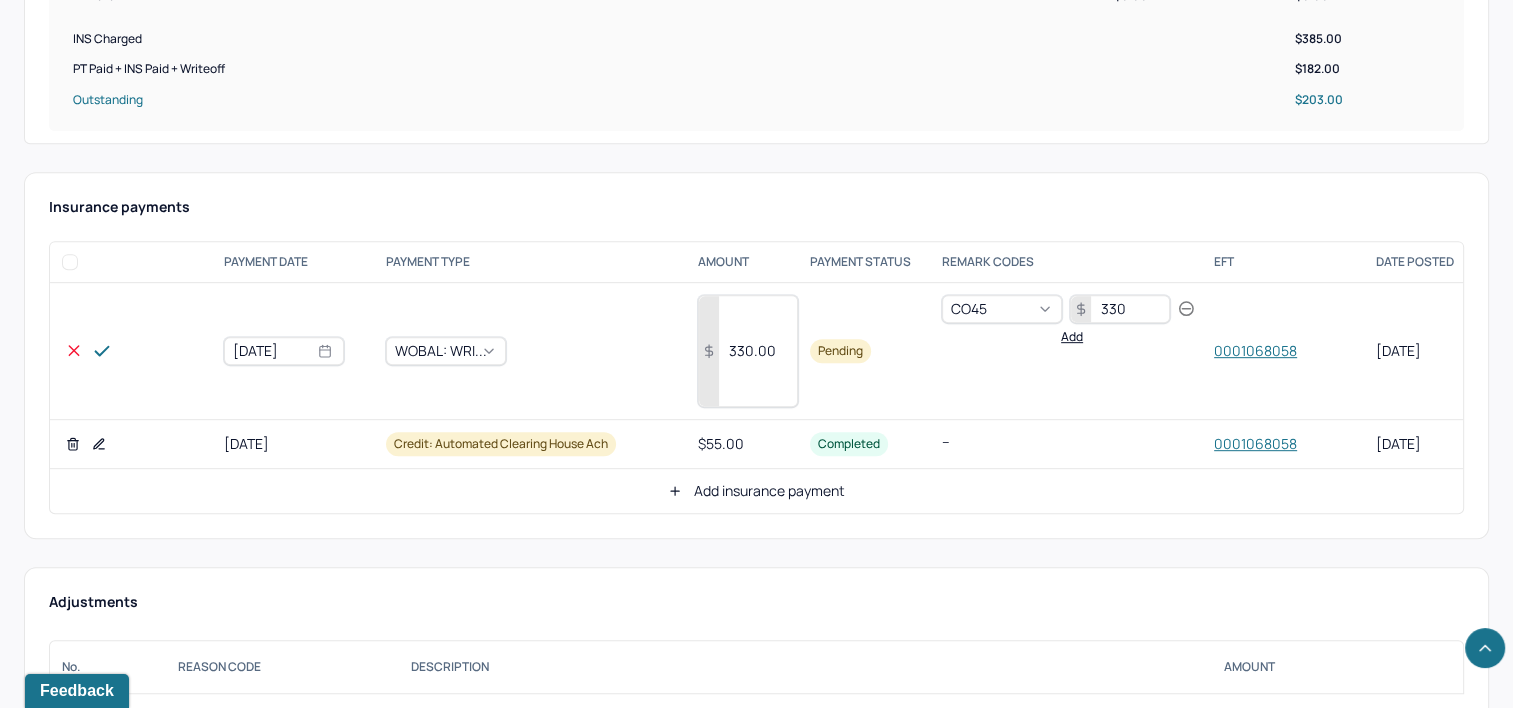 click on "330.00" at bounding box center (748, 351) 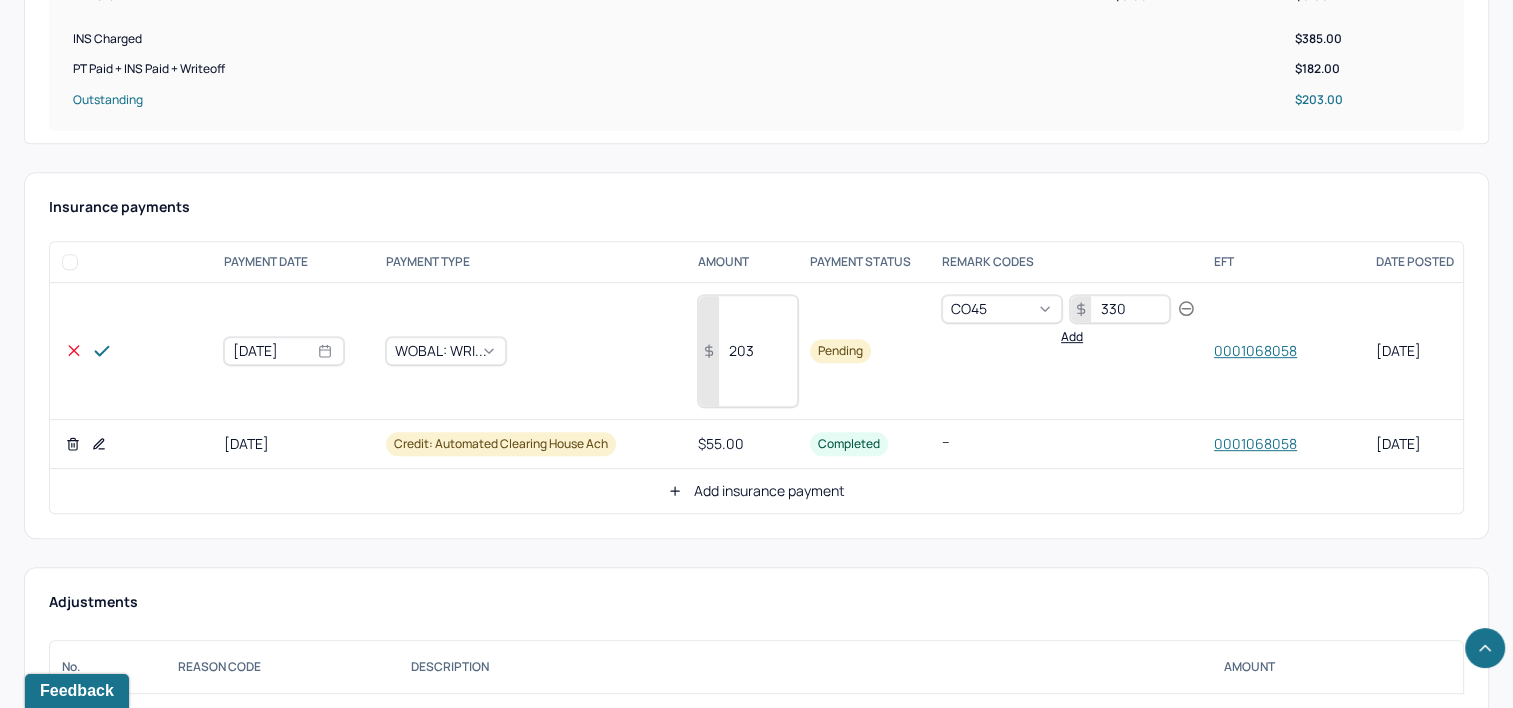 type on "203" 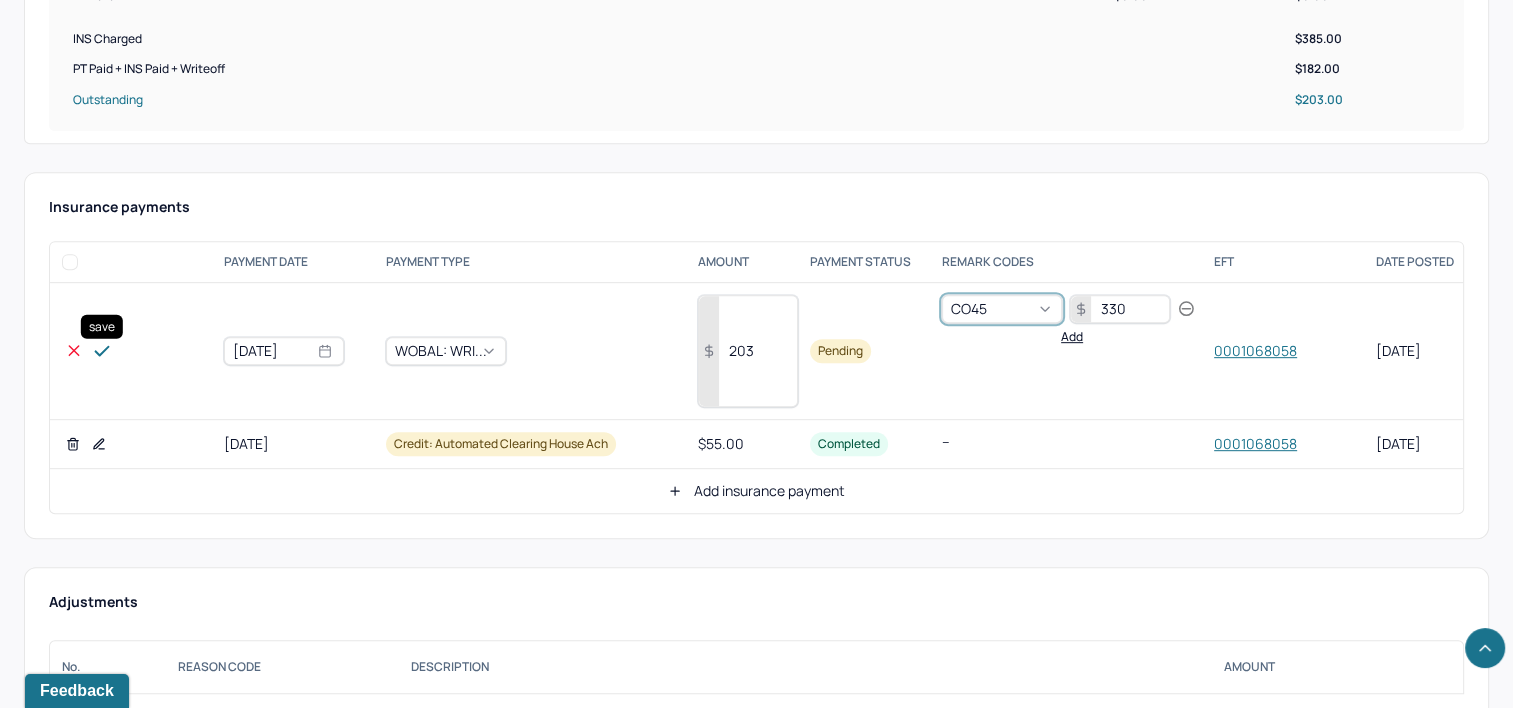 click 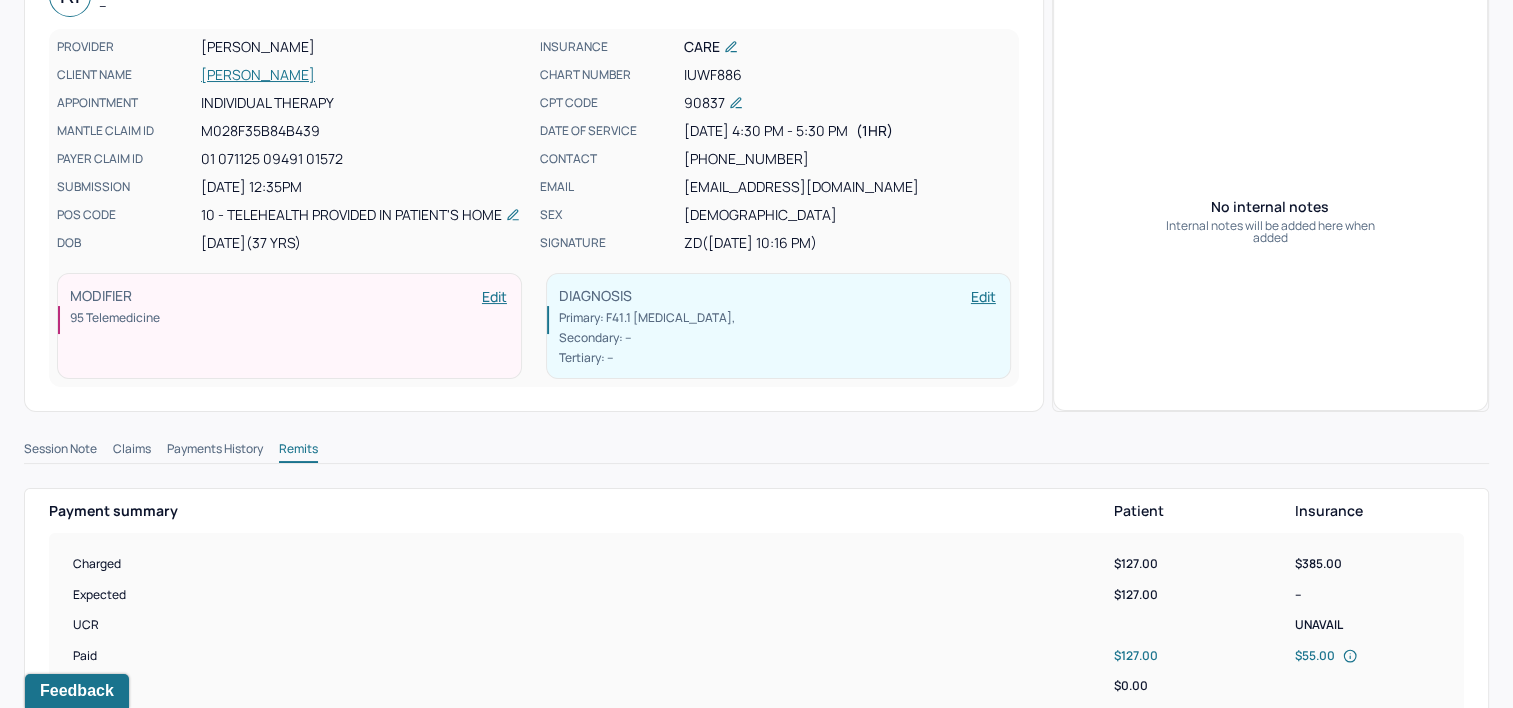 scroll, scrollTop: 0, scrollLeft: 0, axis: both 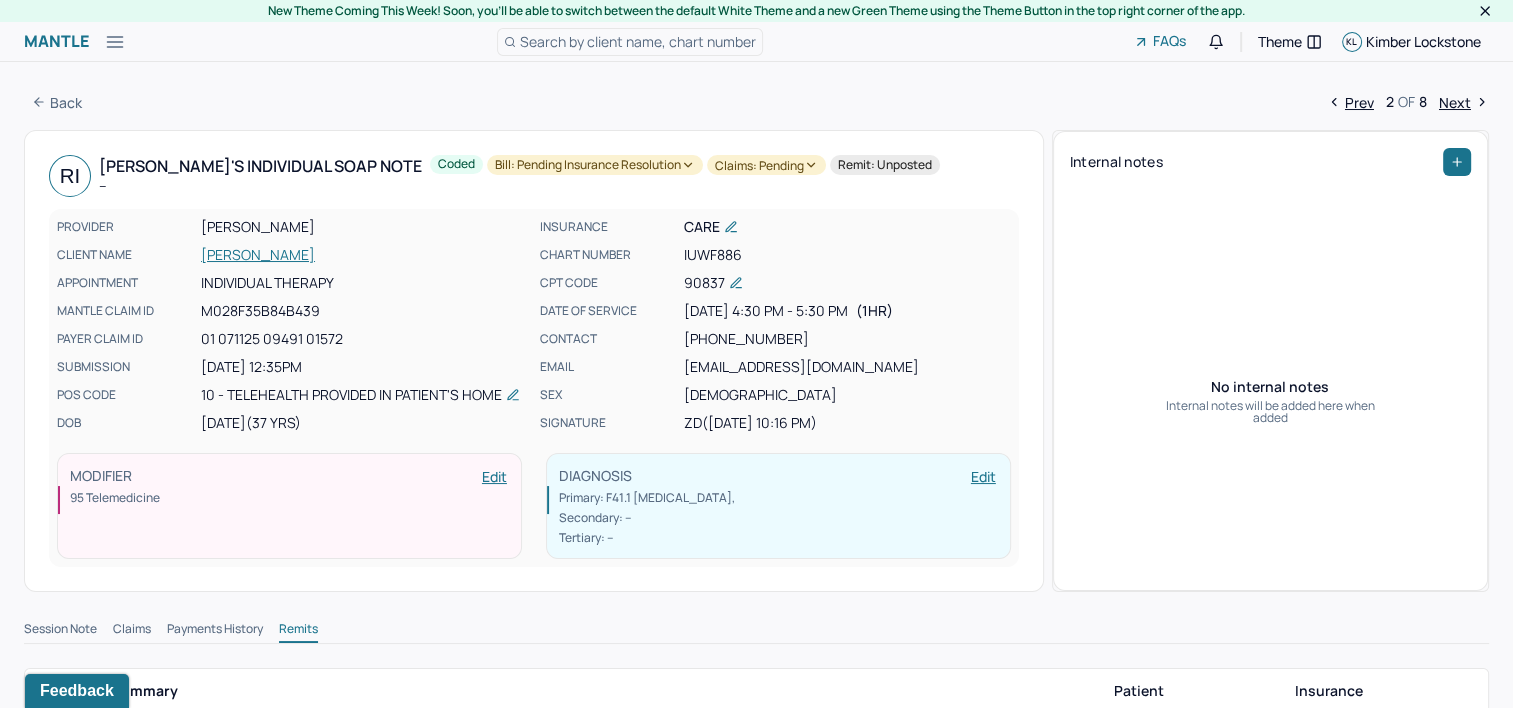 click on "Bill: Pending Insurance Resolution" at bounding box center [595, 165] 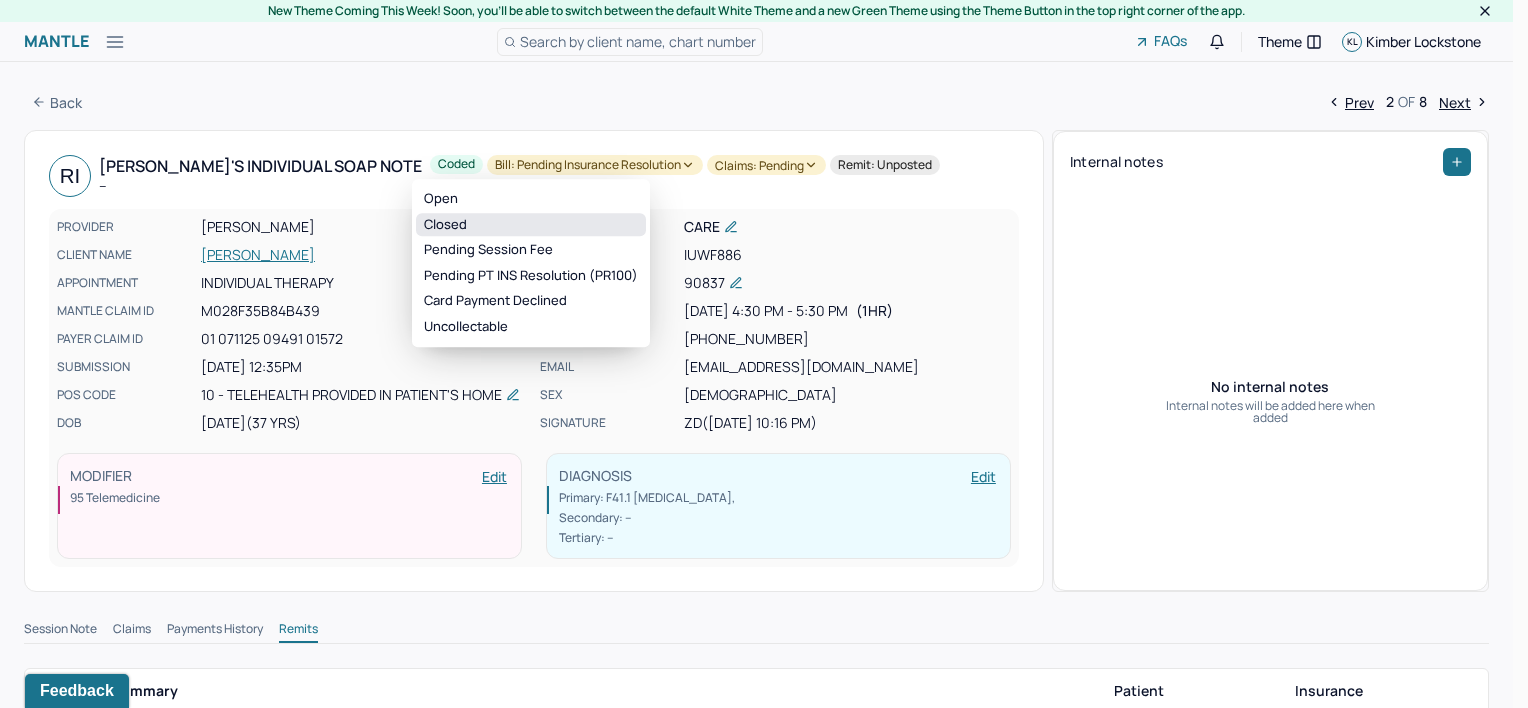 click on "Closed" at bounding box center (531, 225) 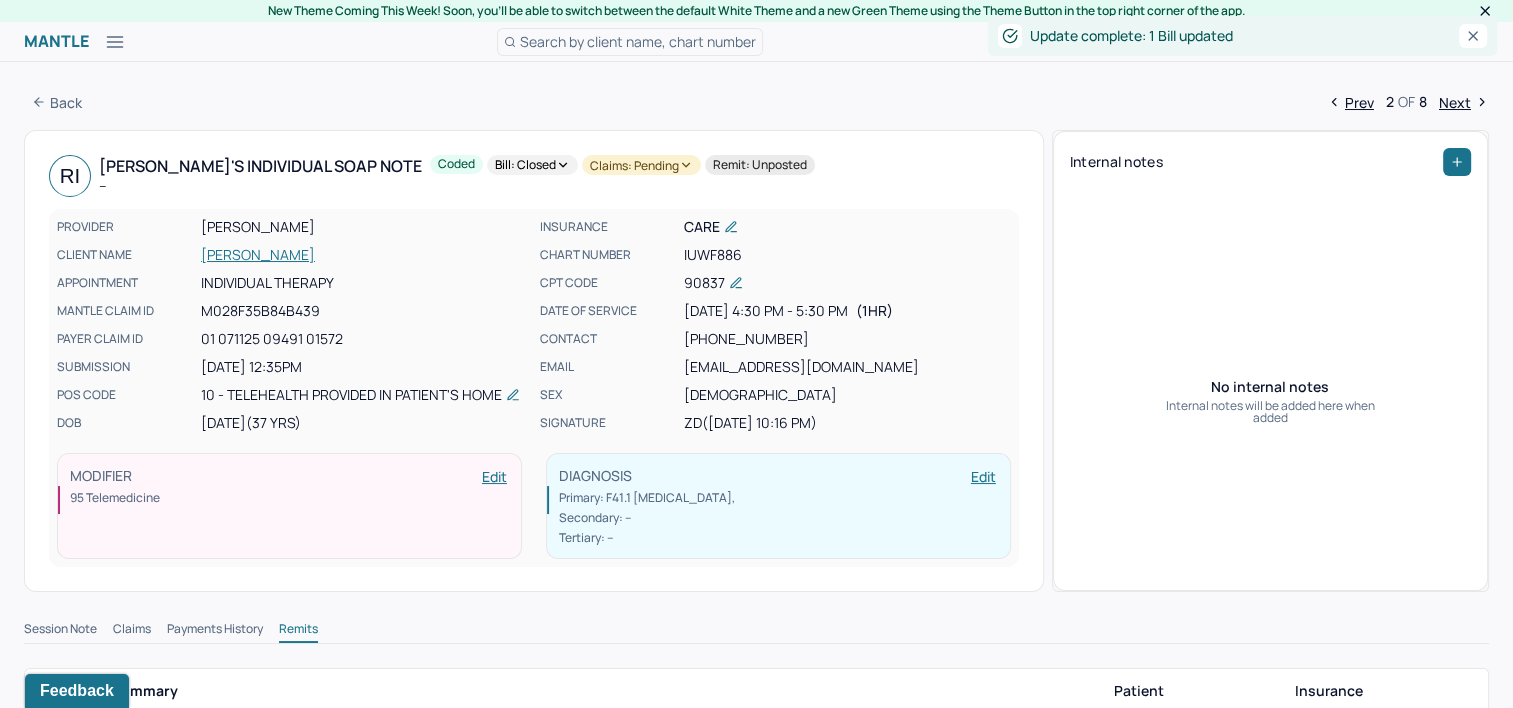 click on "Claims: pending" at bounding box center (641, 165) 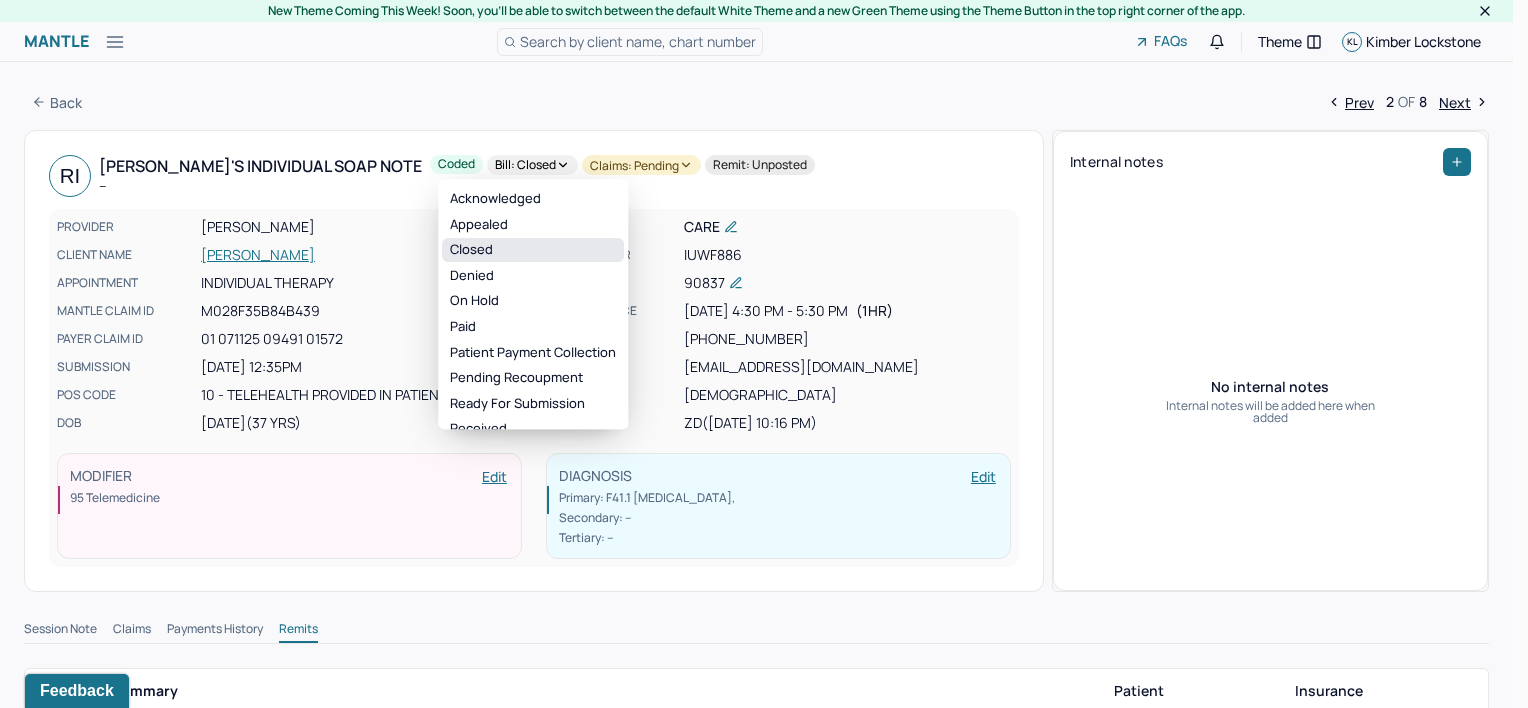 click on "Closed" at bounding box center [533, 250] 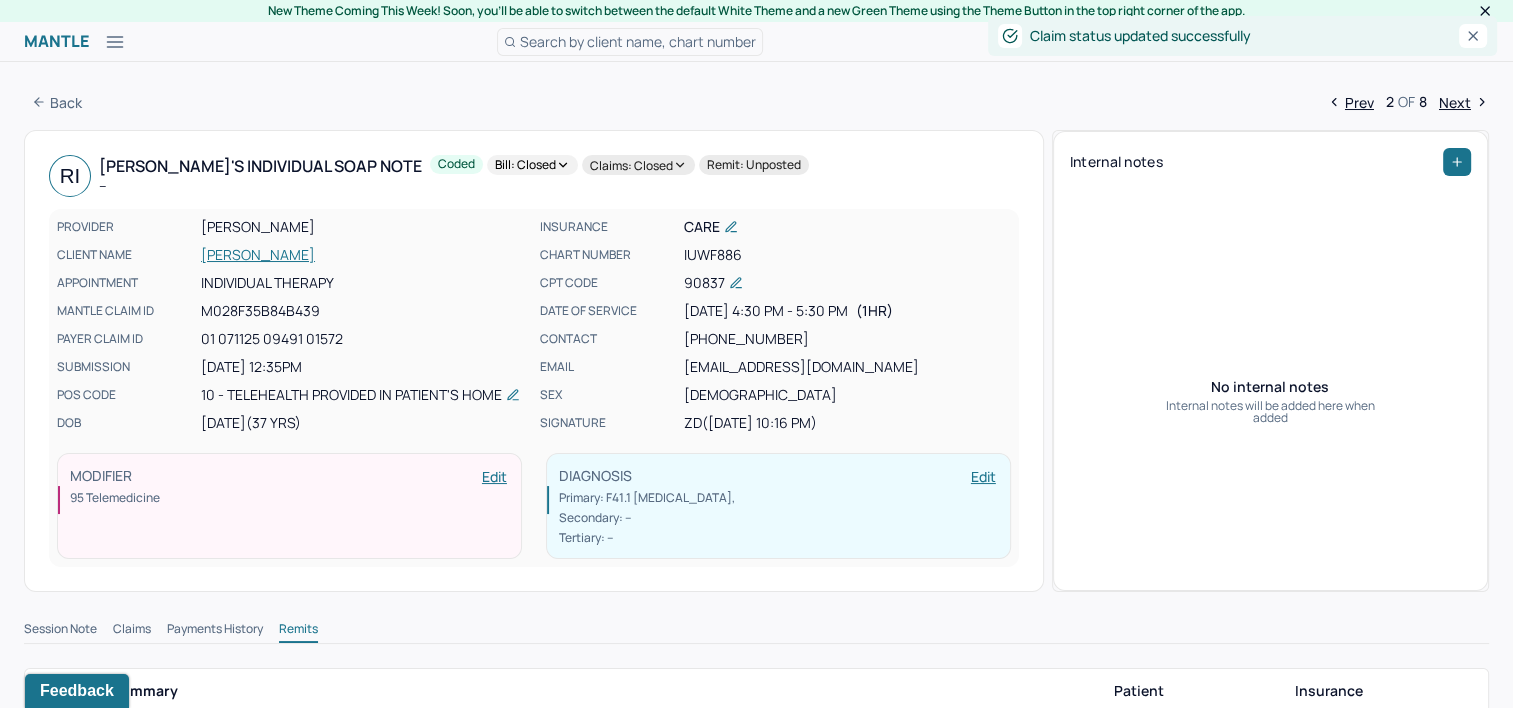 click on "Next" at bounding box center (1464, 102) 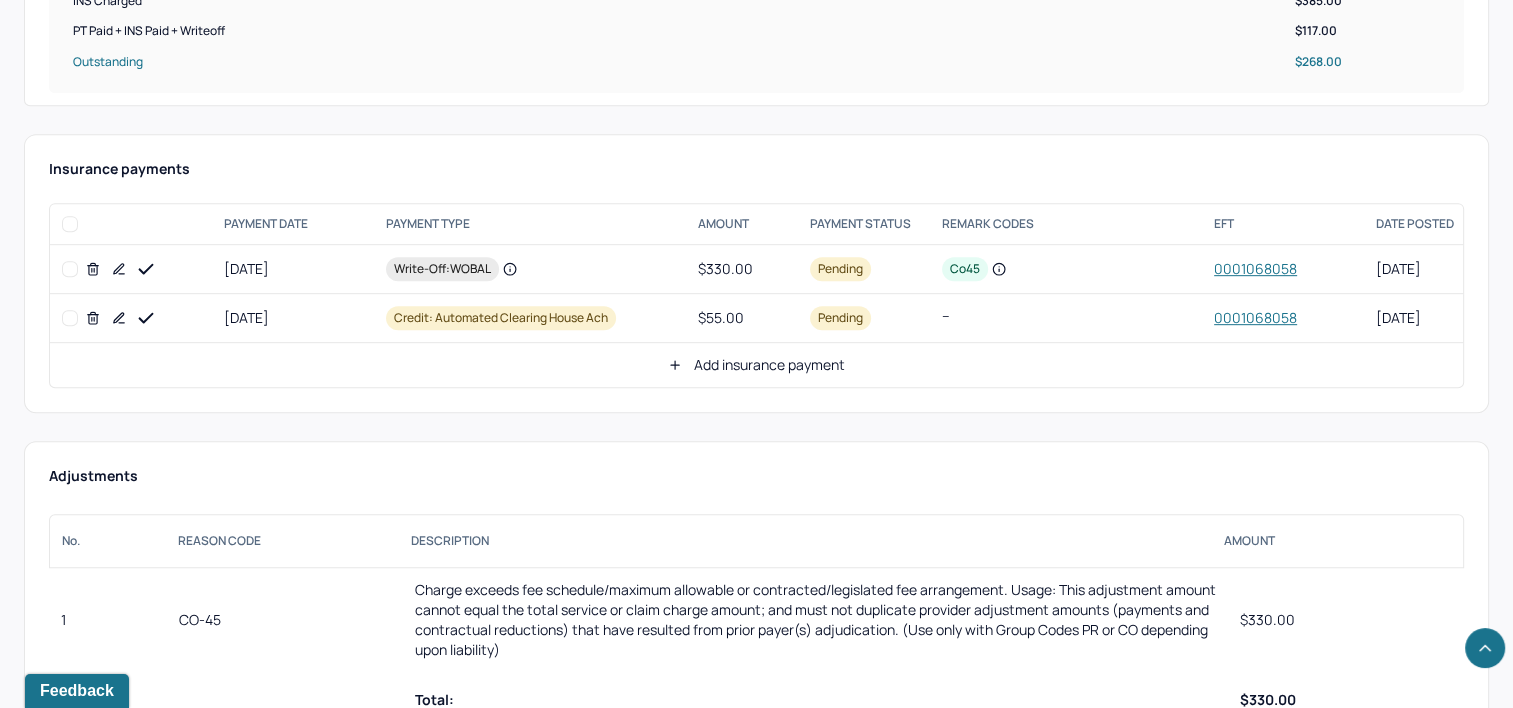 scroll, scrollTop: 1000, scrollLeft: 0, axis: vertical 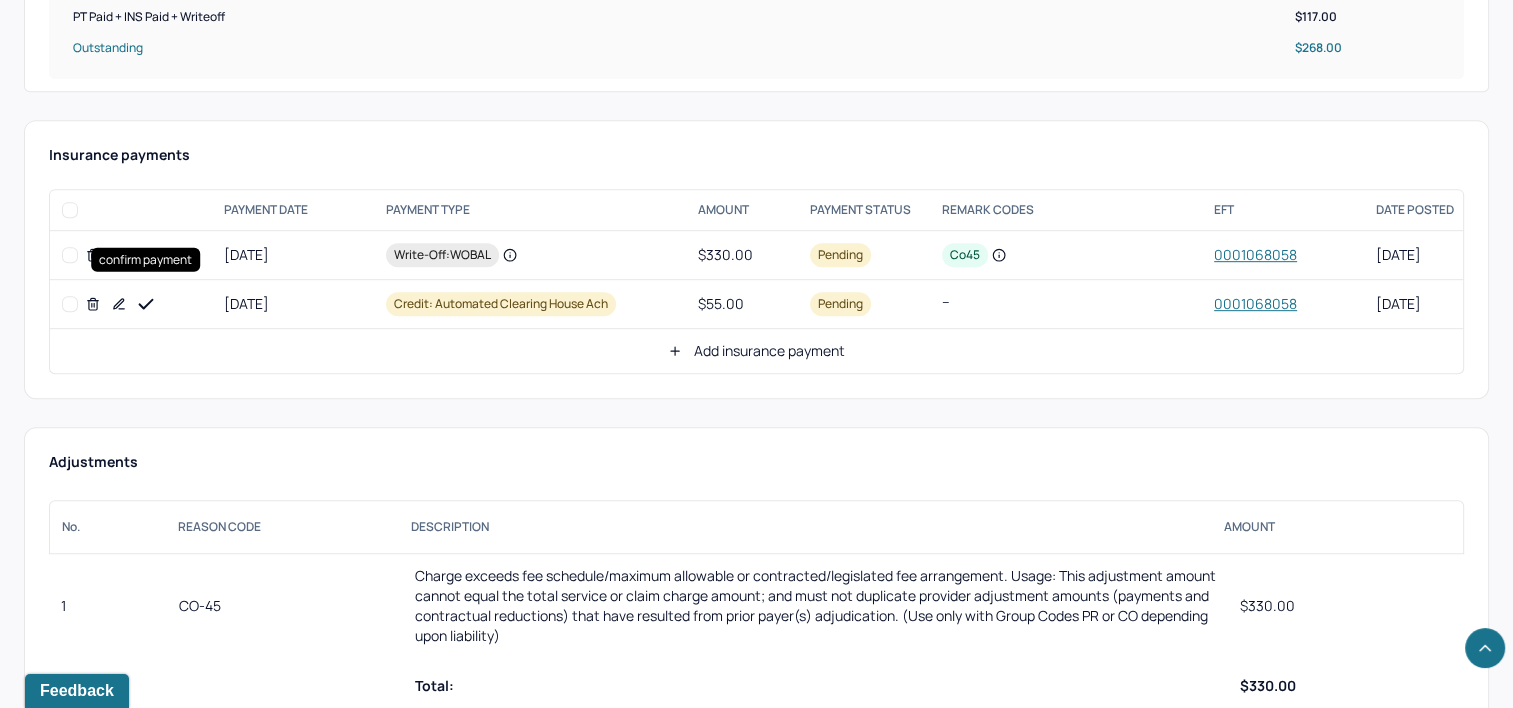click 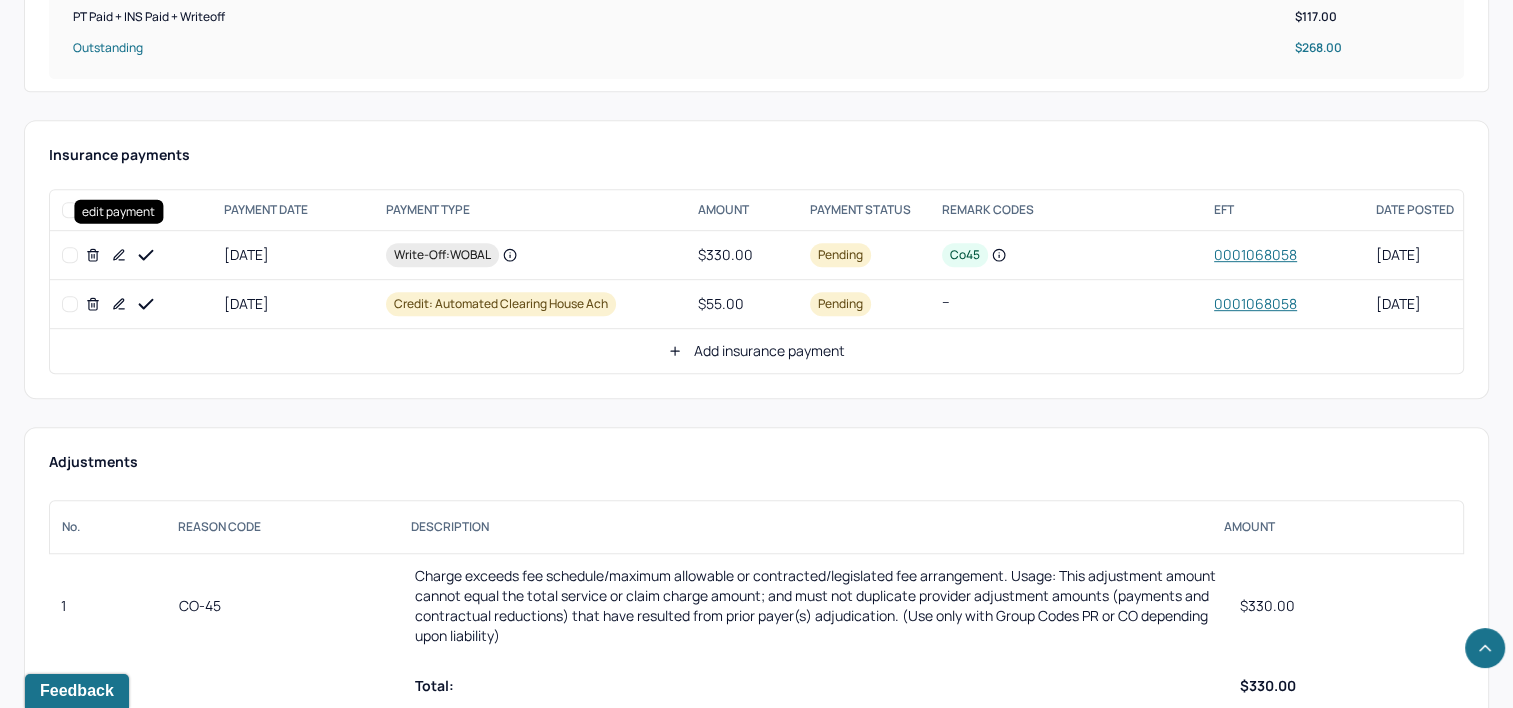 click 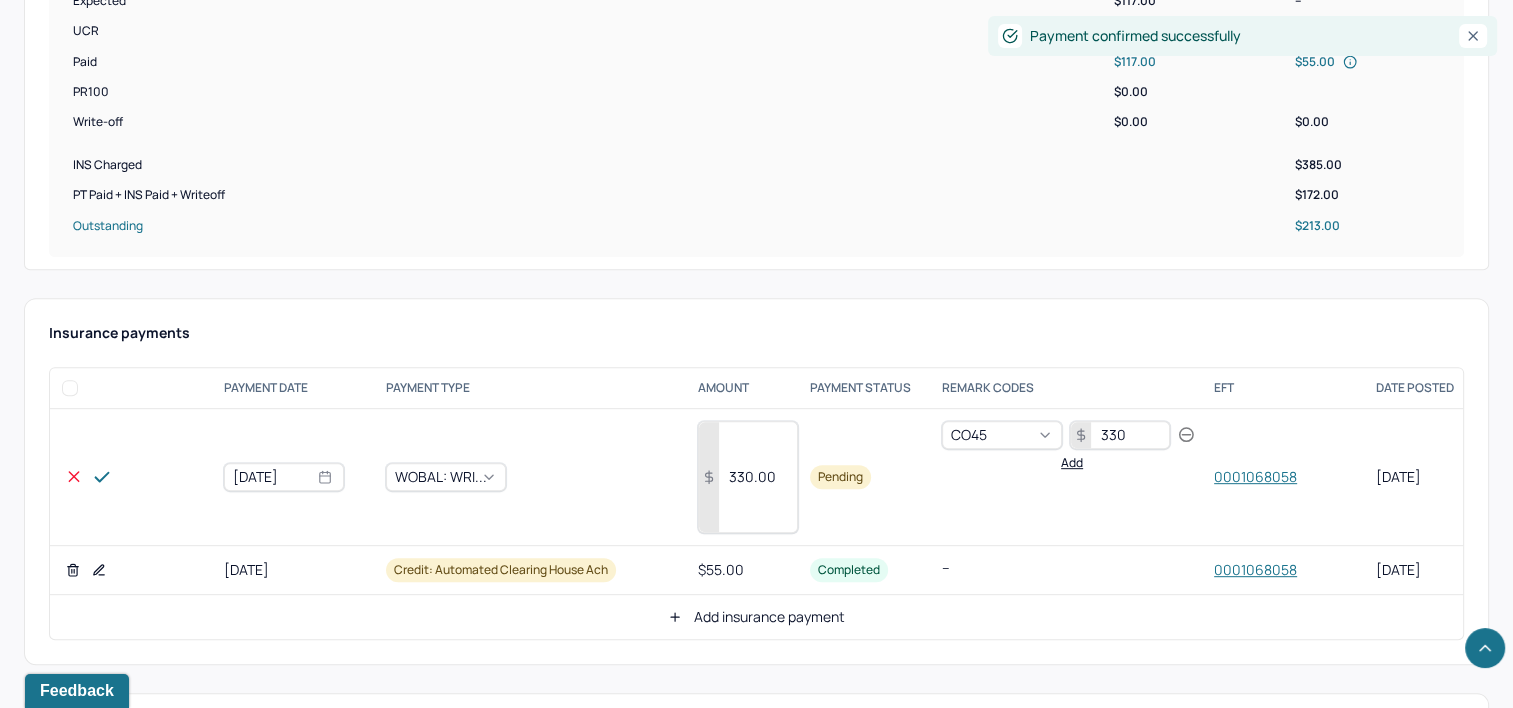 scroll, scrollTop: 800, scrollLeft: 0, axis: vertical 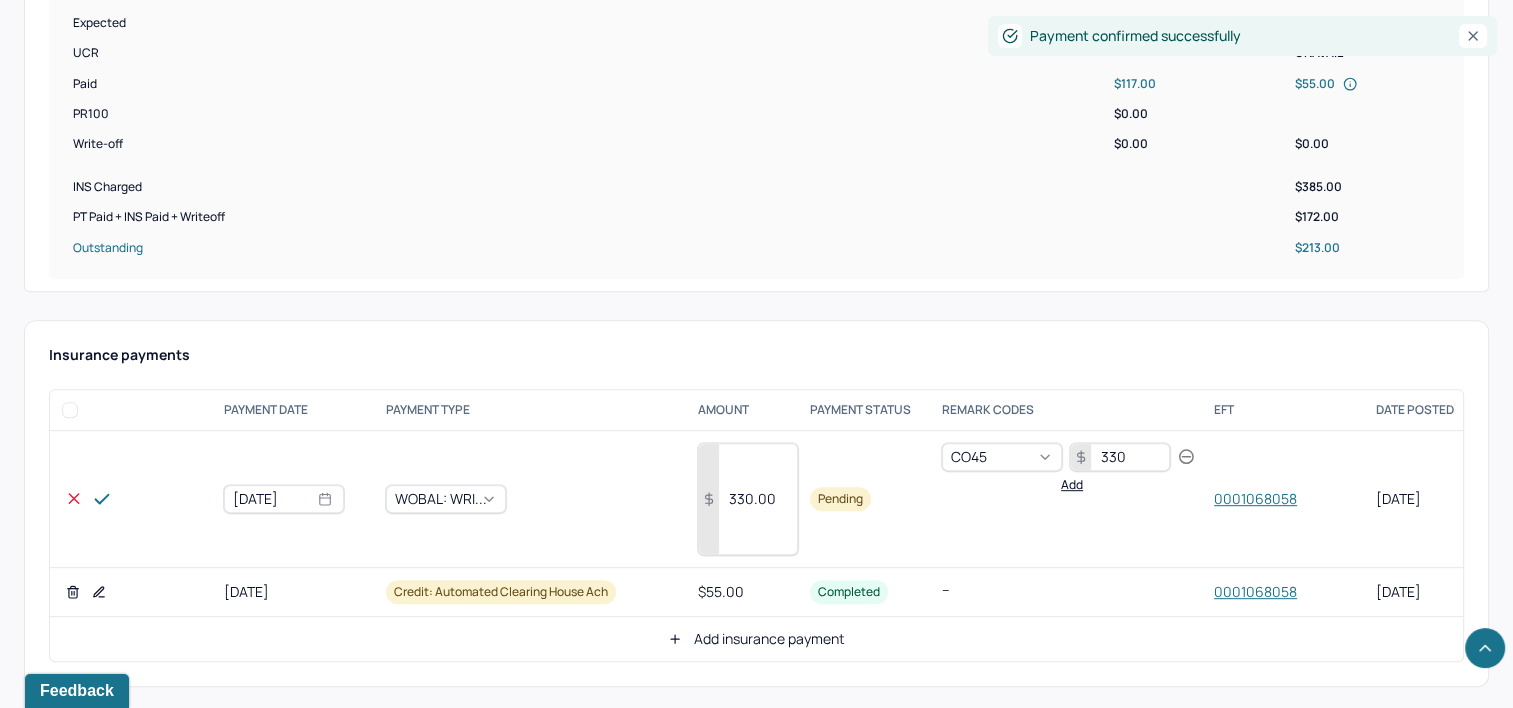 click on "330.00" at bounding box center (748, 499) 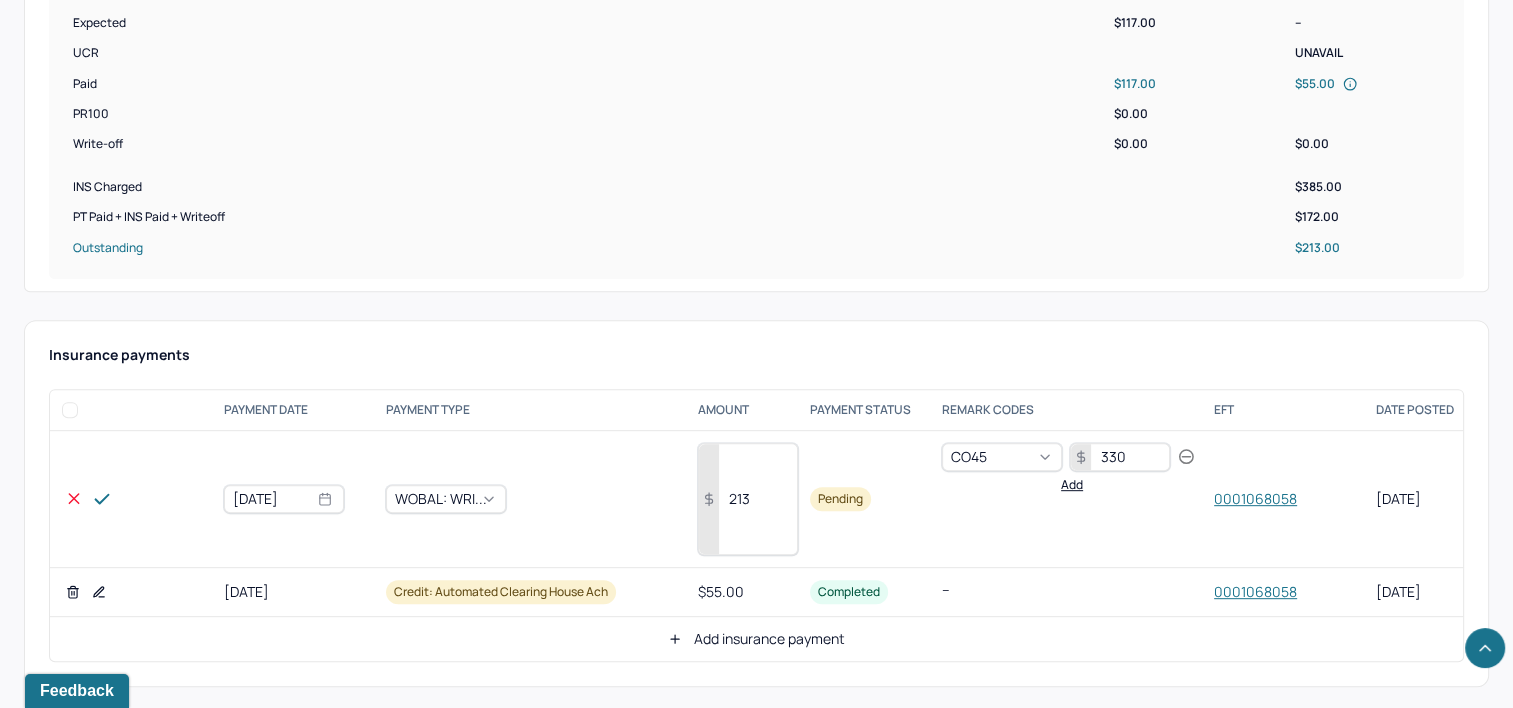 type on "213" 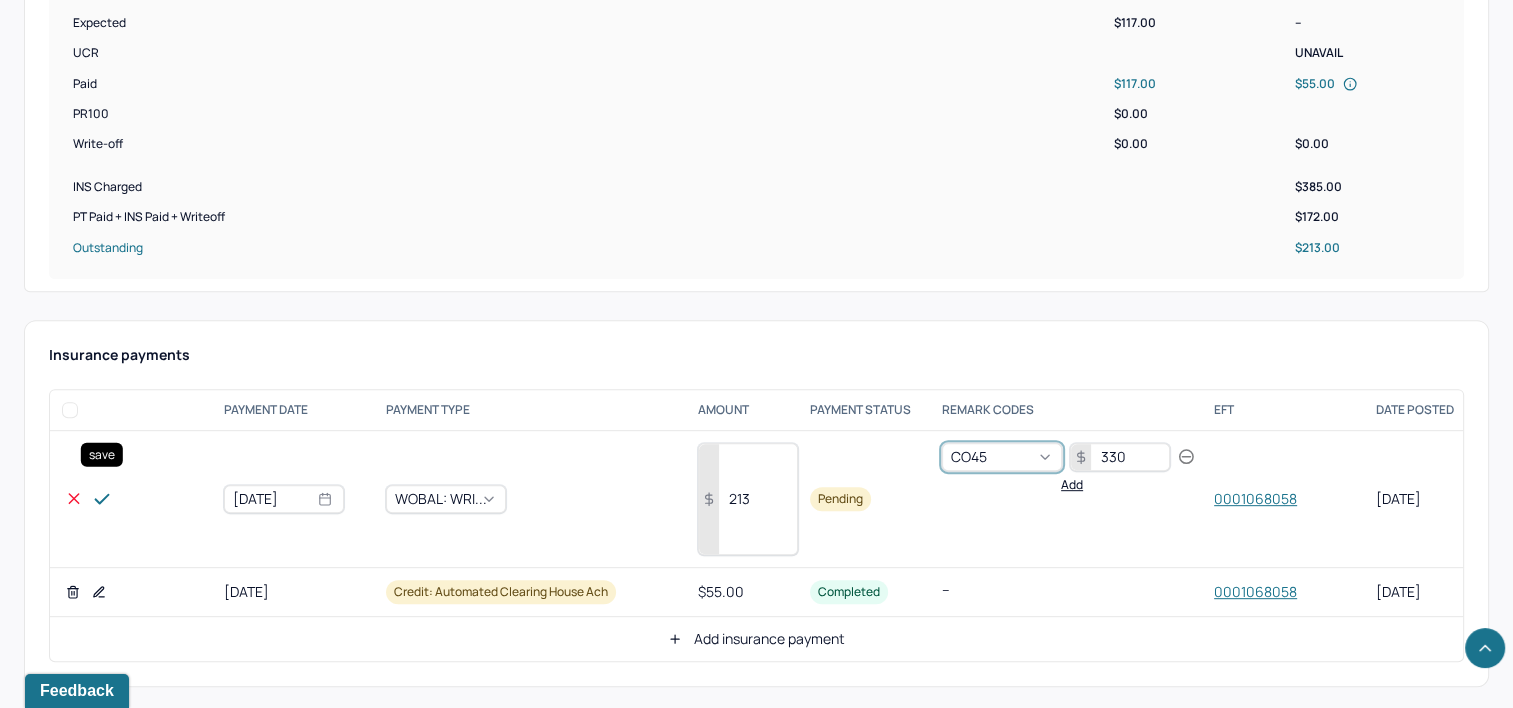 click 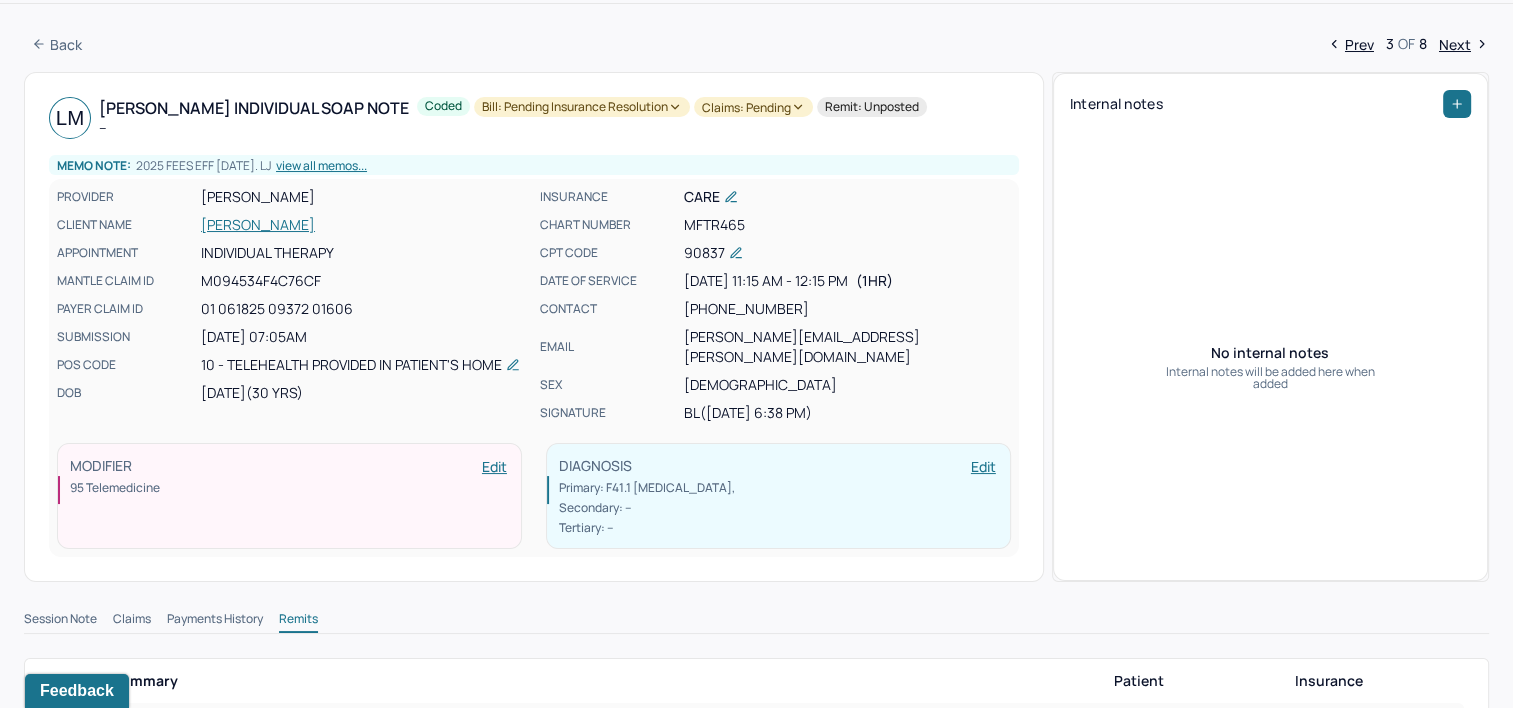 scroll, scrollTop: 0, scrollLeft: 0, axis: both 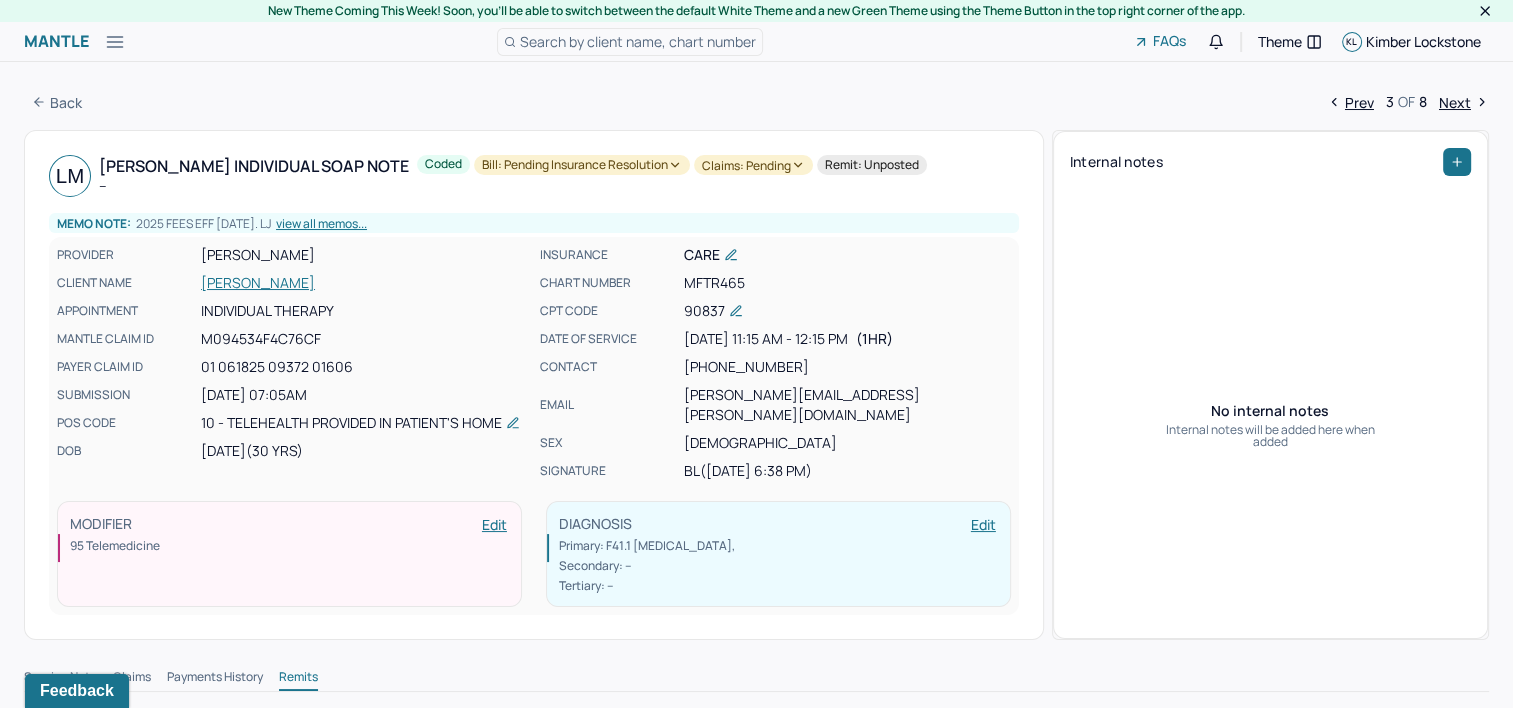 click on "Bill: Pending Insurance Resolution" at bounding box center [582, 165] 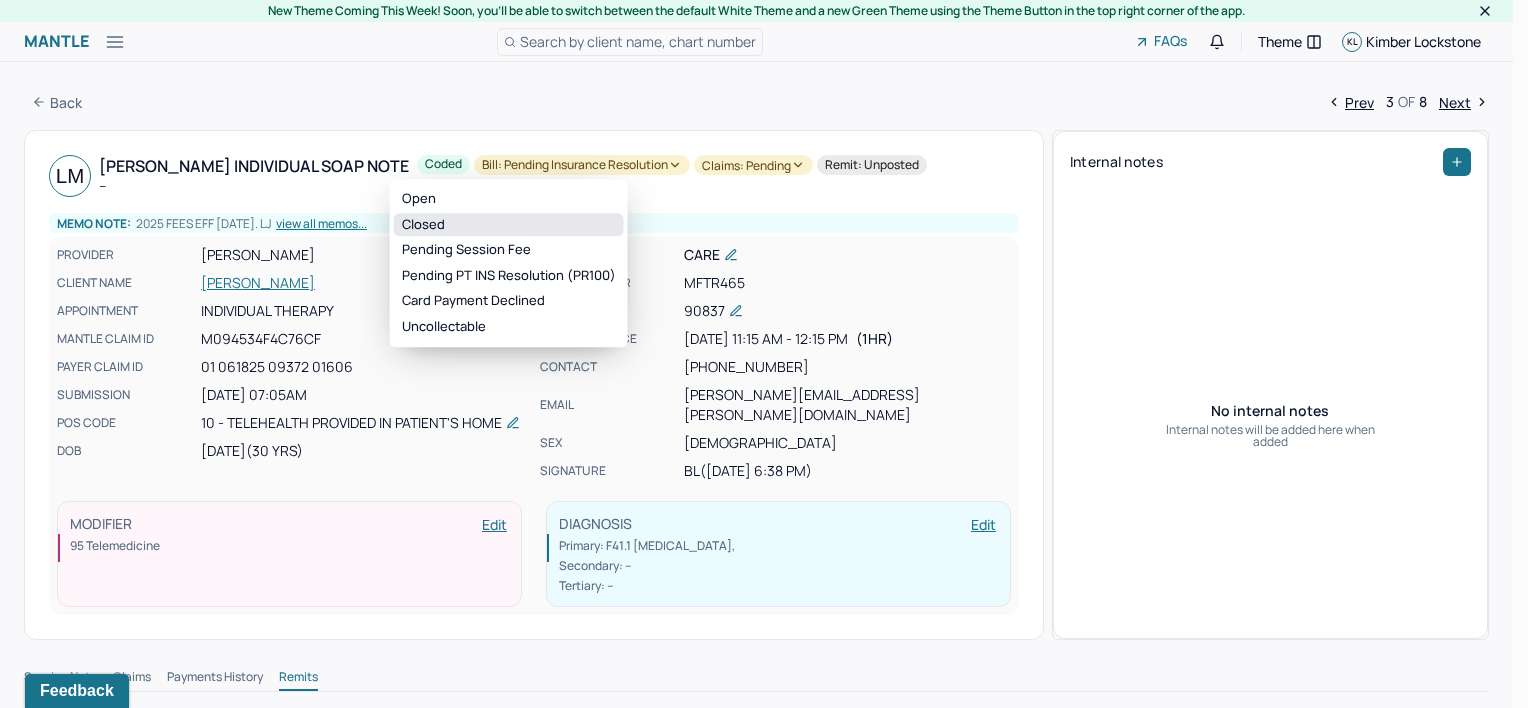 click on "Closed" at bounding box center [509, 225] 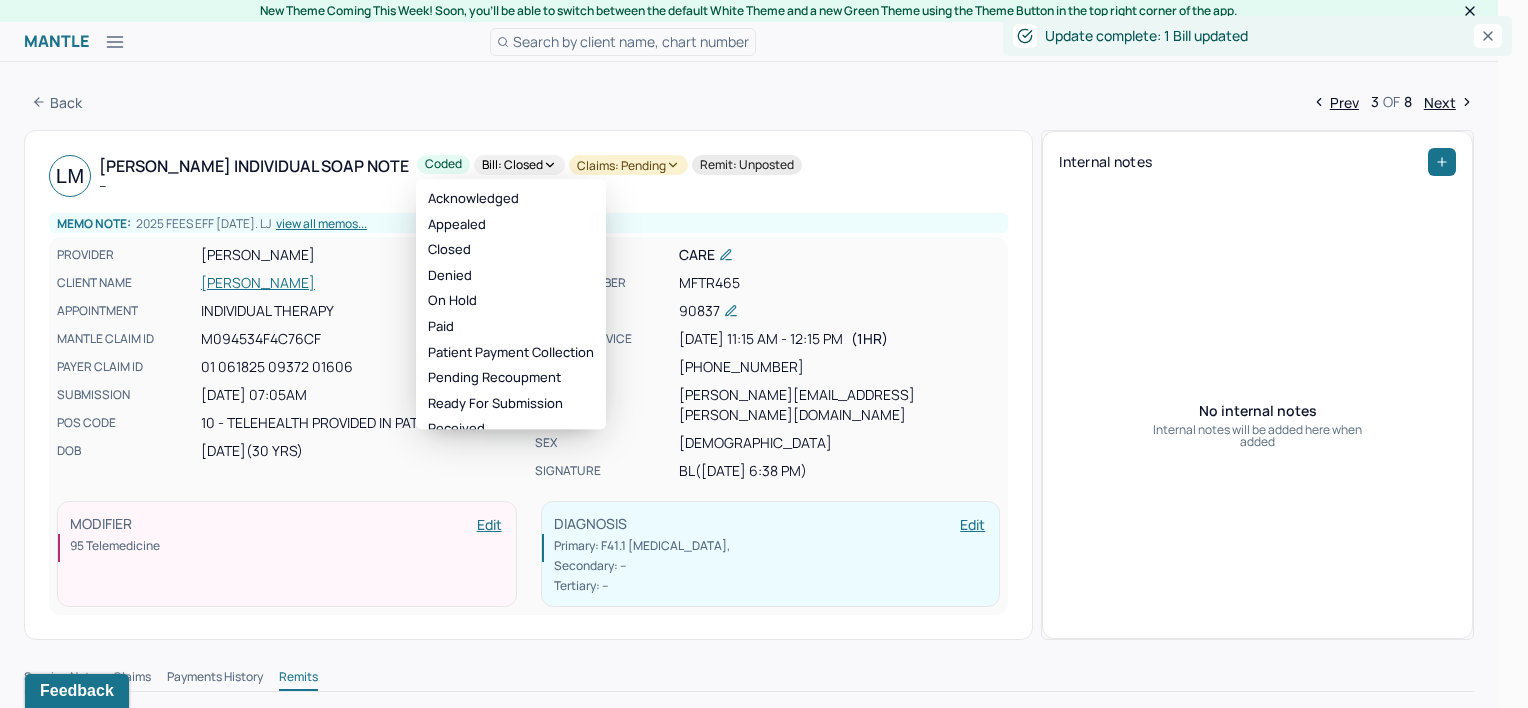 click on "Claims: pending" at bounding box center (628, 165) 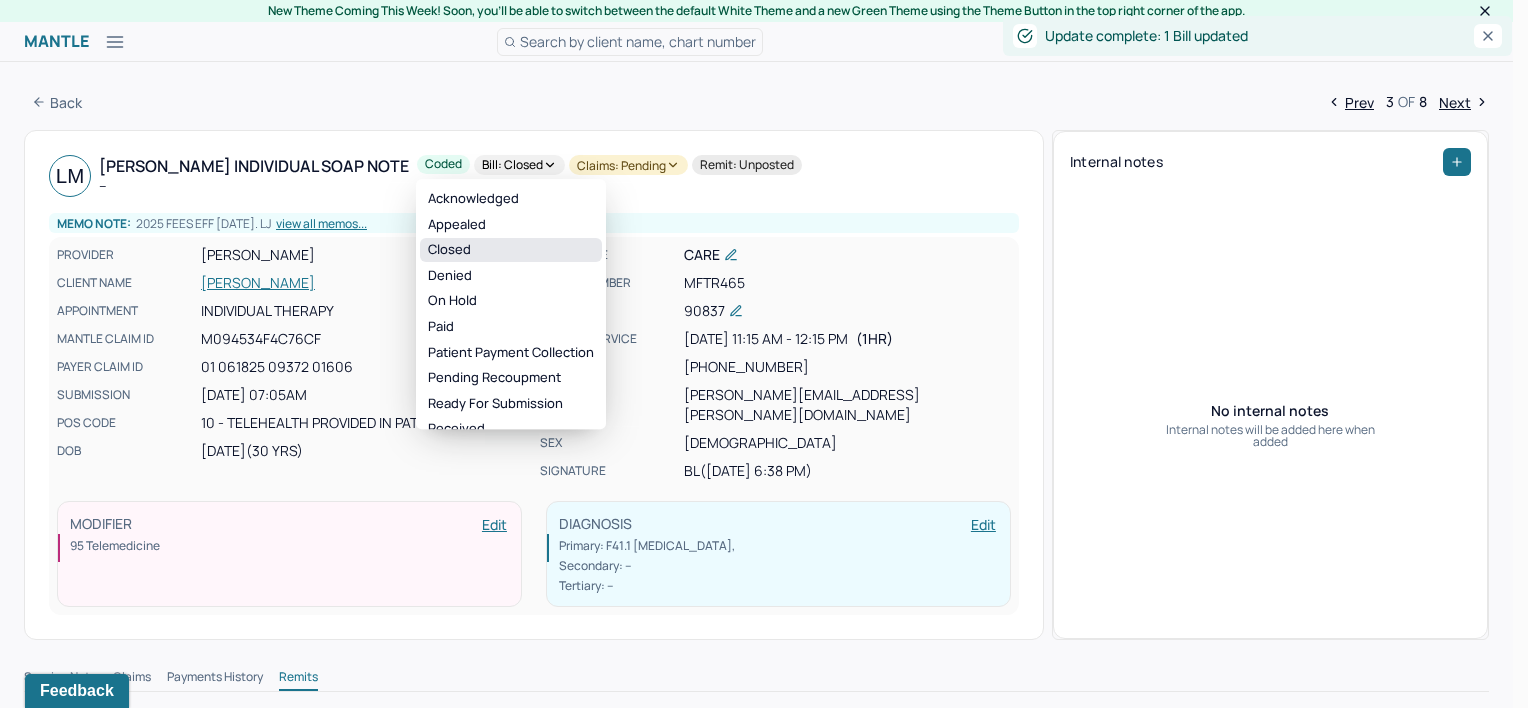 click on "Closed" at bounding box center (511, 250) 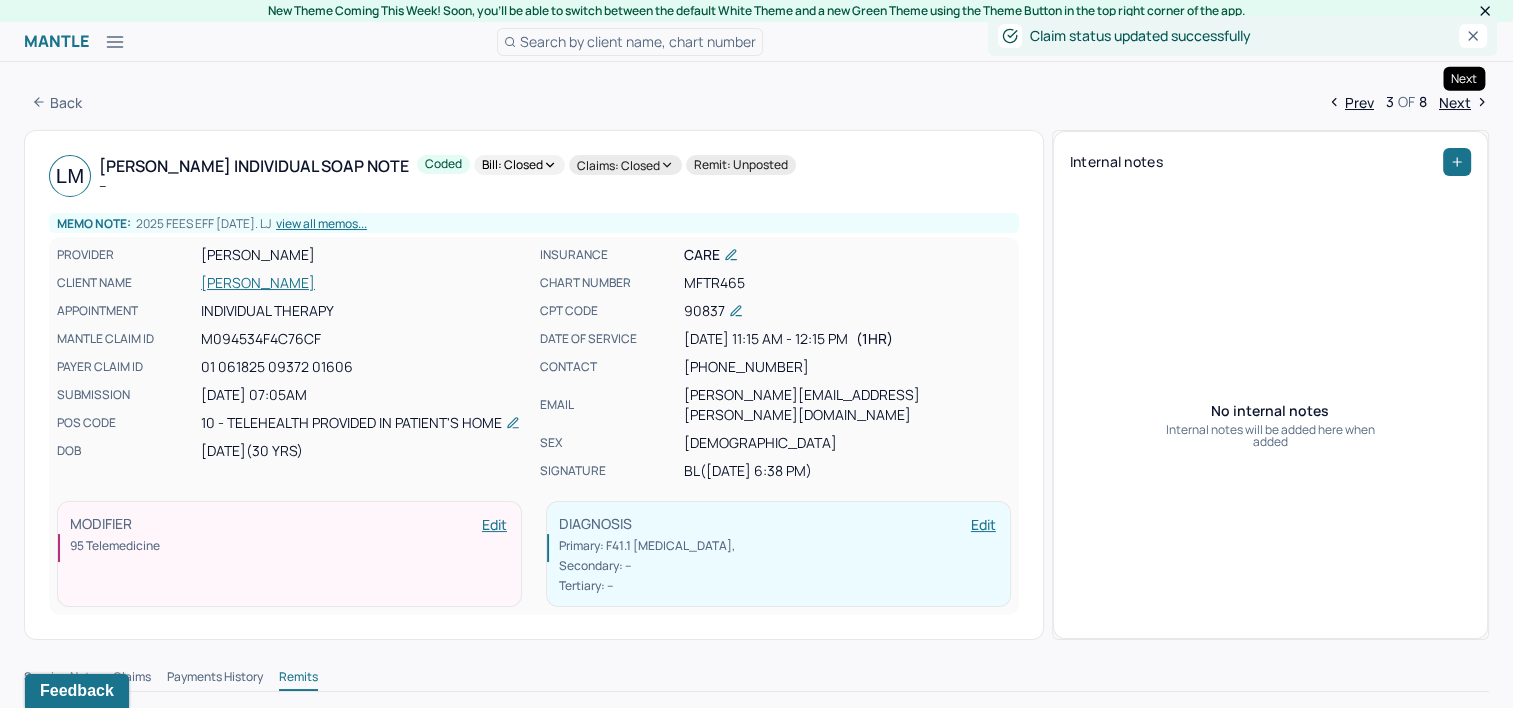 click on "Next" at bounding box center [1464, 102] 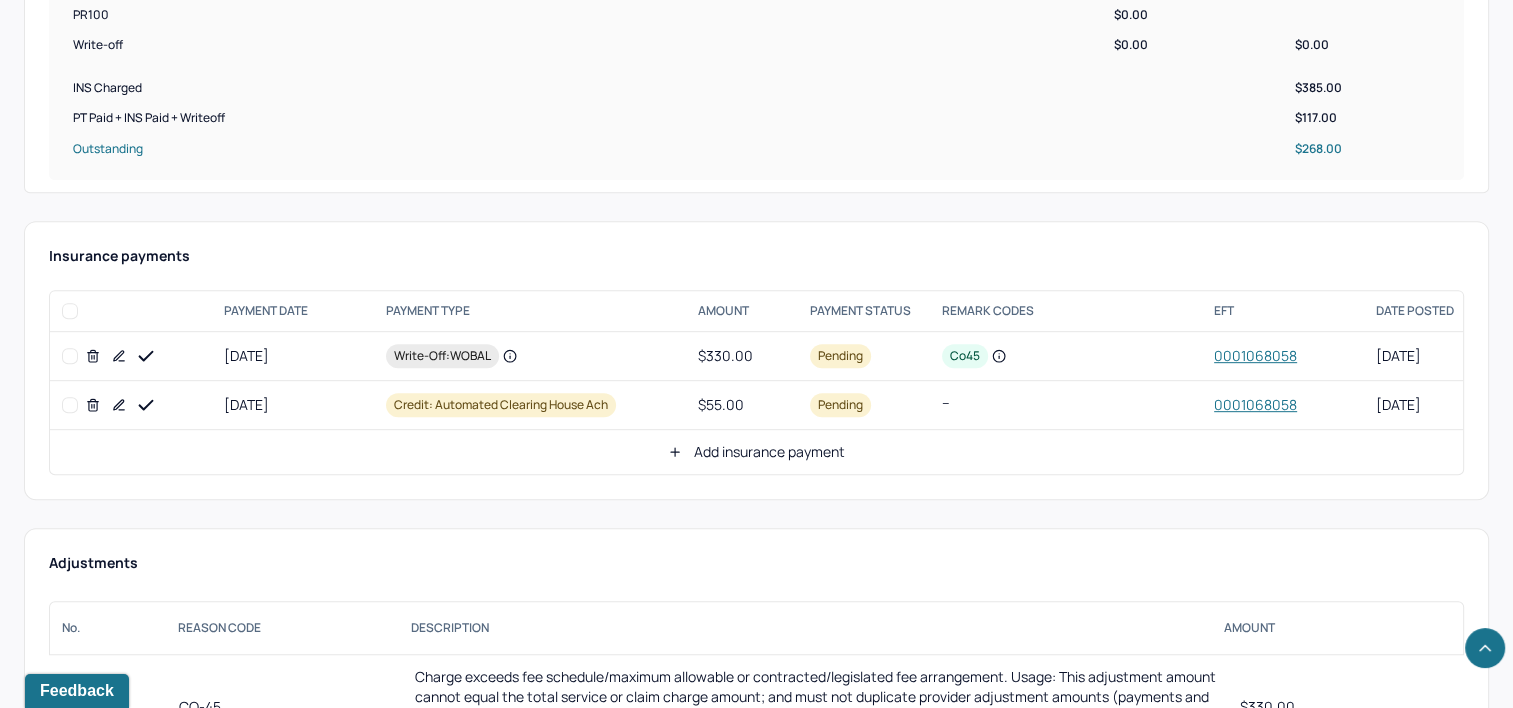 scroll, scrollTop: 900, scrollLeft: 0, axis: vertical 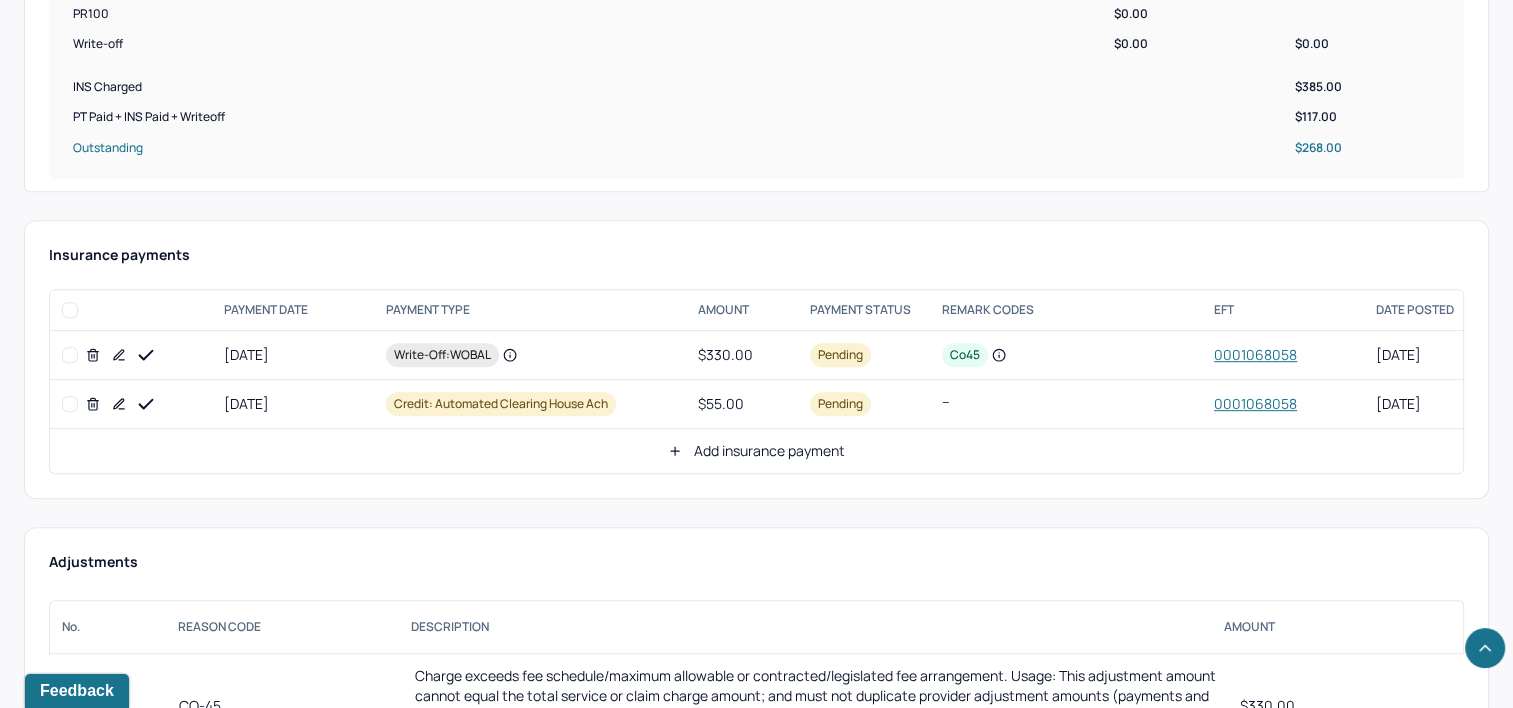 click 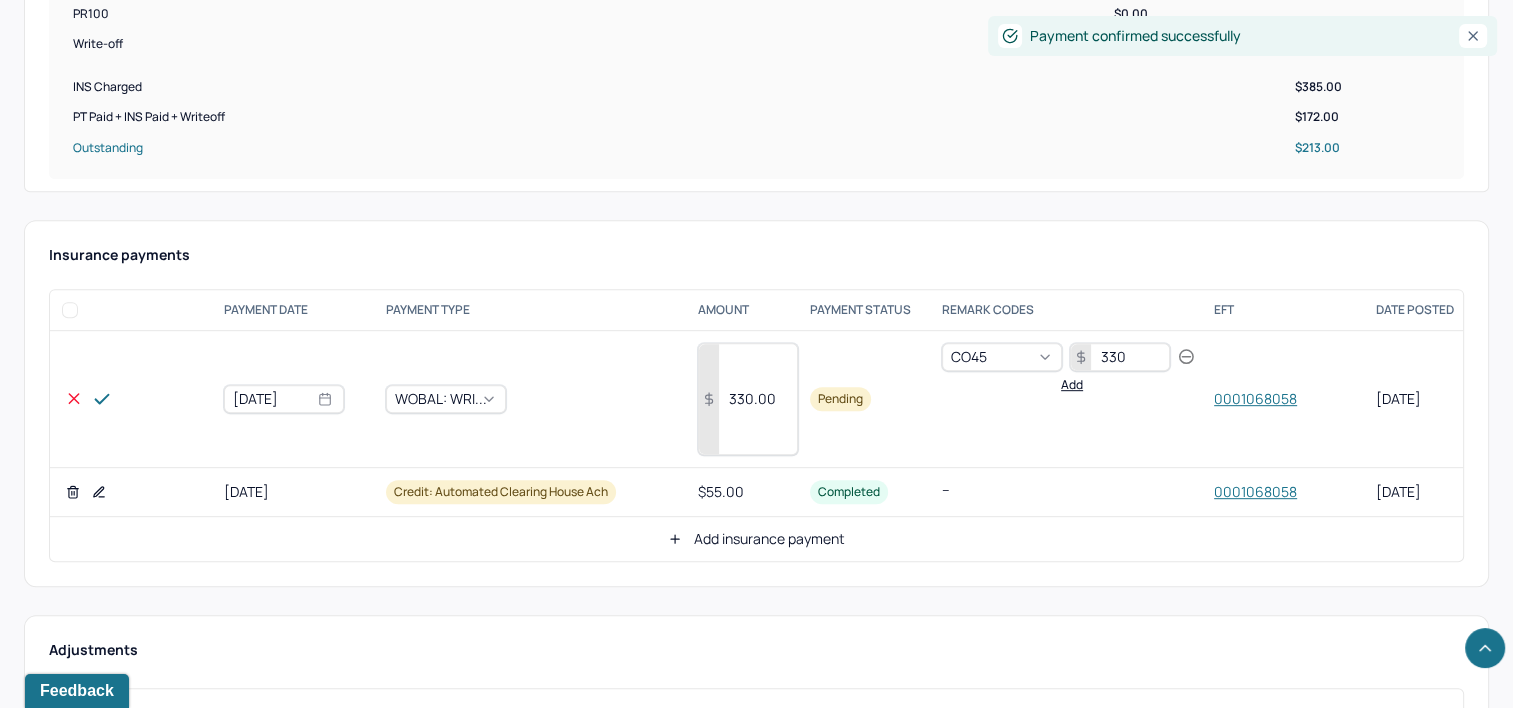 click on "330.00" at bounding box center [748, 399] 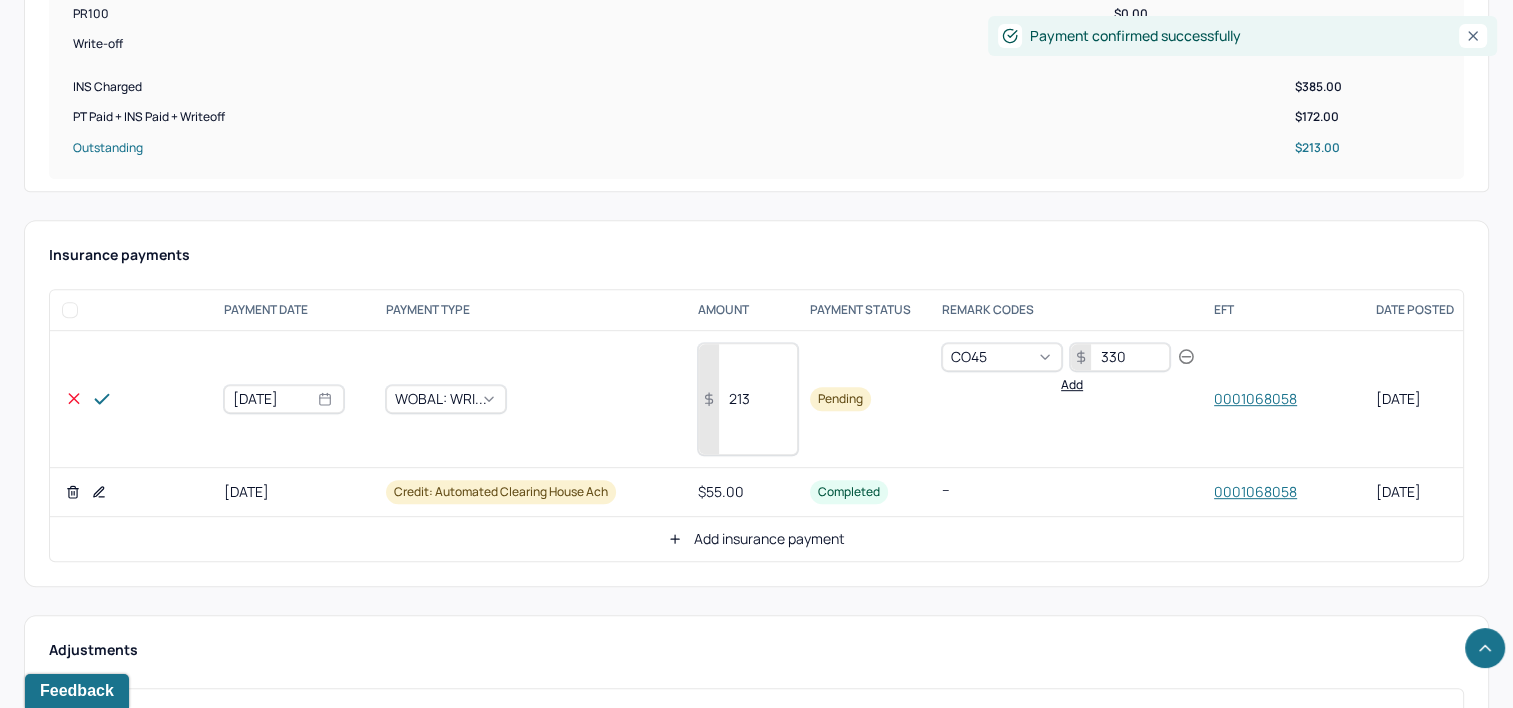 type on "213" 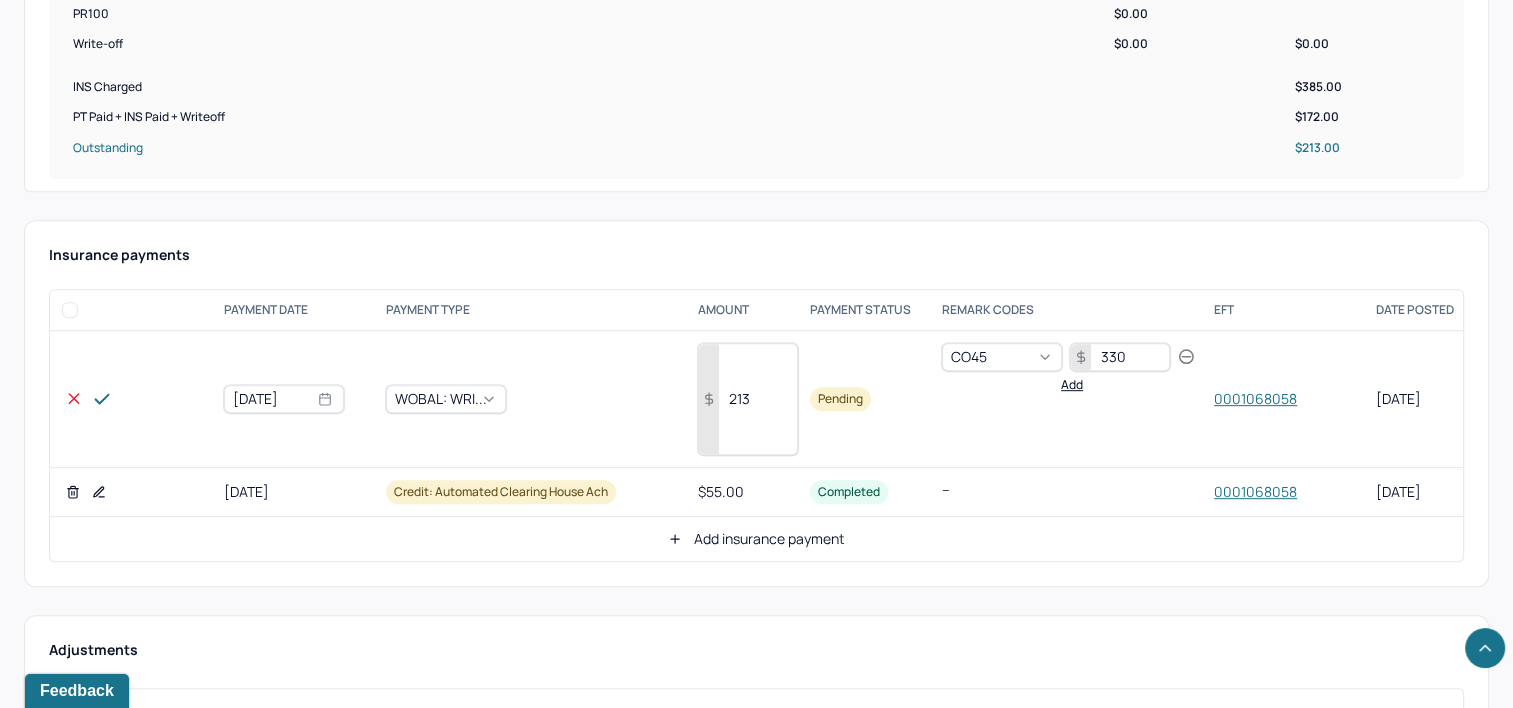 click 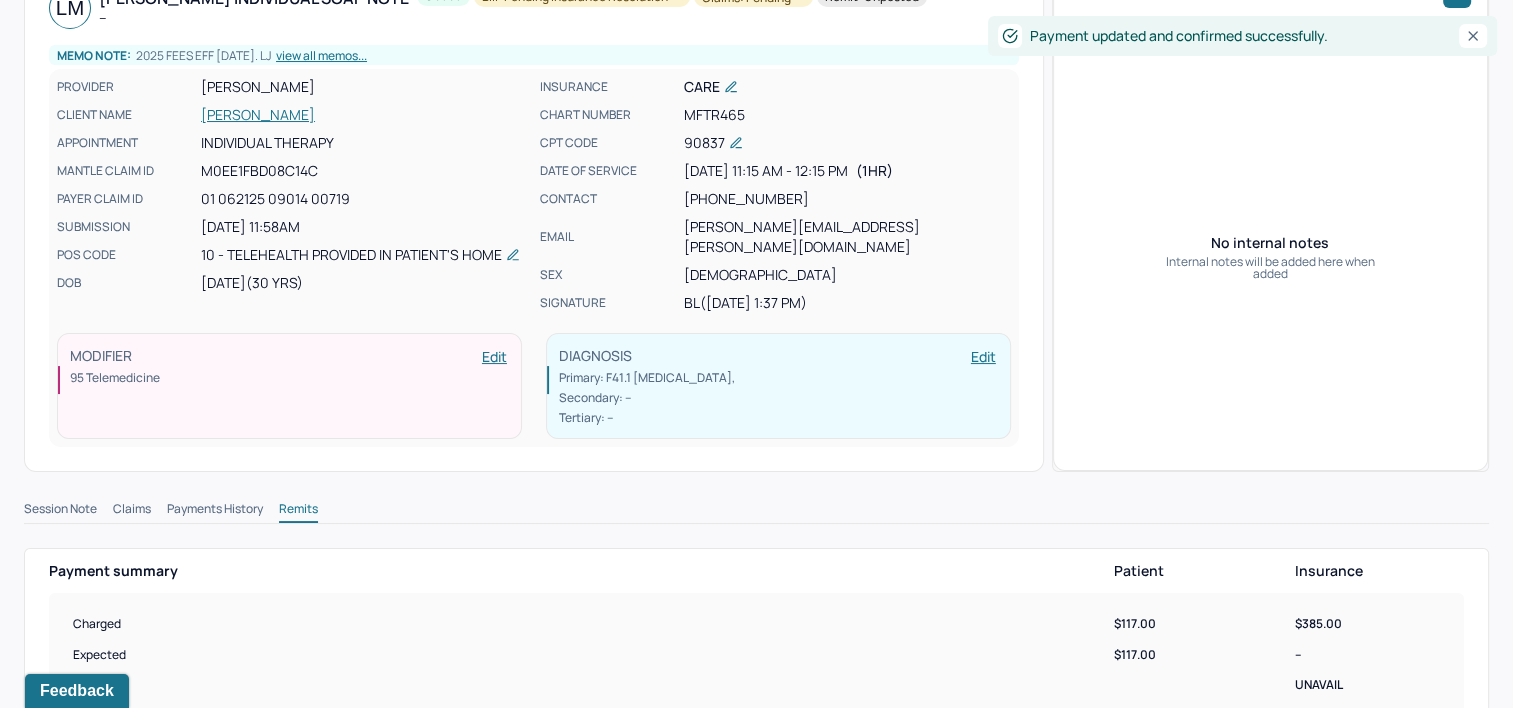 scroll, scrollTop: 0, scrollLeft: 0, axis: both 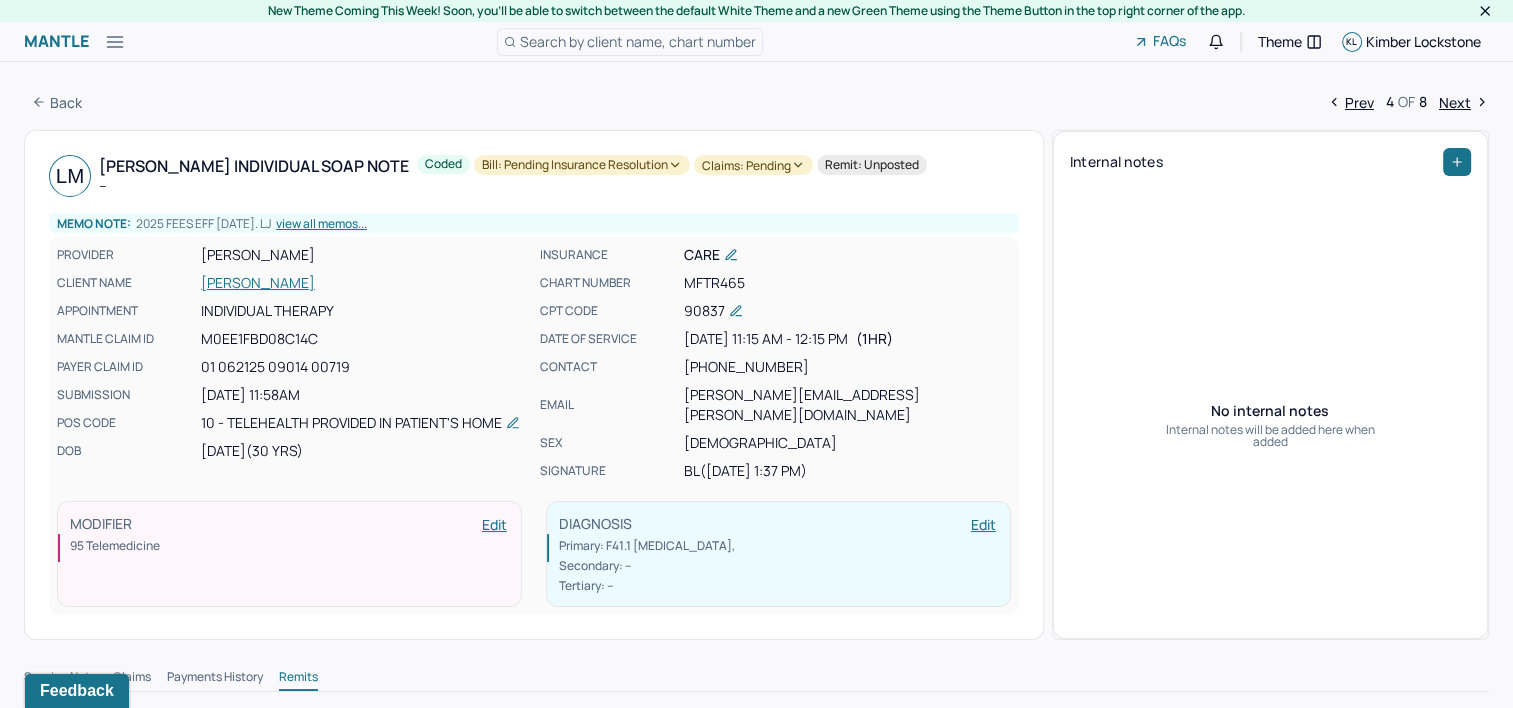 click on "Bill: Pending Insurance Resolution" at bounding box center [582, 165] 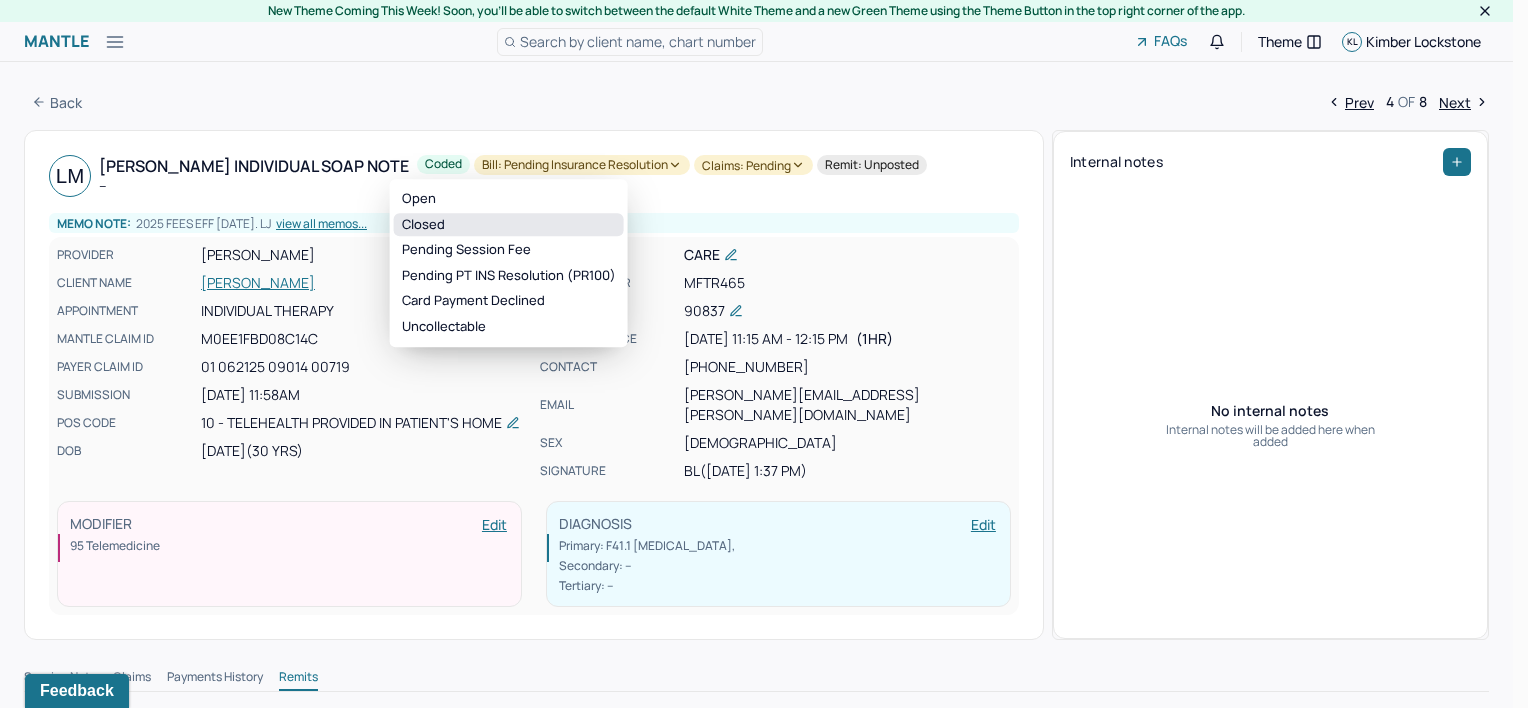 click on "Closed" at bounding box center (509, 225) 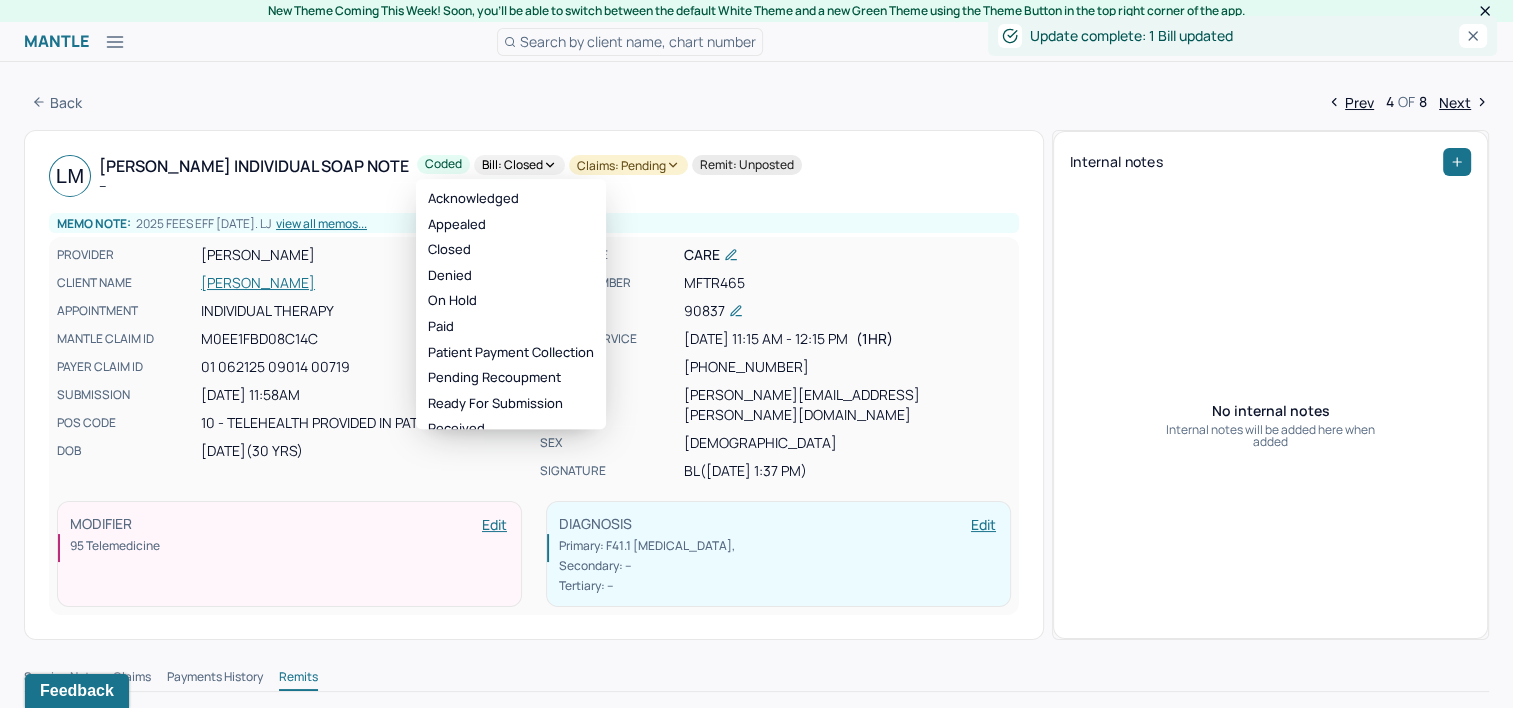 click on "Claims: pending" at bounding box center (628, 165) 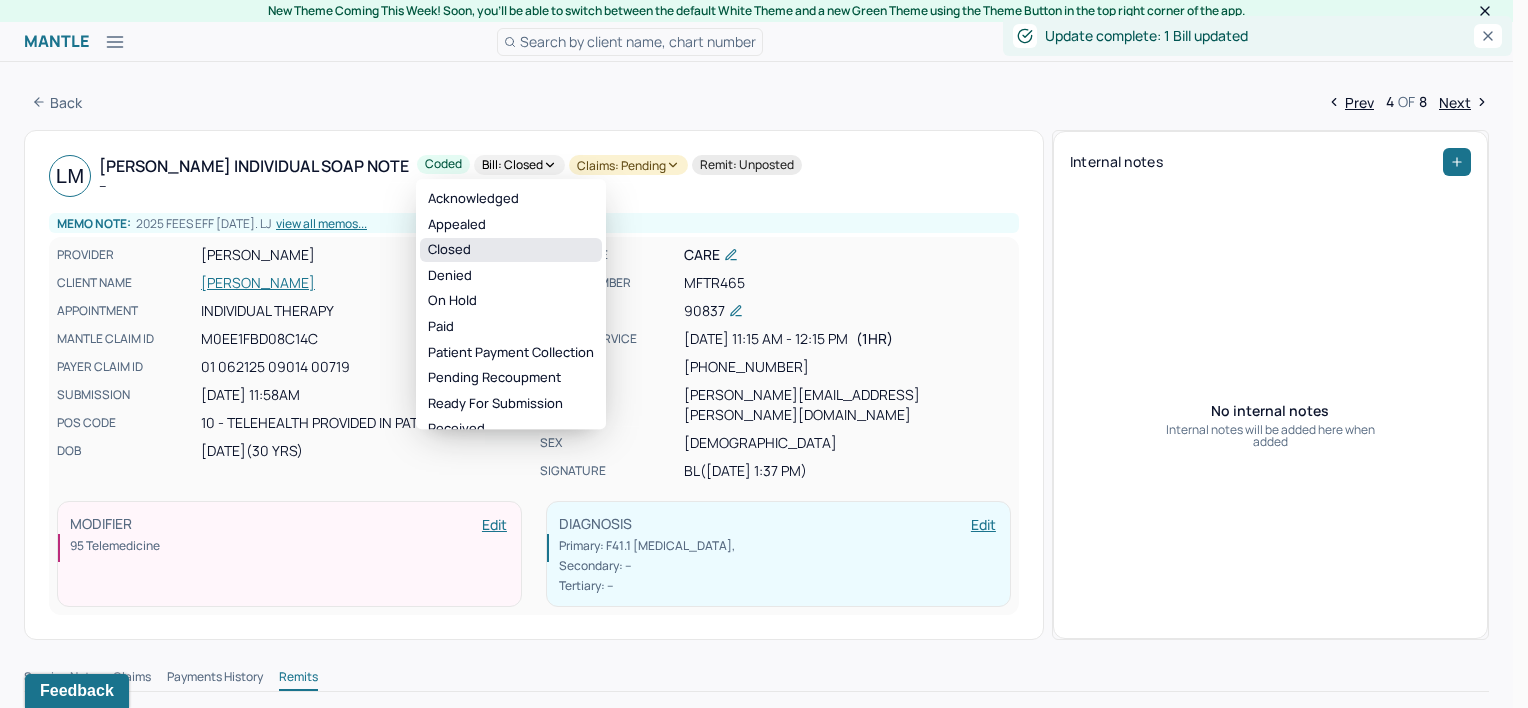 click on "Closed" at bounding box center [511, 250] 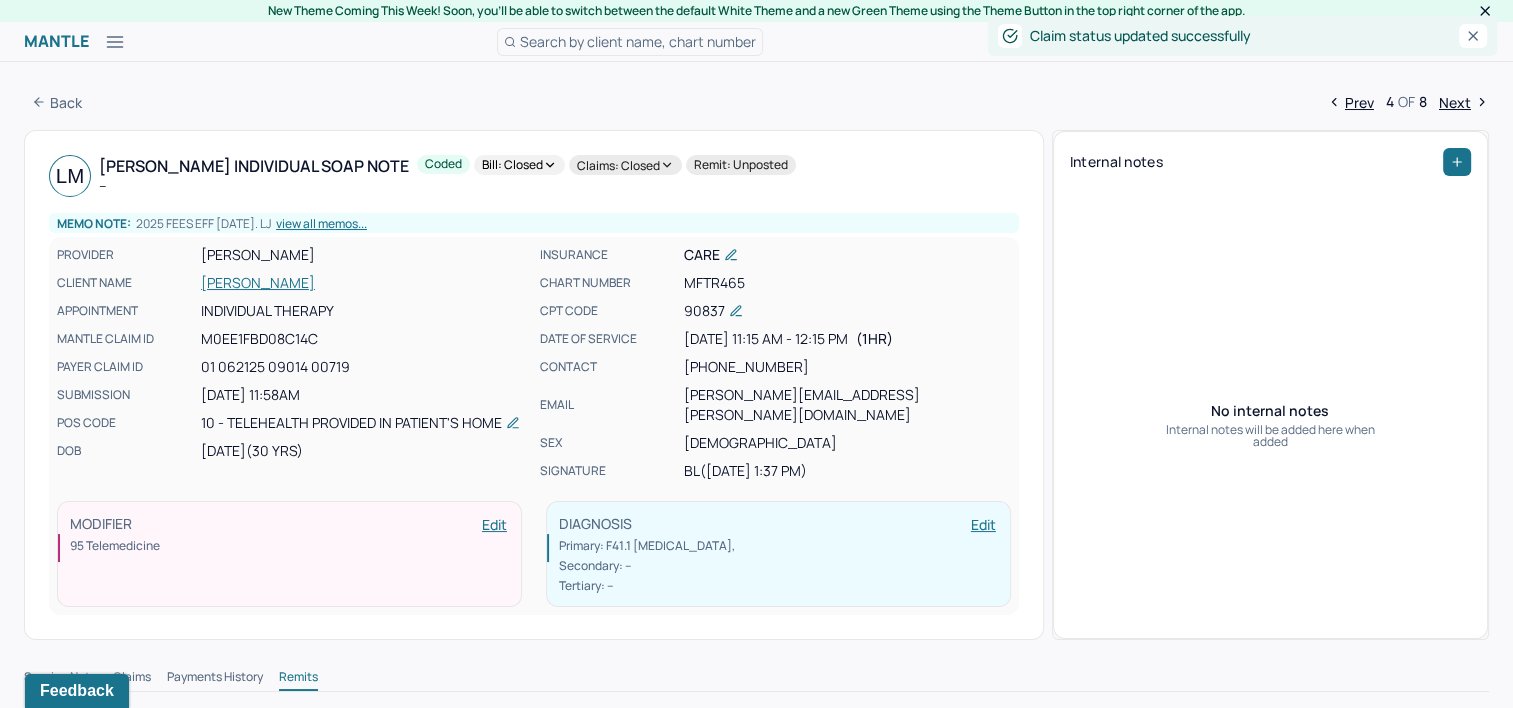 click on "Next" at bounding box center (1464, 102) 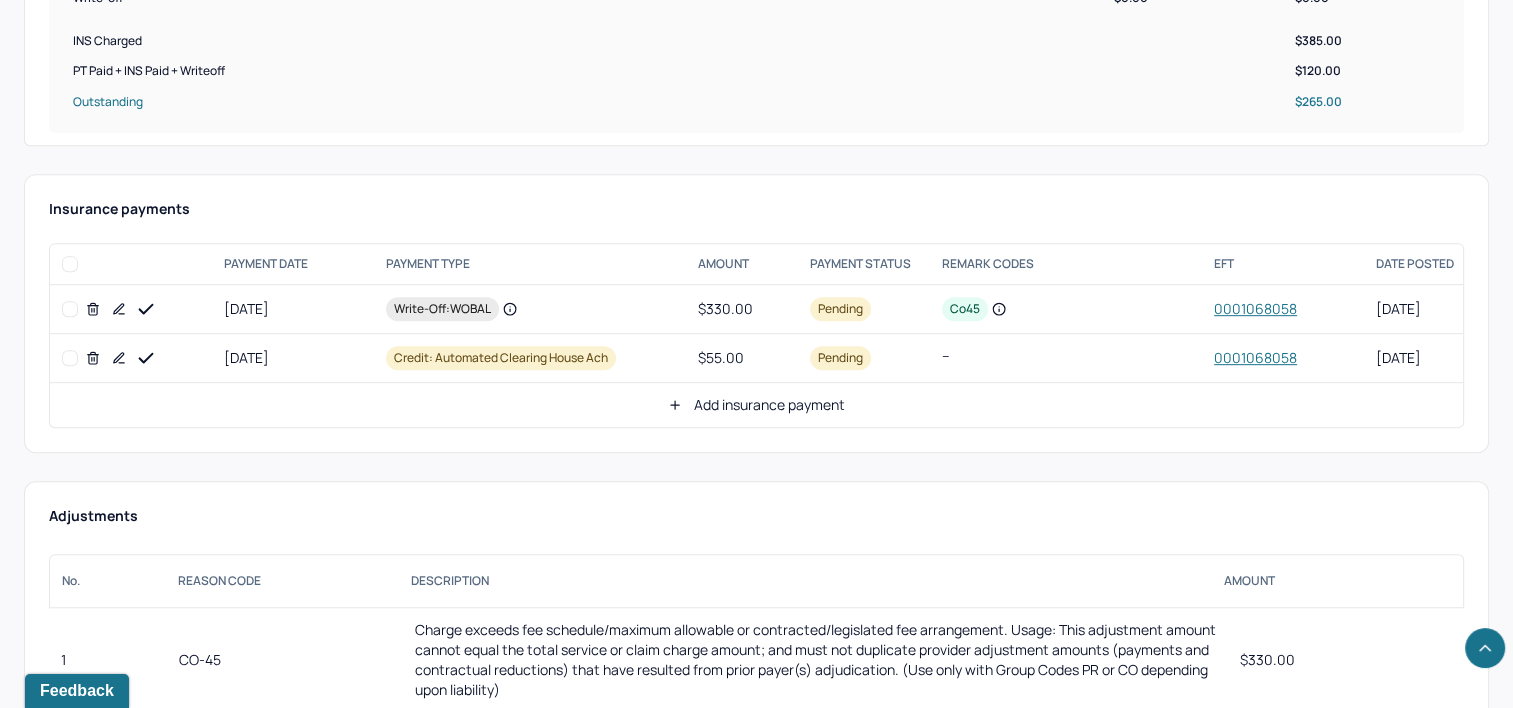 scroll, scrollTop: 900, scrollLeft: 0, axis: vertical 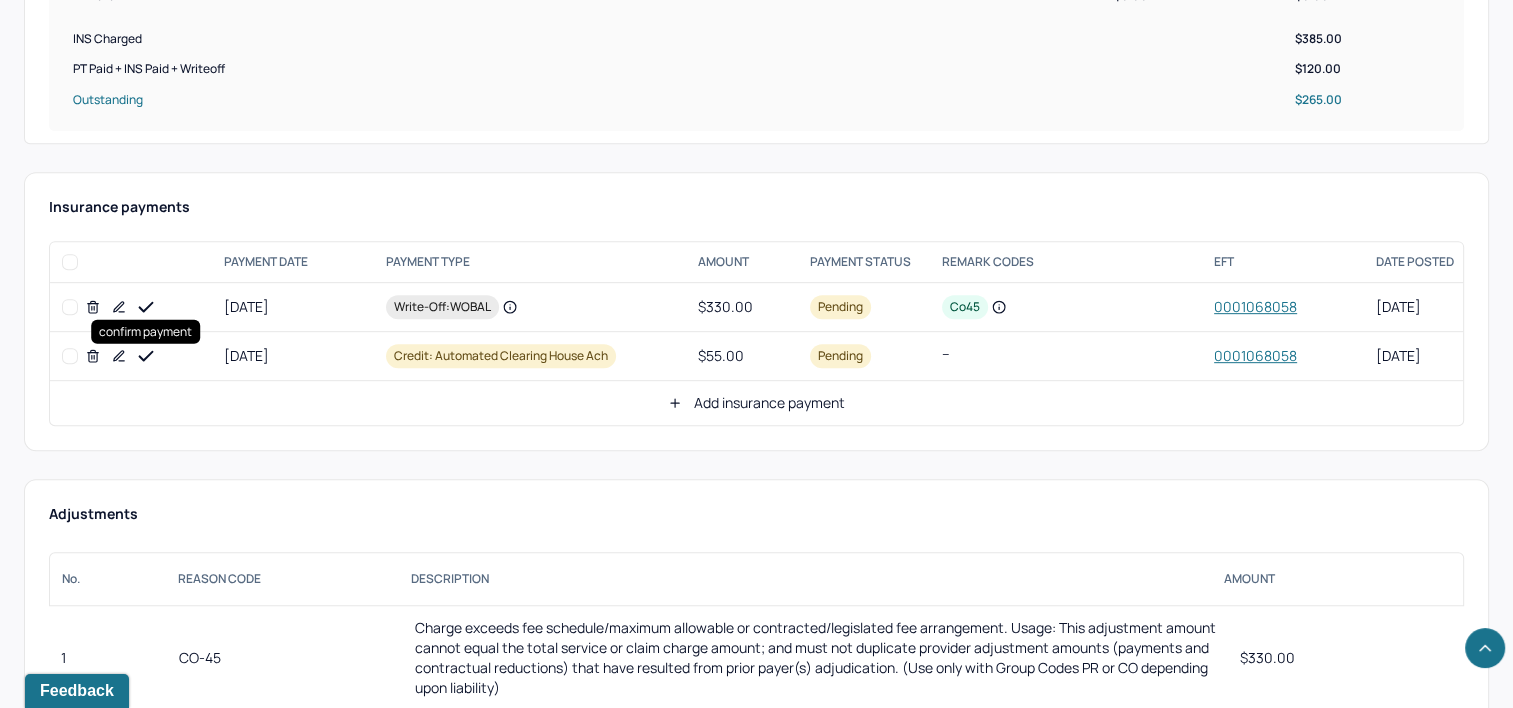 click 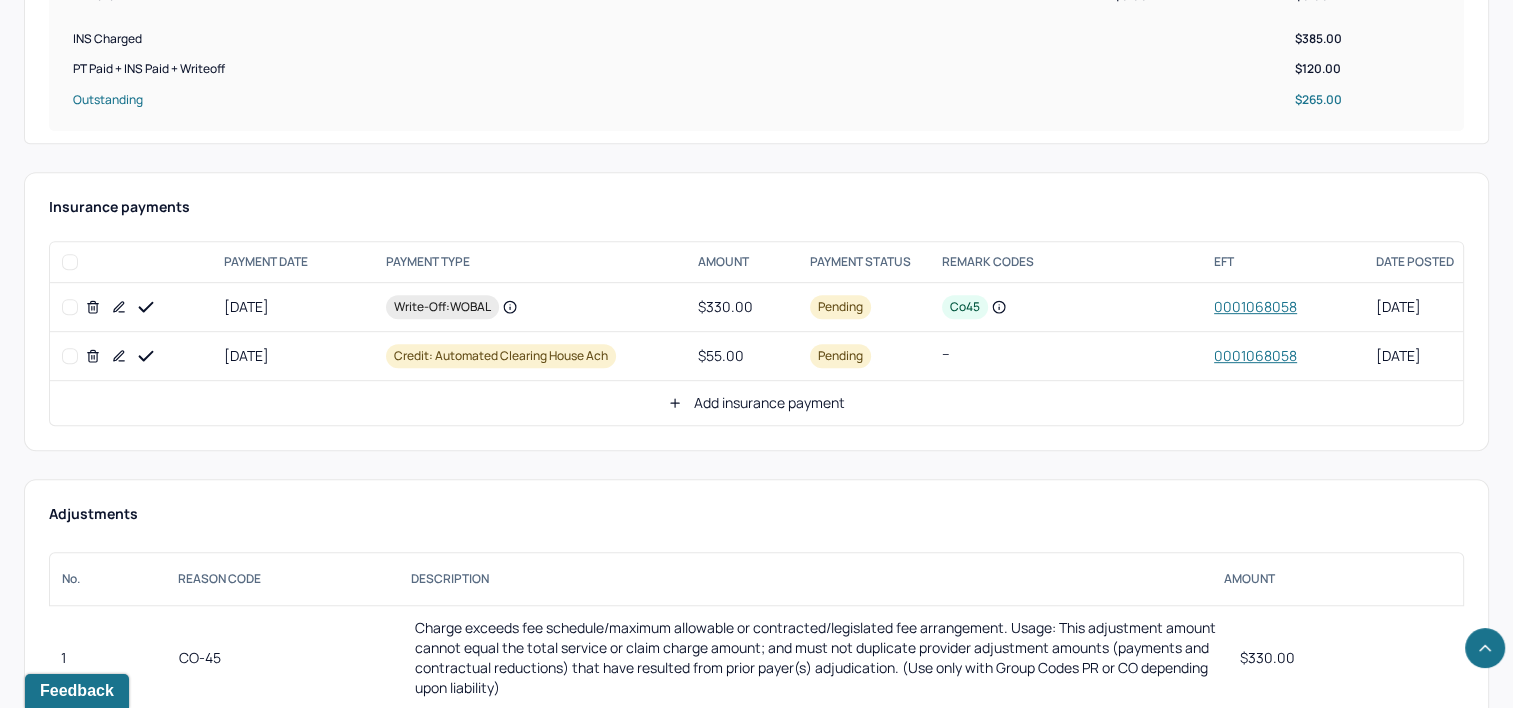 click 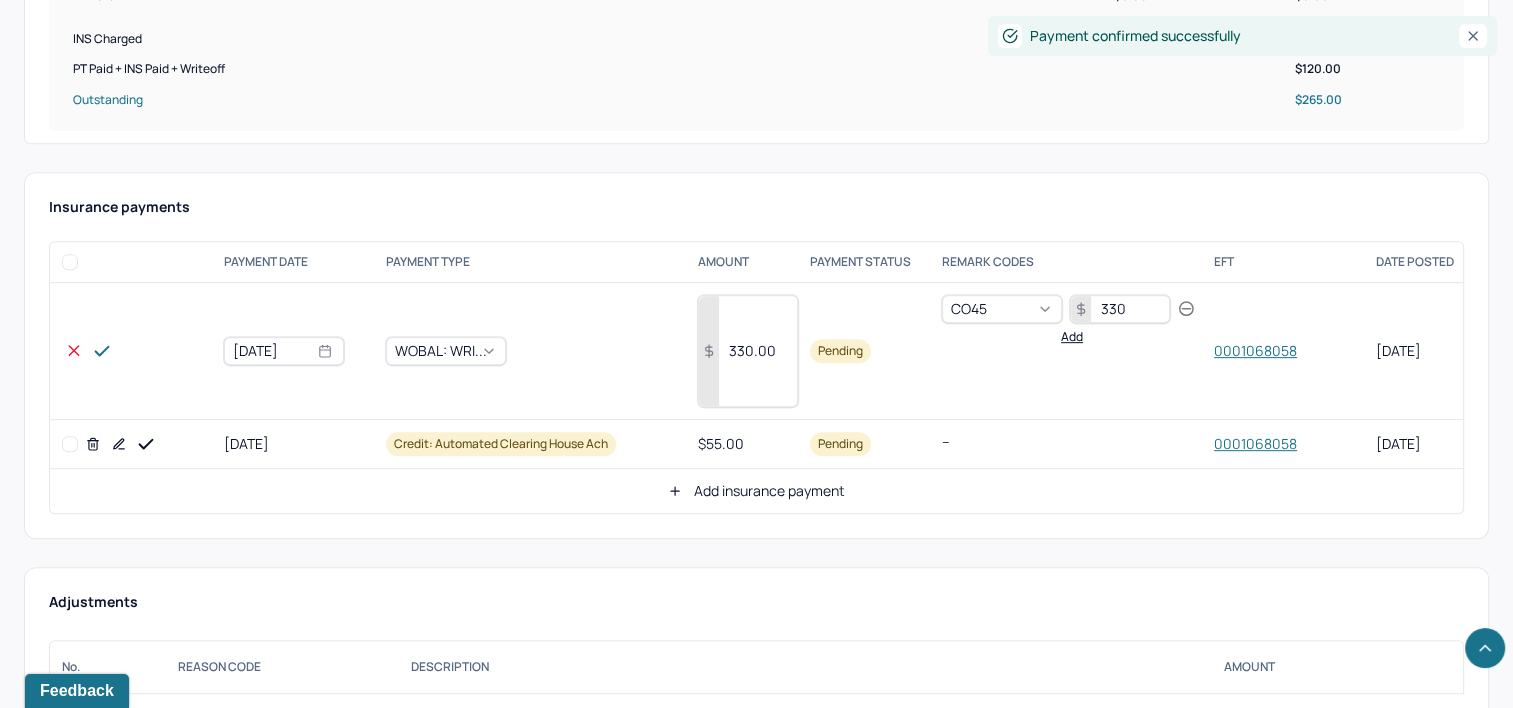 click on "330.00" at bounding box center (748, 351) 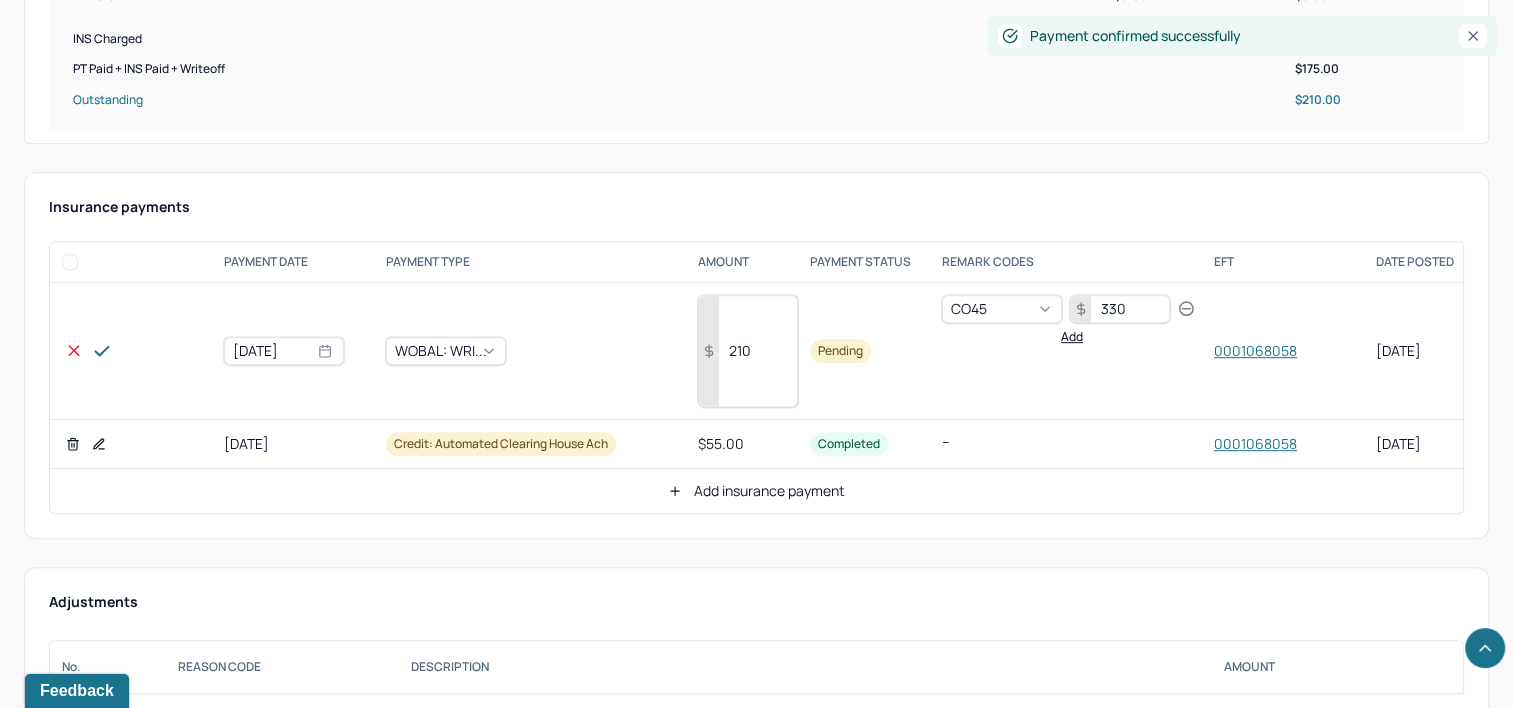 type on "210" 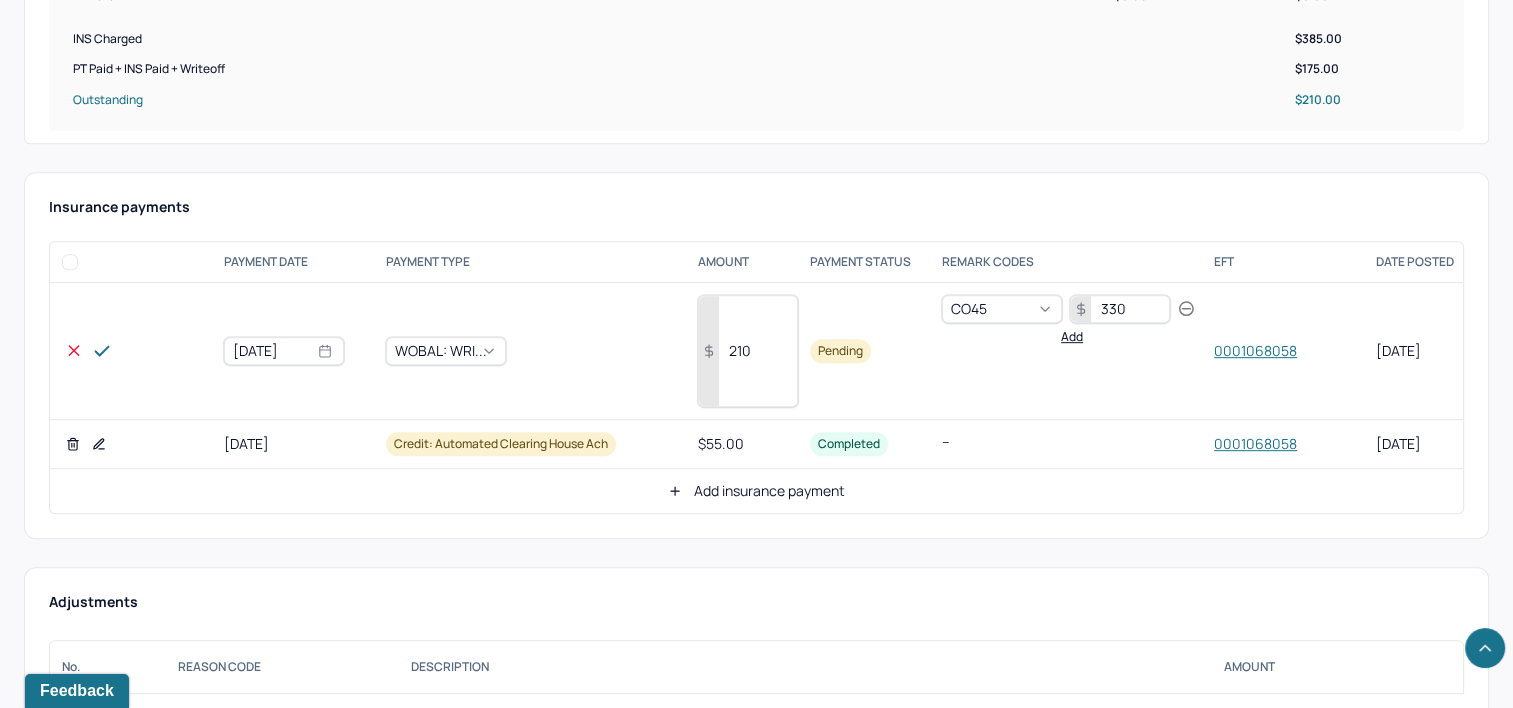 click 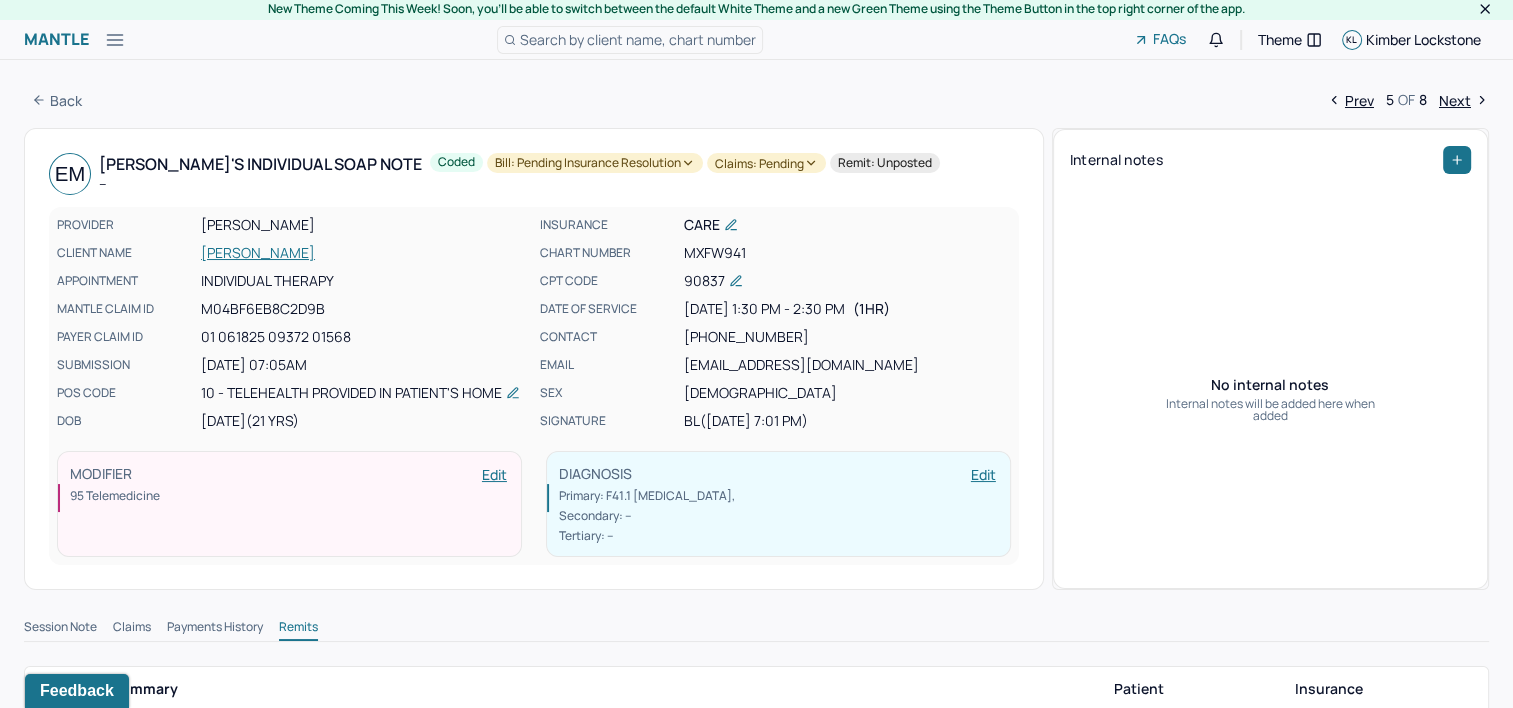 scroll, scrollTop: 0, scrollLeft: 0, axis: both 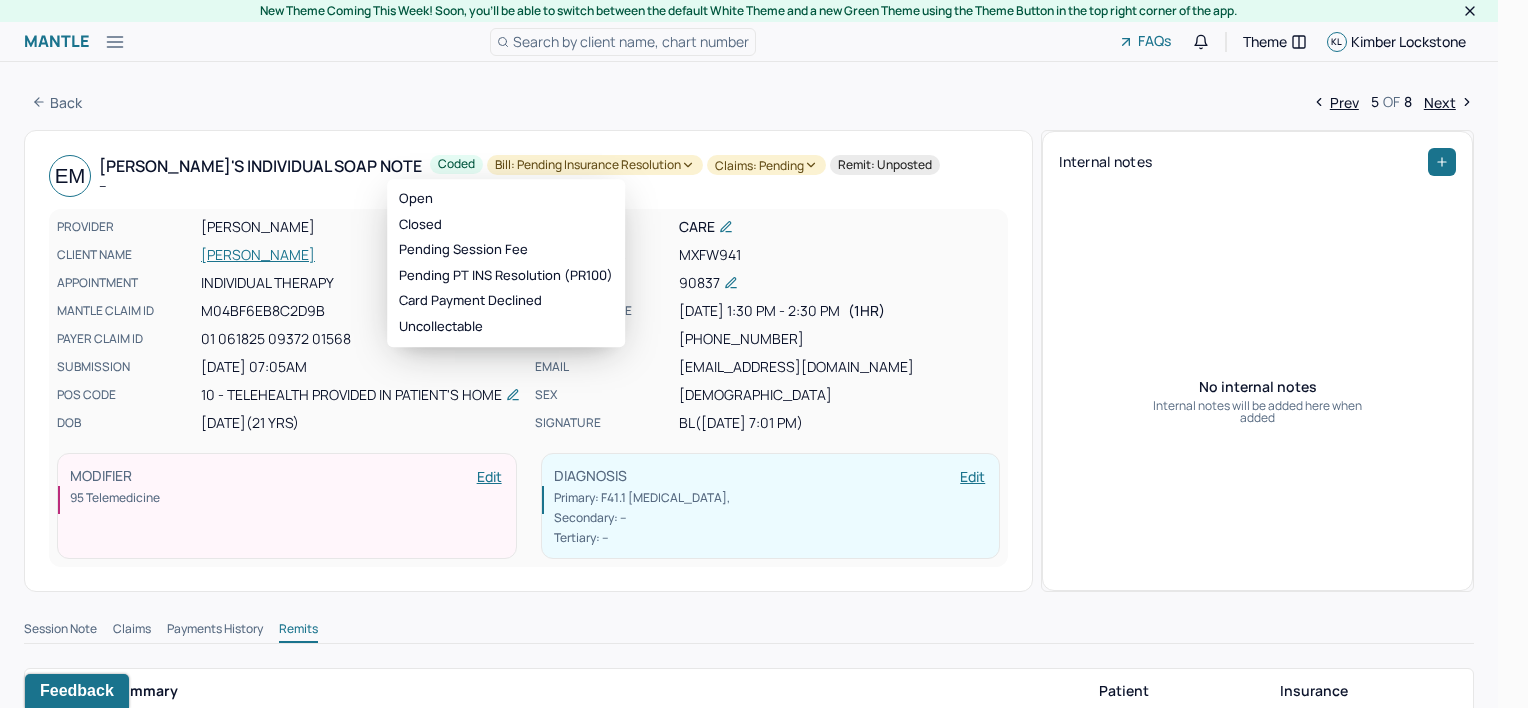 click on "Bill: Pending Insurance Resolution" at bounding box center [595, 165] 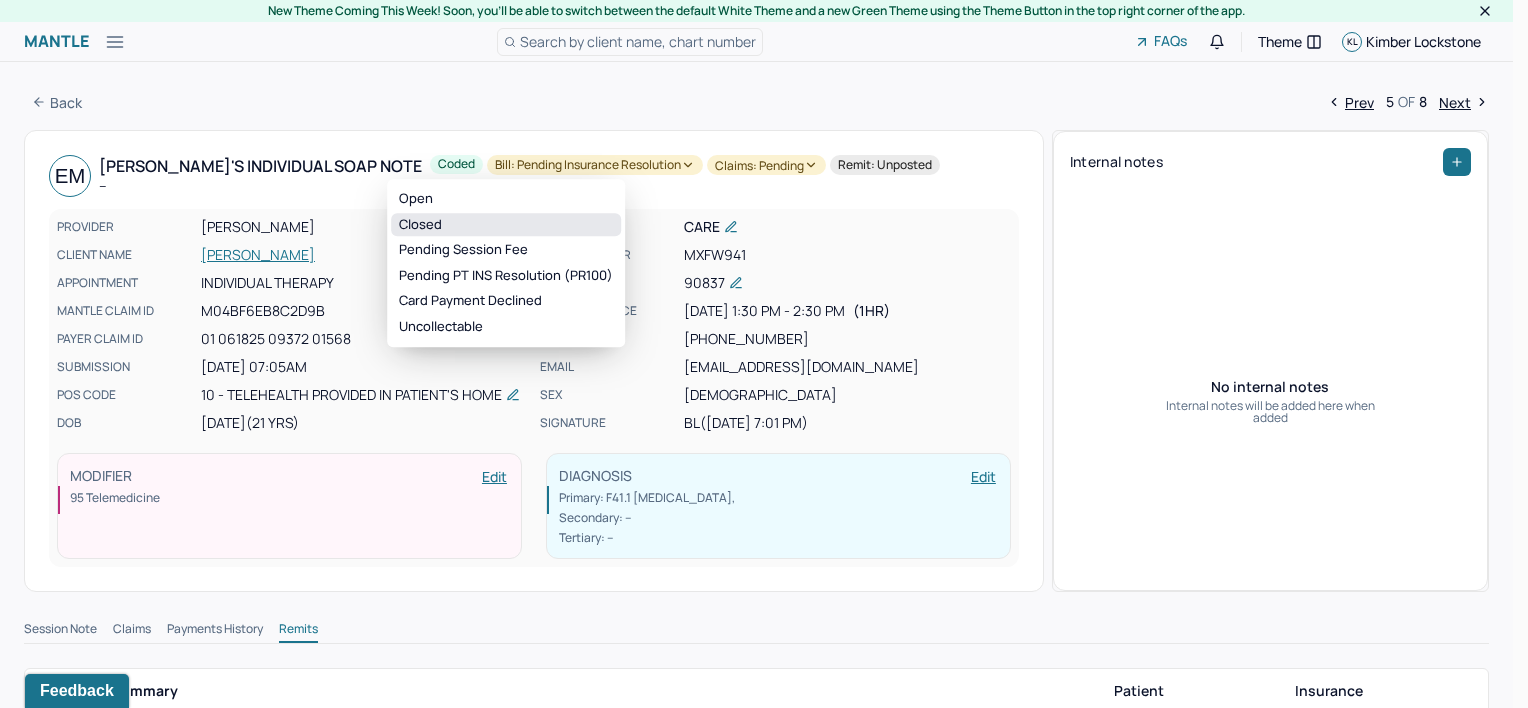 click on "Closed" at bounding box center [506, 225] 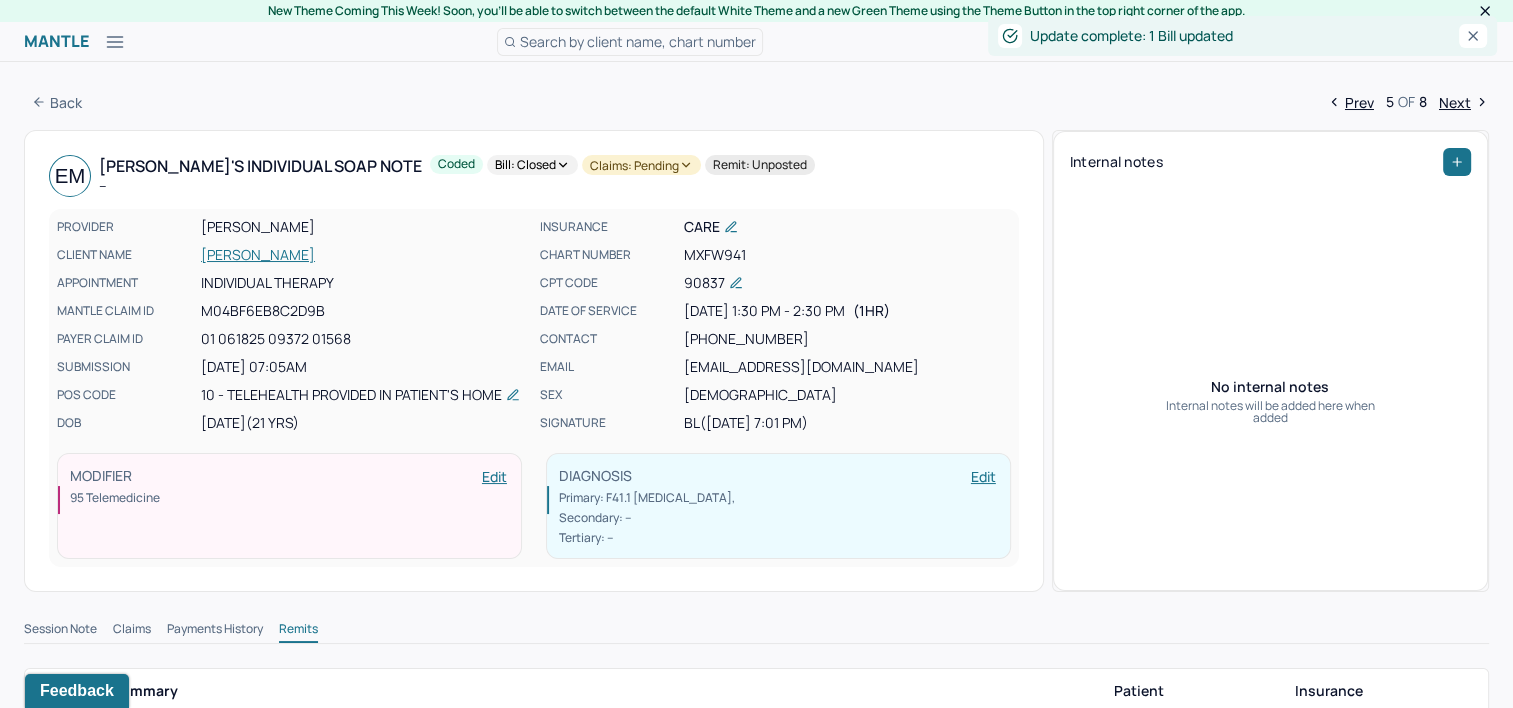 click on "Claims: pending" at bounding box center [641, 165] 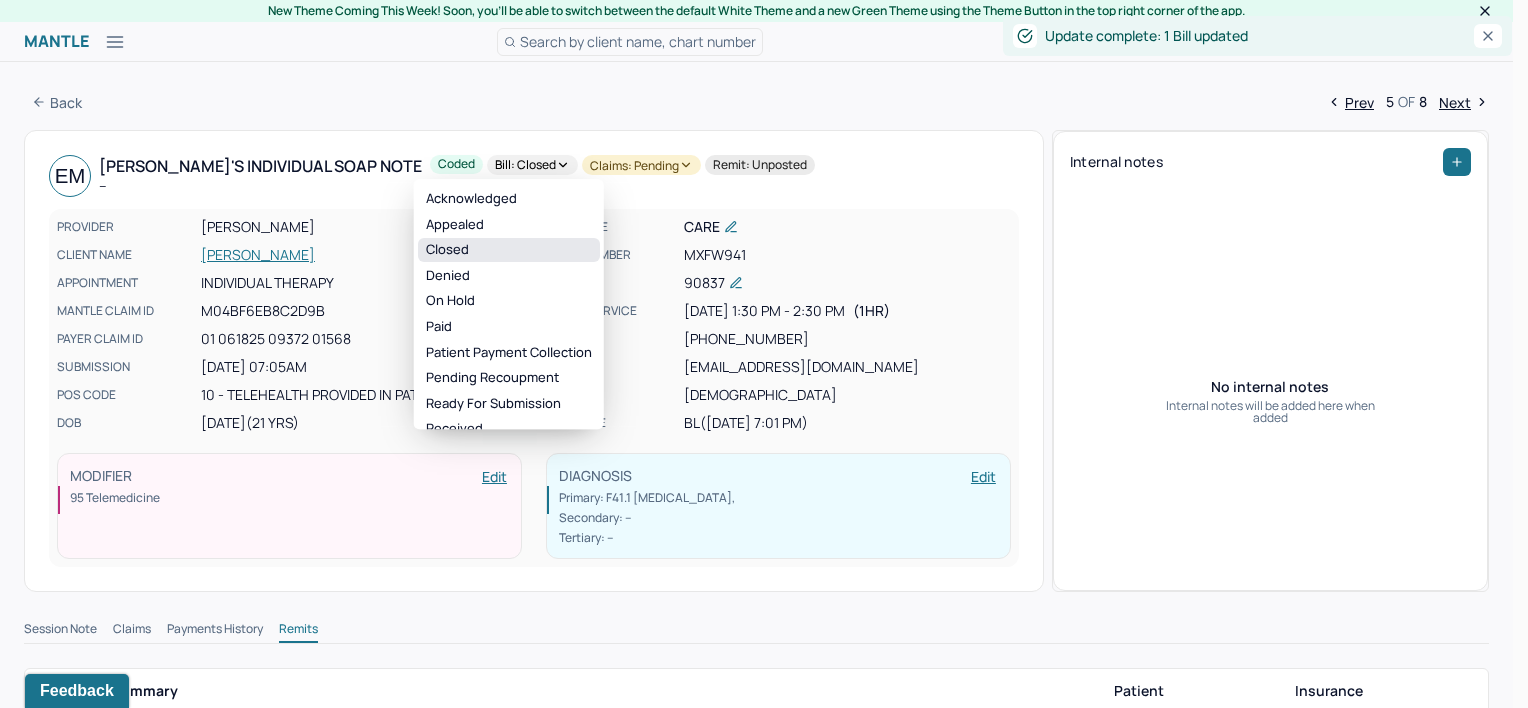 click on "Closed" at bounding box center [509, 250] 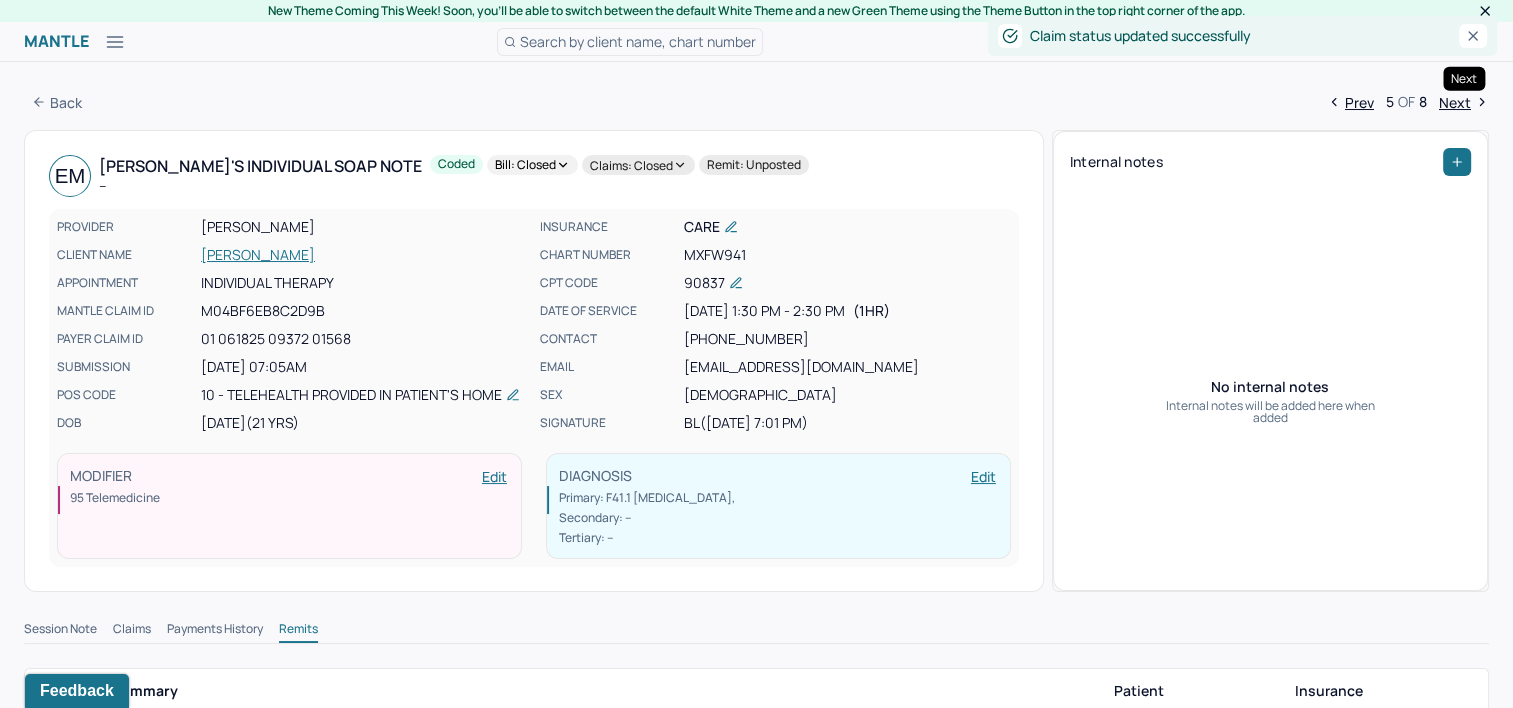 click on "Next" at bounding box center [1464, 102] 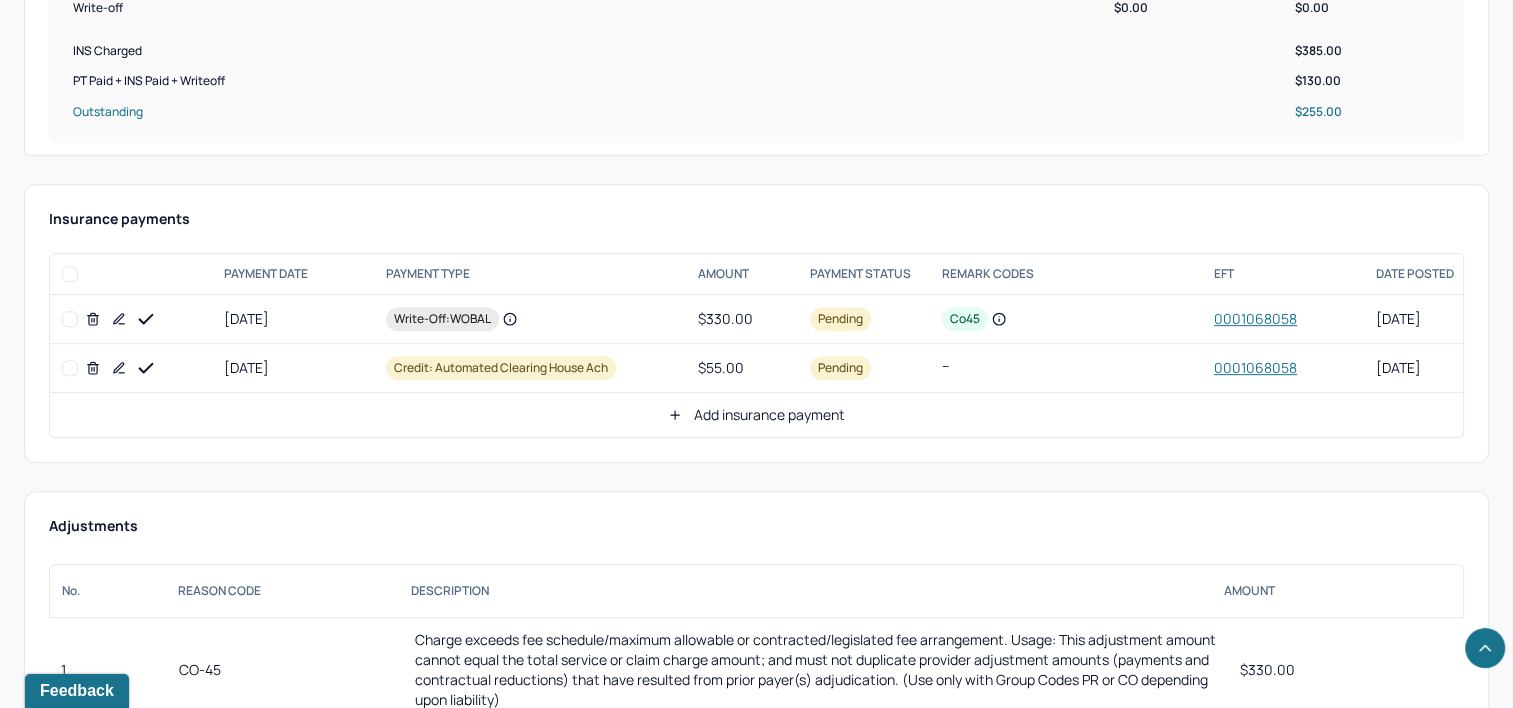 scroll, scrollTop: 900, scrollLeft: 0, axis: vertical 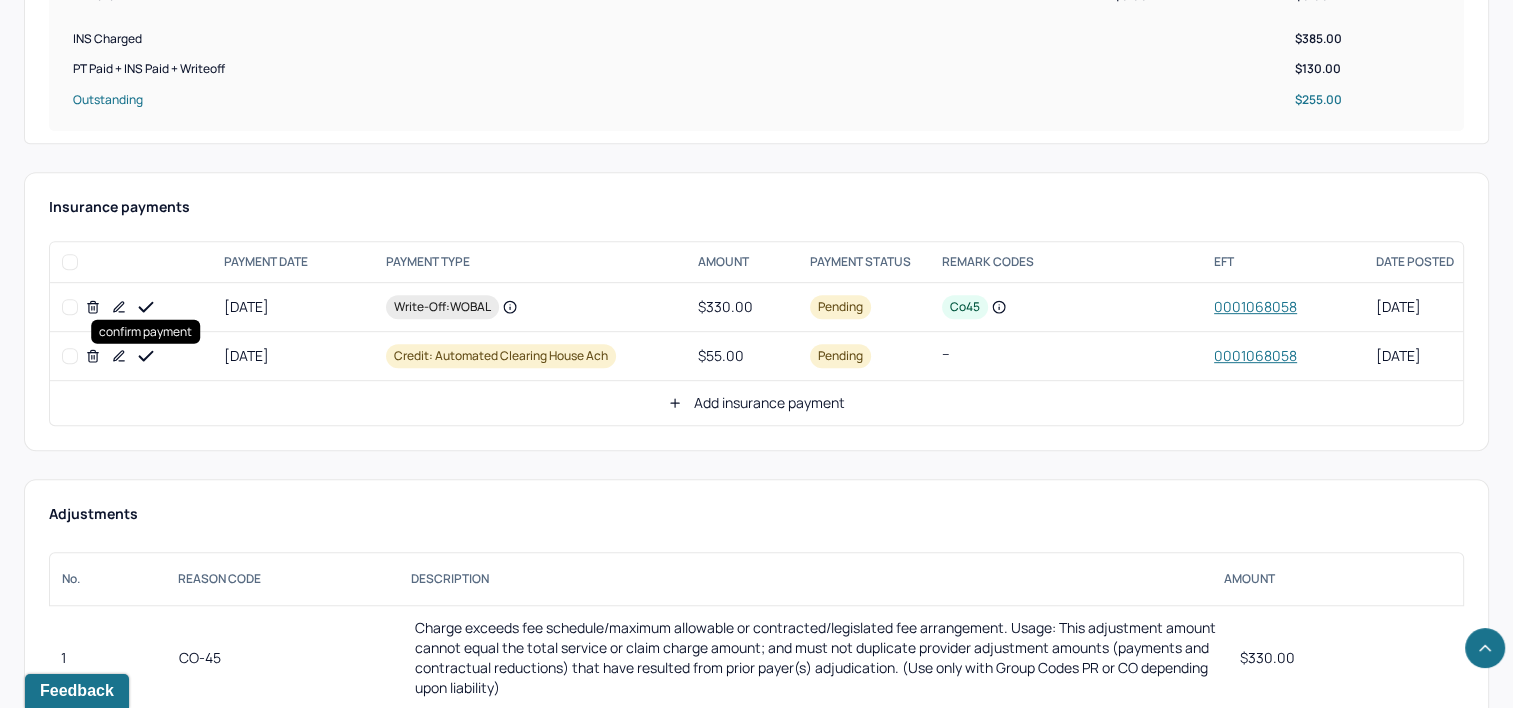 click 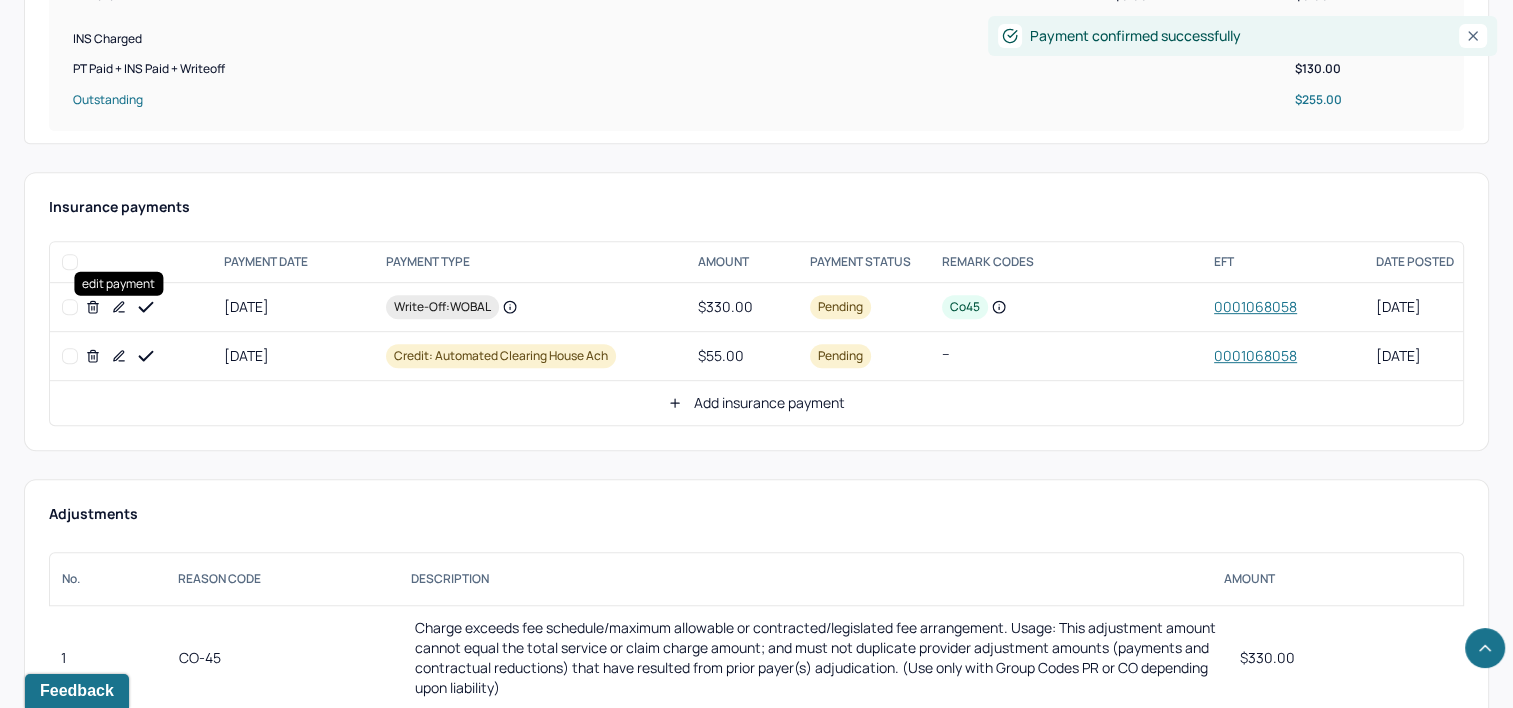 click 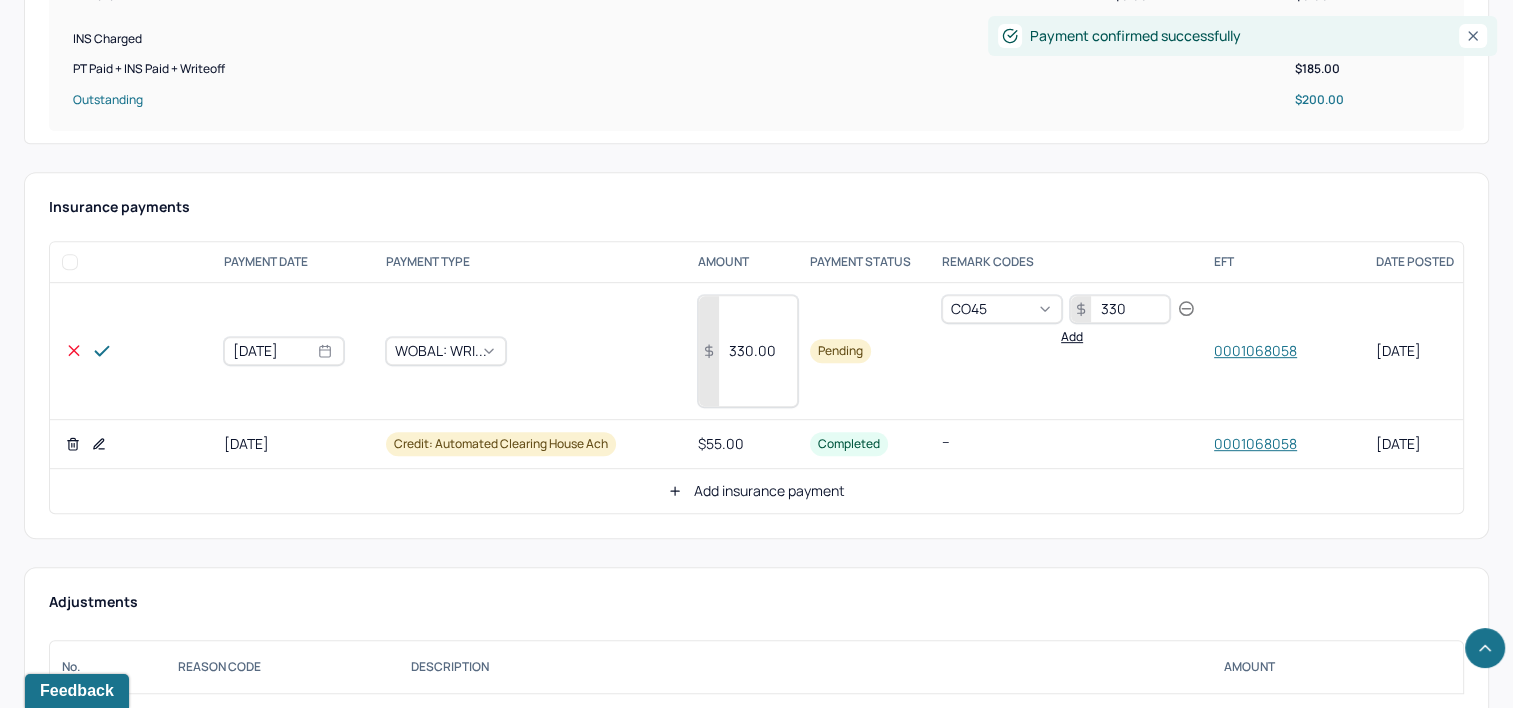 click on "330.00" at bounding box center (748, 351) 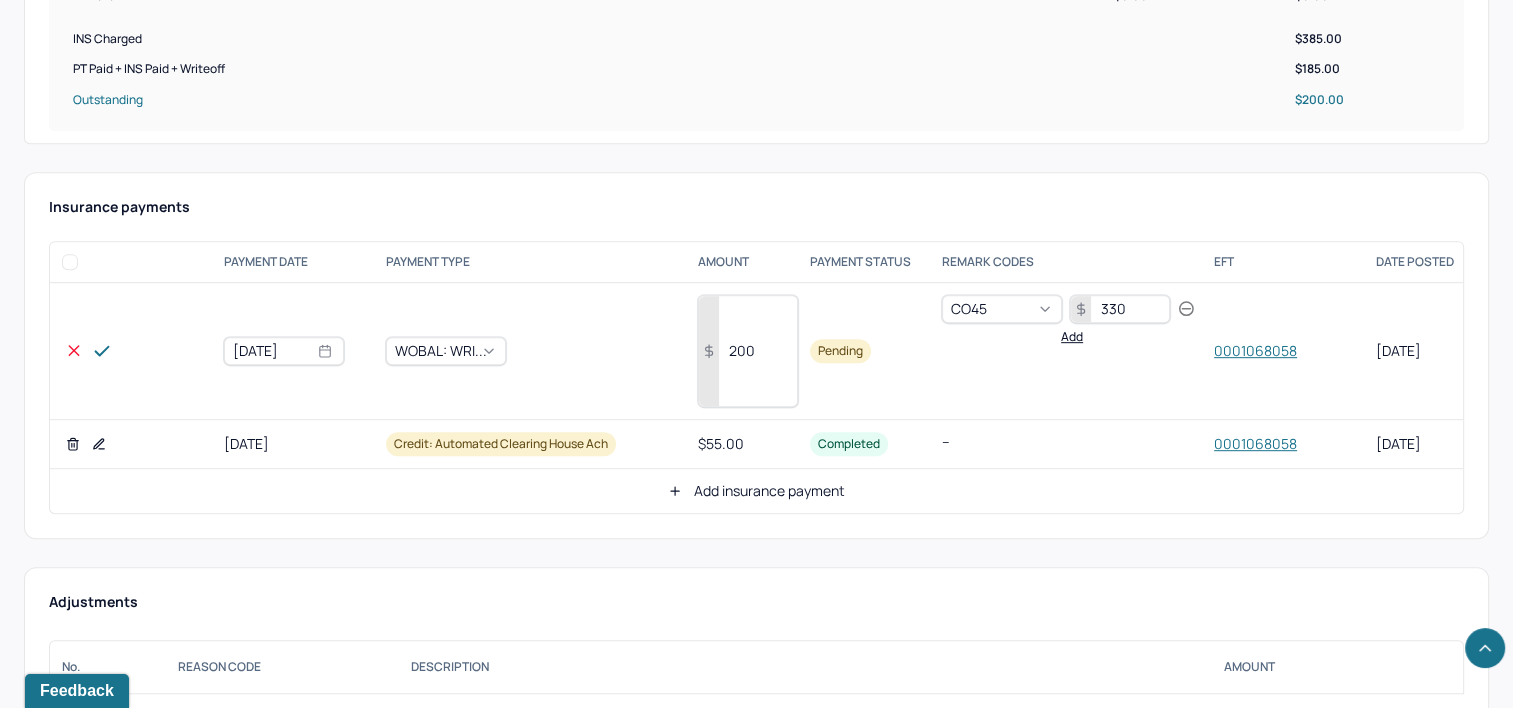 type on "200" 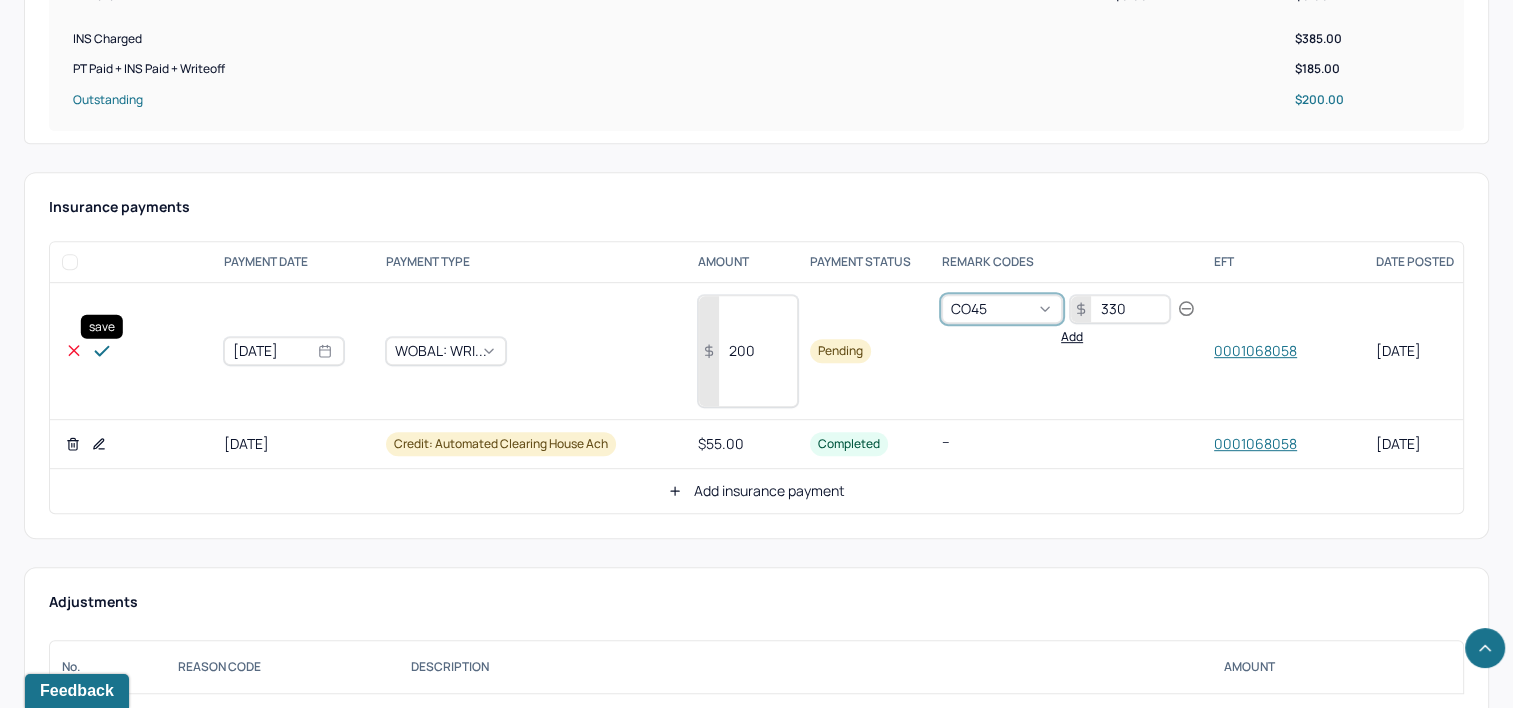 click 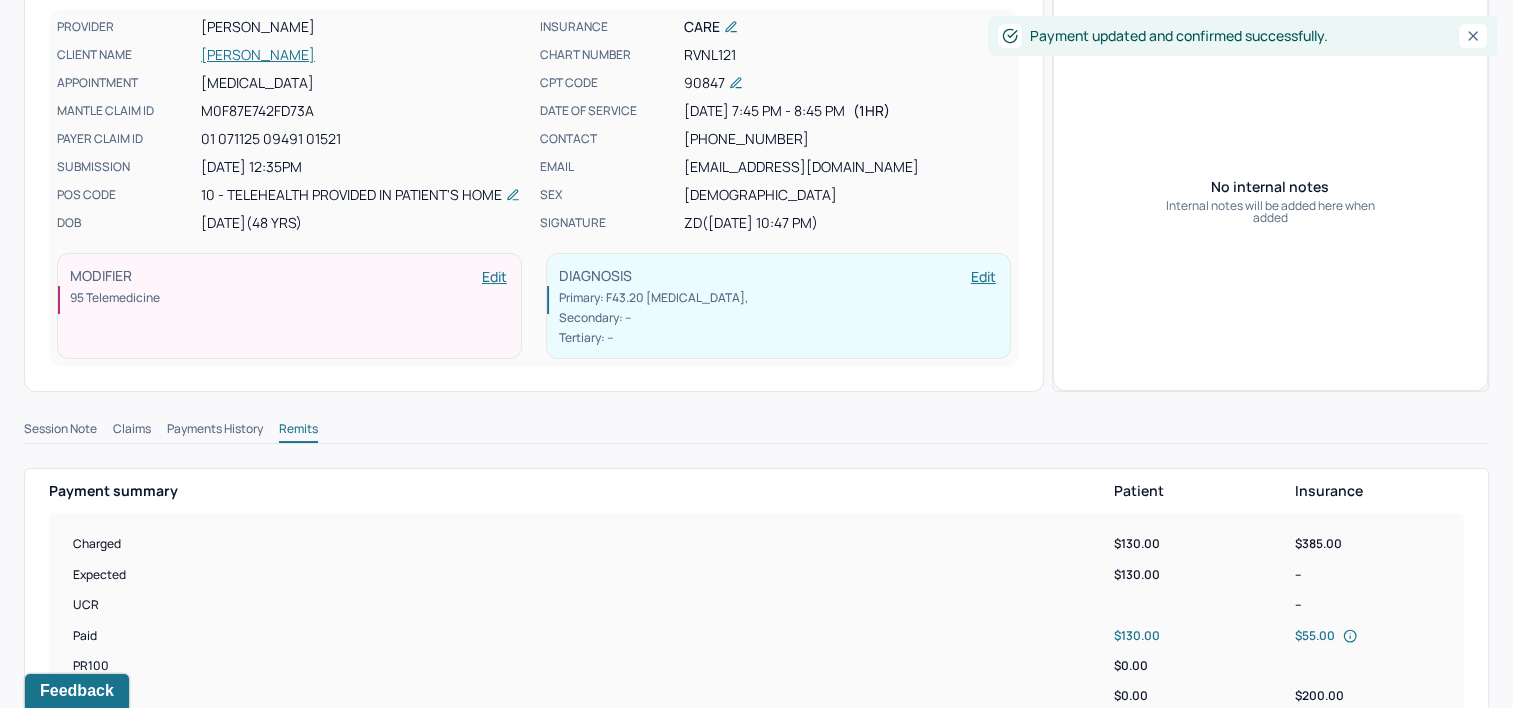 scroll, scrollTop: 0, scrollLeft: 0, axis: both 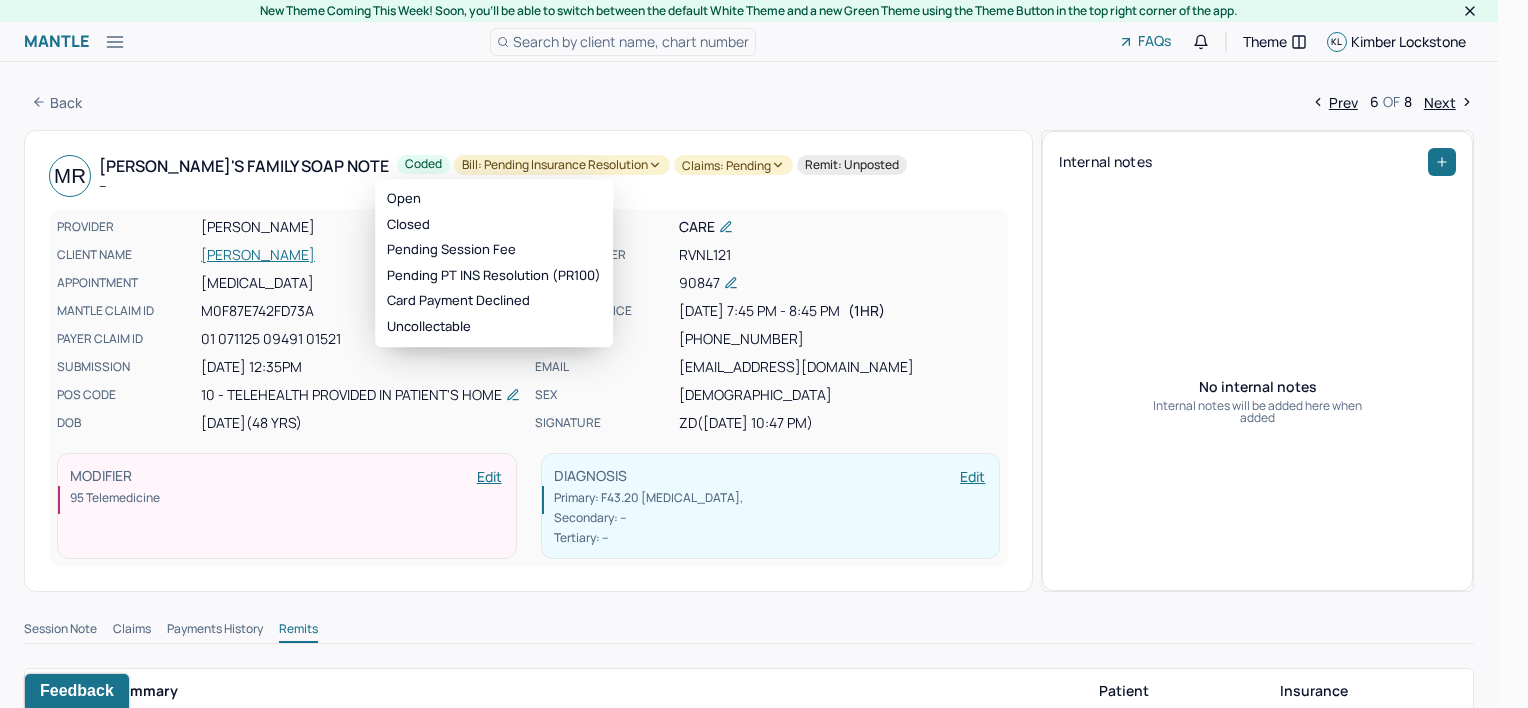 click on "Bill: Pending Insurance Resolution" at bounding box center [562, 165] 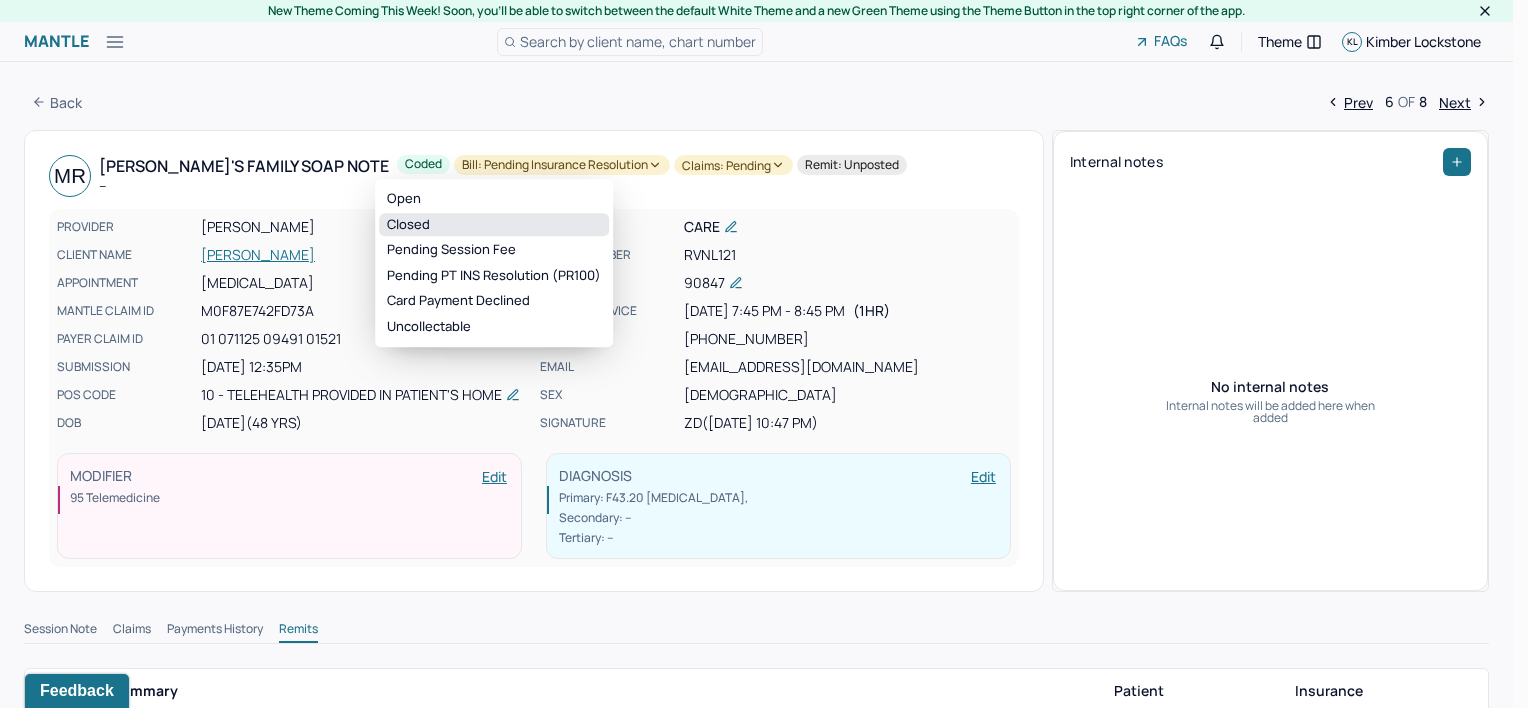 click on "Closed" at bounding box center [494, 225] 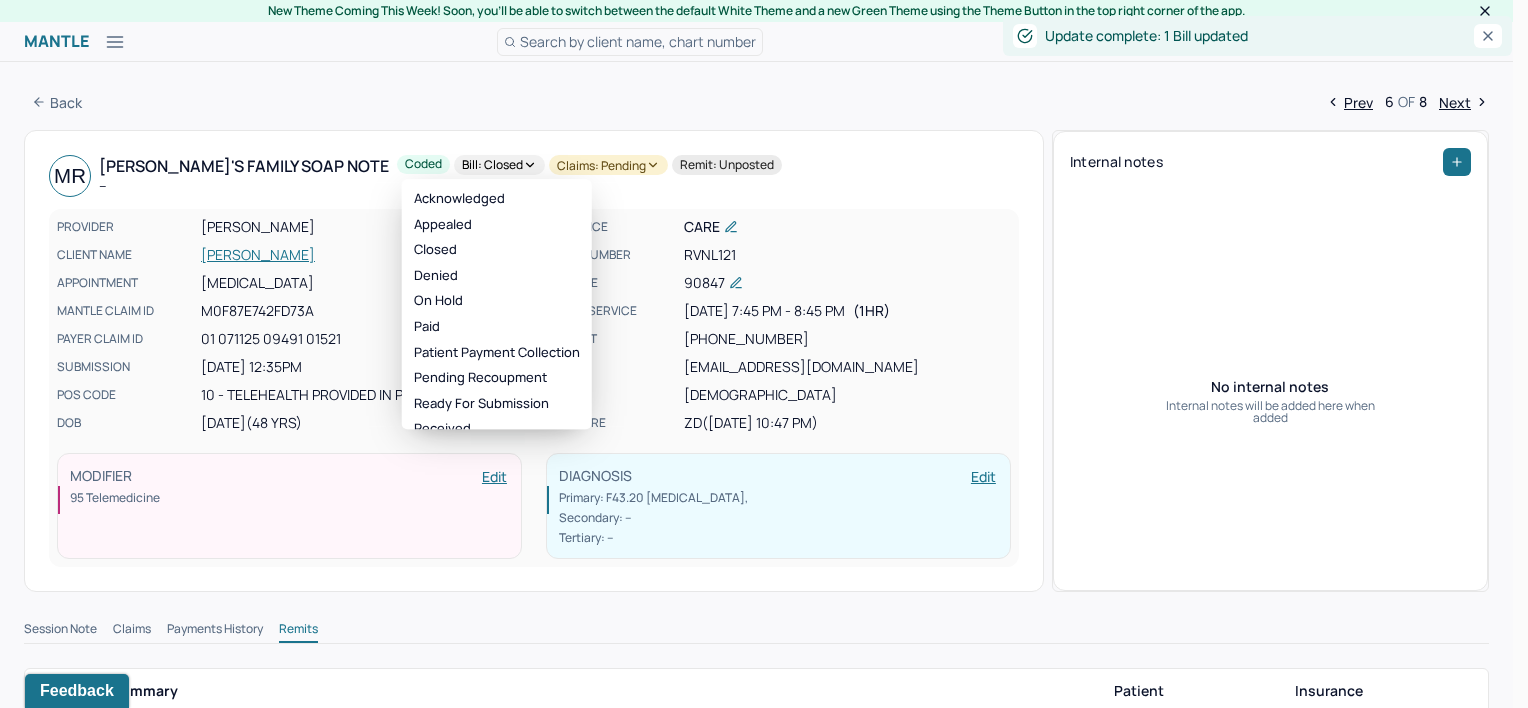 click on "Claims: pending" at bounding box center [608, 165] 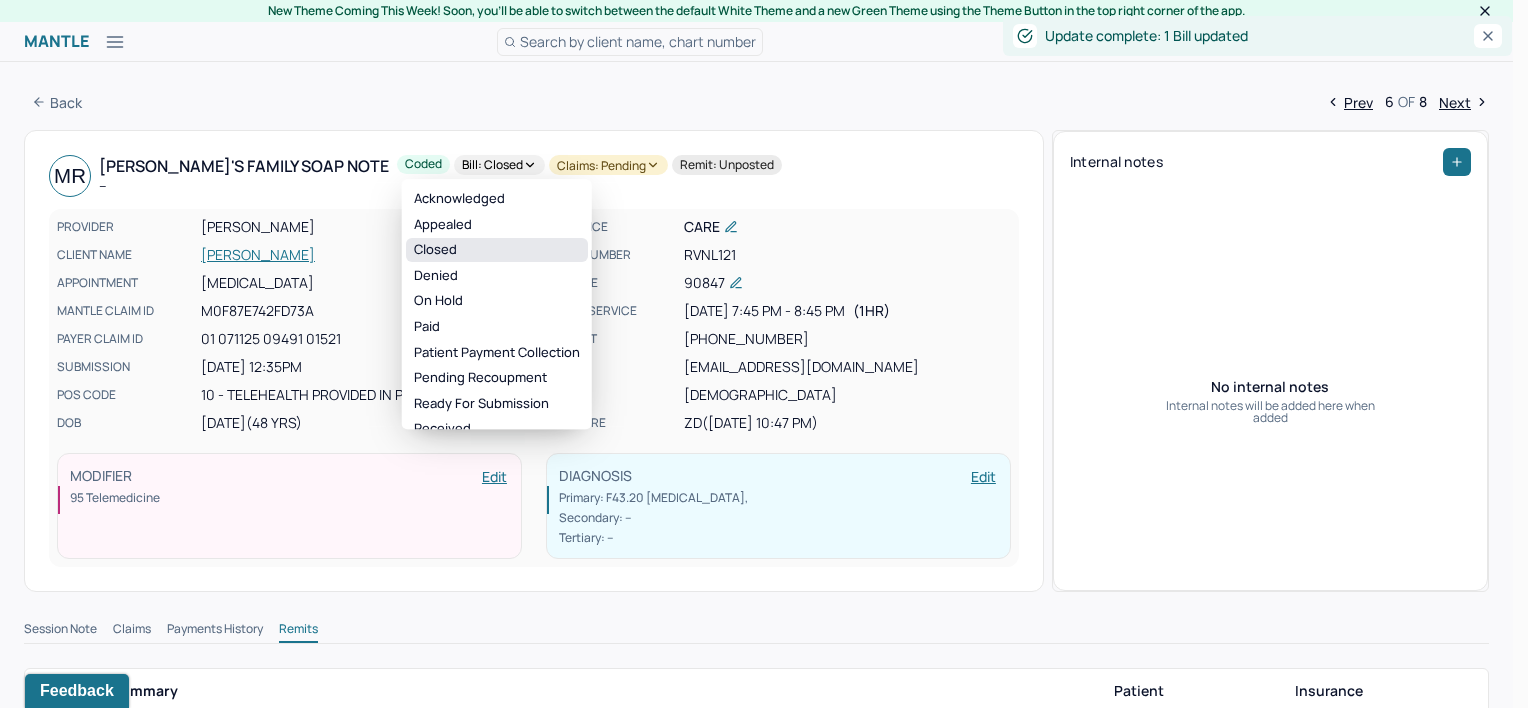 click on "Closed" at bounding box center [497, 250] 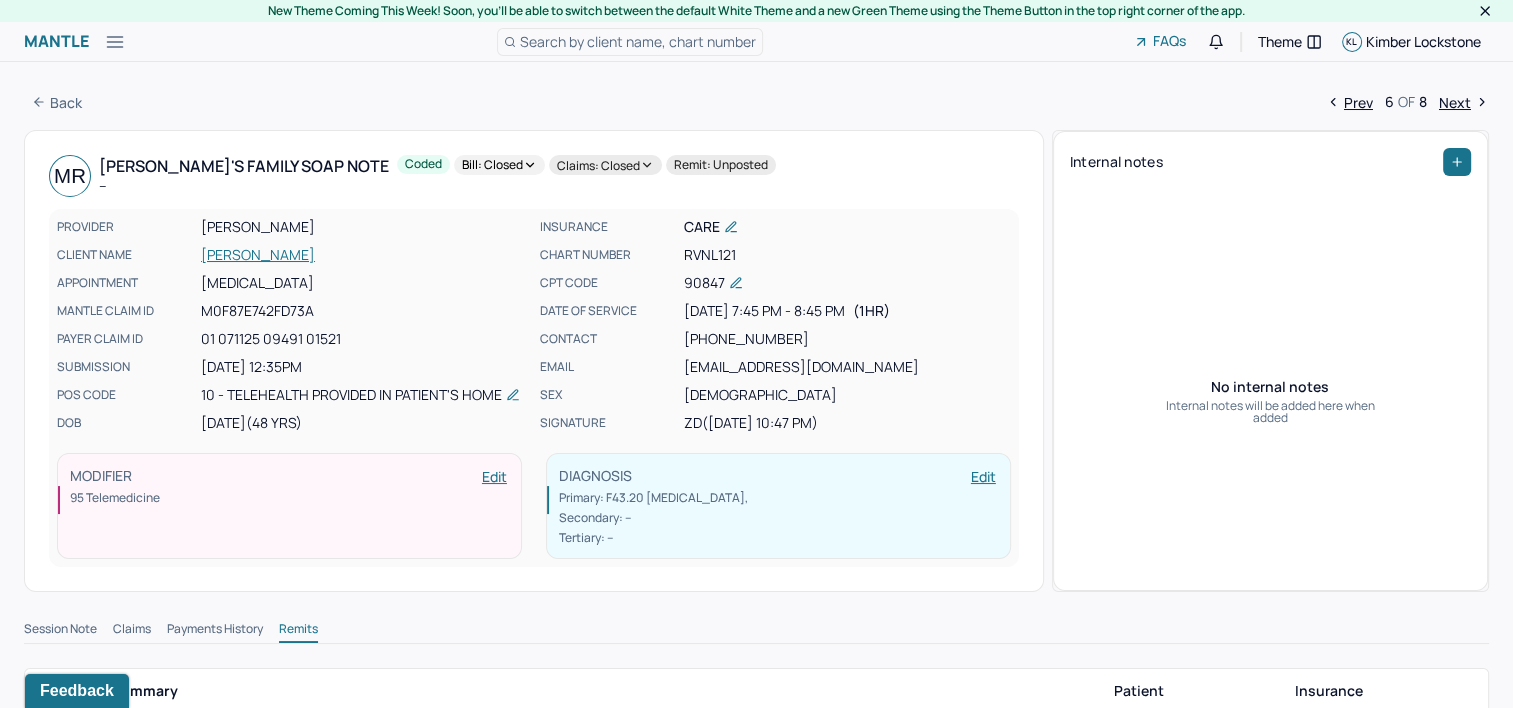 click on "Next" at bounding box center [1464, 102] 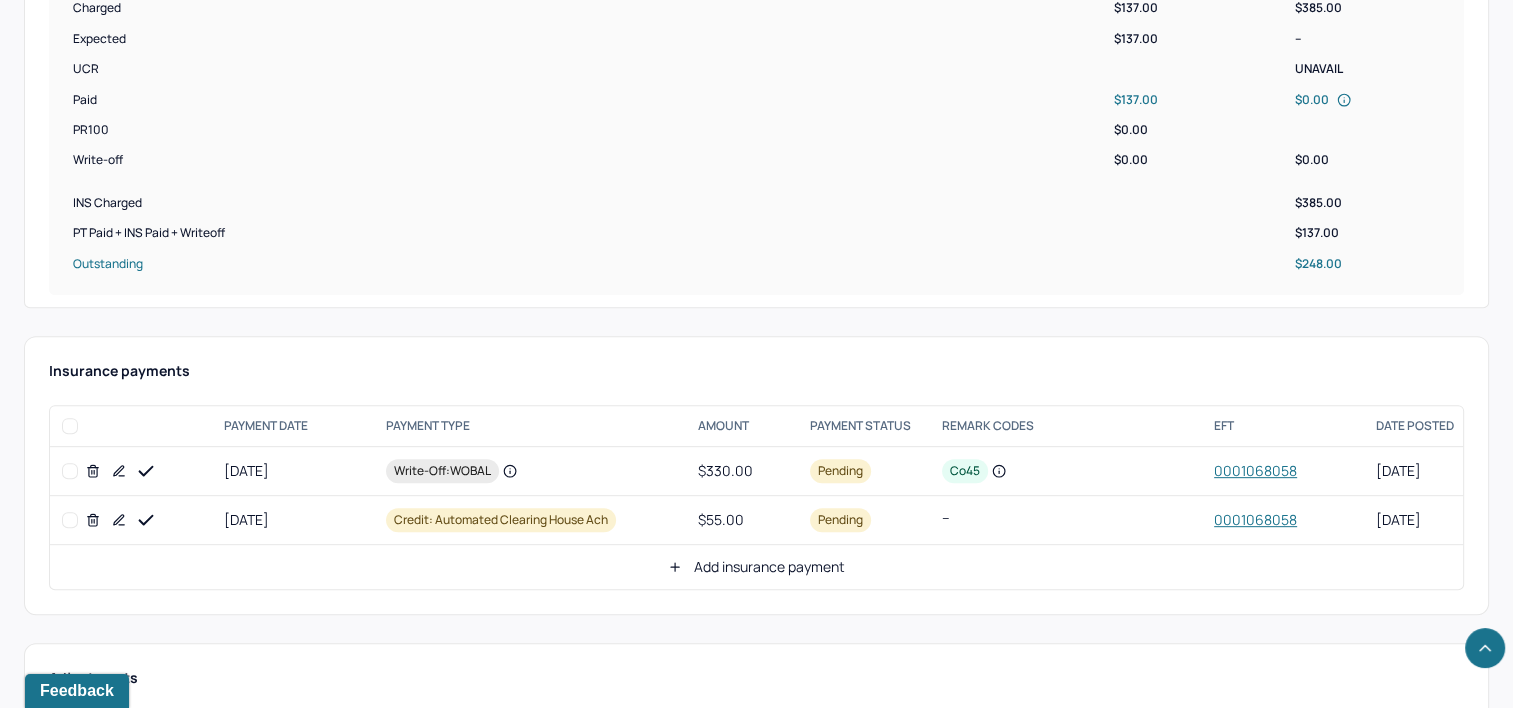 scroll, scrollTop: 800, scrollLeft: 0, axis: vertical 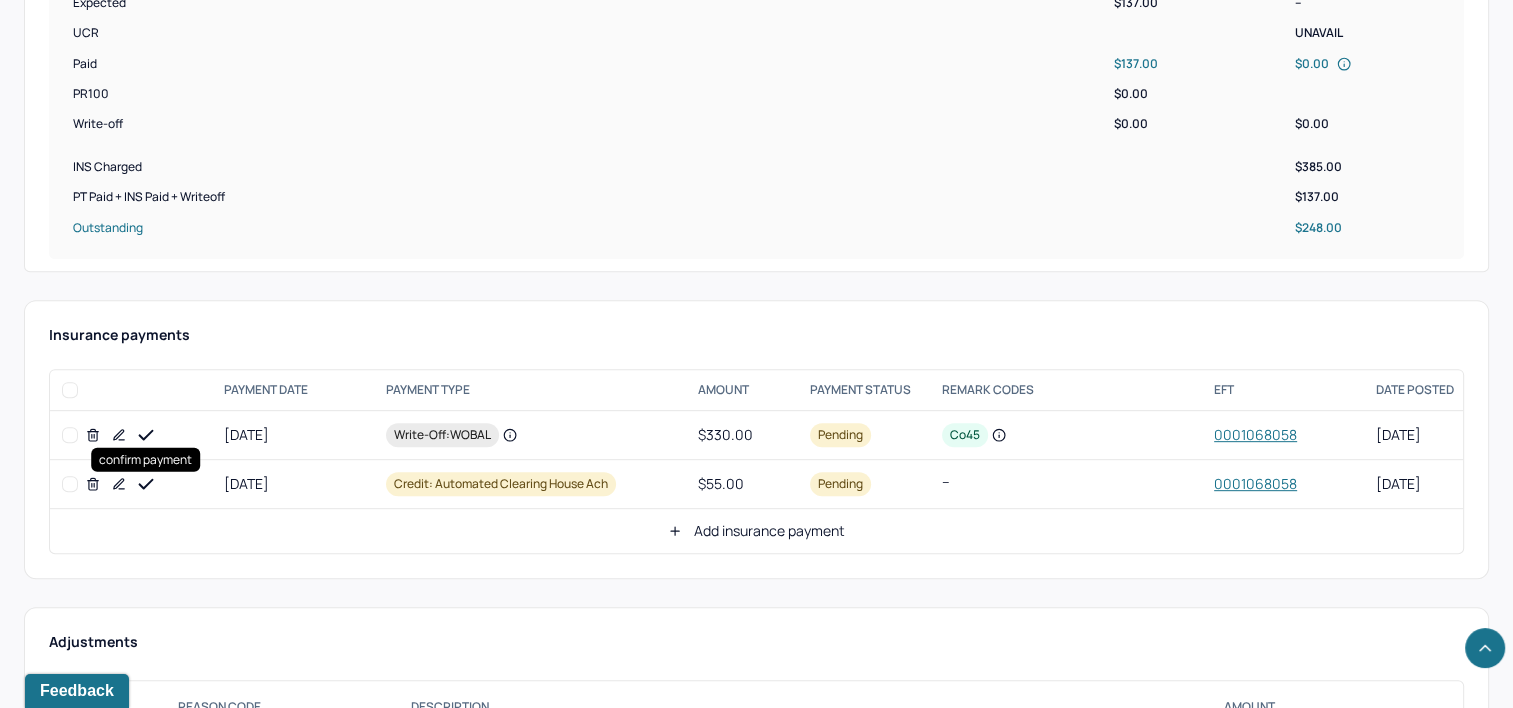 click 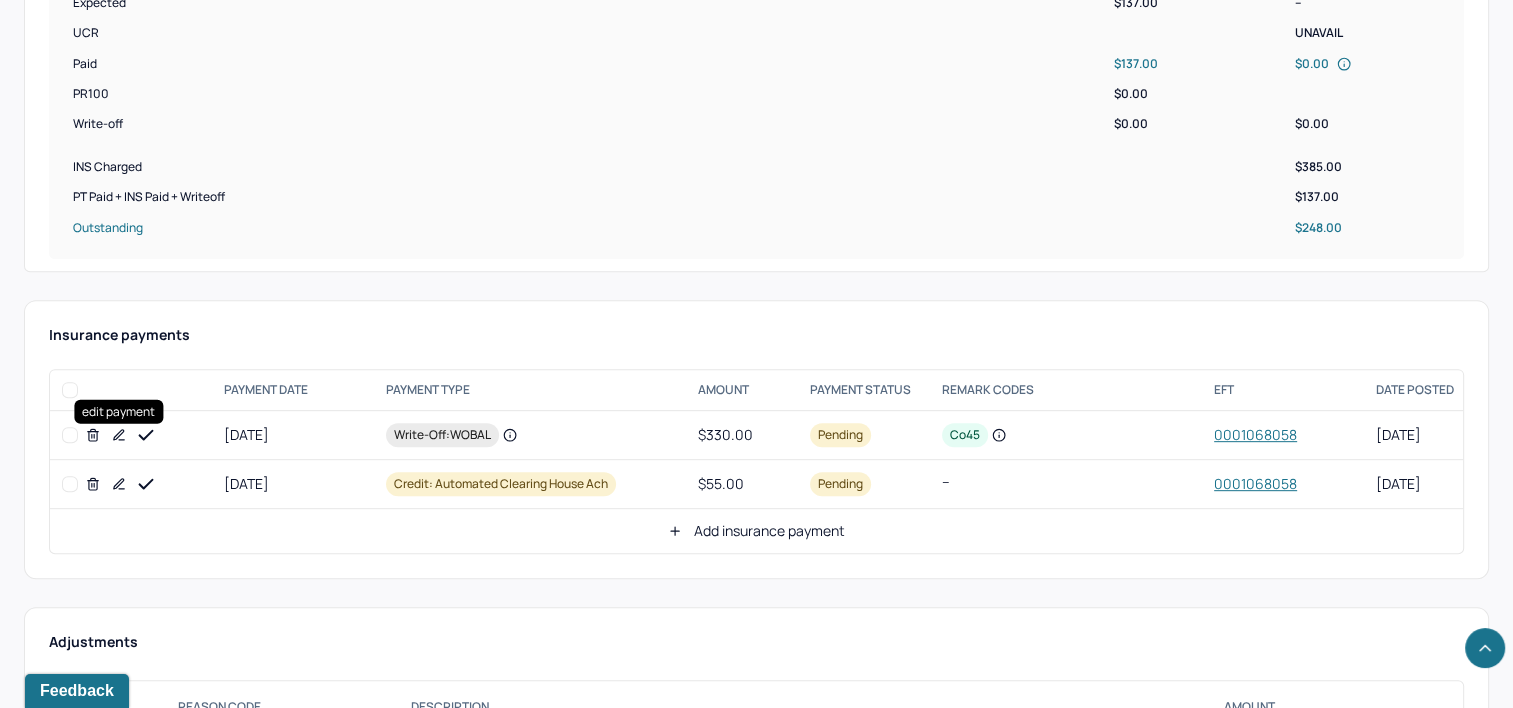click 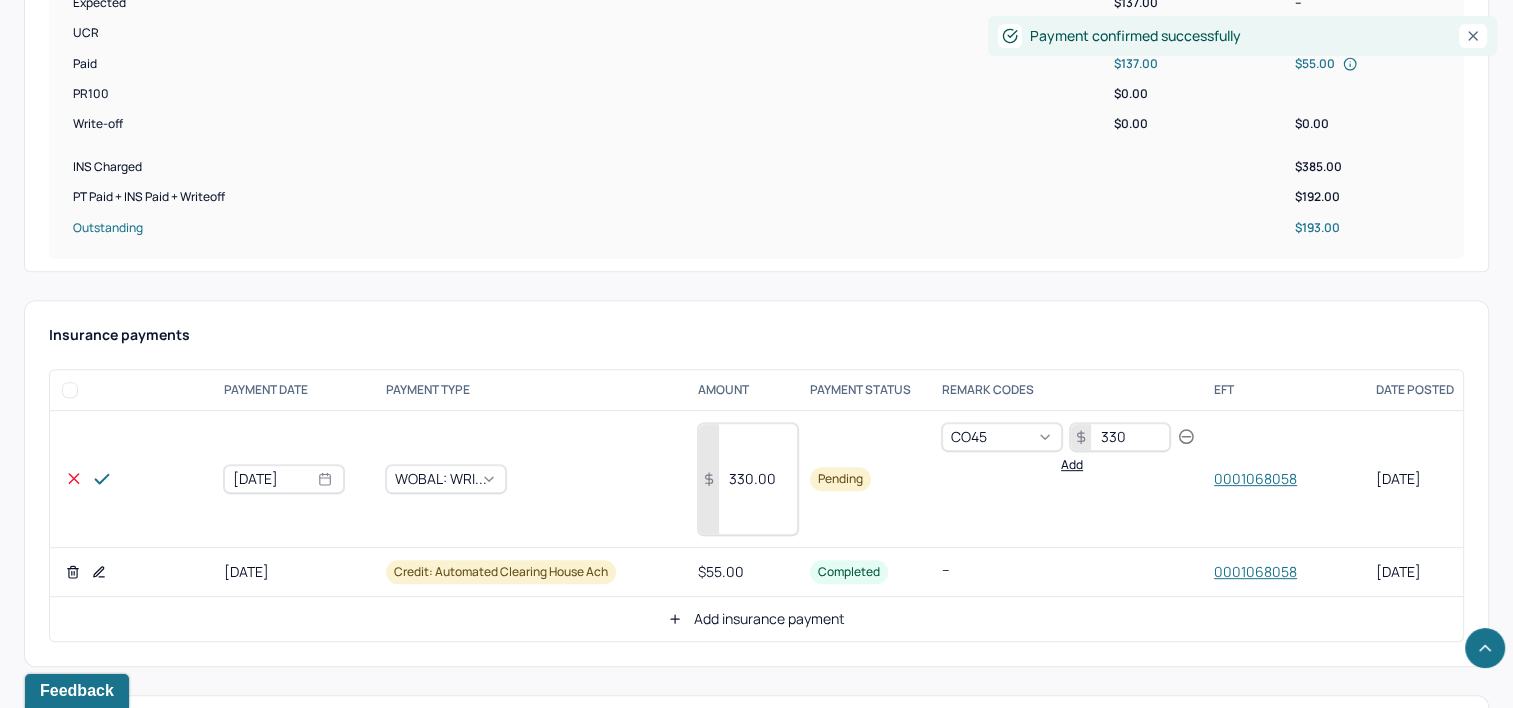 click on "330.00" at bounding box center (748, 479) 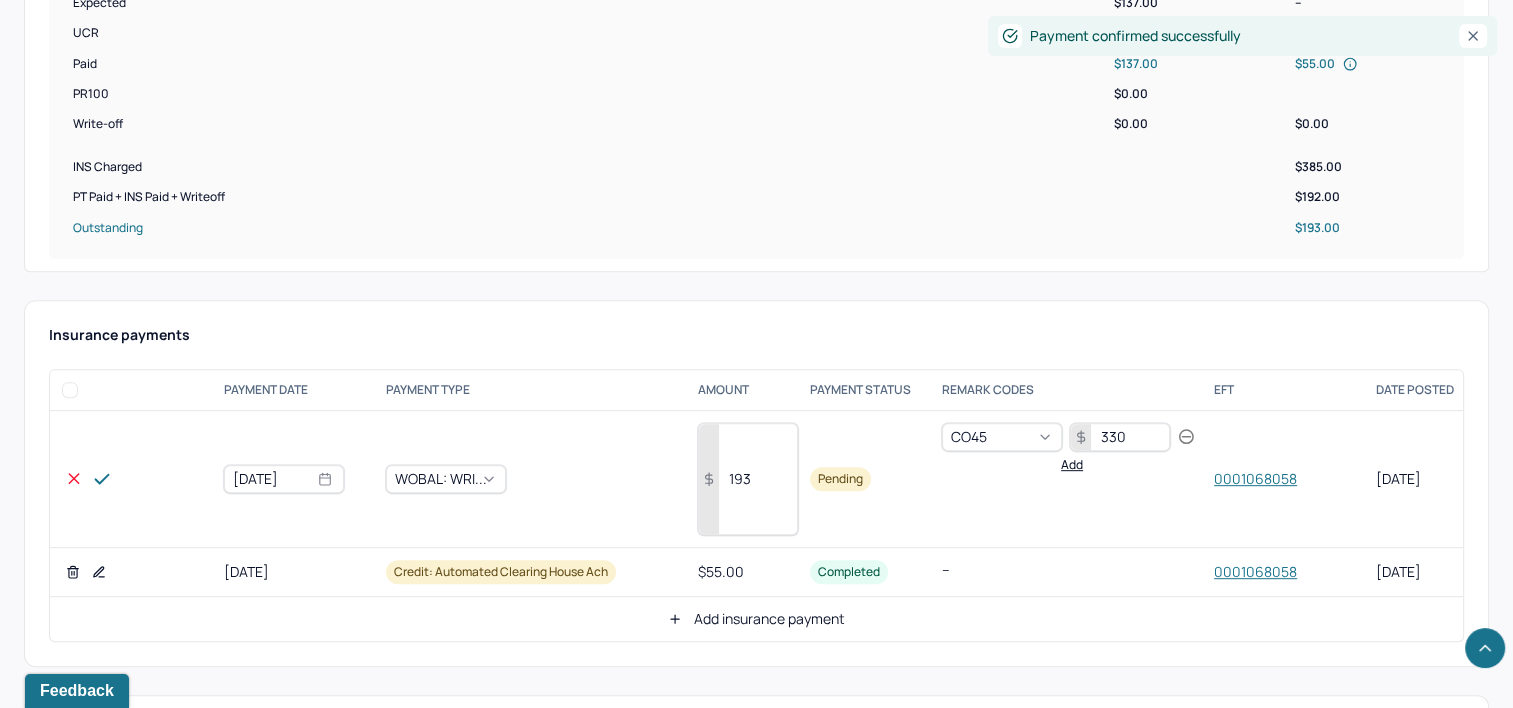type on "193" 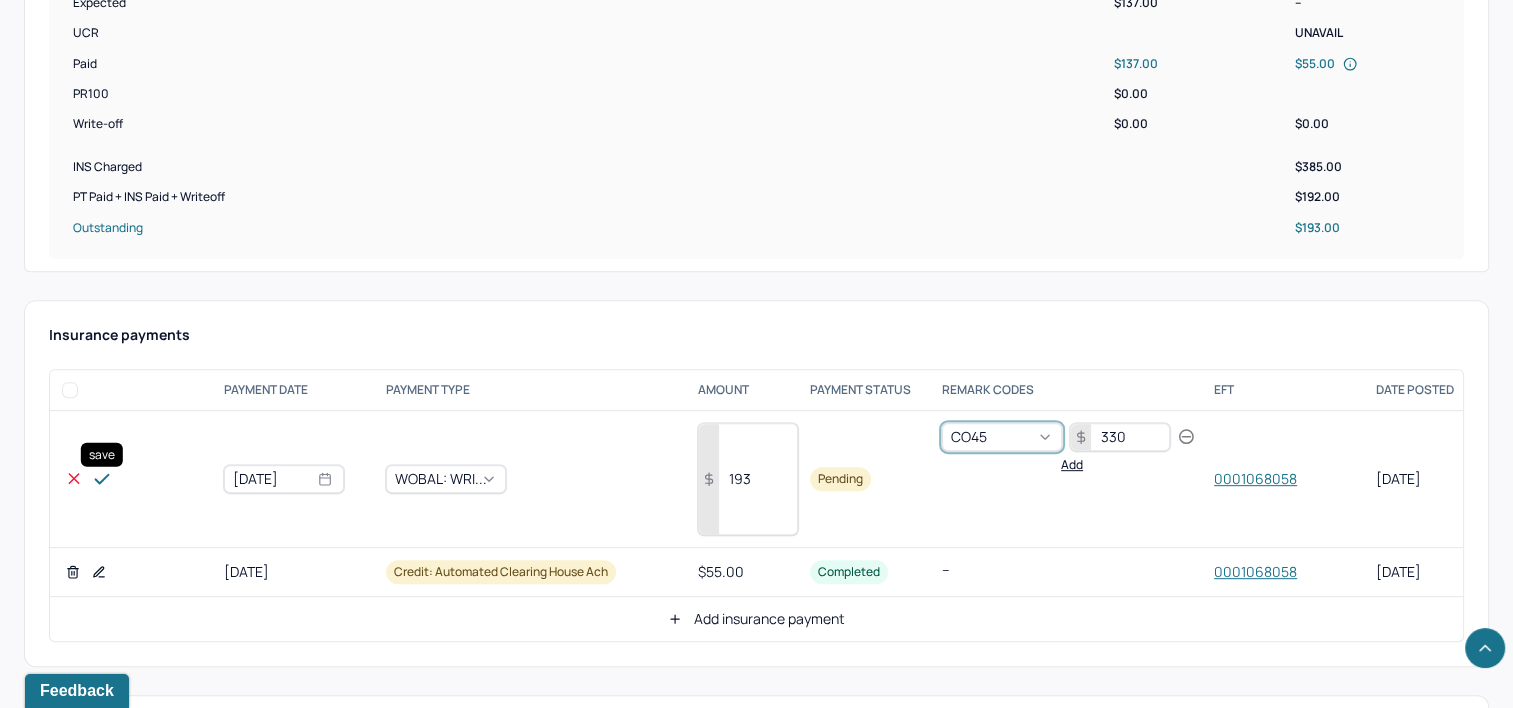 click 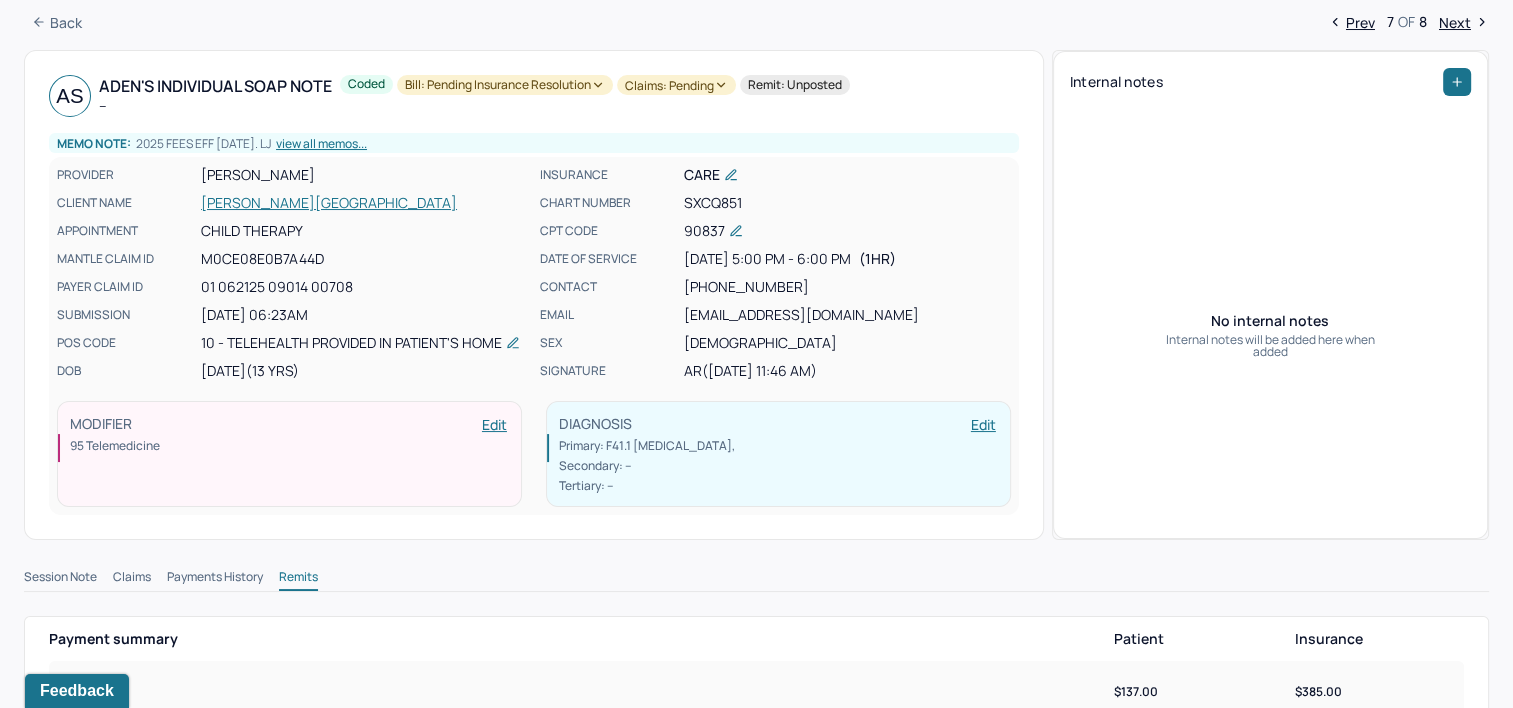 scroll, scrollTop: 0, scrollLeft: 0, axis: both 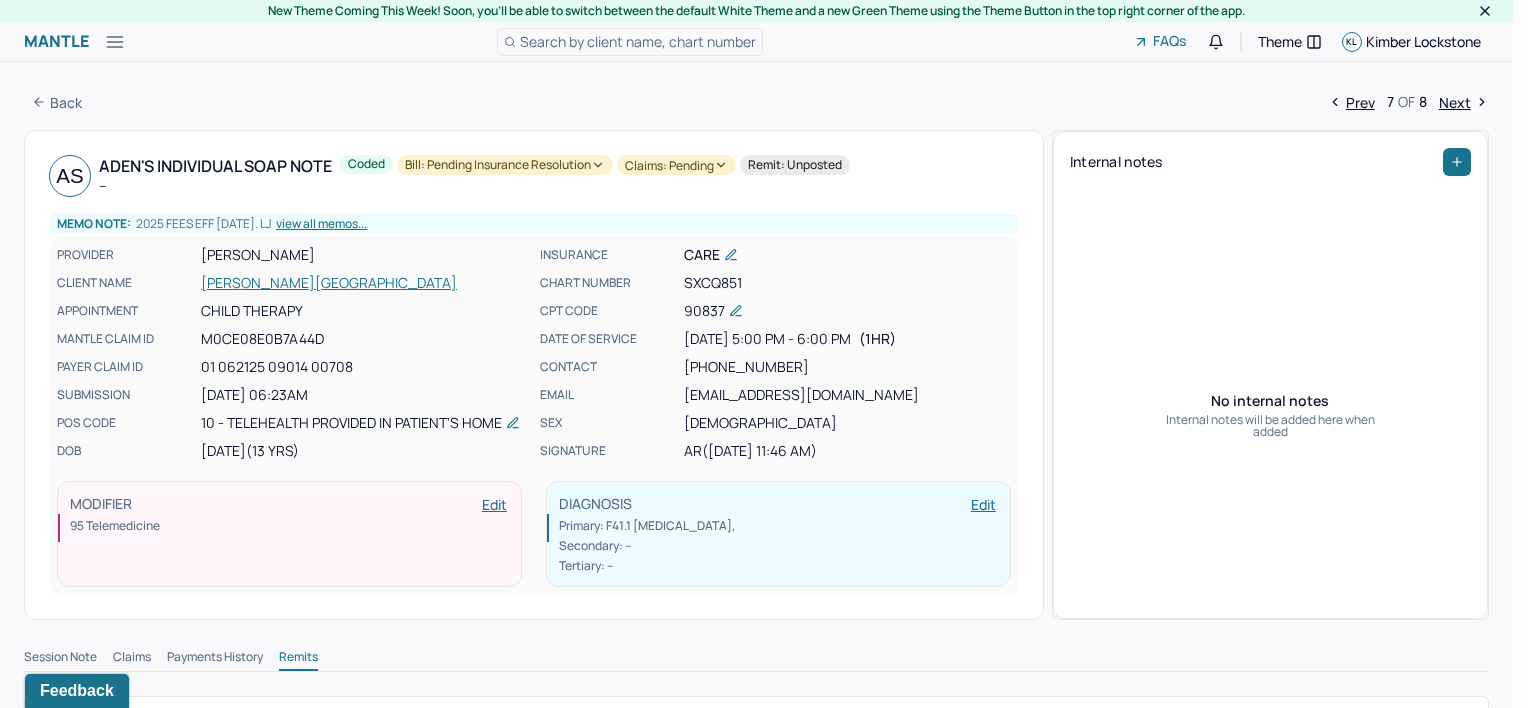 click on "Bill: Pending Insurance Resolution" at bounding box center (505, 165) 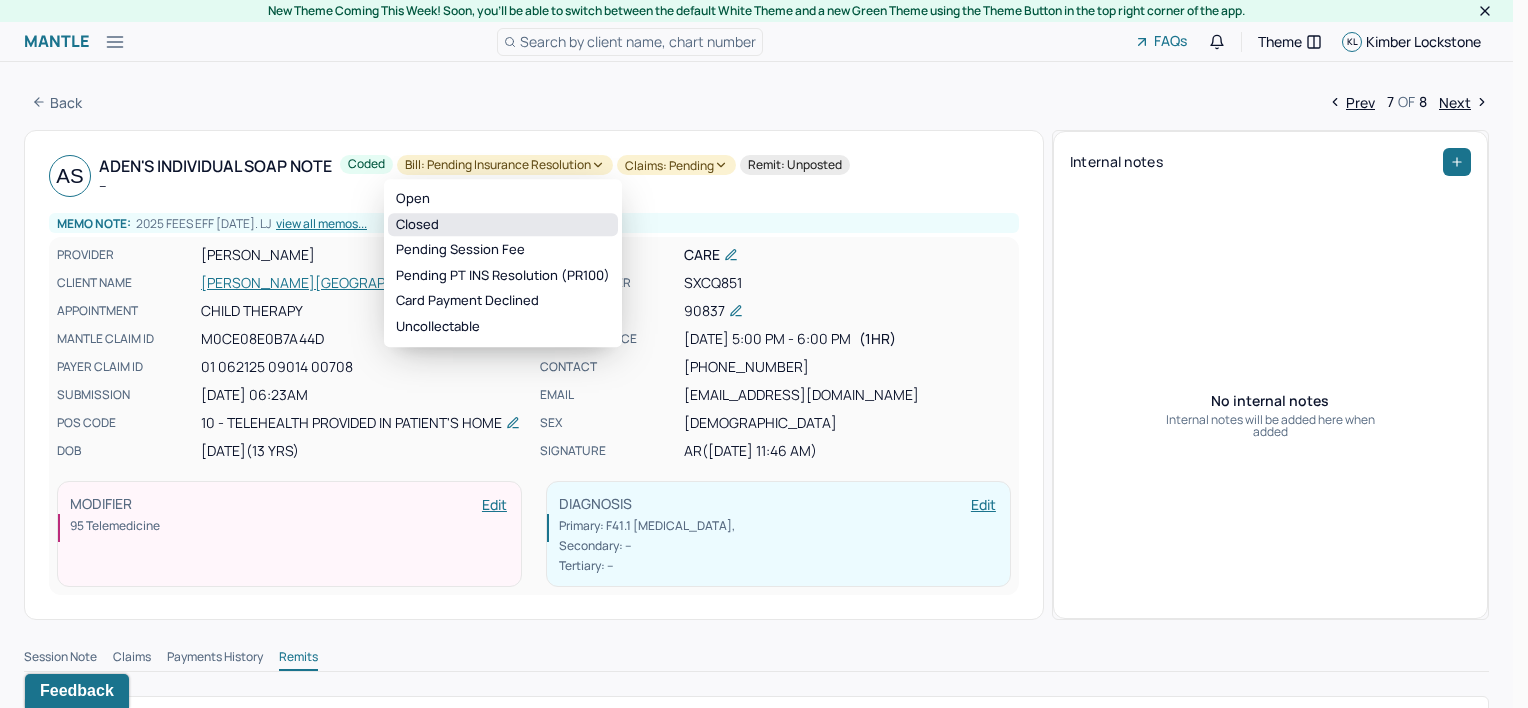 click on "Closed" at bounding box center [503, 225] 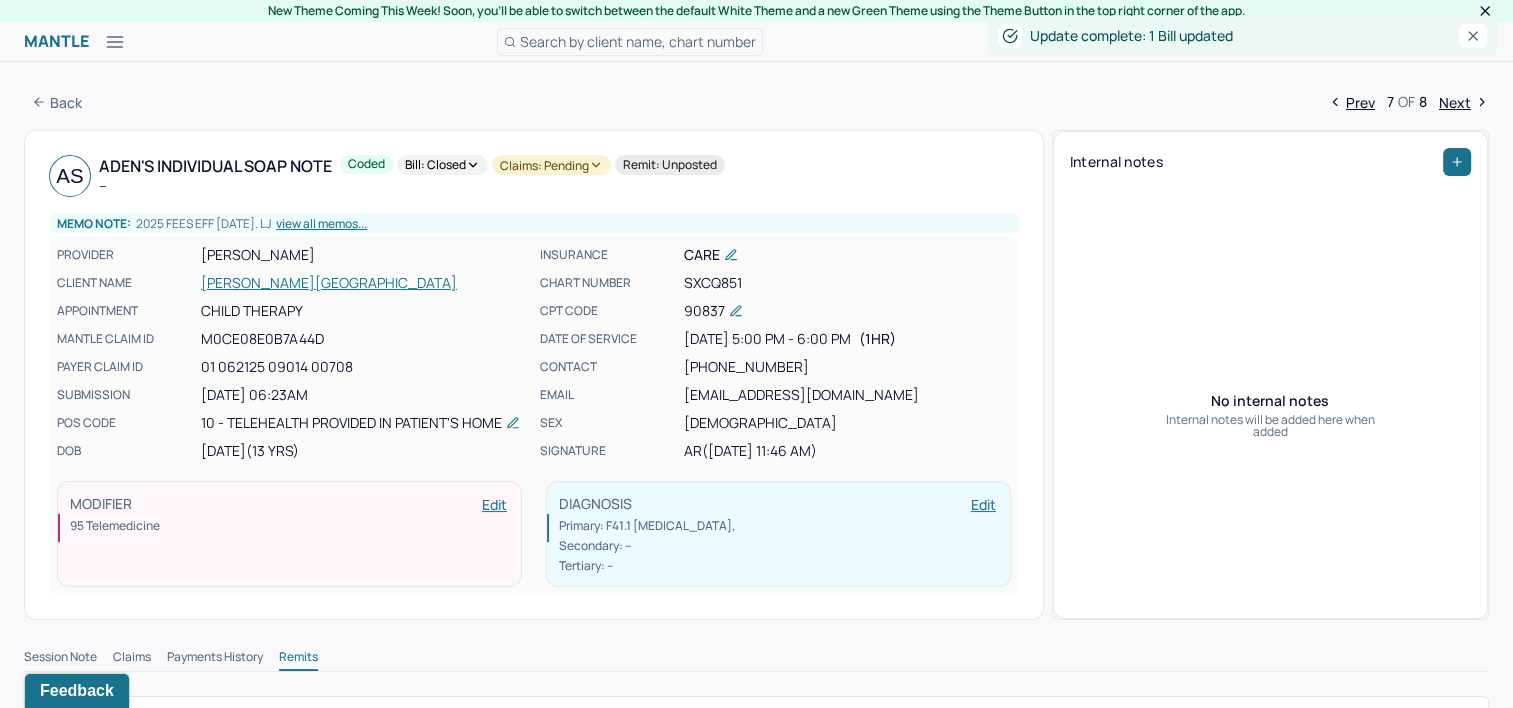 click on "Coded Bill: Closed Claims: pending Remit: unposted" at bounding box center [532, 176] 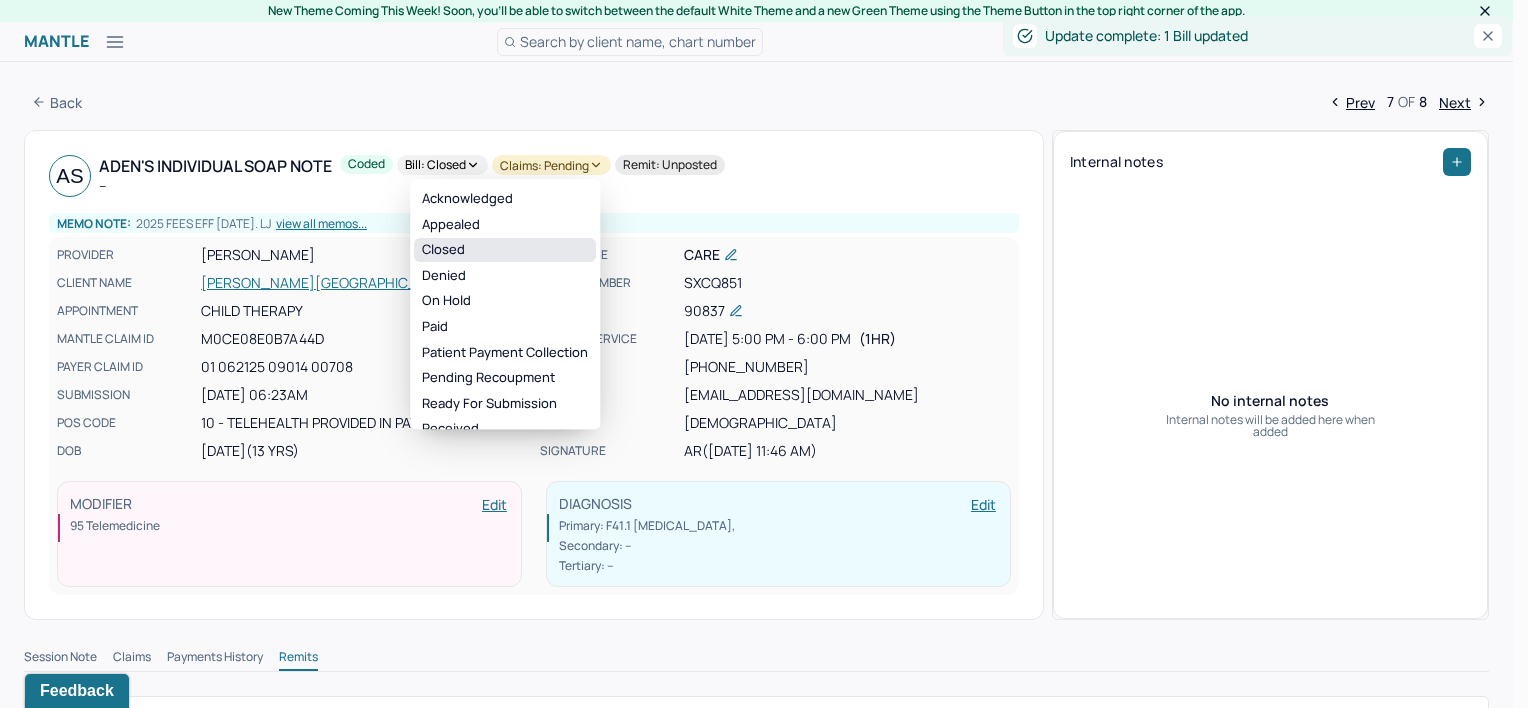 click on "Closed" at bounding box center [505, 250] 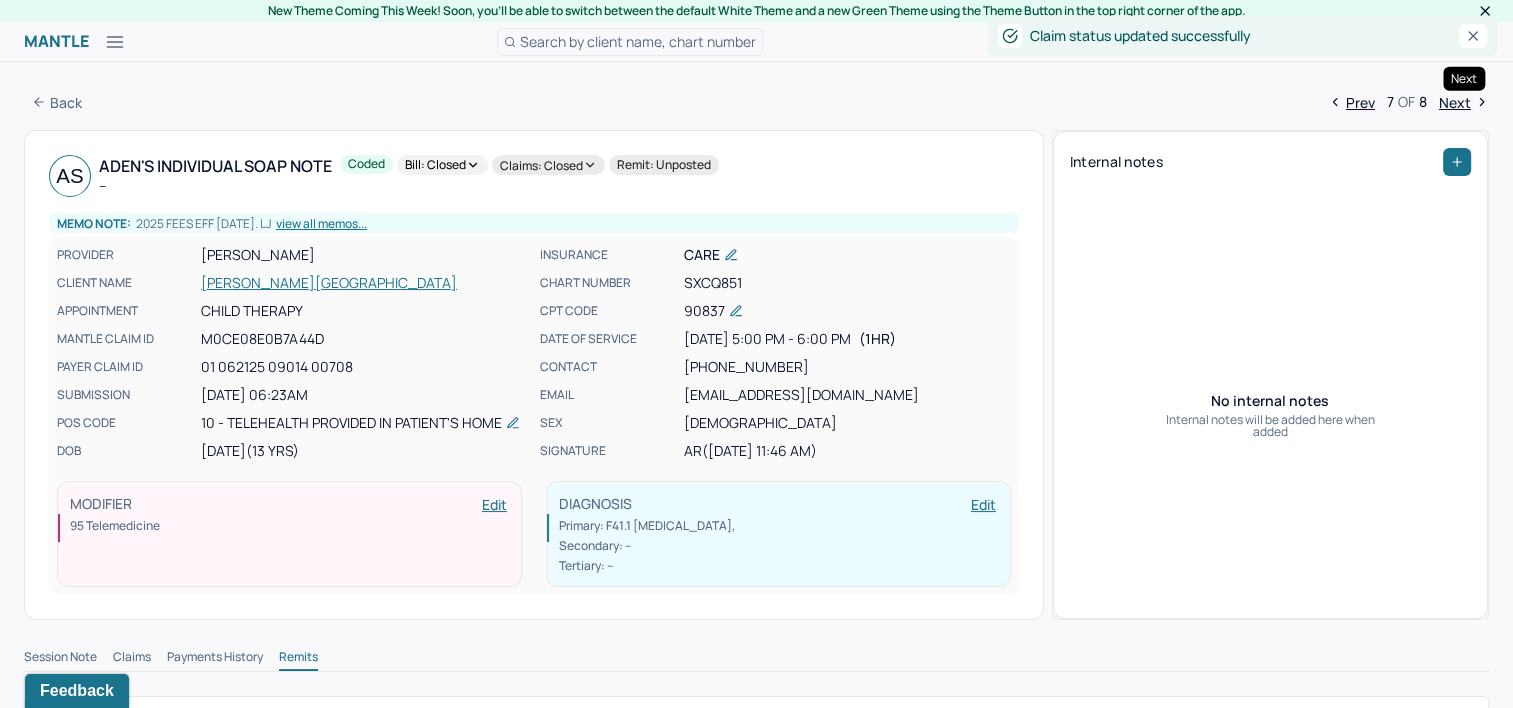 click on "Next" at bounding box center (1464, 102) 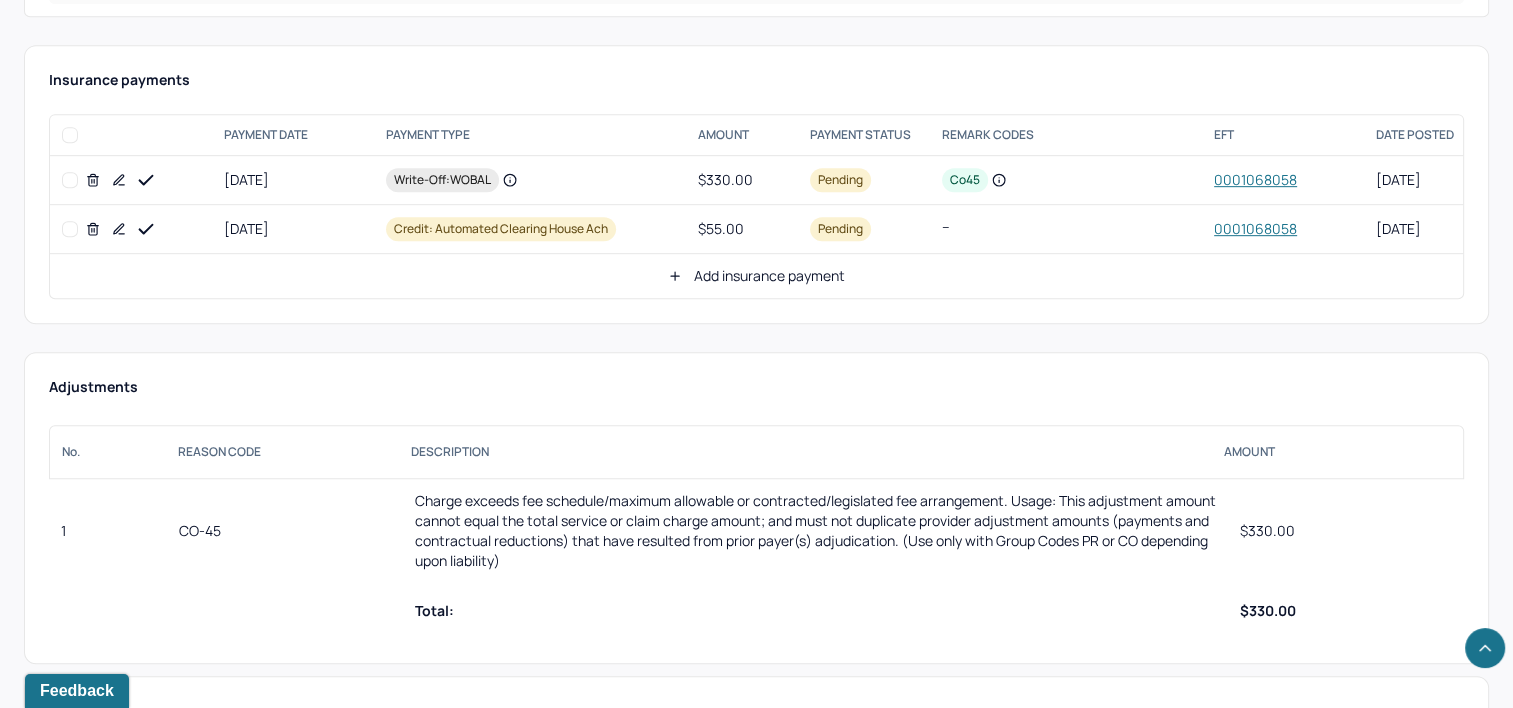 scroll, scrollTop: 1000, scrollLeft: 0, axis: vertical 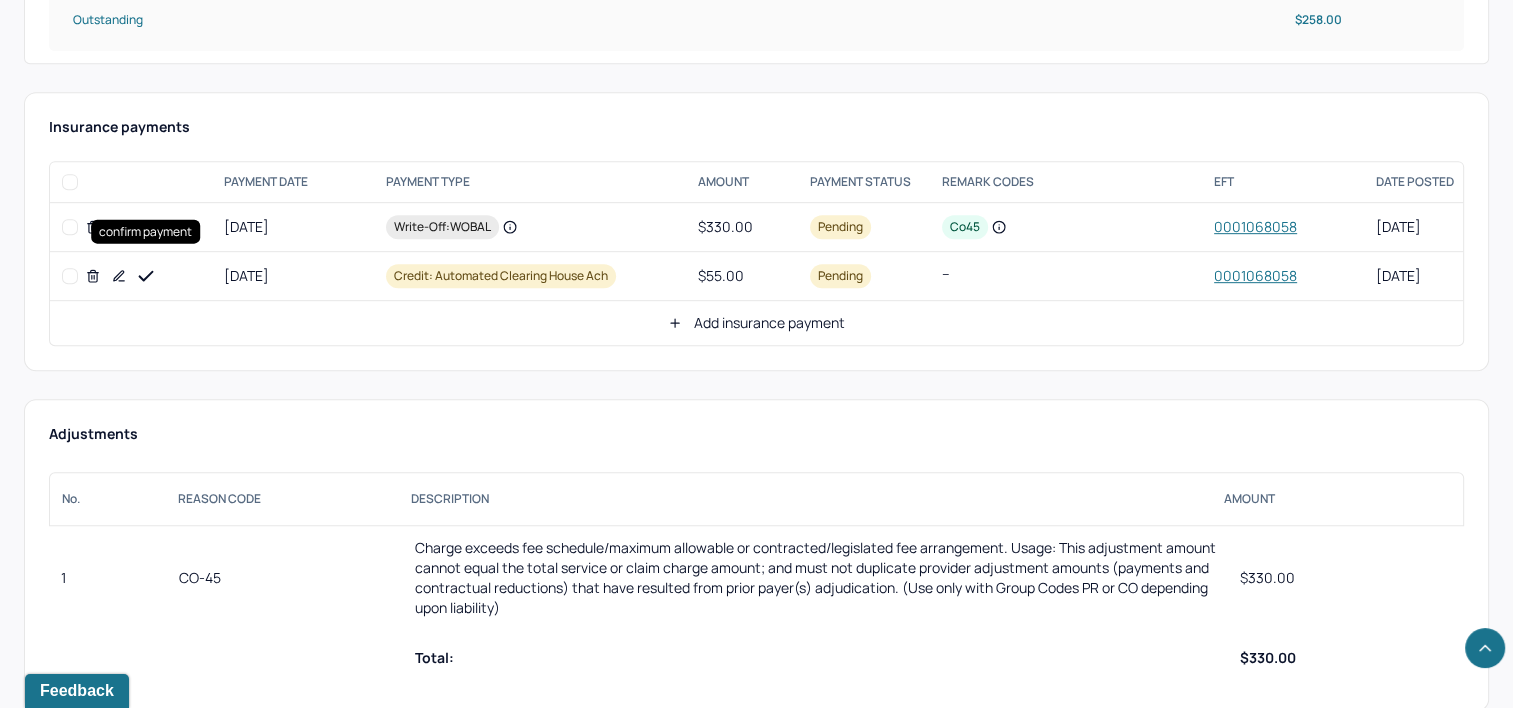 click 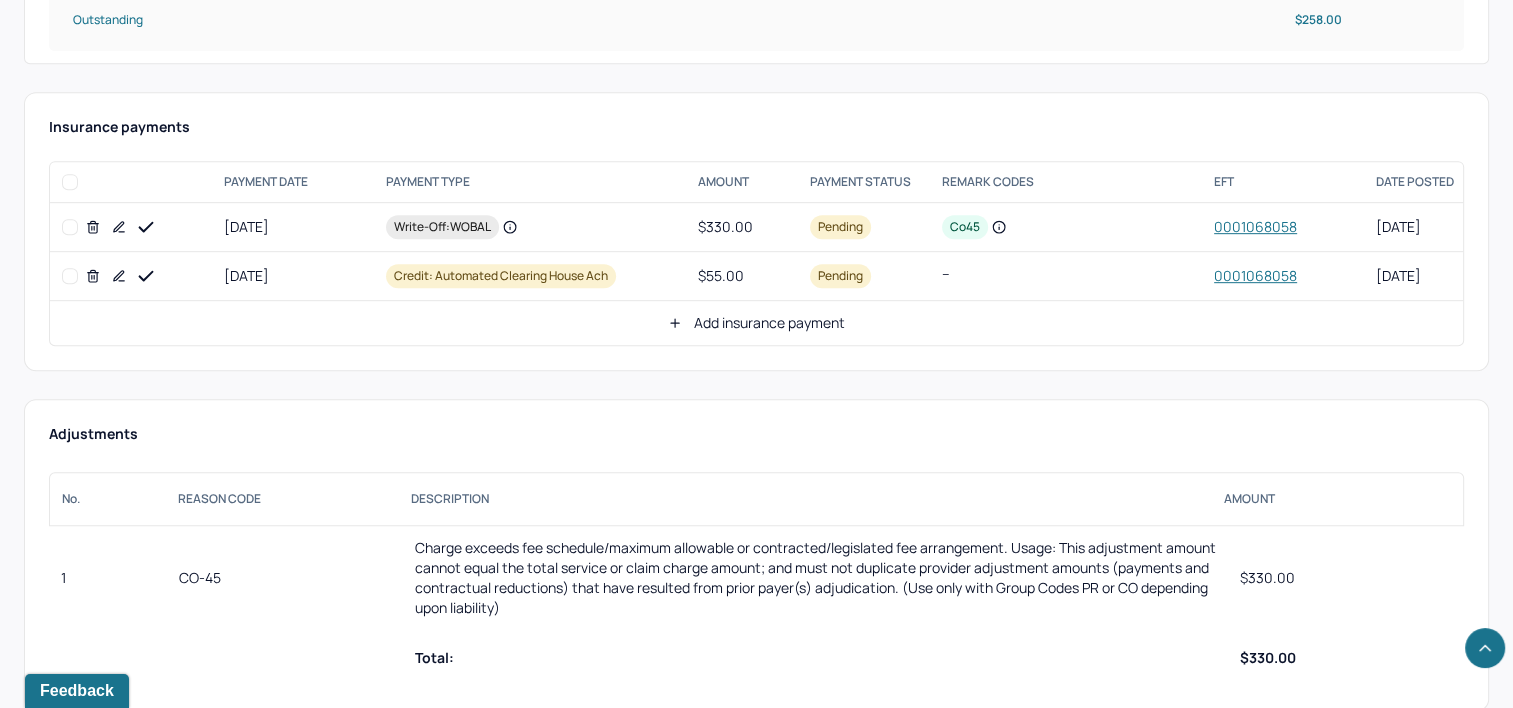 click 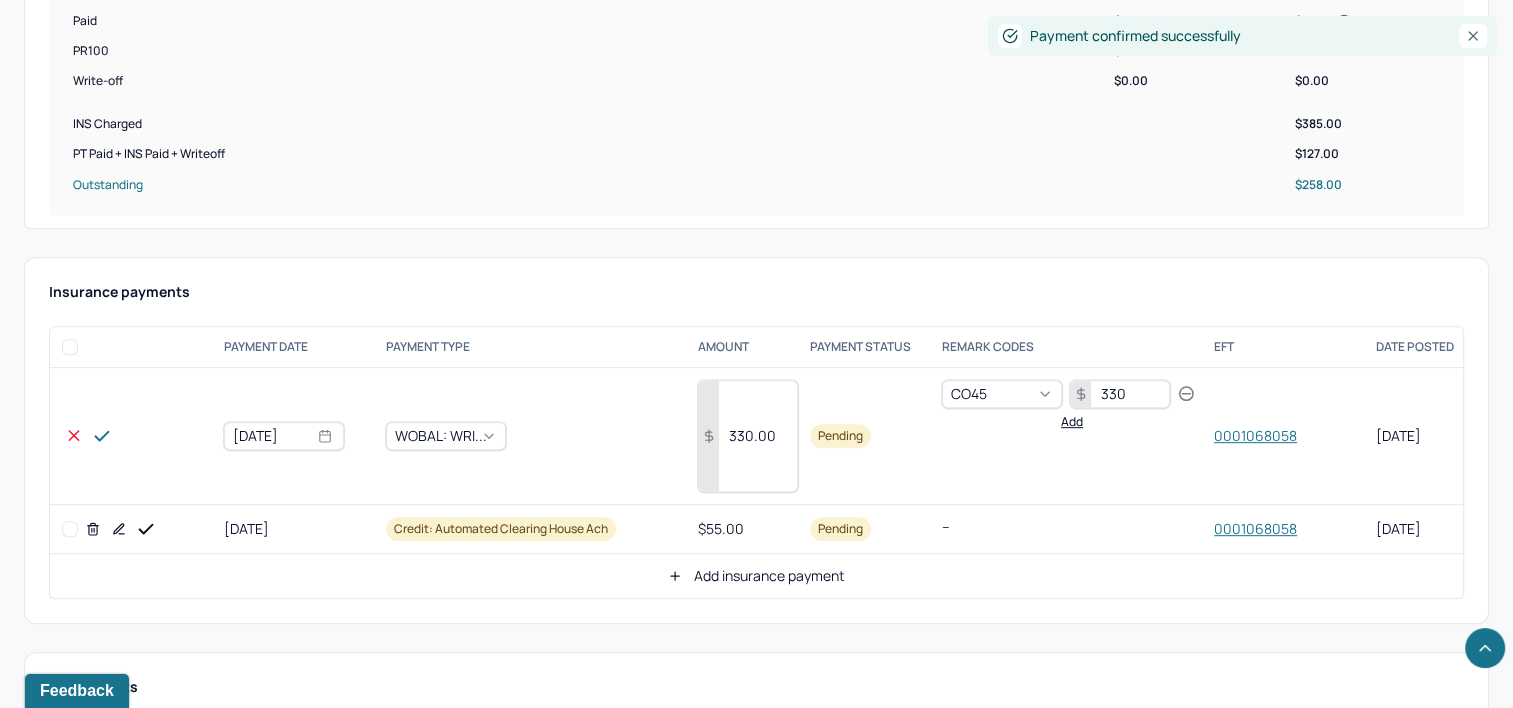 scroll, scrollTop: 800, scrollLeft: 0, axis: vertical 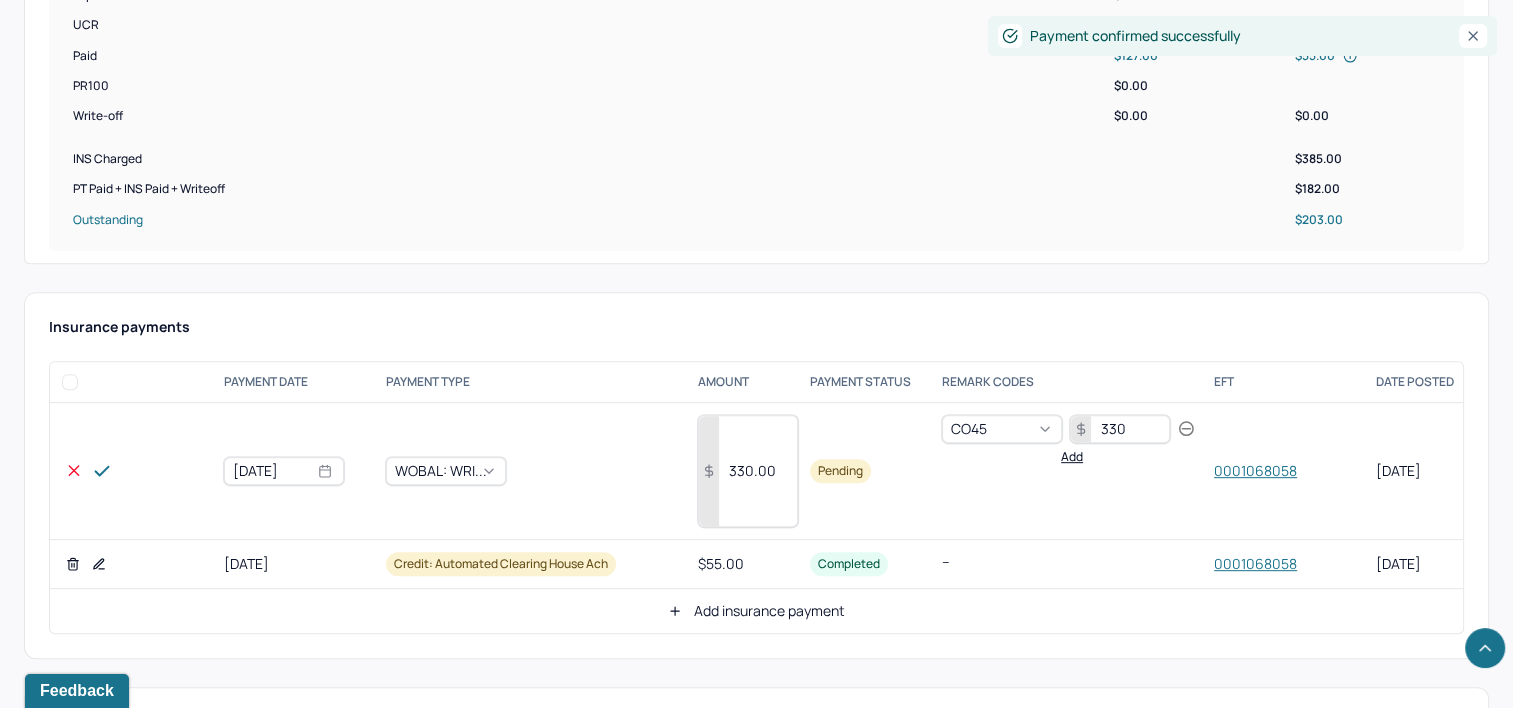 click on "330.00" at bounding box center (748, 471) 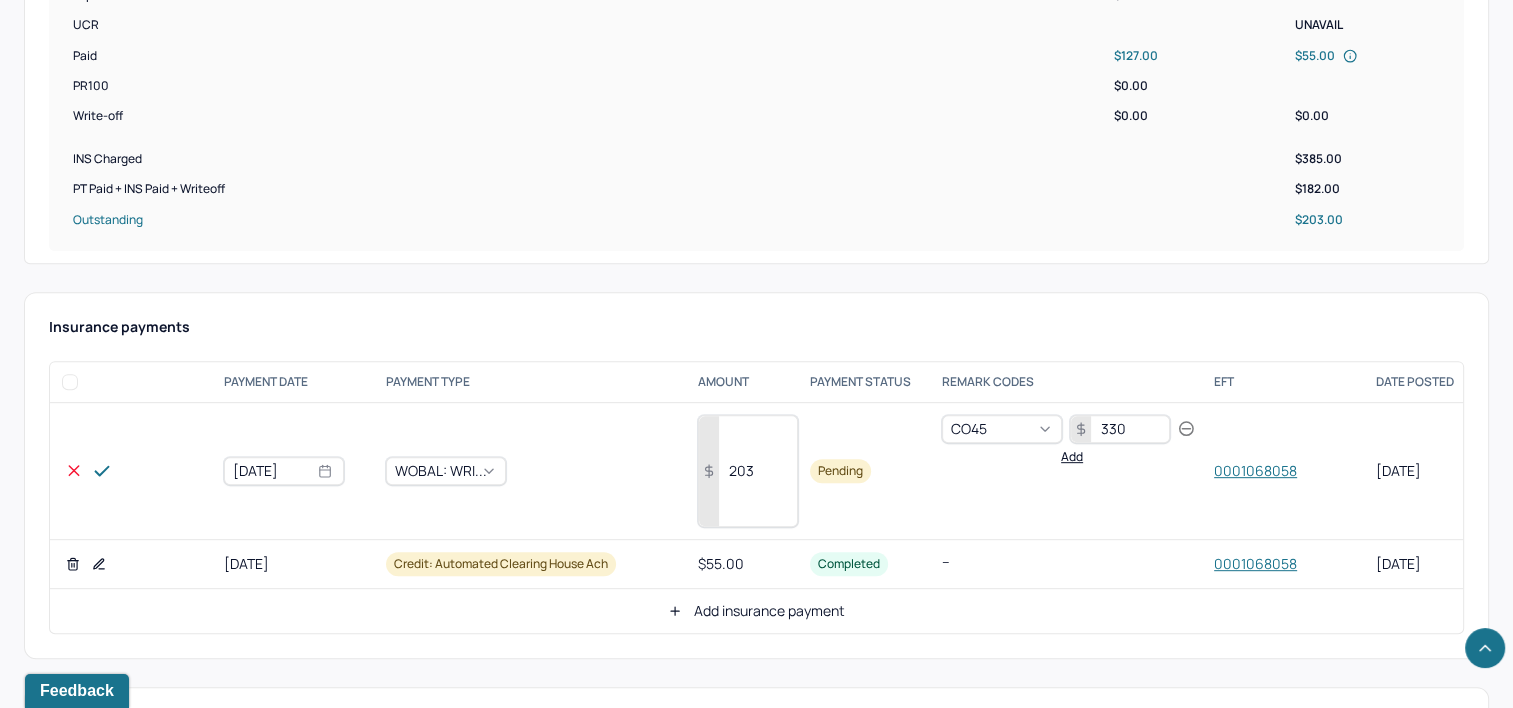 type on "203" 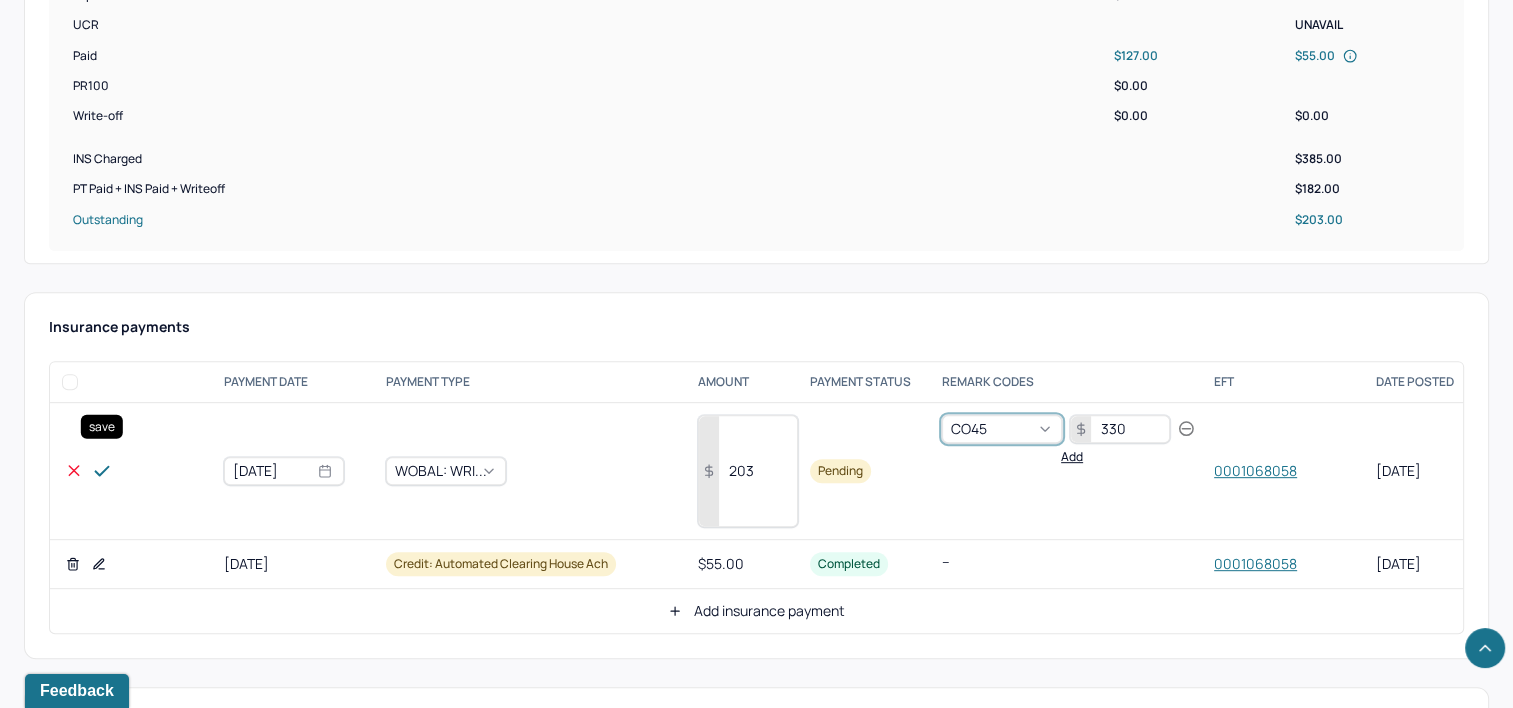 click 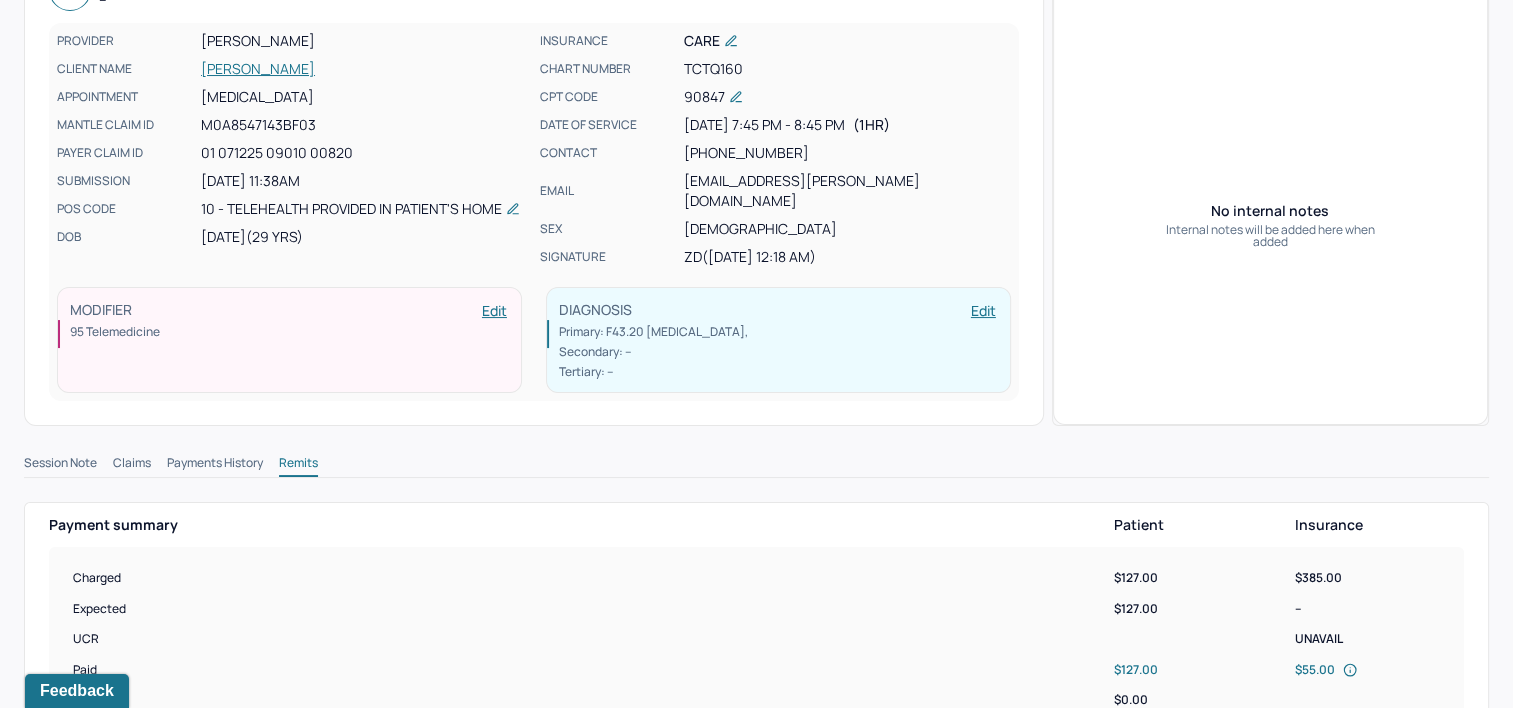 scroll, scrollTop: 0, scrollLeft: 0, axis: both 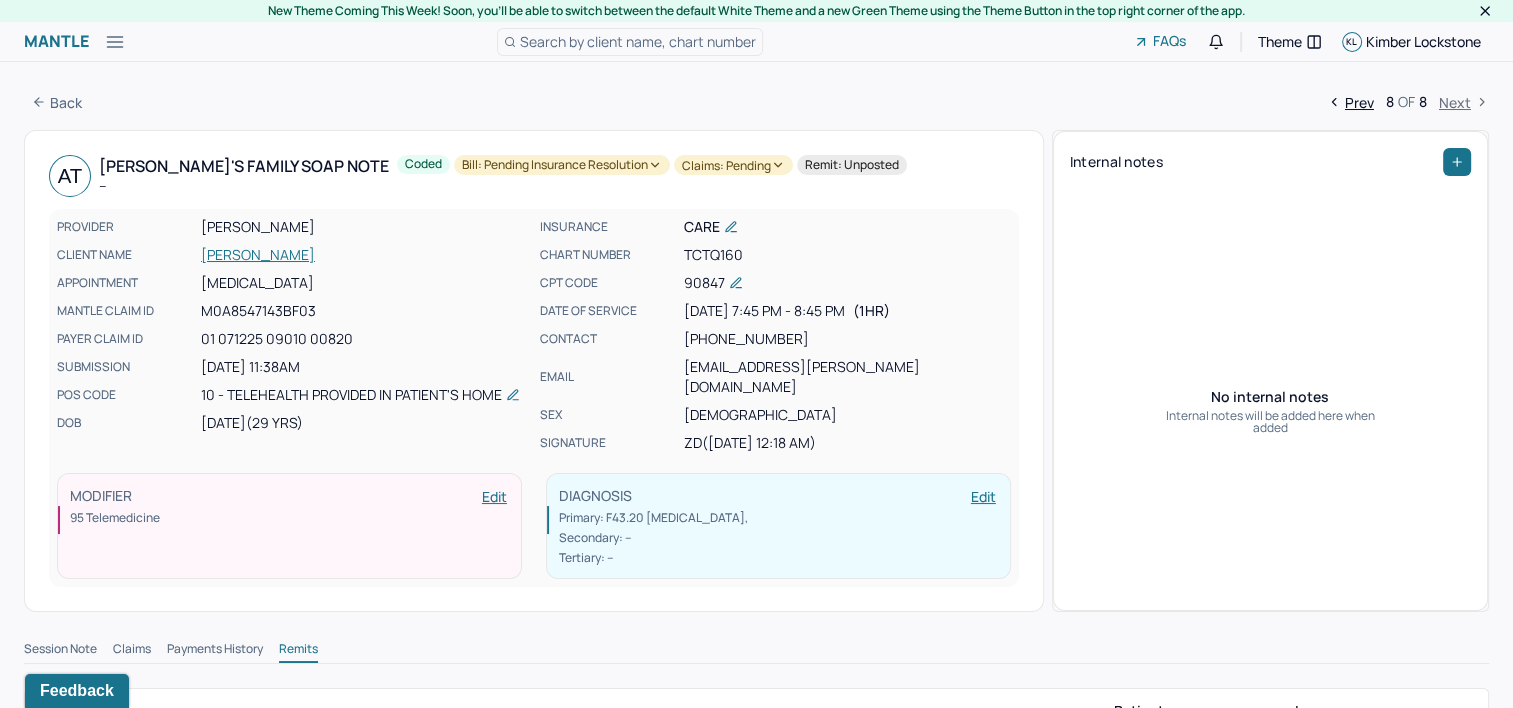 click on "Bill: Pending Insurance Resolution" at bounding box center [562, 165] 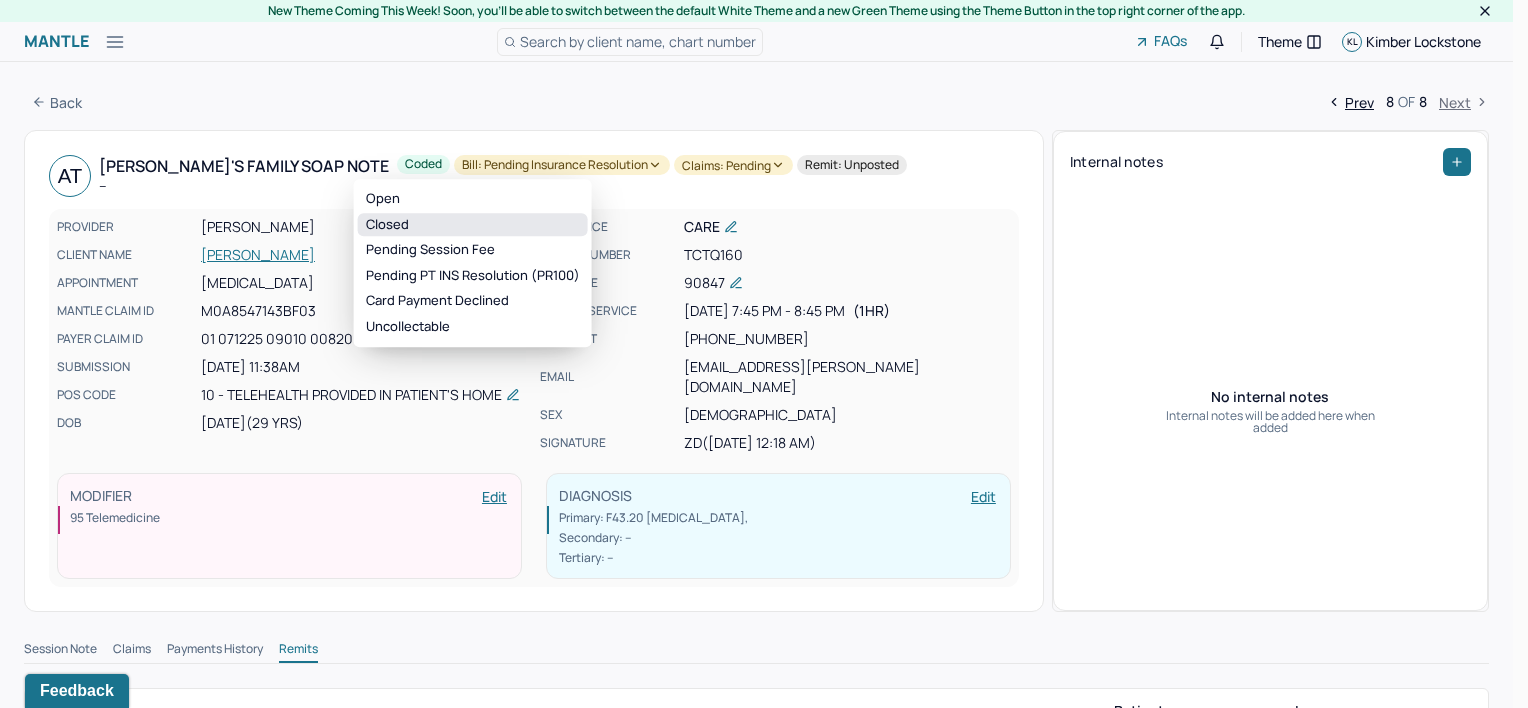 click on "Closed" at bounding box center (473, 225) 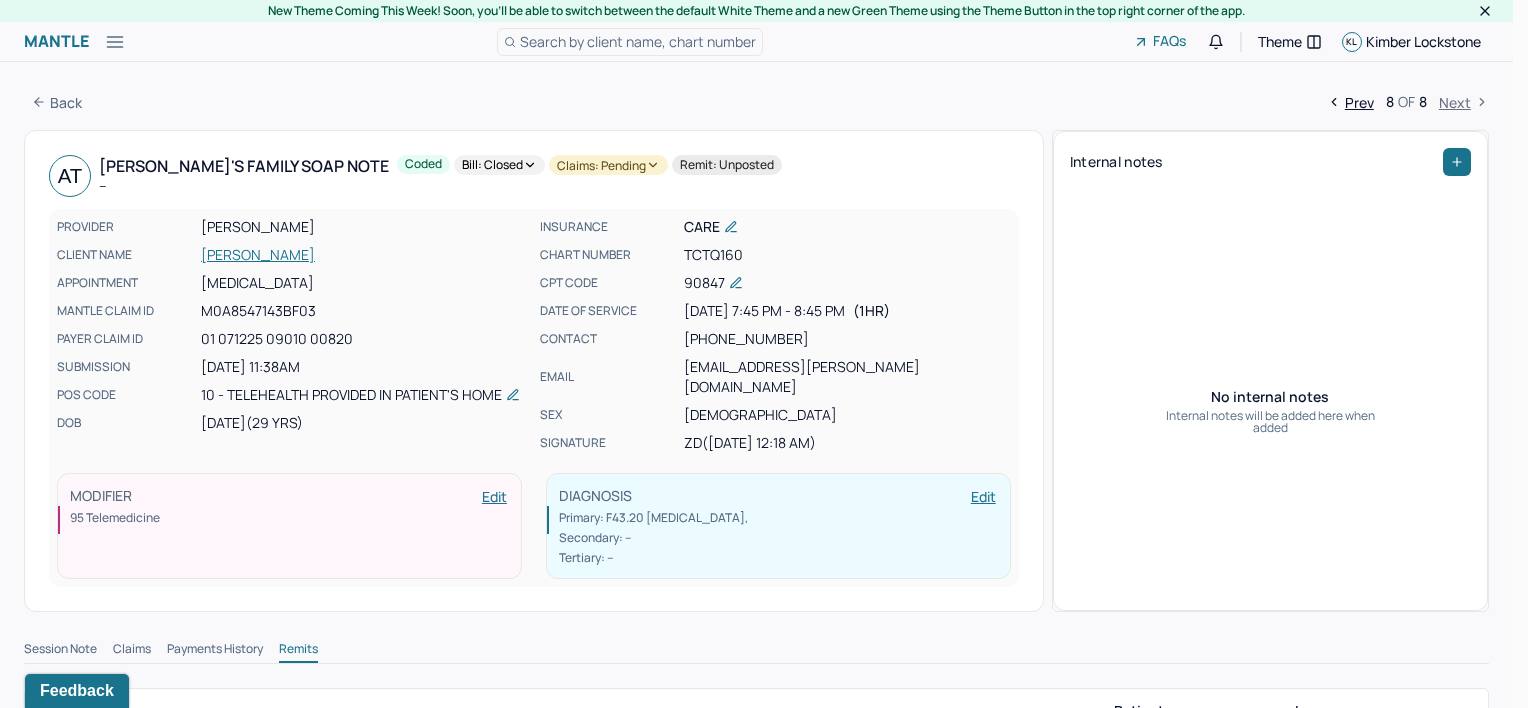 click on "Claims: pending" at bounding box center [608, 165] 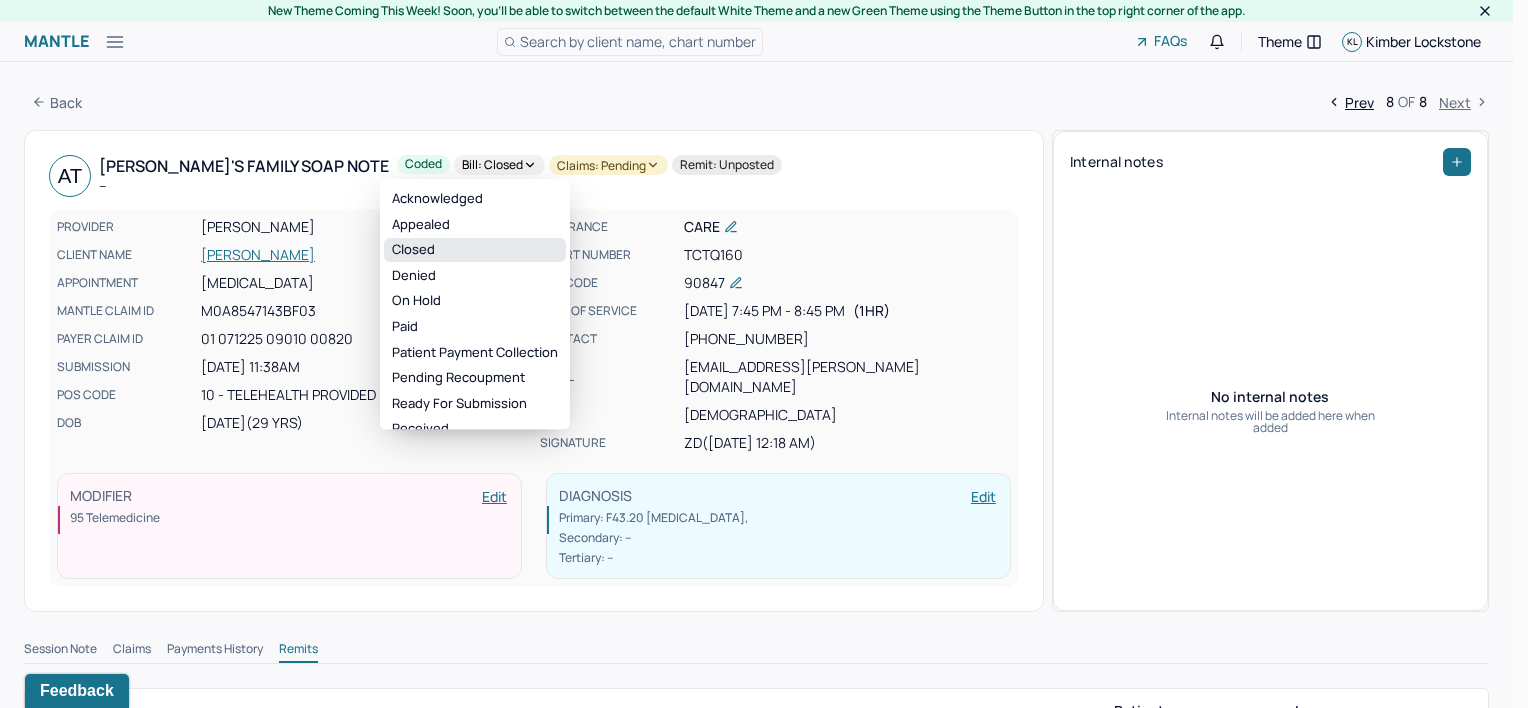 click on "Closed" at bounding box center [475, 250] 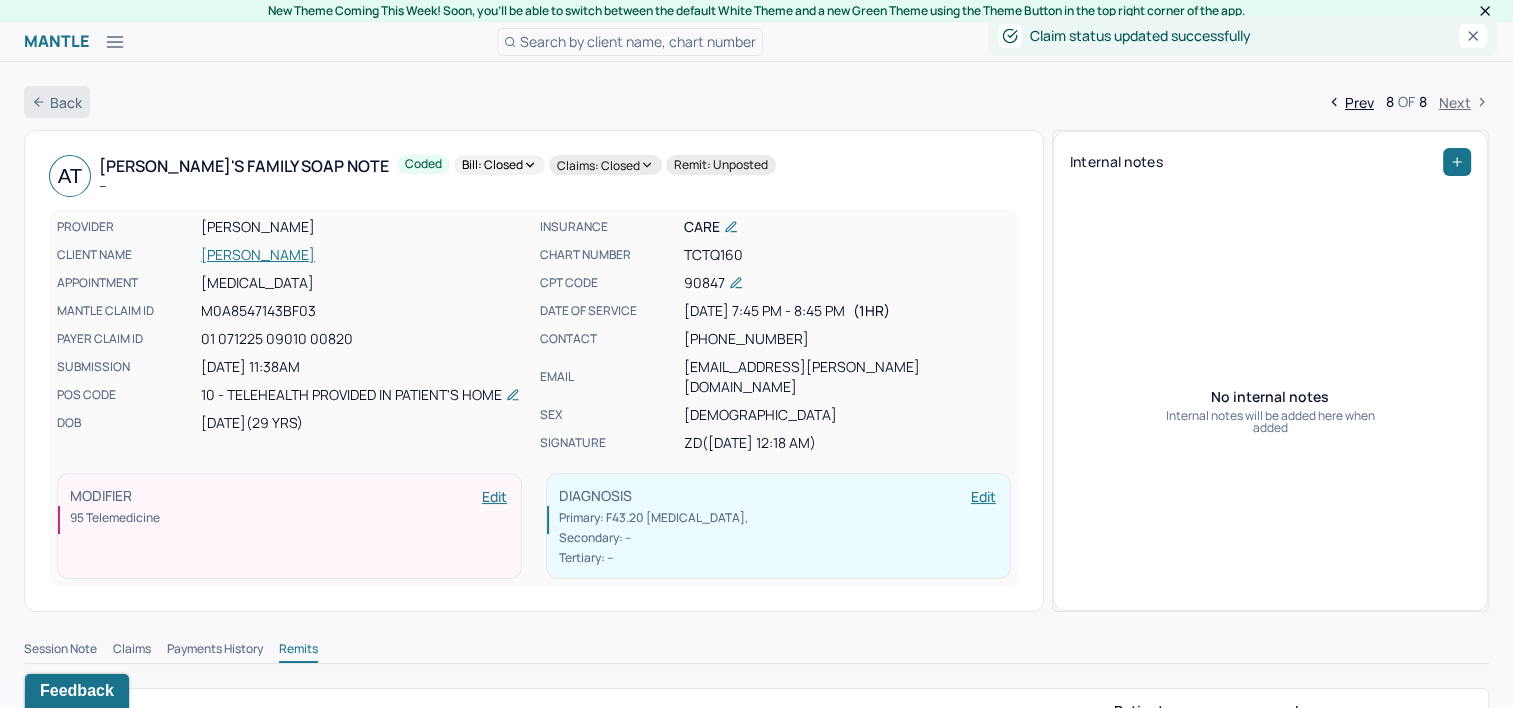click on "Back" at bounding box center [57, 102] 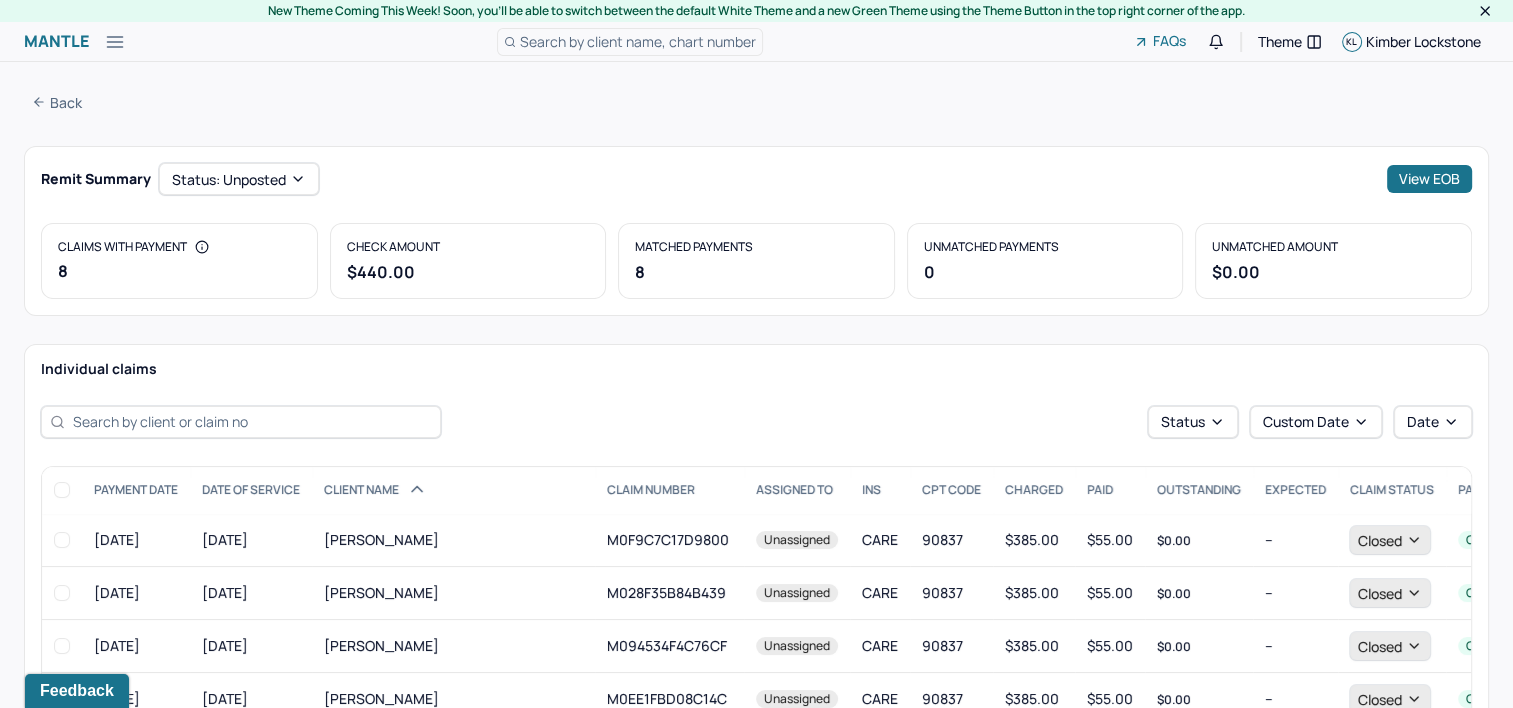 click on "Back" at bounding box center (57, 102) 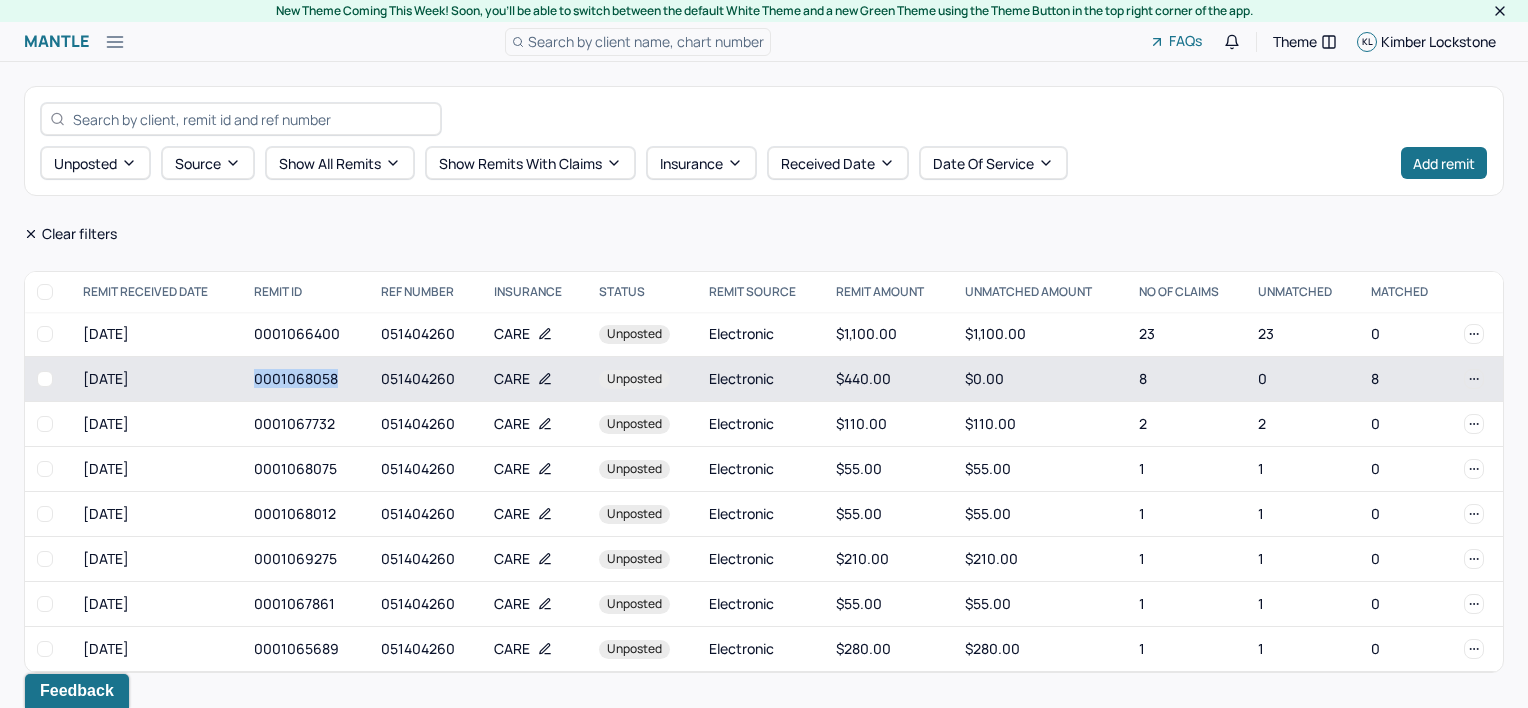 drag, startPoint x: 254, startPoint y: 376, endPoint x: 352, endPoint y: 382, distance: 98.1835 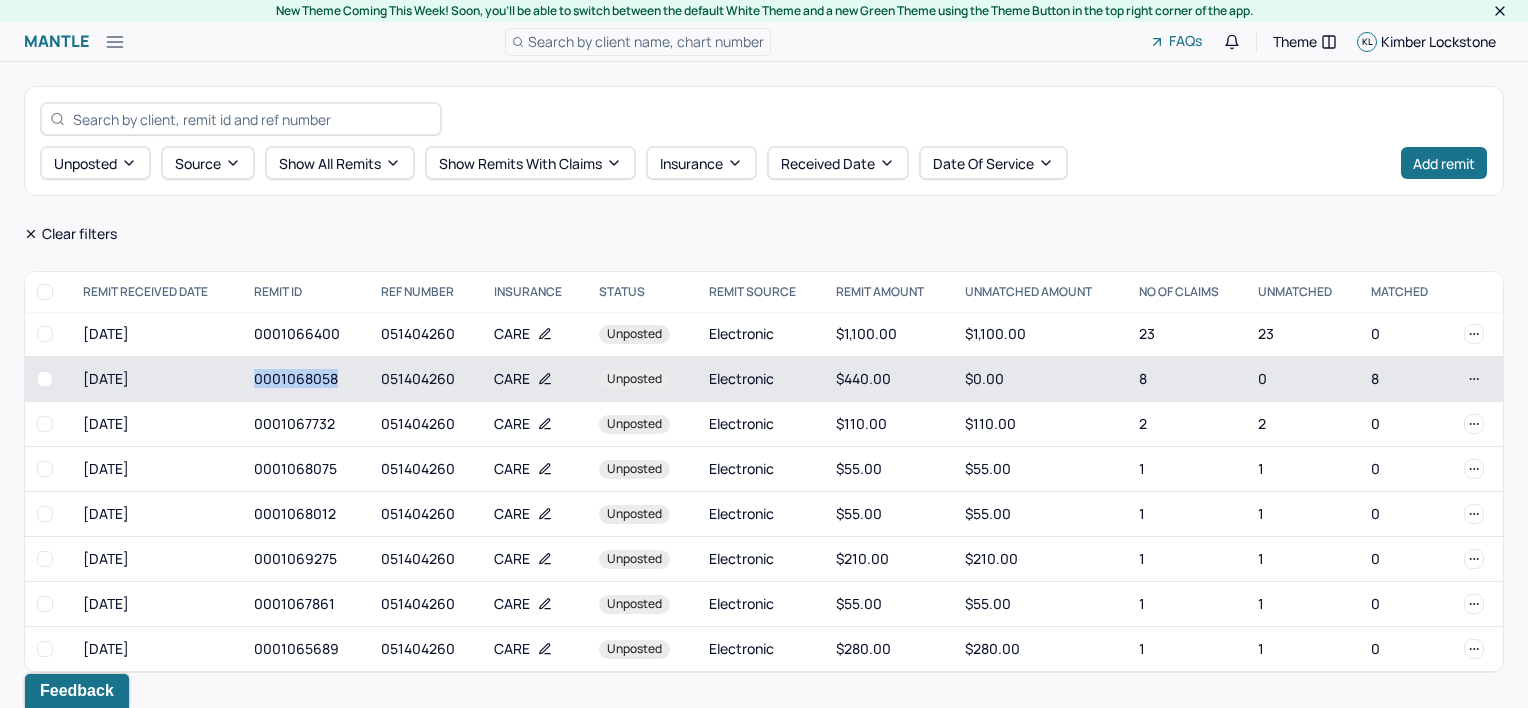 click at bounding box center (45, 379) 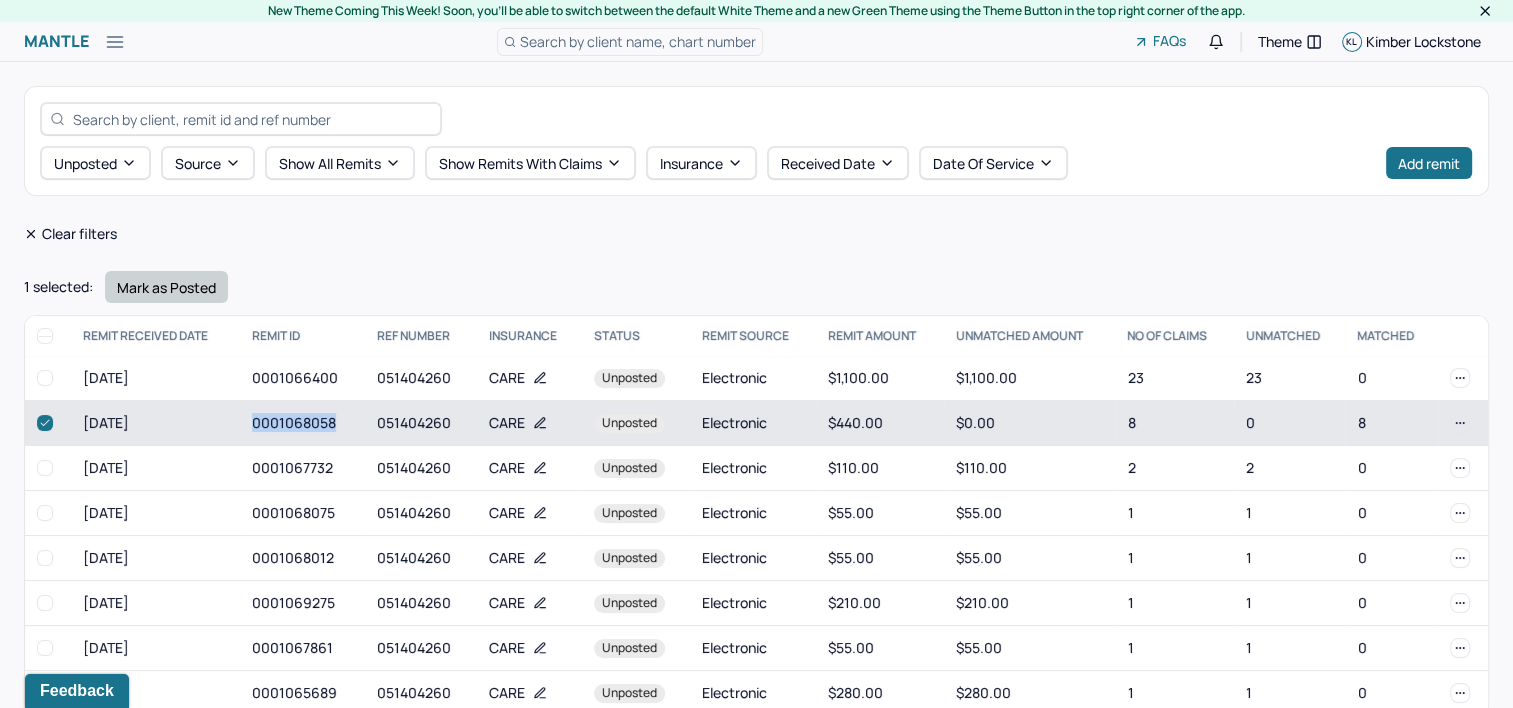 click on "Mark as Posted" at bounding box center [166, 287] 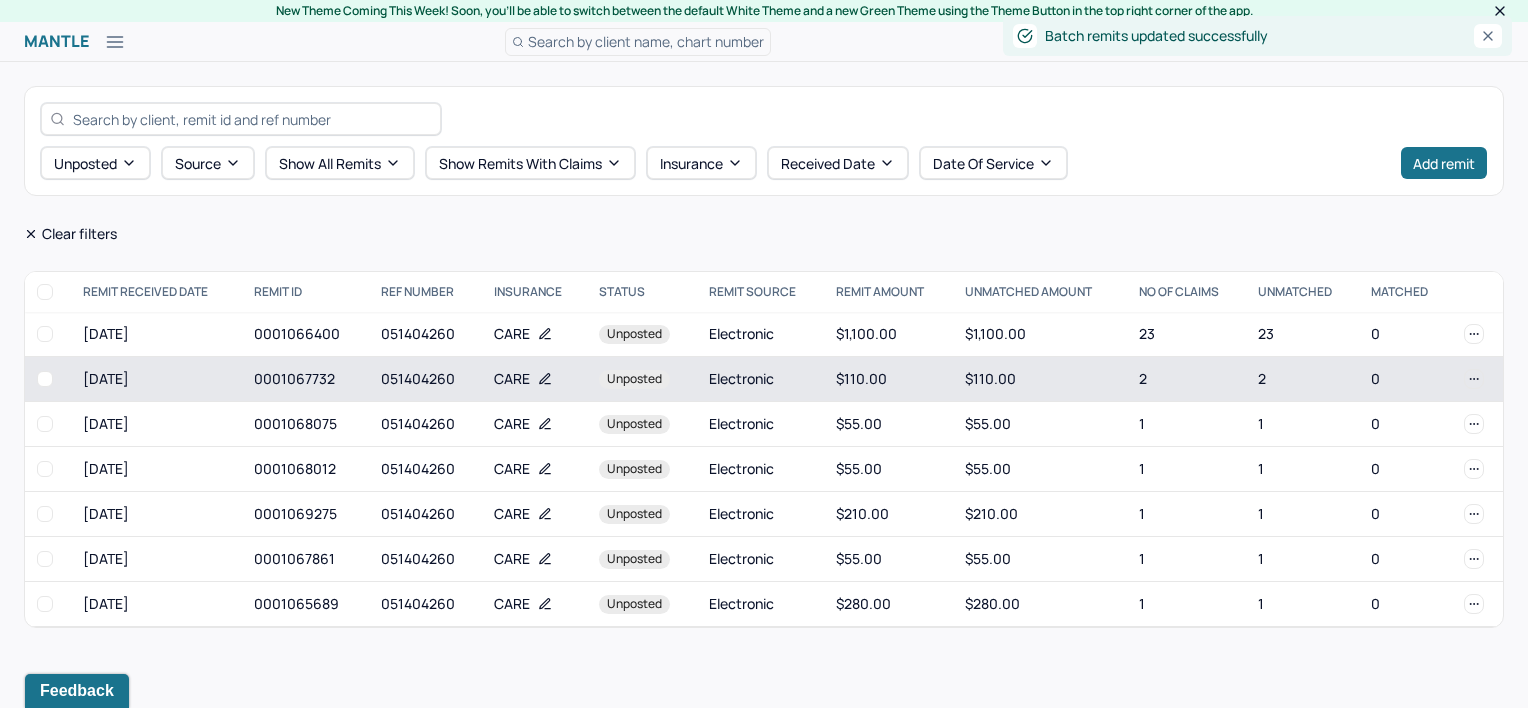 click on "0001067732" at bounding box center [305, 379] 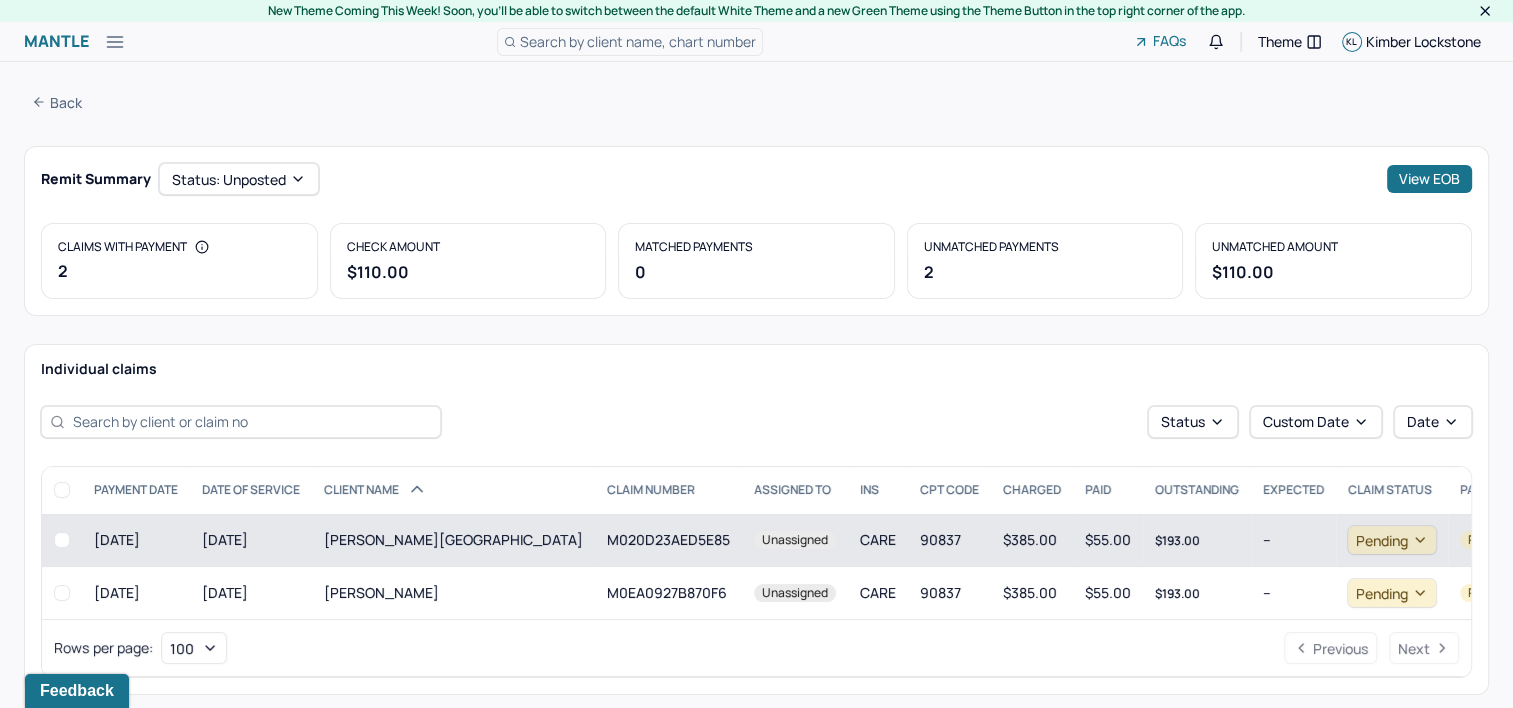 click on "[PERSON_NAME][GEOGRAPHIC_DATA]" at bounding box center [453, 540] 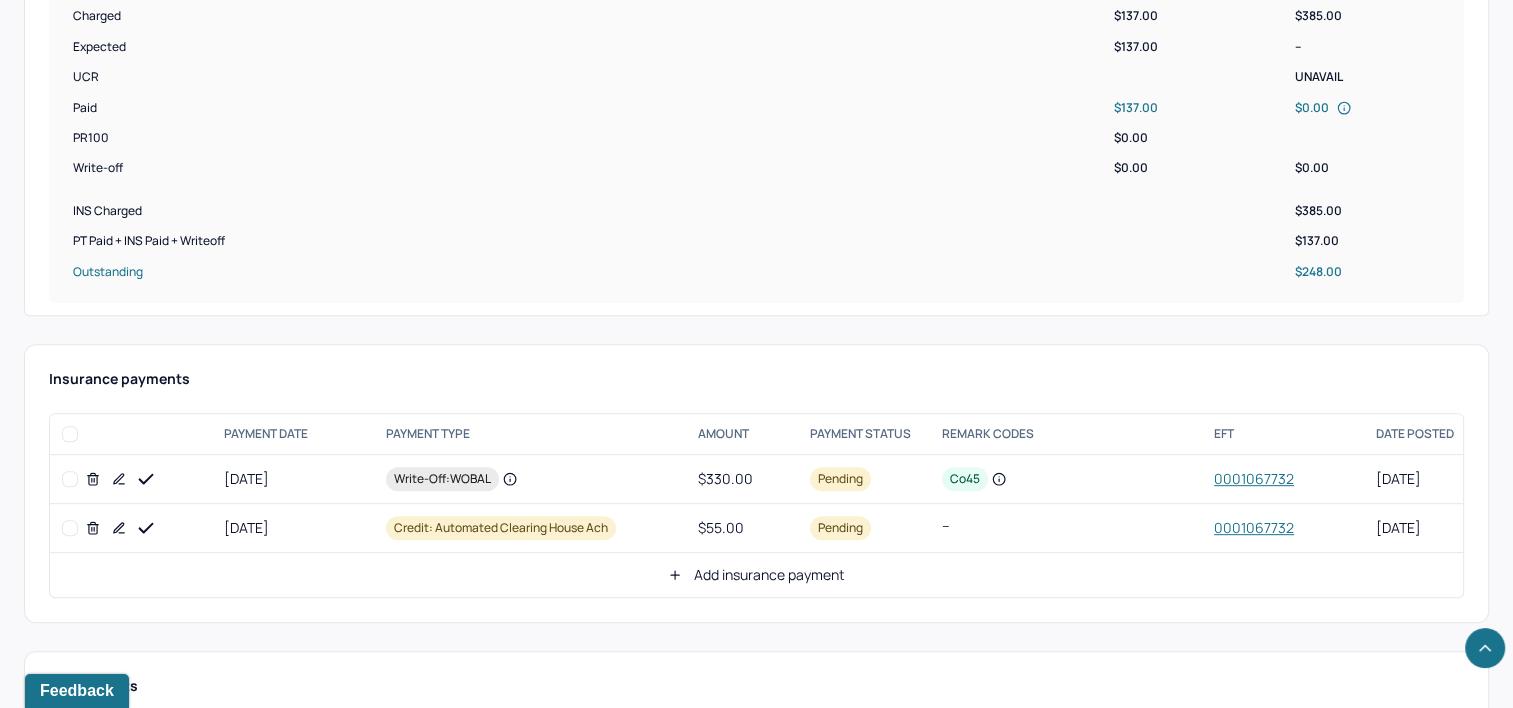 scroll, scrollTop: 800, scrollLeft: 0, axis: vertical 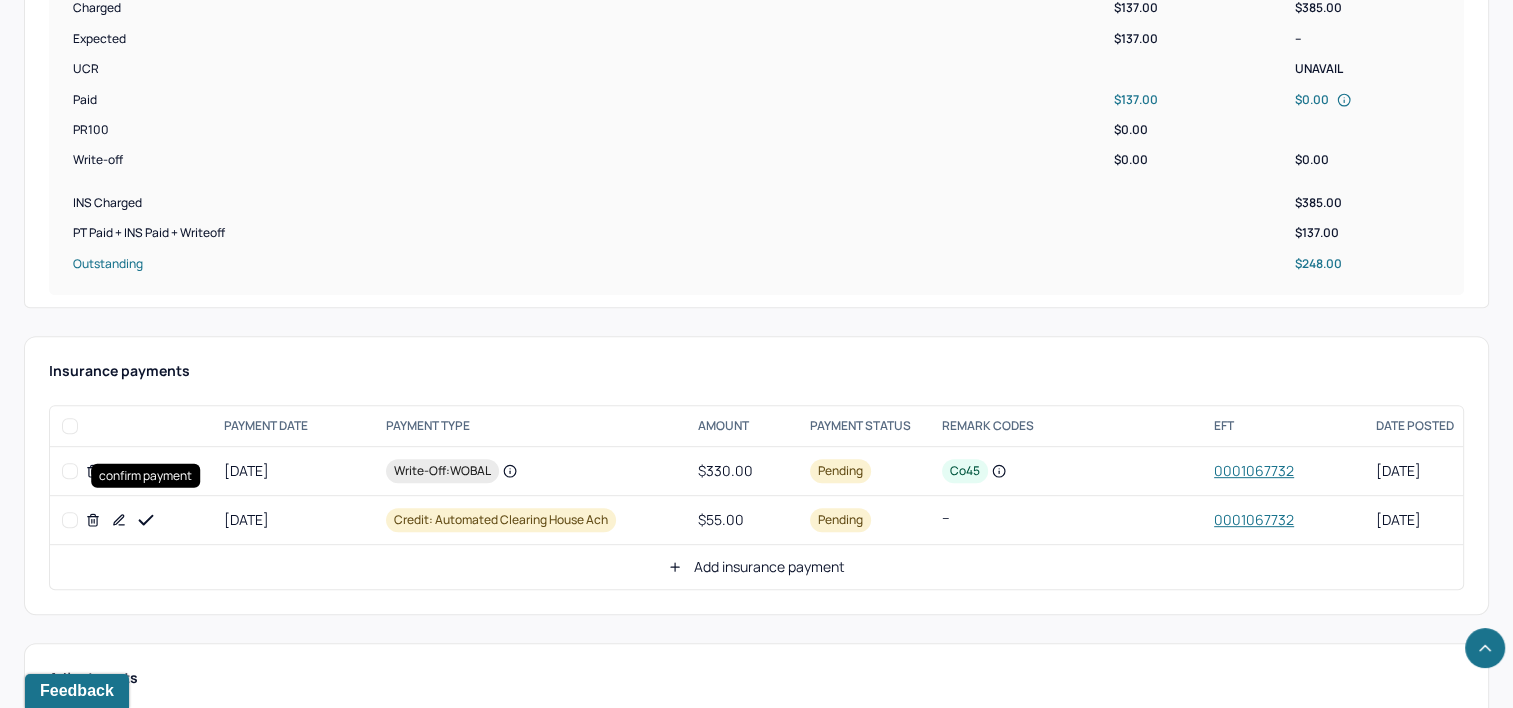 click 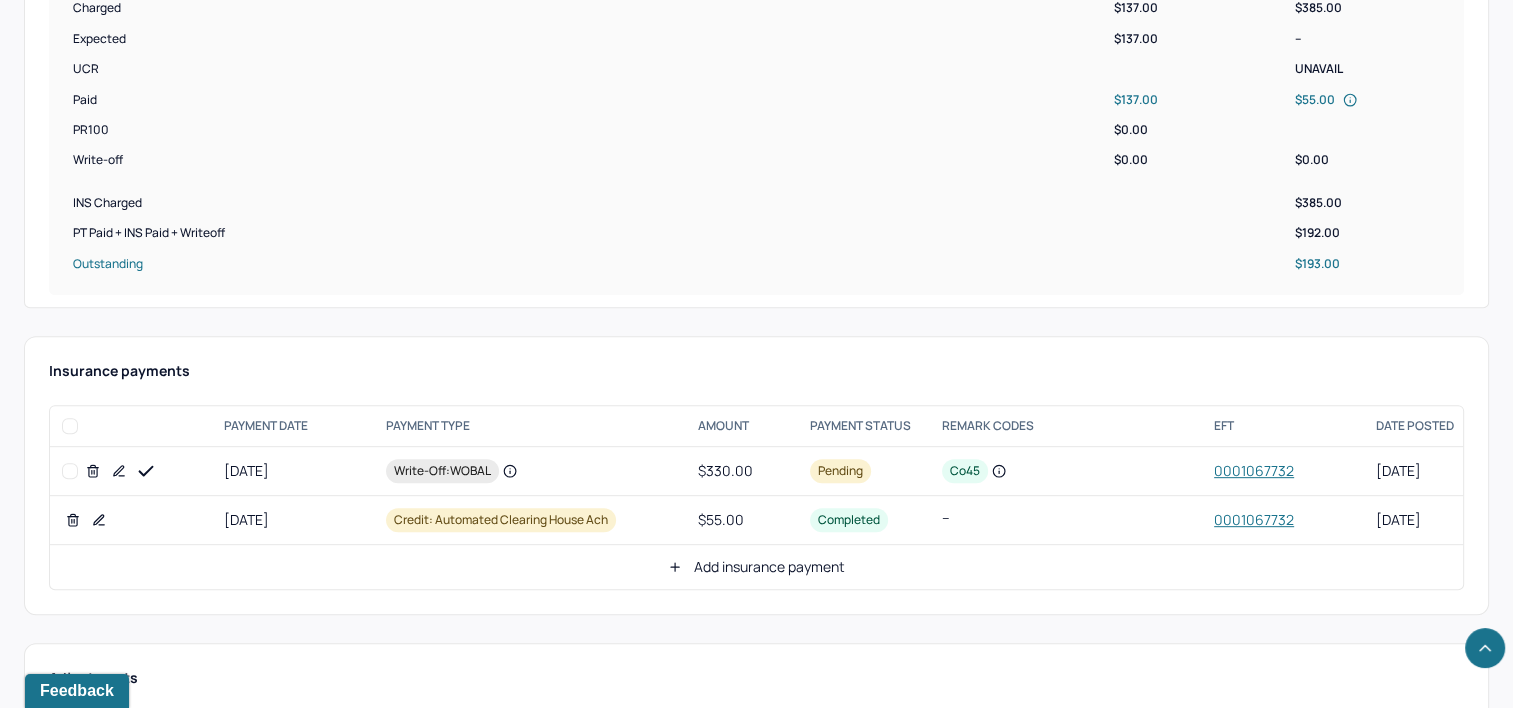 click 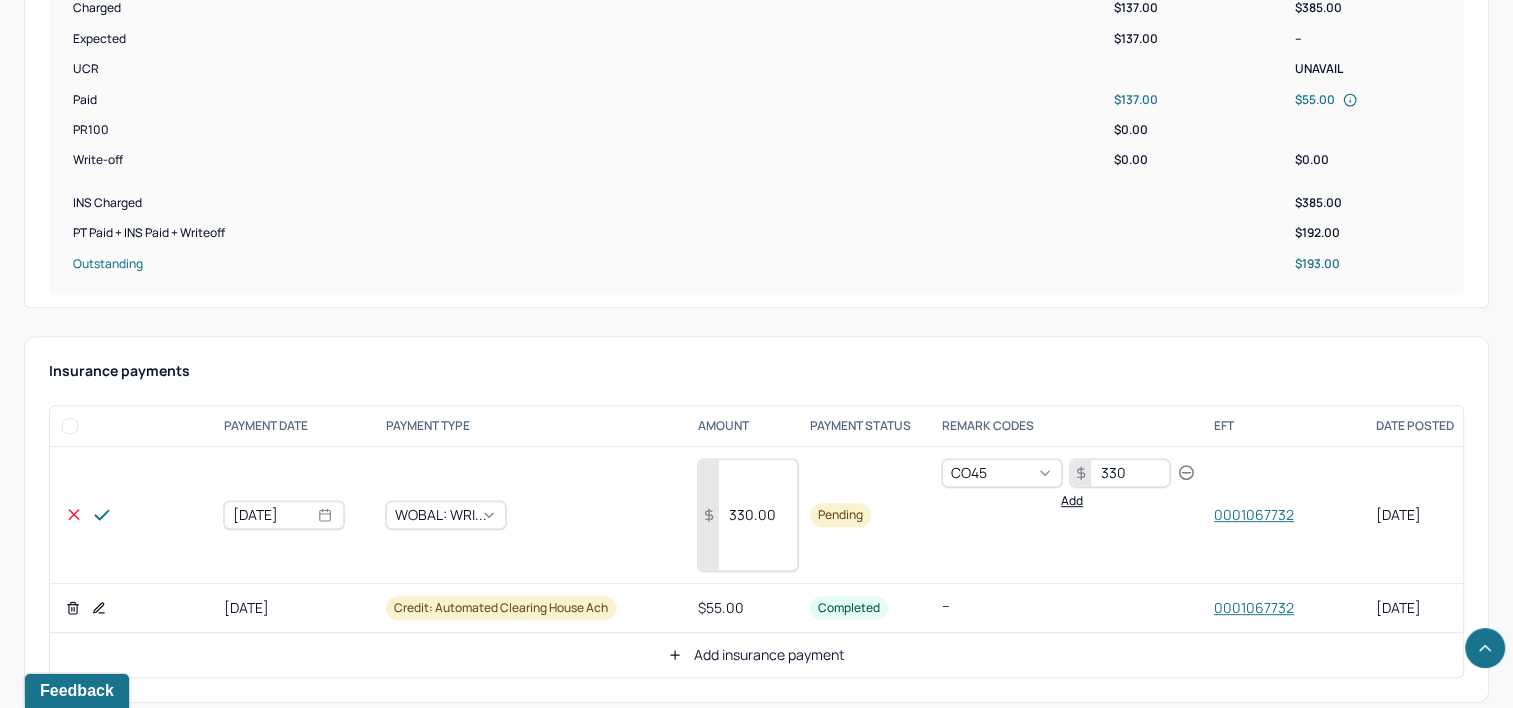 click on "330.00" at bounding box center (748, 515) 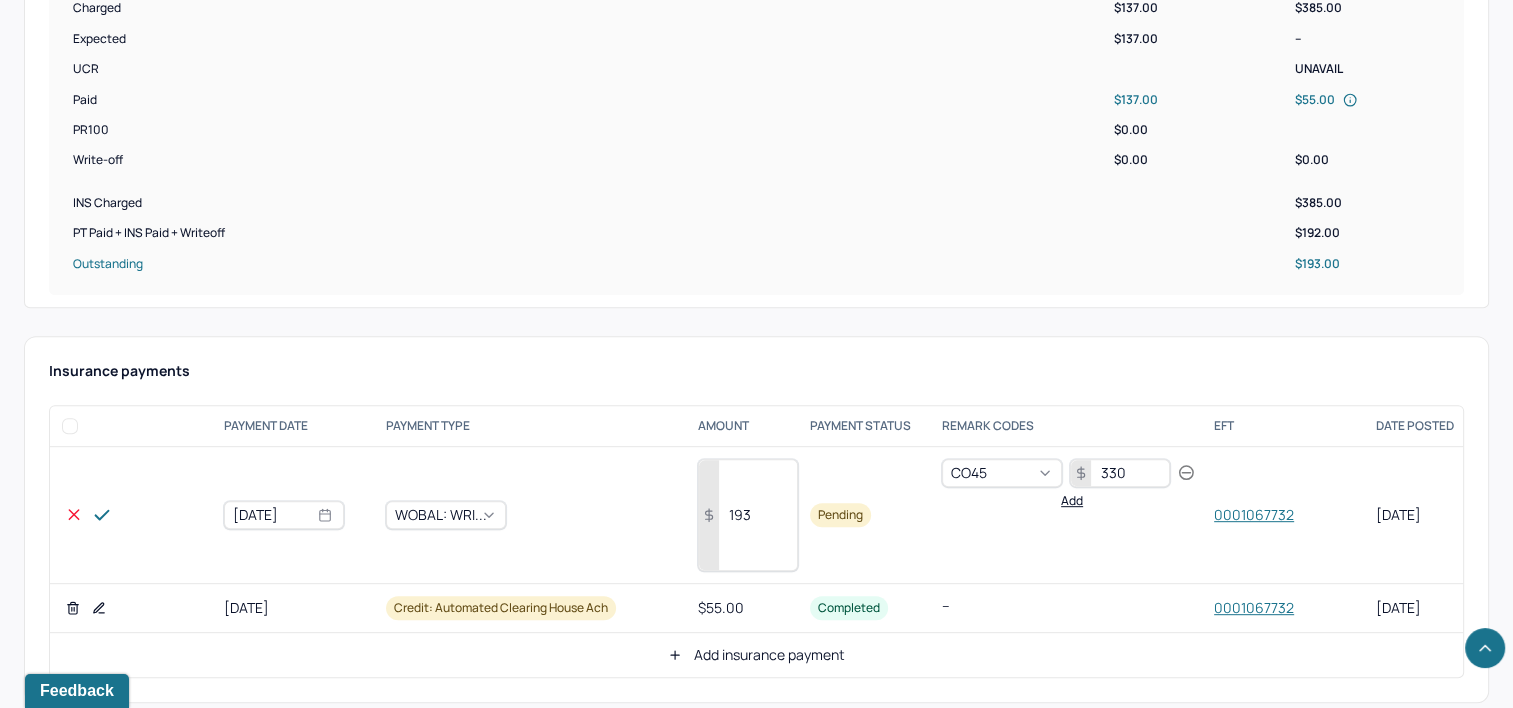 type on "193" 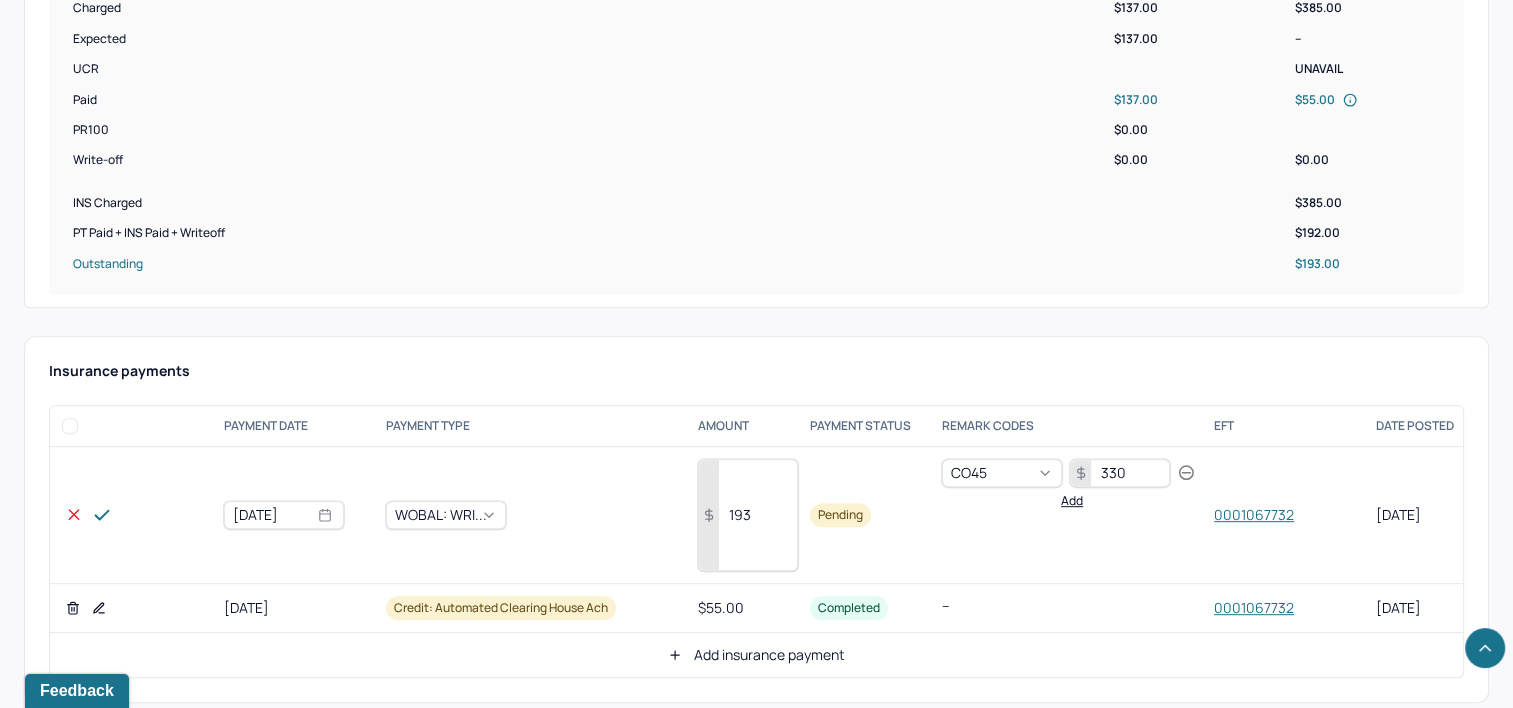 click 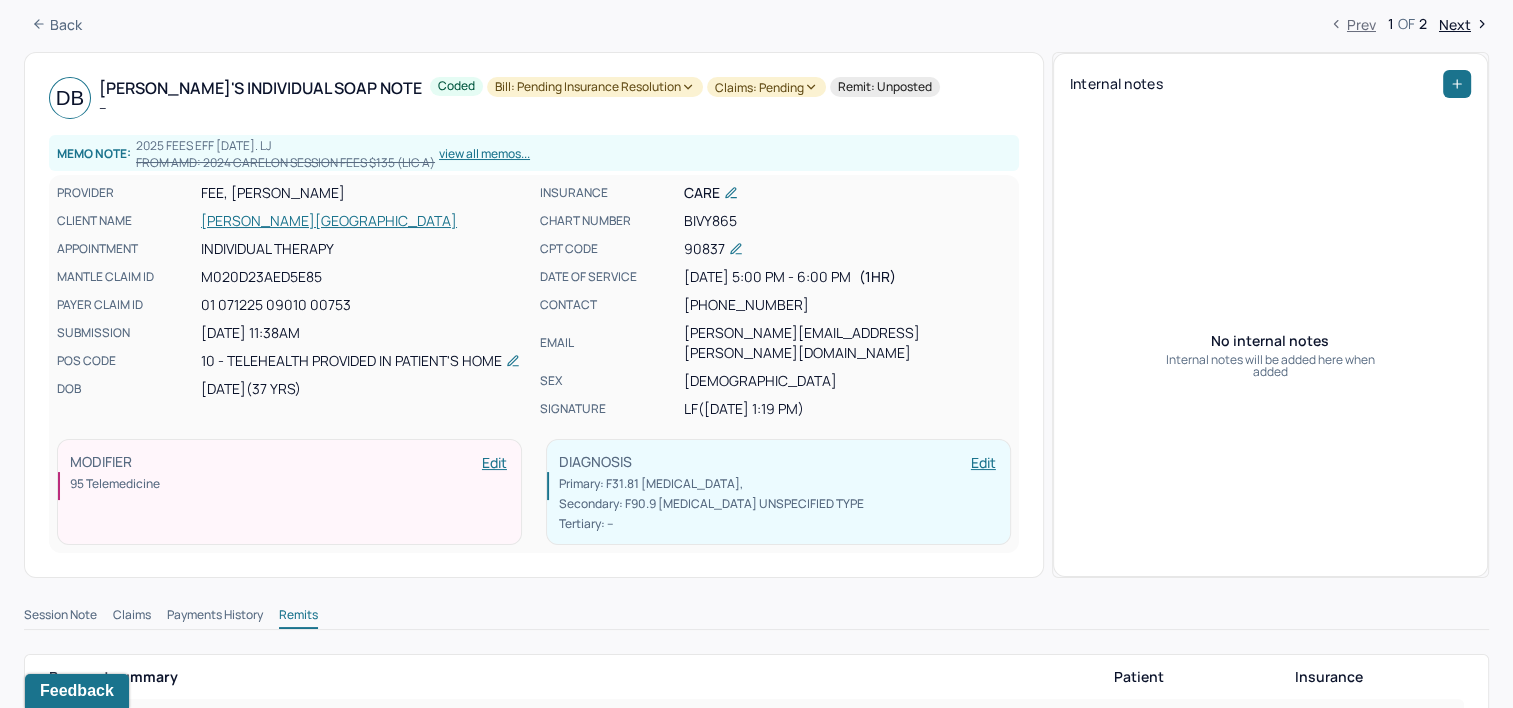 scroll, scrollTop: 0, scrollLeft: 0, axis: both 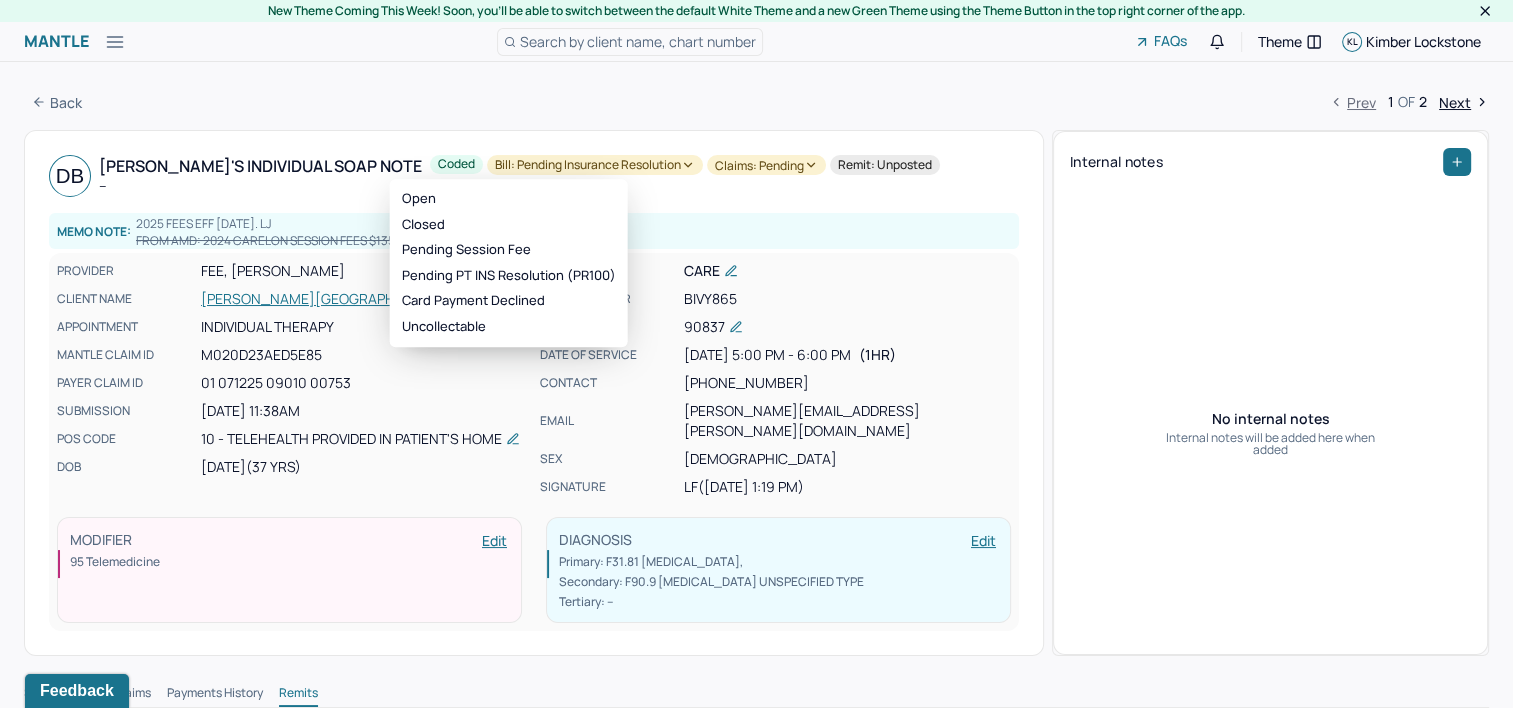 click on "Bill: Pending Insurance Resolution" at bounding box center [595, 165] 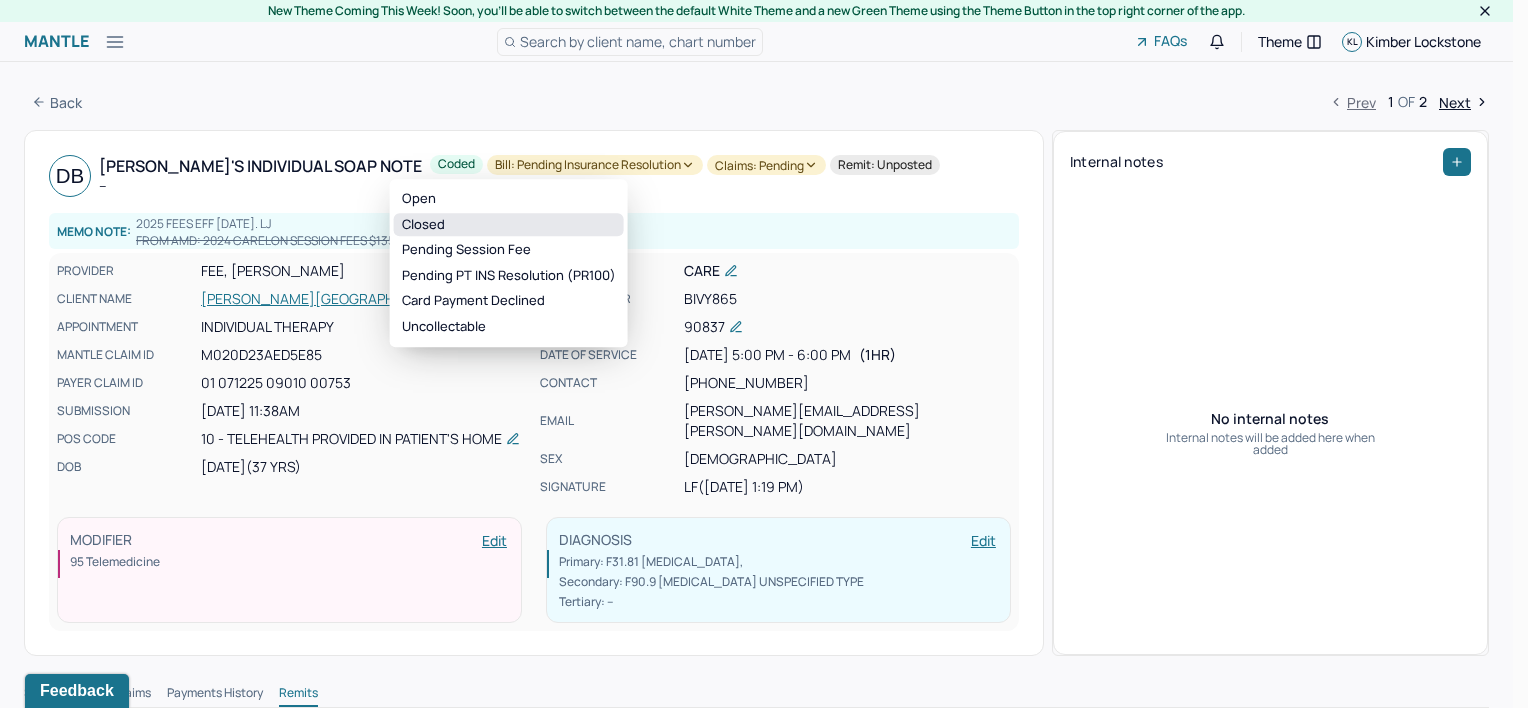 click on "Closed" at bounding box center [509, 225] 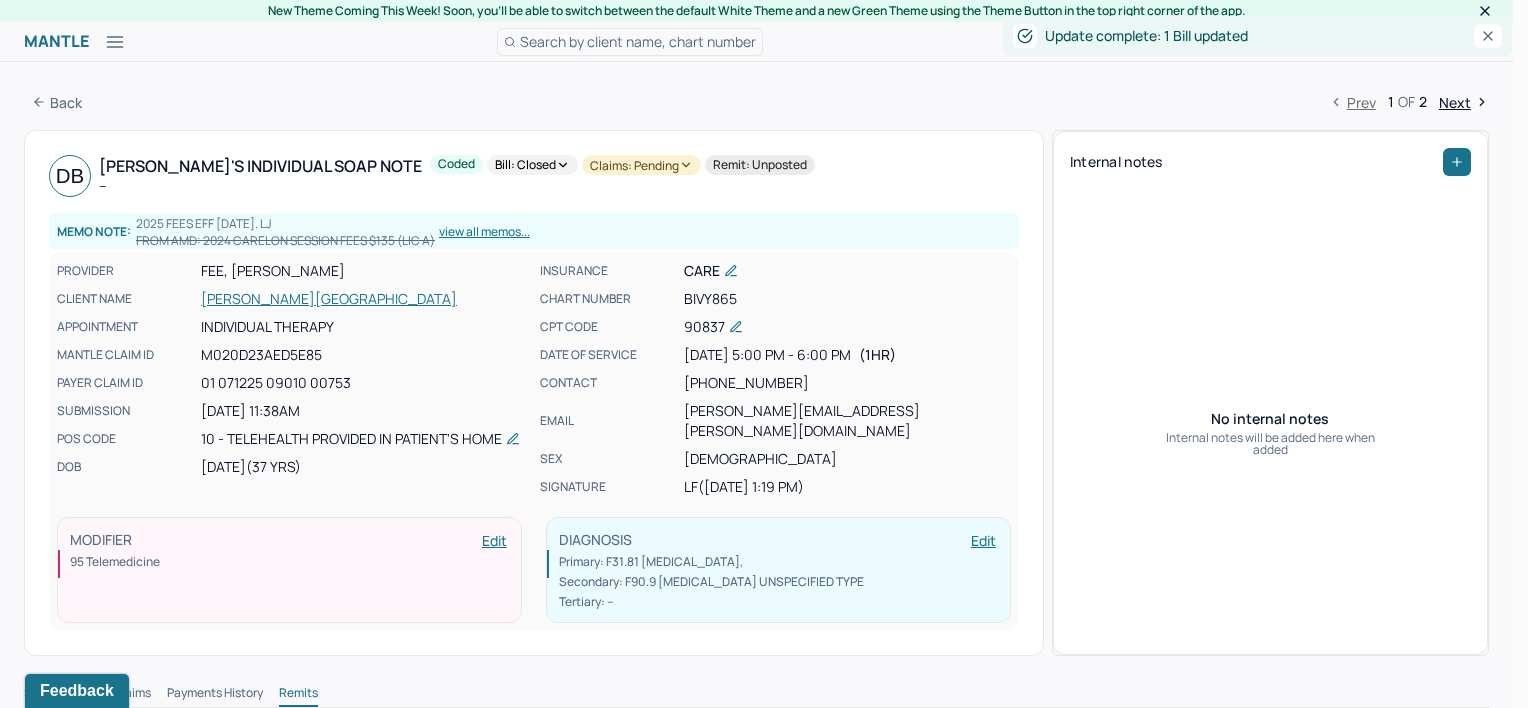 click on "Claims: pending" at bounding box center [641, 165] 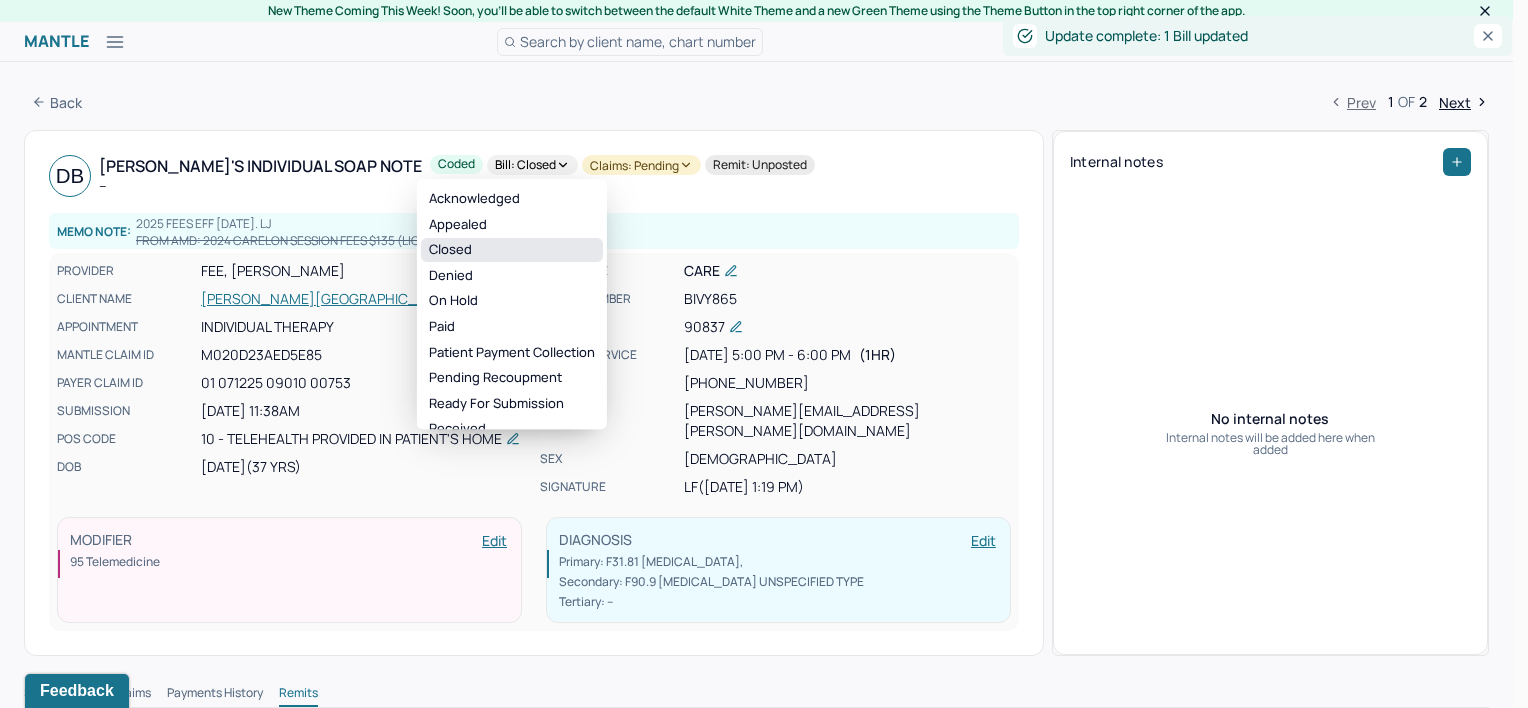 click on "Closed" at bounding box center [512, 250] 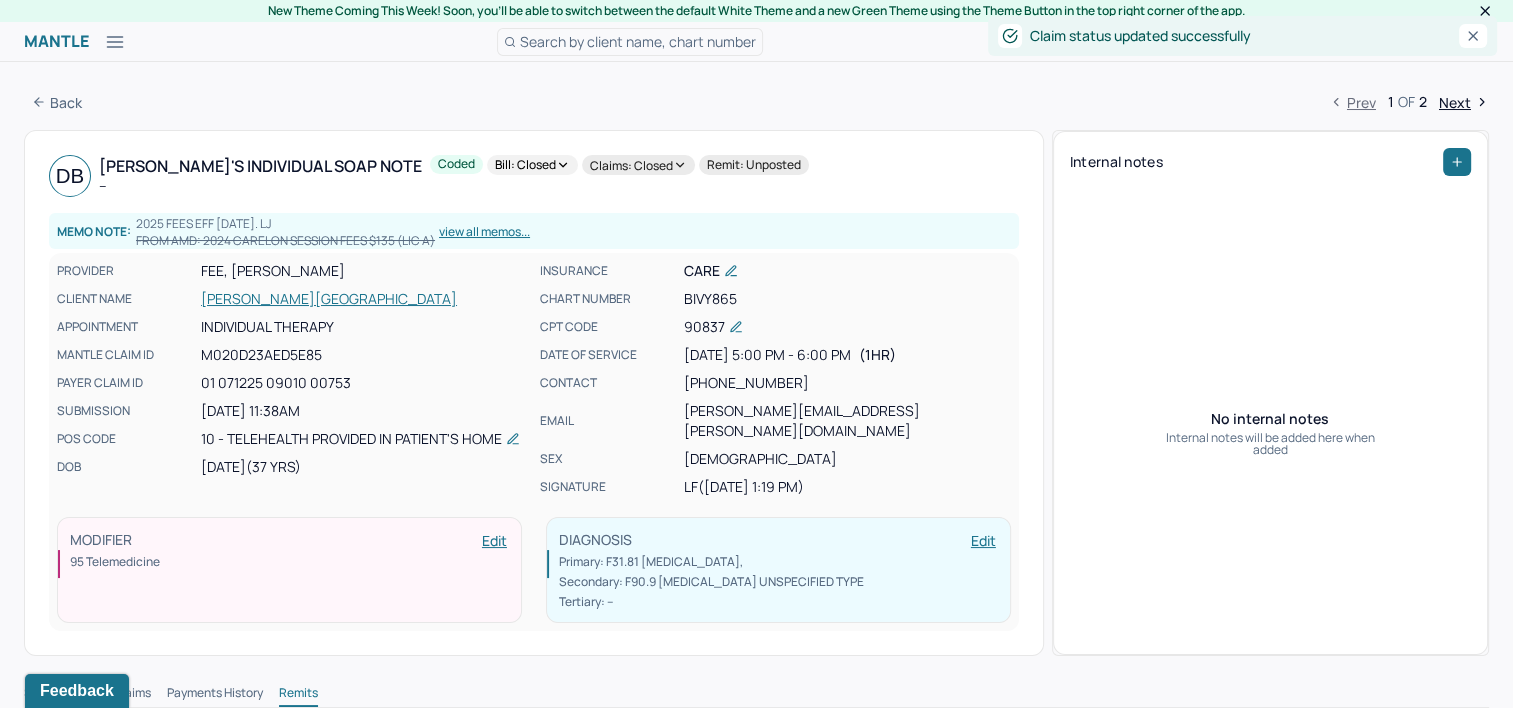click on "Next" at bounding box center (1464, 102) 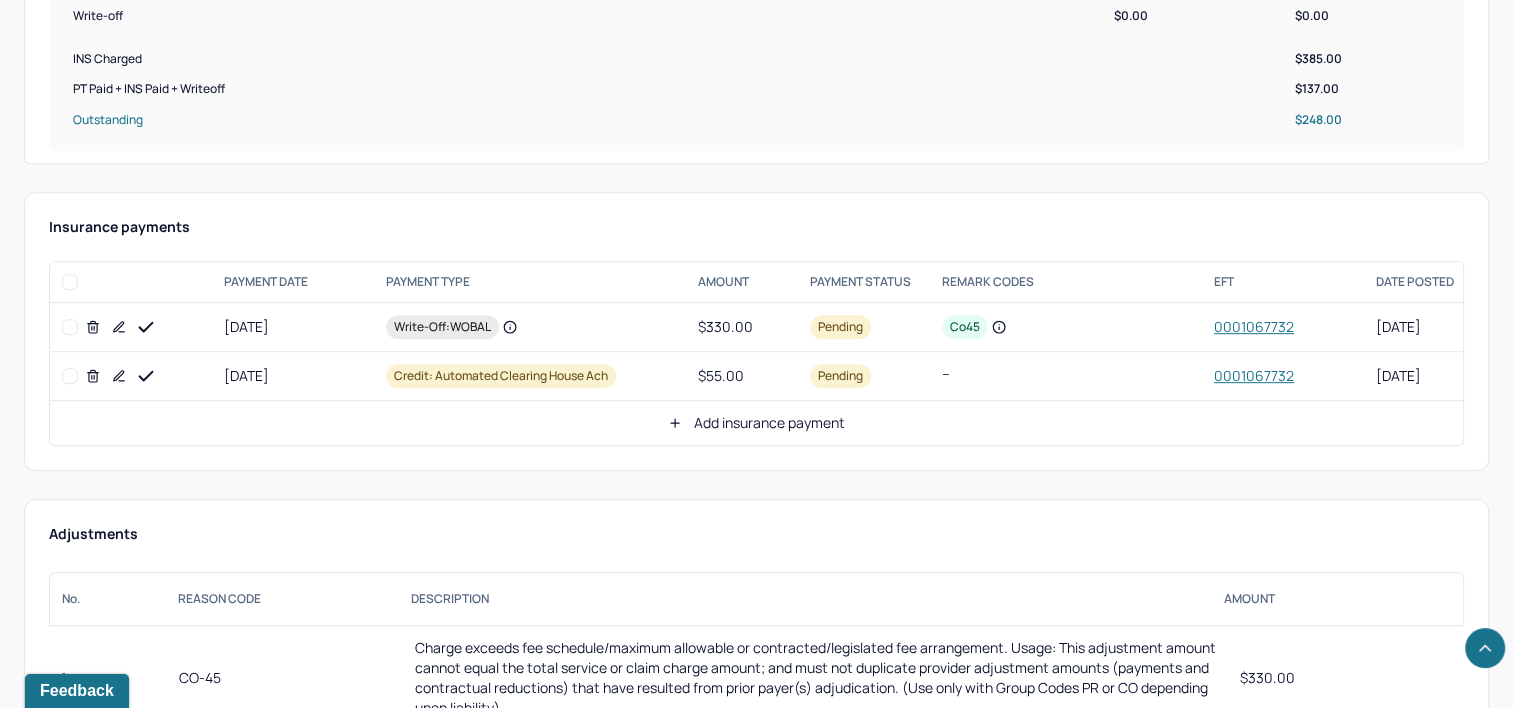 scroll, scrollTop: 900, scrollLeft: 0, axis: vertical 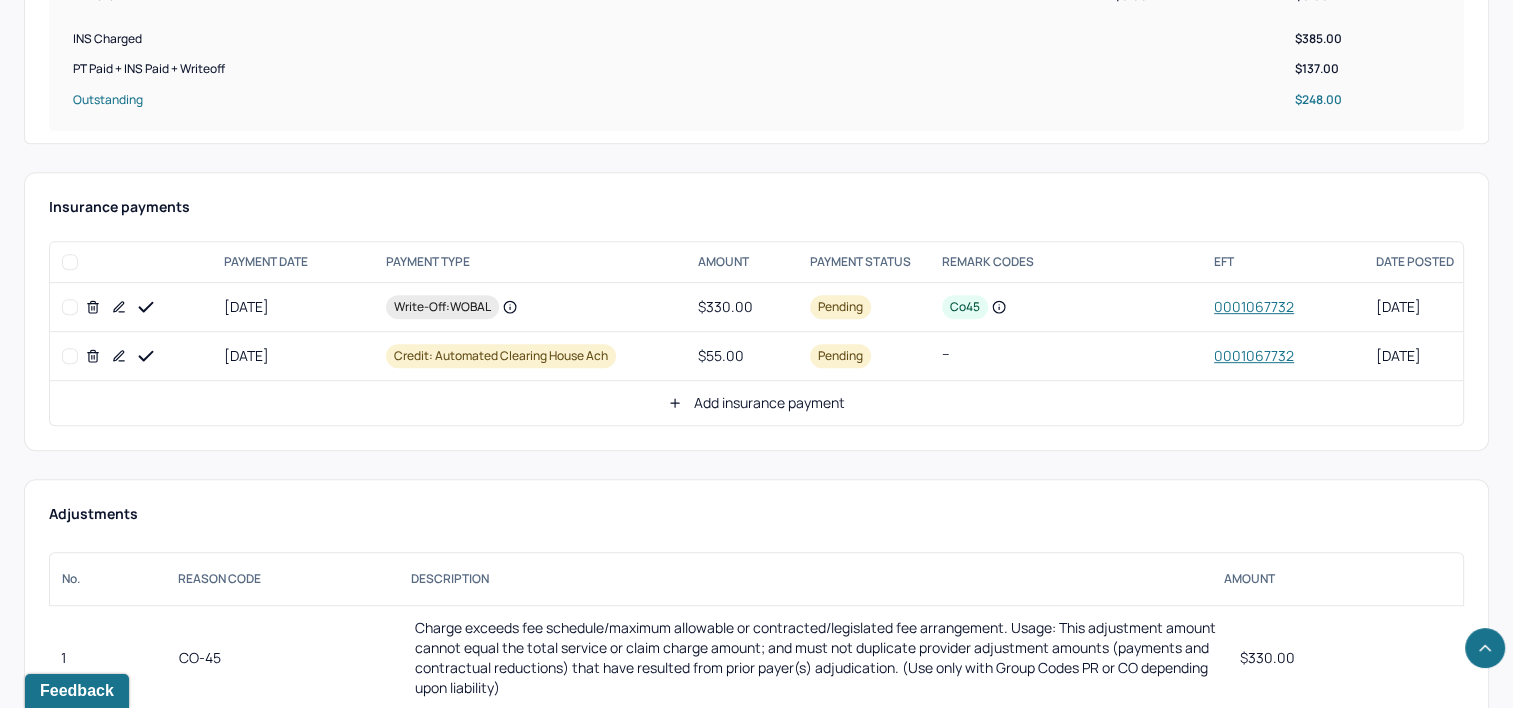 click 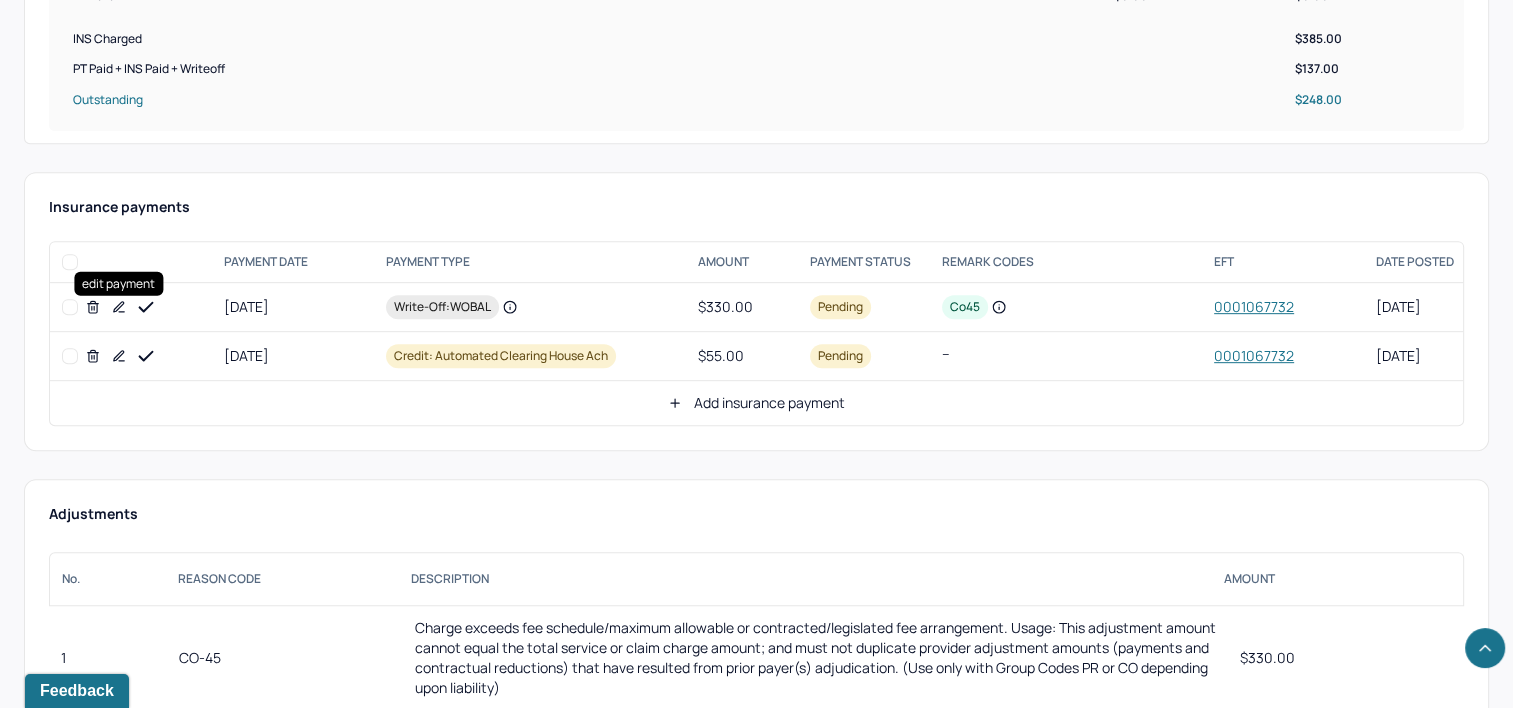 click 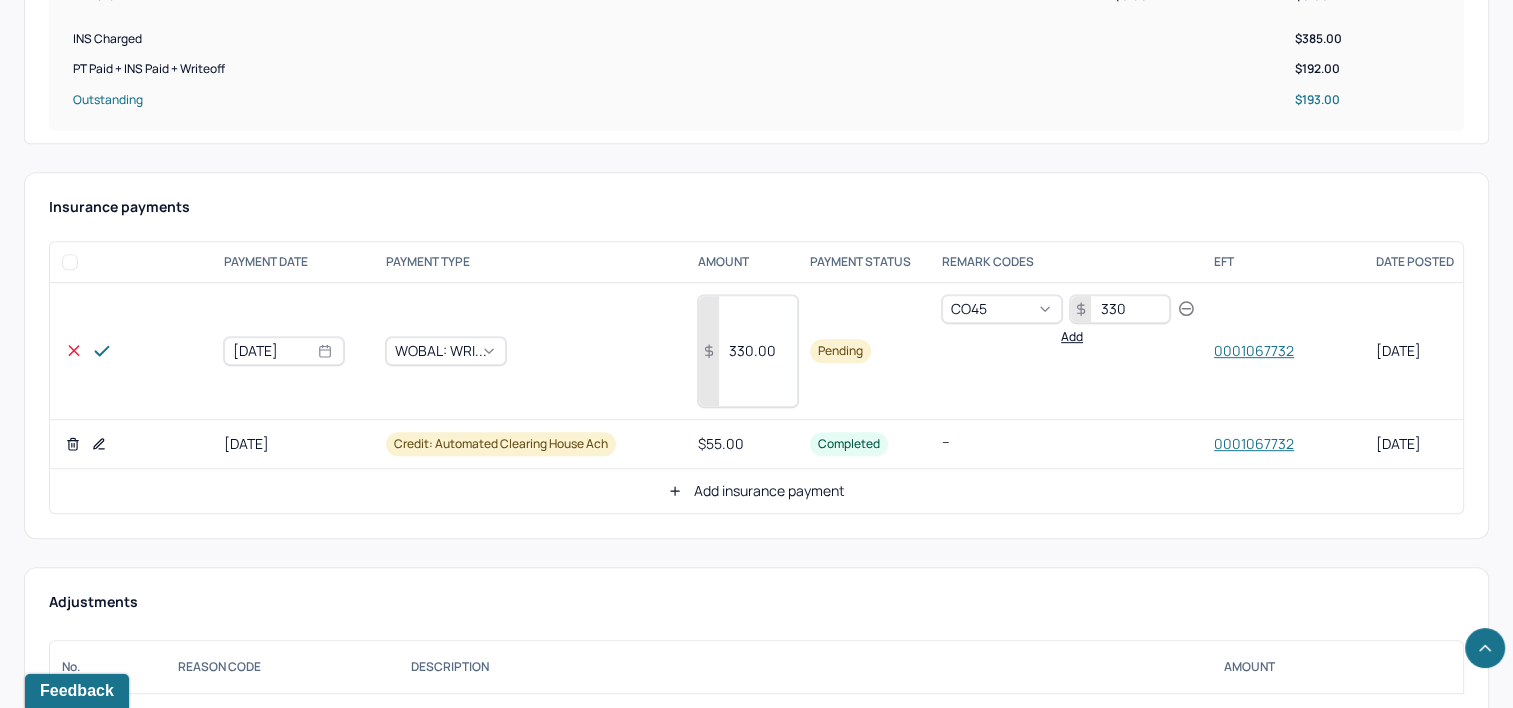 click on "330.00" at bounding box center (748, 351) 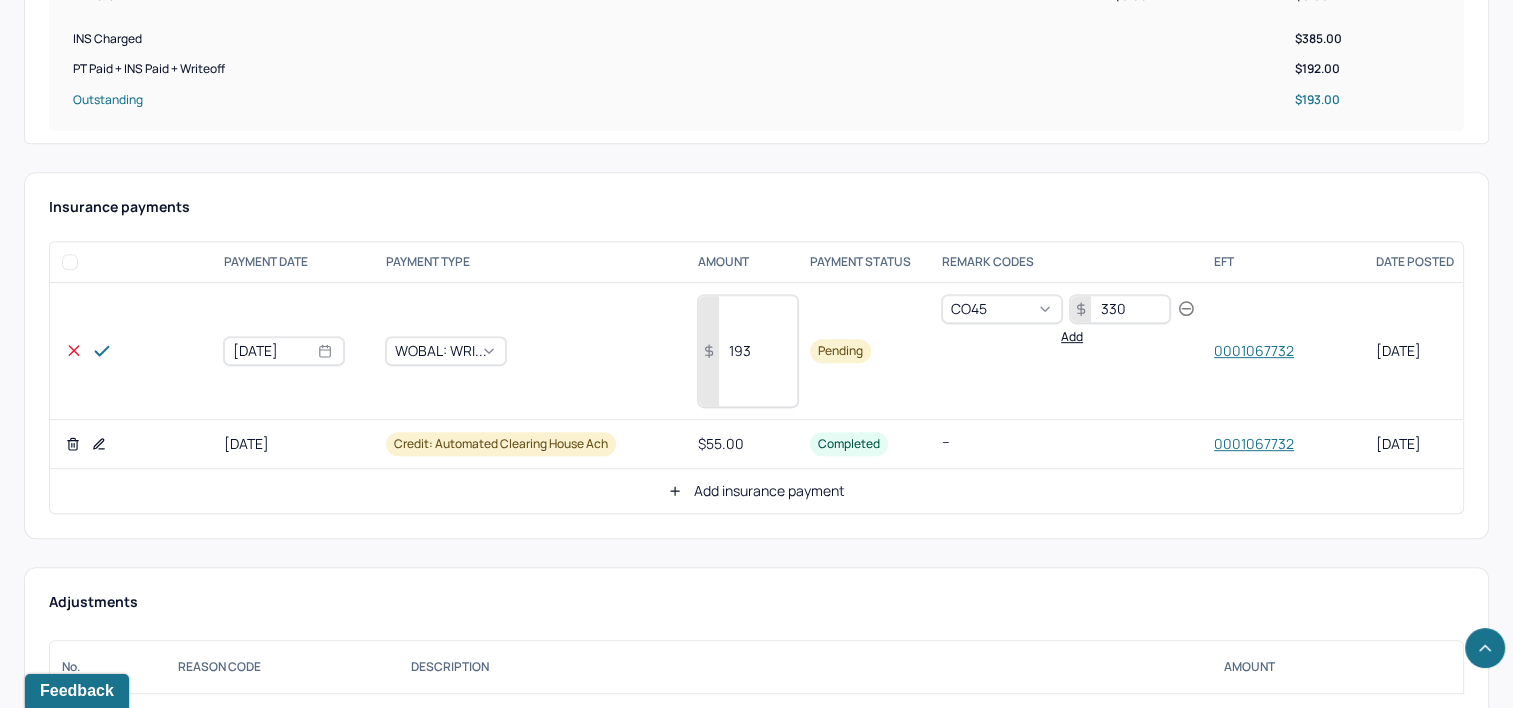 type on "193" 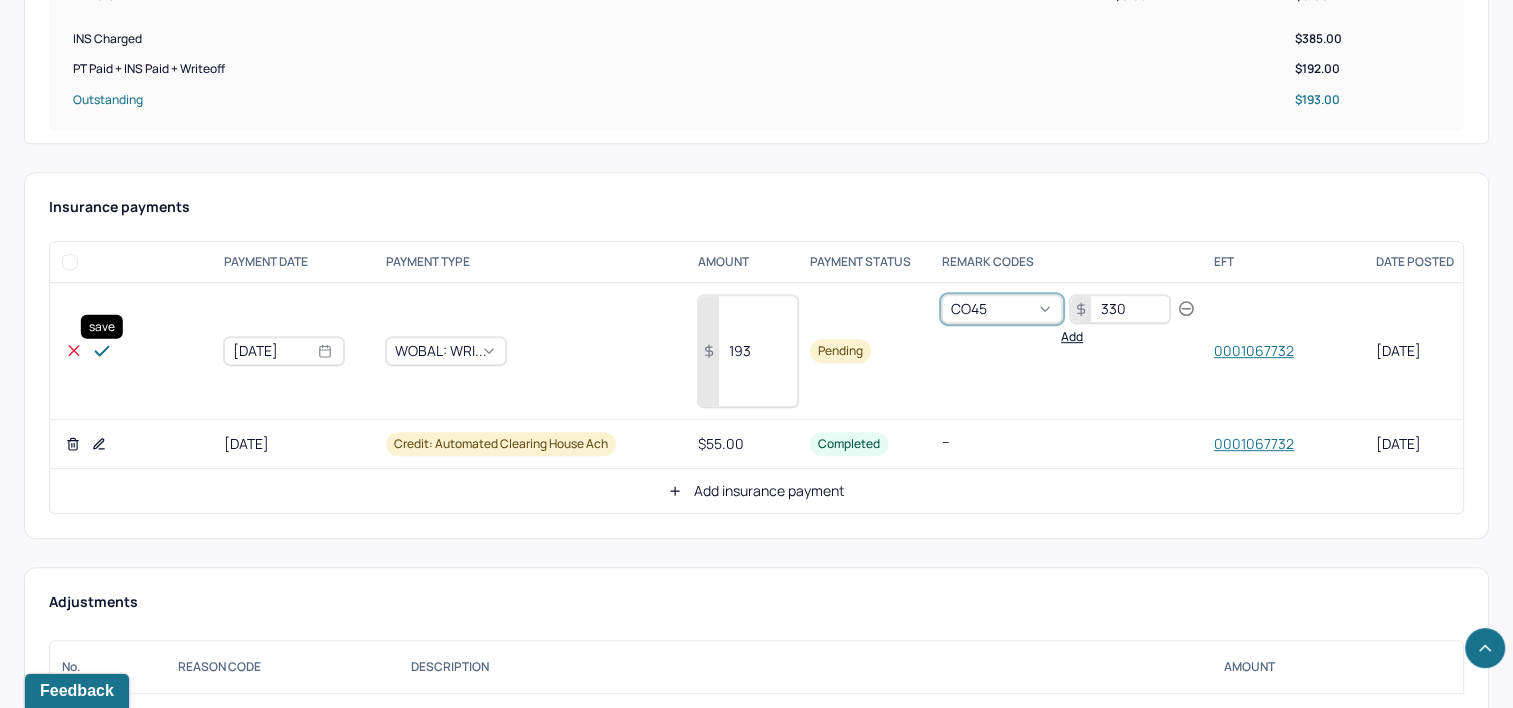 click 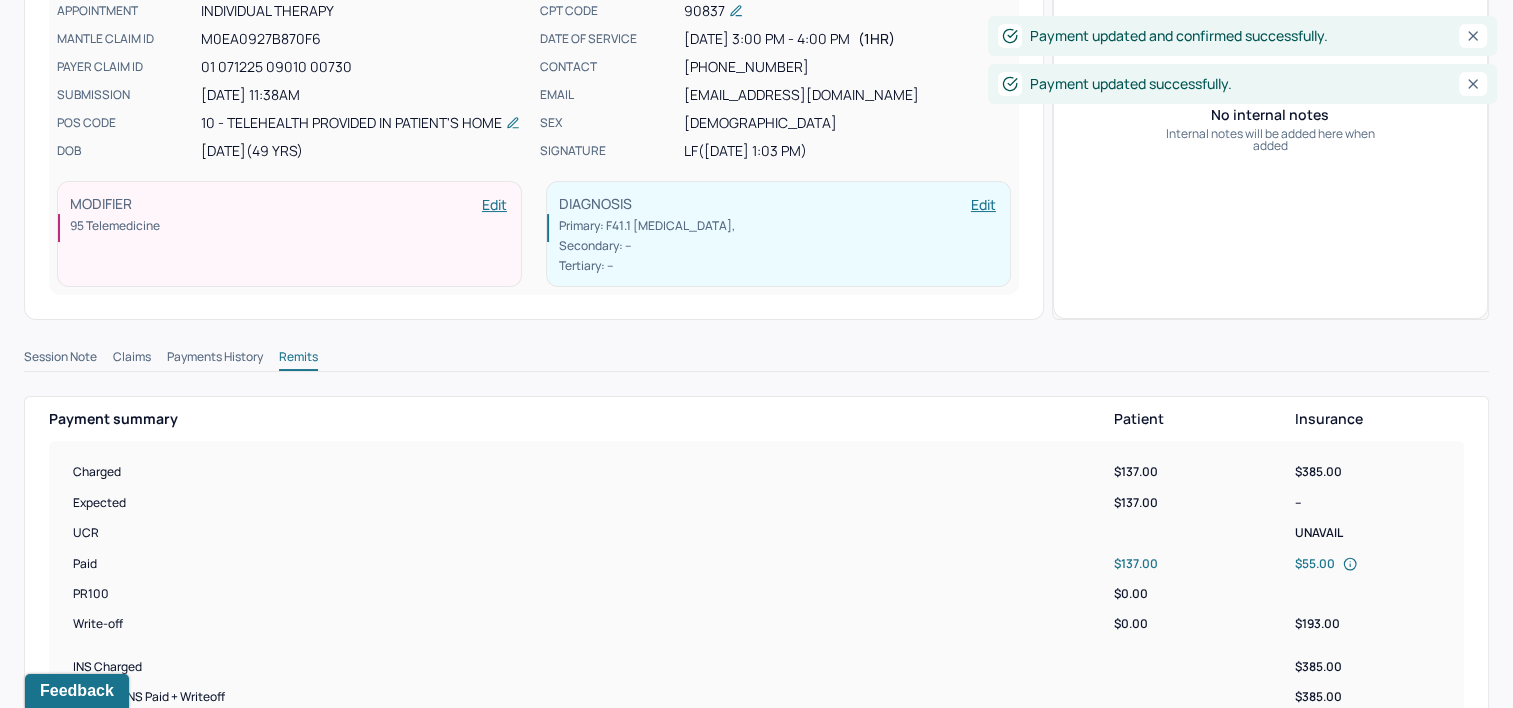 scroll, scrollTop: 0, scrollLeft: 0, axis: both 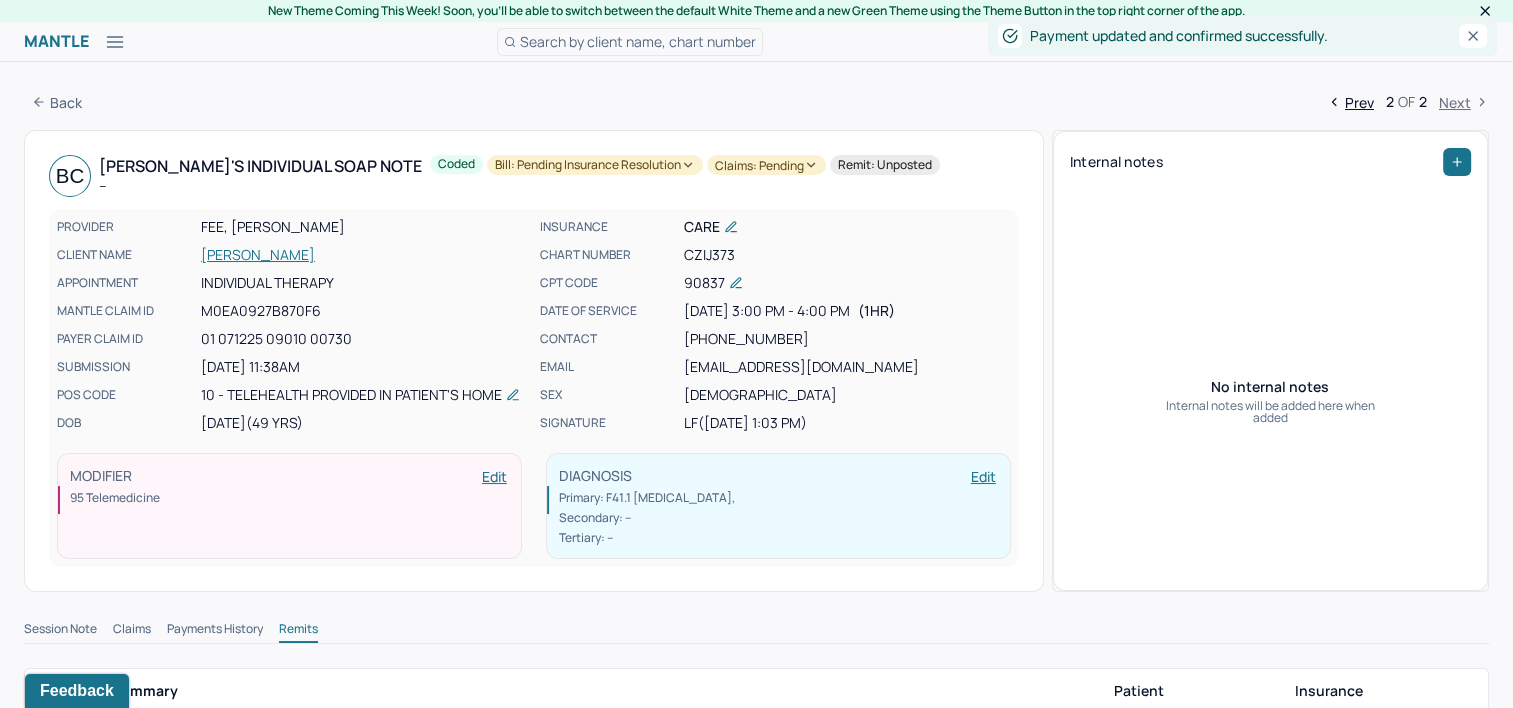 click on "Bill: Pending Insurance Resolution" at bounding box center (595, 165) 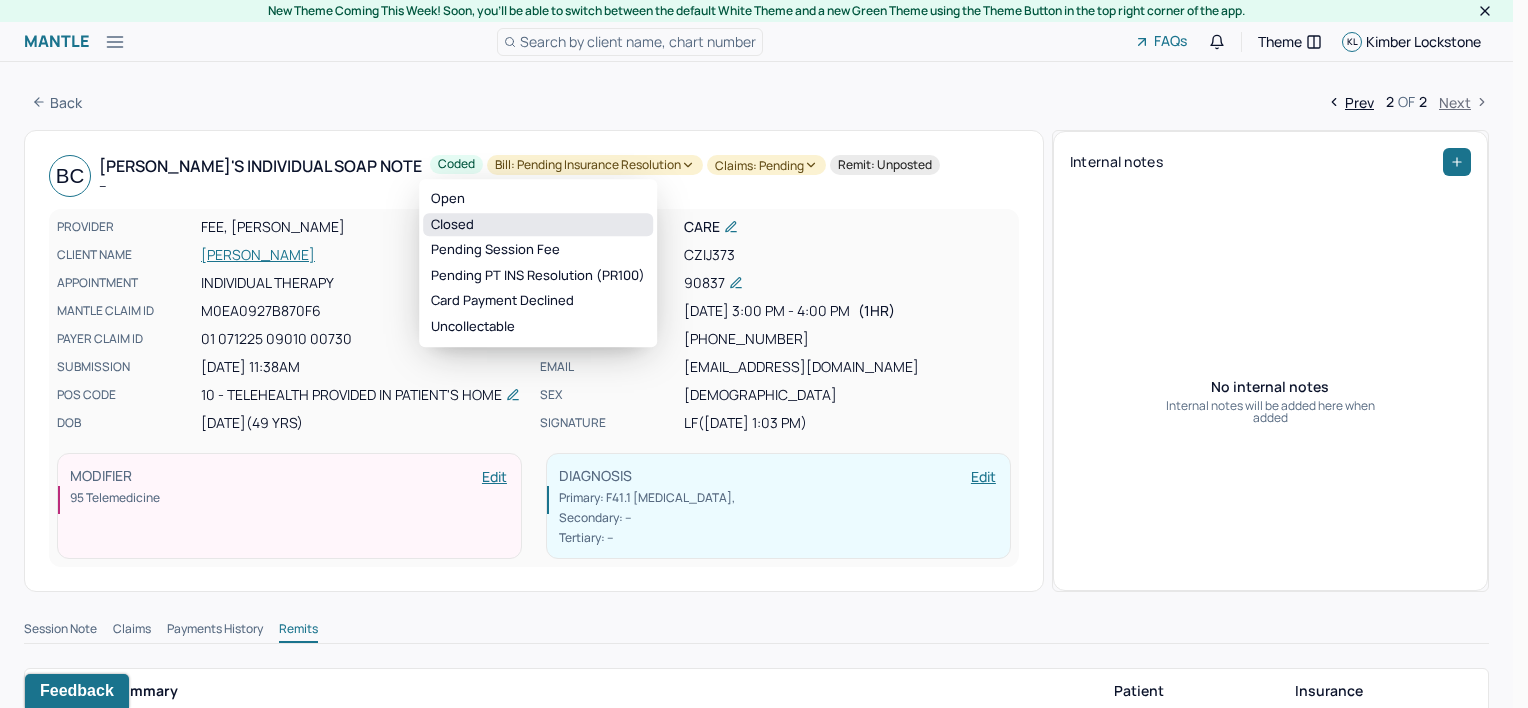 click on "Closed" at bounding box center [538, 225] 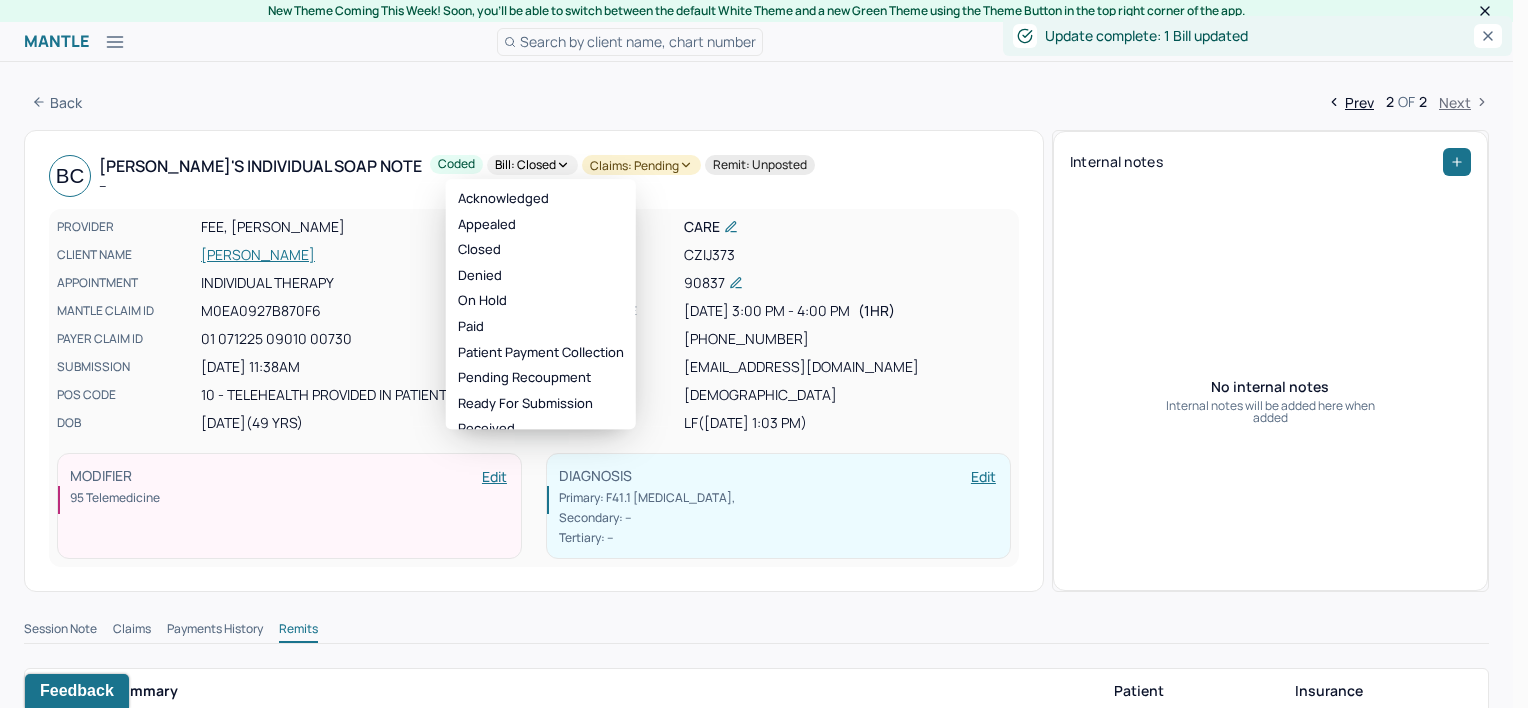 click on "Claims: pending" at bounding box center [641, 165] 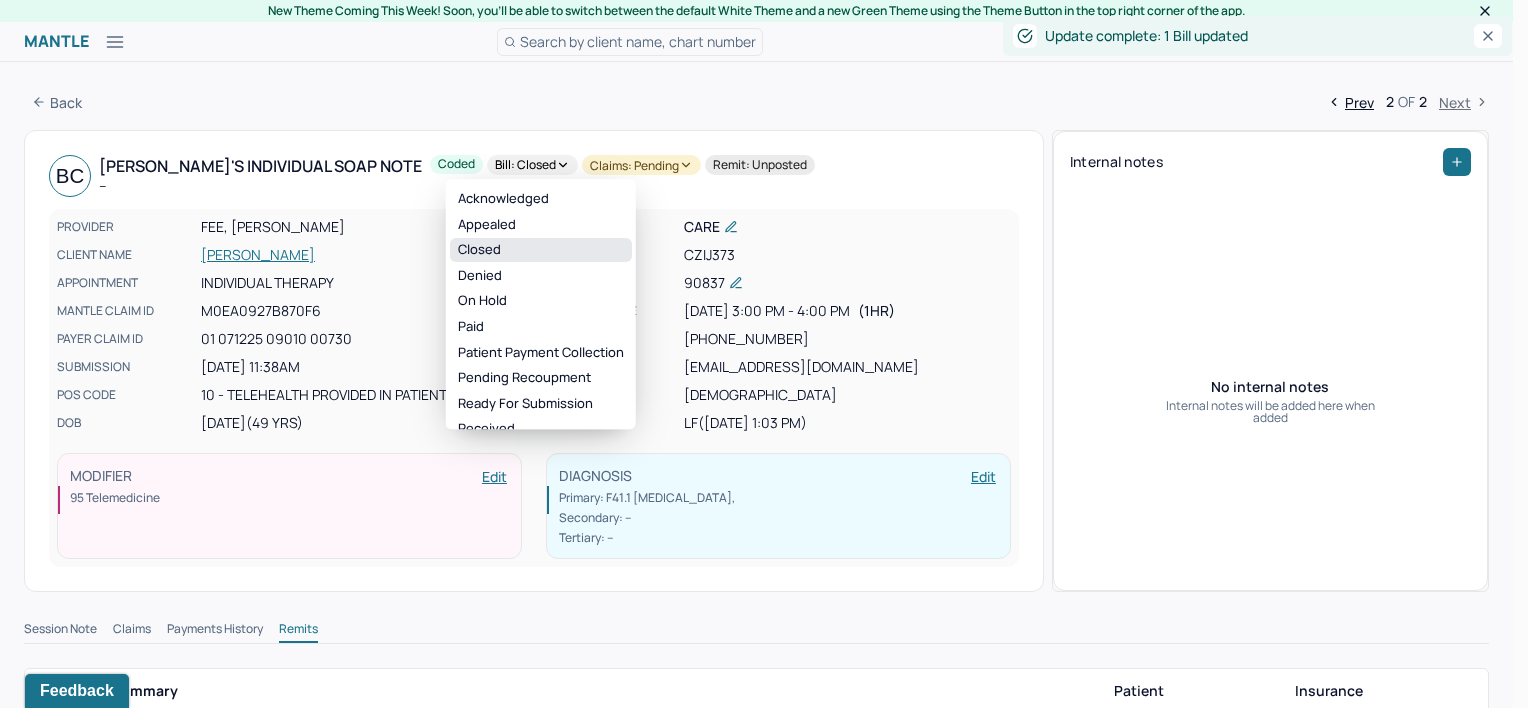 click on "Closed" at bounding box center (541, 250) 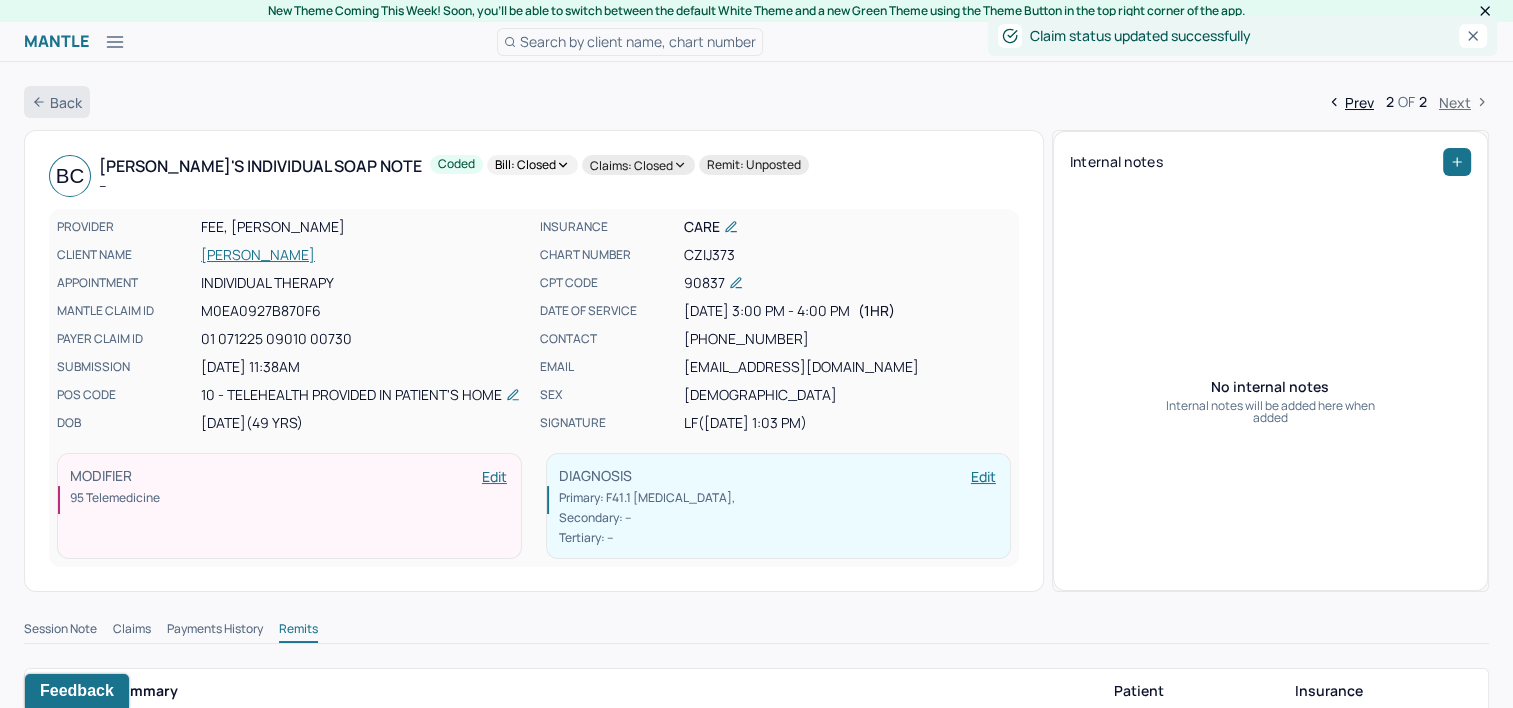 click on "Back" at bounding box center [57, 102] 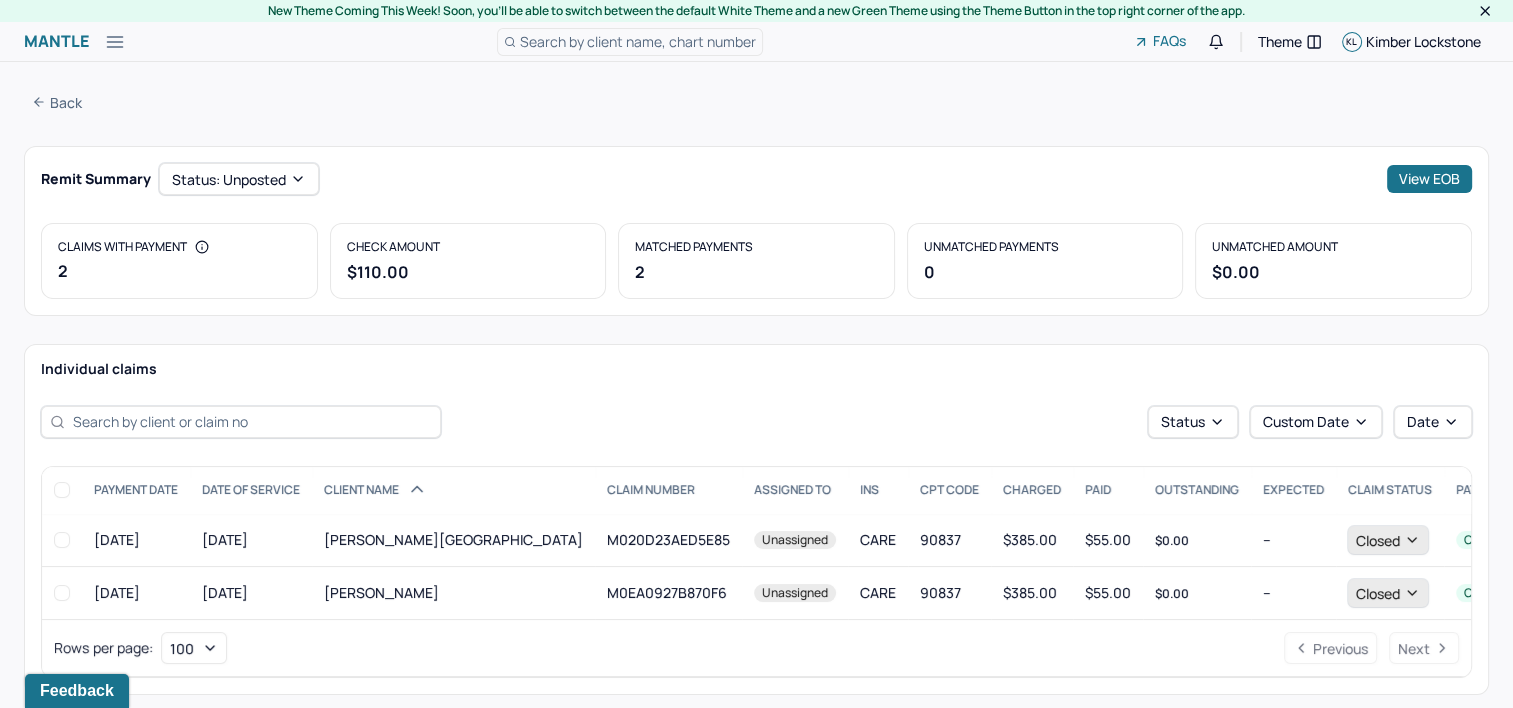click on "Back" at bounding box center (57, 102) 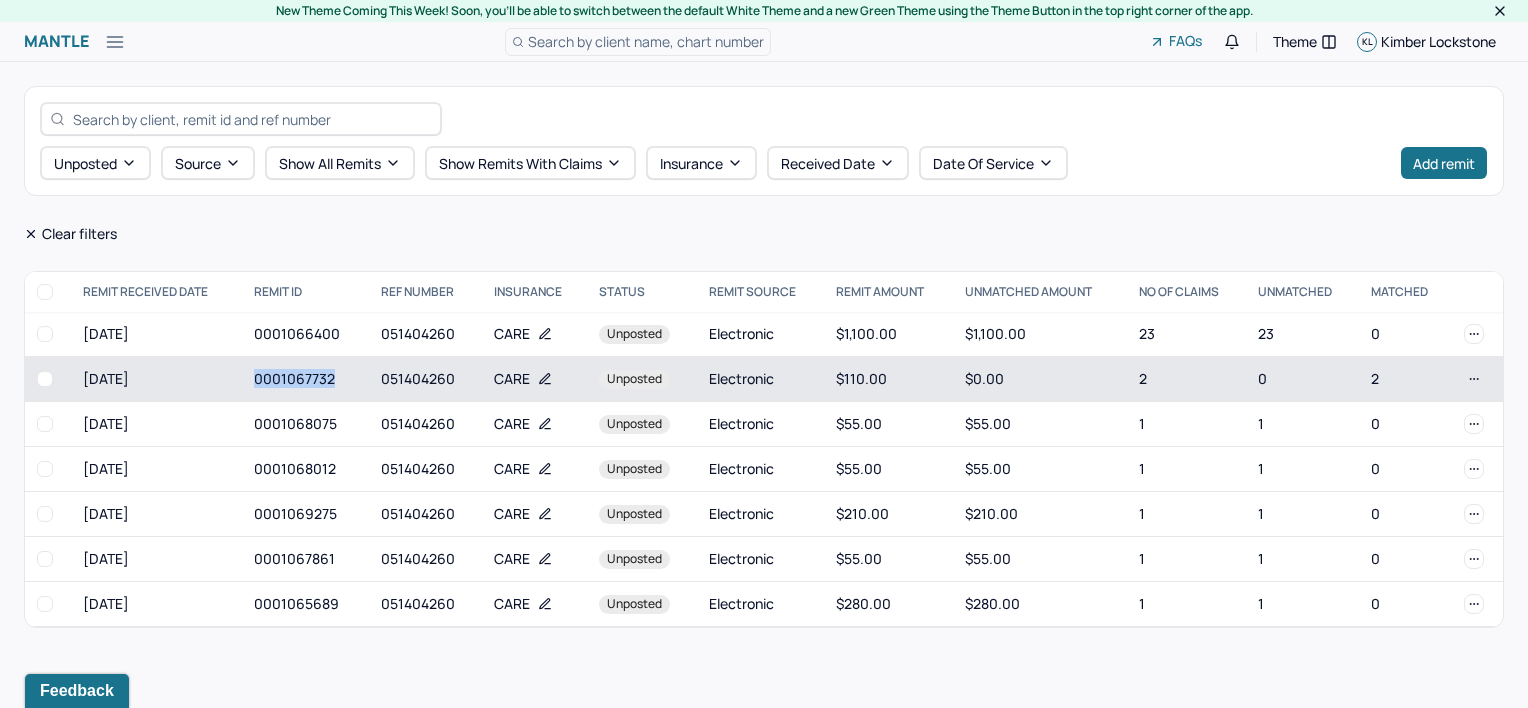 drag, startPoint x: 258, startPoint y: 376, endPoint x: 339, endPoint y: 379, distance: 81.055534 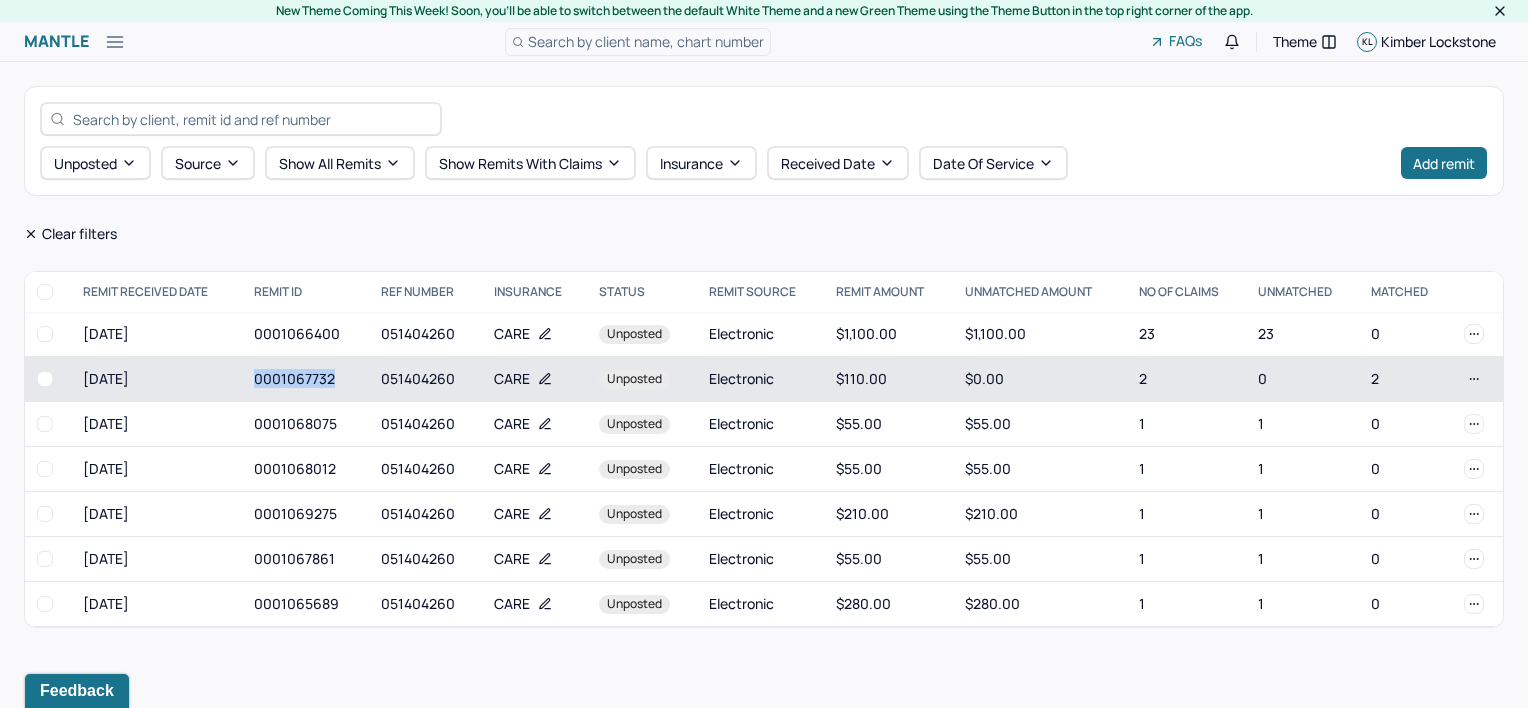 click at bounding box center (45, 379) 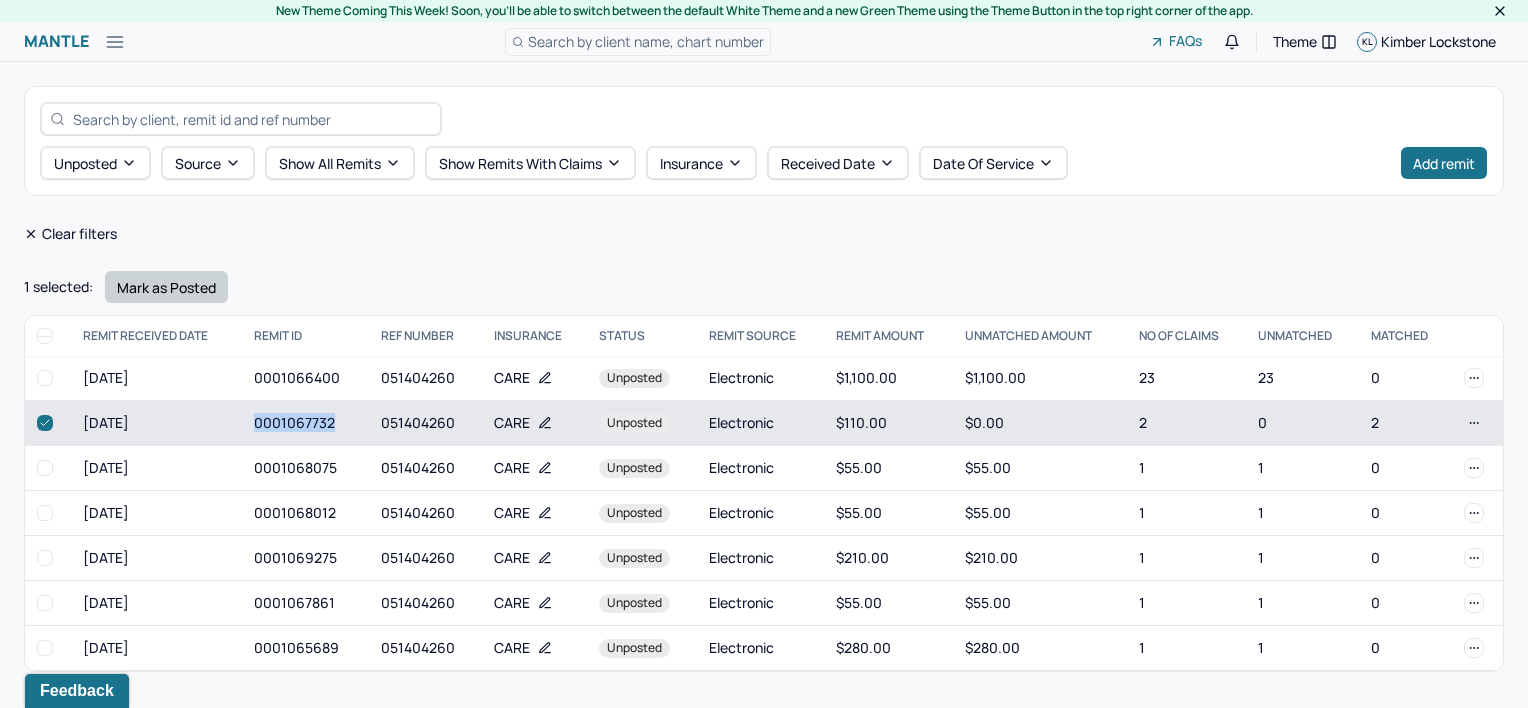 click on "Mark as Posted" at bounding box center (166, 287) 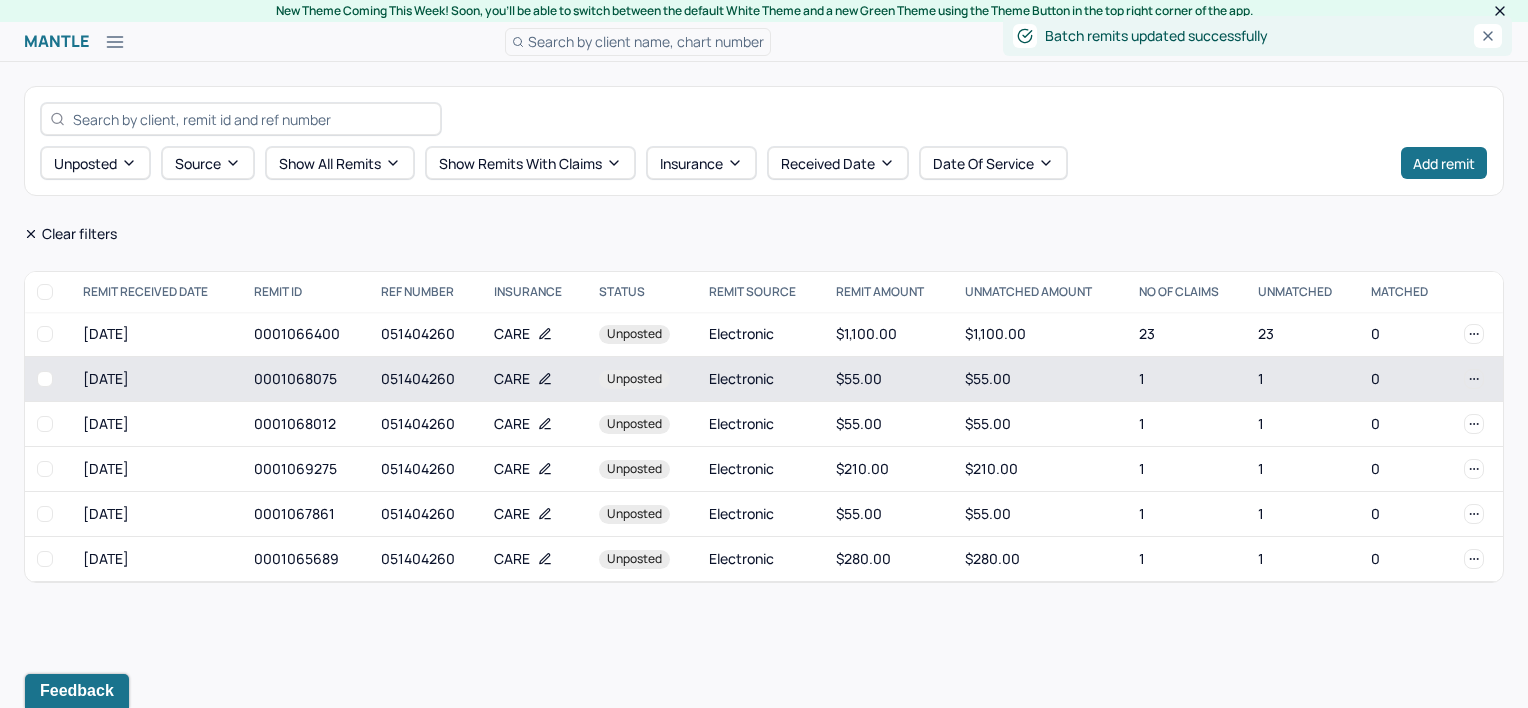 click on "0001068075" at bounding box center [305, 379] 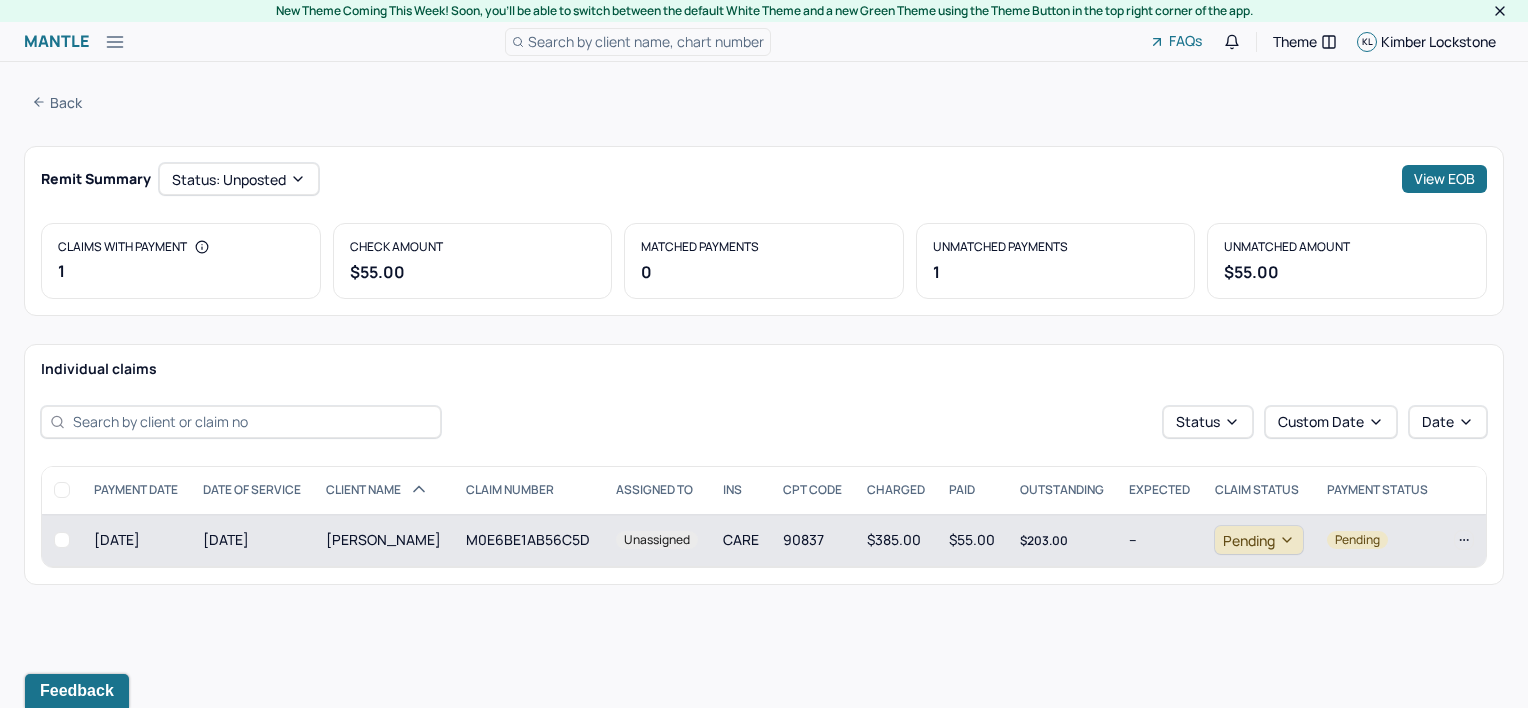 click on "[PERSON_NAME]" at bounding box center (384, 540) 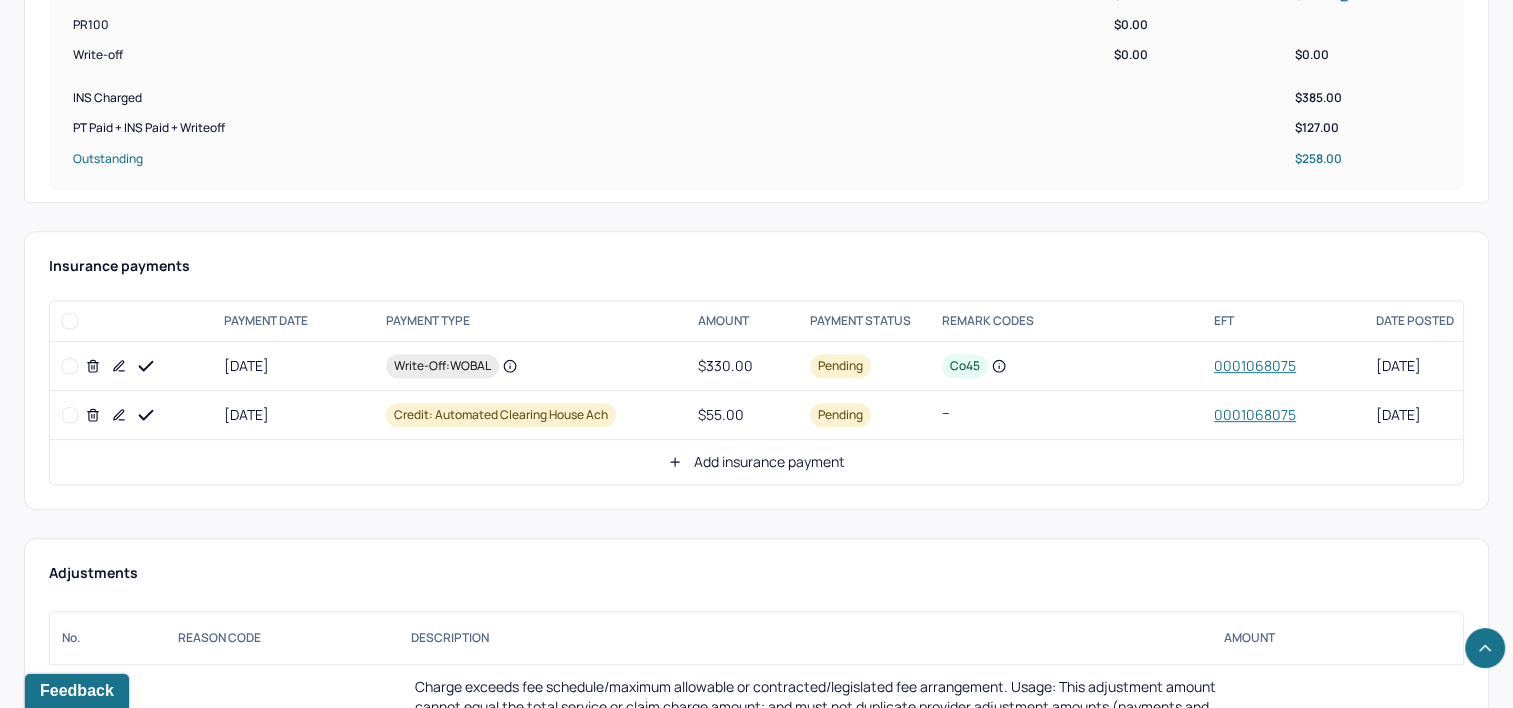 scroll, scrollTop: 900, scrollLeft: 0, axis: vertical 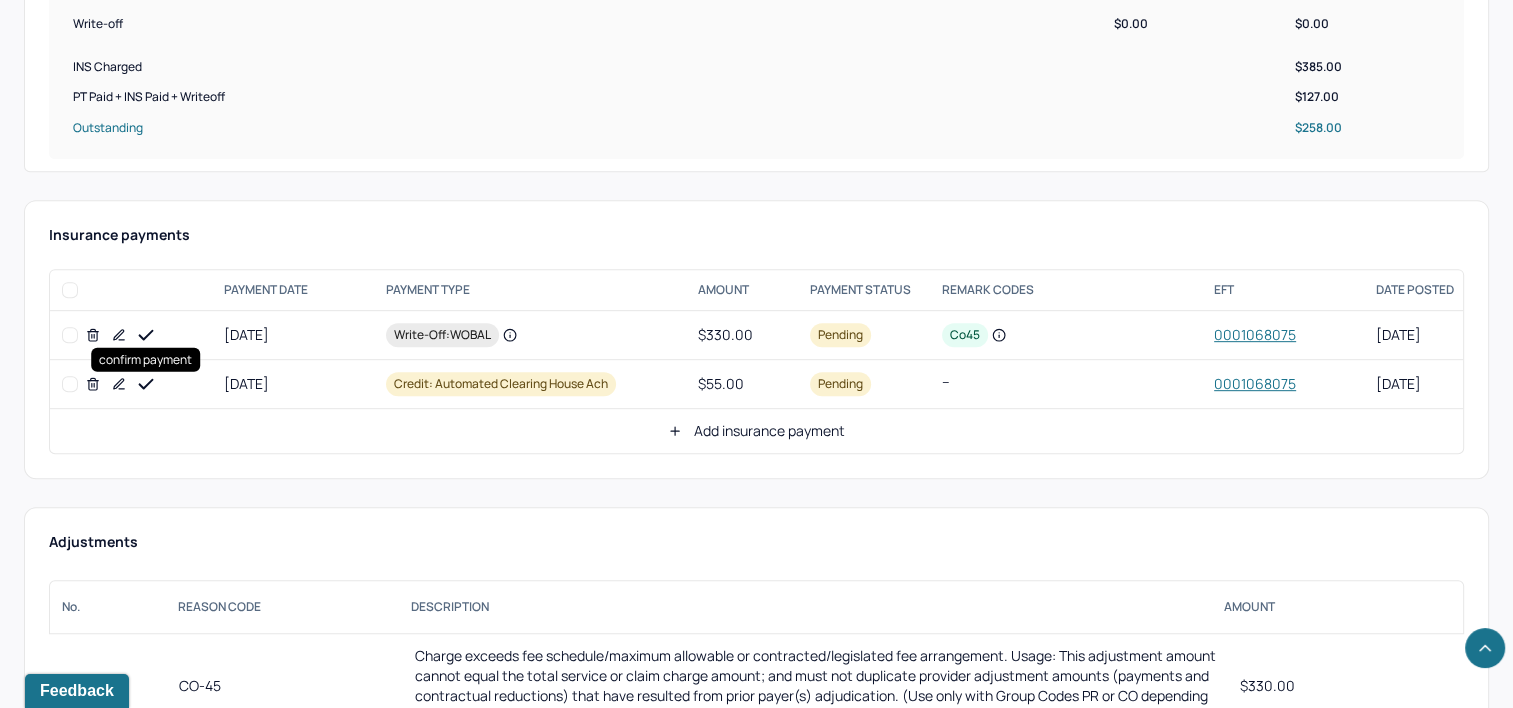 click 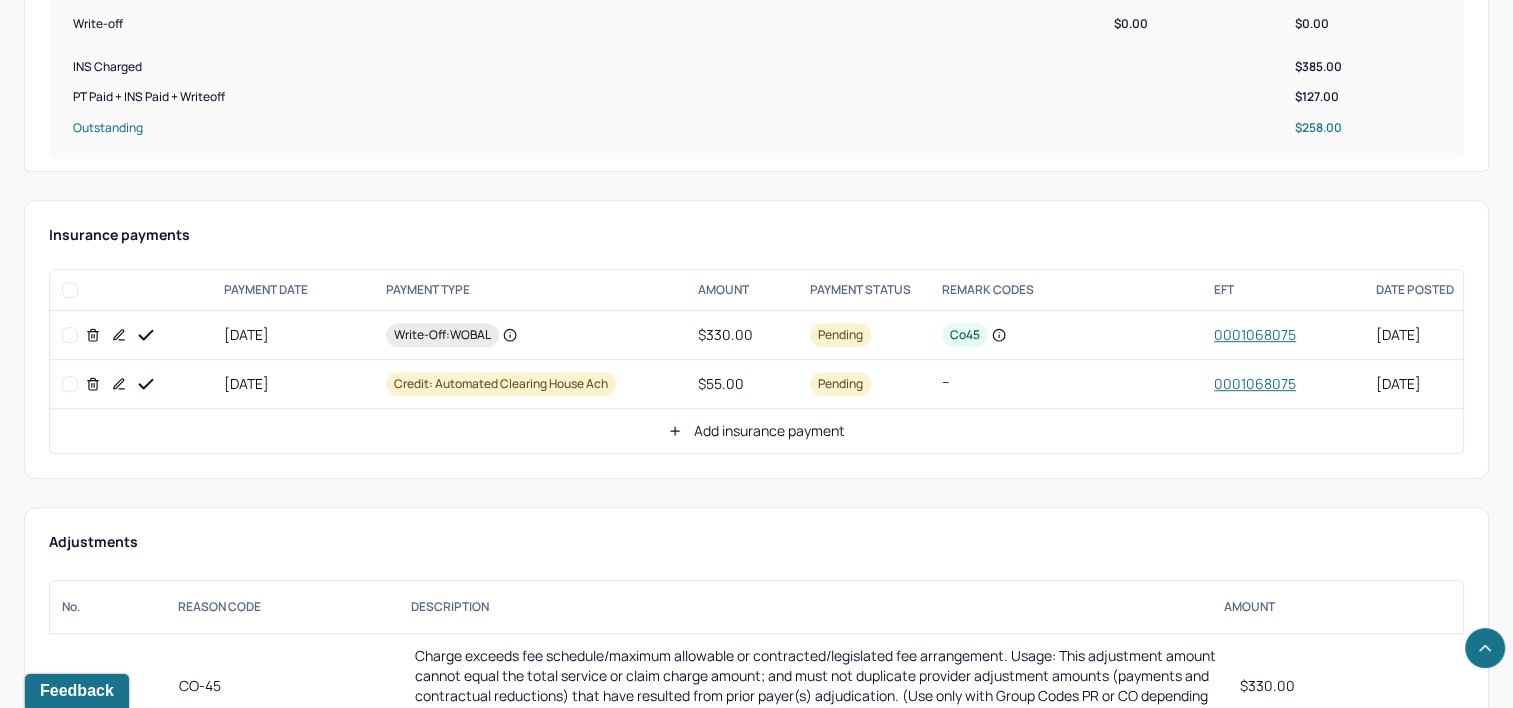 click 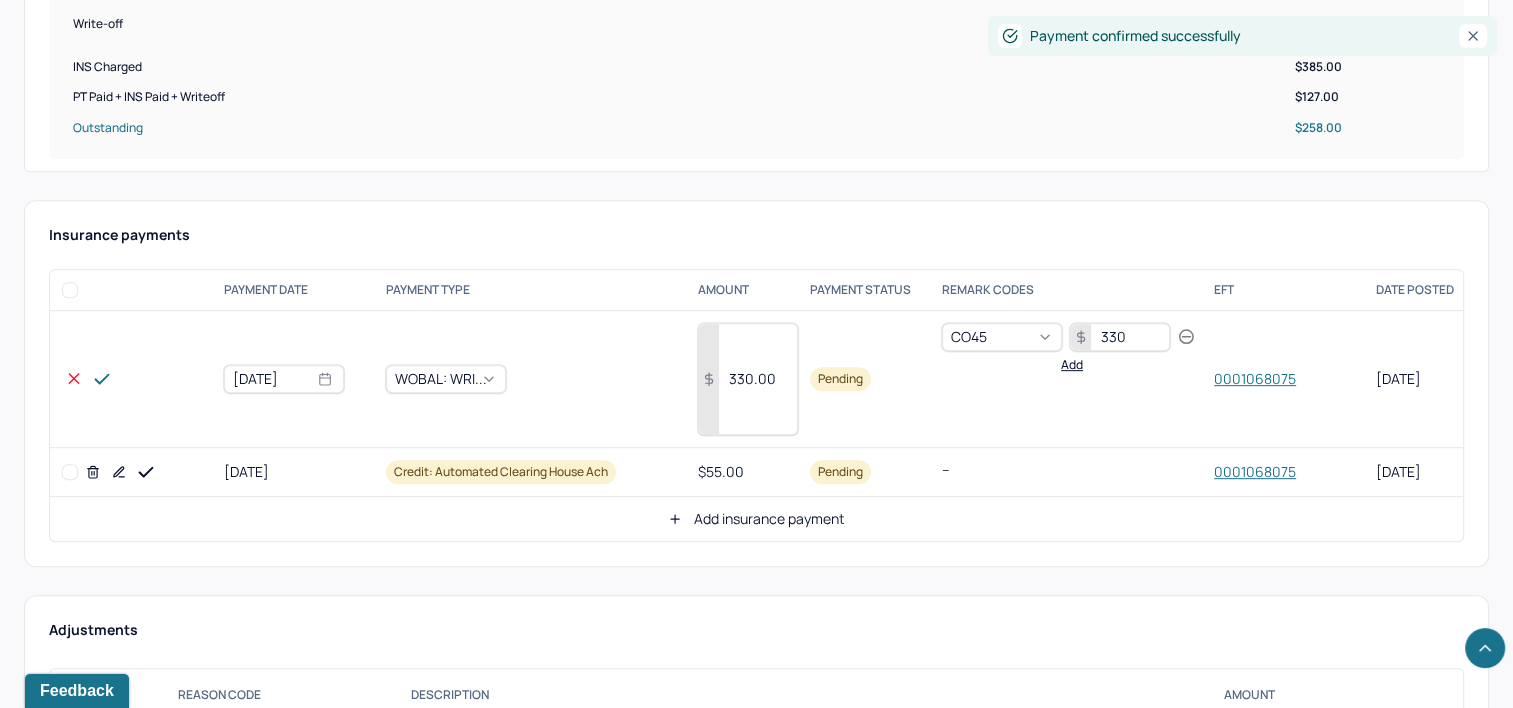 click on "330.00" at bounding box center (748, 379) 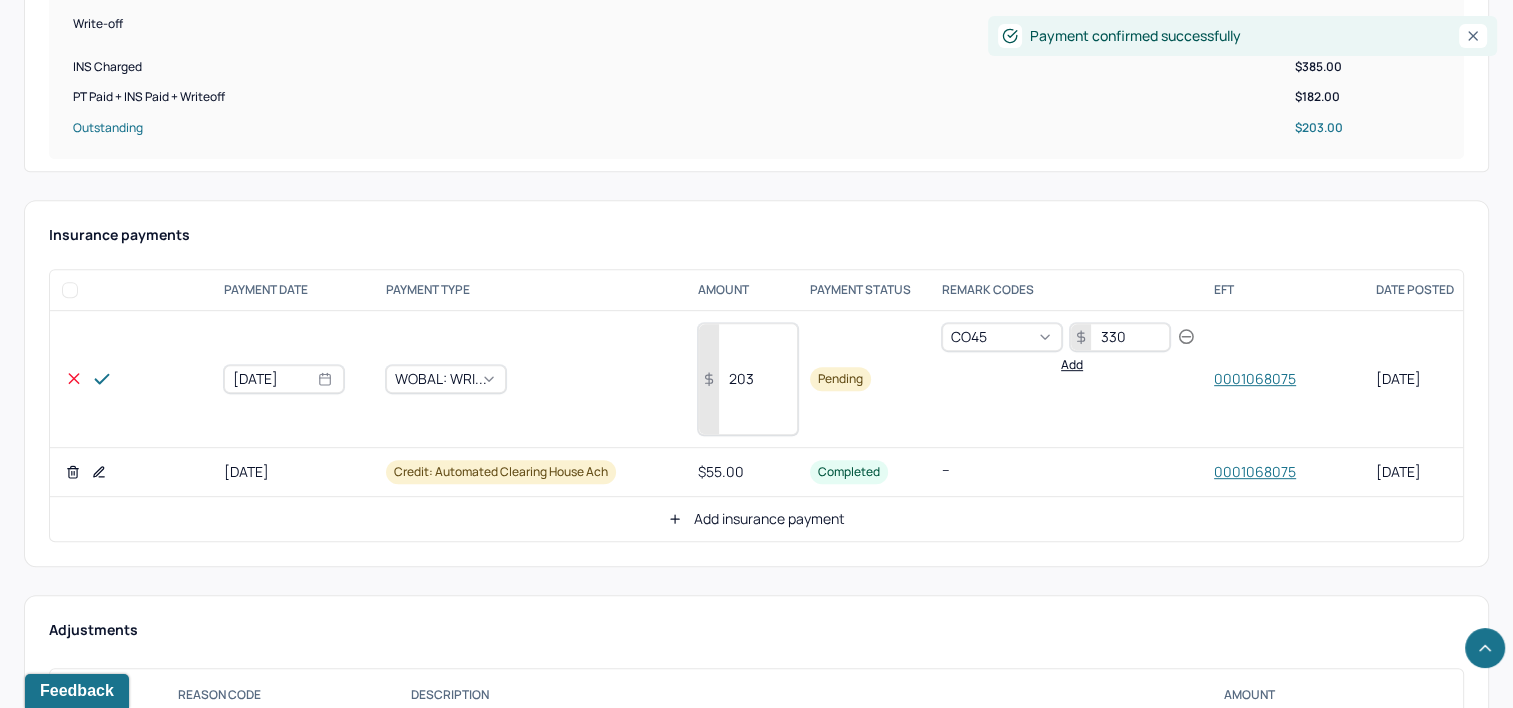 type on "203" 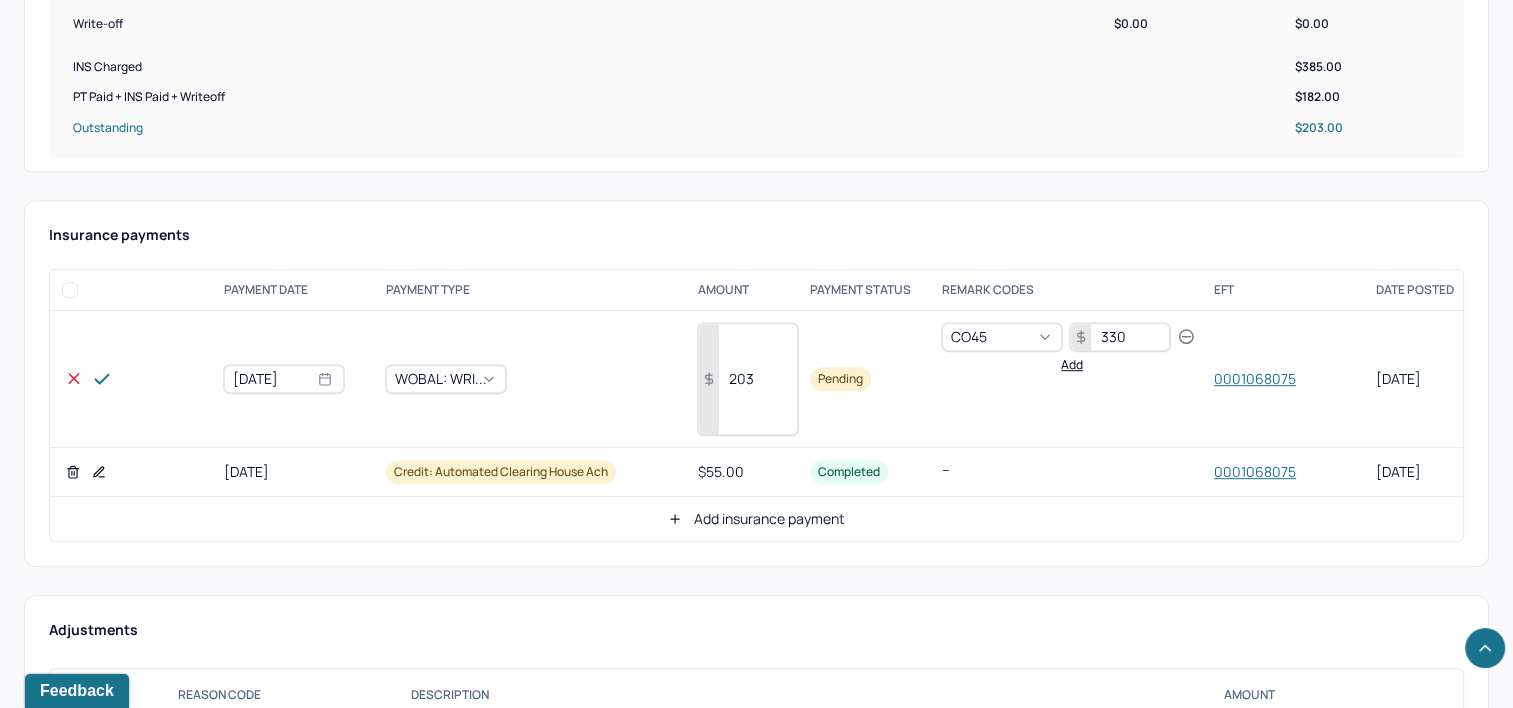 click 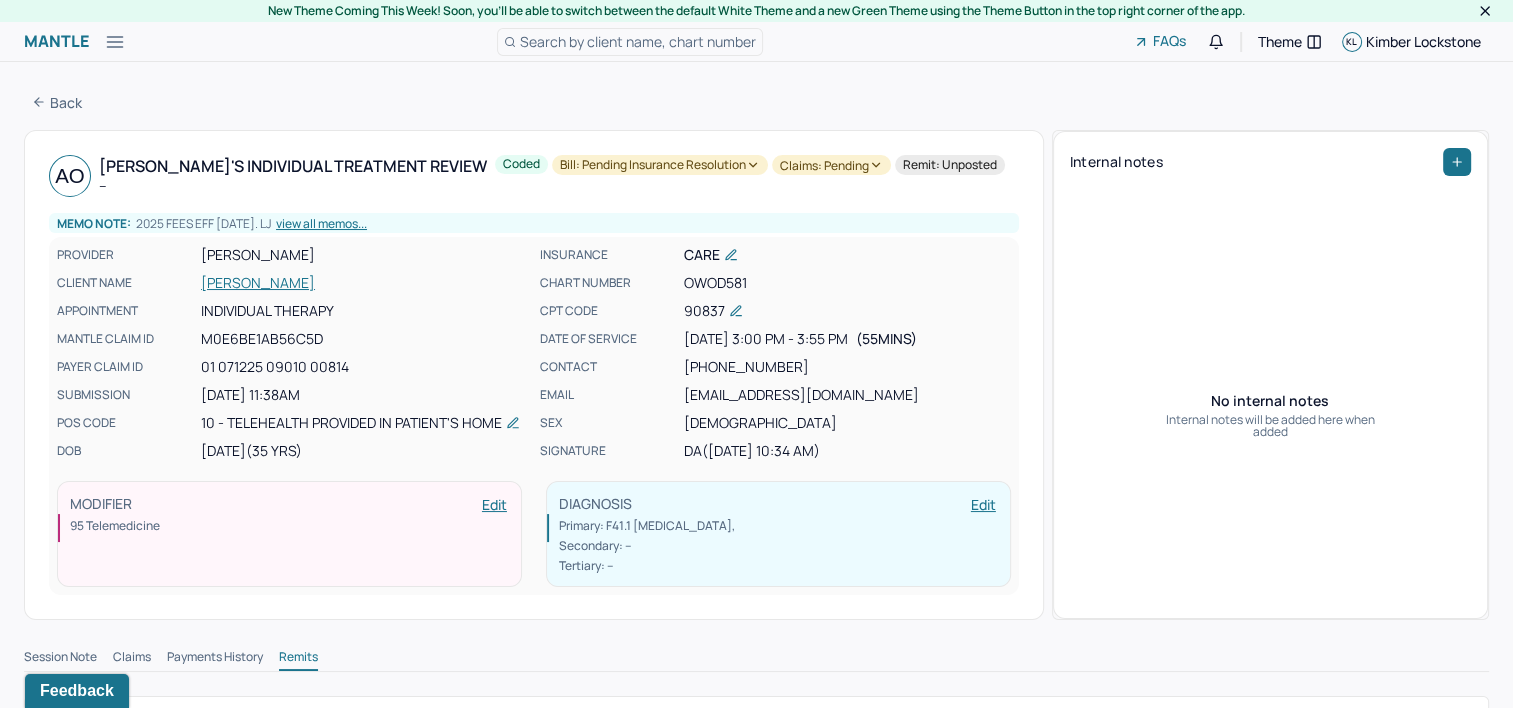 scroll, scrollTop: 0, scrollLeft: 0, axis: both 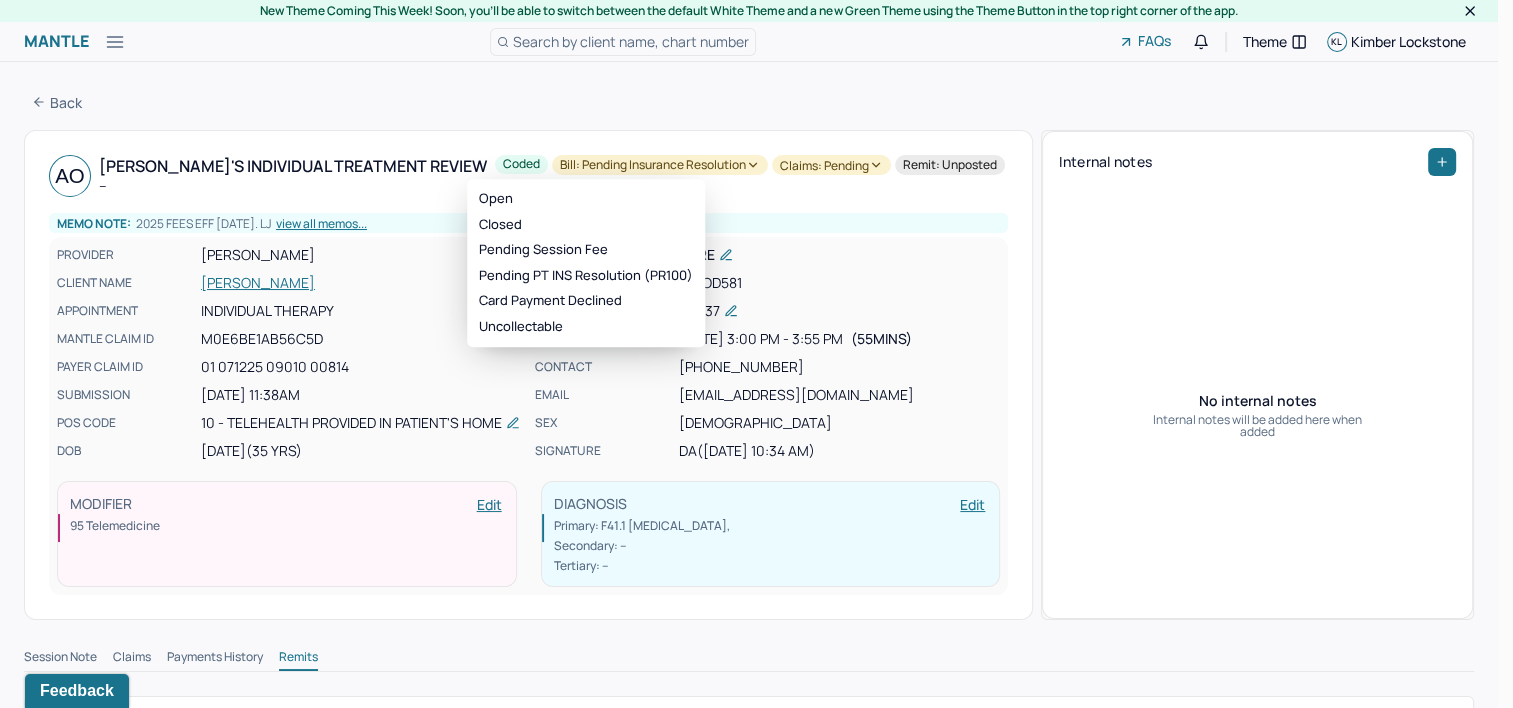 click on "Bill: Pending Insurance Resolution" at bounding box center [660, 165] 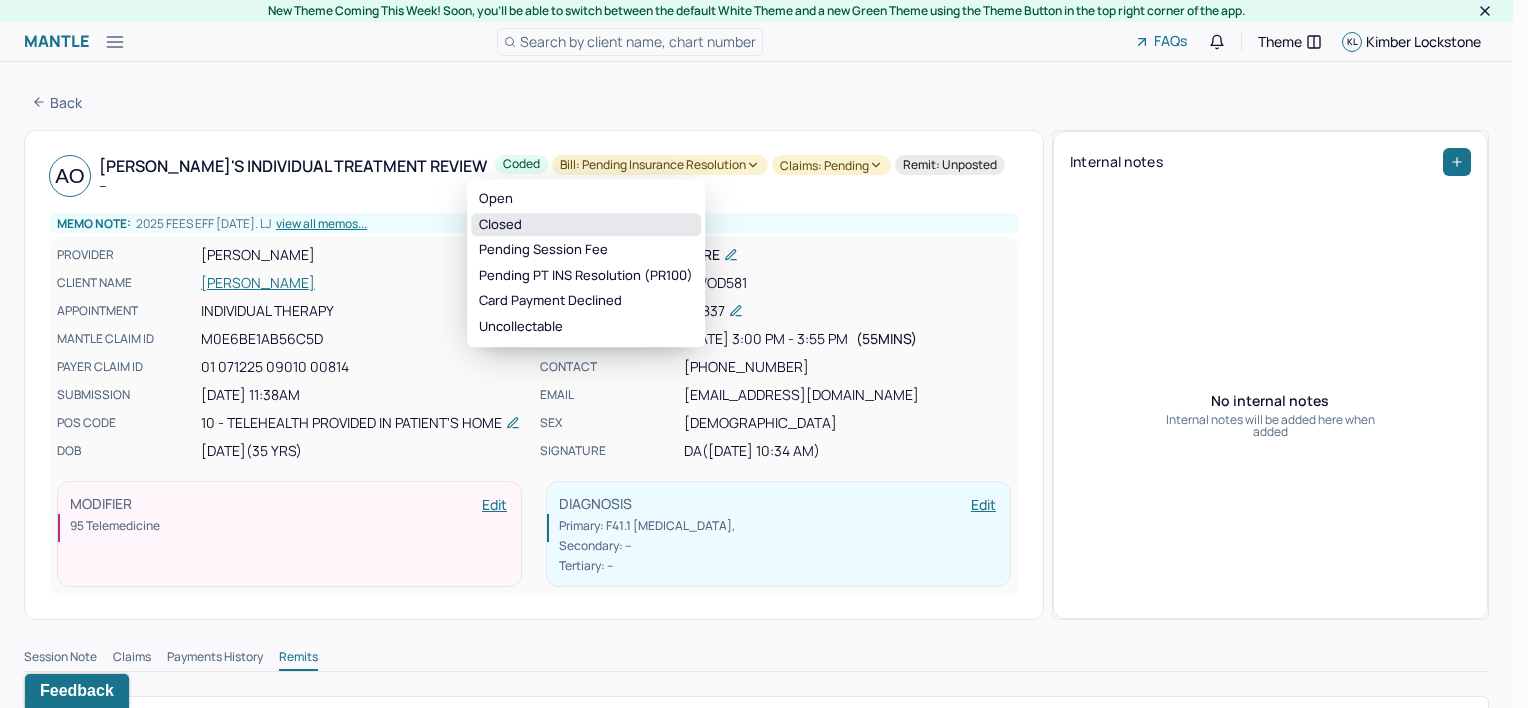 click on "Closed" at bounding box center (586, 225) 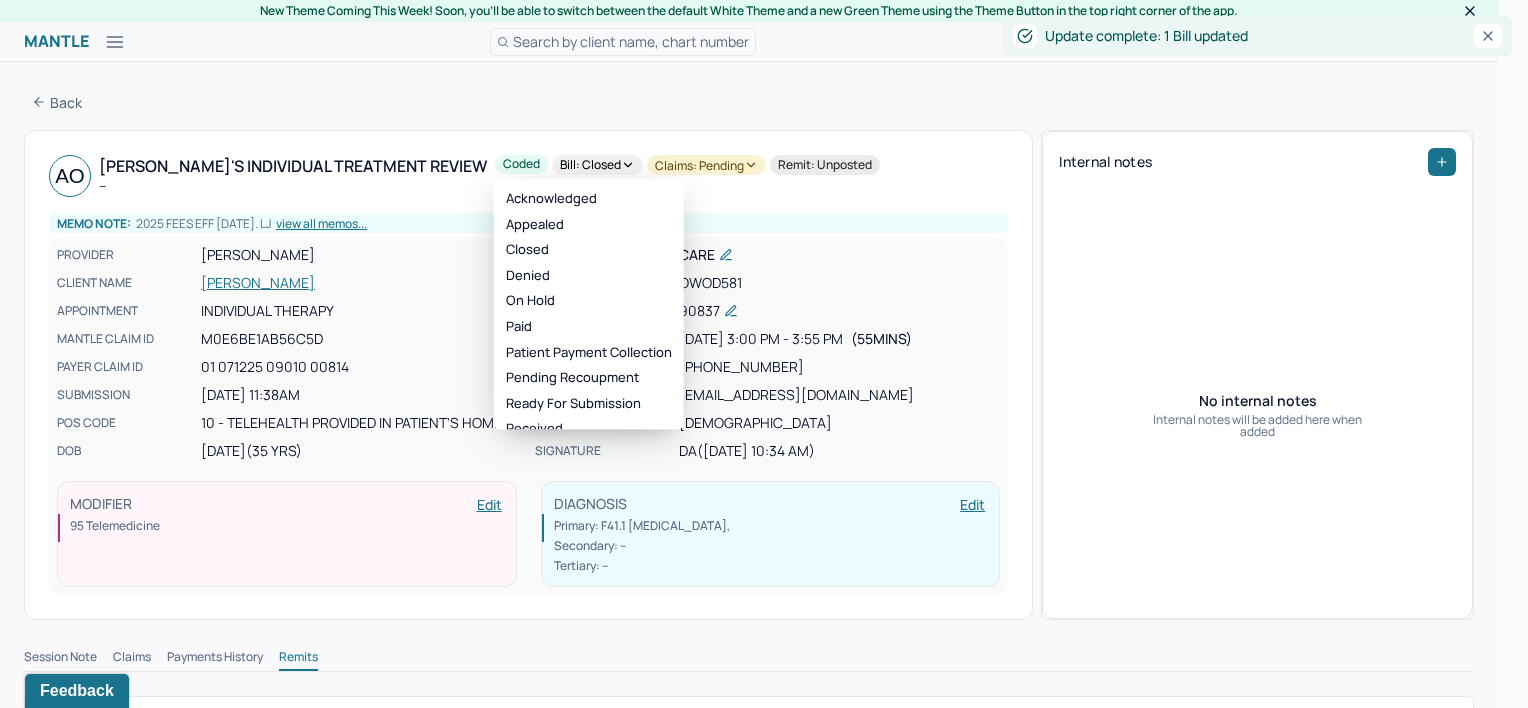 click on "Claims: pending" at bounding box center (706, 165) 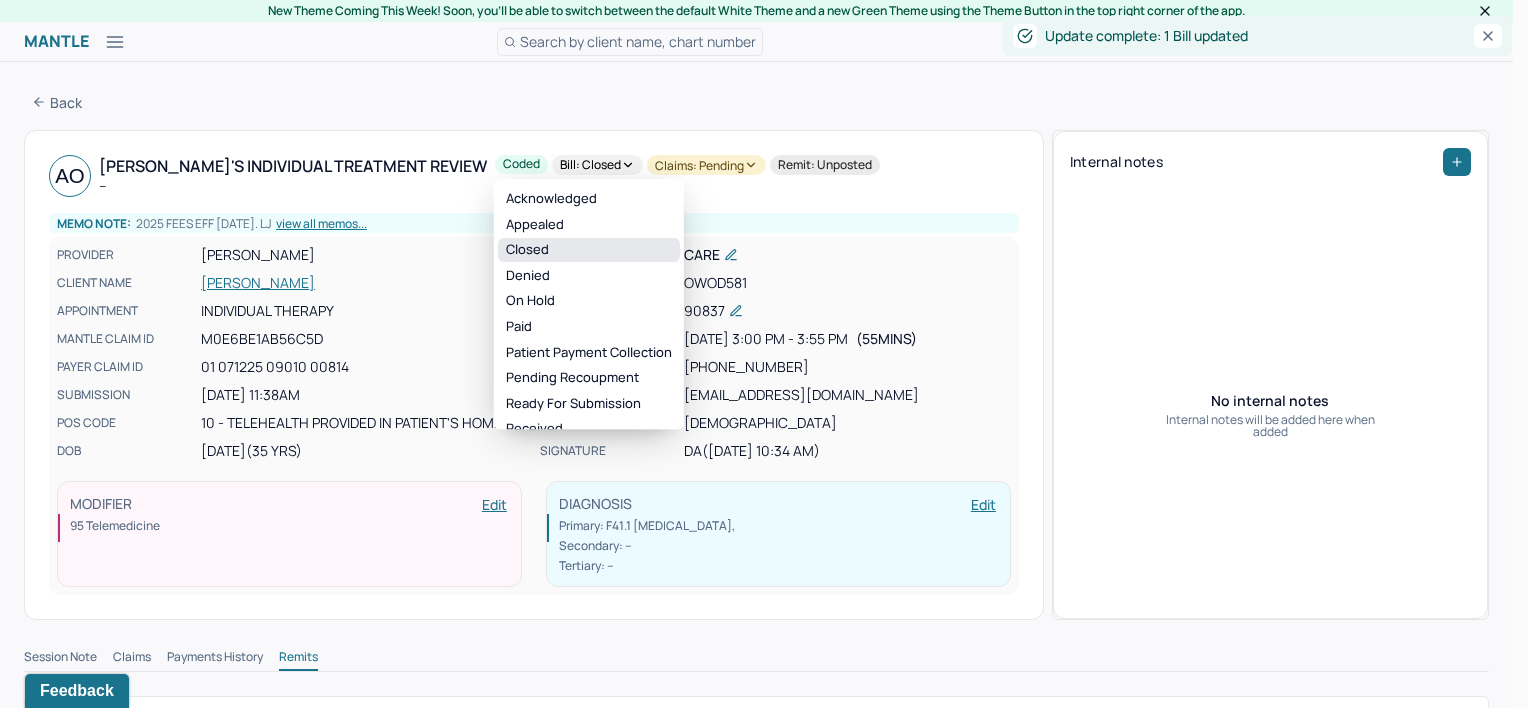 click on "Closed" at bounding box center (589, 250) 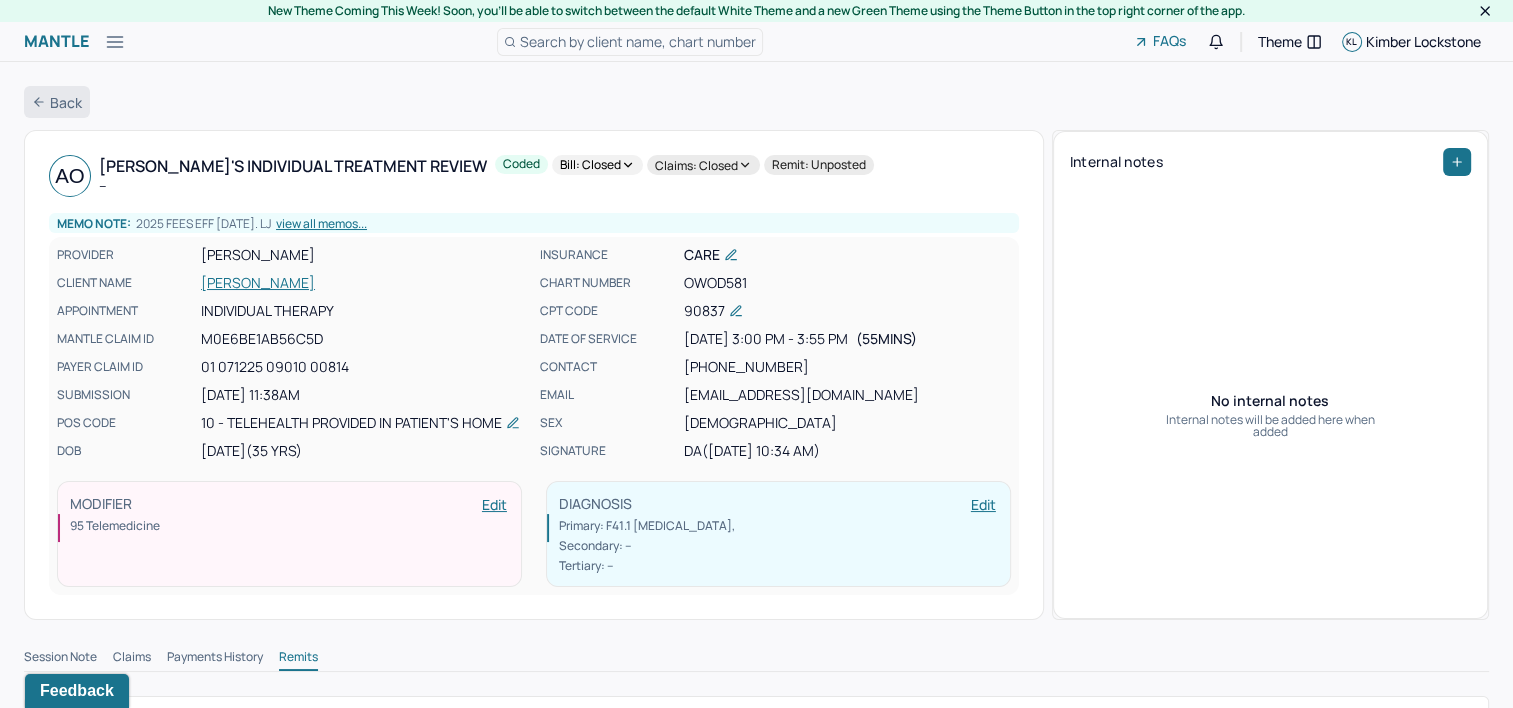 click on "Back" at bounding box center (57, 102) 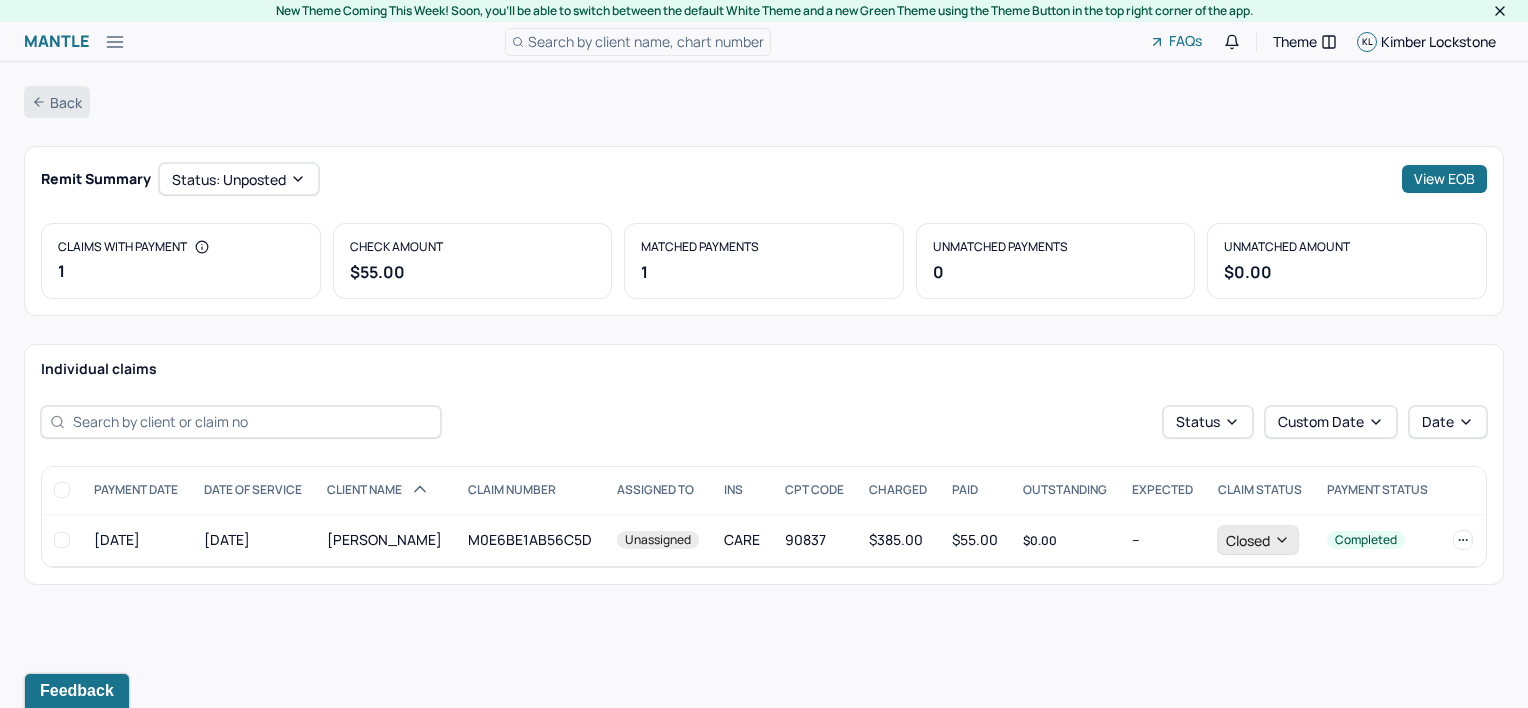 click on "Back" at bounding box center [57, 102] 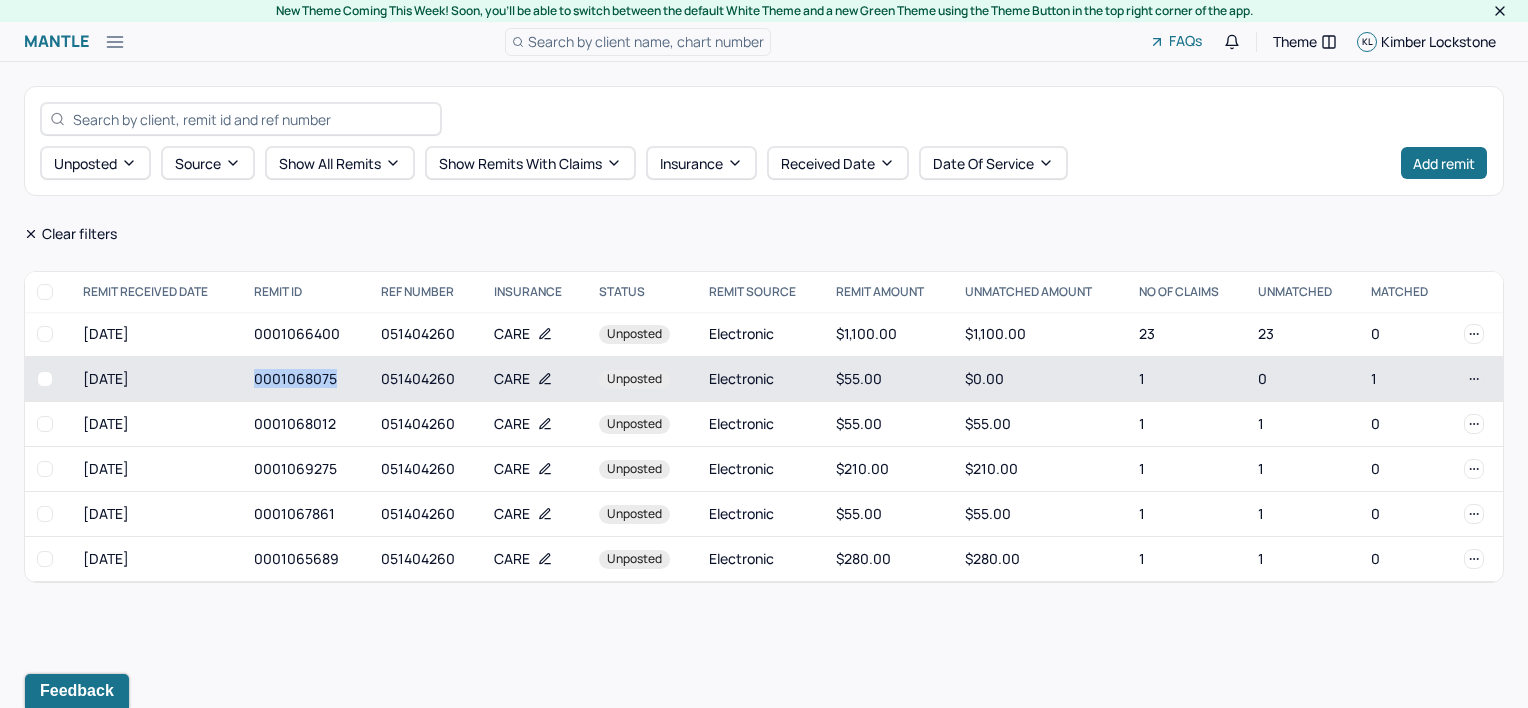 drag, startPoint x: 253, startPoint y: 383, endPoint x: 339, endPoint y: 393, distance: 86.579445 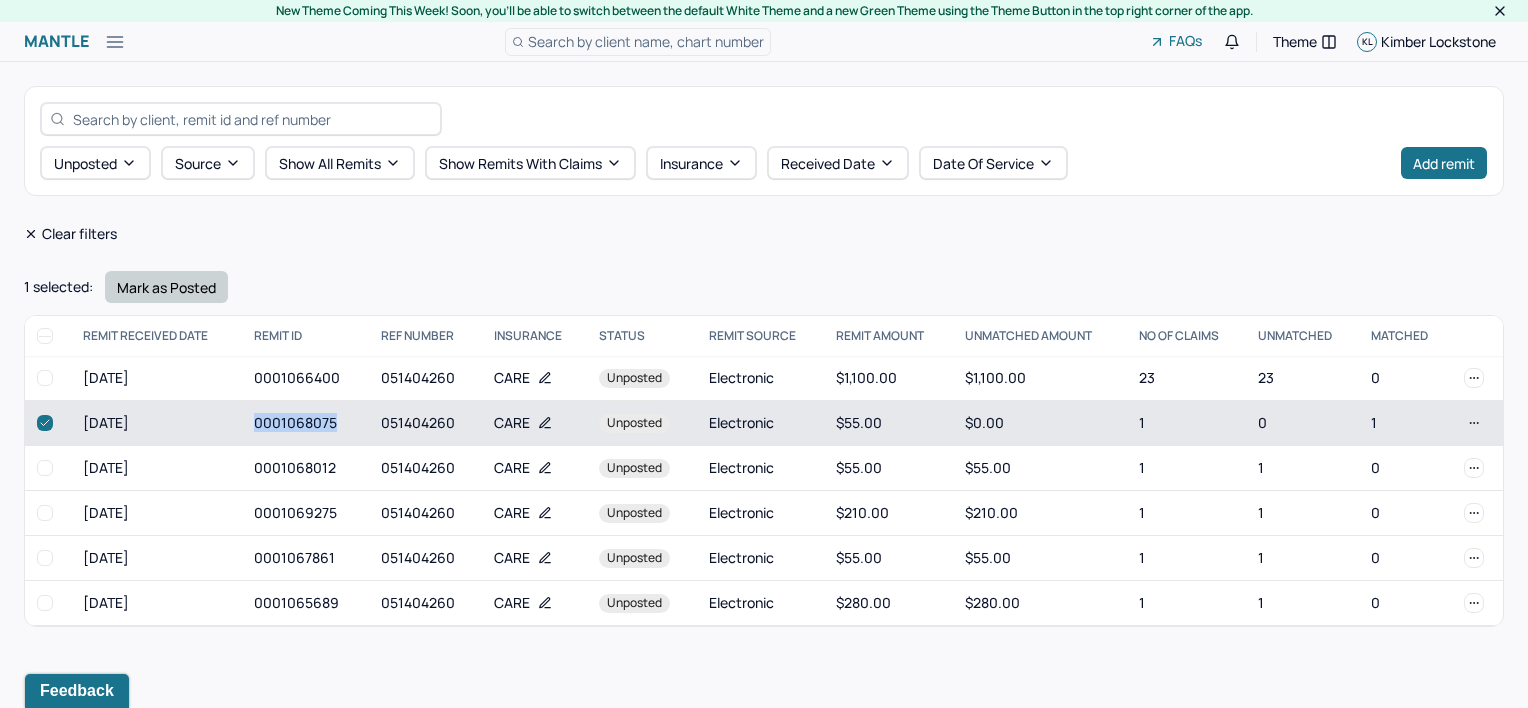 click on "Mark as Posted" at bounding box center (166, 287) 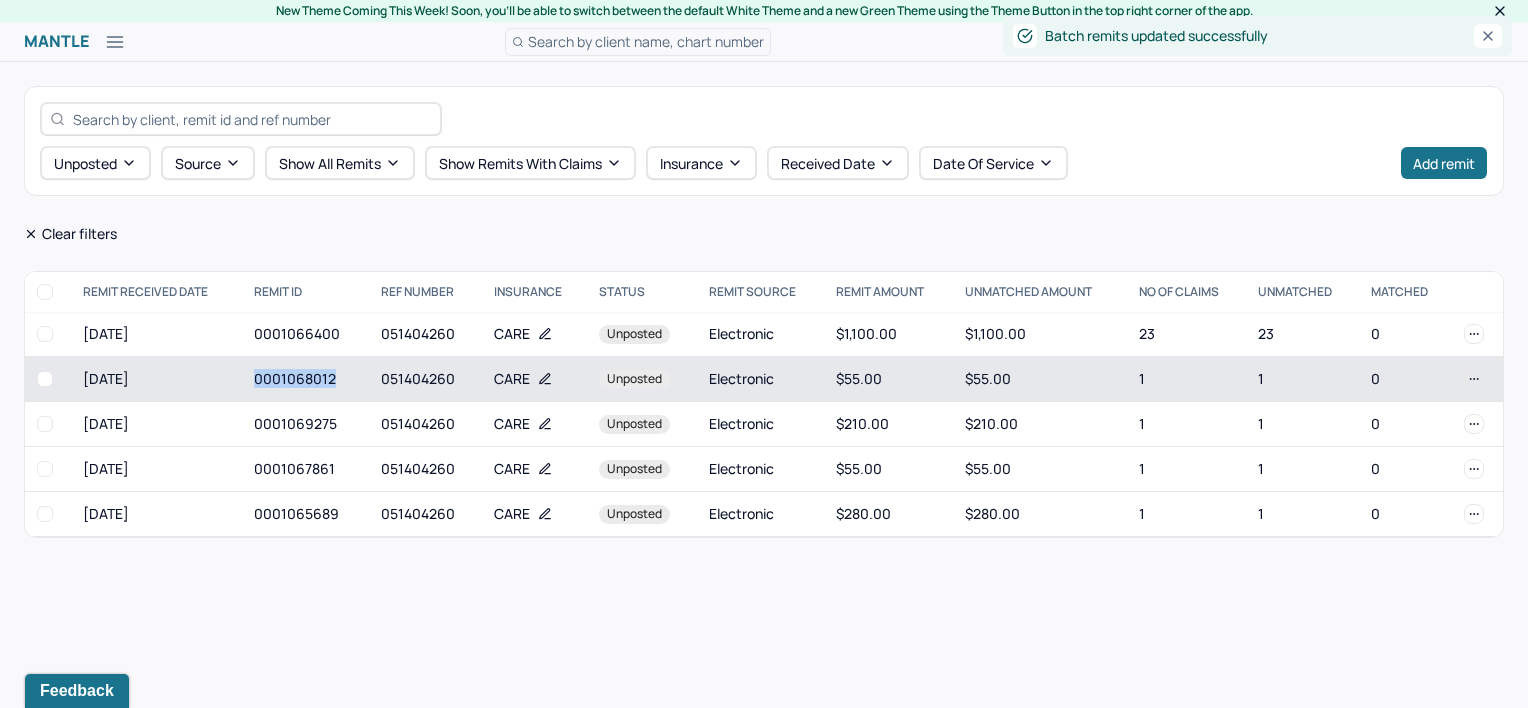 drag, startPoint x: 248, startPoint y: 381, endPoint x: 361, endPoint y: 388, distance: 113.216606 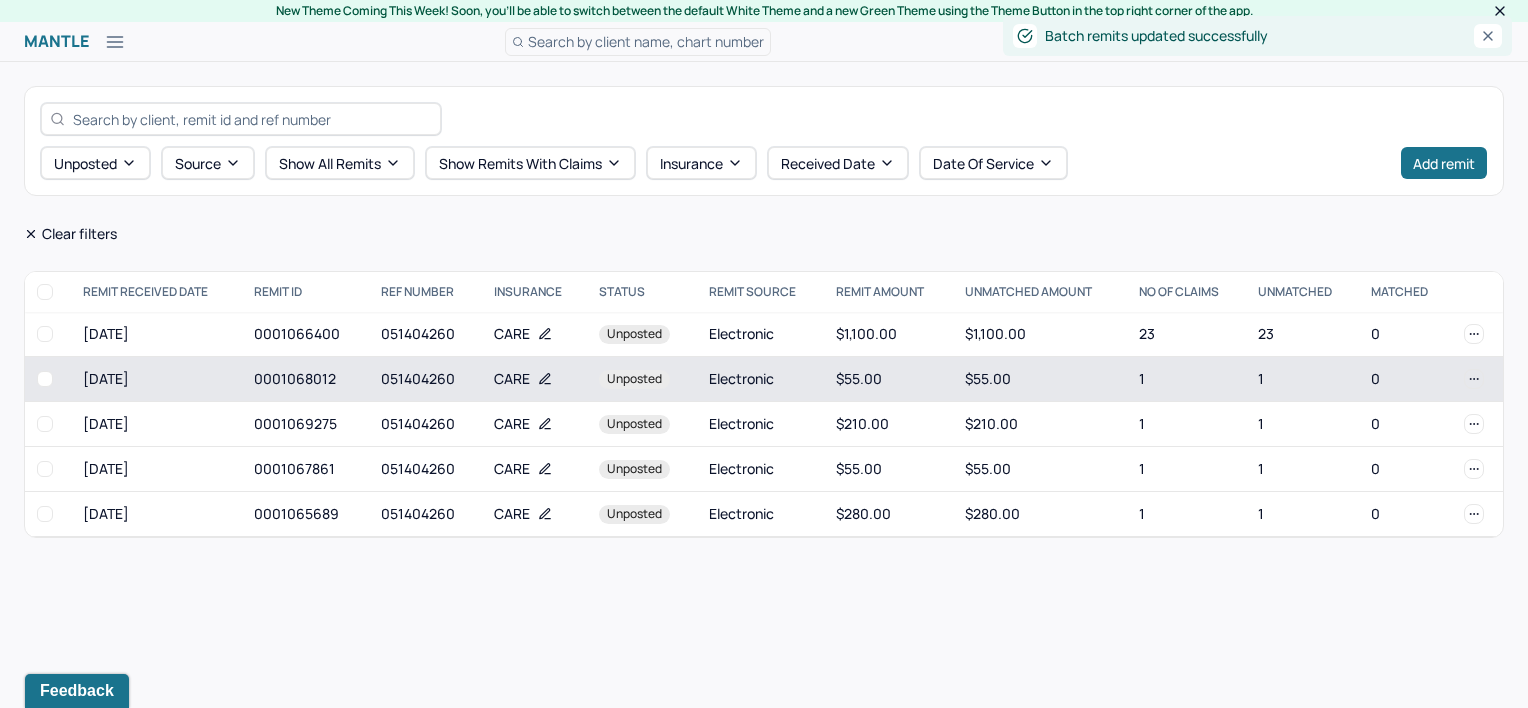 drag, startPoint x: 361, startPoint y: 388, endPoint x: 404, endPoint y: 387, distance: 43.011627 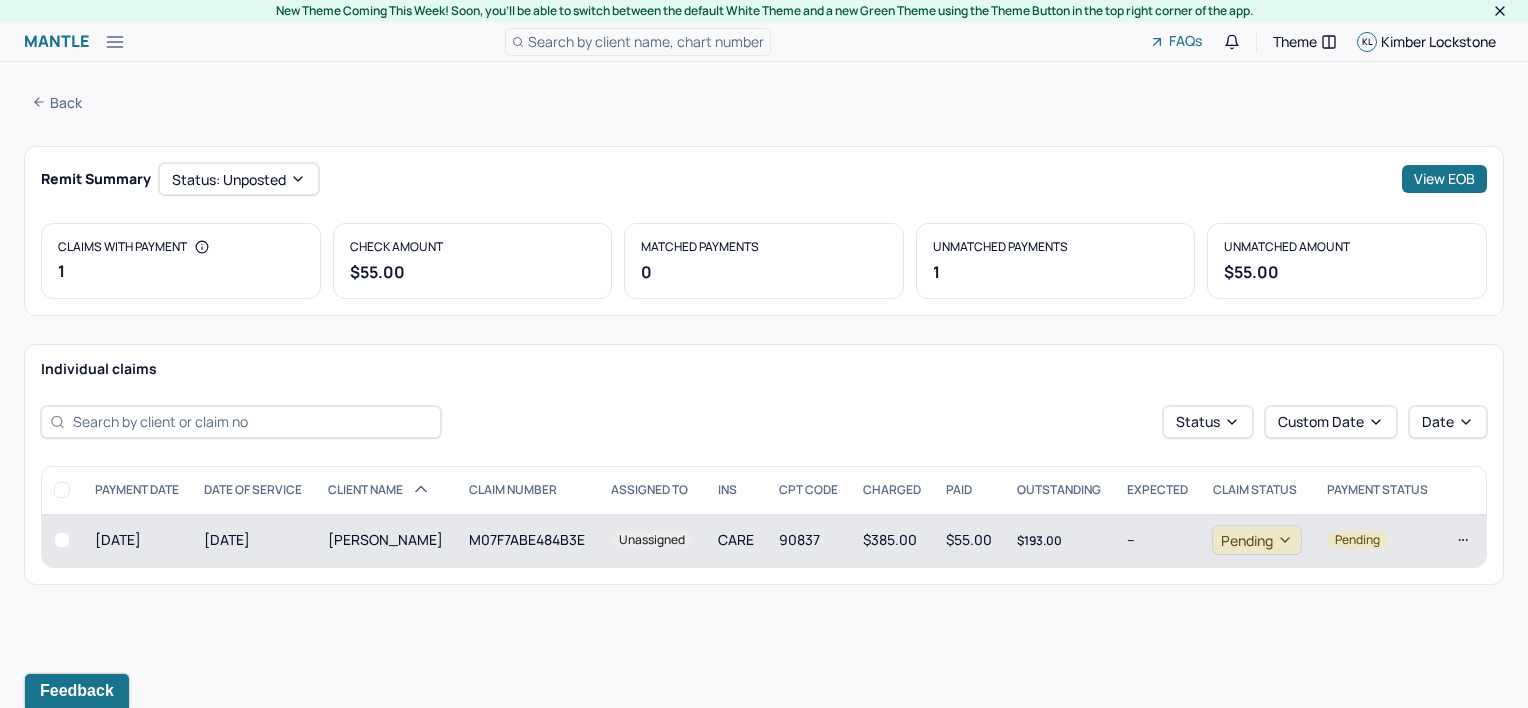 click on "[PERSON_NAME]" at bounding box center (386, 540) 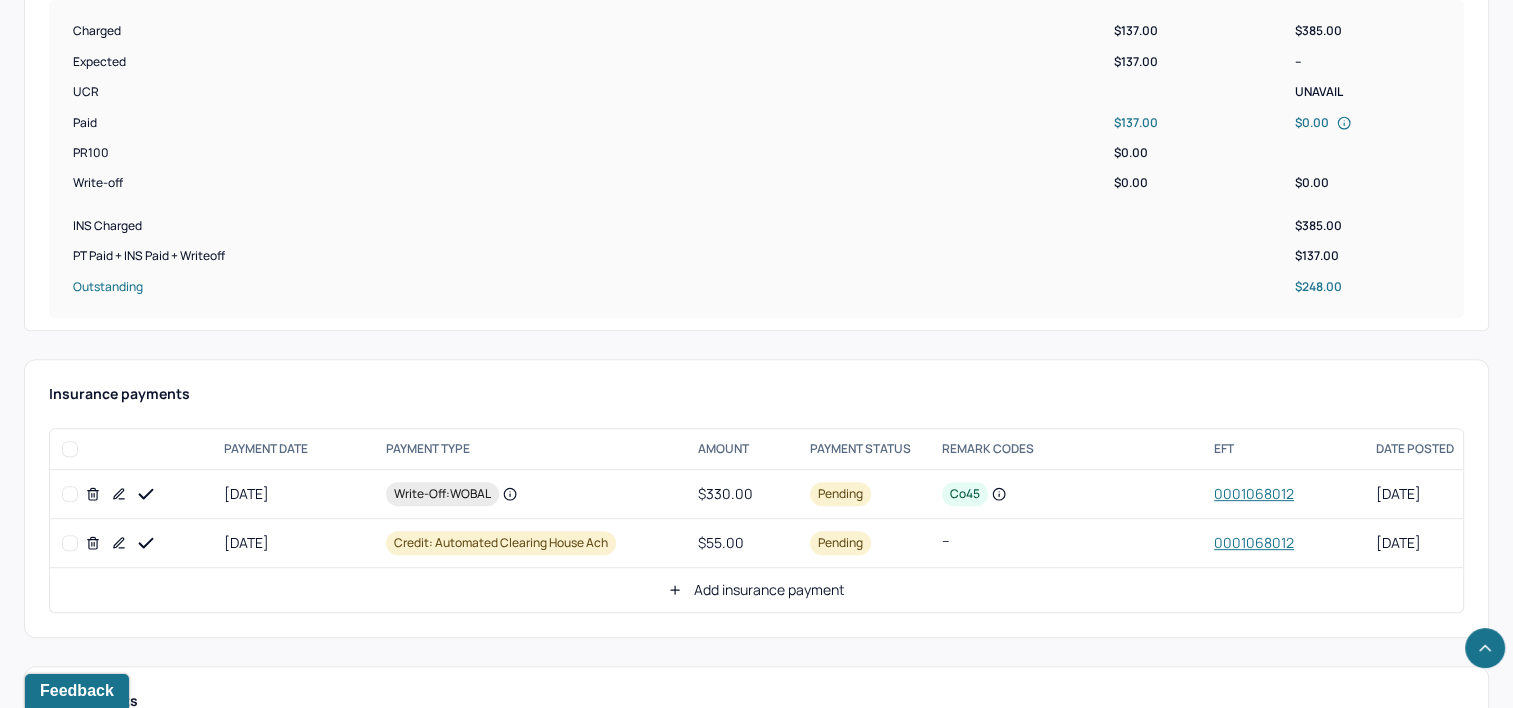 scroll, scrollTop: 800, scrollLeft: 0, axis: vertical 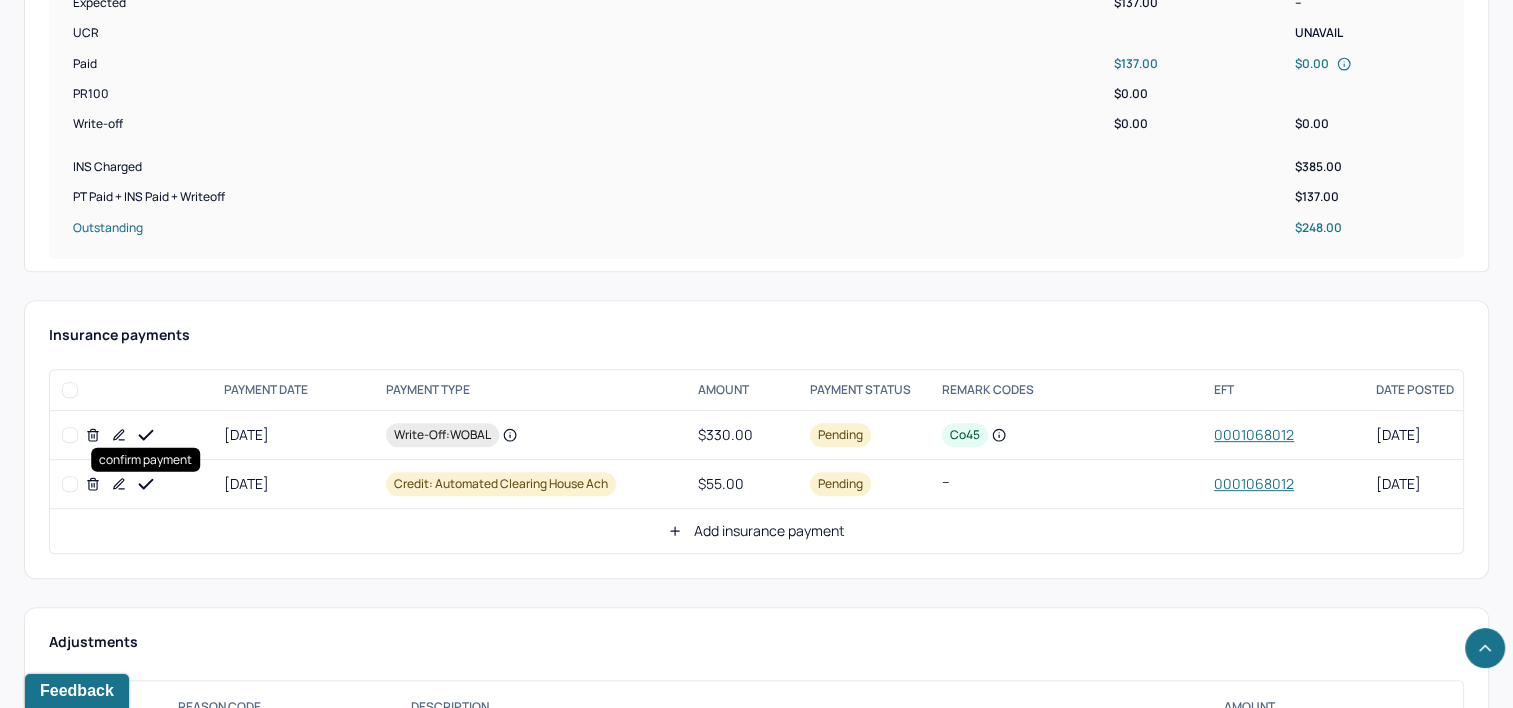 click 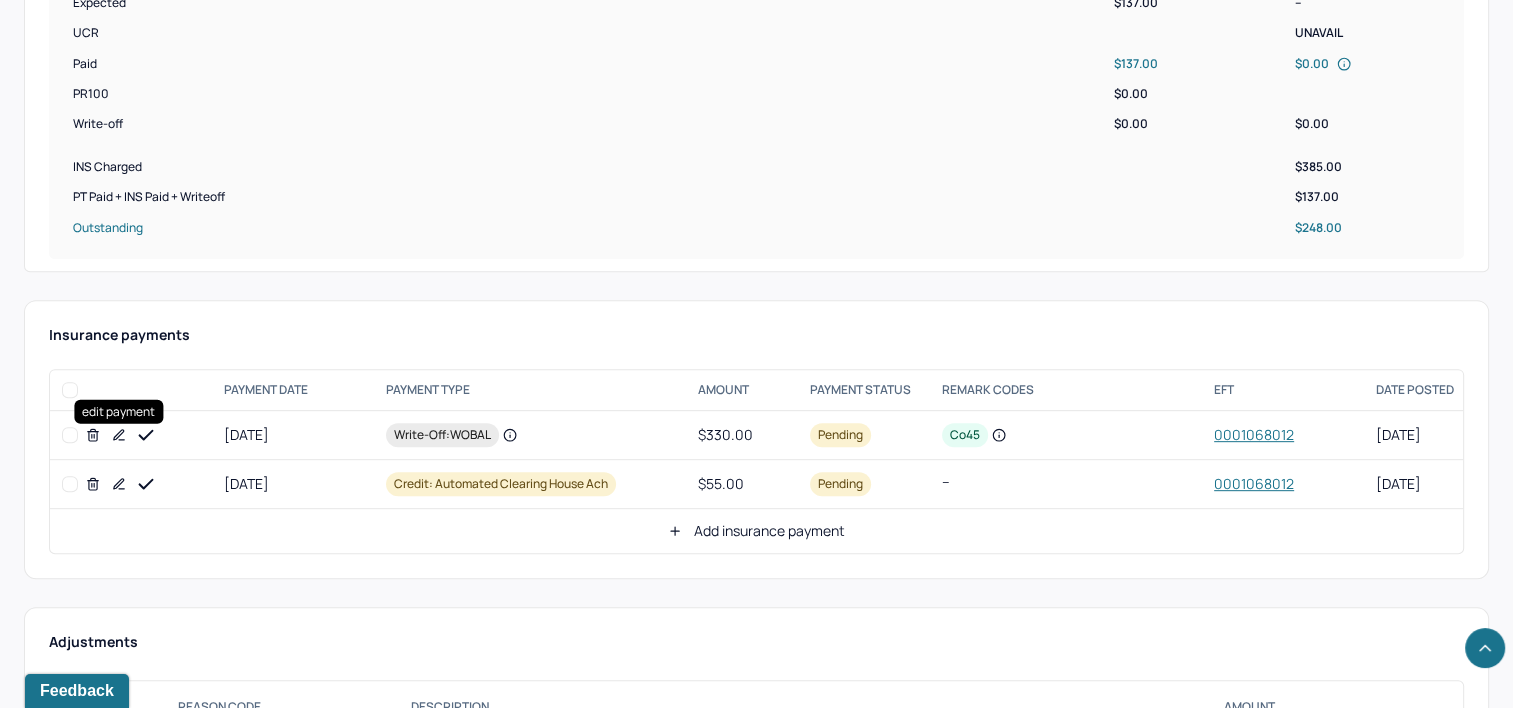 click 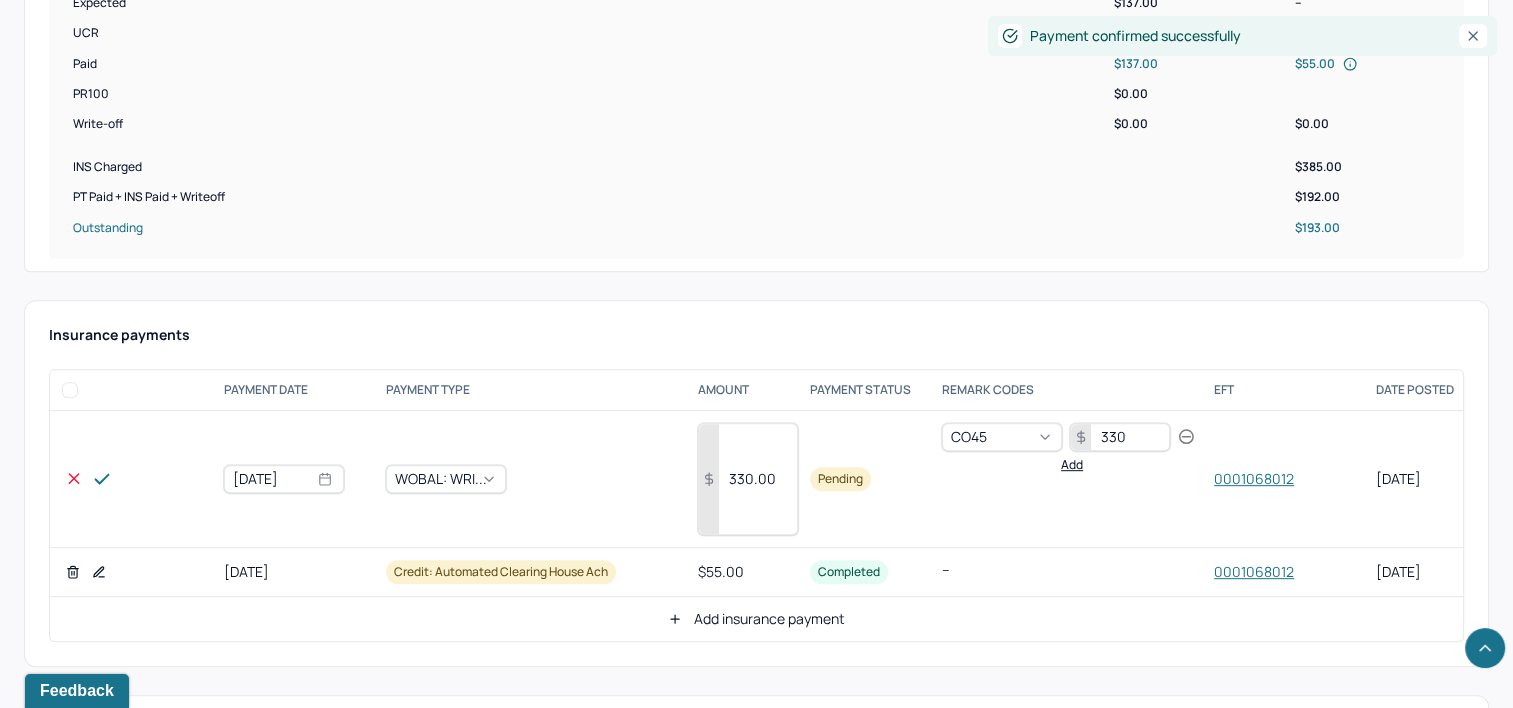 click on "330.00" at bounding box center (748, 479) 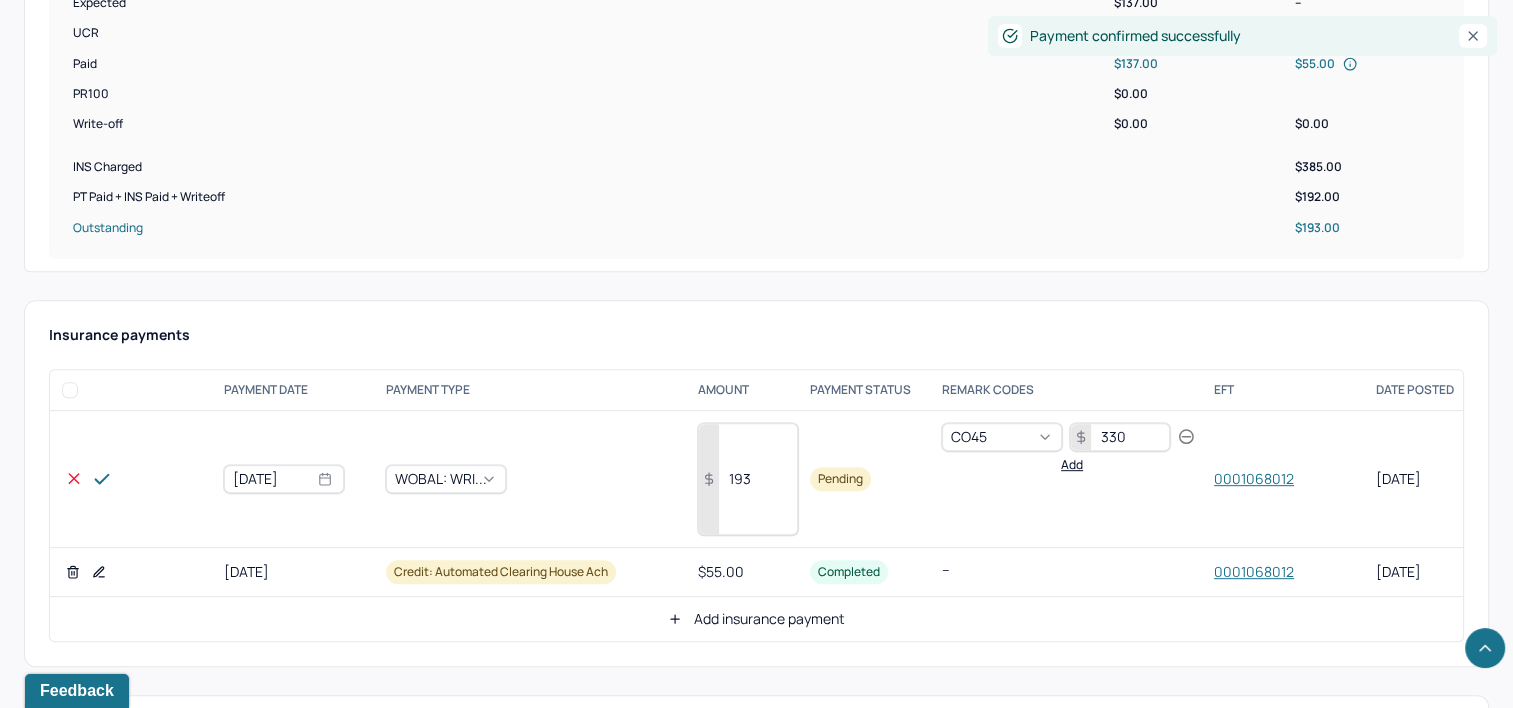 type on "193" 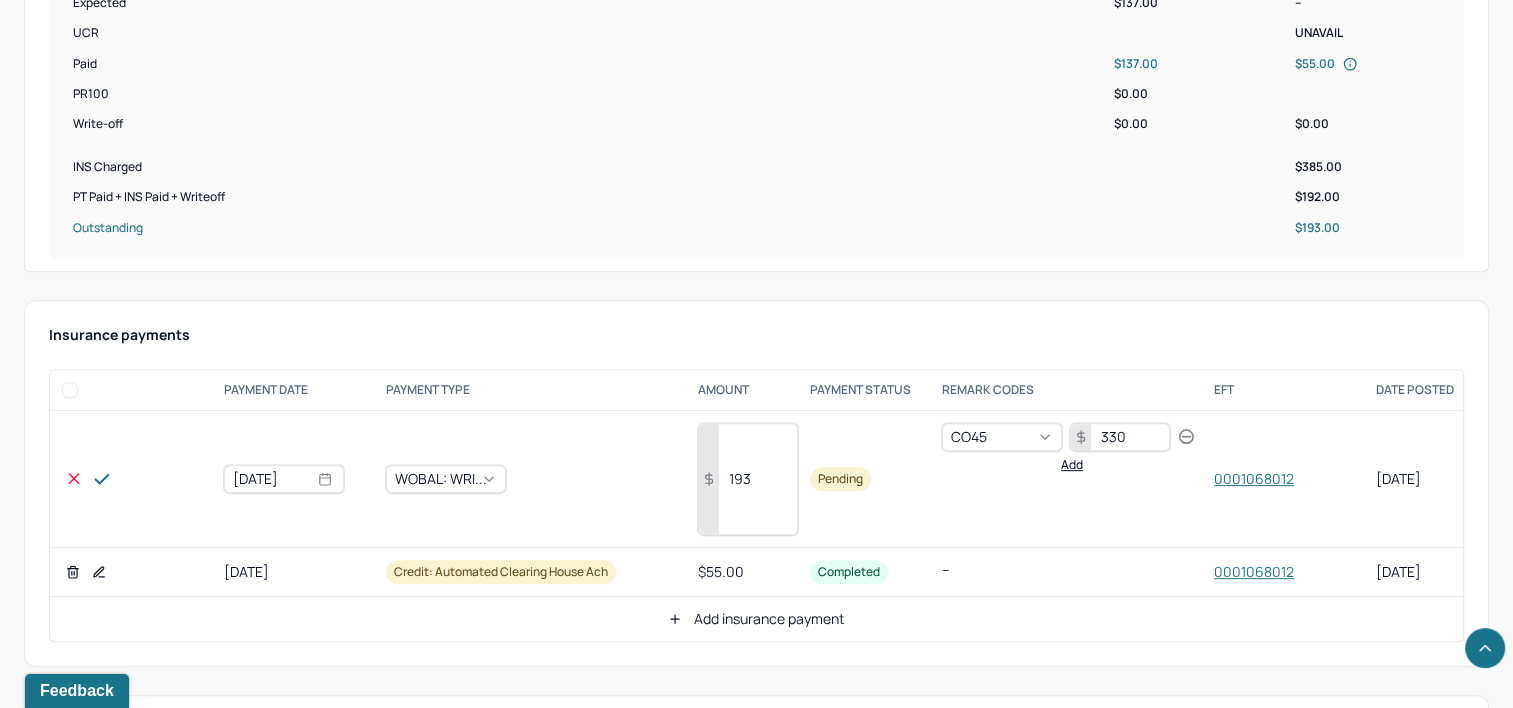 click 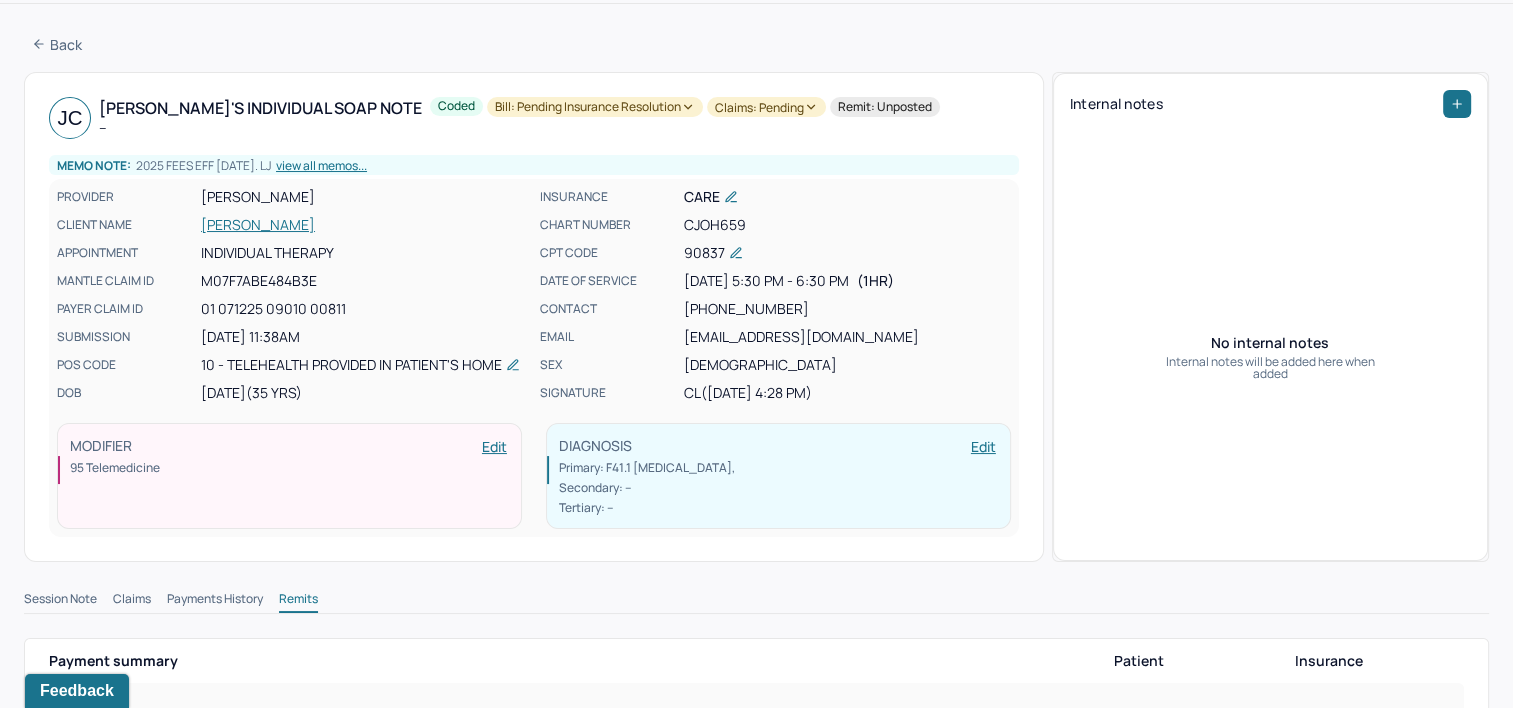 scroll, scrollTop: 0, scrollLeft: 0, axis: both 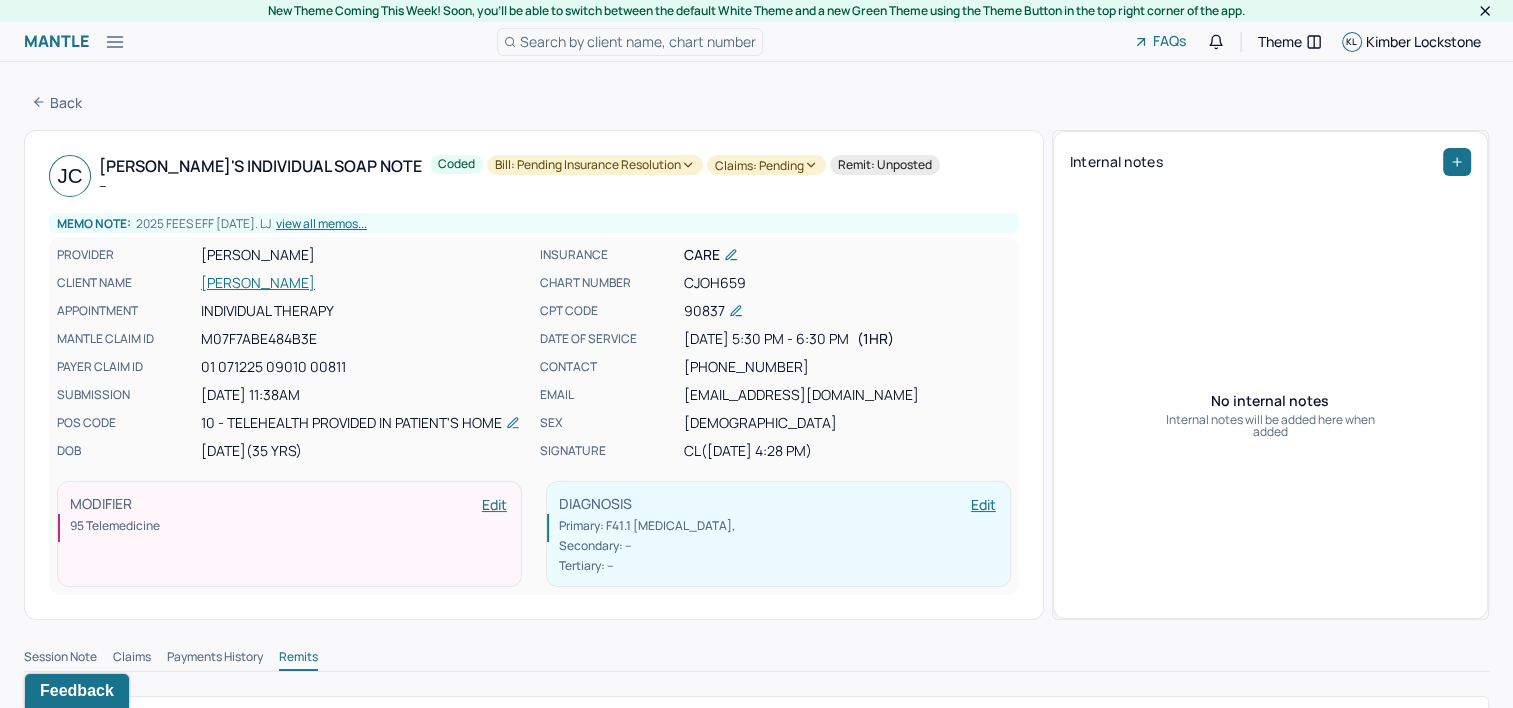 click on "Bill: Pending Insurance Resolution" at bounding box center (595, 165) 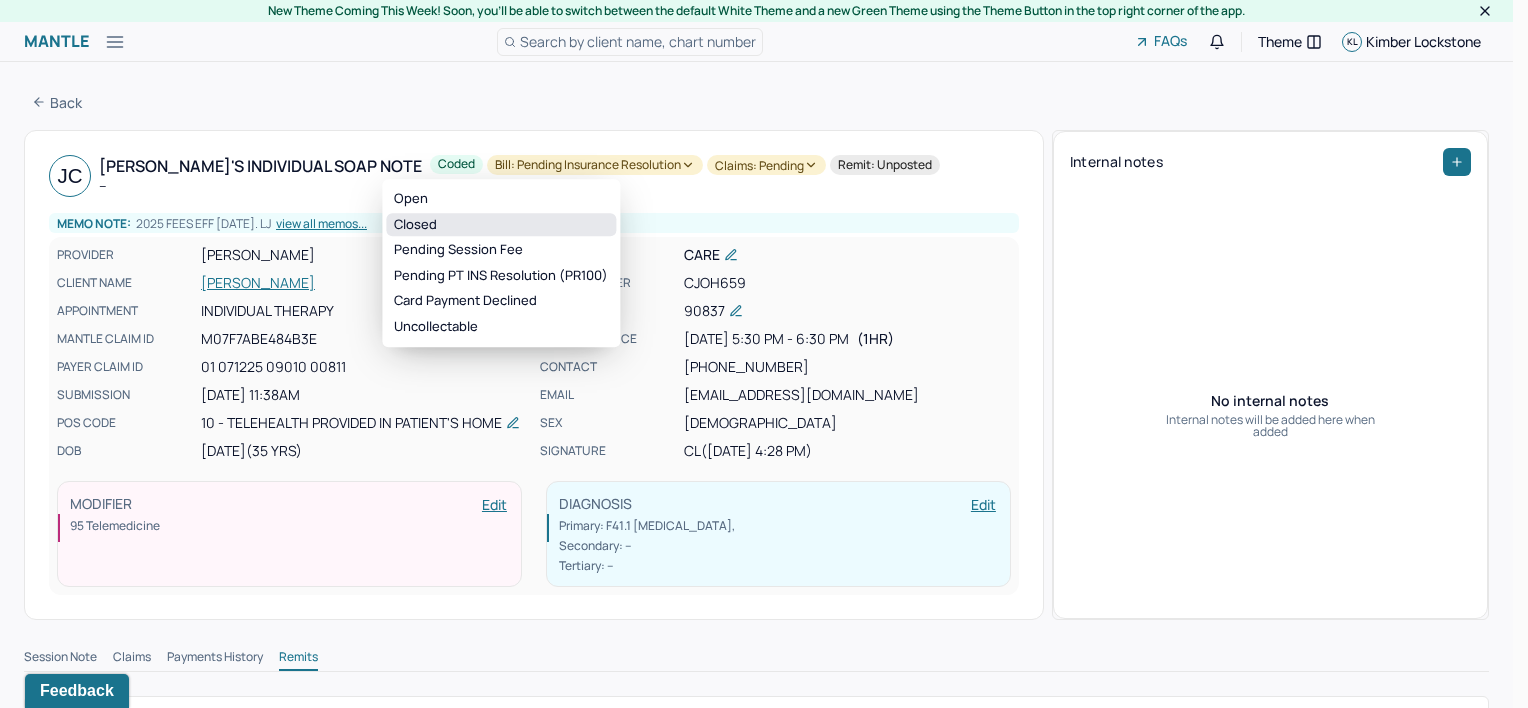 click on "Closed" at bounding box center [501, 225] 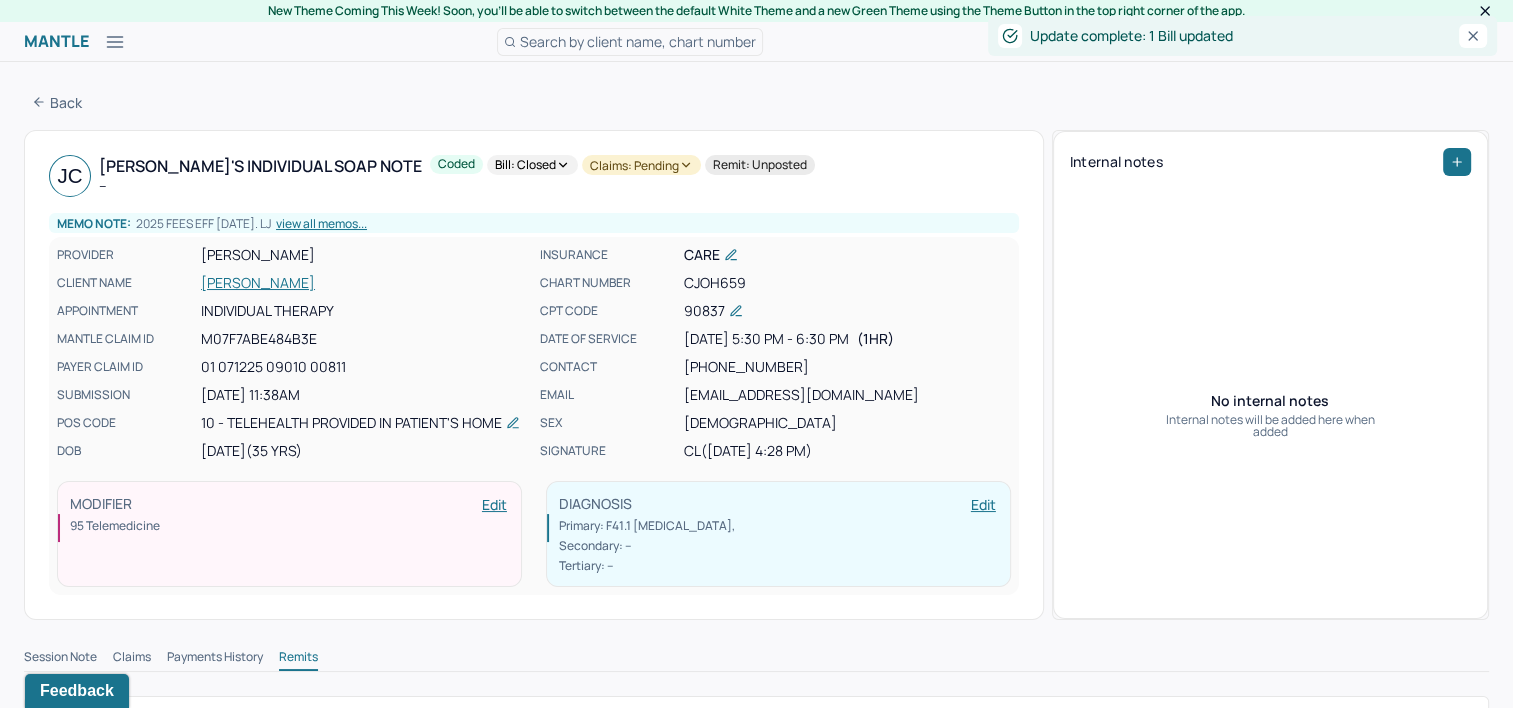 click on "Claims: pending" at bounding box center (641, 165) 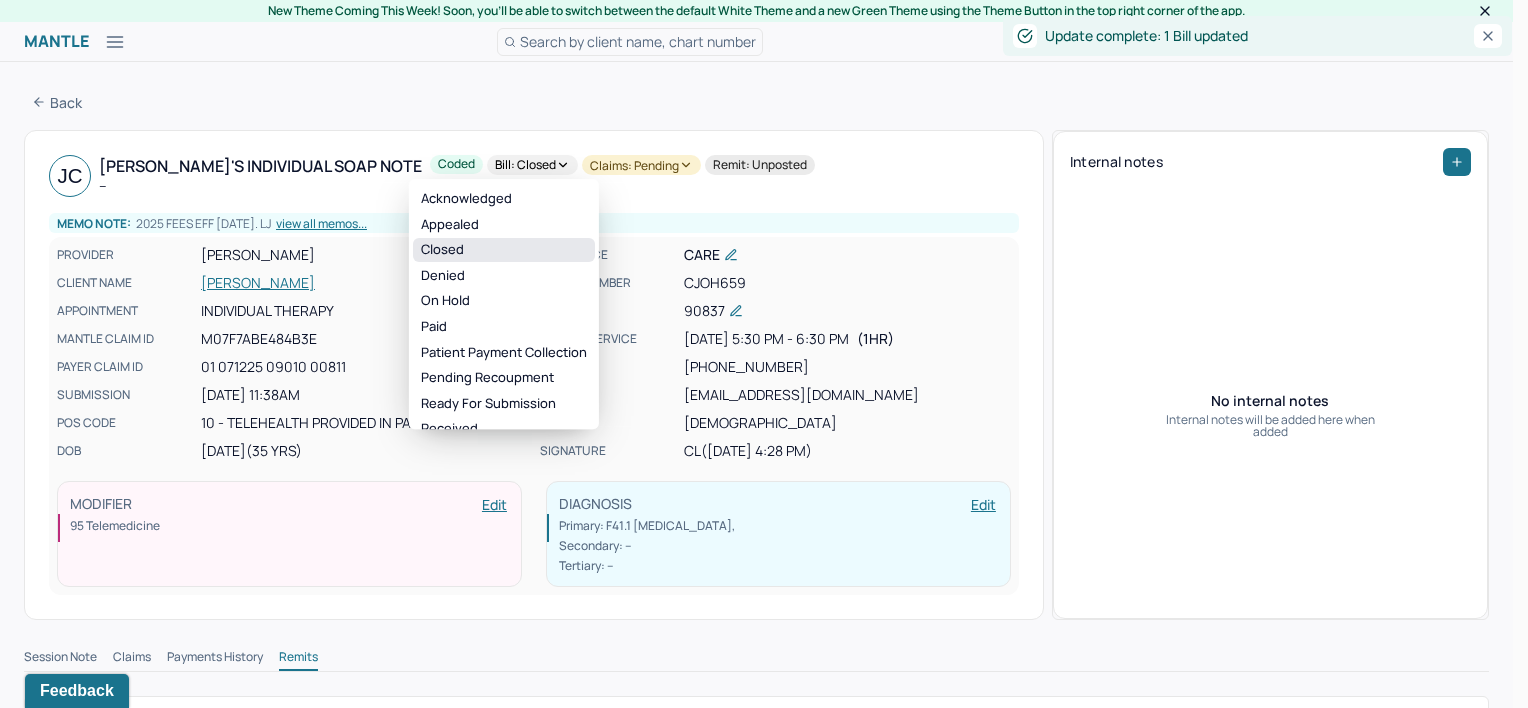click on "Closed" at bounding box center [504, 250] 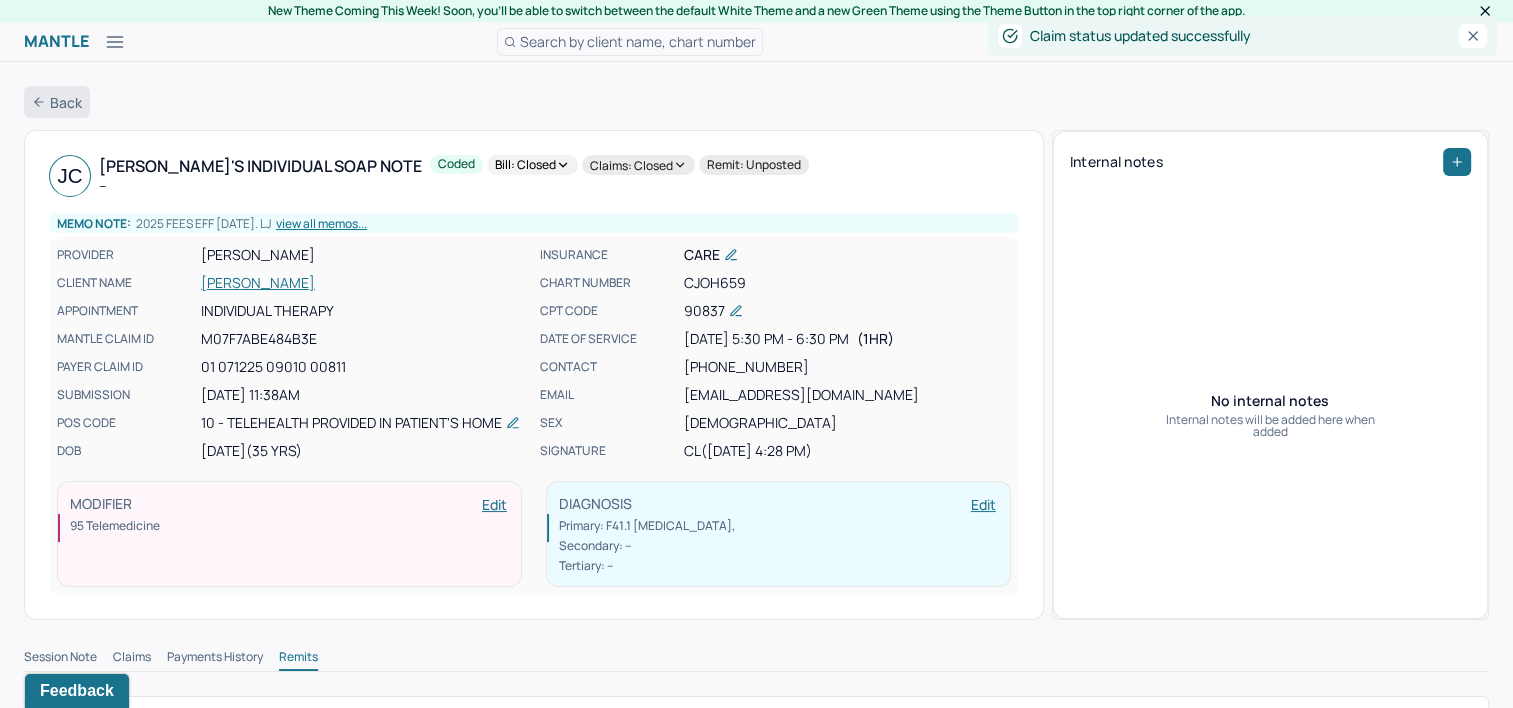 click on "Back" at bounding box center [57, 102] 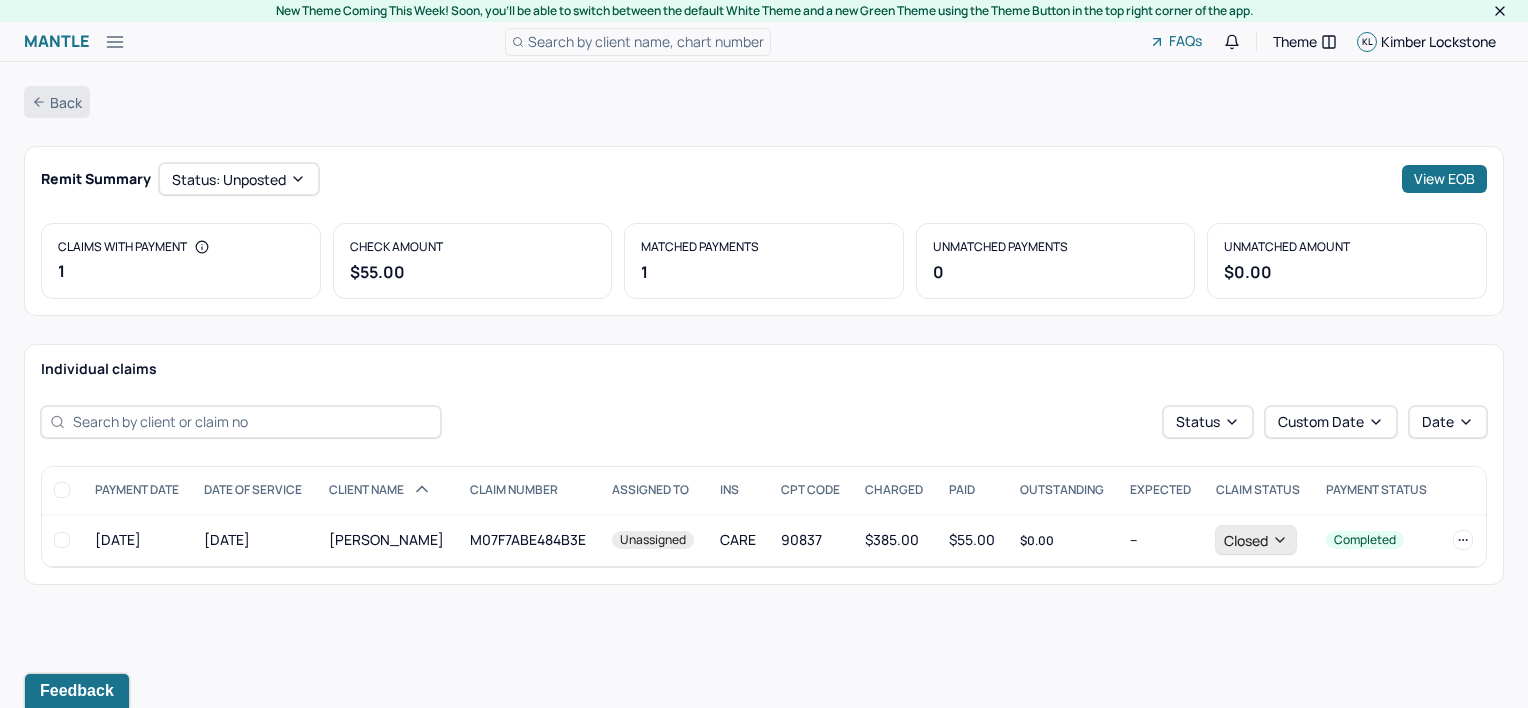 click on "Back" at bounding box center (57, 102) 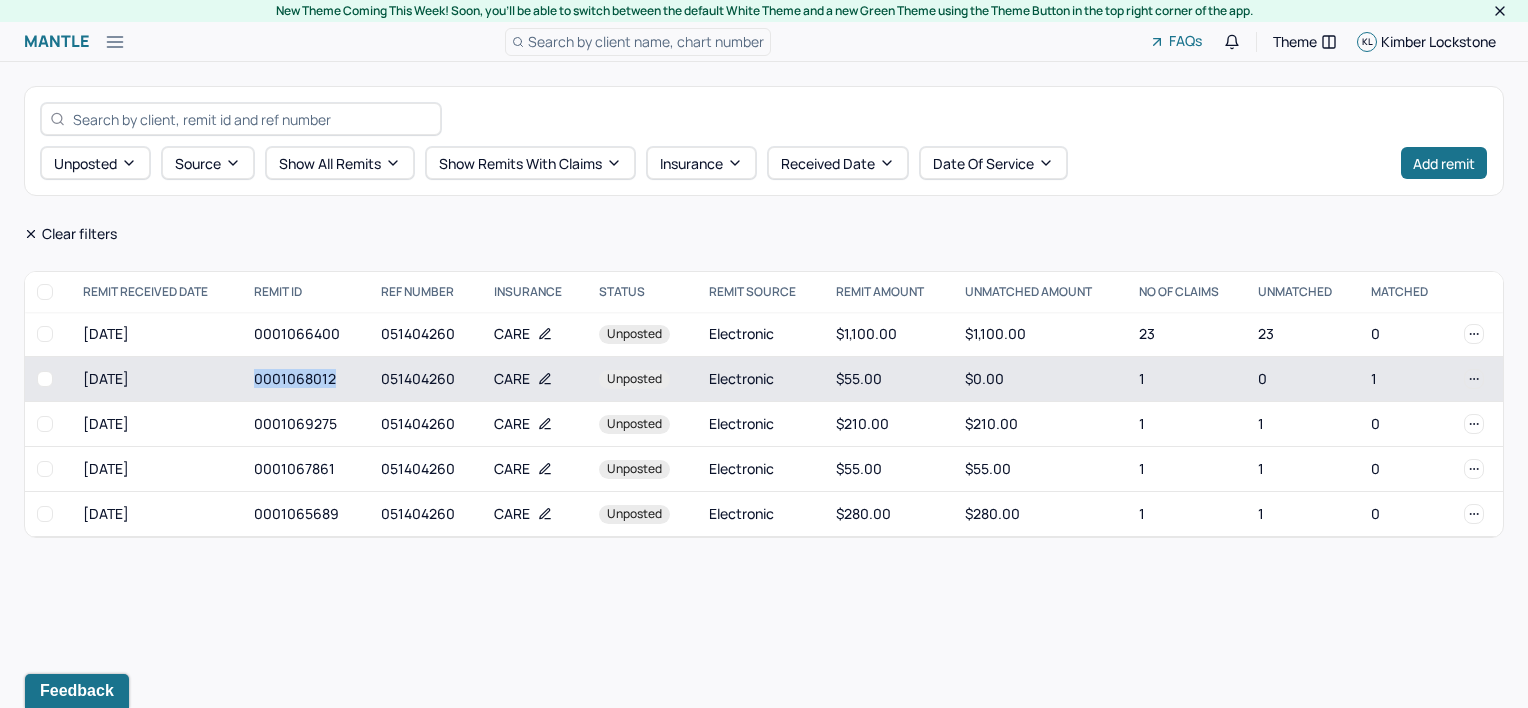 drag, startPoint x: 250, startPoint y: 382, endPoint x: 341, endPoint y: 389, distance: 91.26884 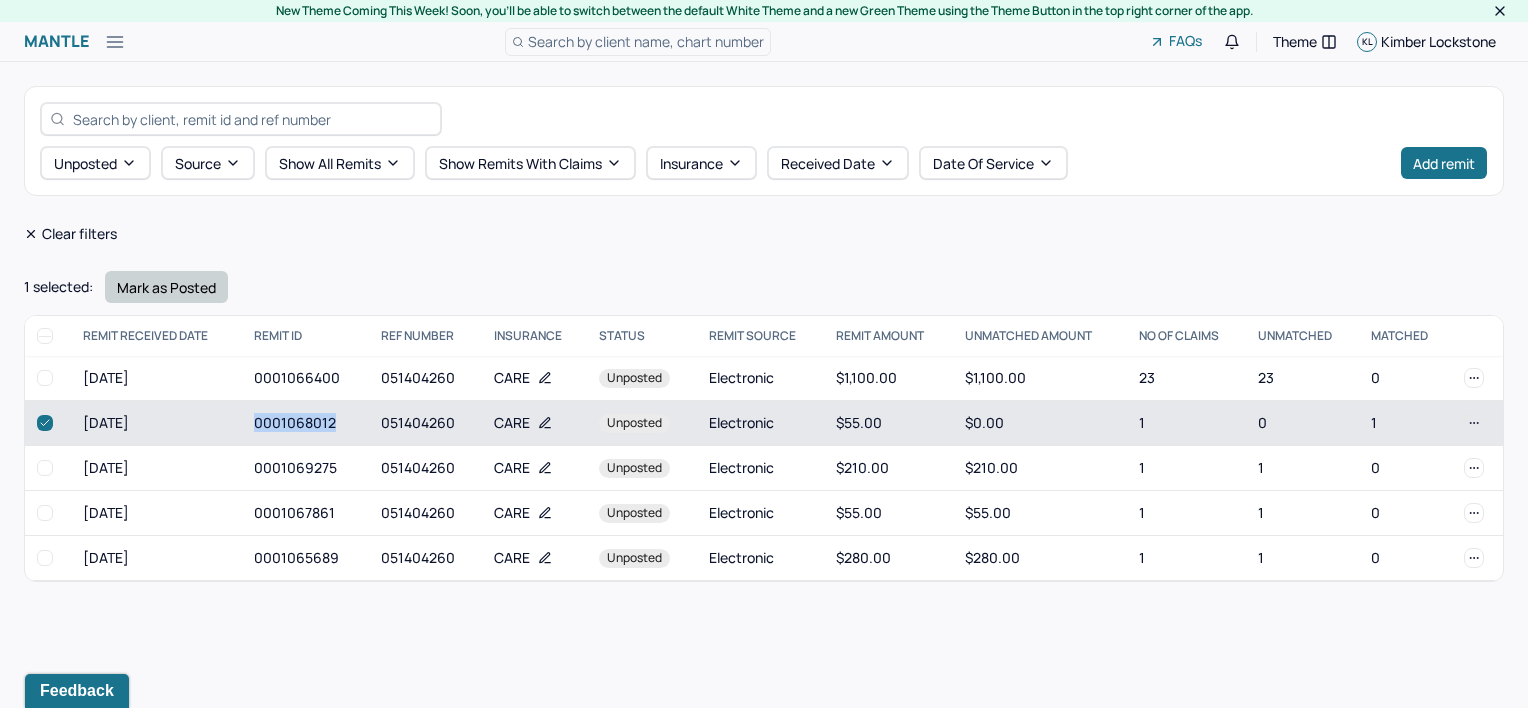 click on "Mark as Posted" at bounding box center [166, 287] 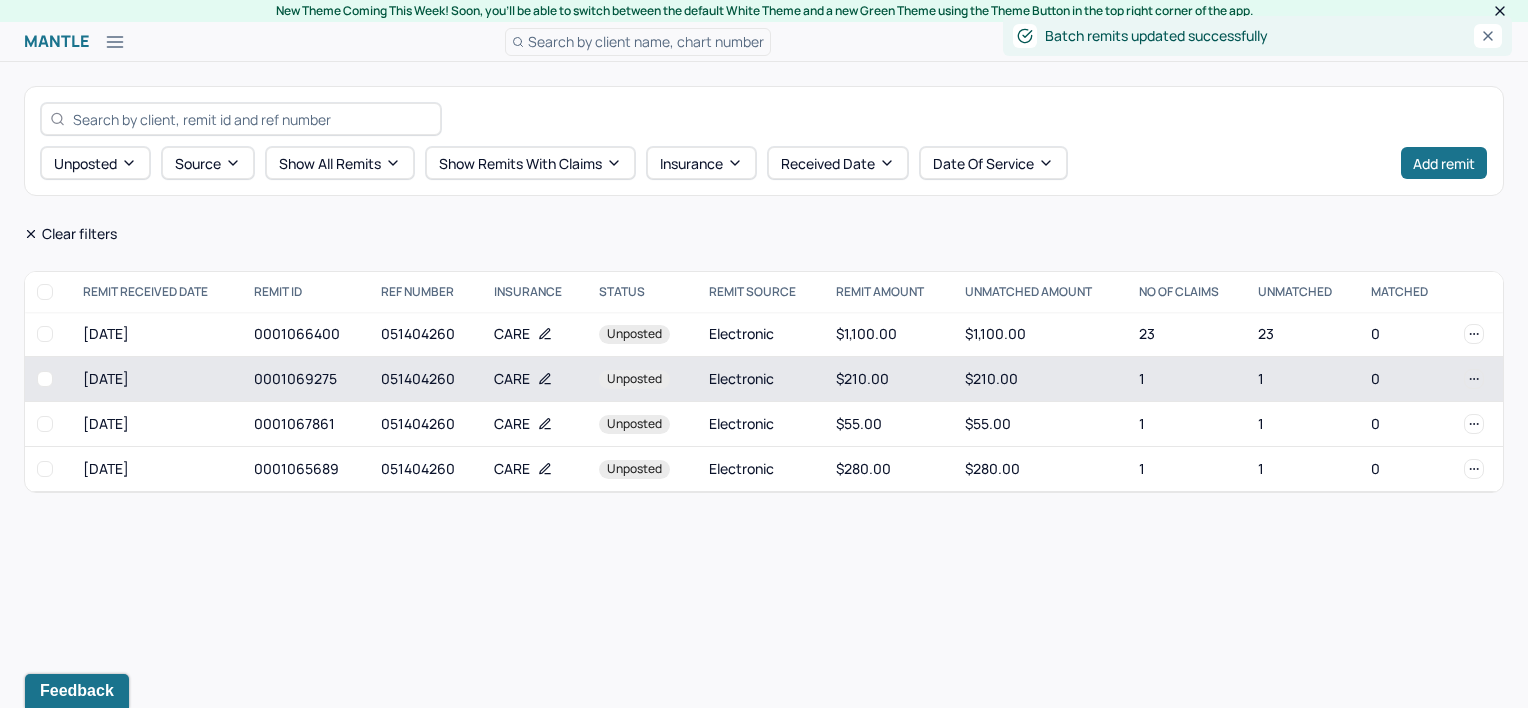 click on "0001069275" at bounding box center [305, 379] 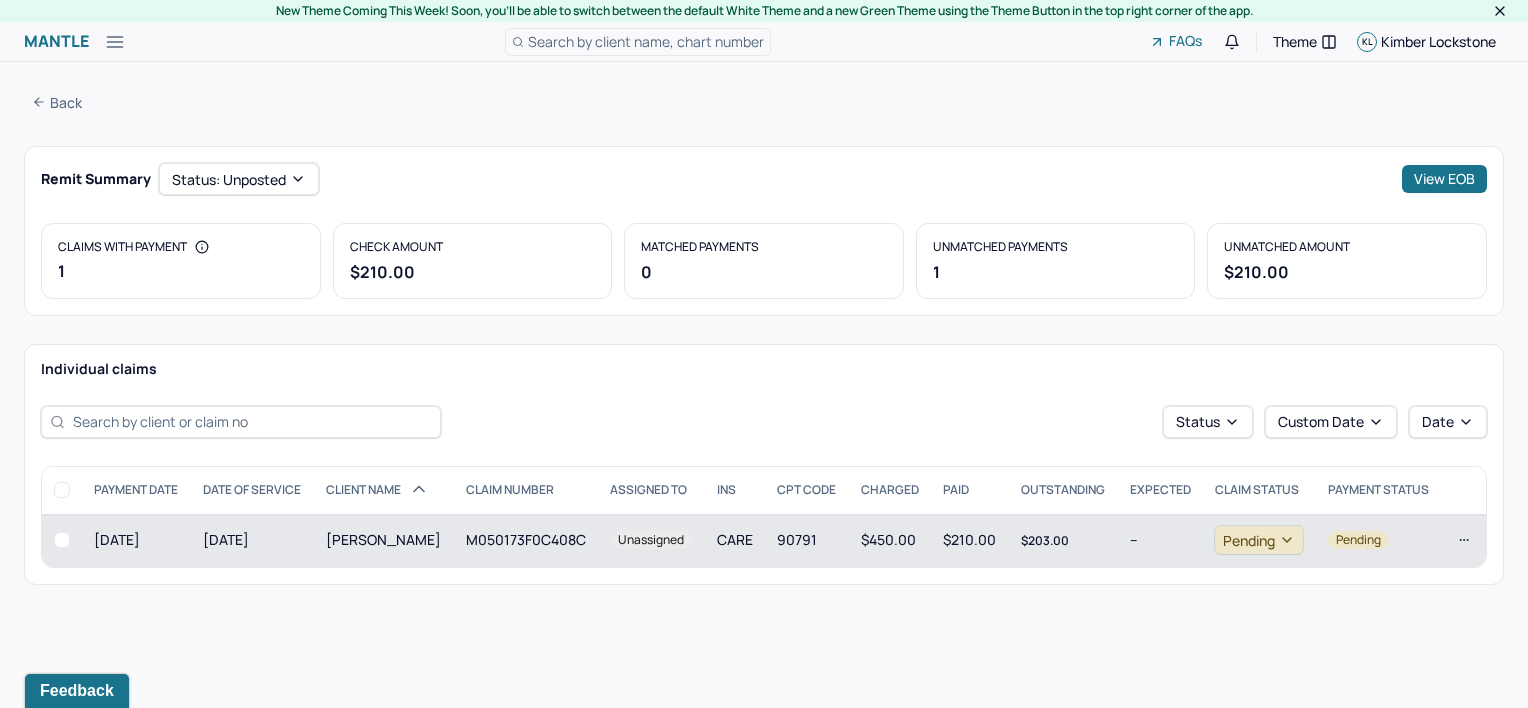click on "[DATE]" at bounding box center (252, 540) 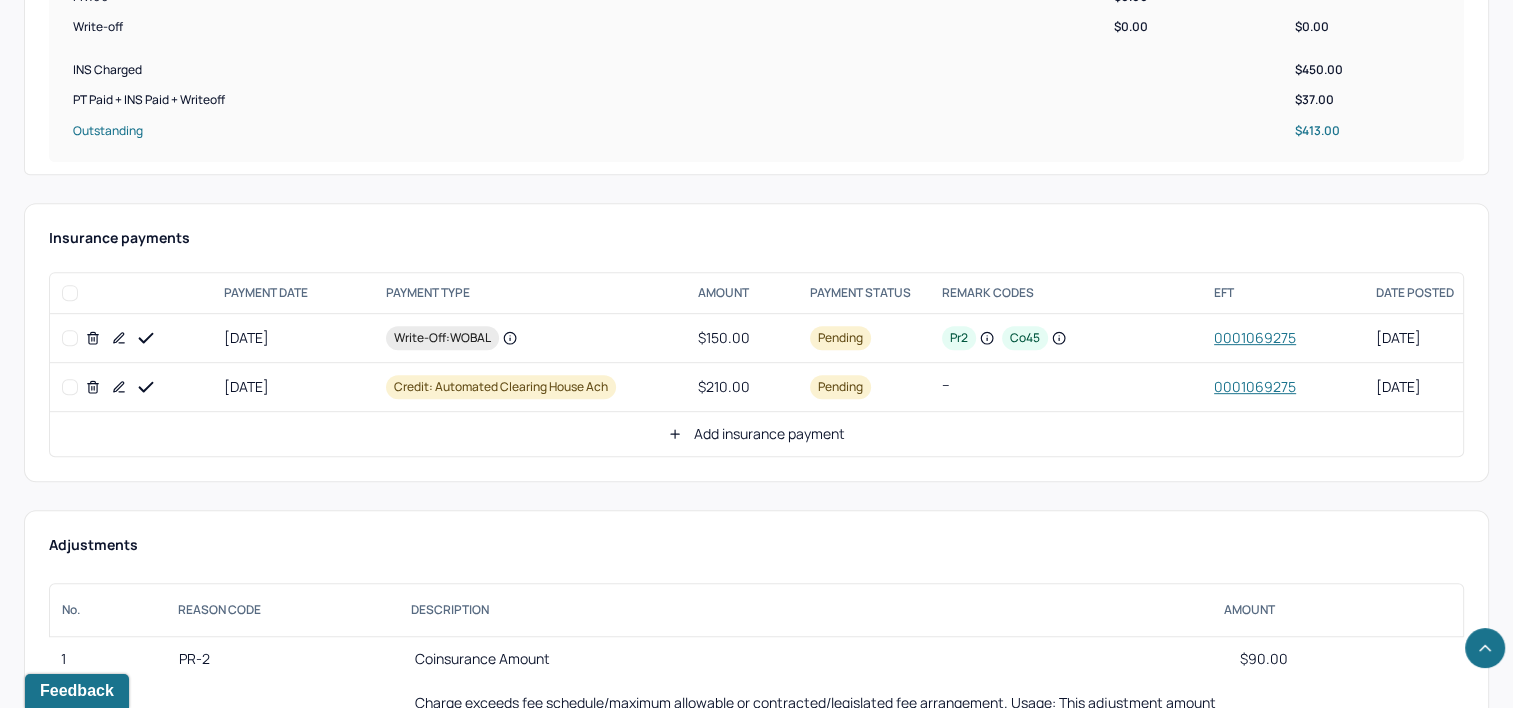 scroll, scrollTop: 900, scrollLeft: 0, axis: vertical 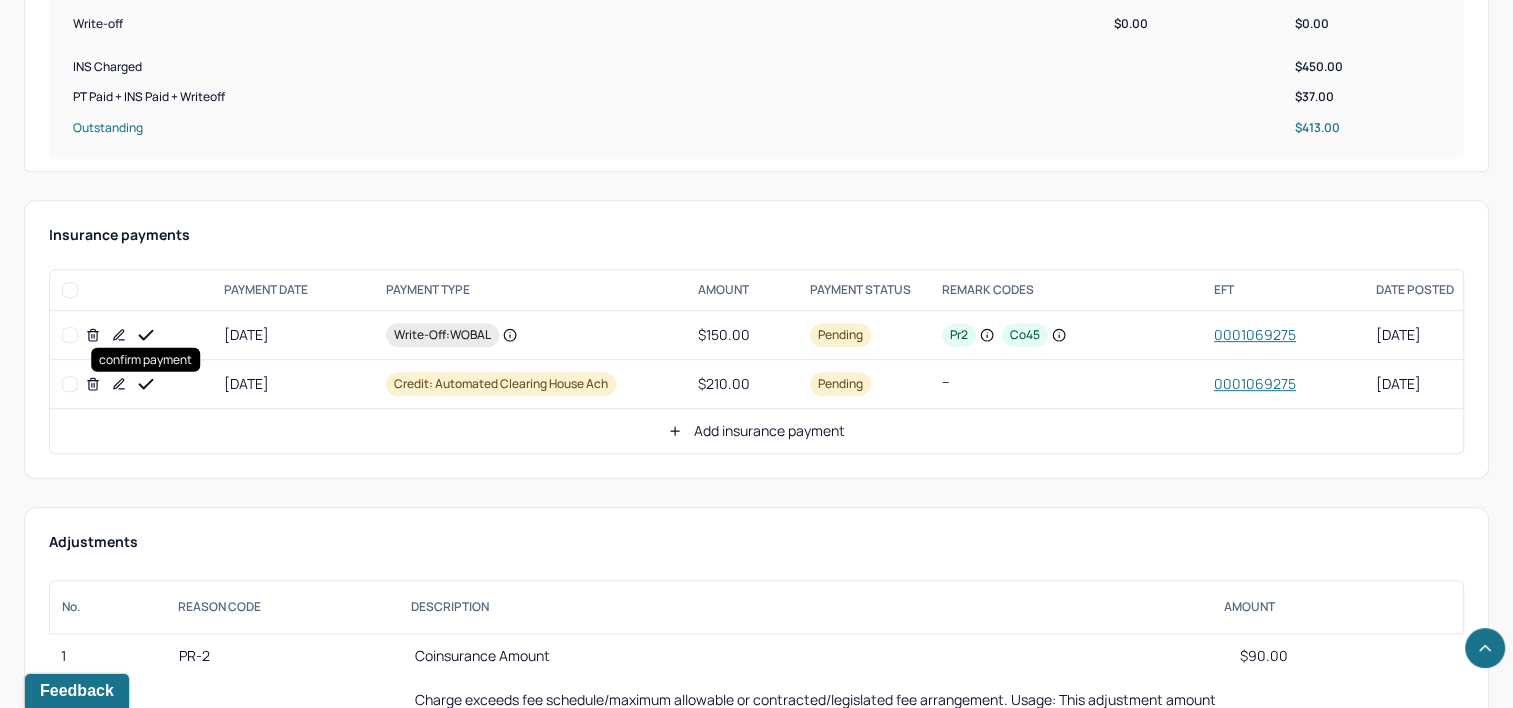 click 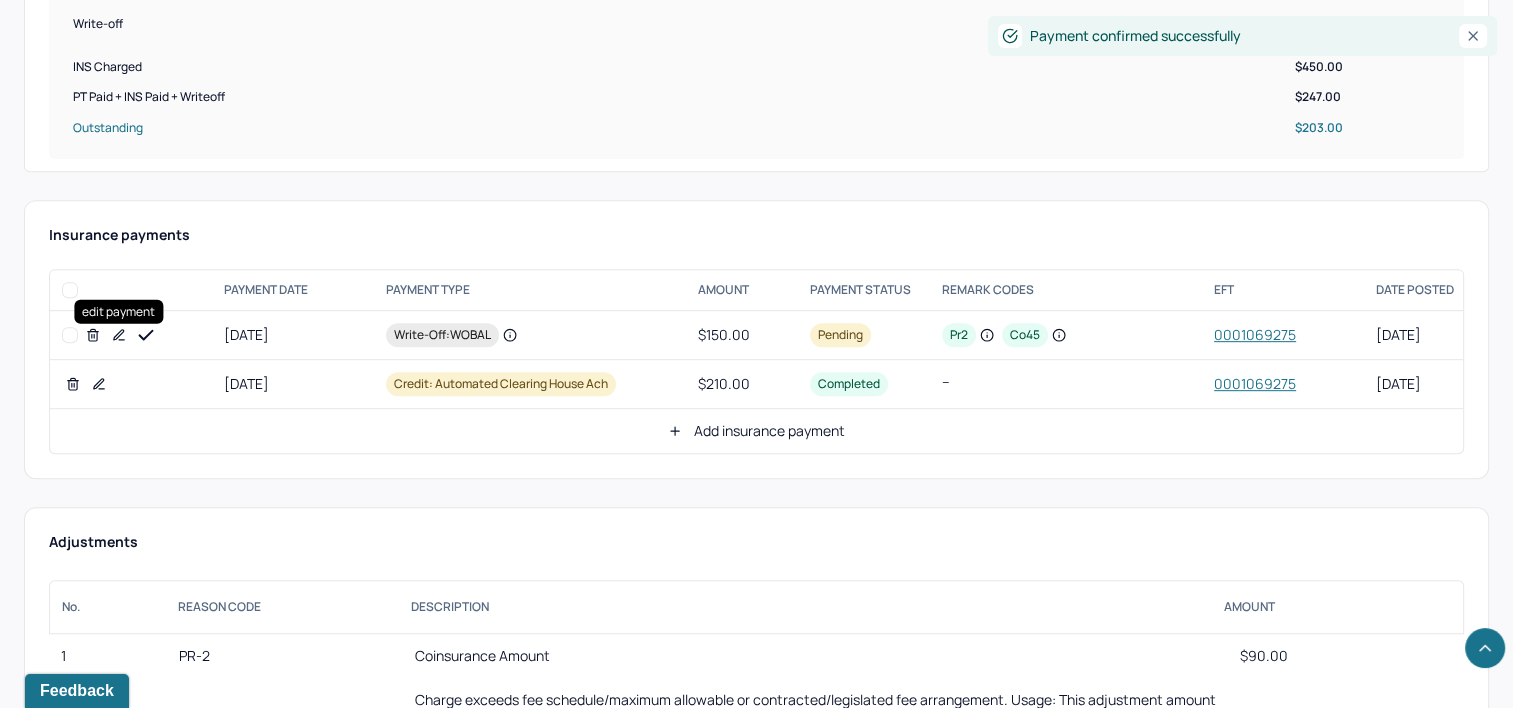 click 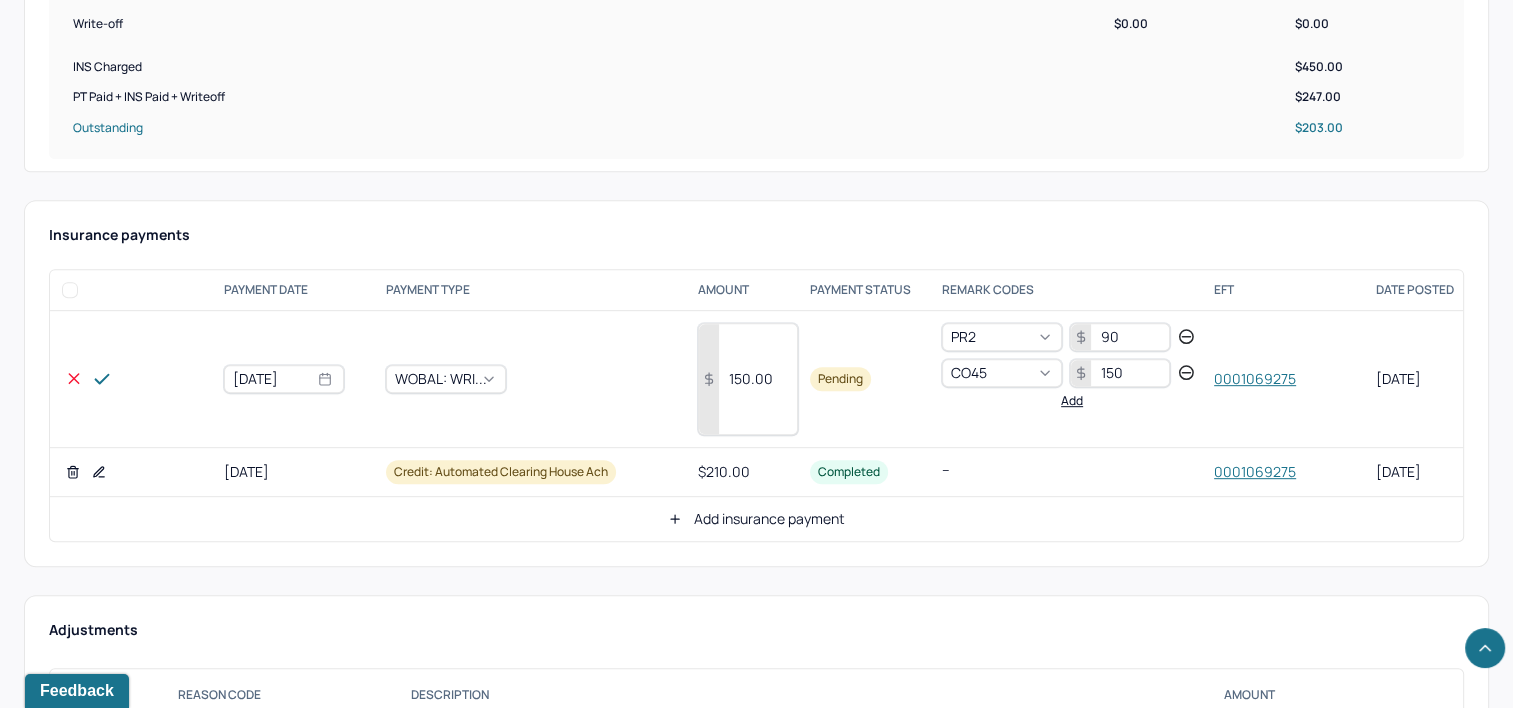 click on "150.00" at bounding box center (748, 379) 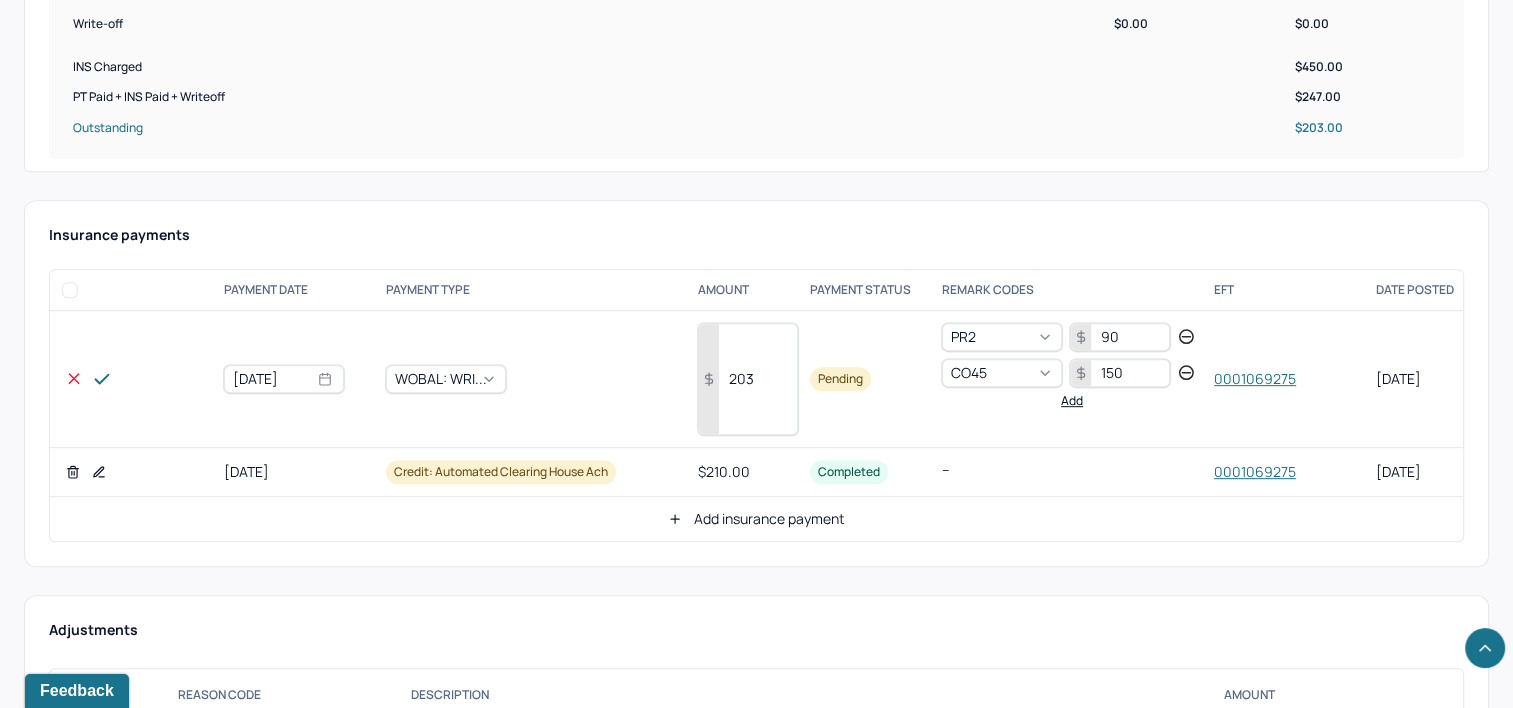 type on "203" 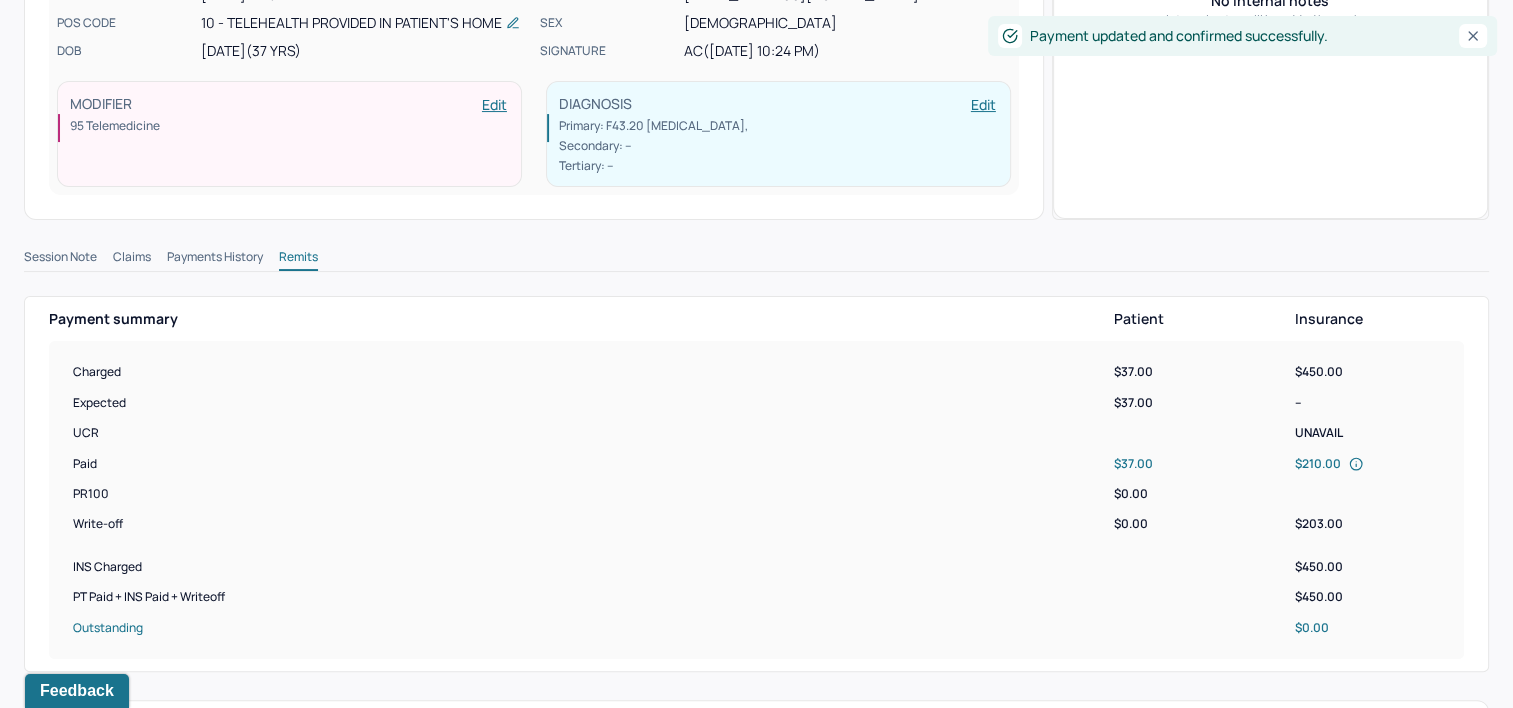 scroll, scrollTop: 0, scrollLeft: 0, axis: both 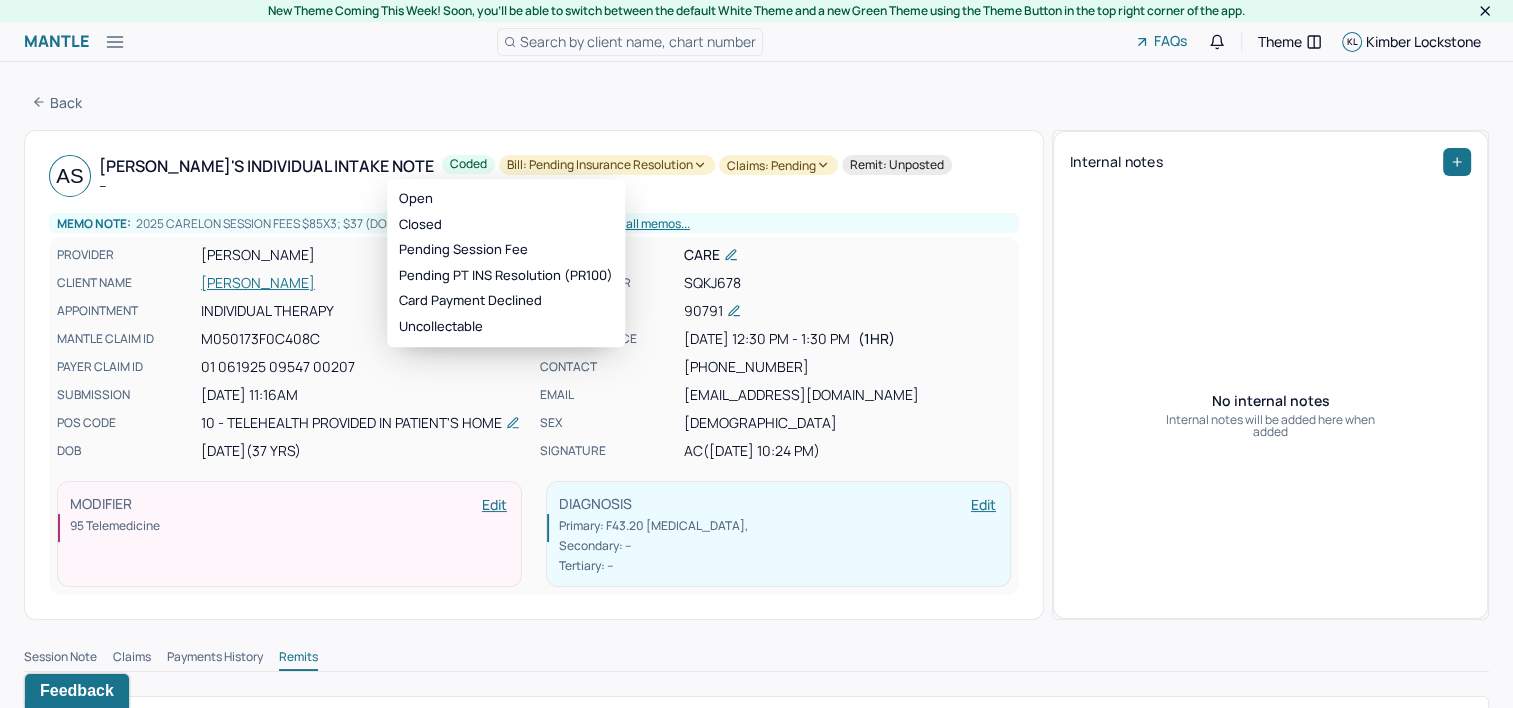 click on "Bill: Pending Insurance Resolution" at bounding box center (607, 165) 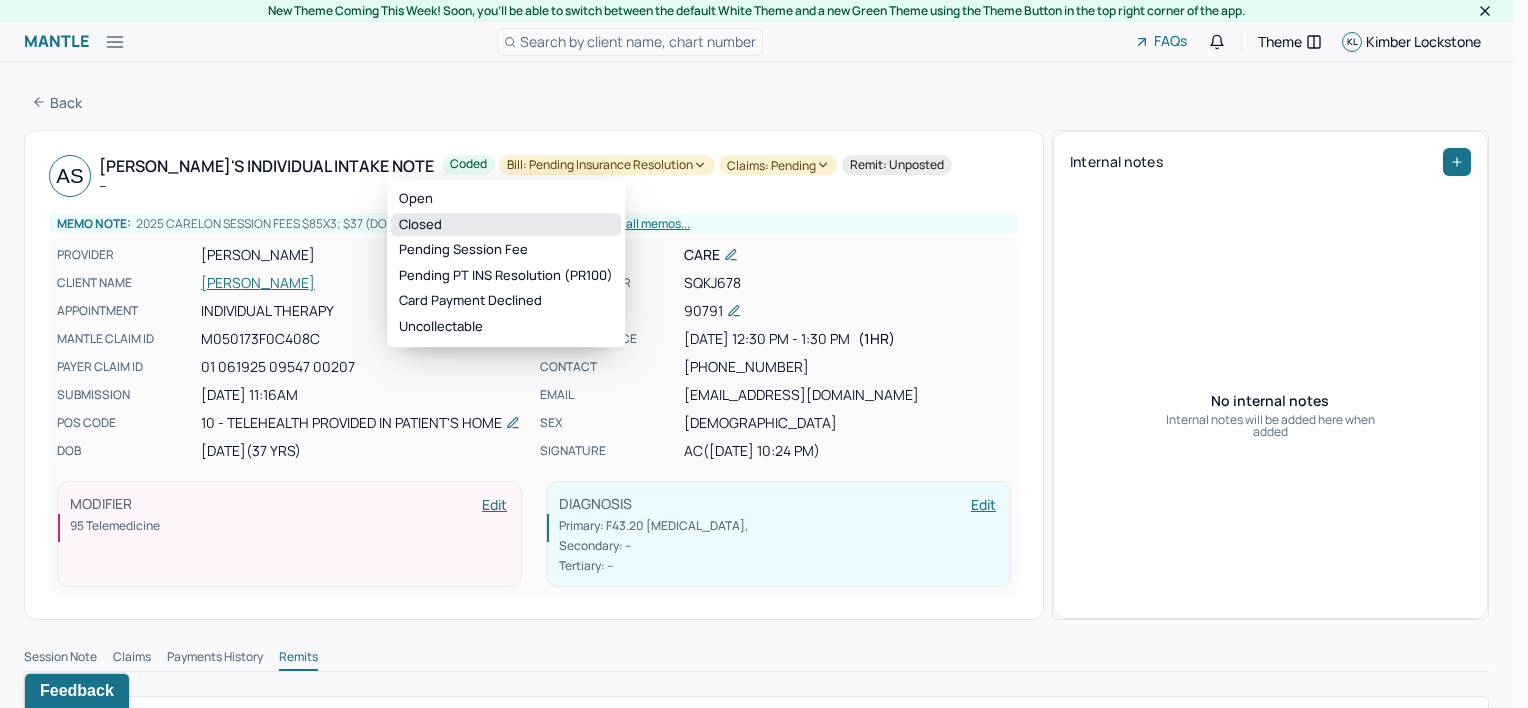 click on "Closed" at bounding box center (506, 225) 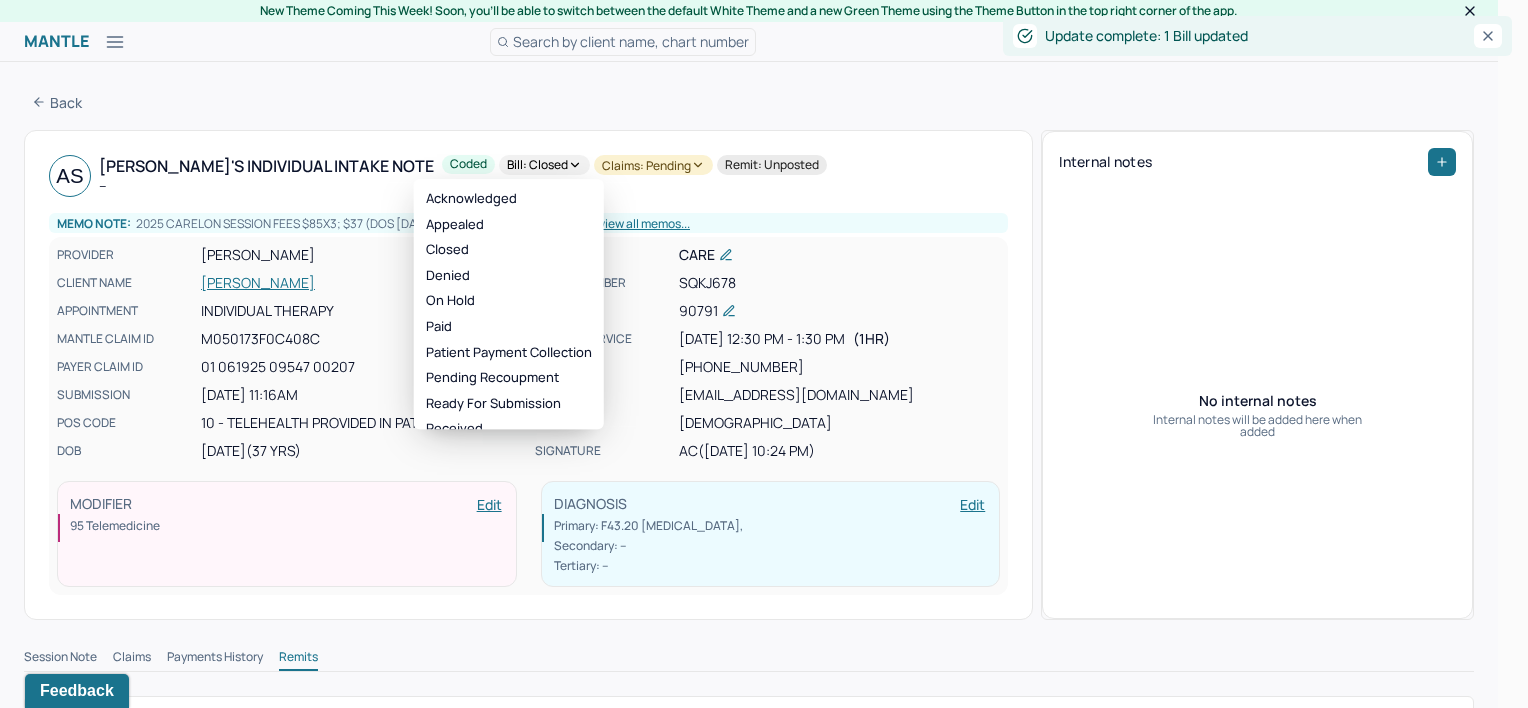 click on "Claims: pending" at bounding box center (653, 165) 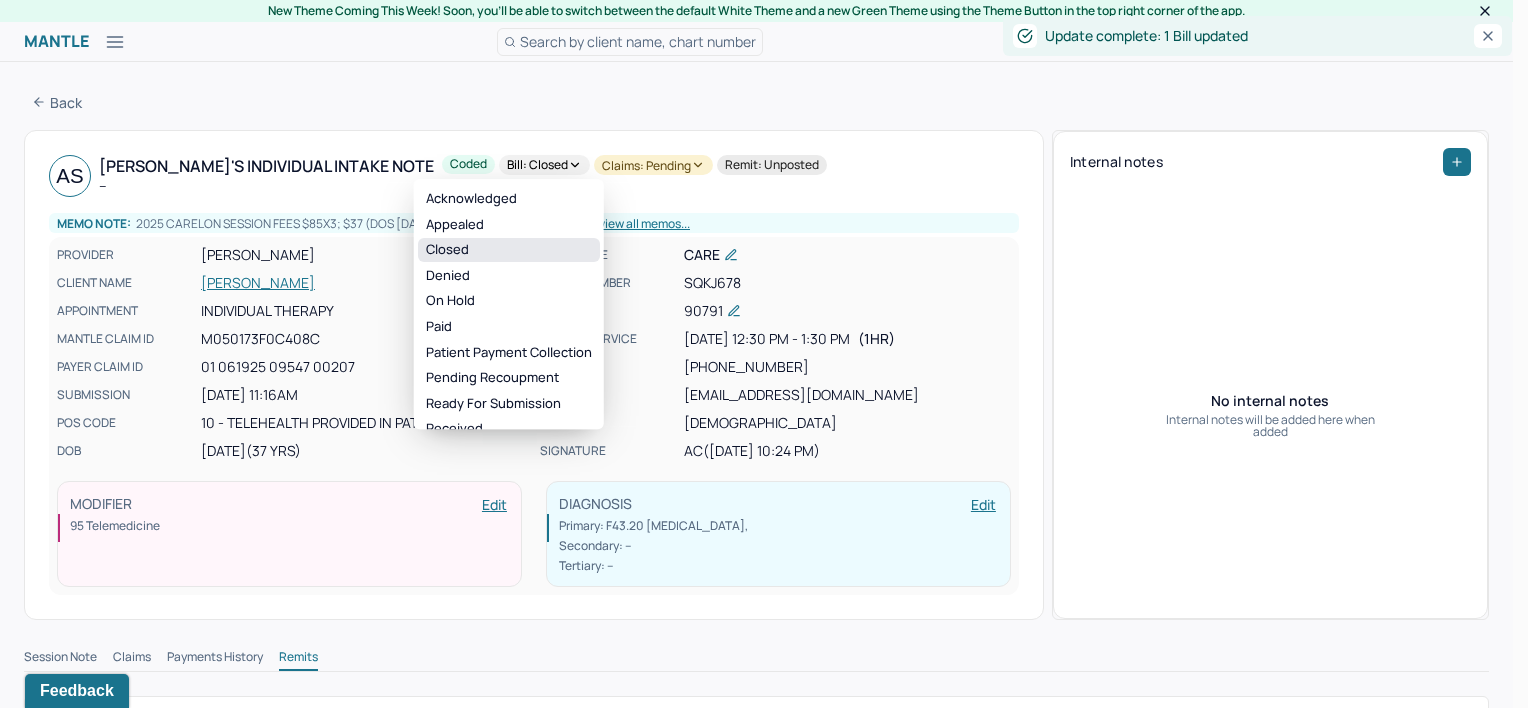 click on "Closed" at bounding box center (509, 250) 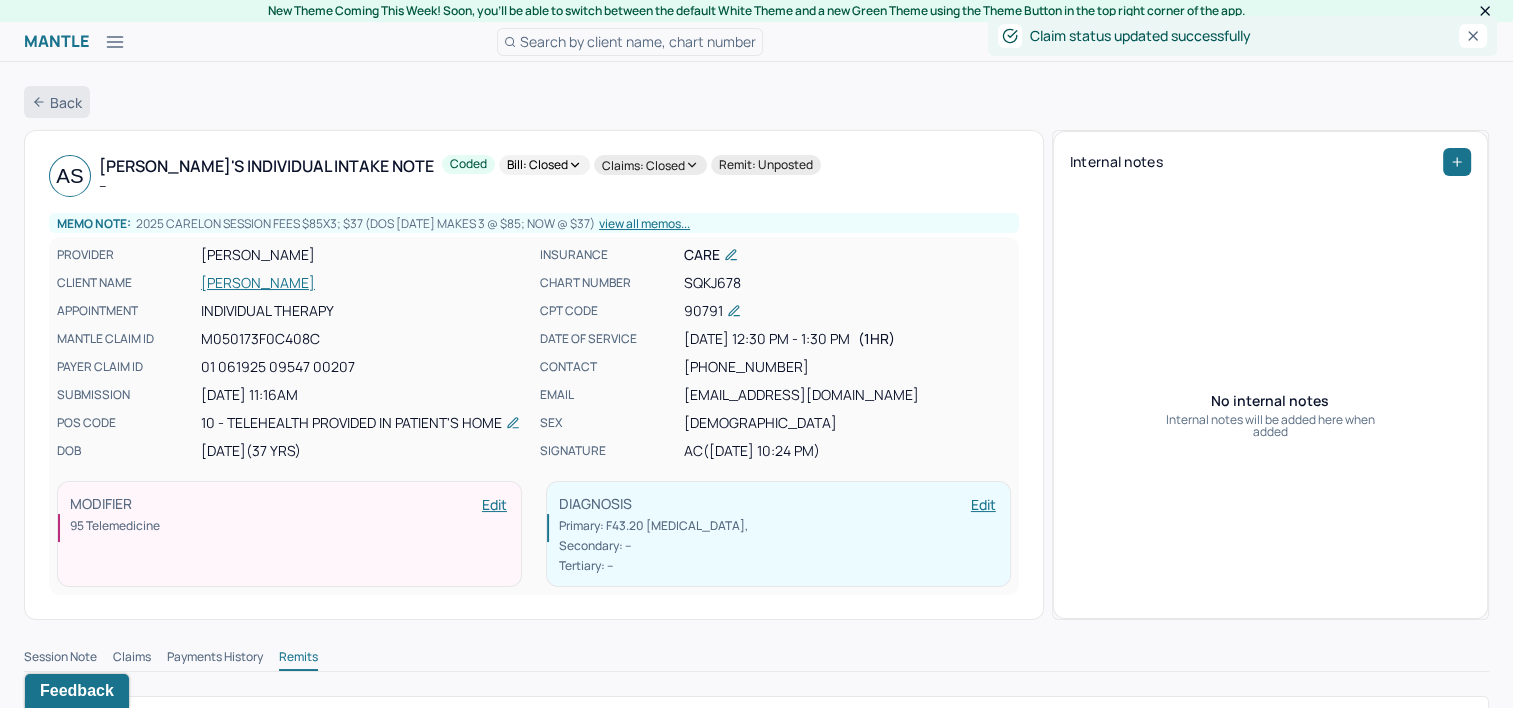 click on "Back" at bounding box center (57, 102) 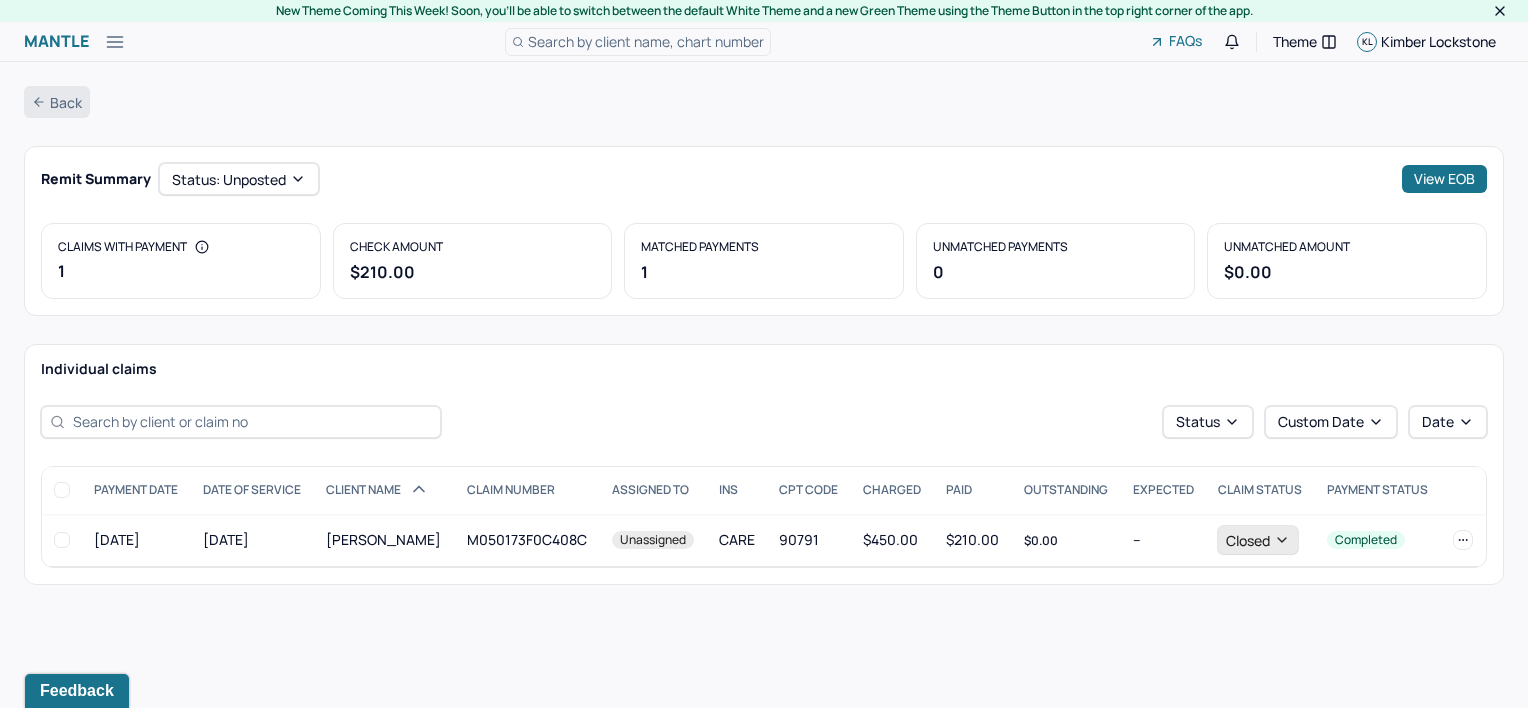 click on "Back" at bounding box center (57, 102) 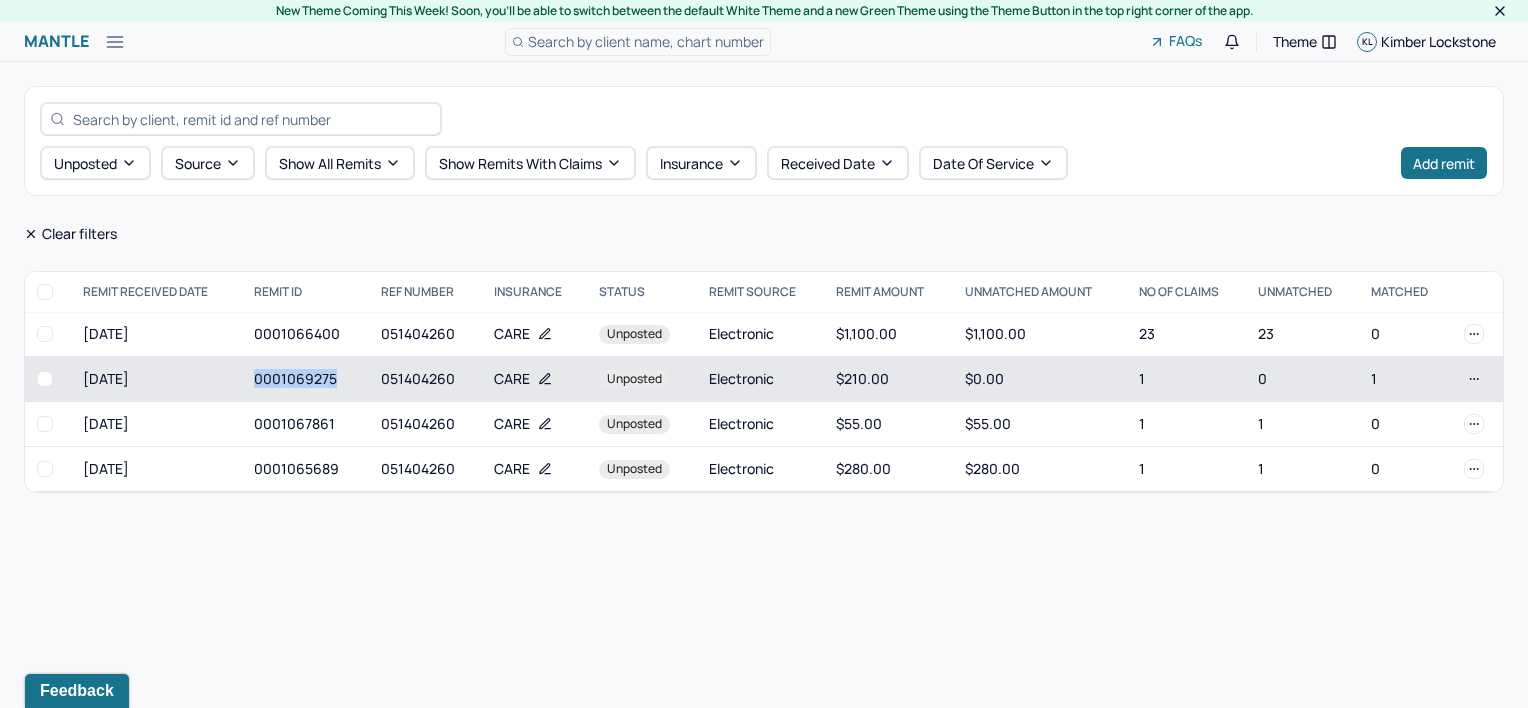 drag, startPoint x: 251, startPoint y: 376, endPoint x: 343, endPoint y: 379, distance: 92.0489 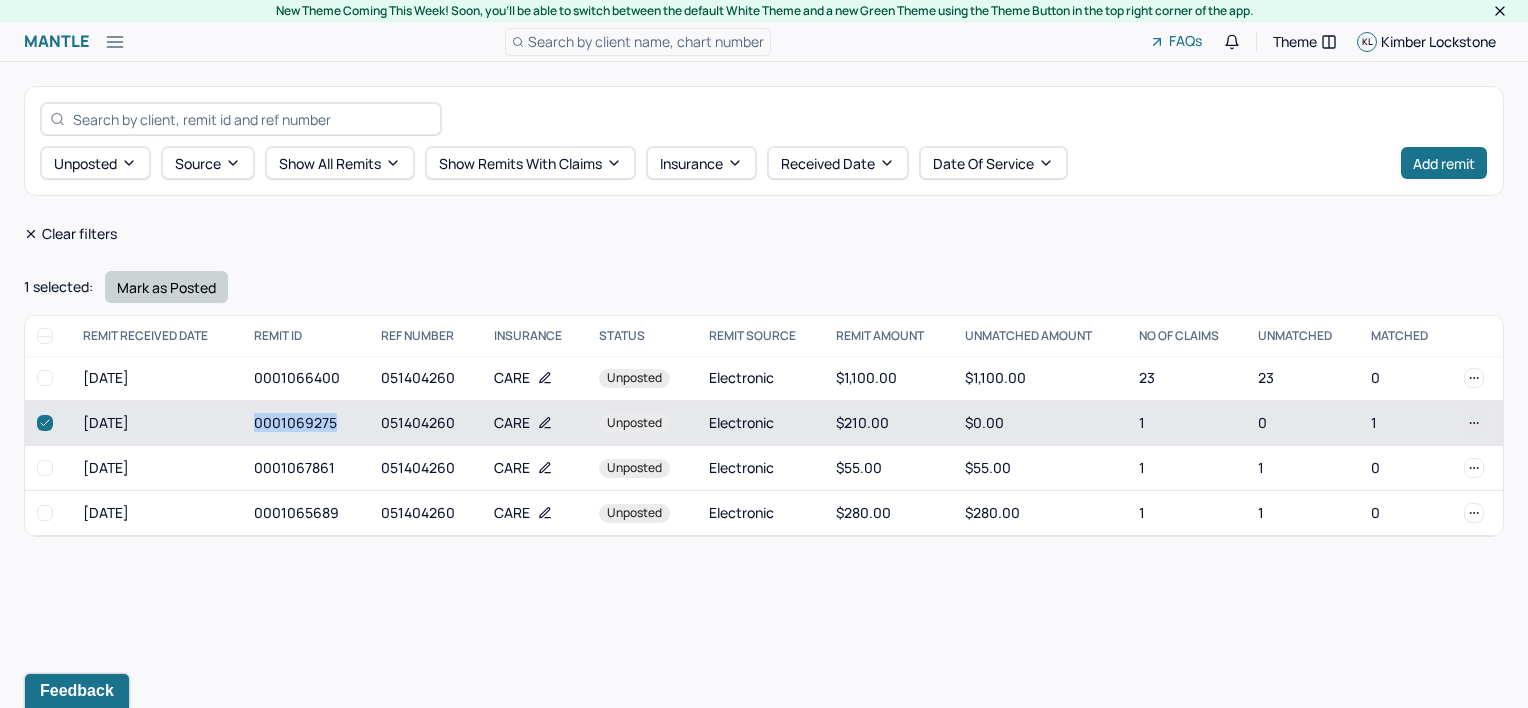 click on "Mark as Posted" at bounding box center (166, 287) 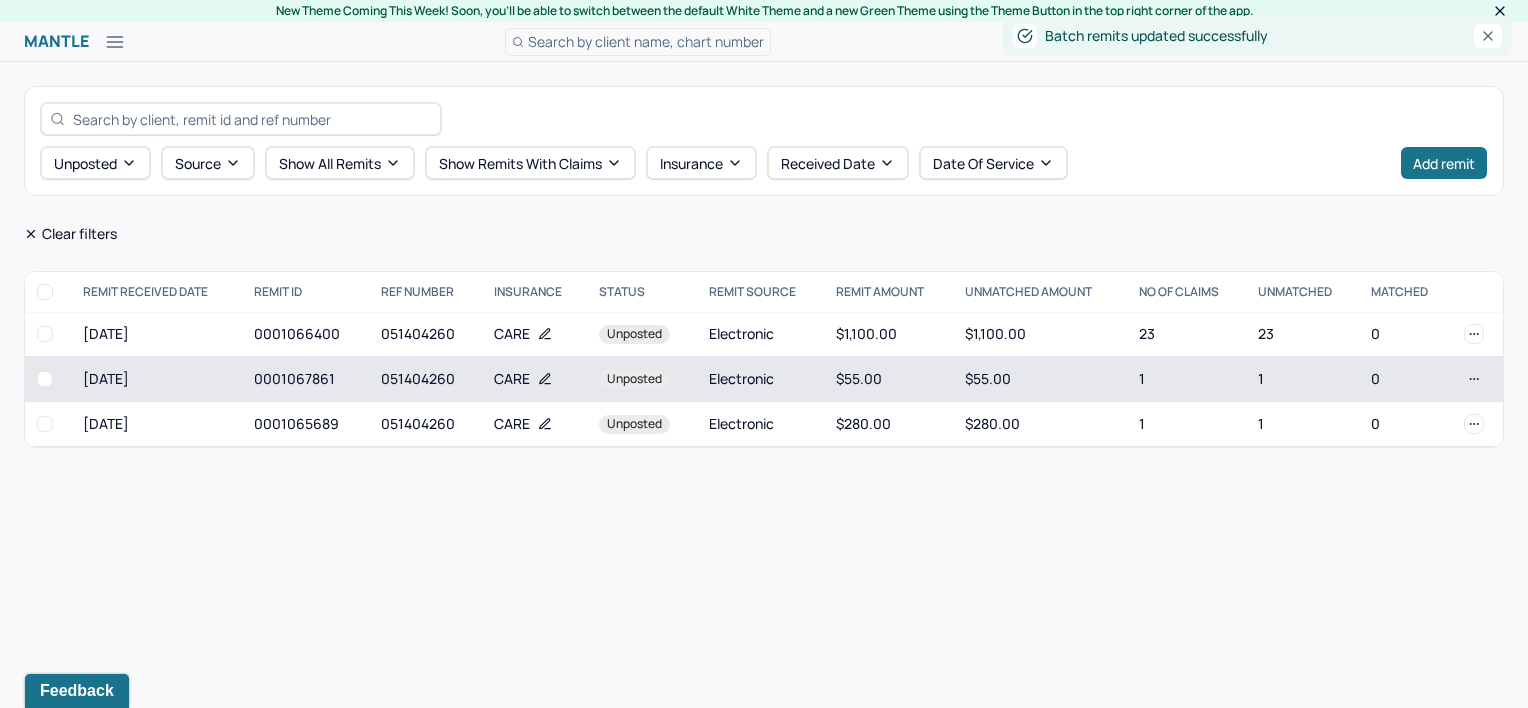 click on "0001067861" at bounding box center [305, 379] 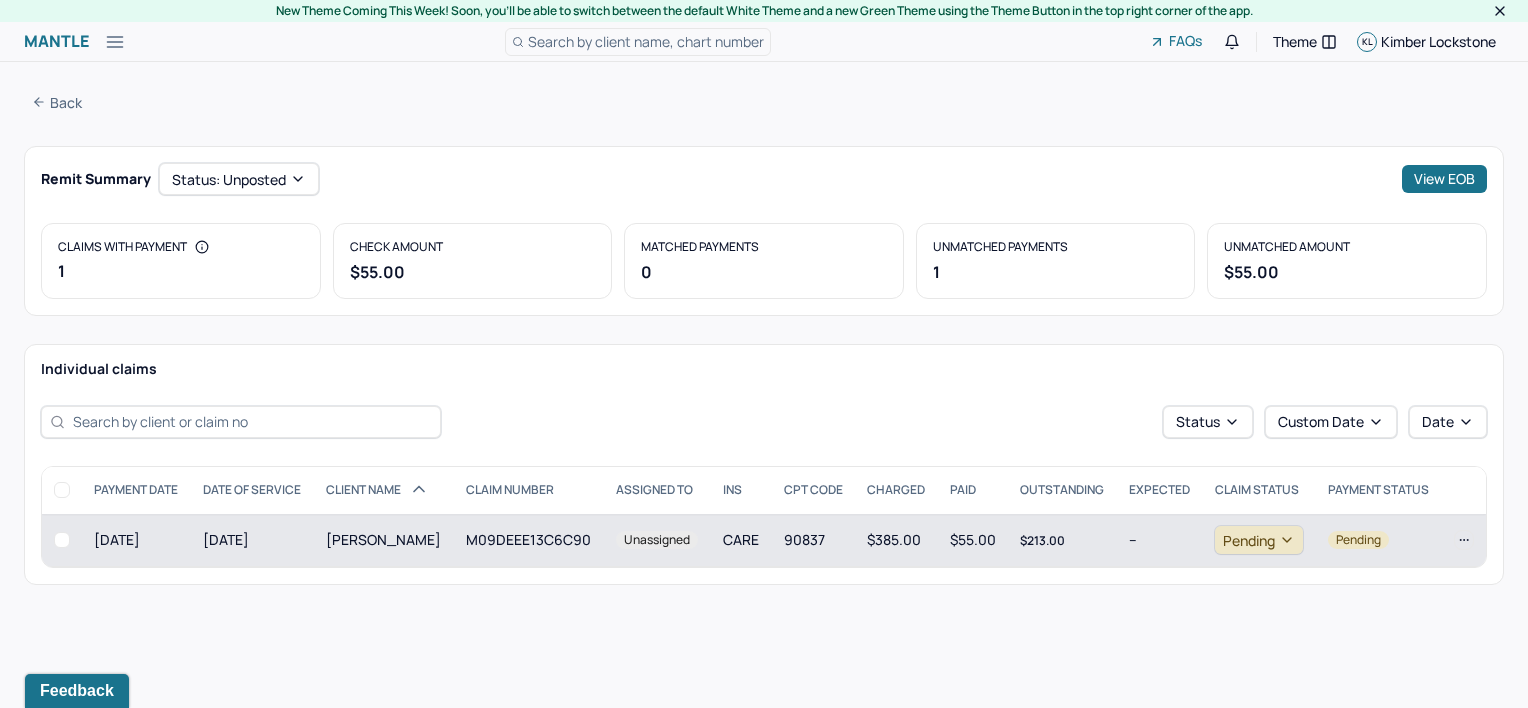 click on "M09DEEE13C6C90" at bounding box center (529, 540) 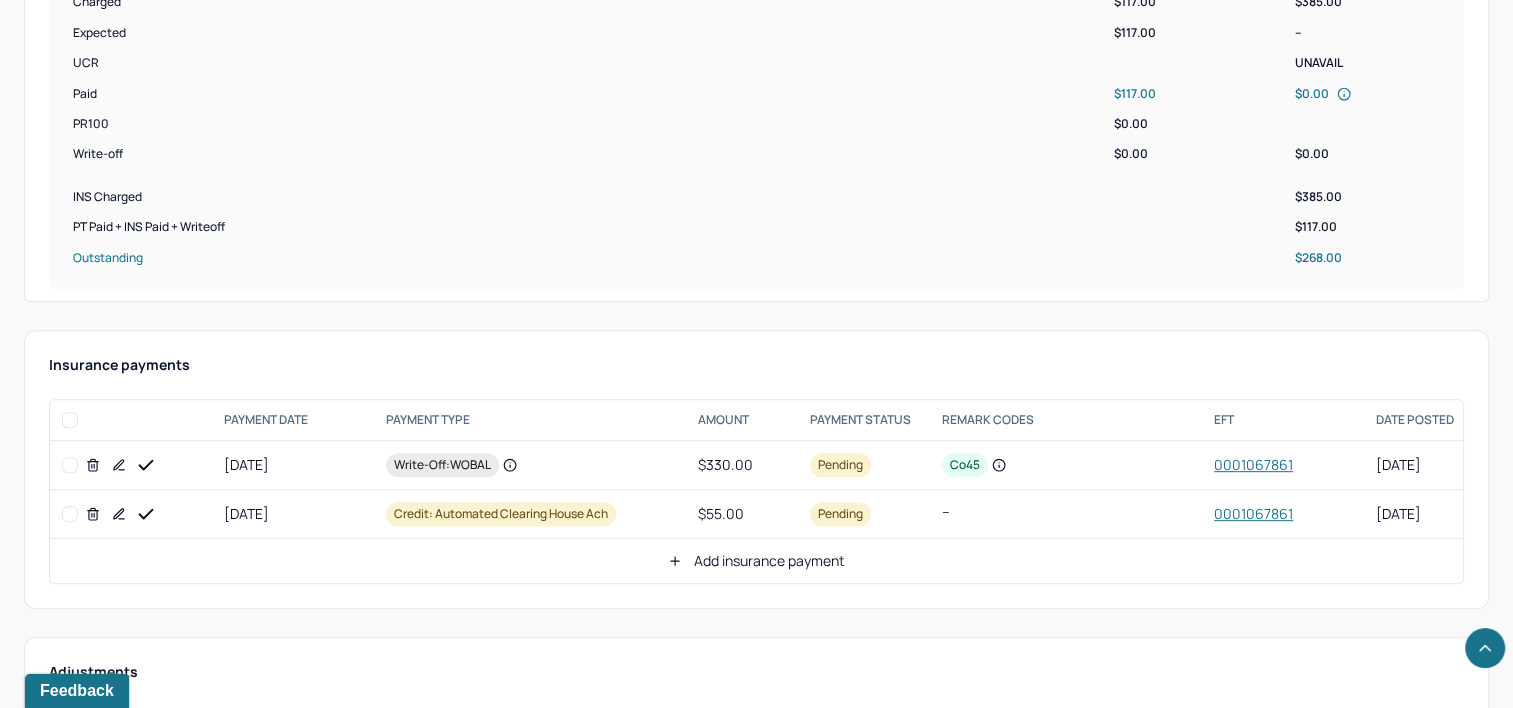scroll, scrollTop: 800, scrollLeft: 0, axis: vertical 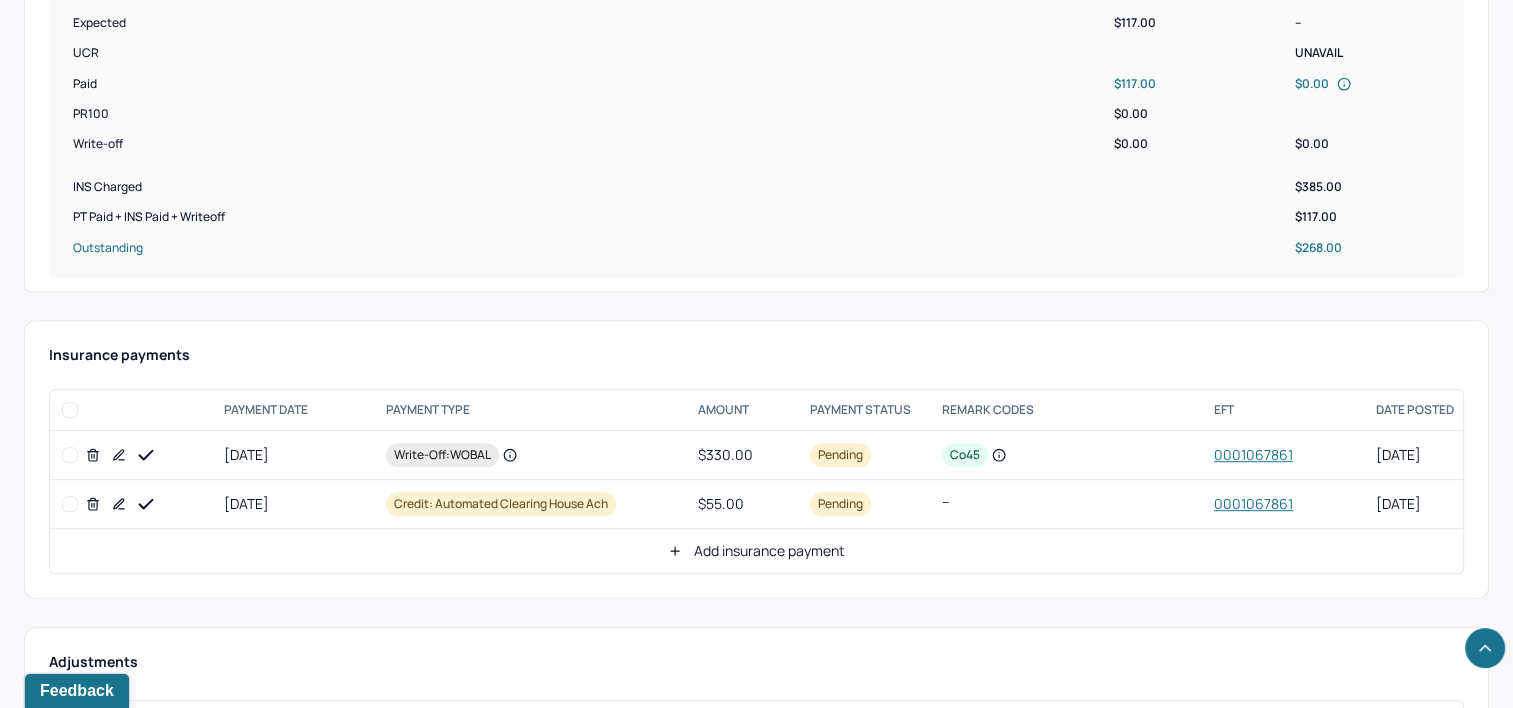 click 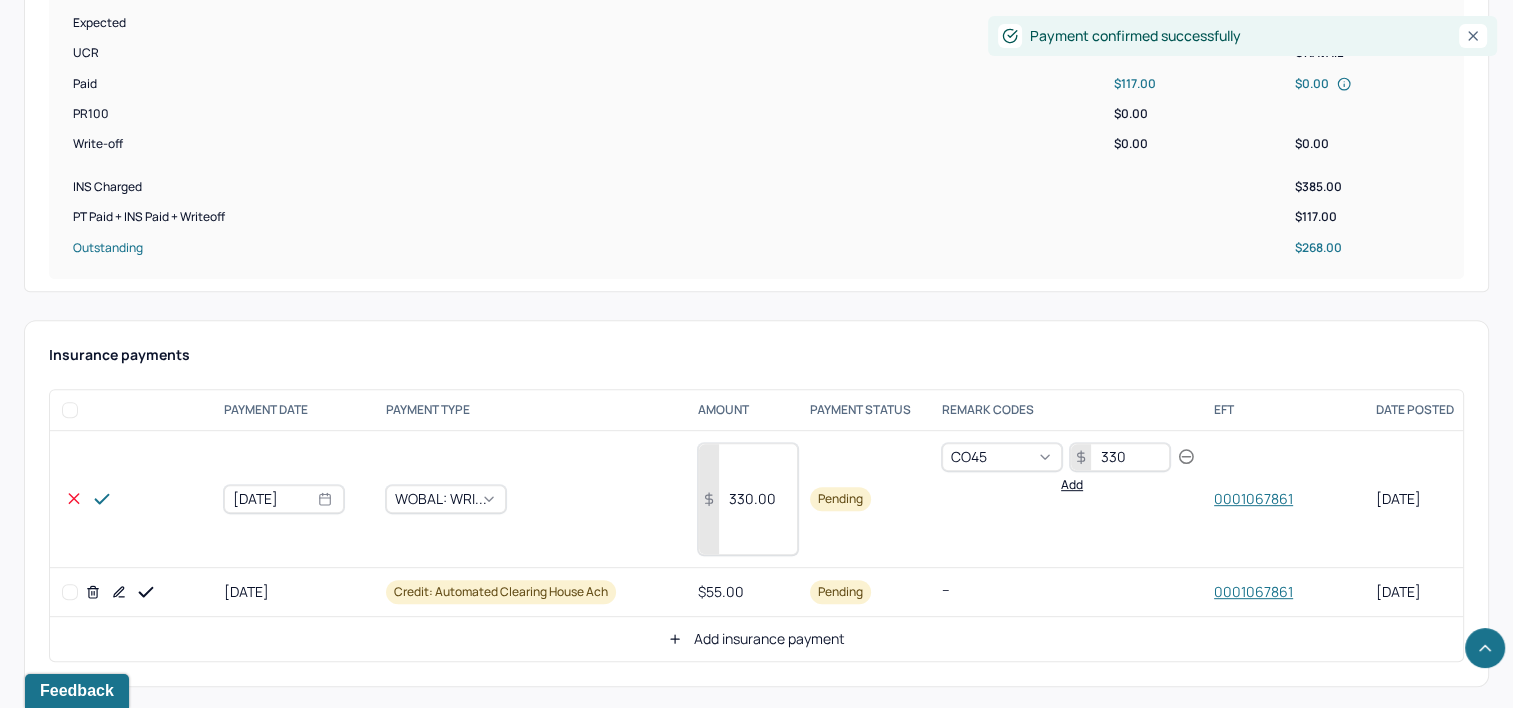 click on "330.00" at bounding box center (748, 499) 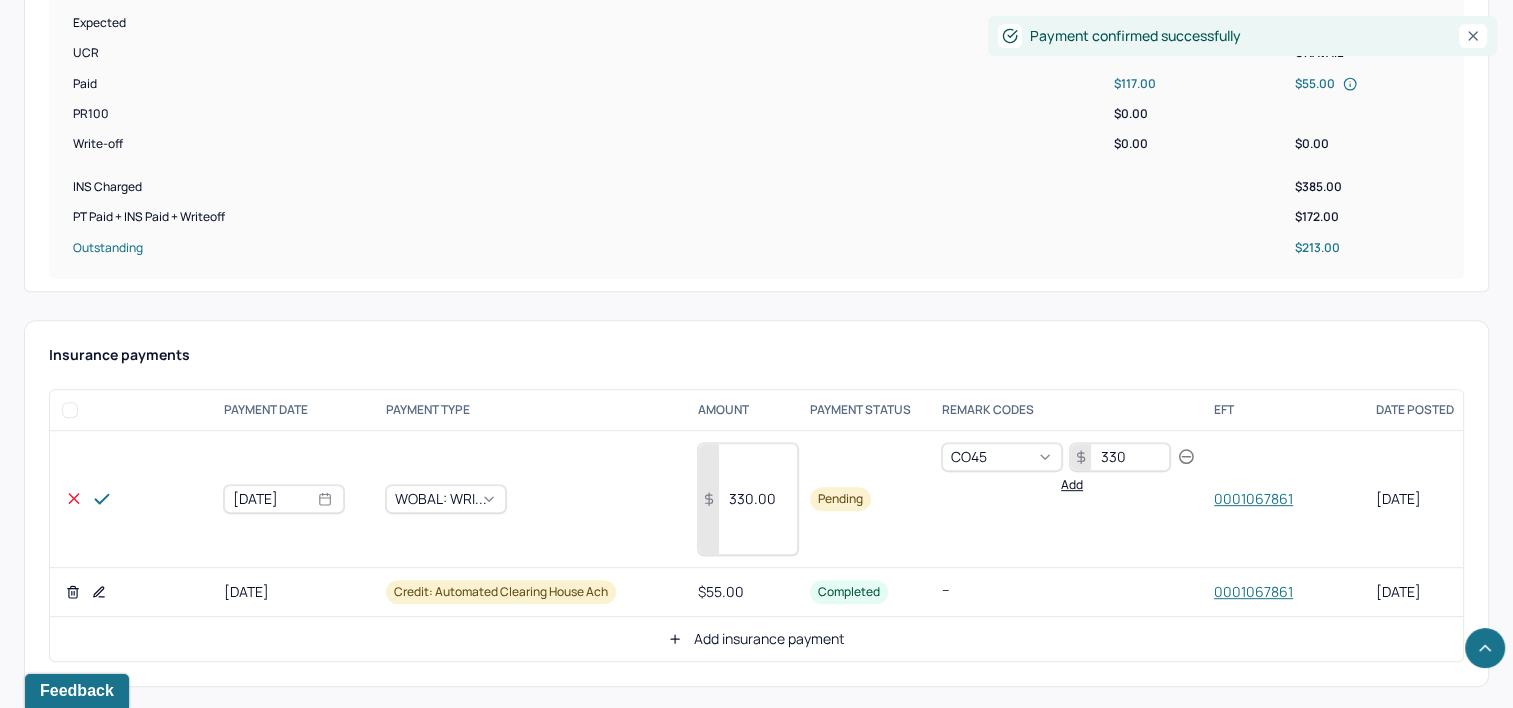 click on "330.00" at bounding box center [748, 499] 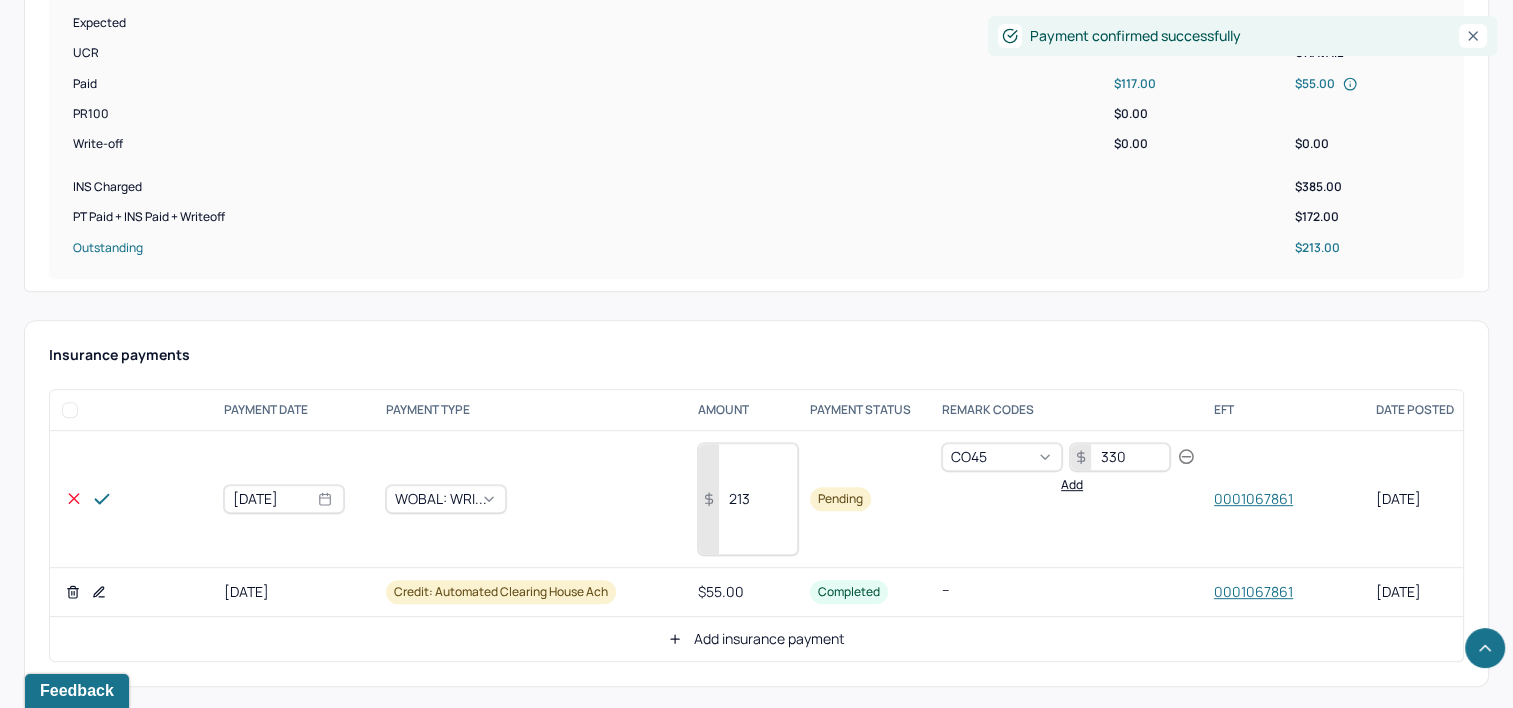 type on "213" 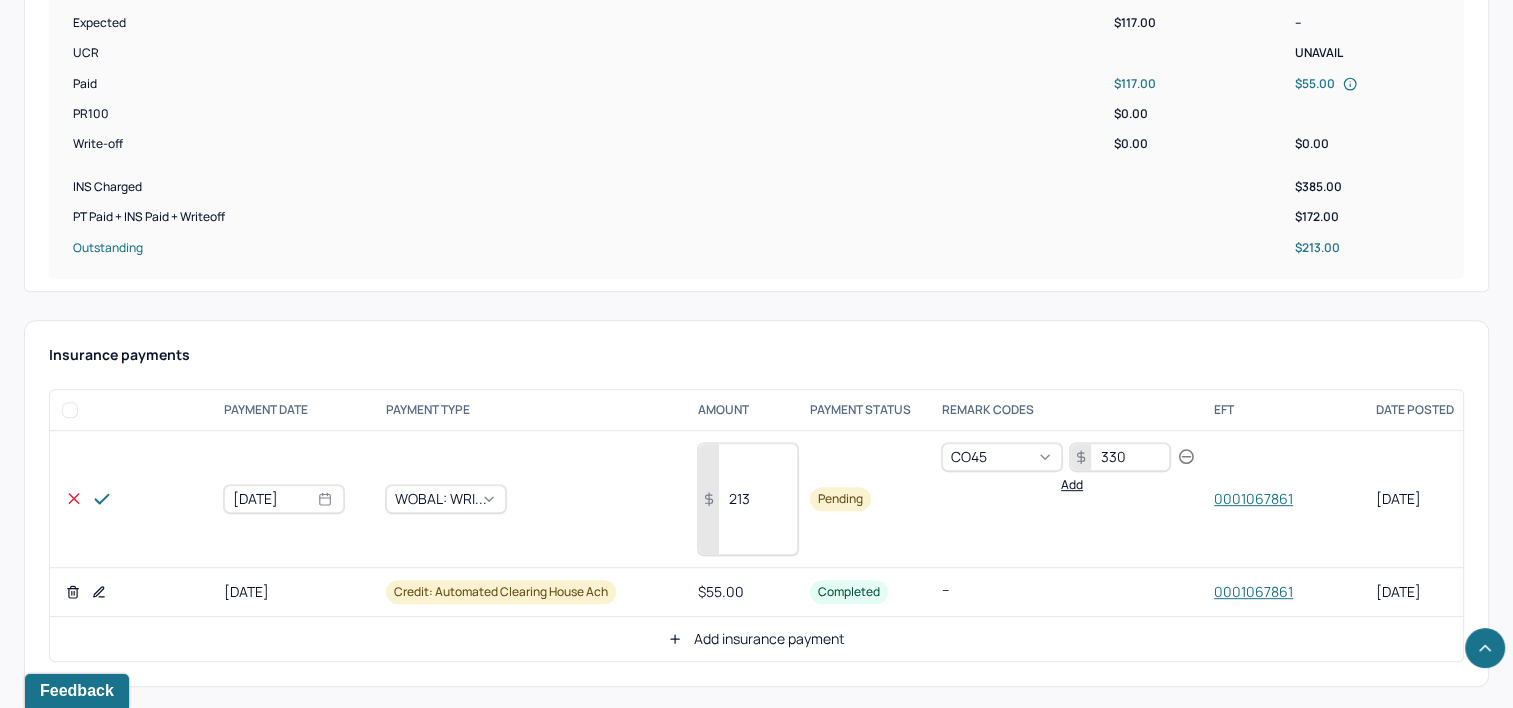 click 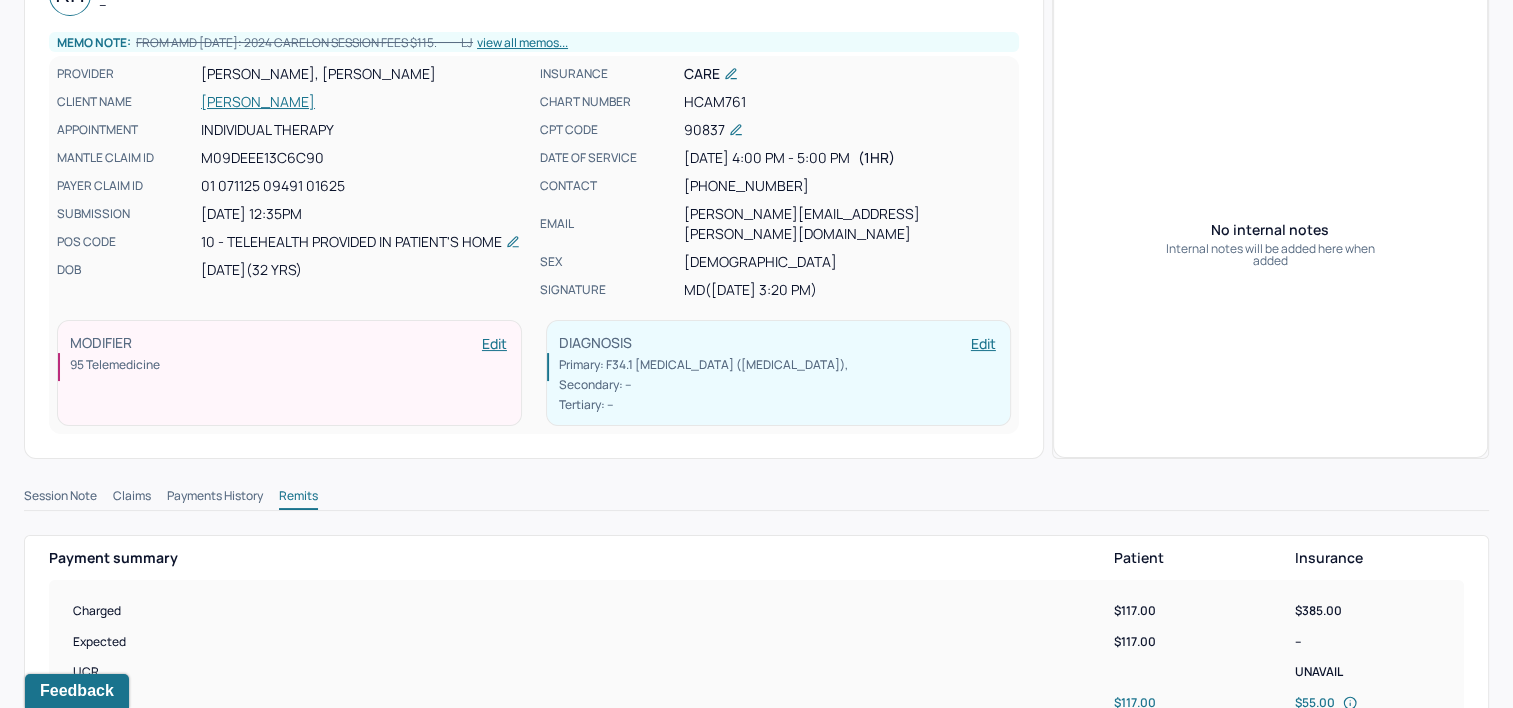scroll, scrollTop: 0, scrollLeft: 0, axis: both 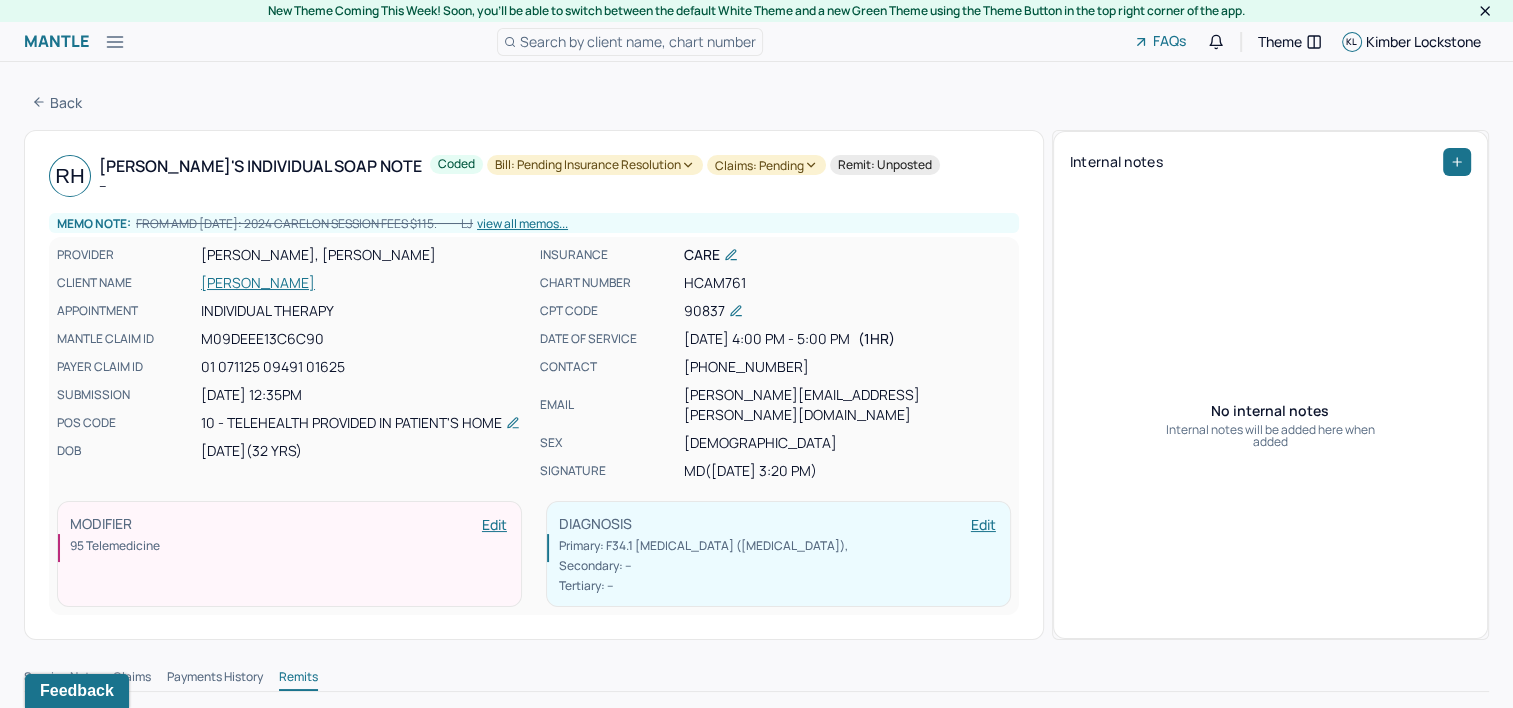 click on "Bill: Pending Insurance Resolution" at bounding box center [595, 165] 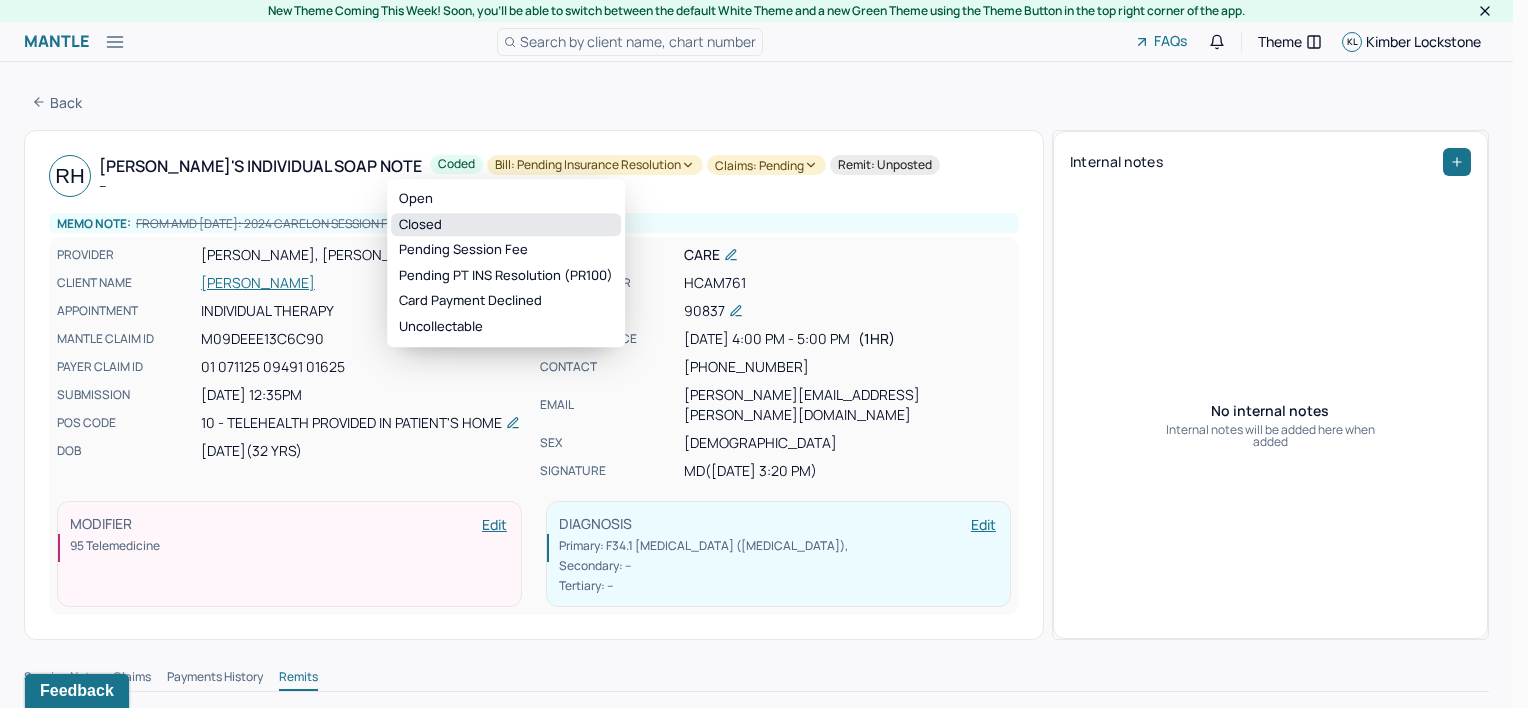 click on "Closed" at bounding box center (506, 225) 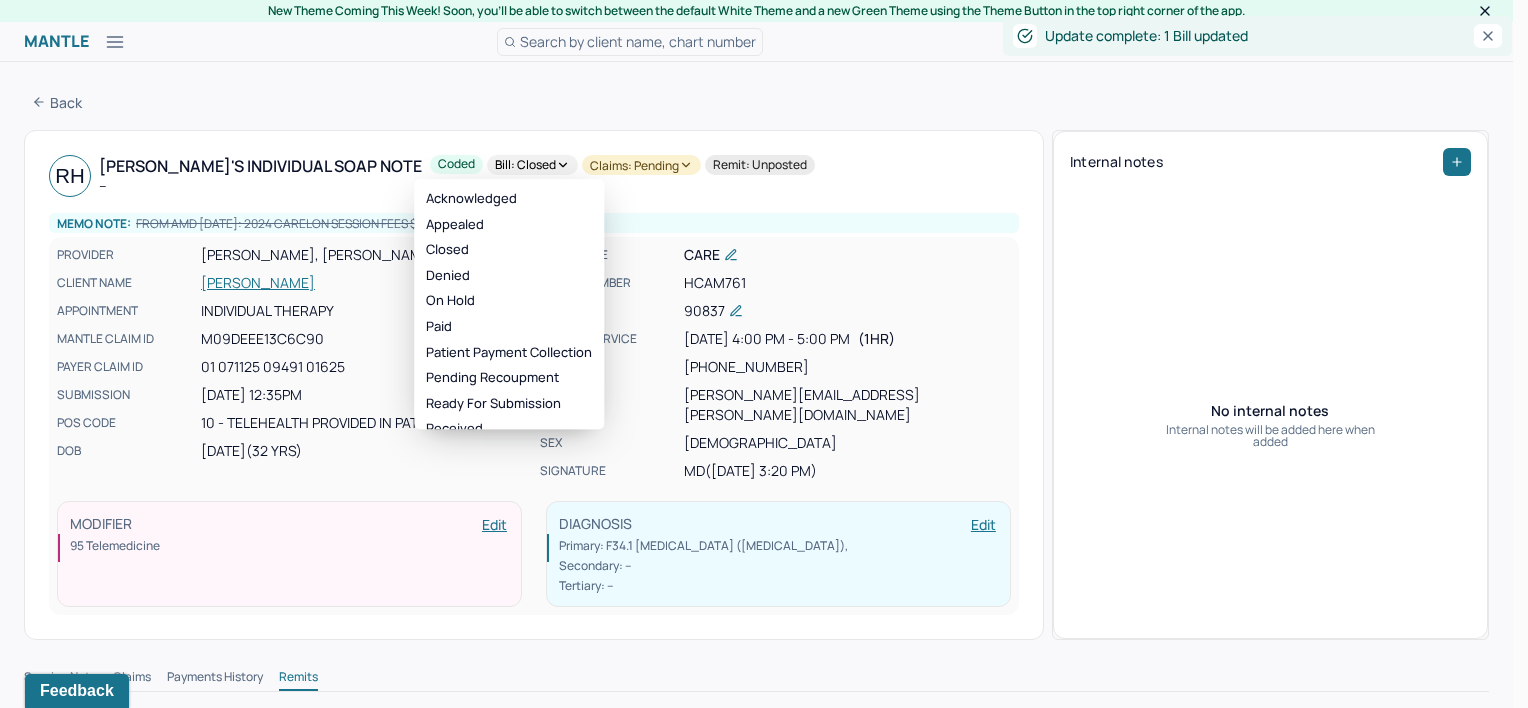 click on "Claims: pending" at bounding box center (641, 165) 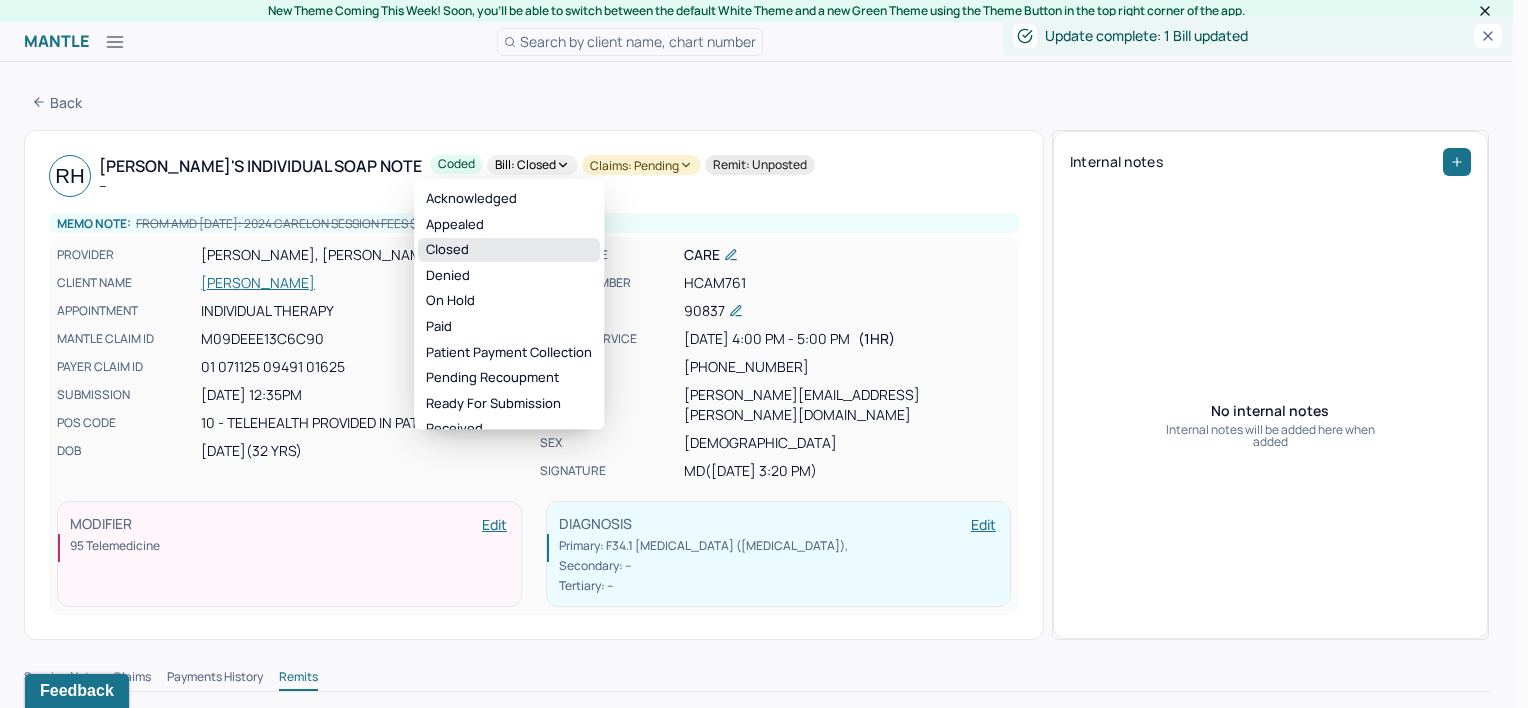 click on "Closed" at bounding box center (509, 250) 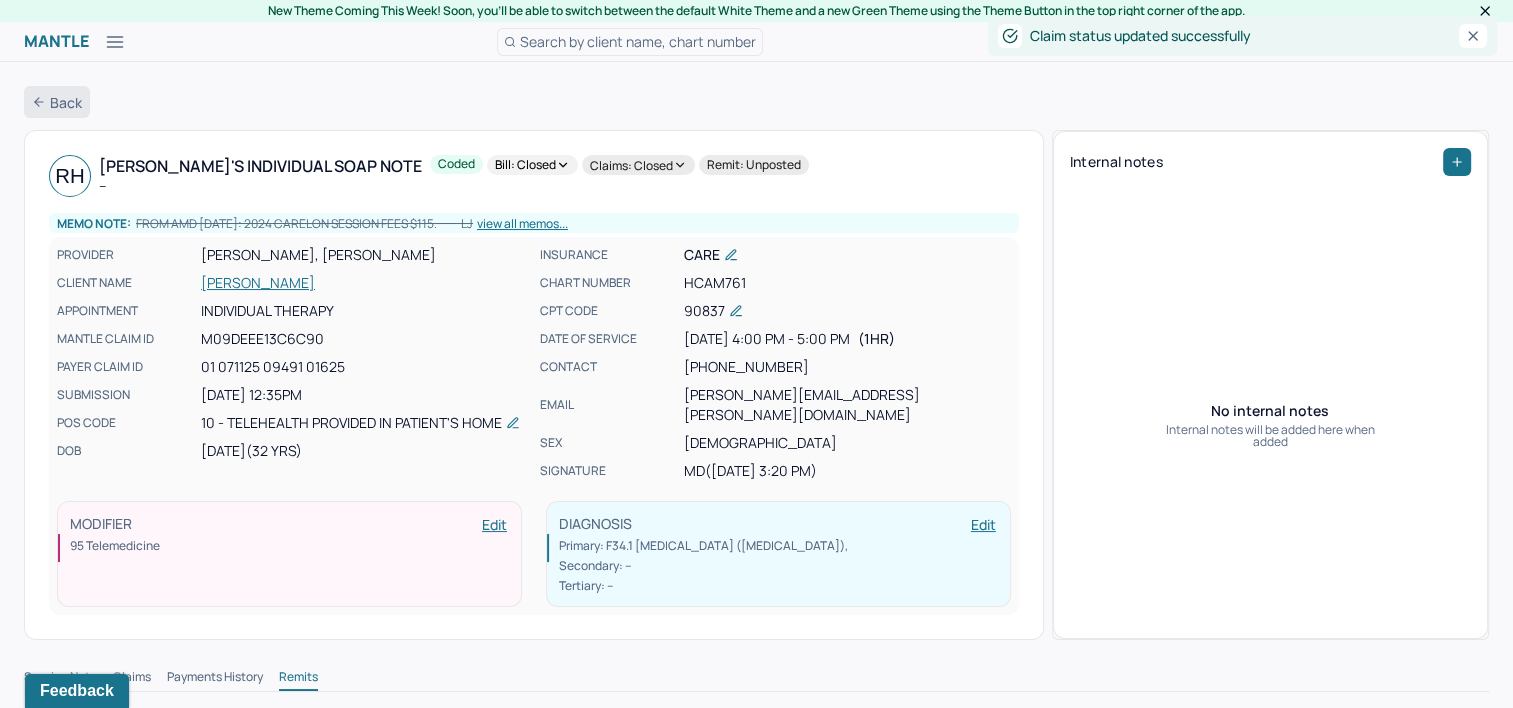 click on "Back" at bounding box center [57, 102] 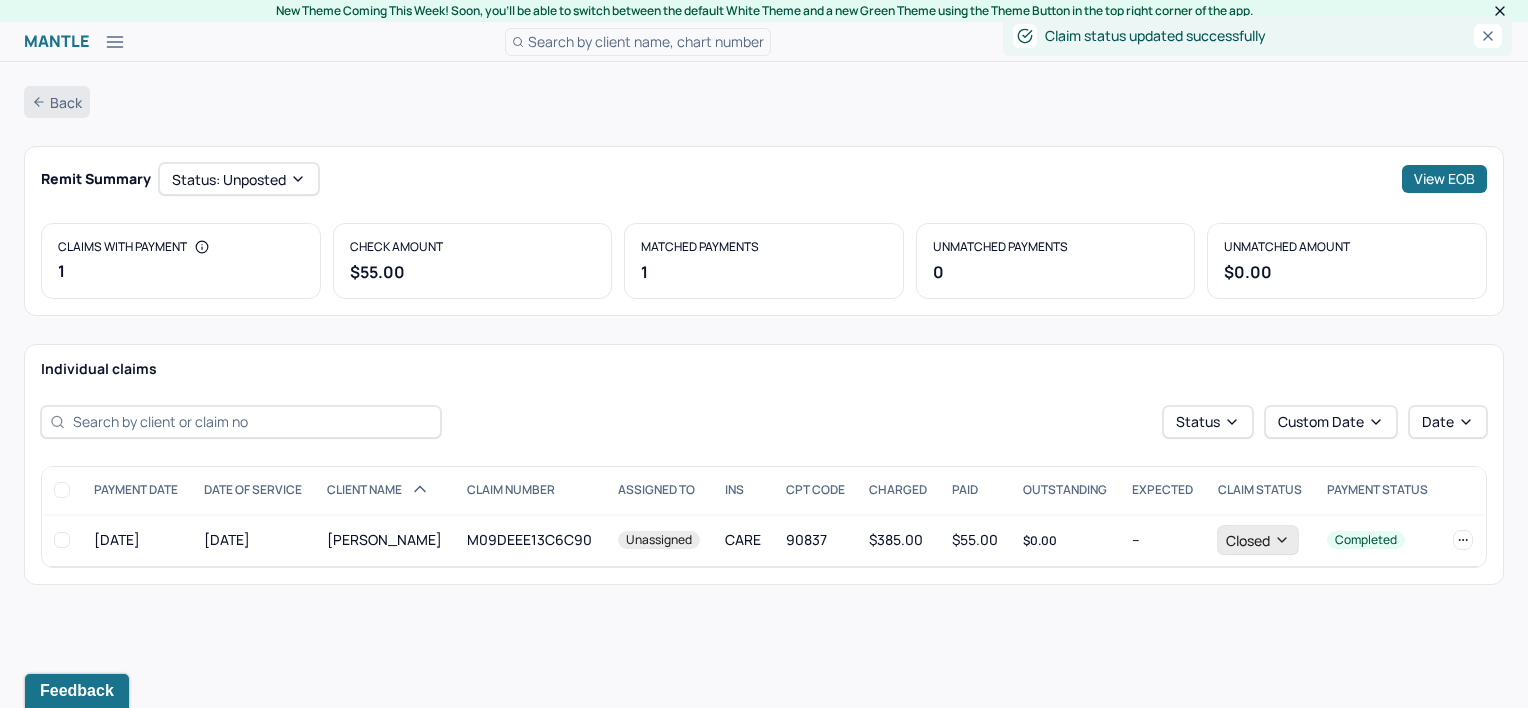 click on "Back" at bounding box center [57, 102] 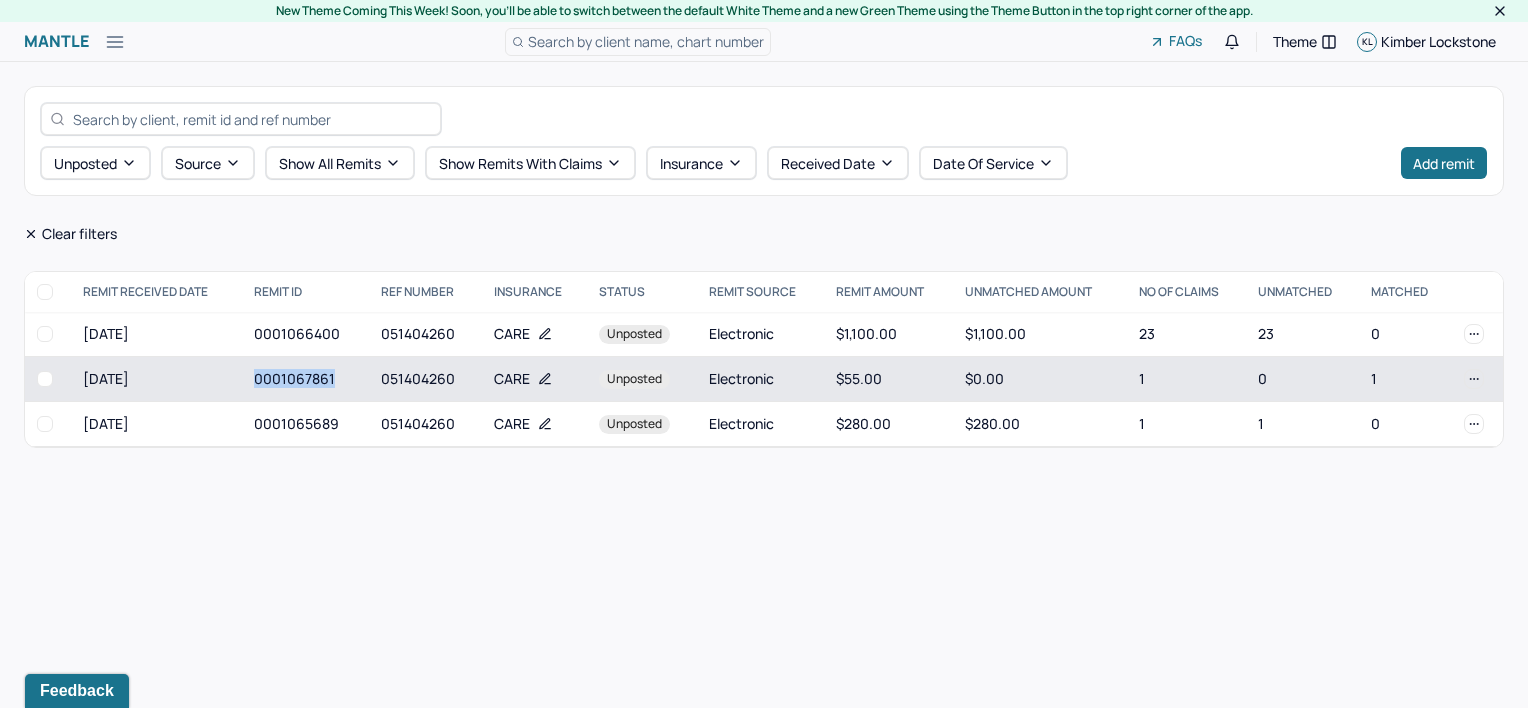 drag, startPoint x: 256, startPoint y: 378, endPoint x: 348, endPoint y: 378, distance: 92 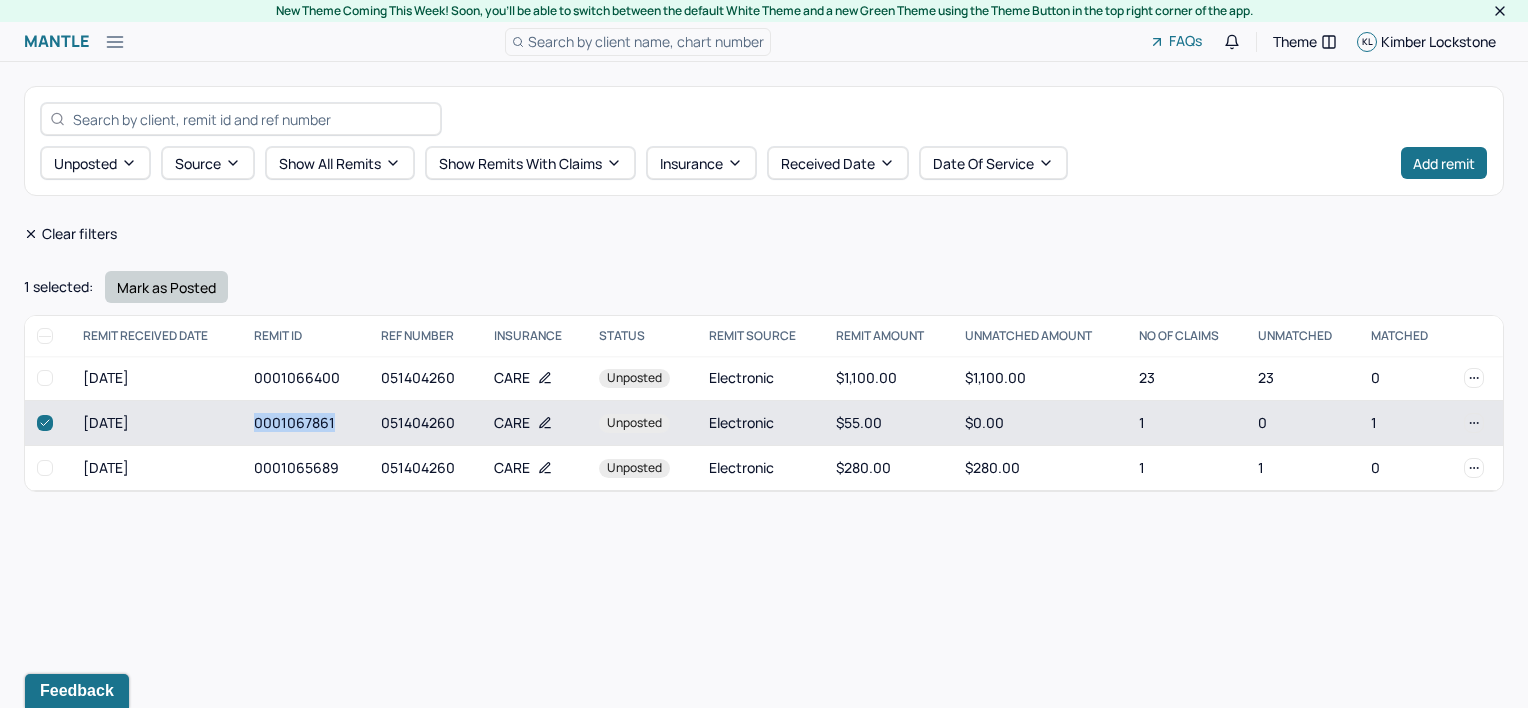 click on "Mark as Posted" at bounding box center (166, 287) 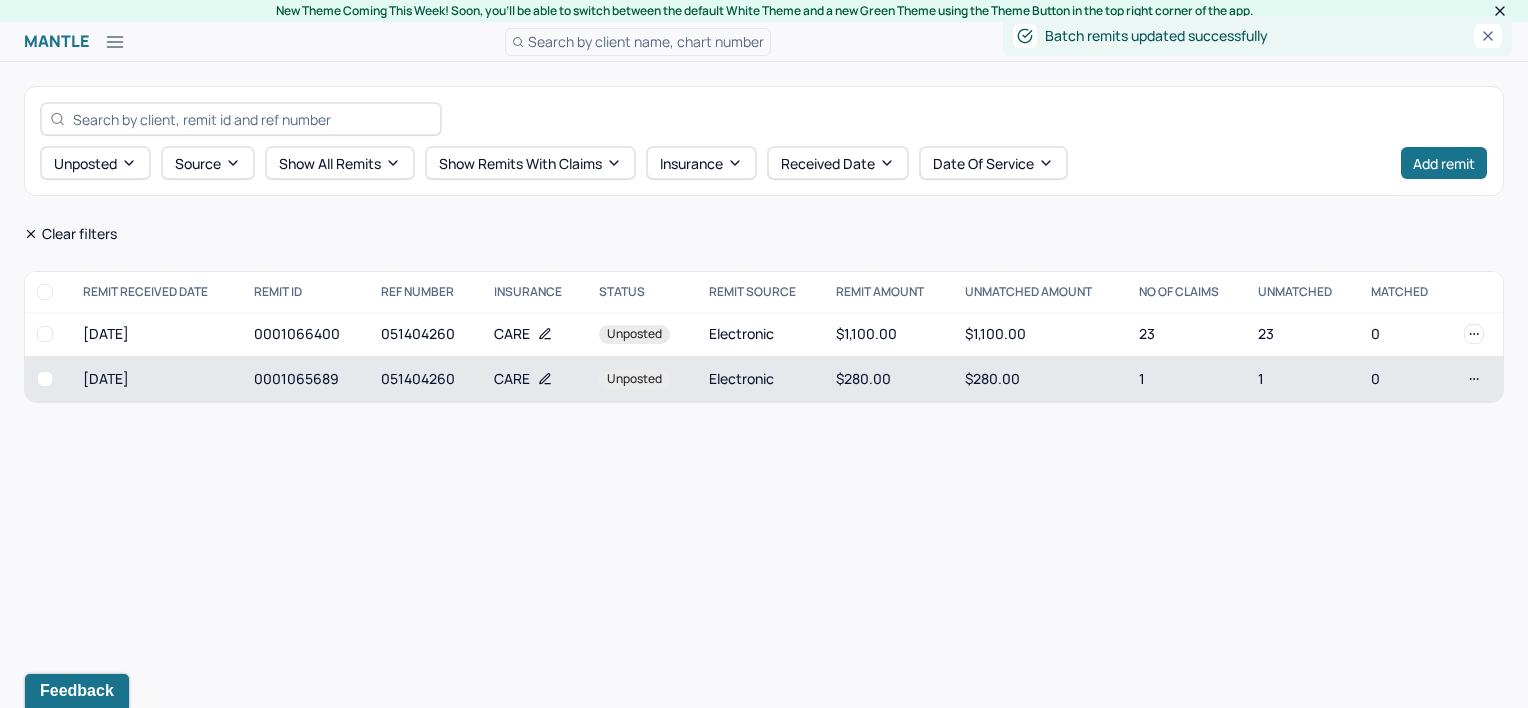 click on "051404260" at bounding box center (425, 379) 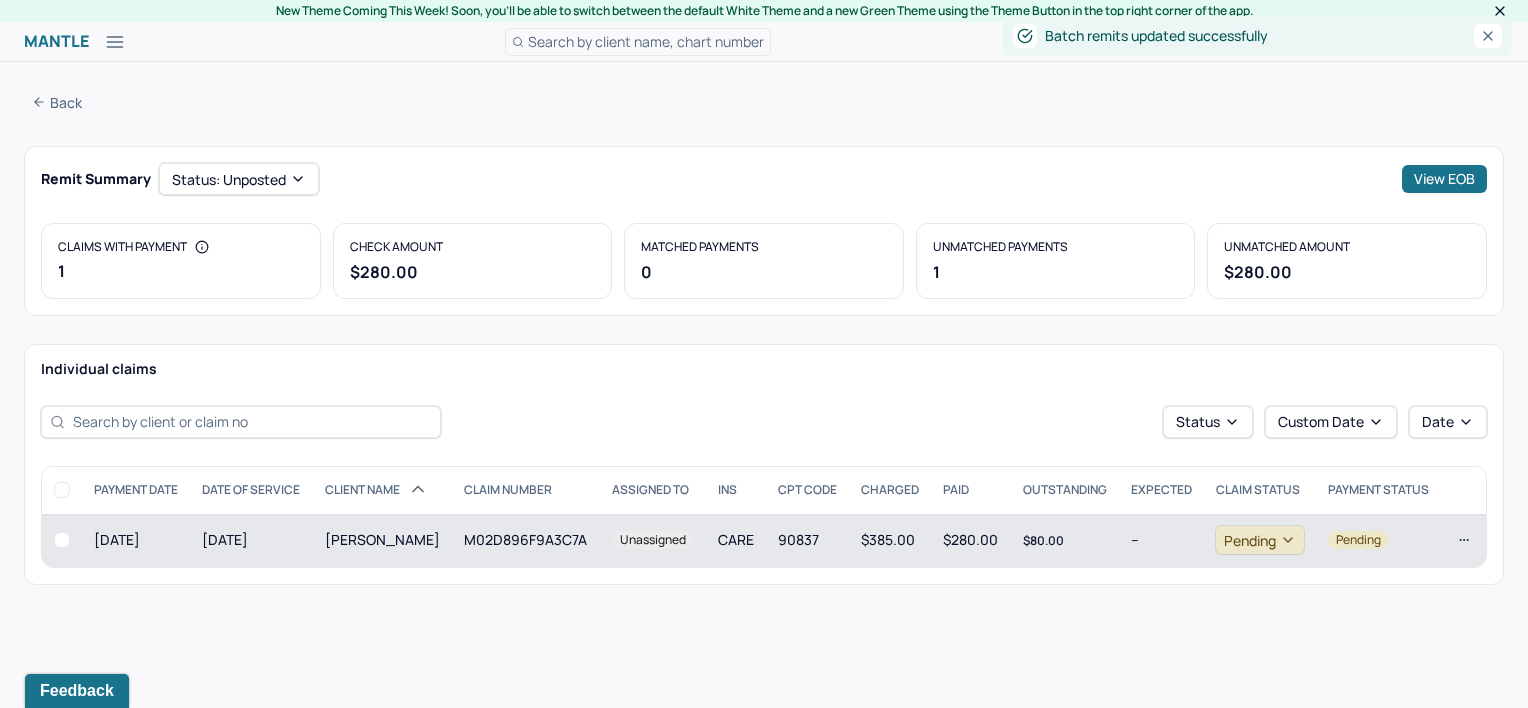 click on "[PERSON_NAME]" at bounding box center [382, 540] 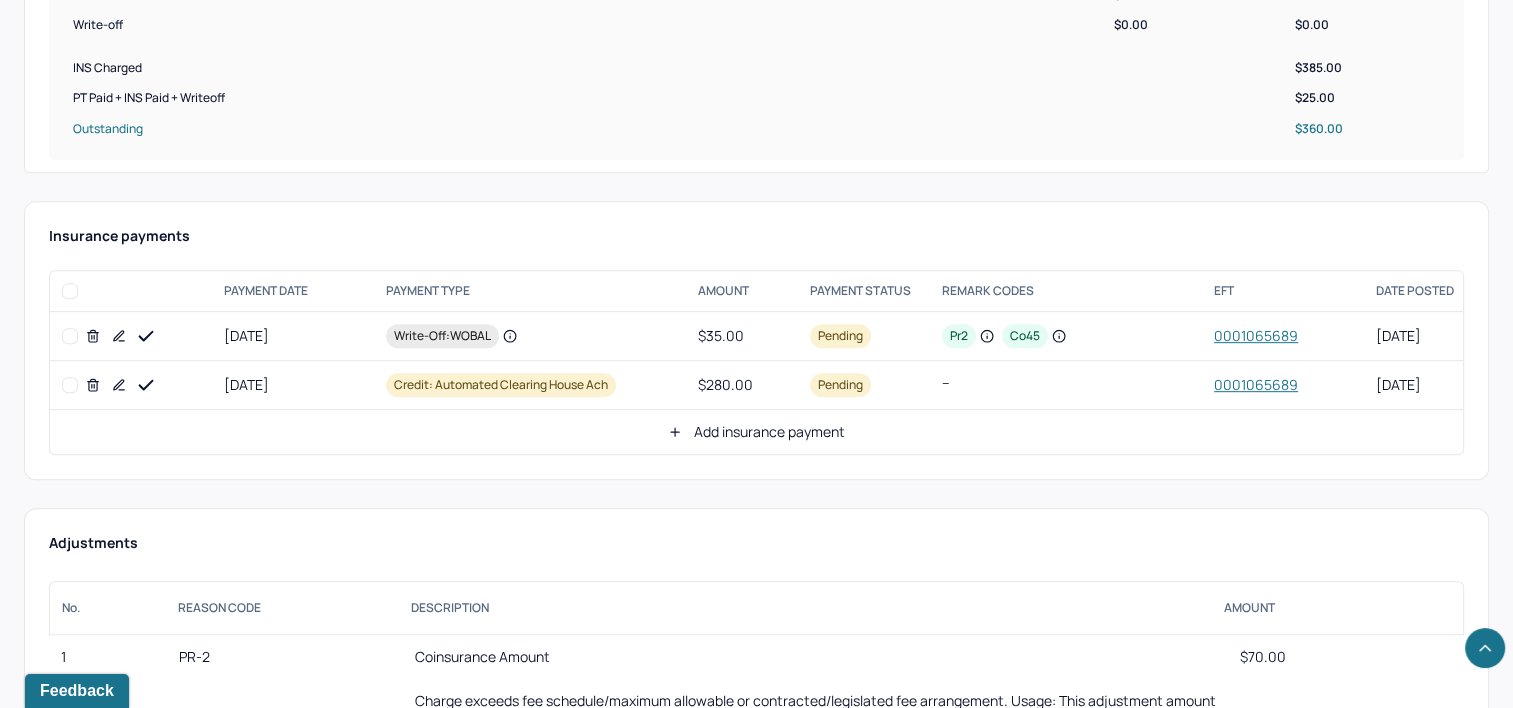 scroll, scrollTop: 900, scrollLeft: 0, axis: vertical 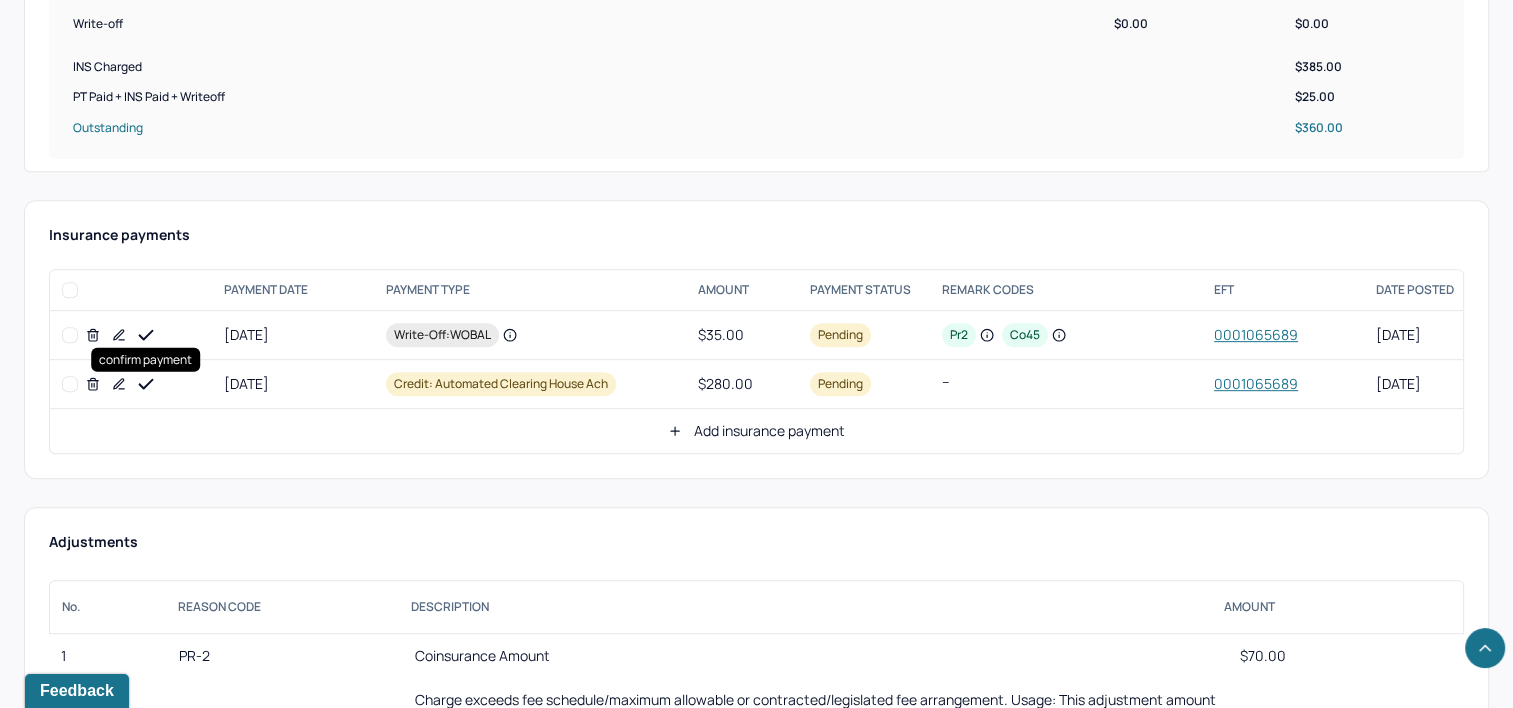 click 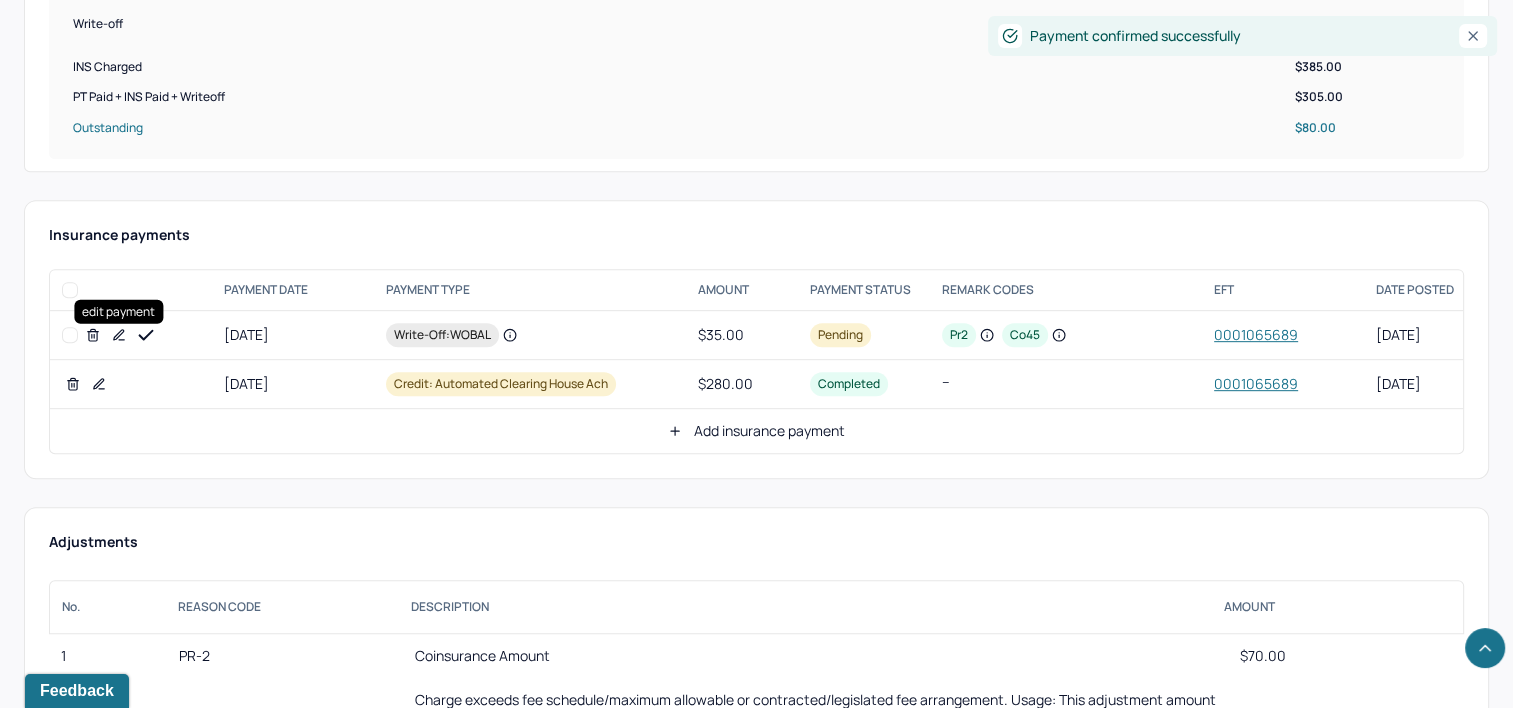 click 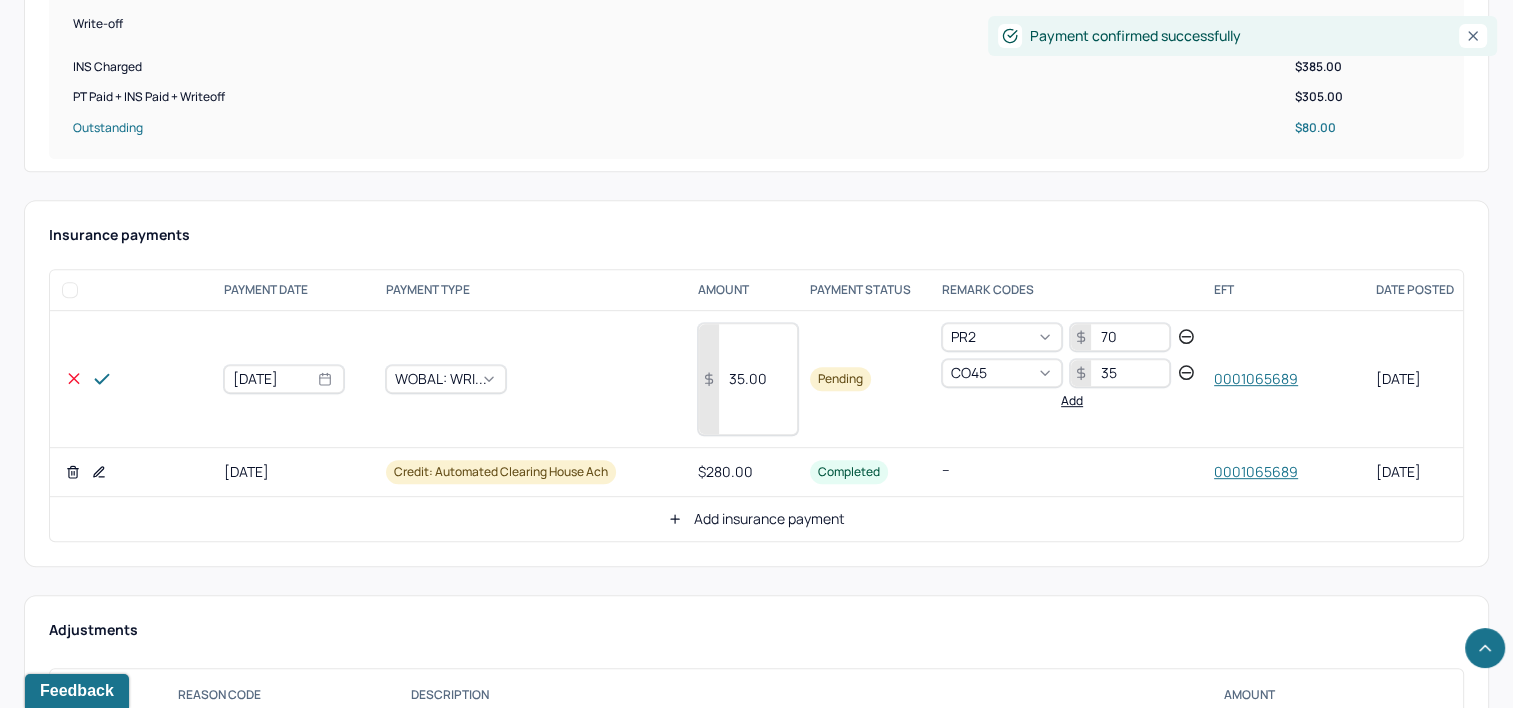click on "35.00" at bounding box center [748, 379] 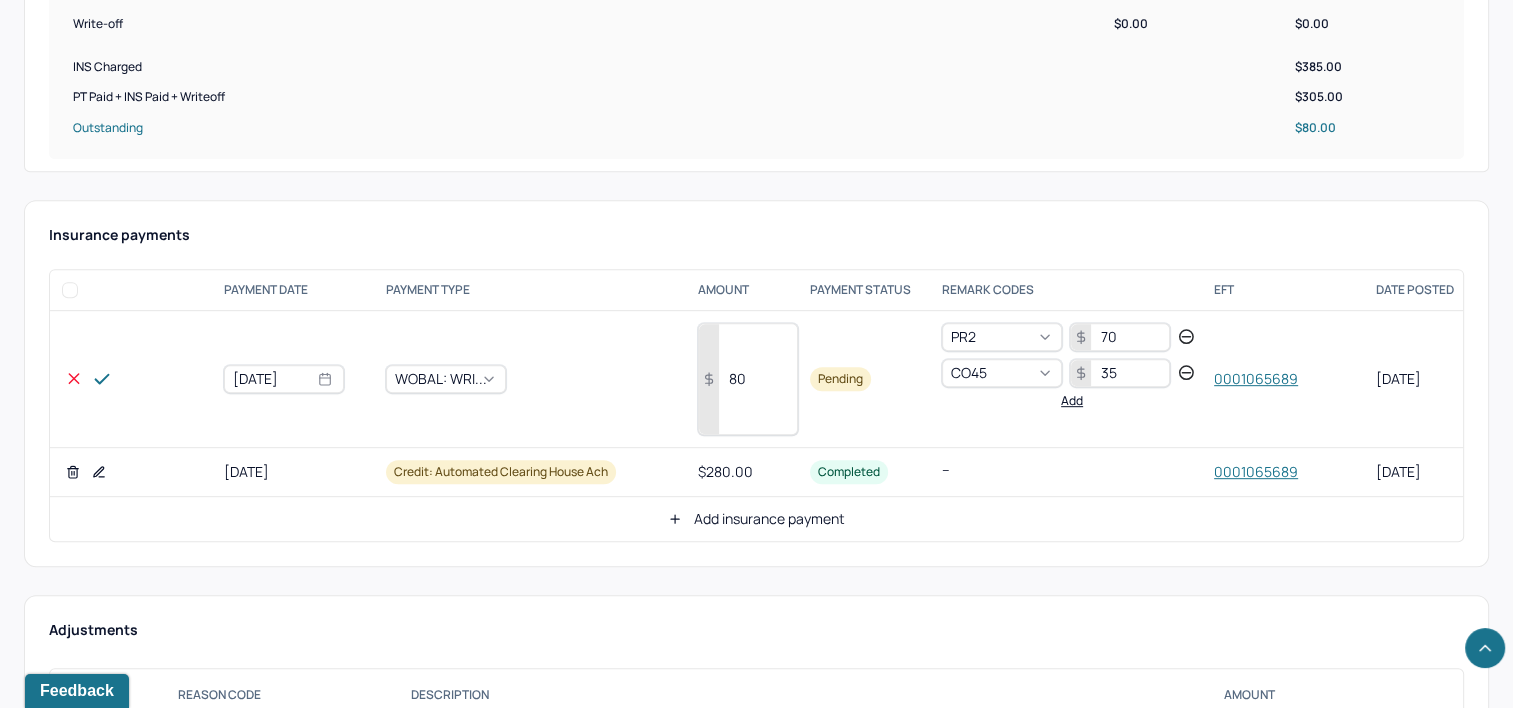 type on "80" 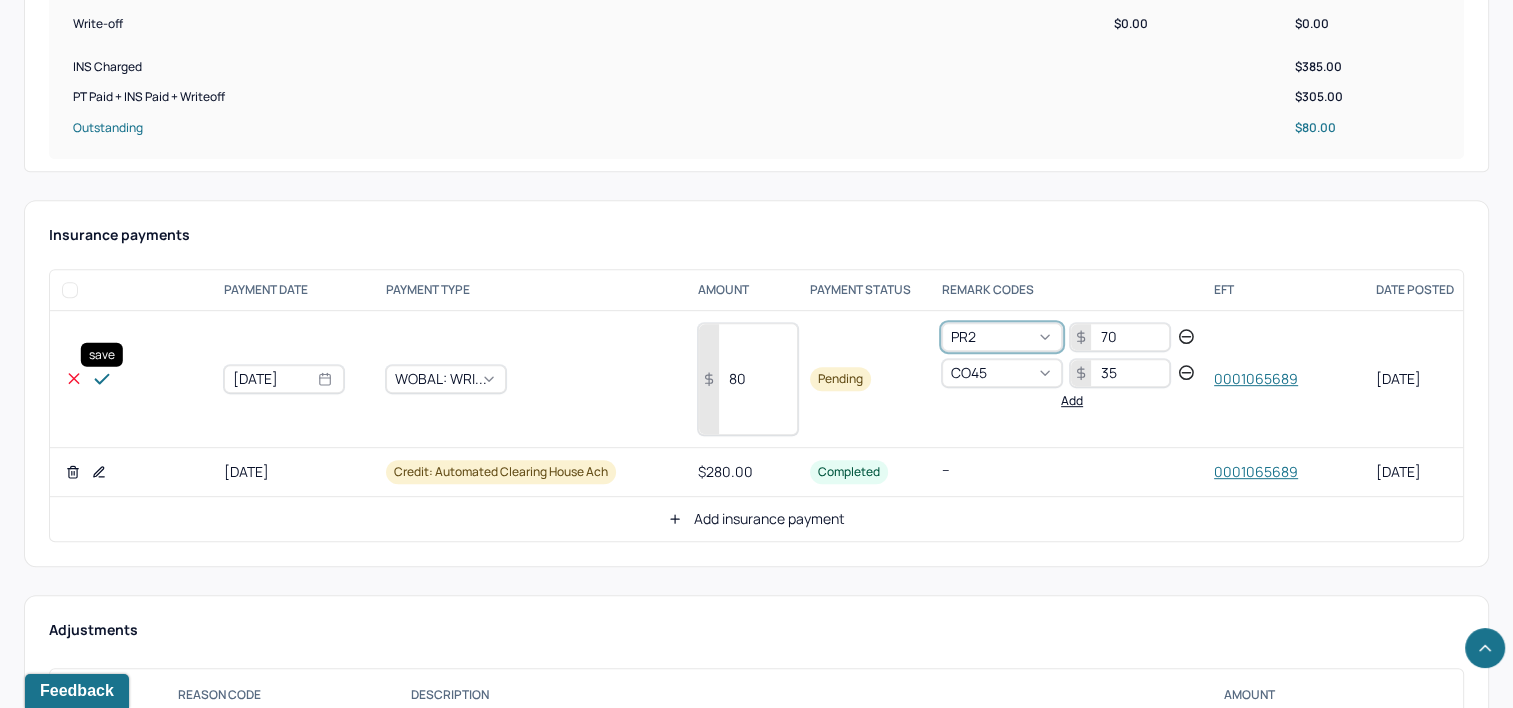 click 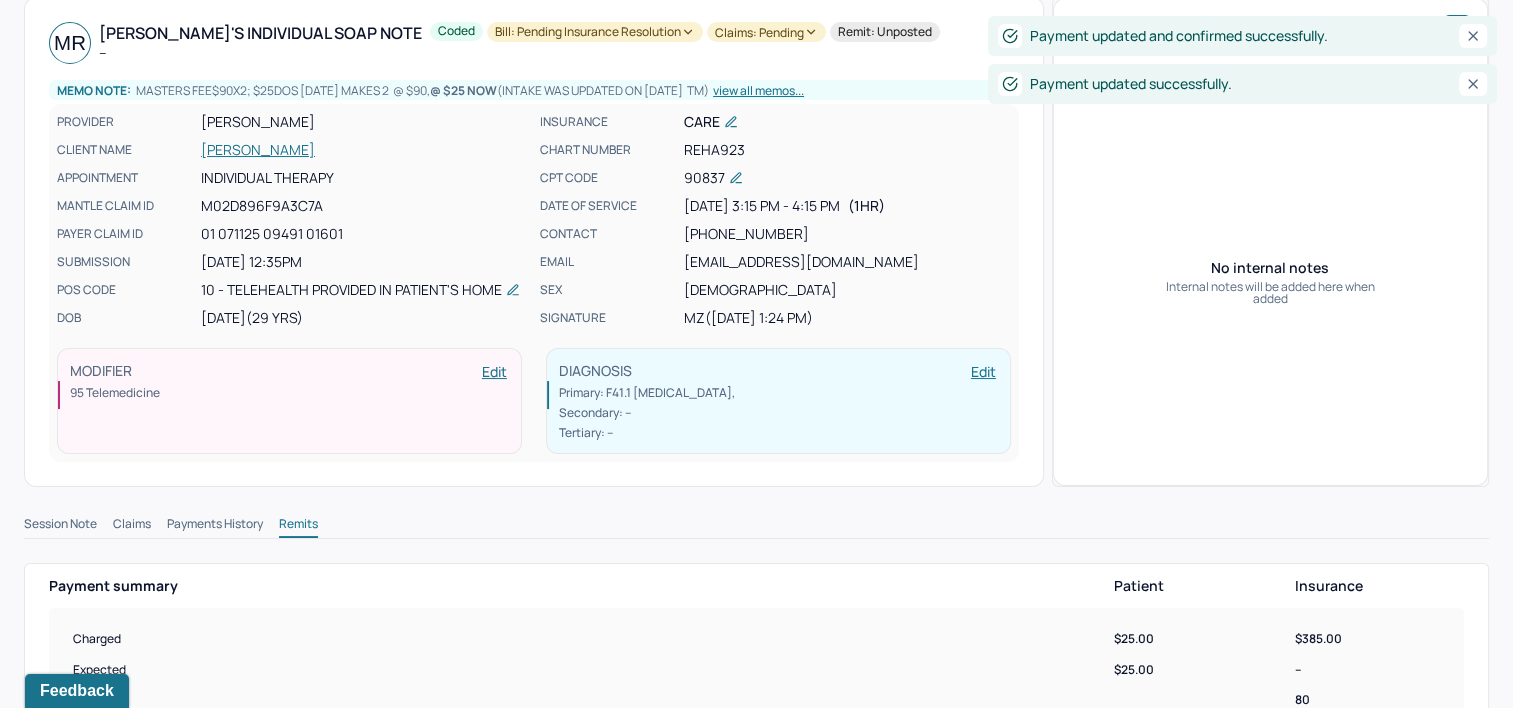 scroll, scrollTop: 0, scrollLeft: 0, axis: both 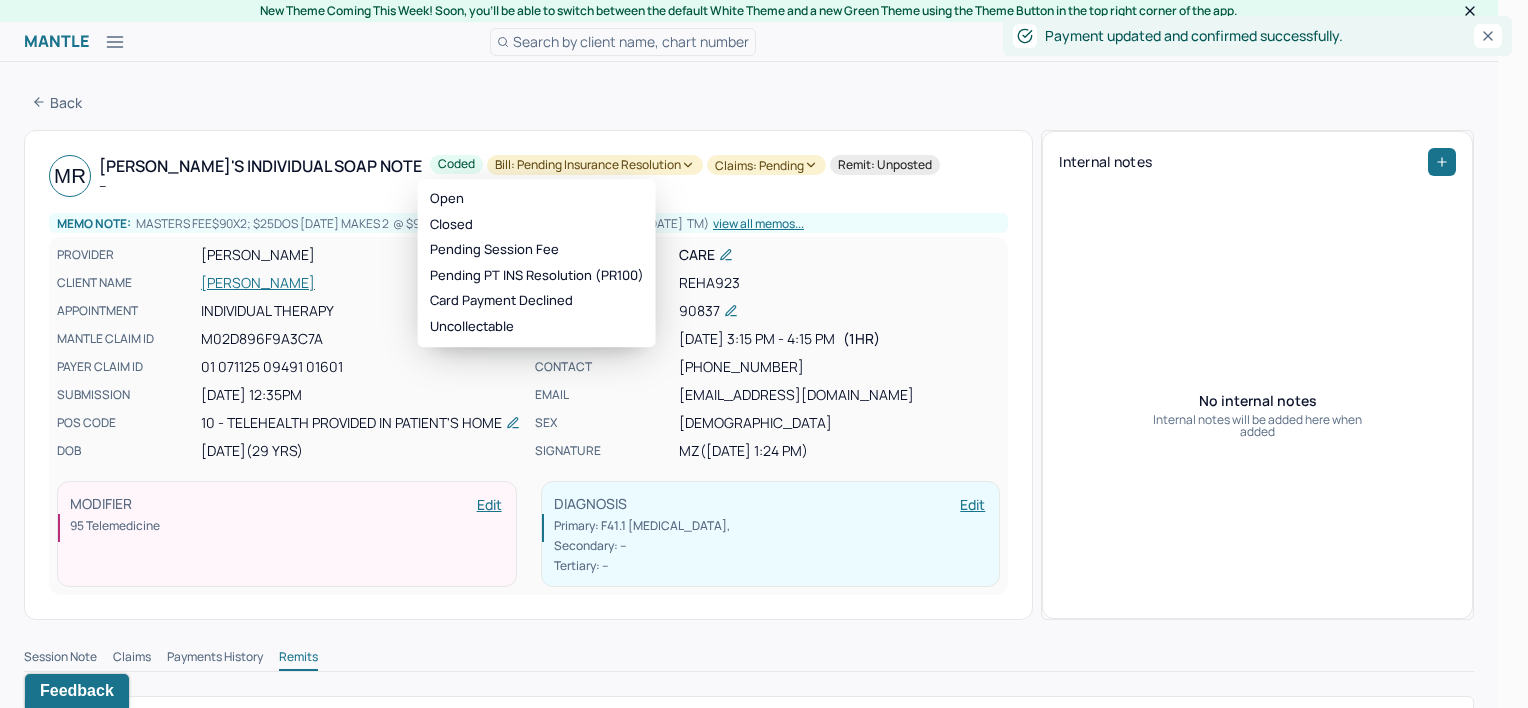 click on "Bill: Pending Insurance Resolution" at bounding box center [595, 165] 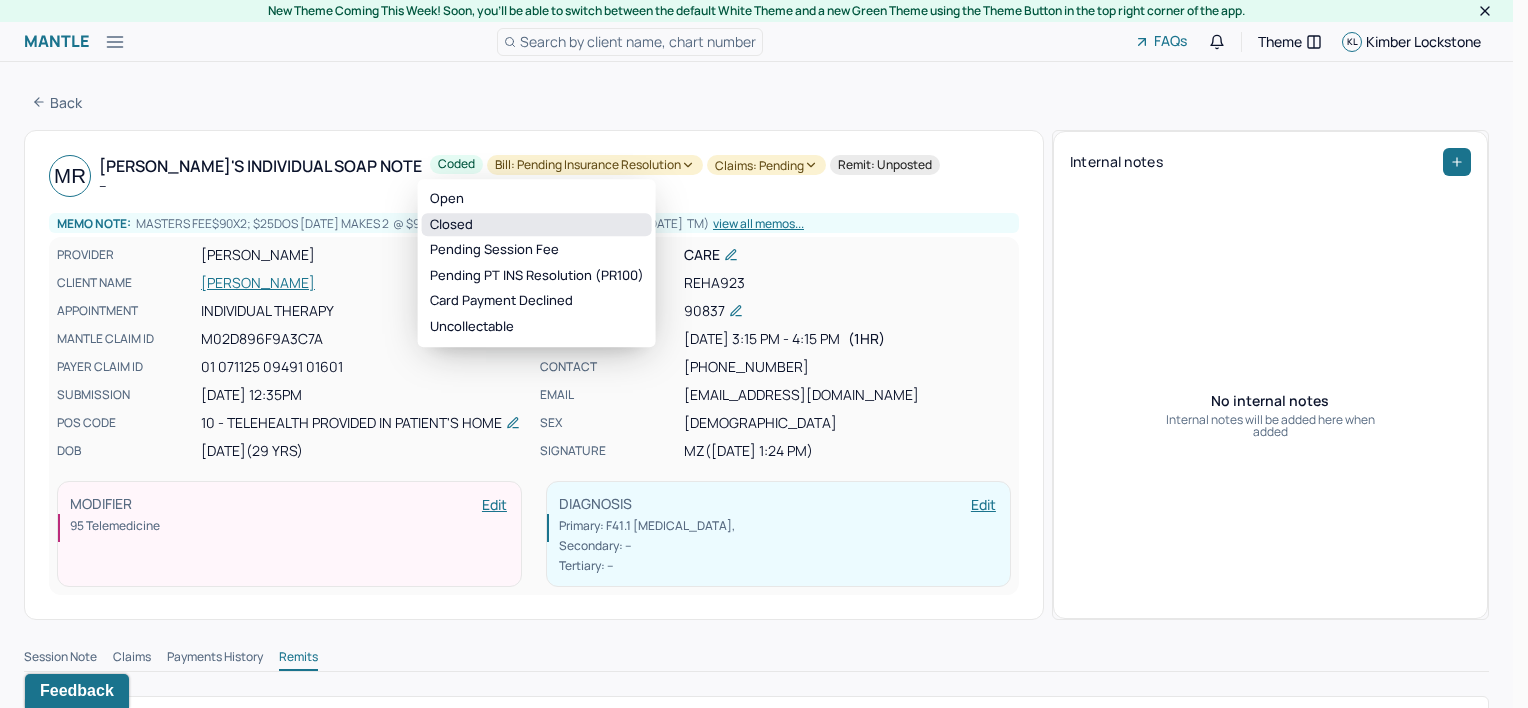 click on "Closed" at bounding box center [537, 225] 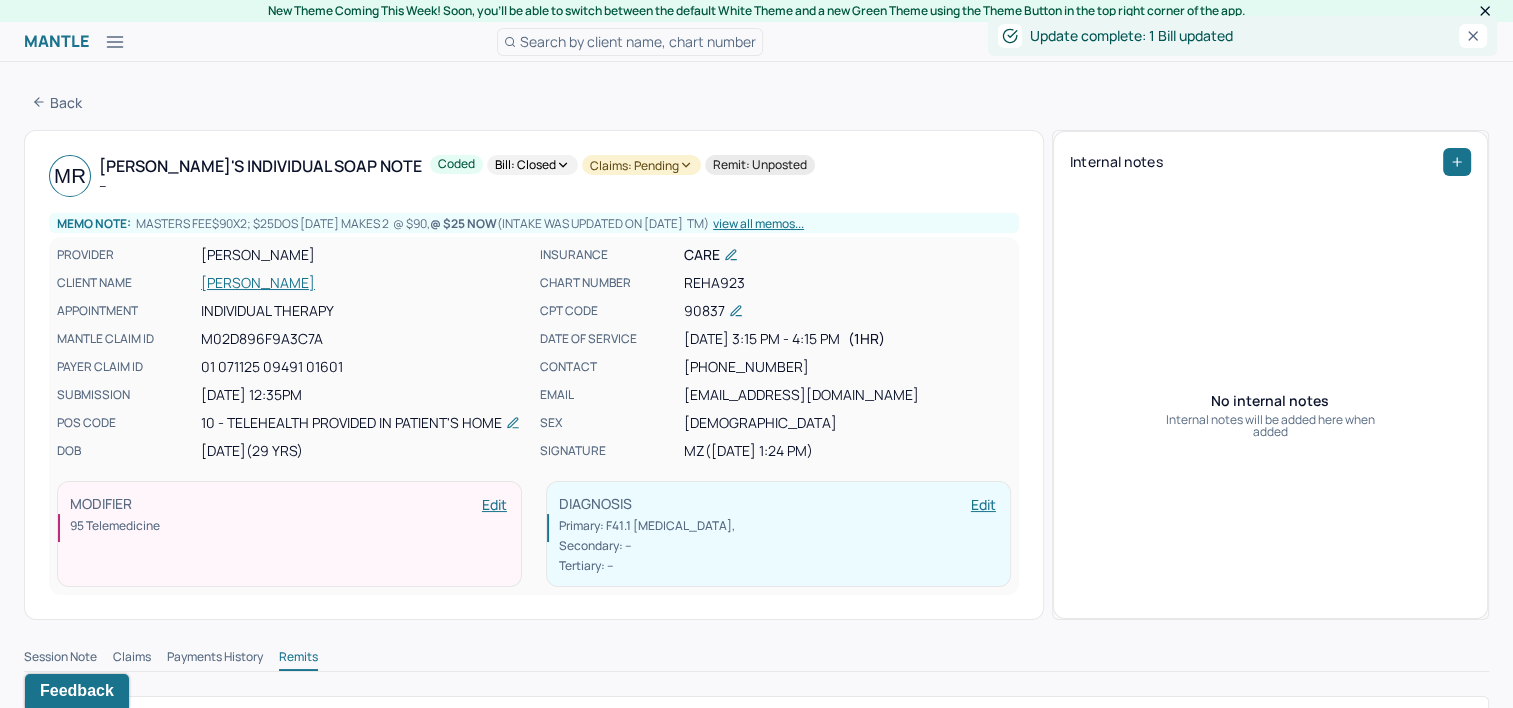 click on "Claims: pending" at bounding box center (641, 165) 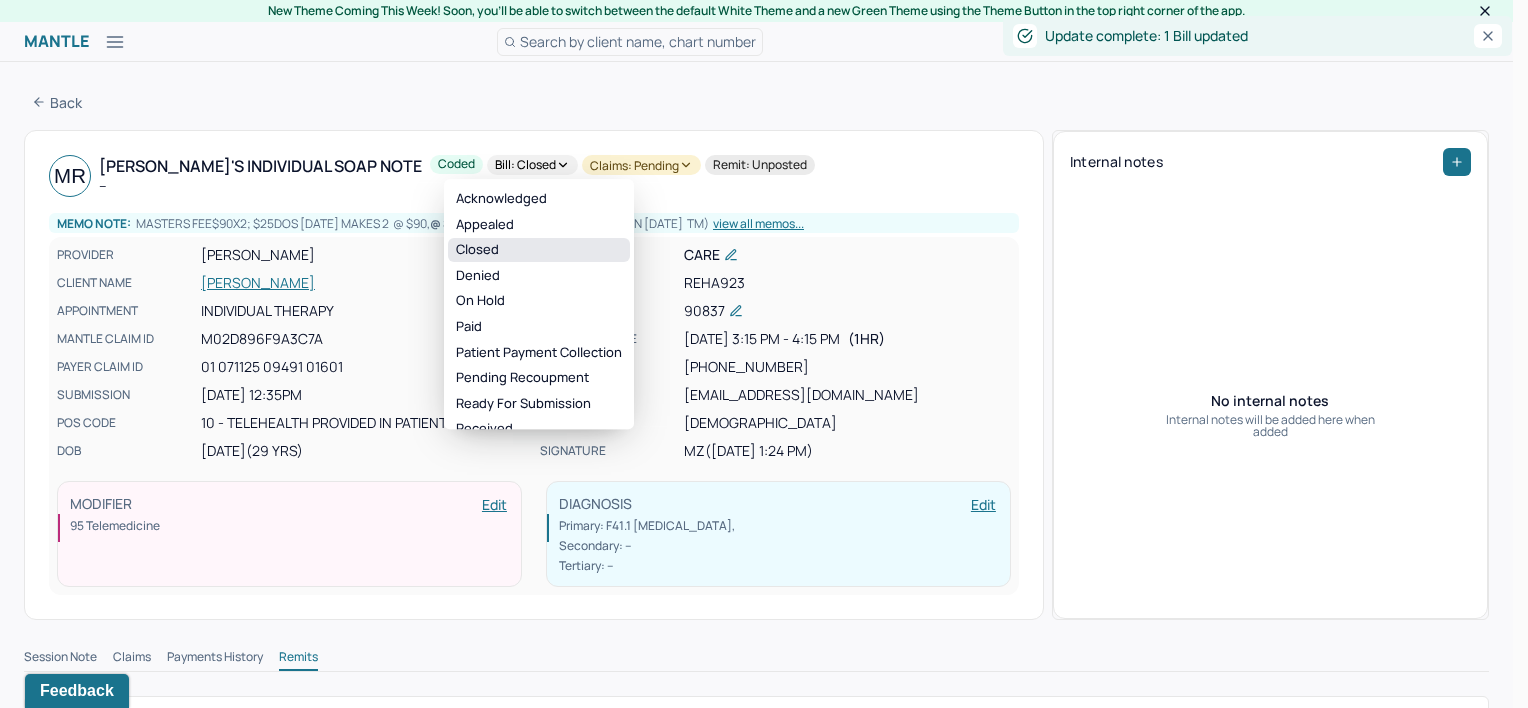 click on "Closed" at bounding box center (539, 250) 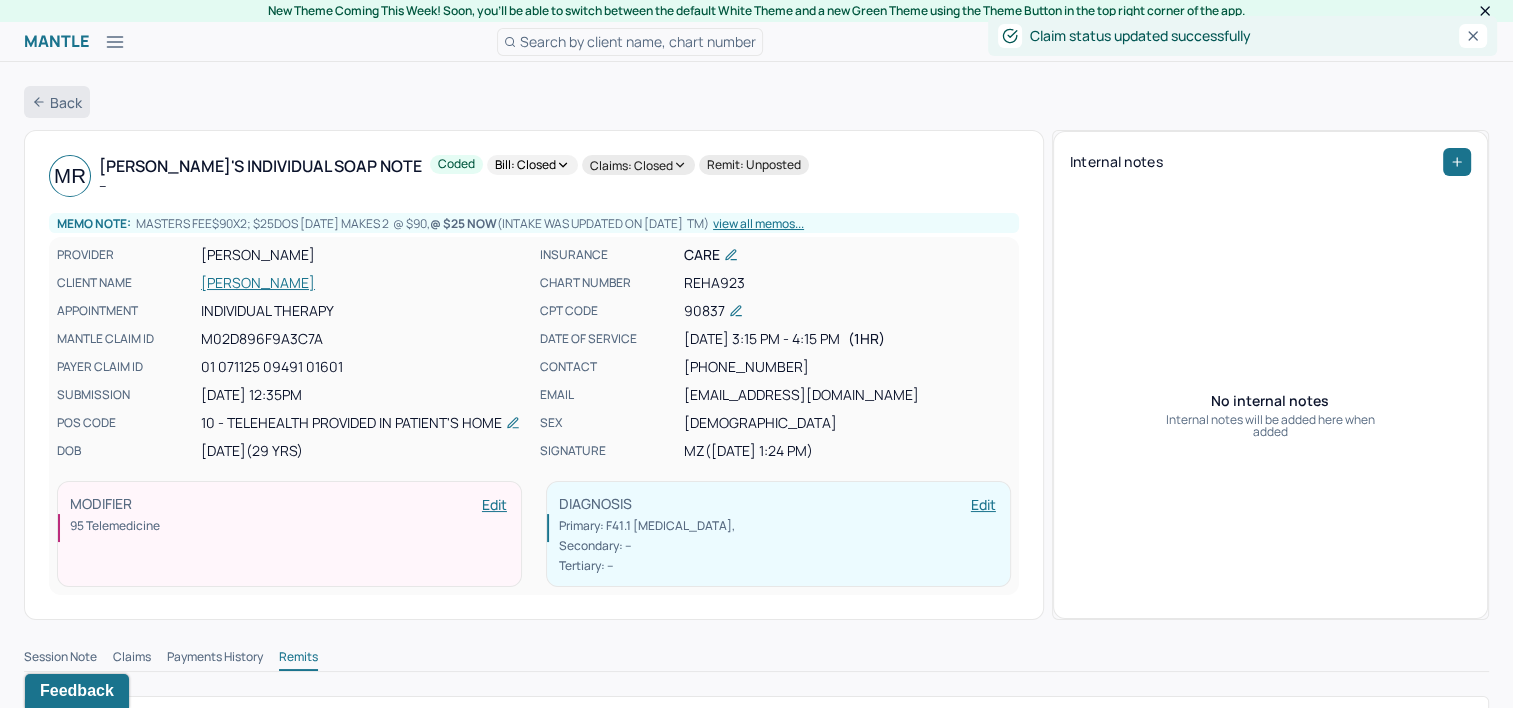 click on "Back" at bounding box center (57, 102) 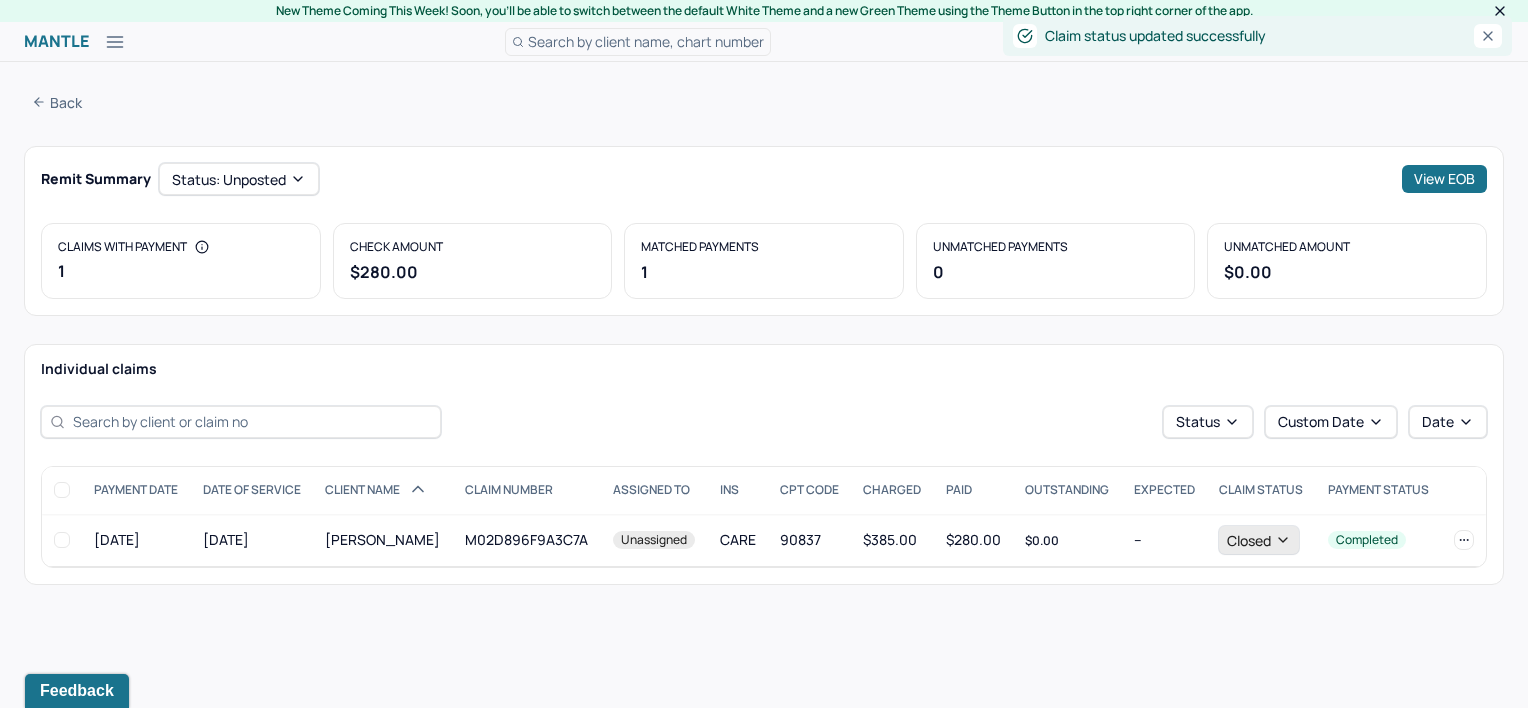 click on "Back" at bounding box center [57, 102] 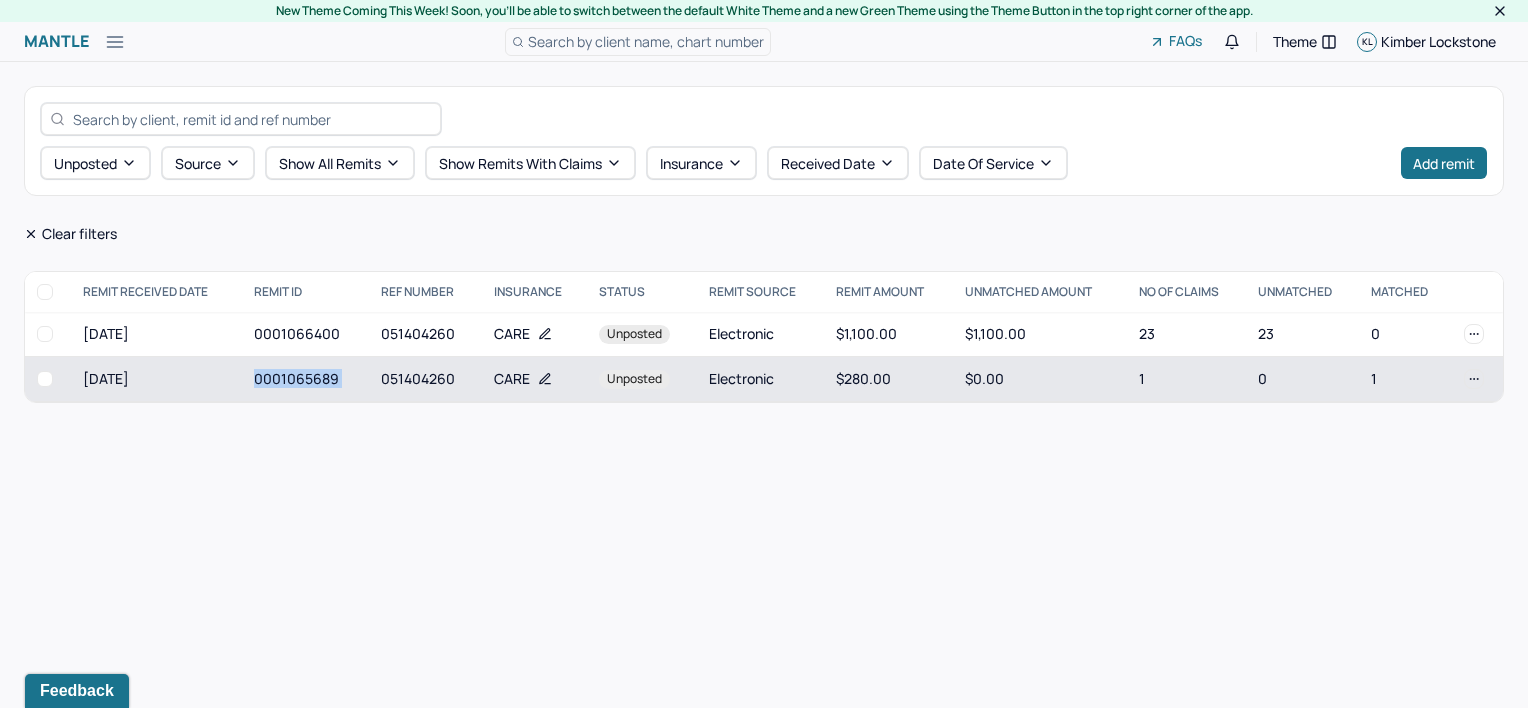 drag, startPoint x: 253, startPoint y: 382, endPoint x: 375, endPoint y: 386, distance: 122.06556 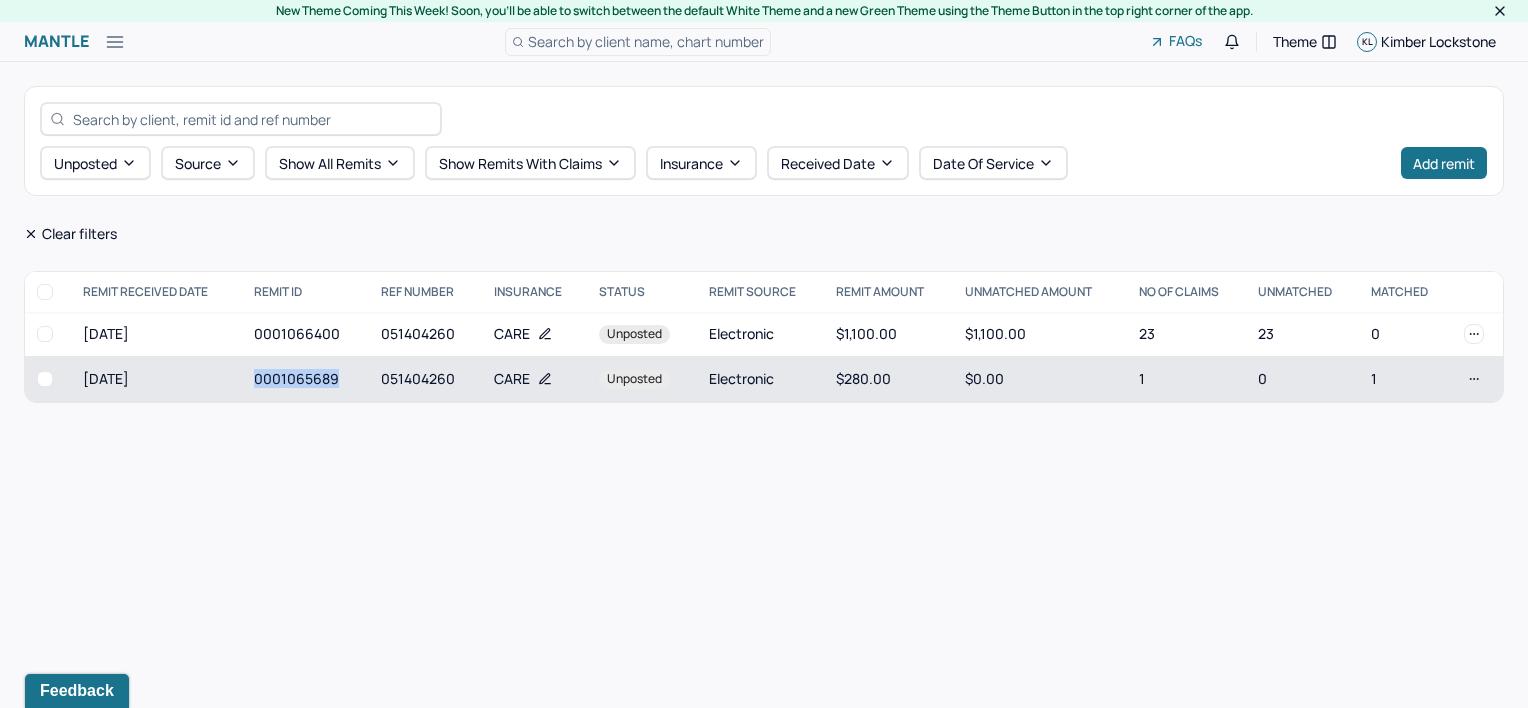 click at bounding box center (45, 379) 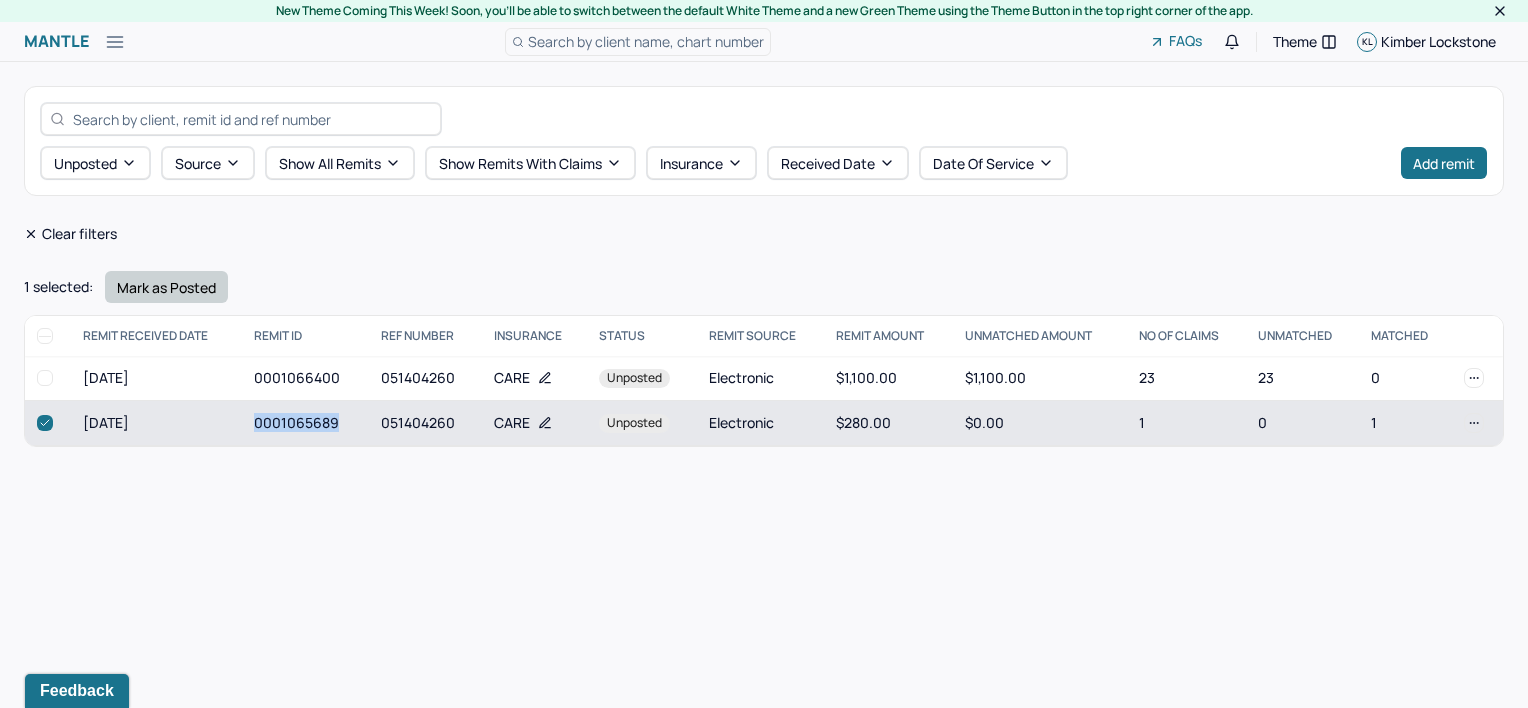 click on "Mark as Posted" at bounding box center [166, 287] 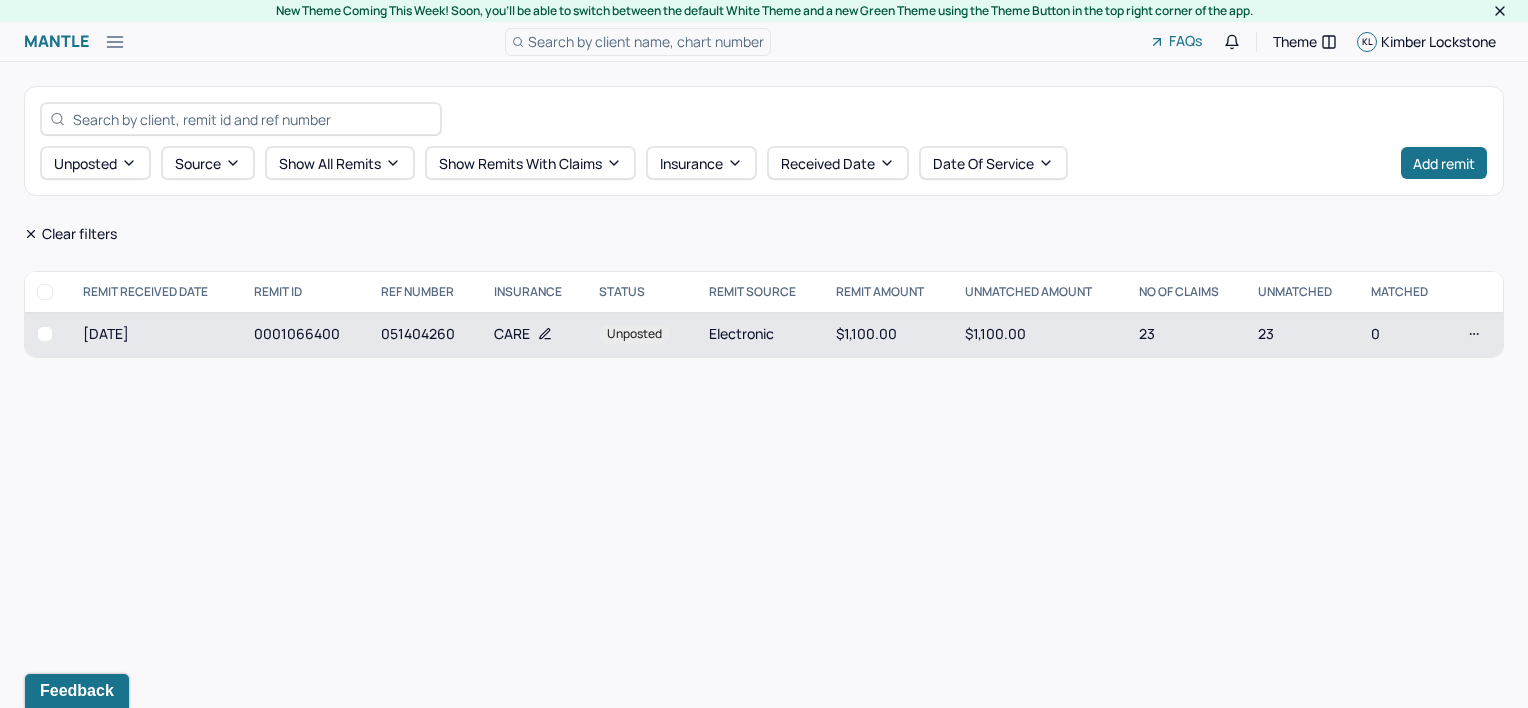 click on "unposted" at bounding box center [641, 334] 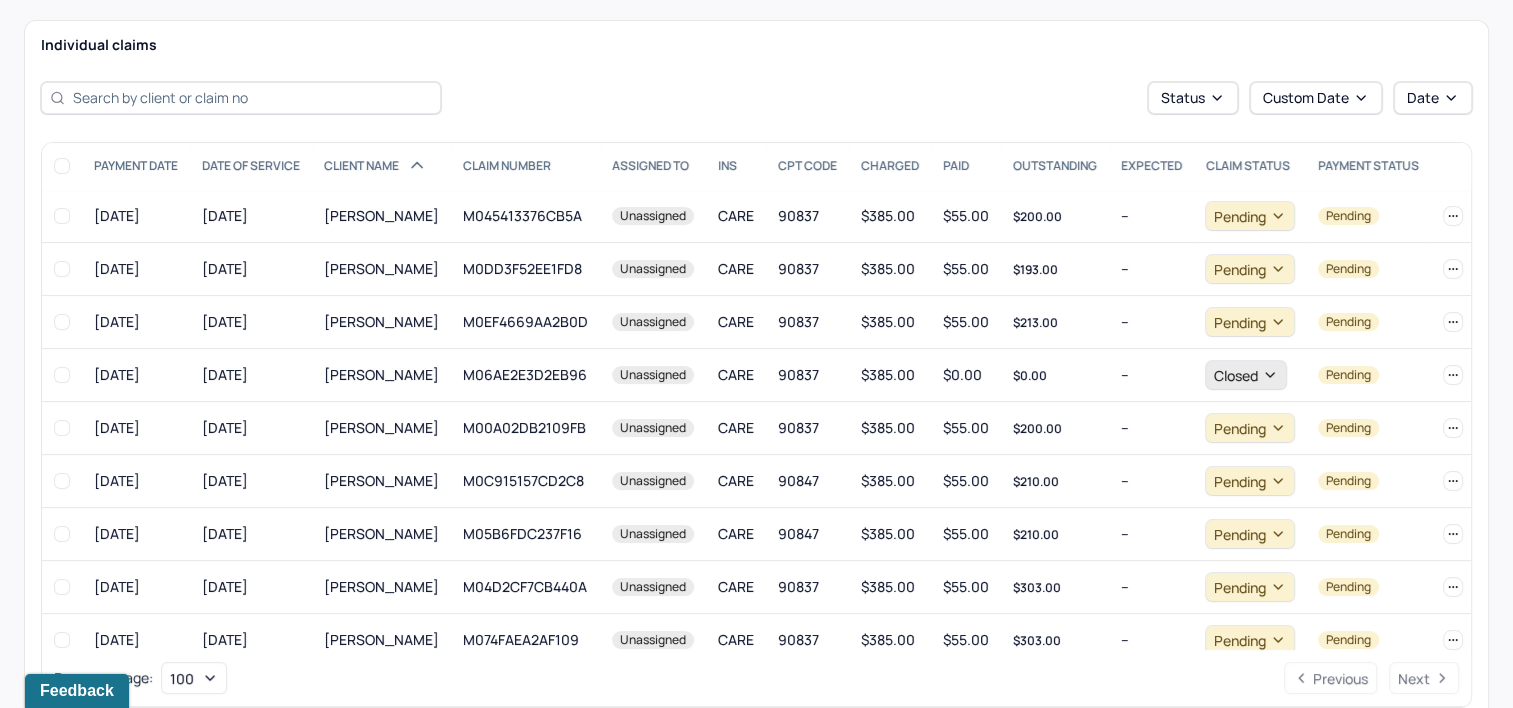 scroll, scrollTop: 364, scrollLeft: 0, axis: vertical 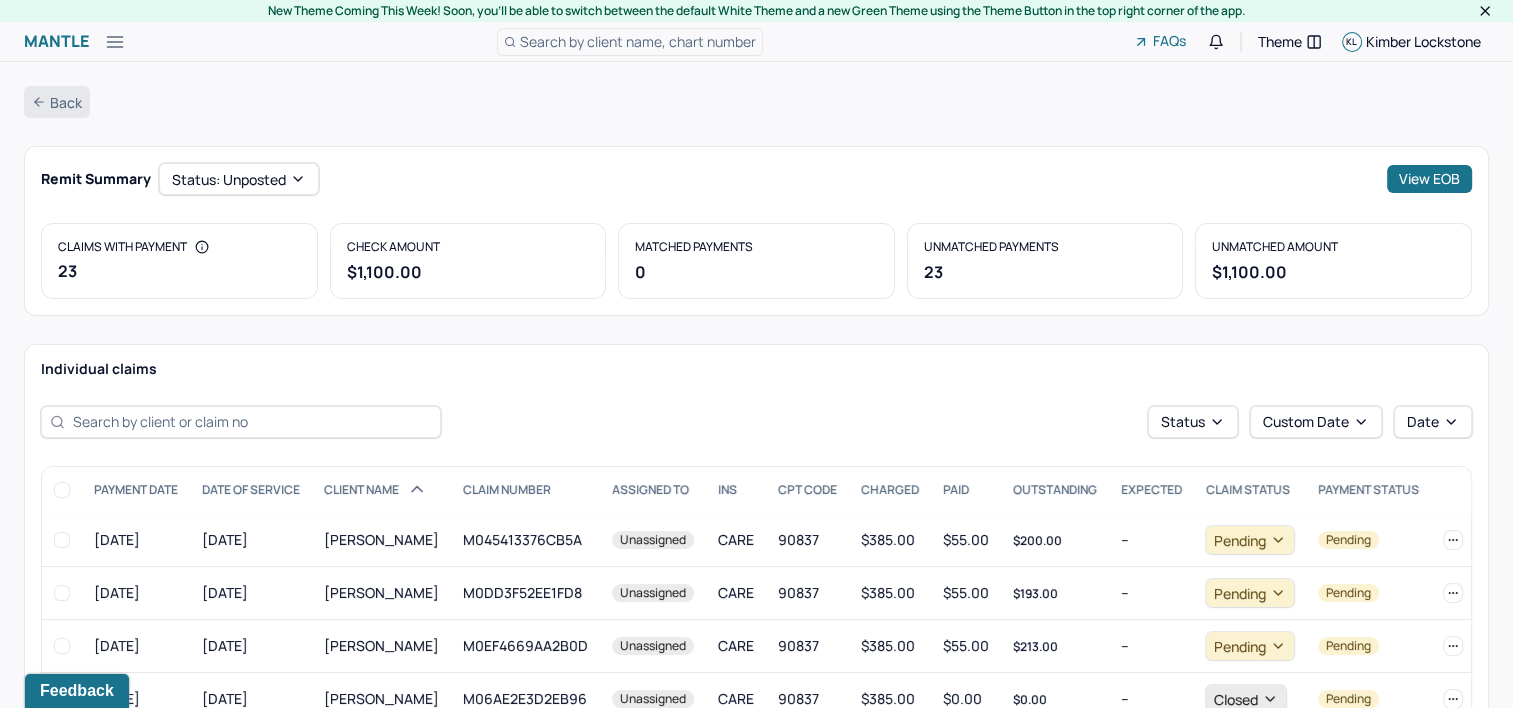 click on "Back" at bounding box center [57, 102] 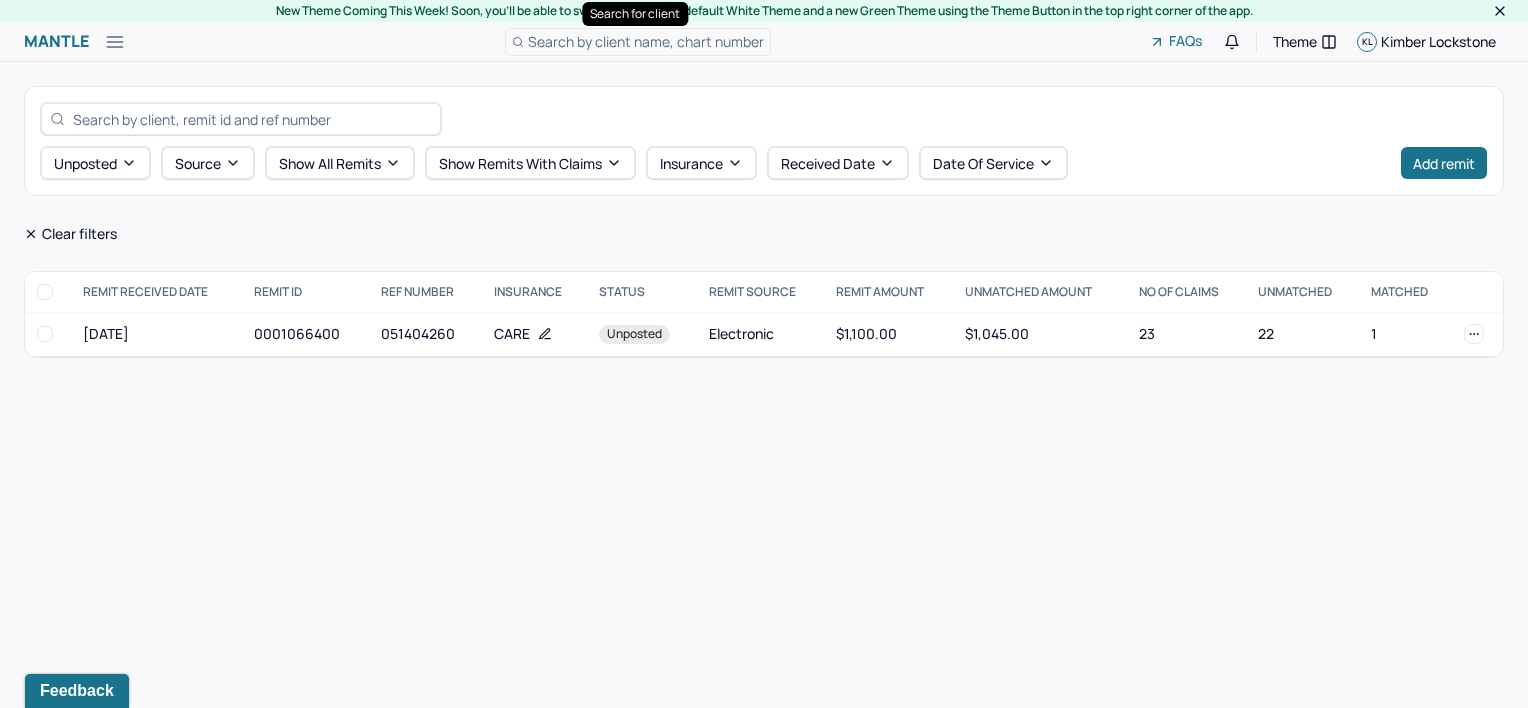 type 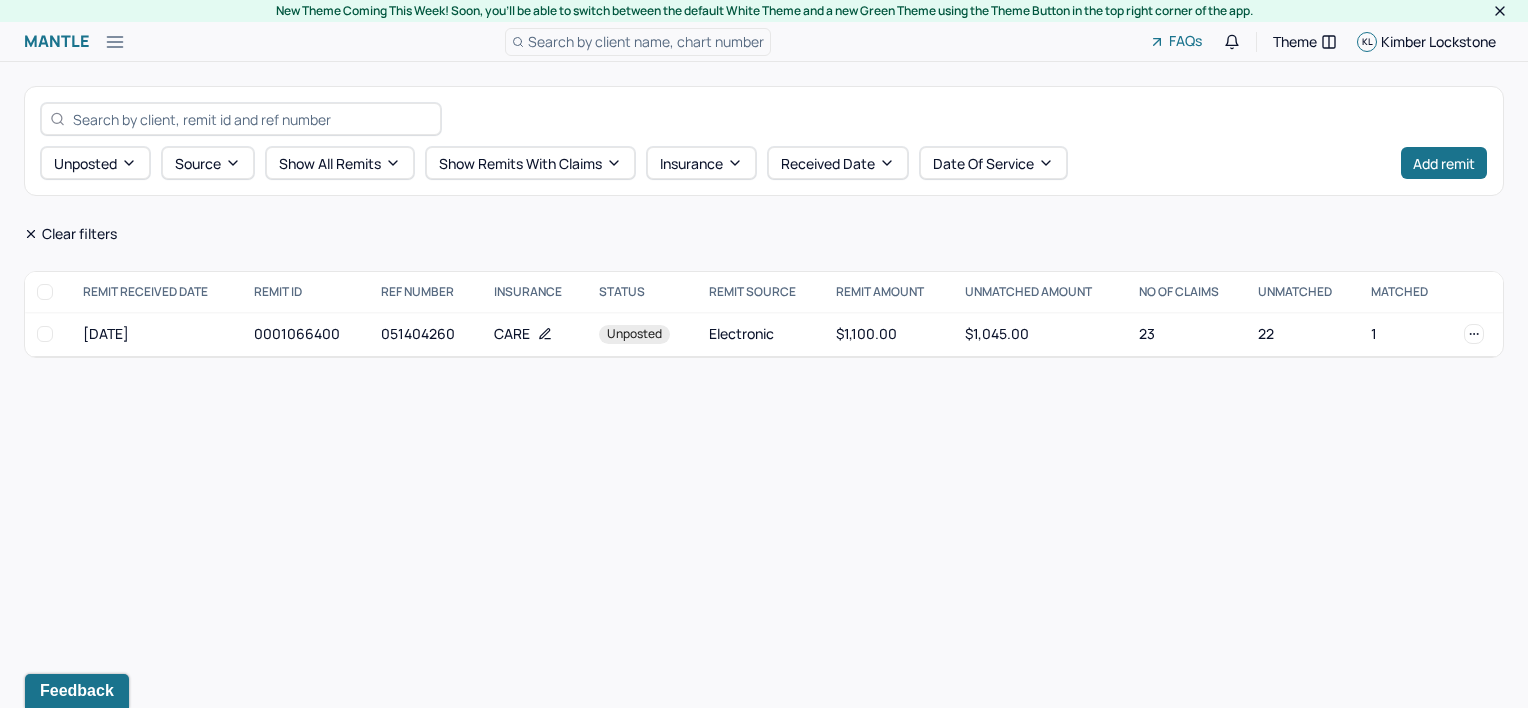 click on "Search by client name, chart number" at bounding box center (646, 41) 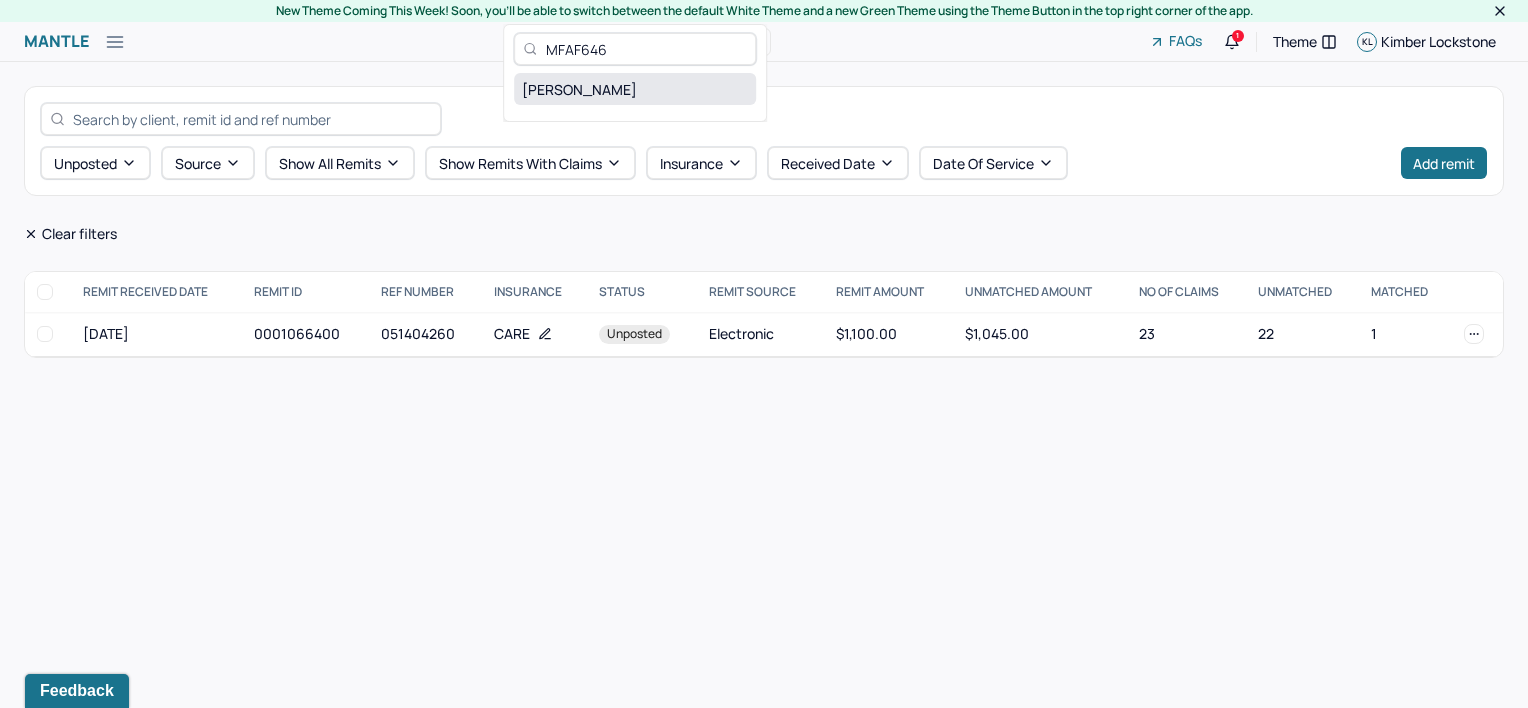 type on "MFAF646" 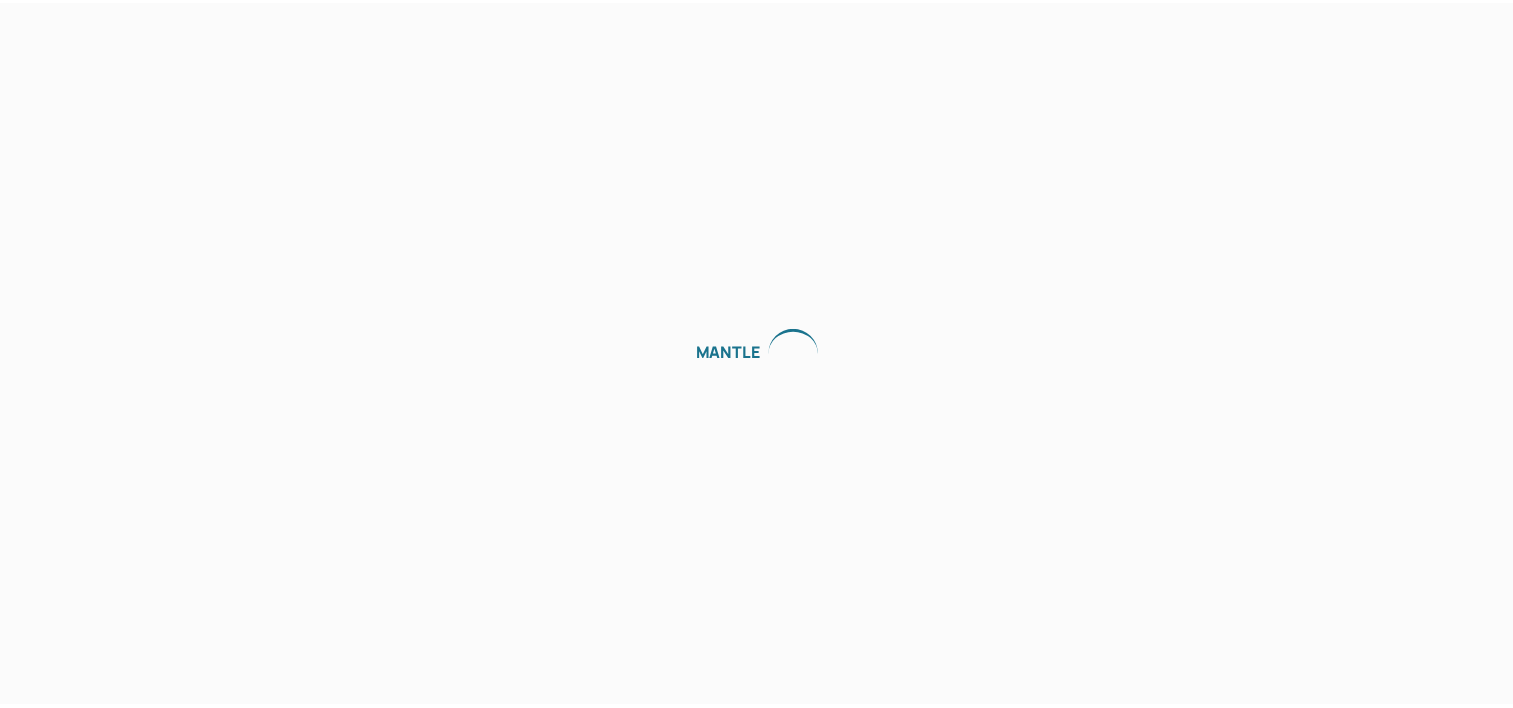 scroll, scrollTop: 0, scrollLeft: 0, axis: both 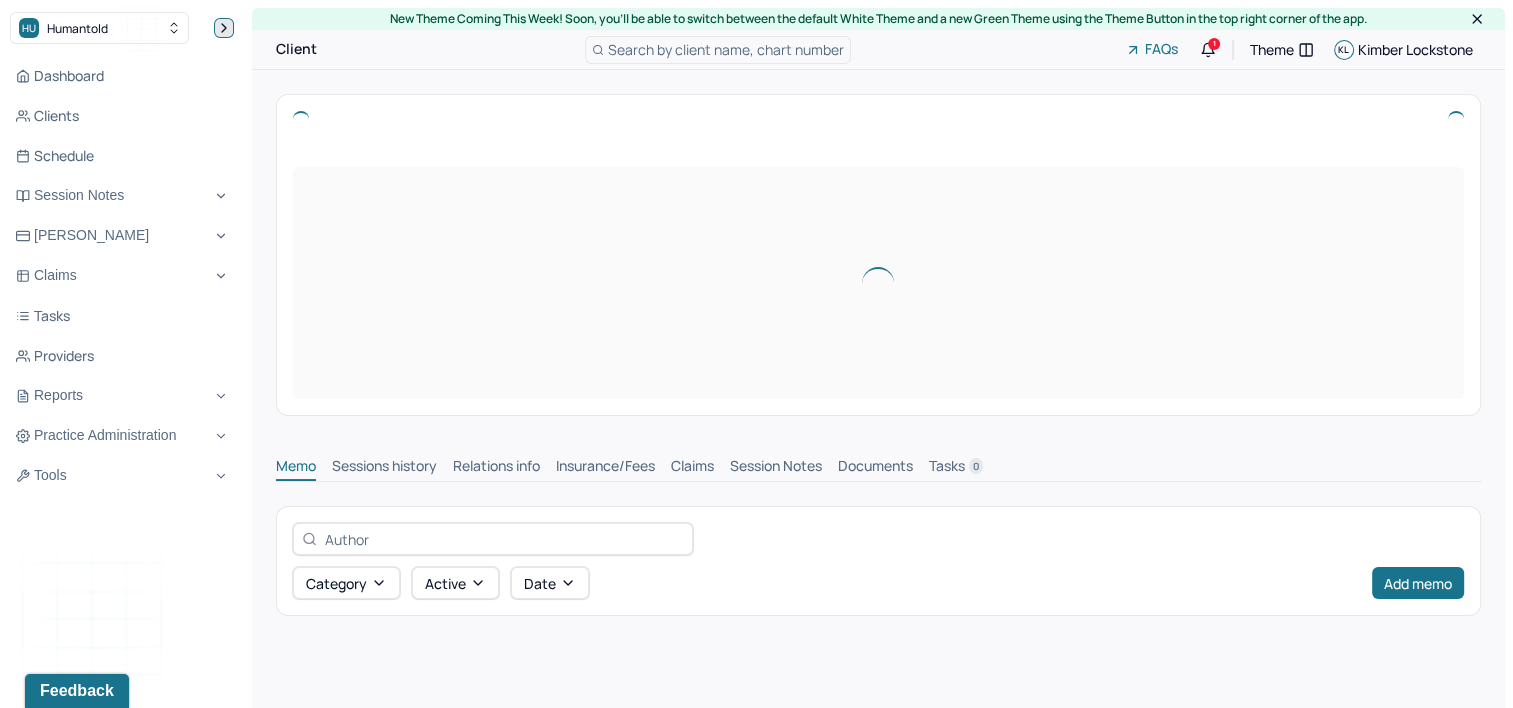 click 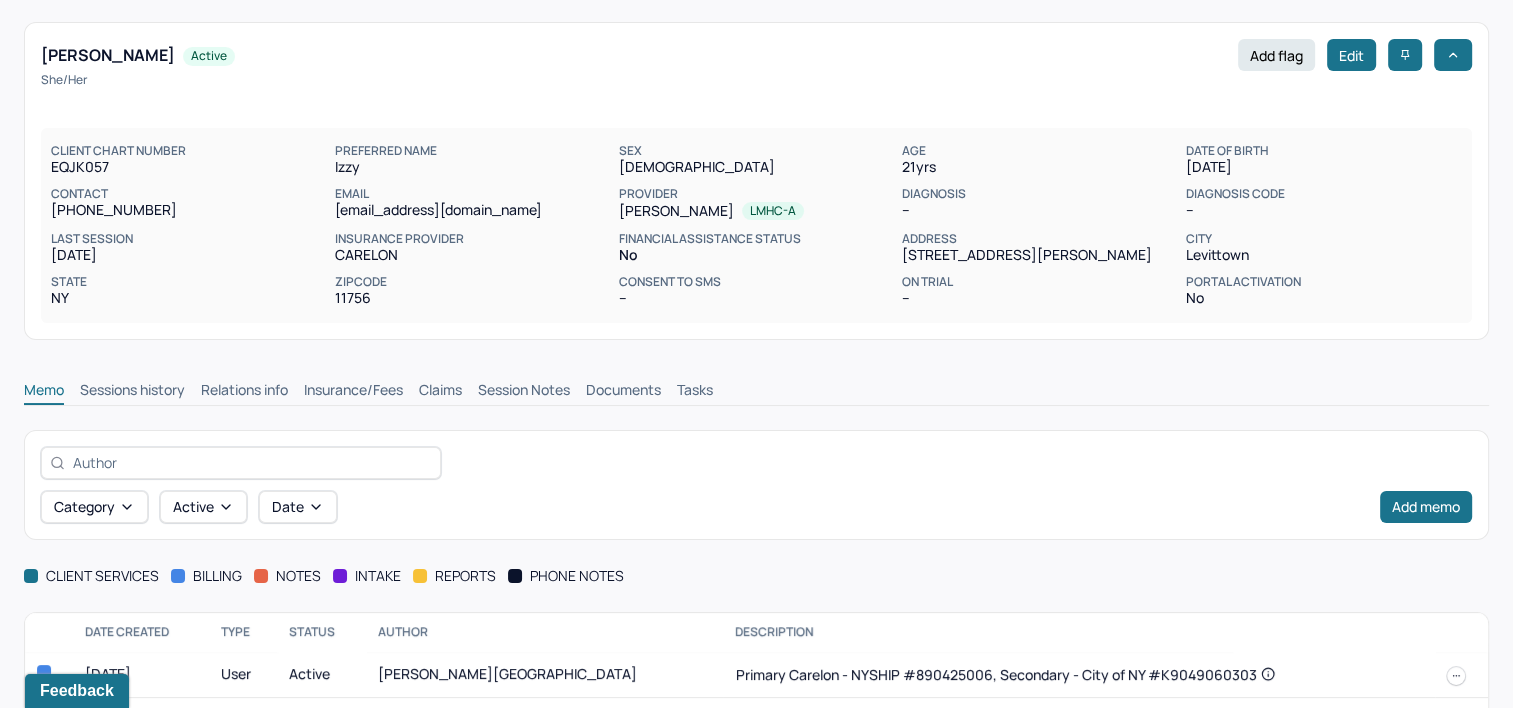 scroll, scrollTop: 124, scrollLeft: 0, axis: vertical 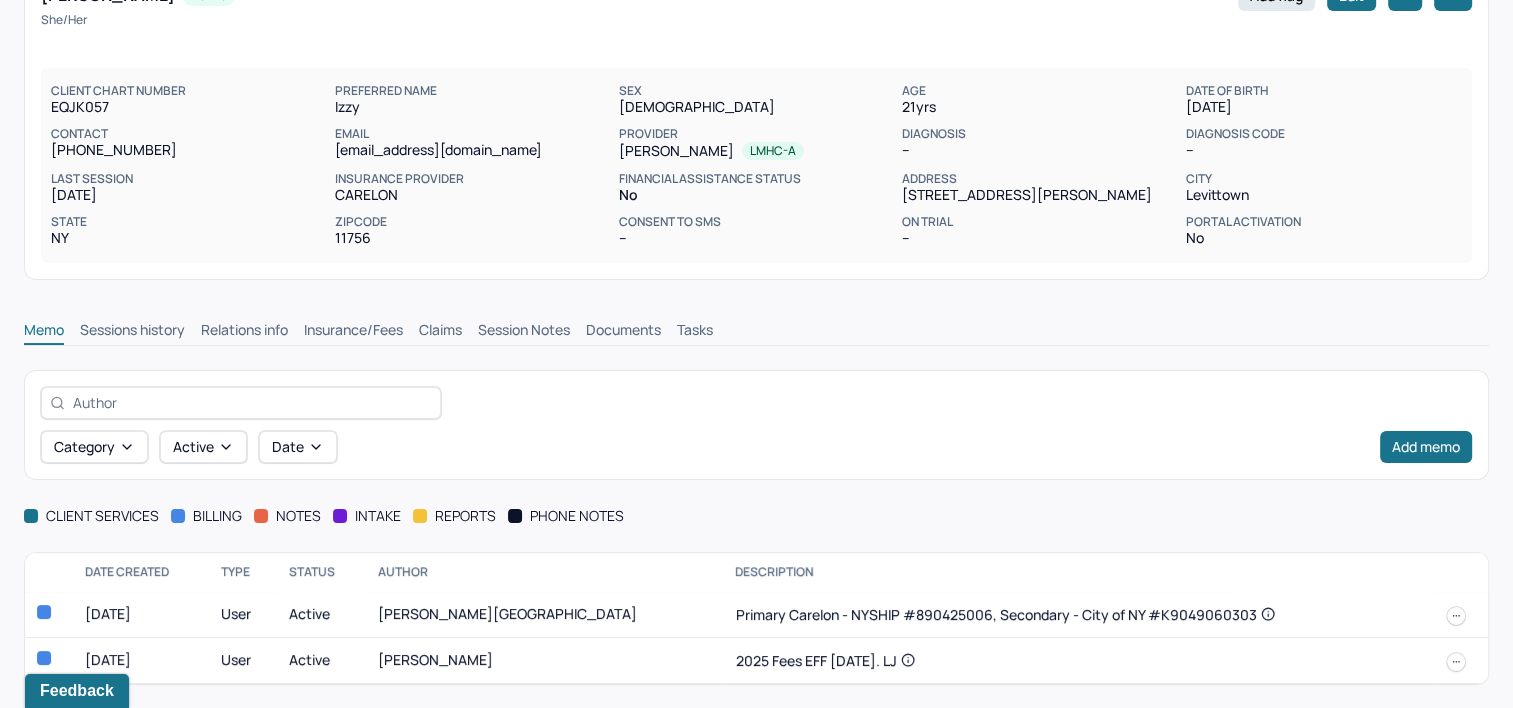 click on "Claims" at bounding box center (440, 332) 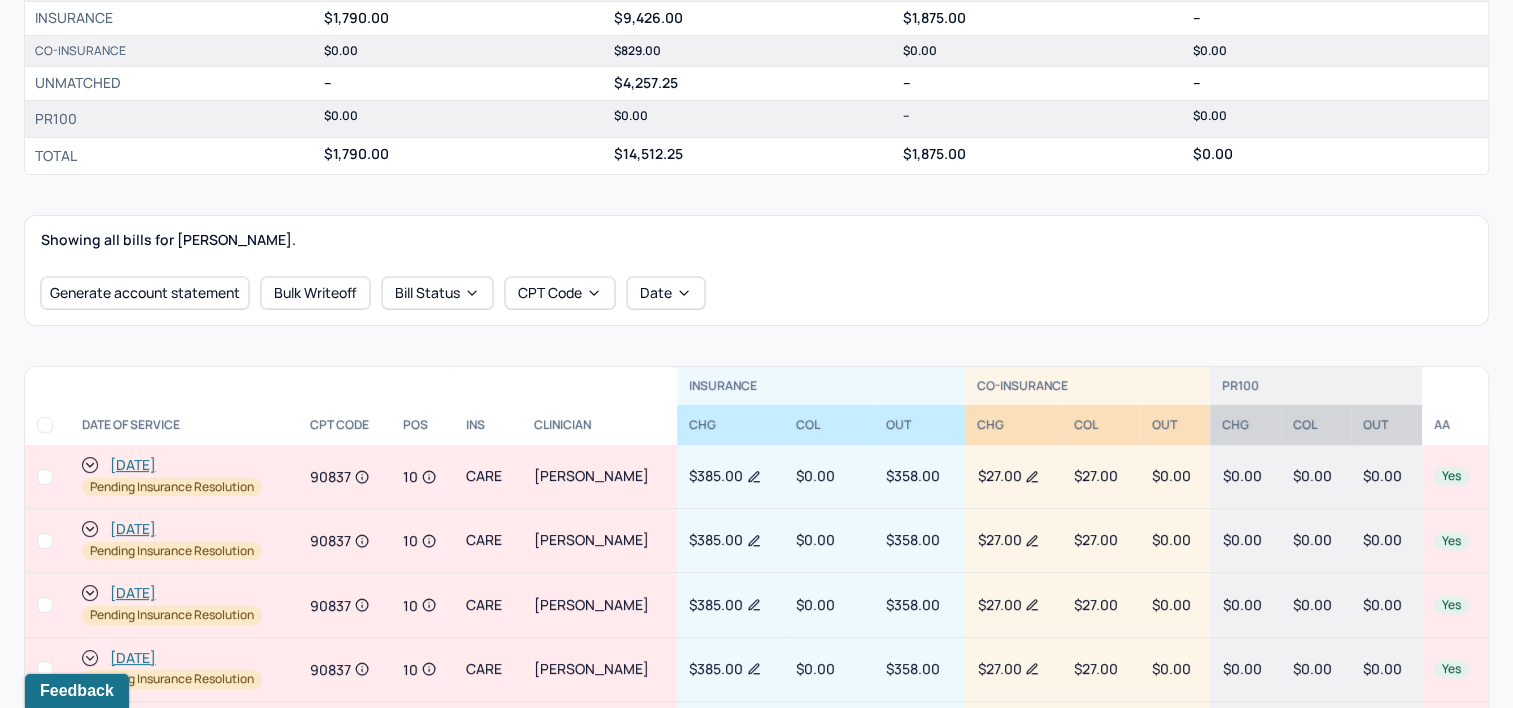 scroll, scrollTop: 524, scrollLeft: 0, axis: vertical 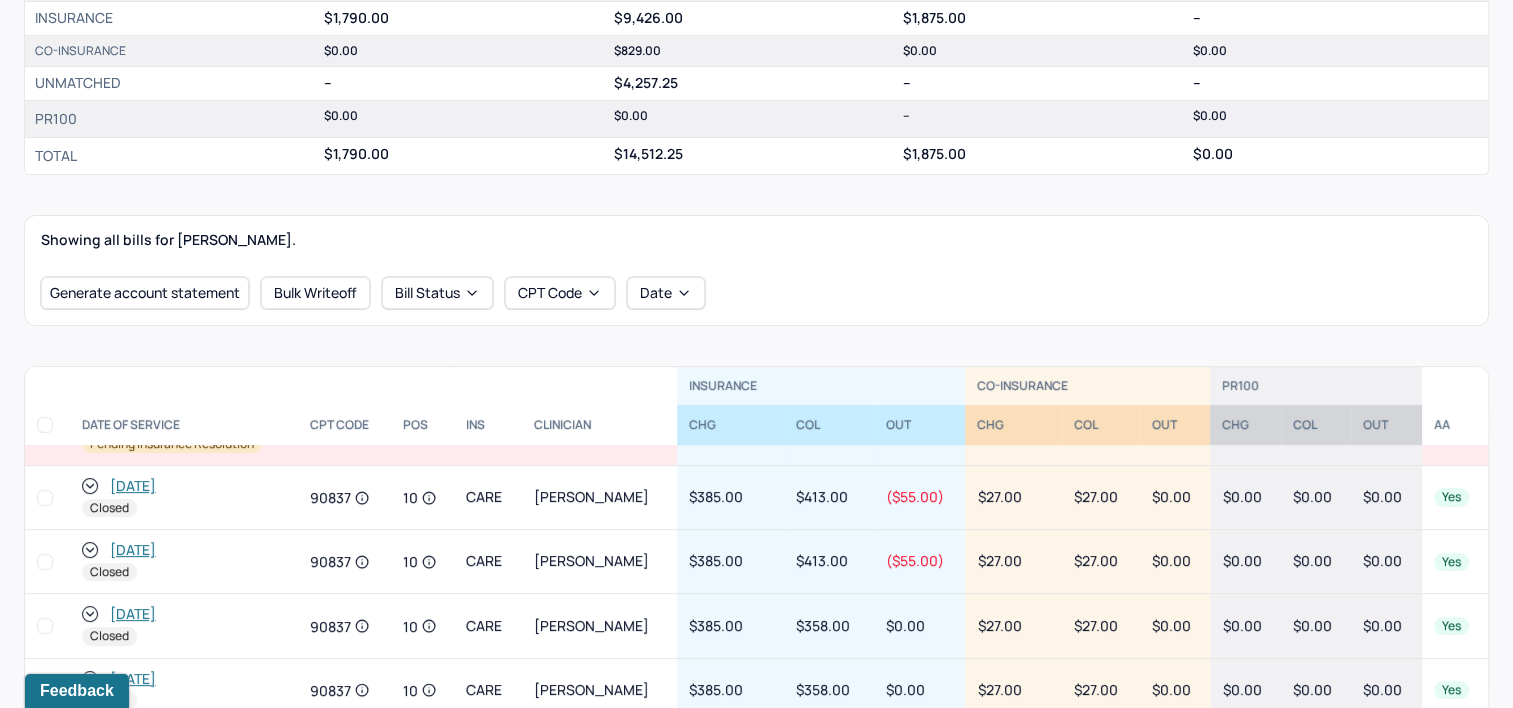 type 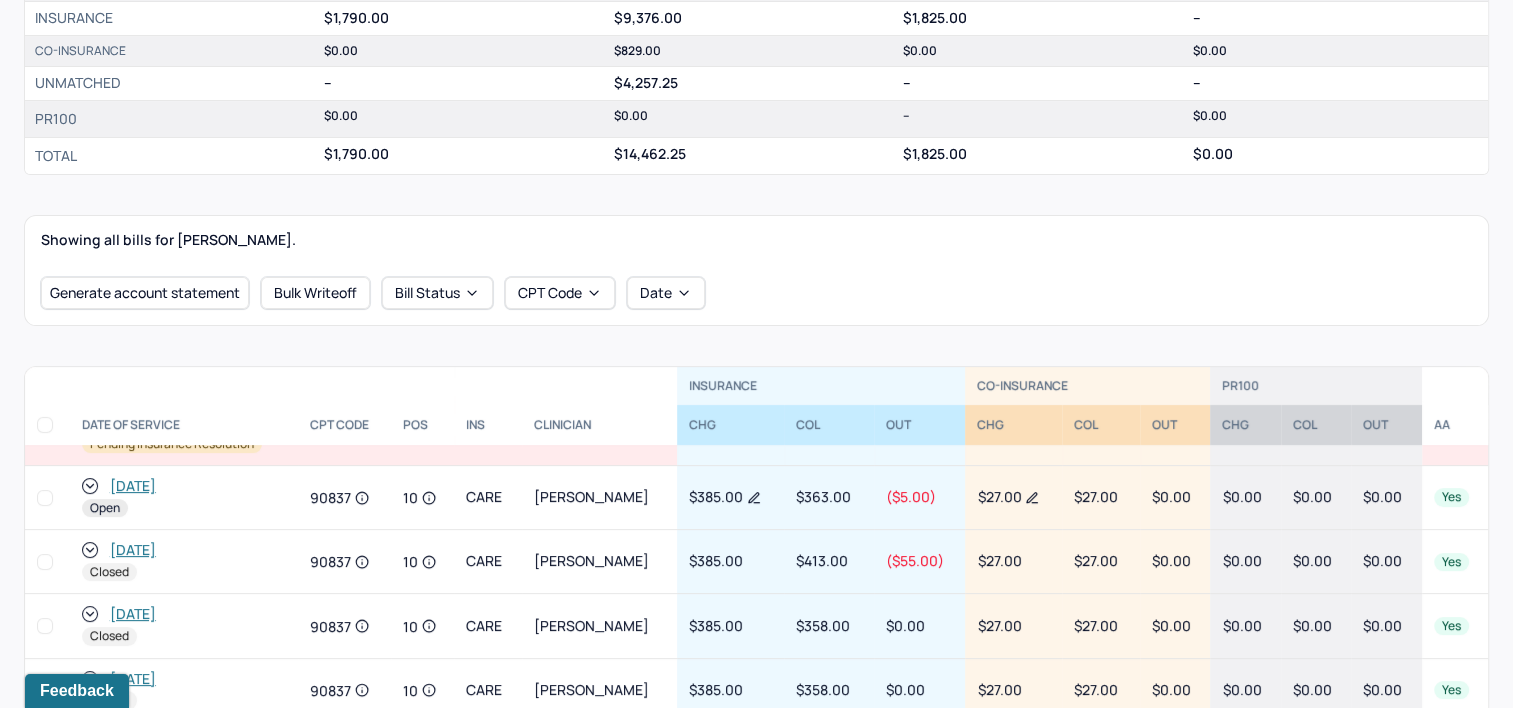 click 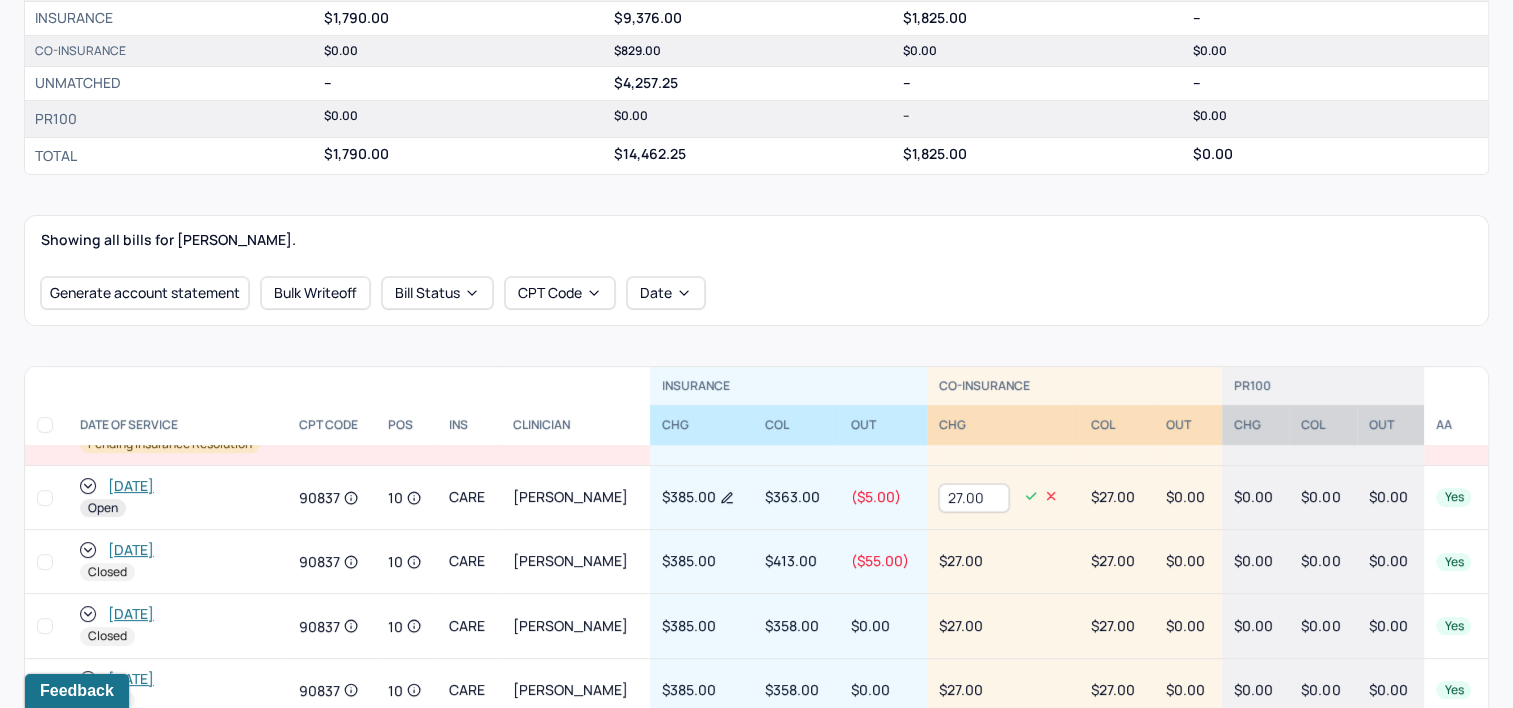 click on "27.00" at bounding box center [974, 498] 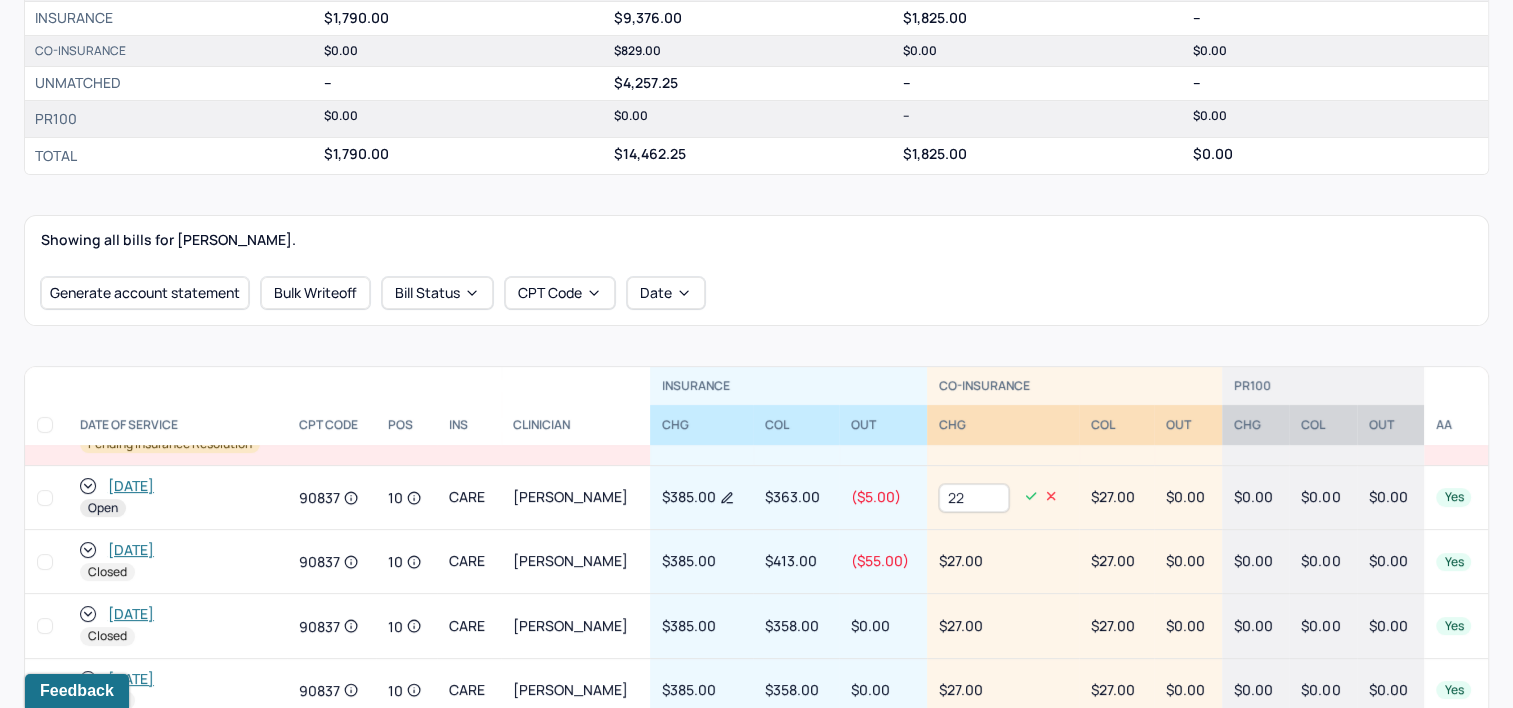 type on "22" 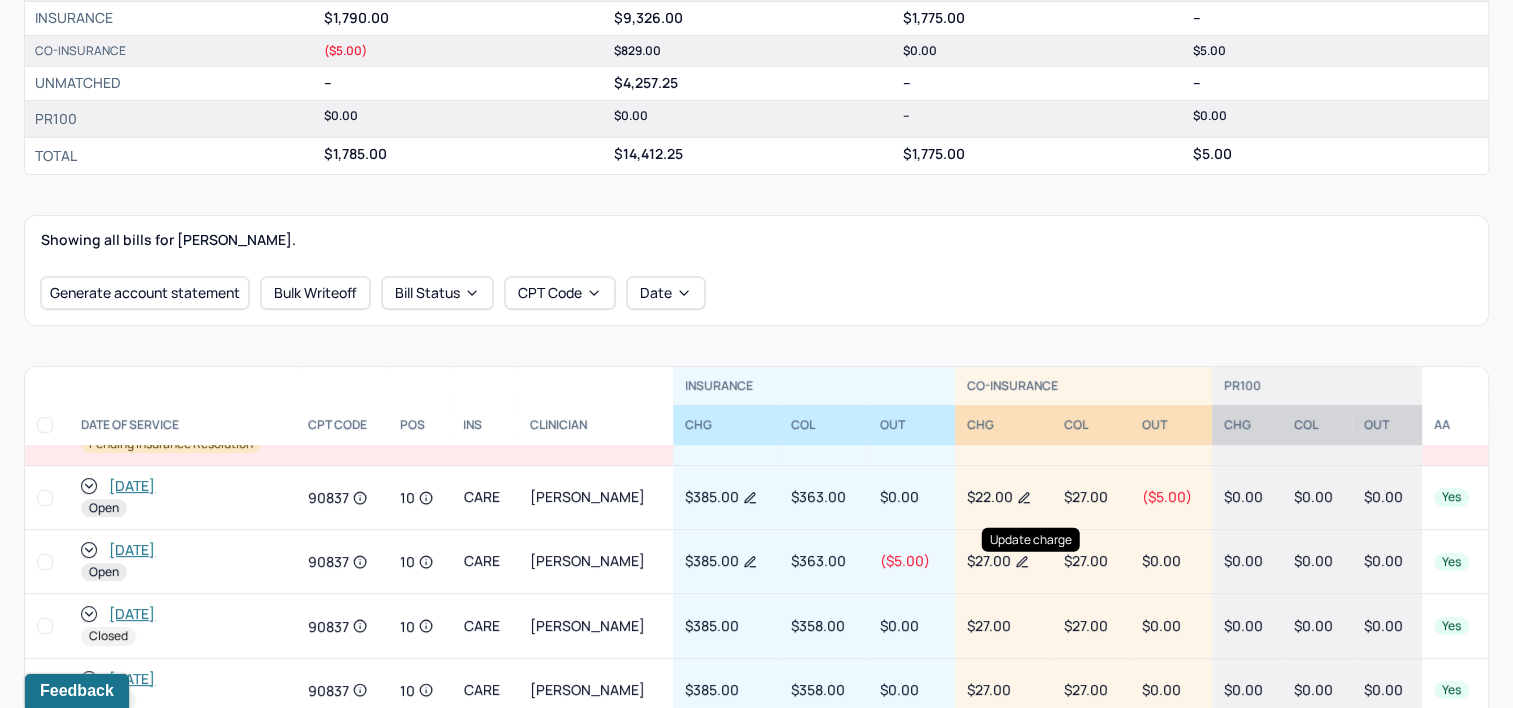 click 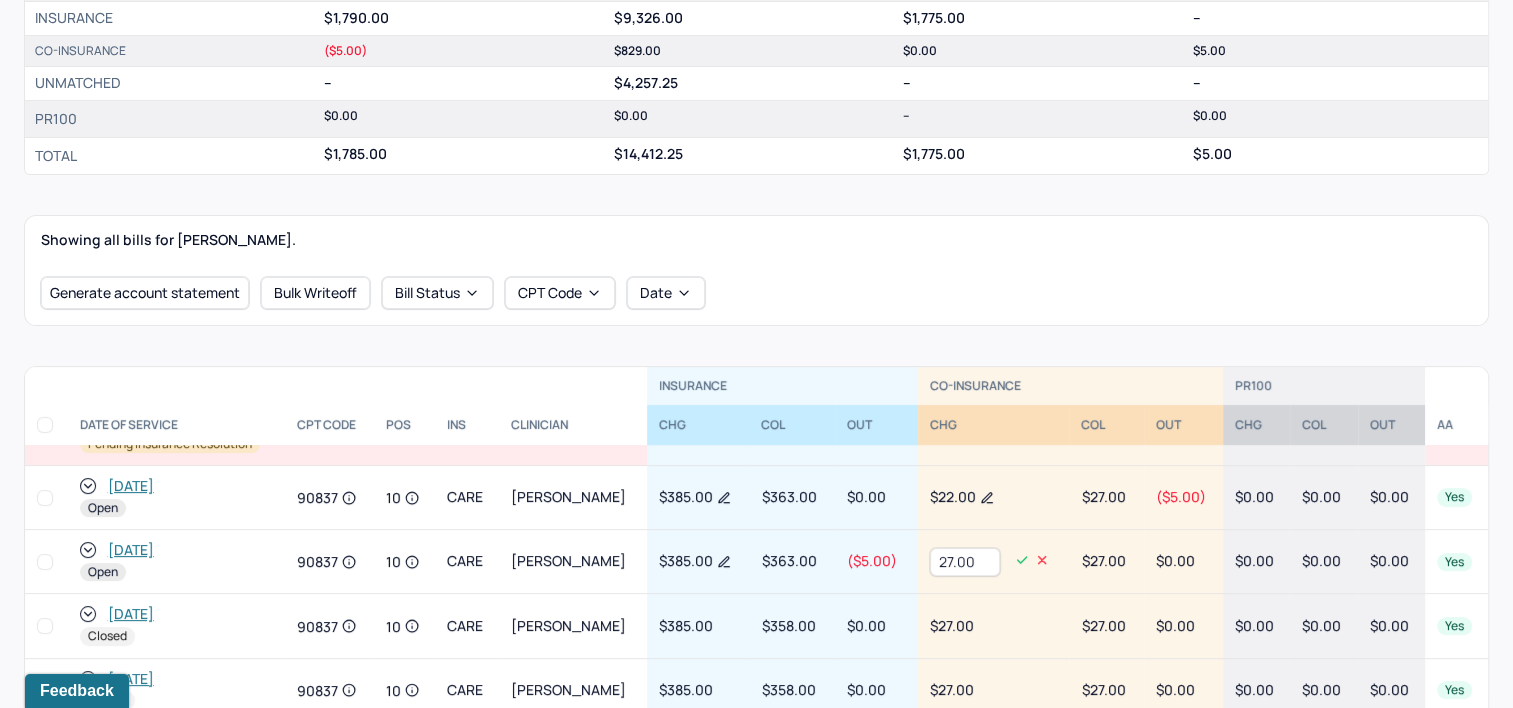click on "27.00" at bounding box center [965, 562] 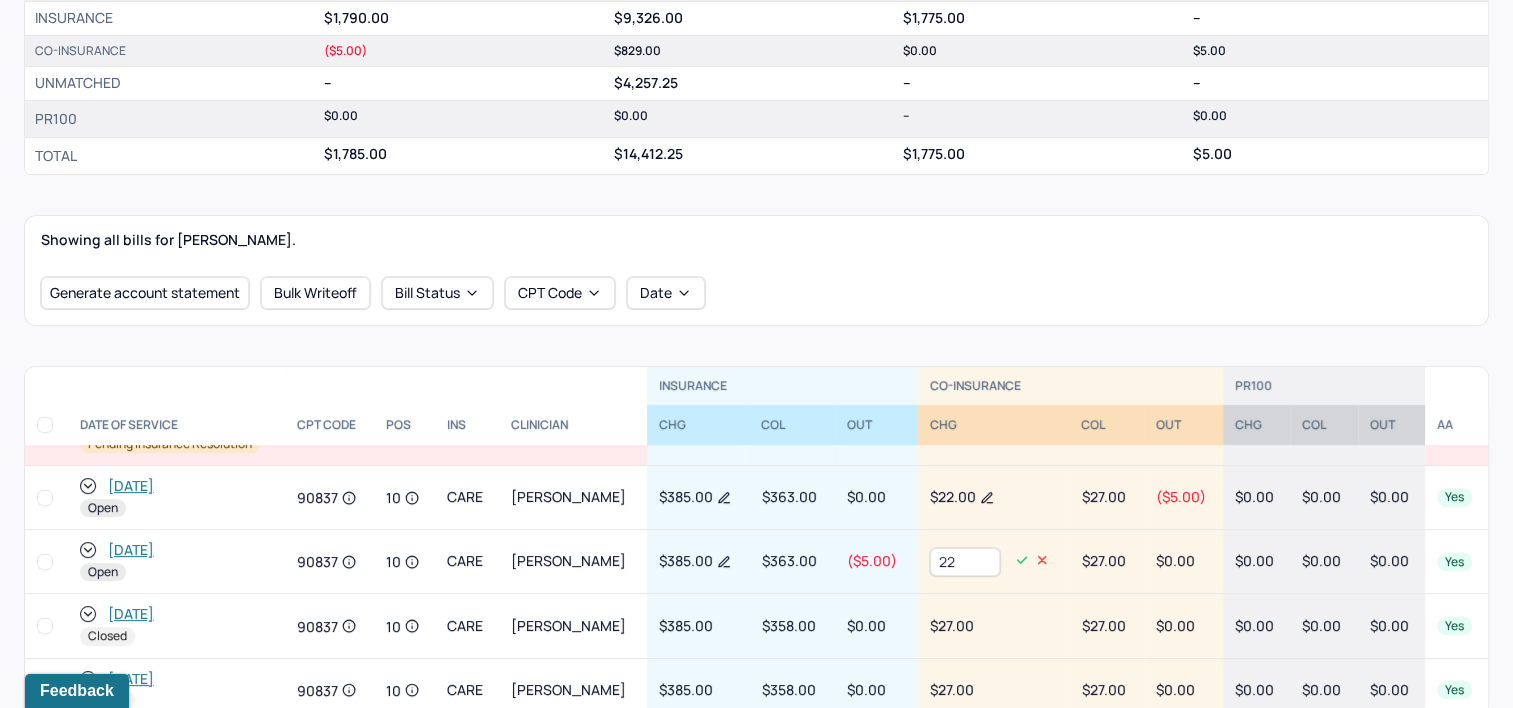 type on "22" 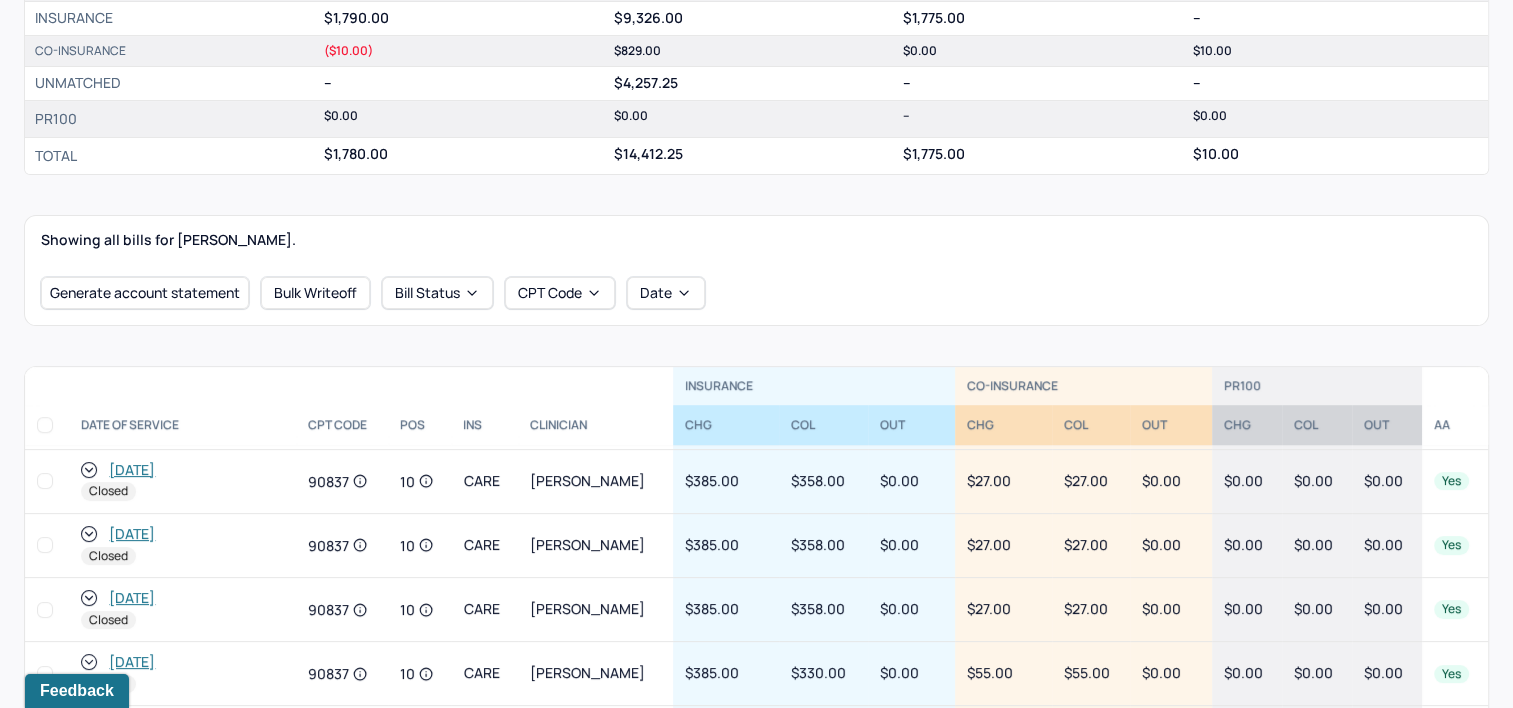scroll, scrollTop: 1566, scrollLeft: 0, axis: vertical 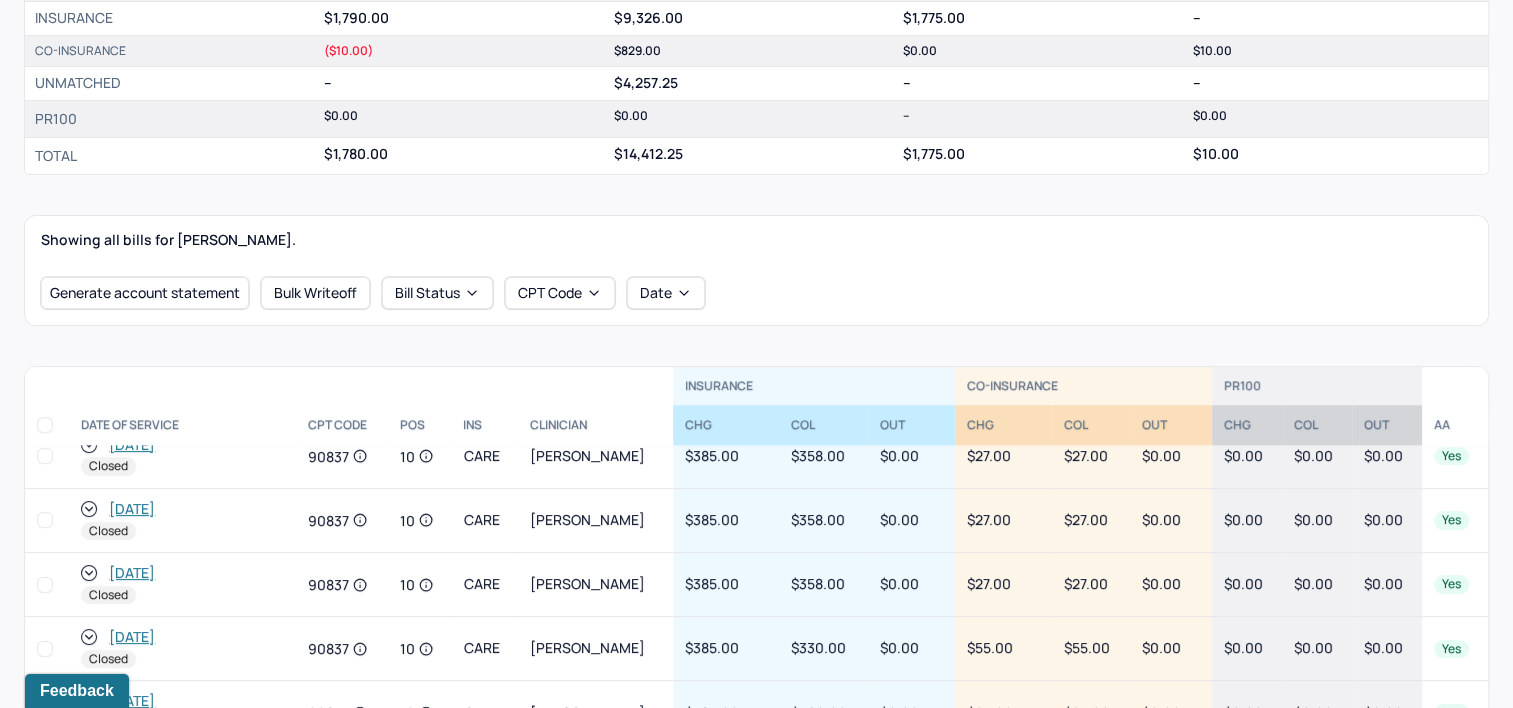 drag, startPoint x: 89, startPoint y: 568, endPoint x: 324, endPoint y: 572, distance: 235.03404 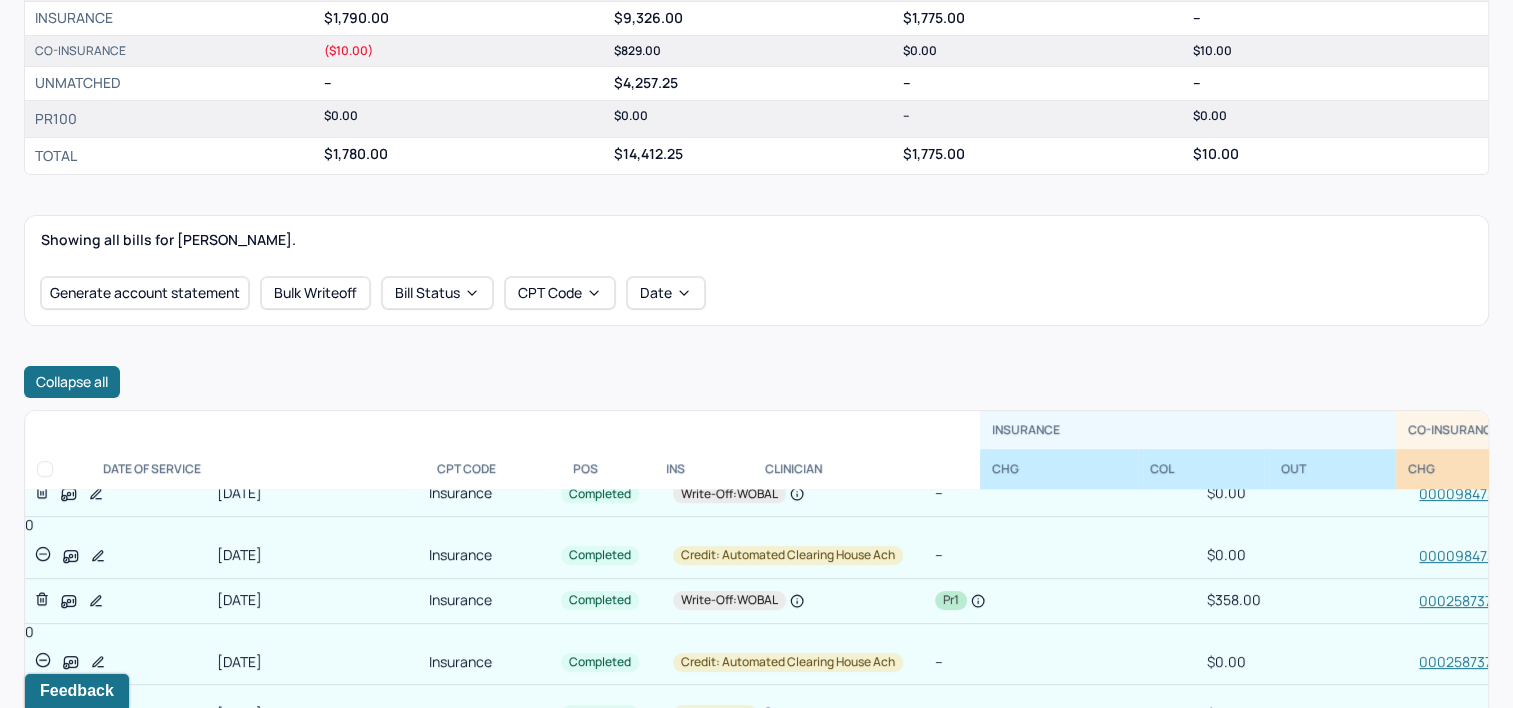 scroll, scrollTop: 1866, scrollLeft: 0, axis: vertical 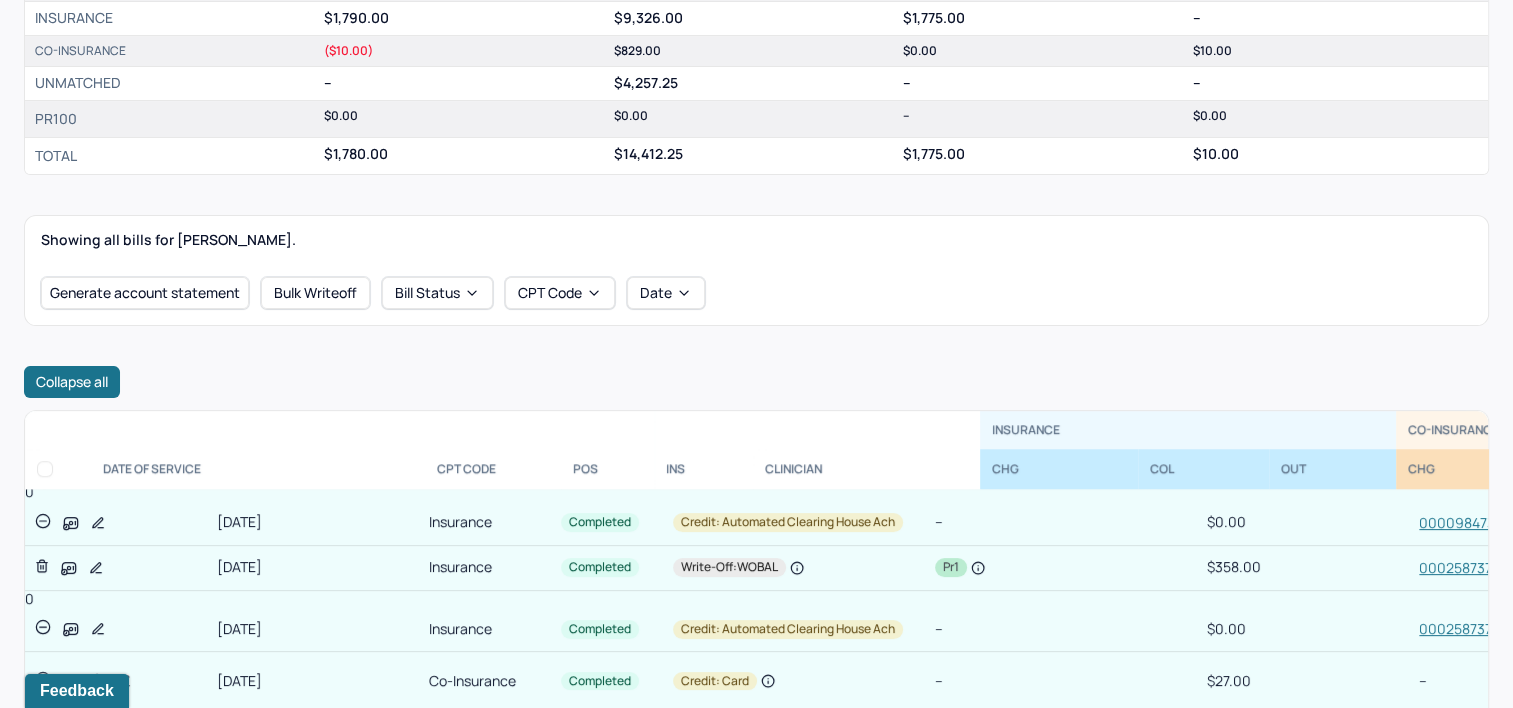 click 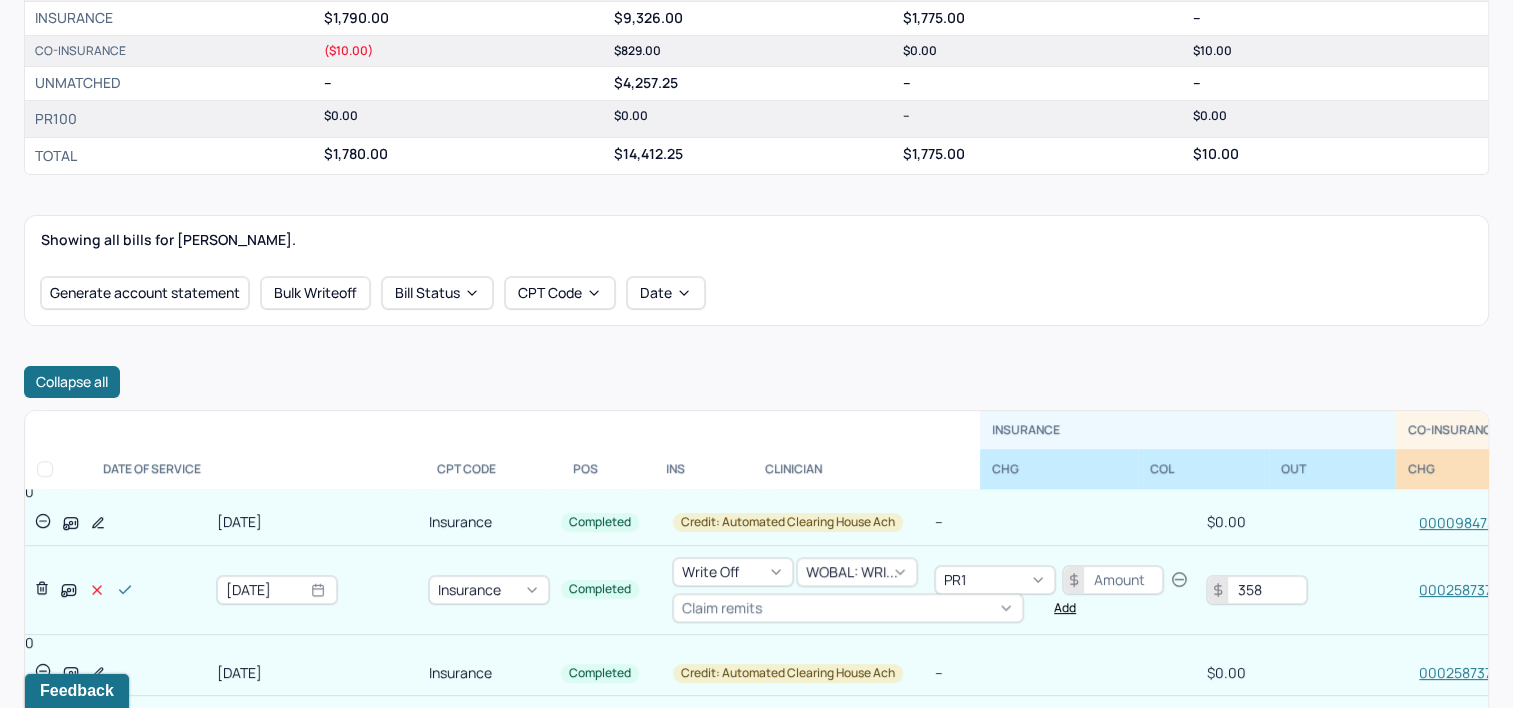 click on "358" at bounding box center [1257, 590] 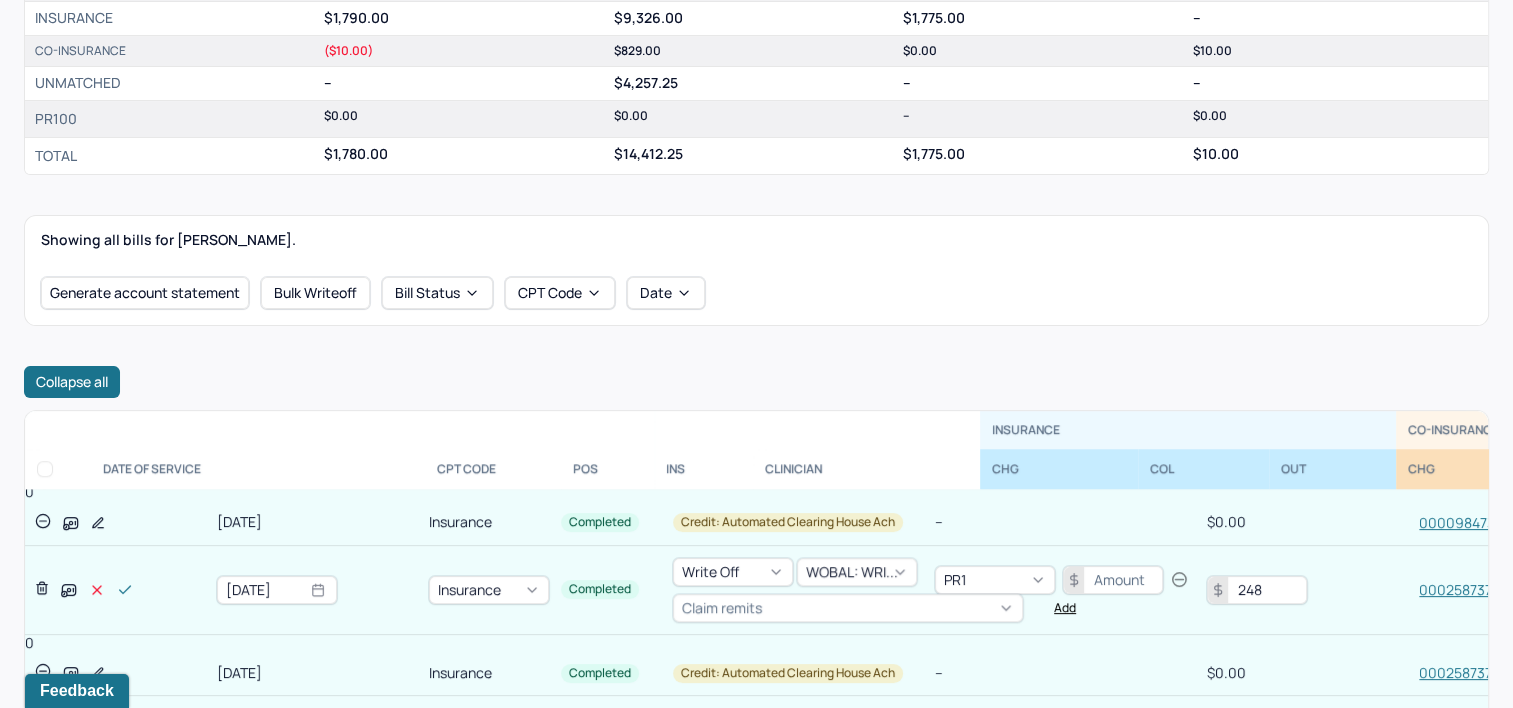 click on "248" at bounding box center [1257, 590] 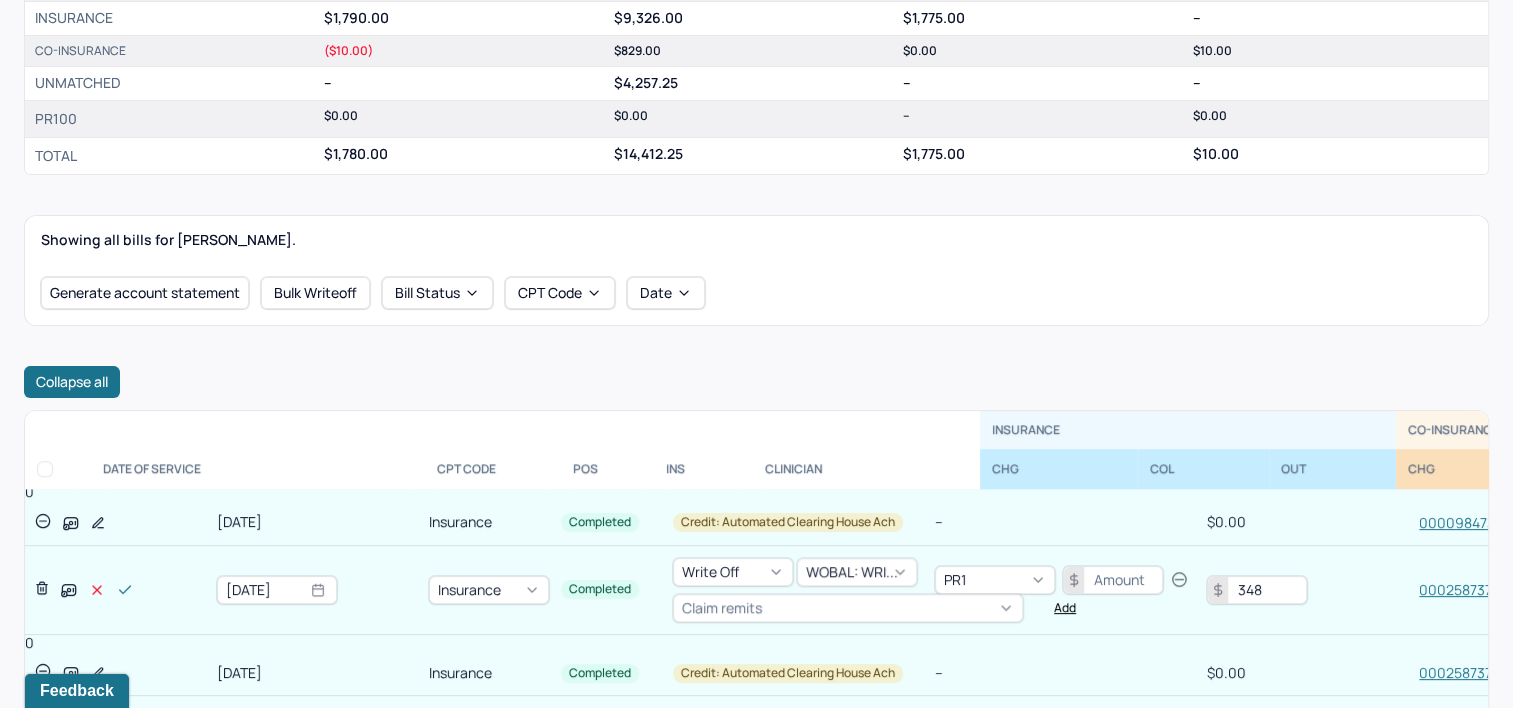 type on "348" 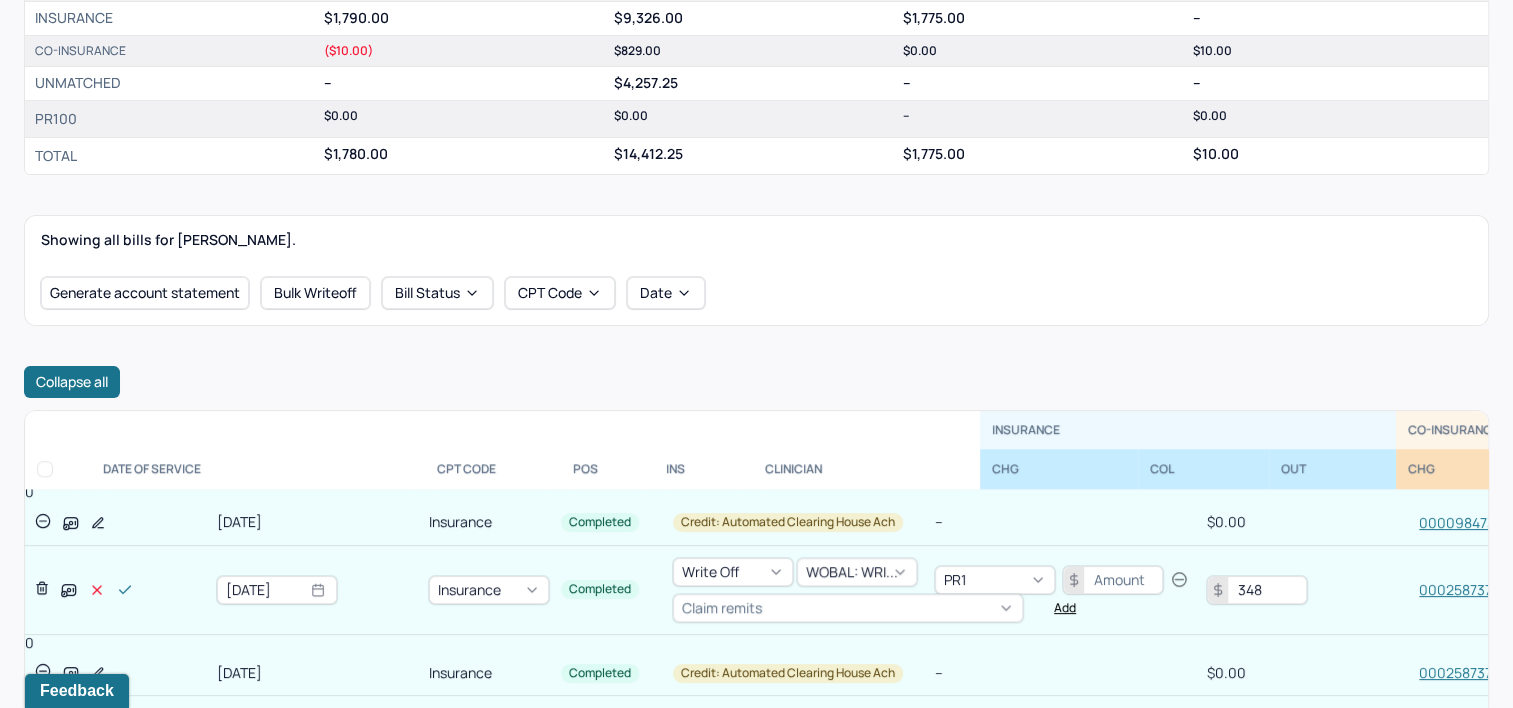 click 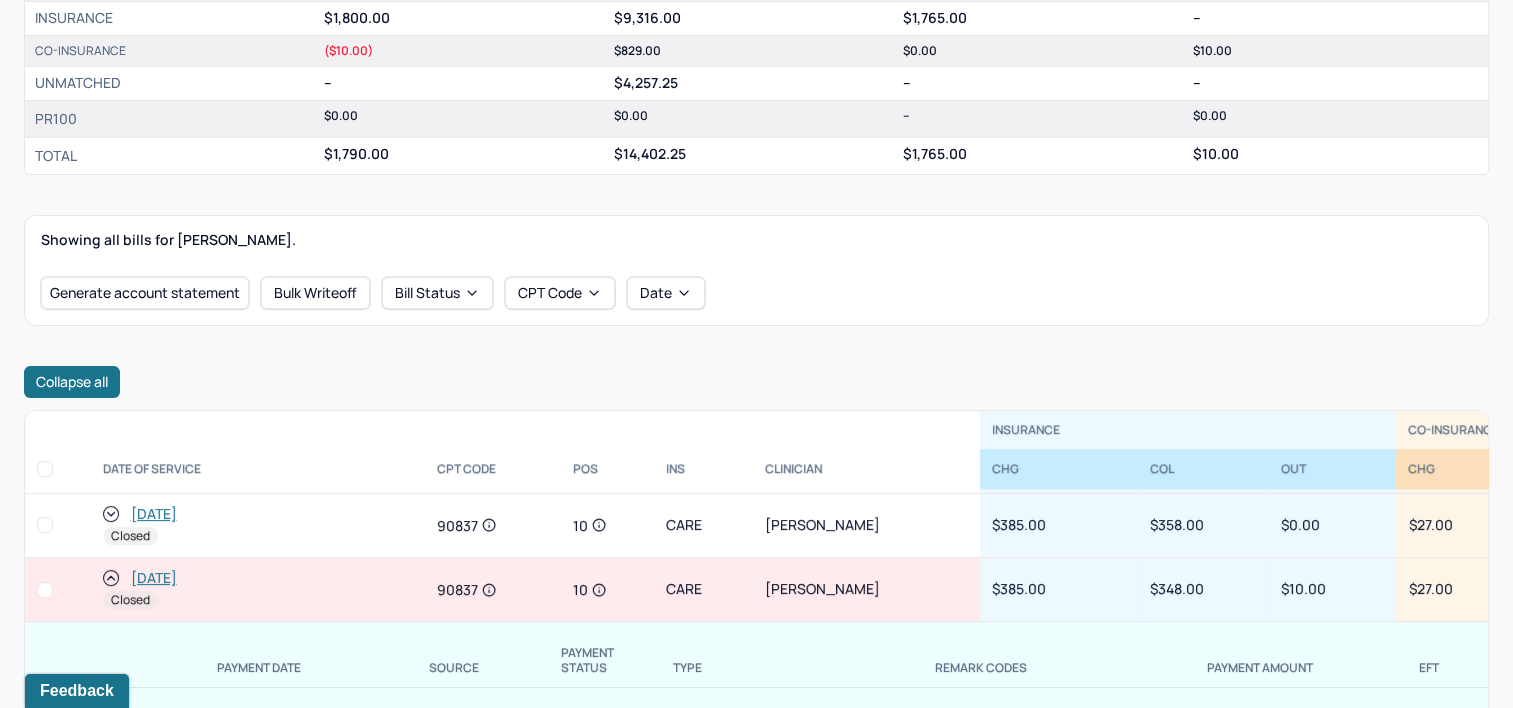 scroll, scrollTop: 1566, scrollLeft: 0, axis: vertical 